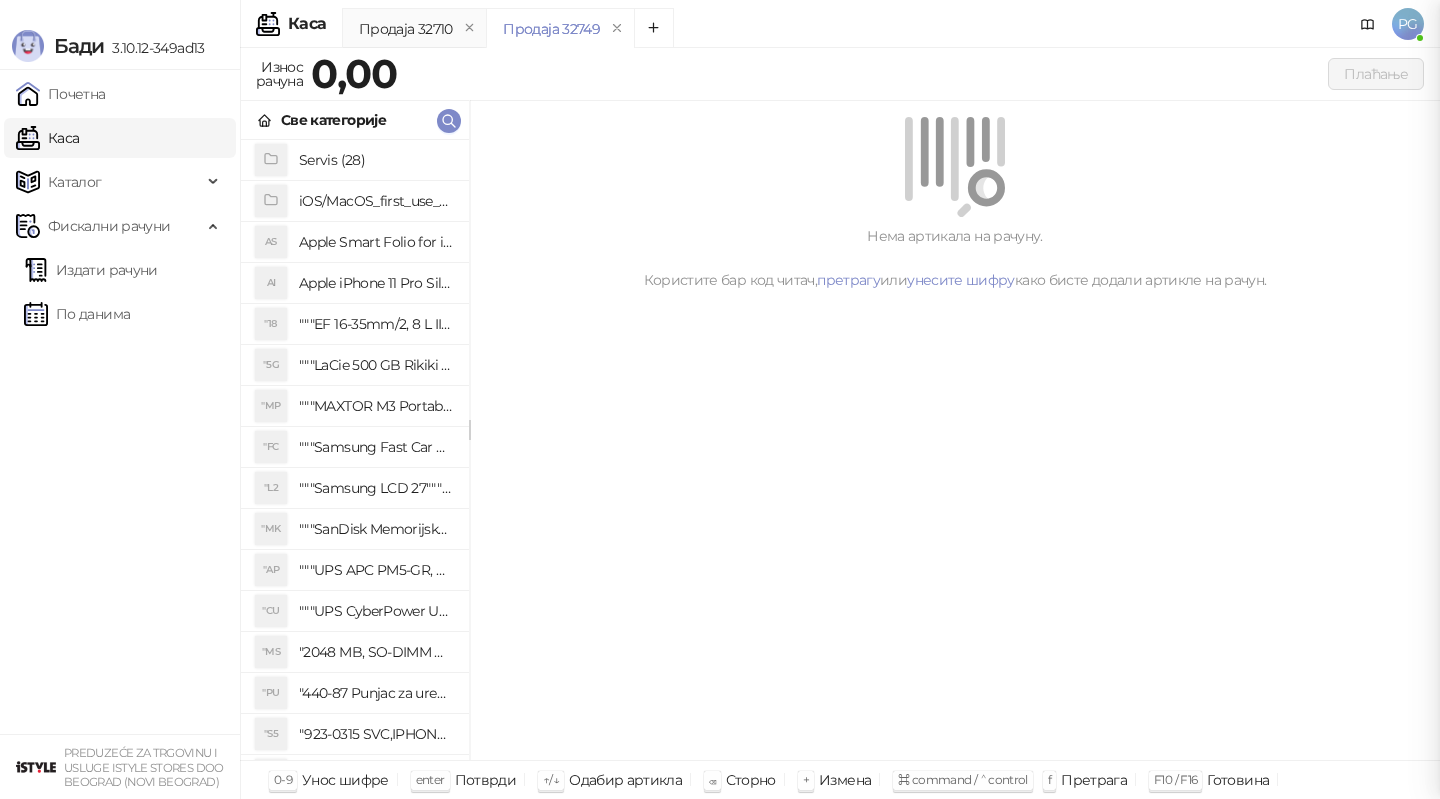 scroll, scrollTop: 0, scrollLeft: 0, axis: both 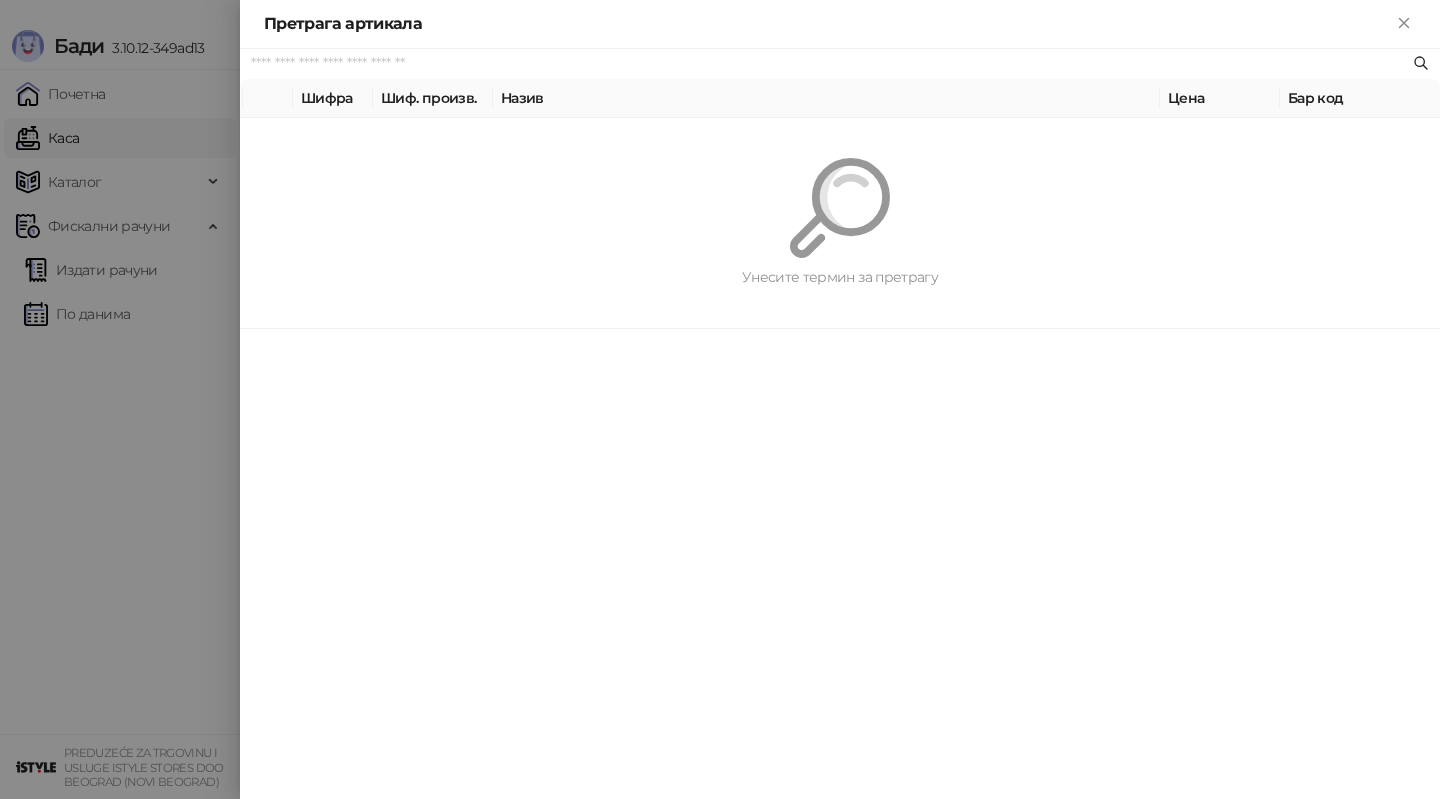 paste on "*********" 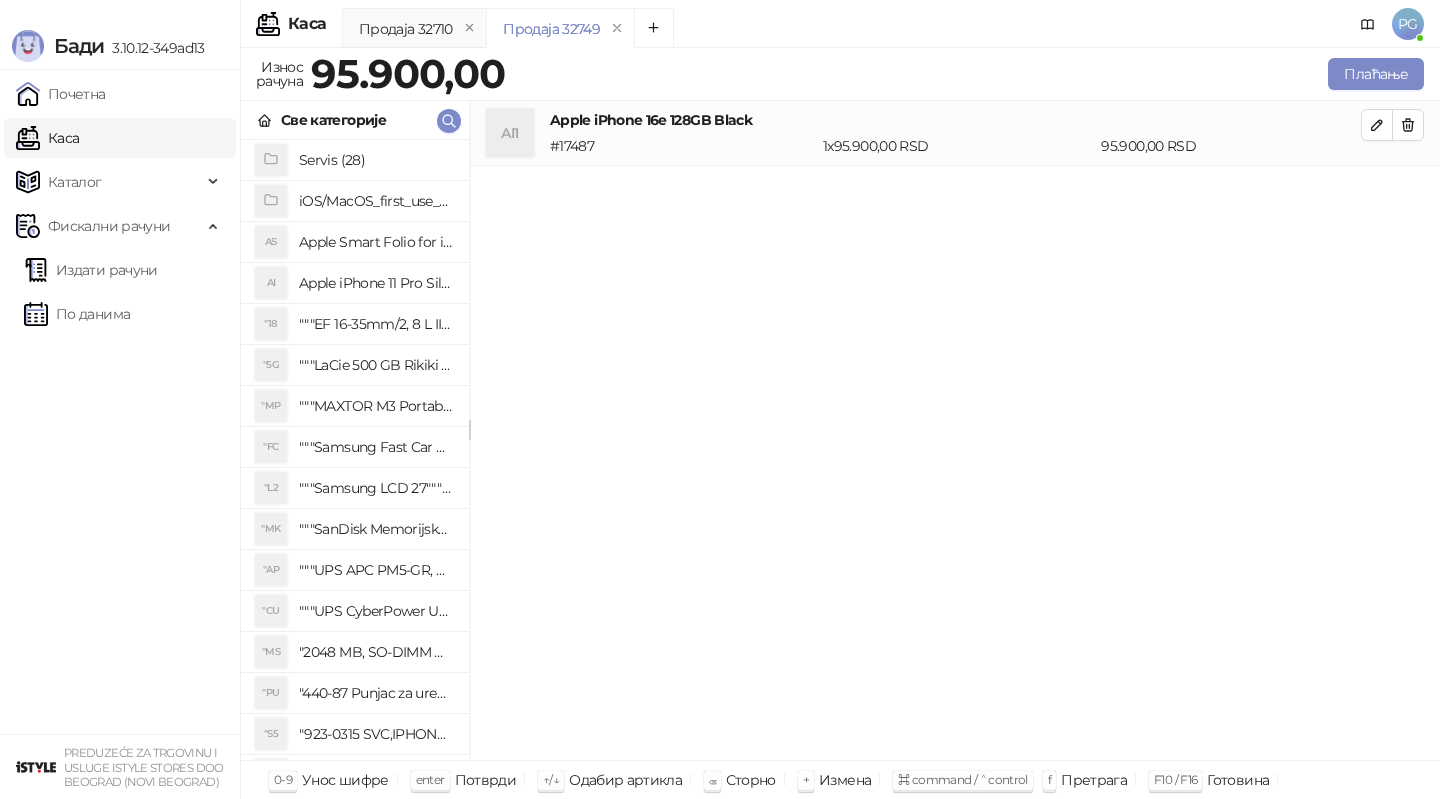 click on "Све категорије" at bounding box center (355, 120) 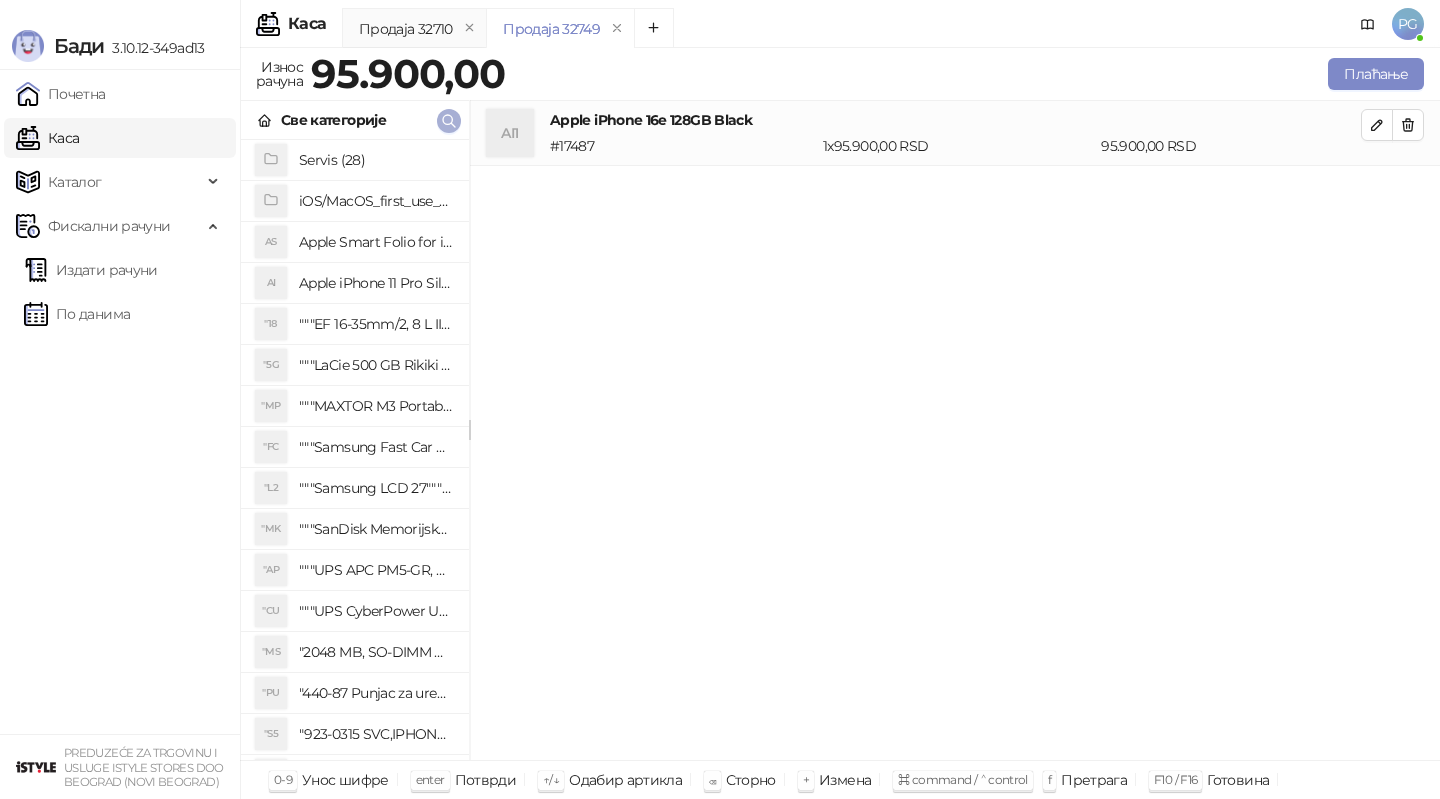 click 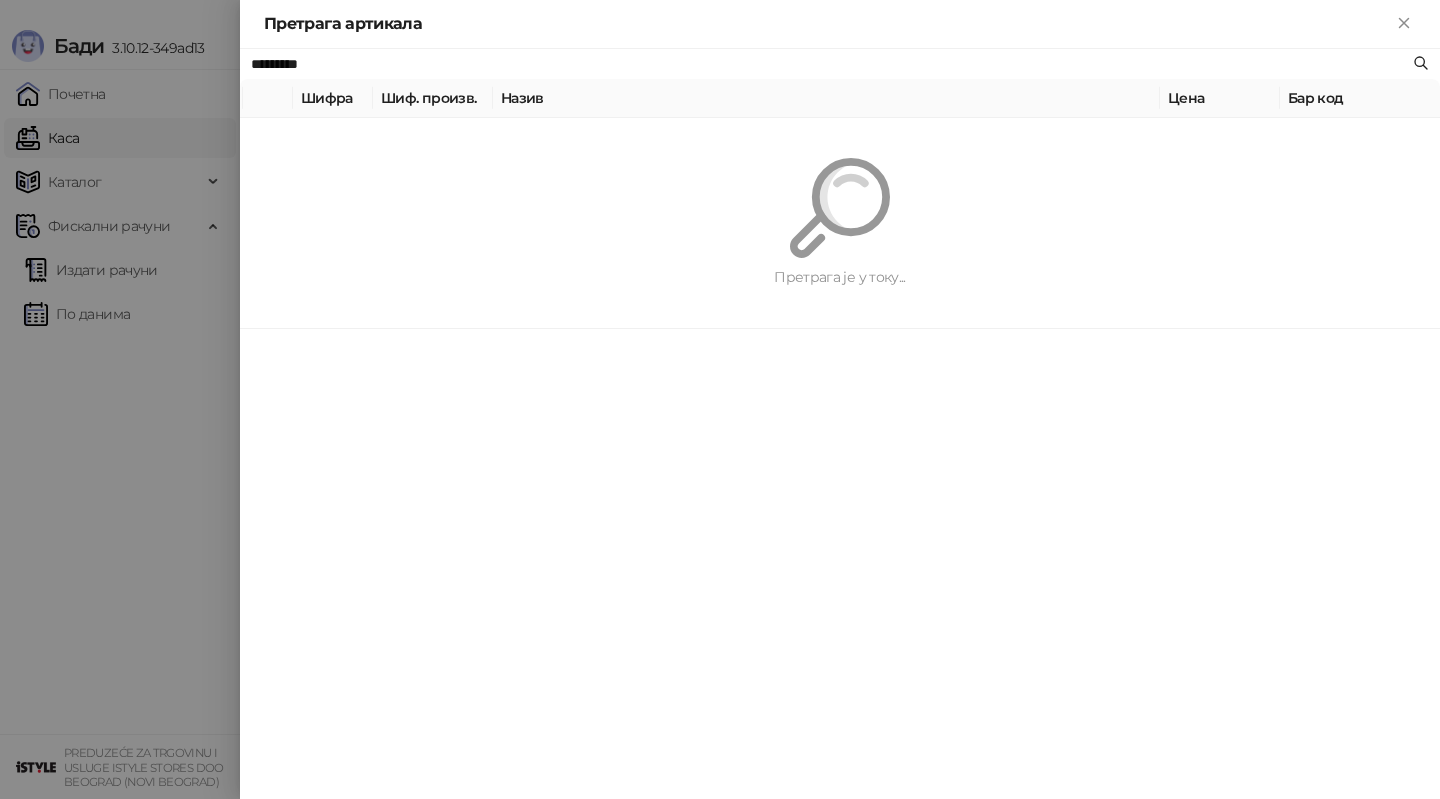 paste on "**" 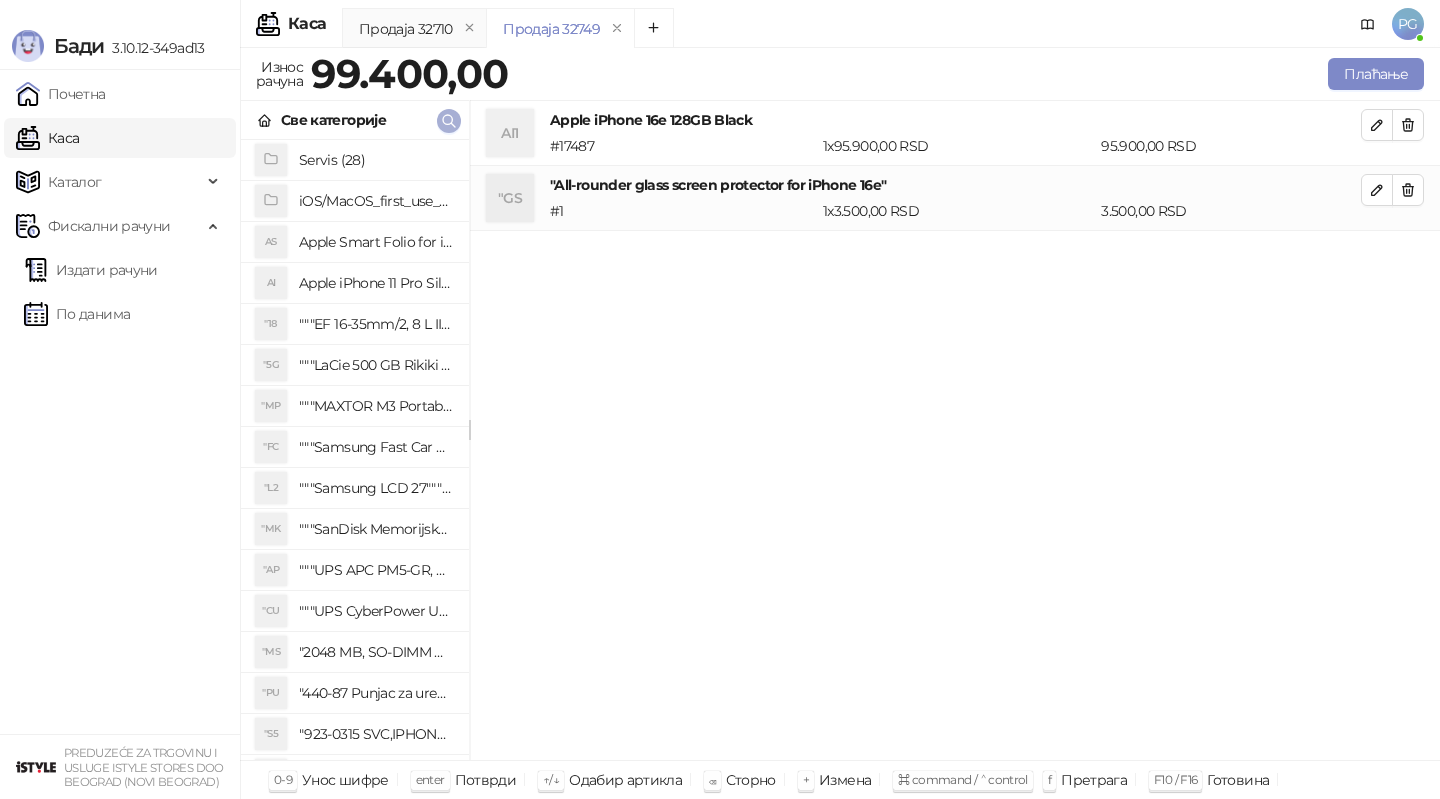 click at bounding box center (449, 120) 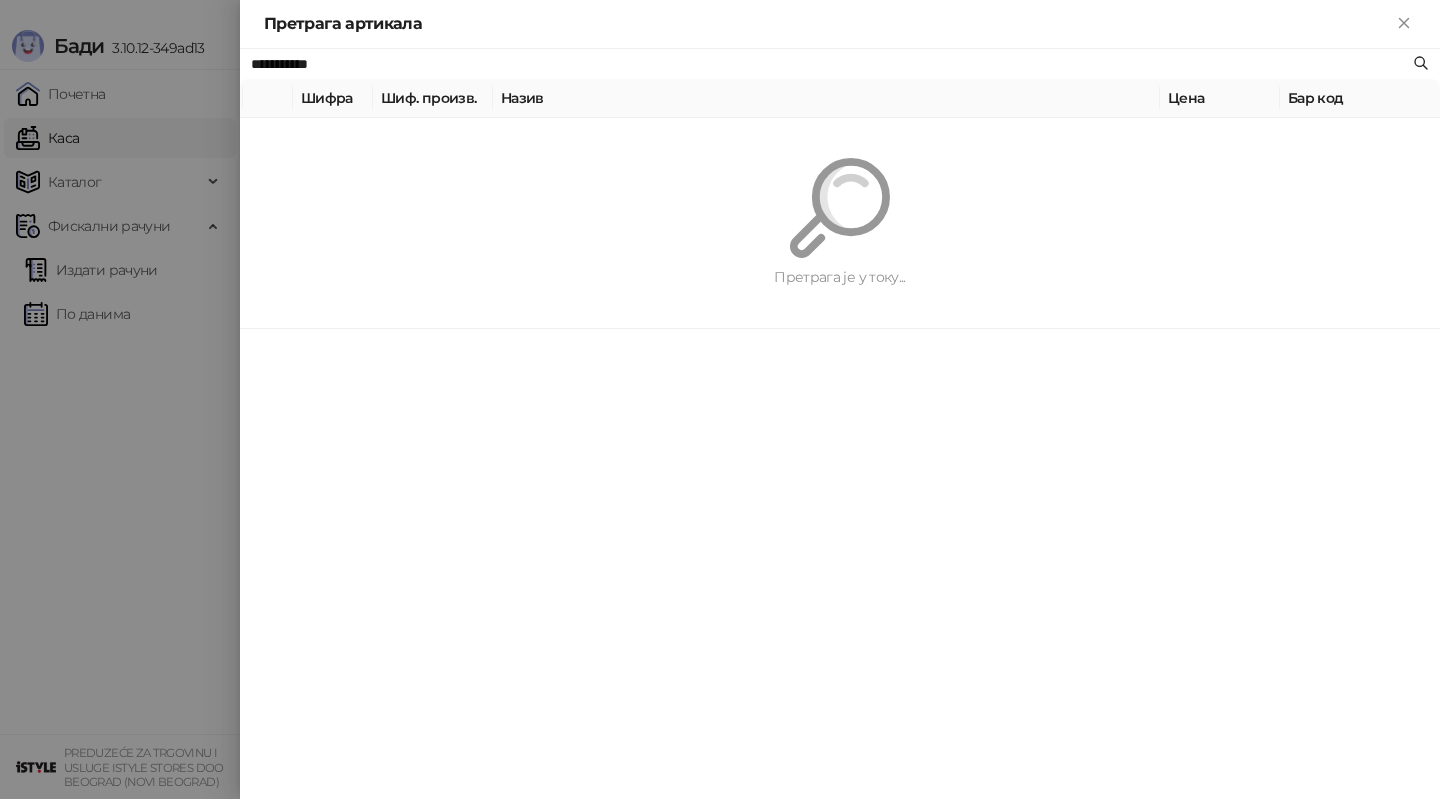 paste 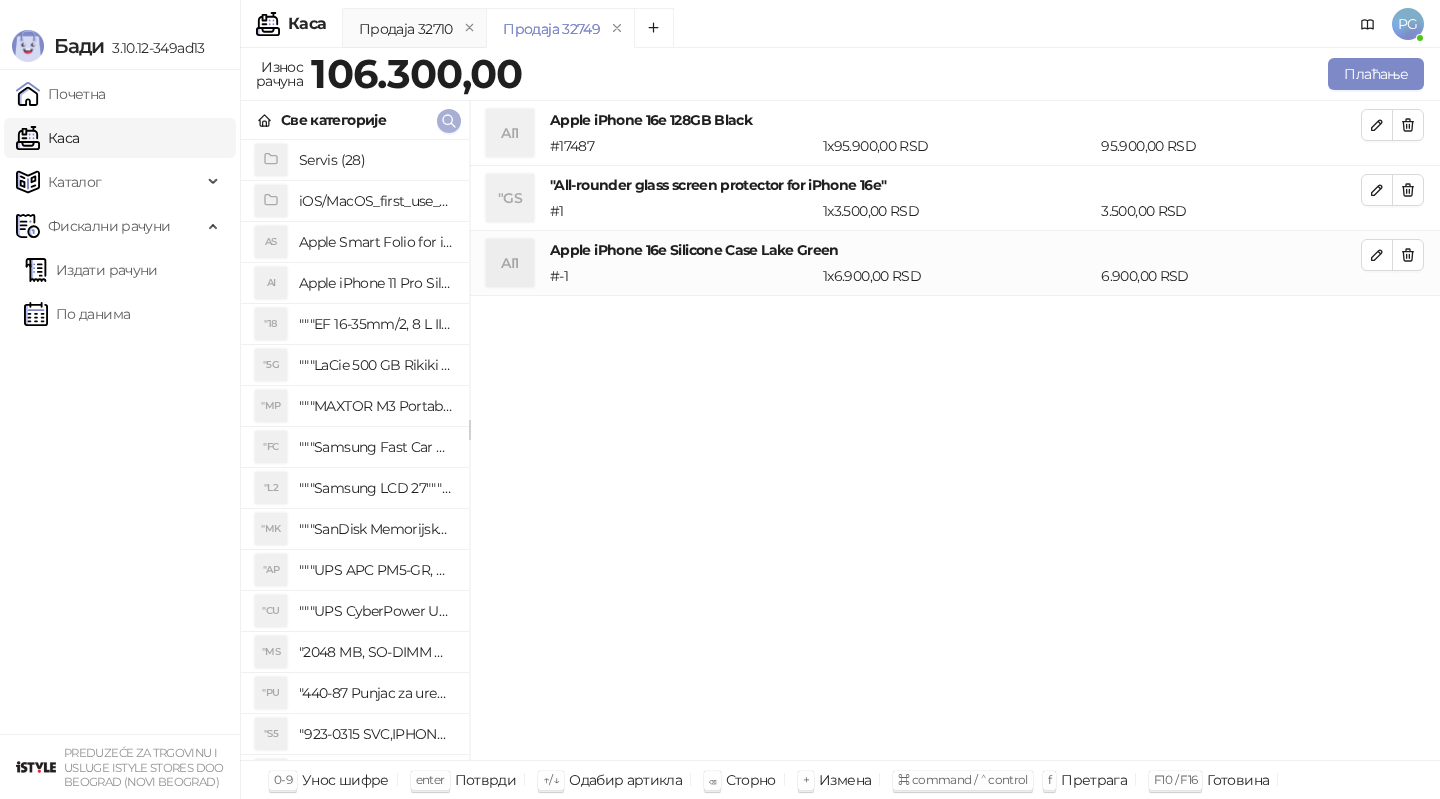 click 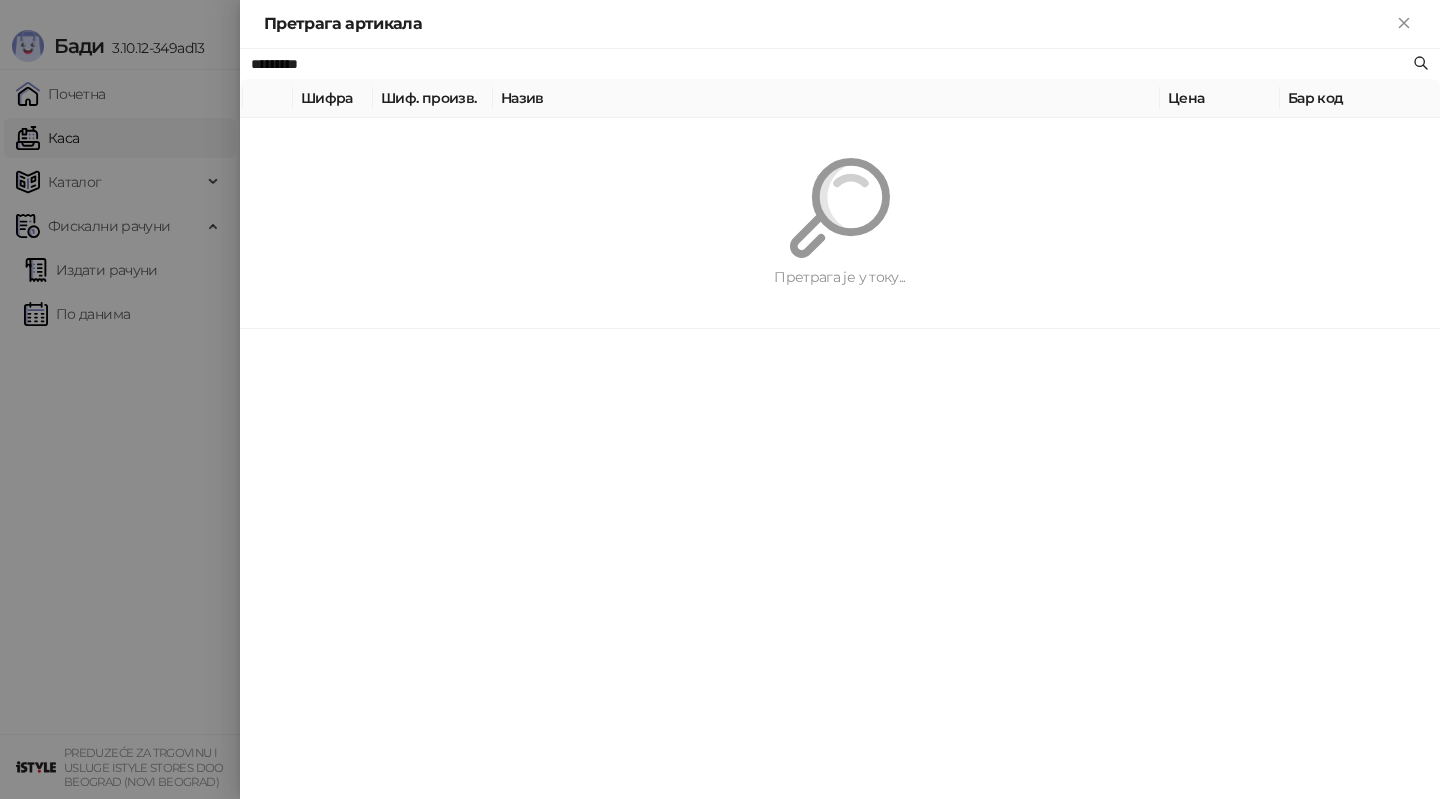 paste on "**********" 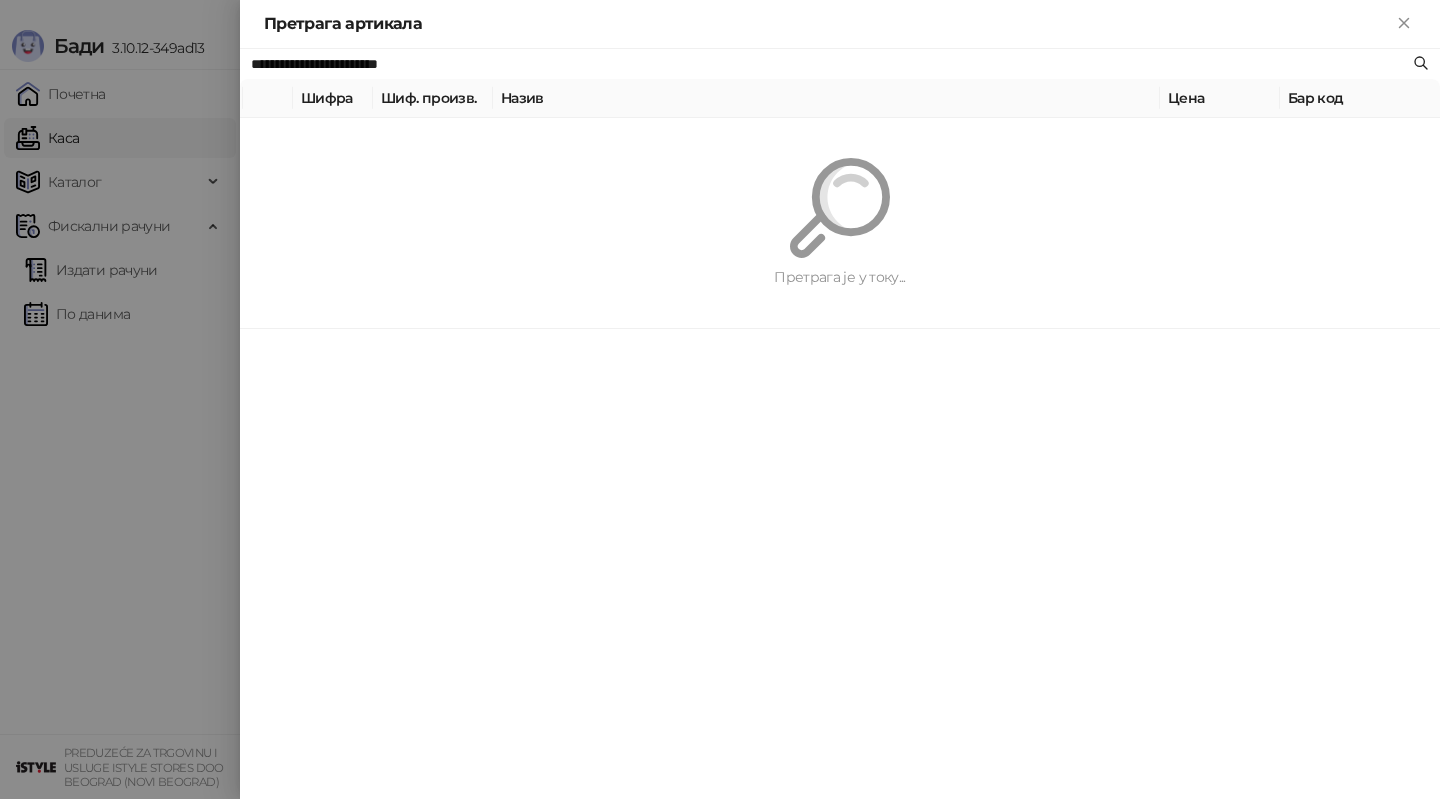 type on "**********" 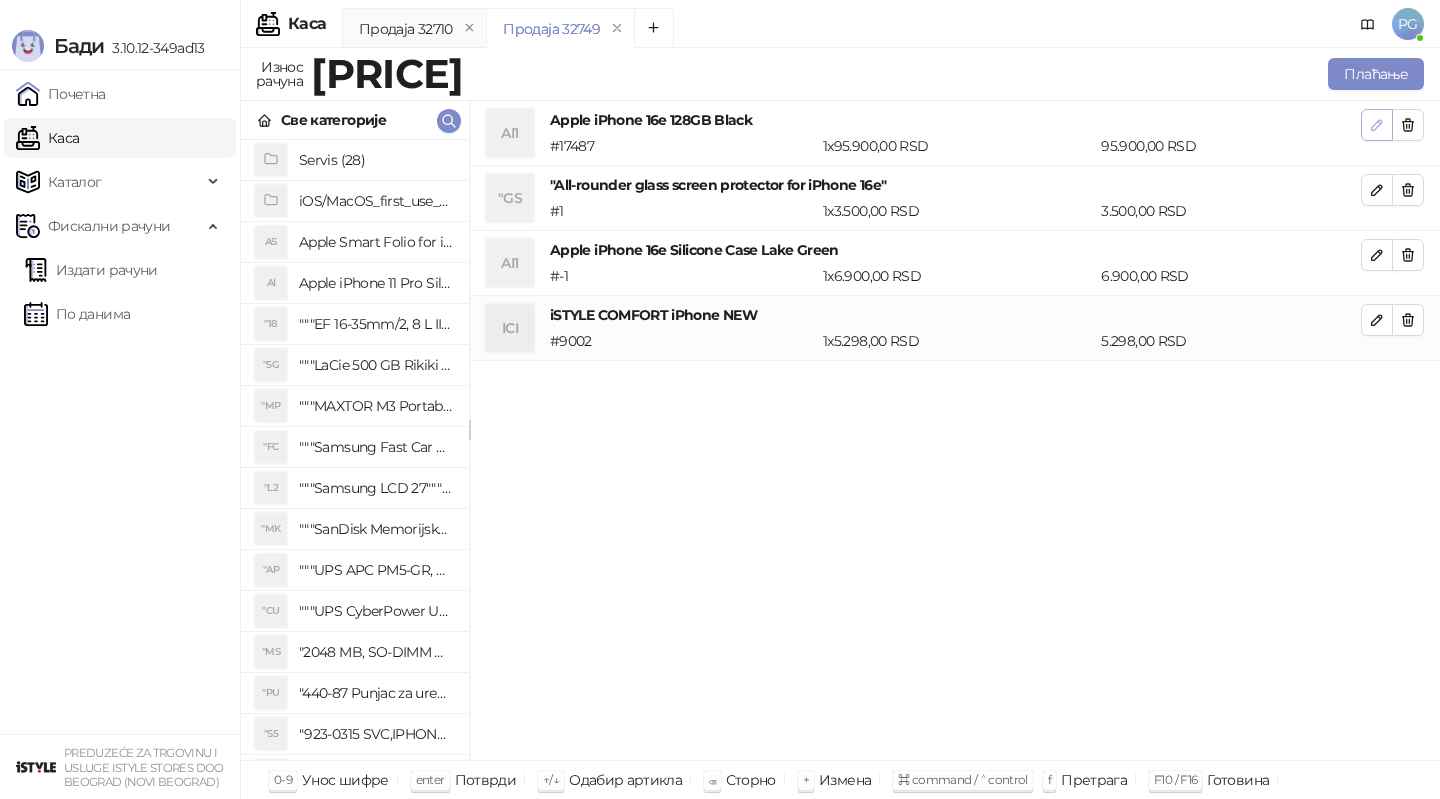 click at bounding box center [1377, 124] 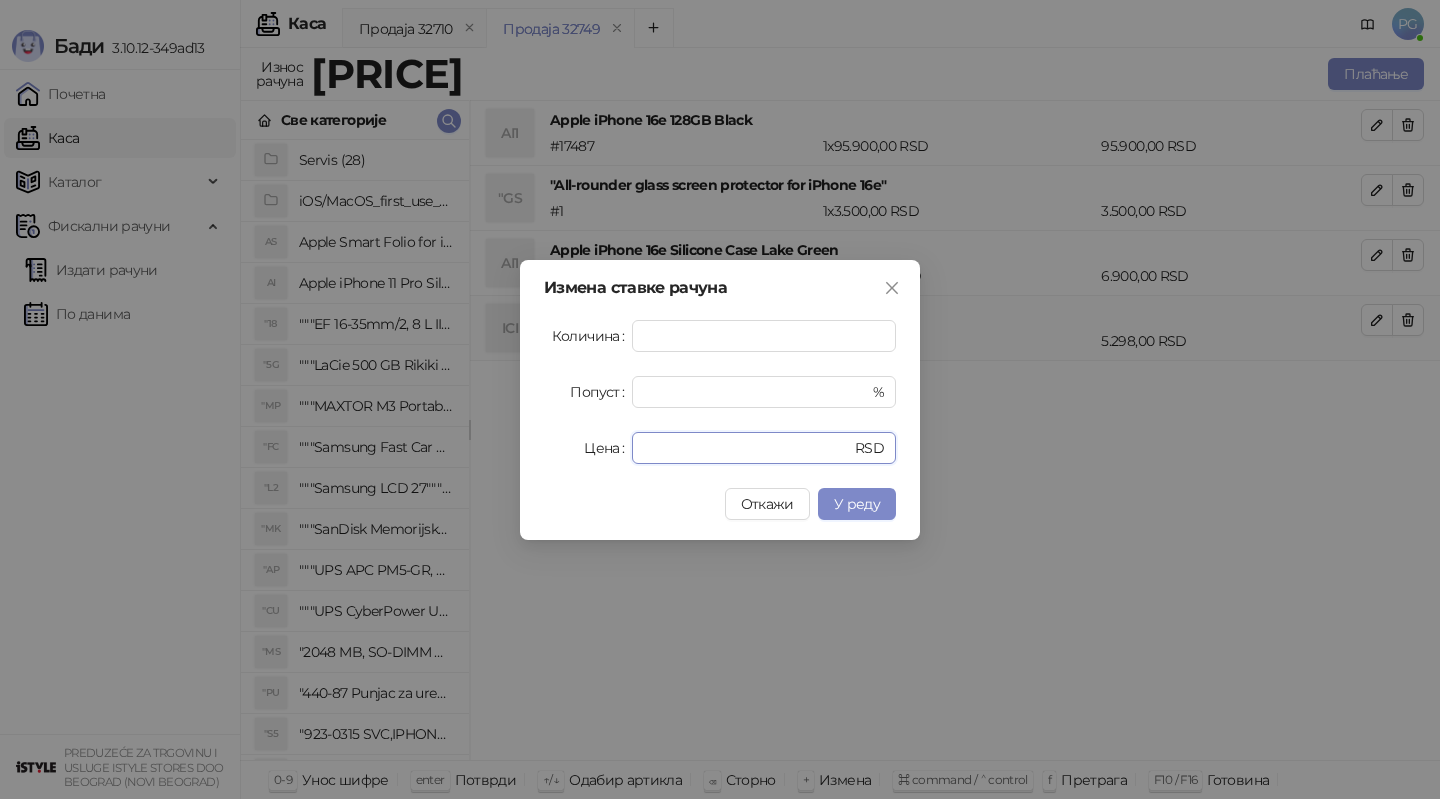 drag, startPoint x: 712, startPoint y: 445, endPoint x: 576, endPoint y: 443, distance: 136.01471 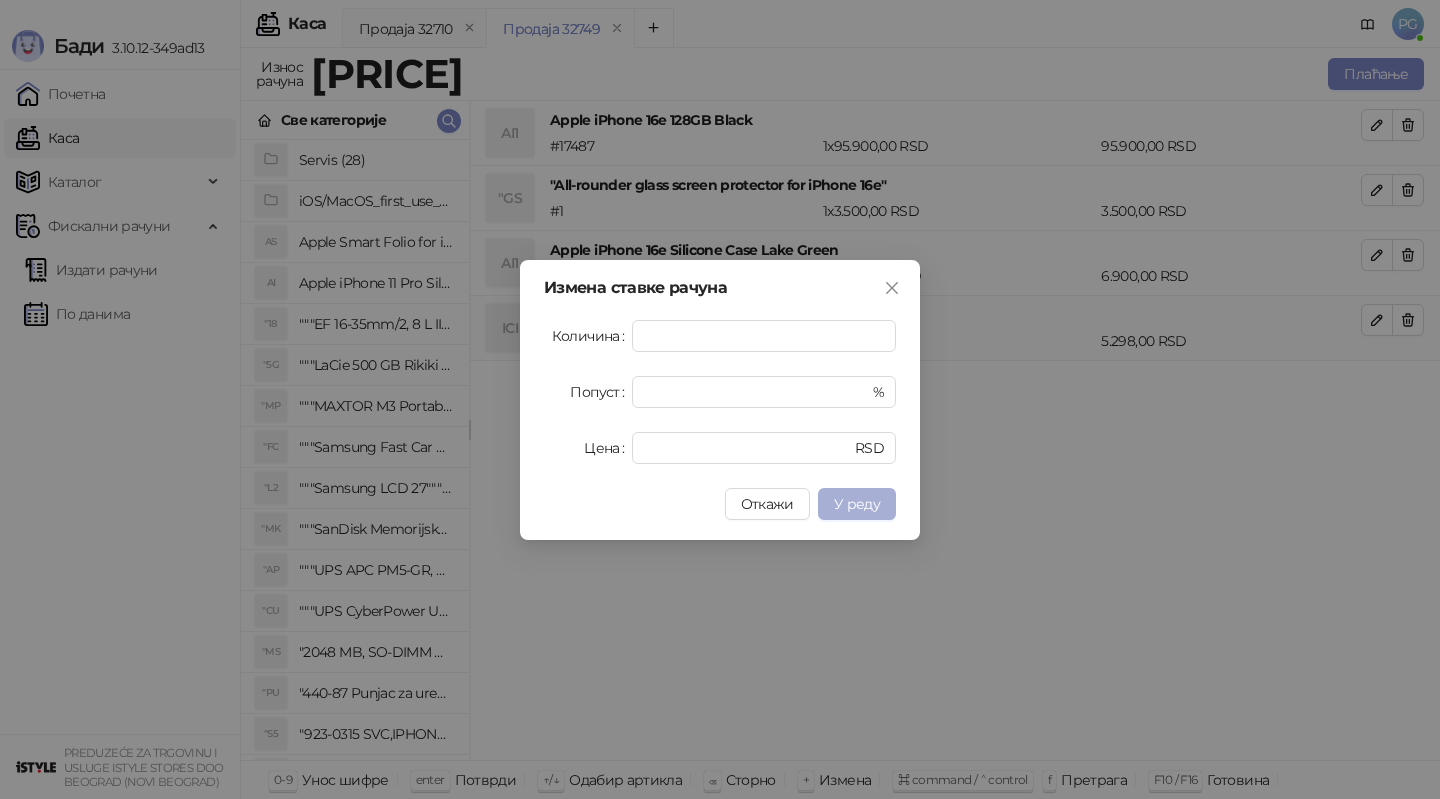 click on "У реду" at bounding box center (857, 504) 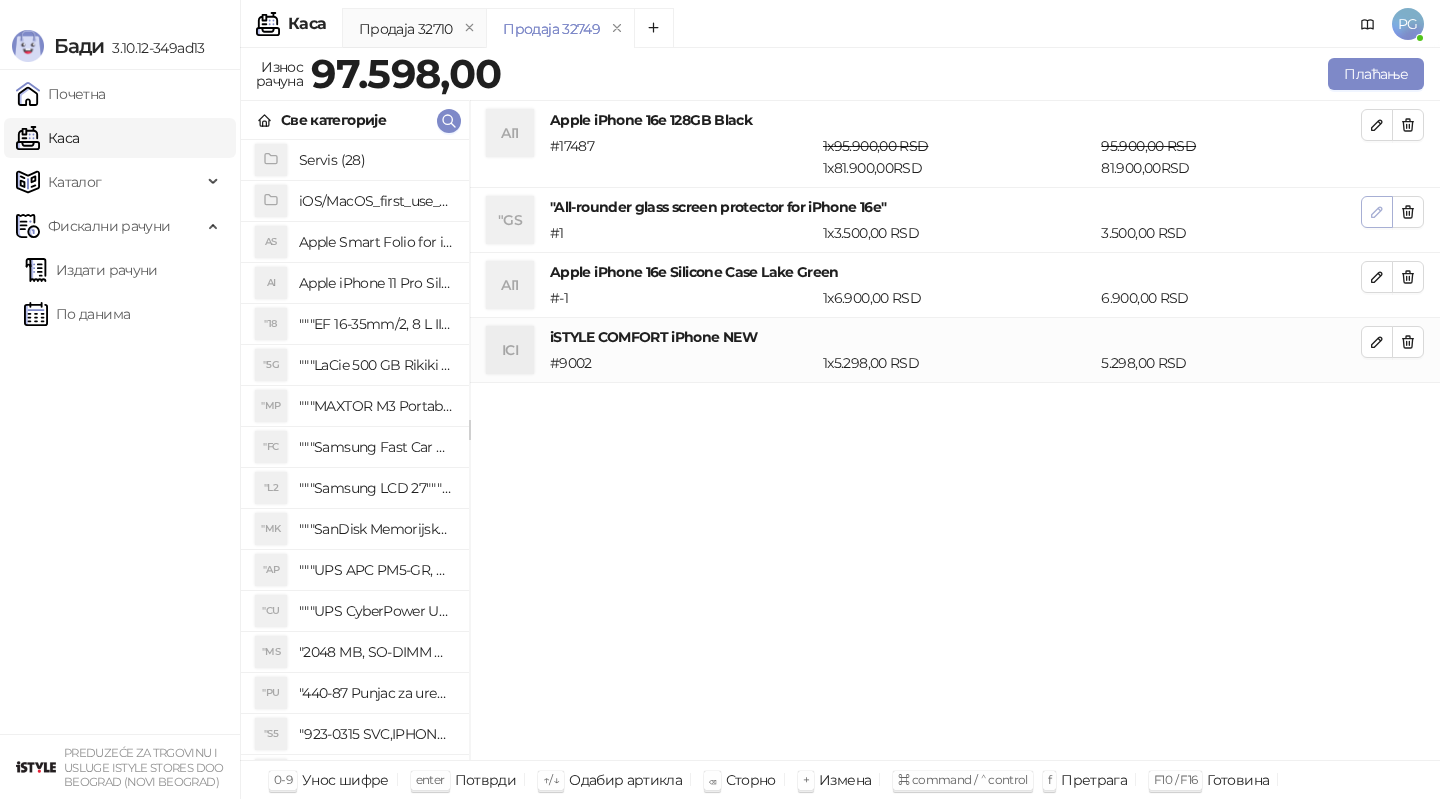 click at bounding box center (1377, 212) 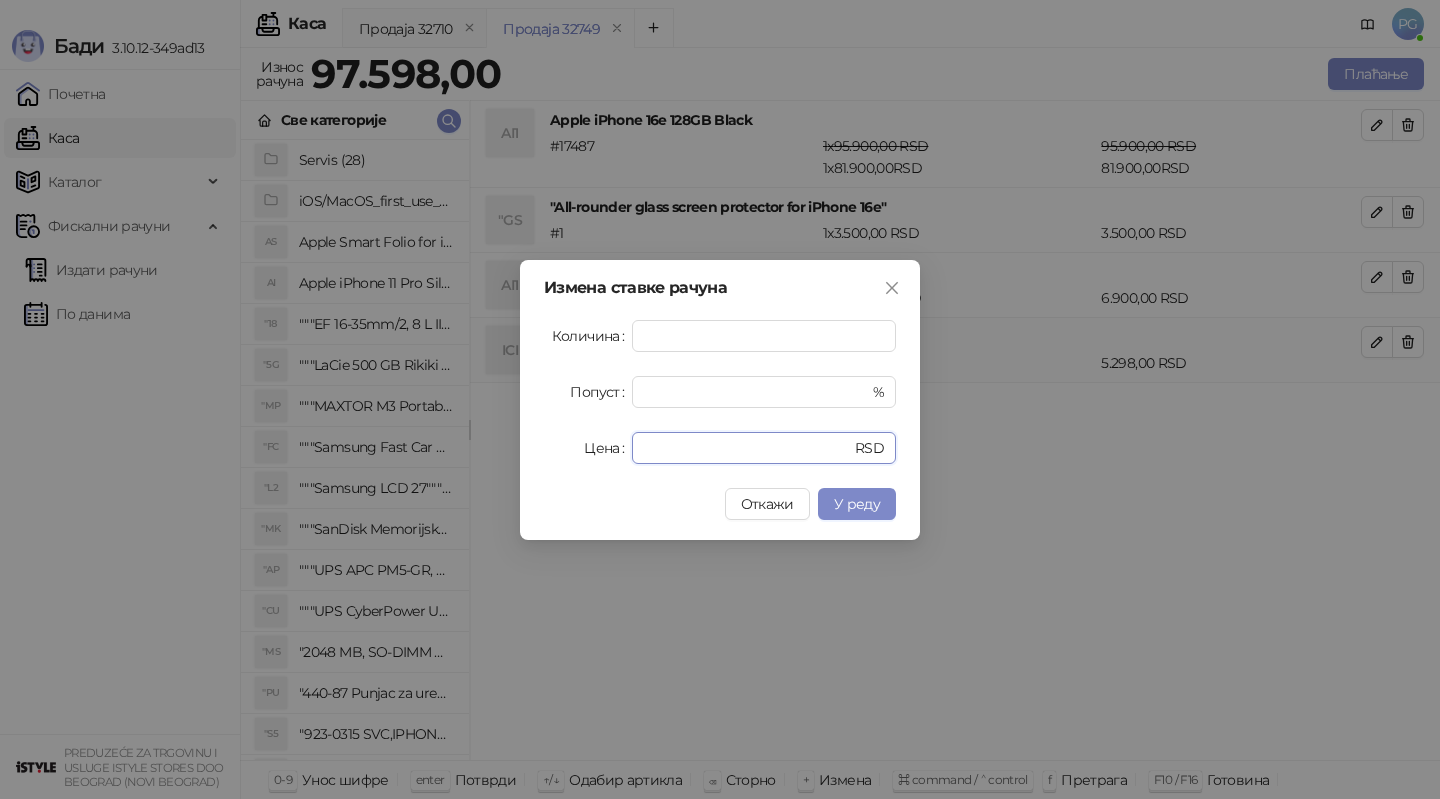 drag, startPoint x: 720, startPoint y: 451, endPoint x: 495, endPoint y: 451, distance: 225 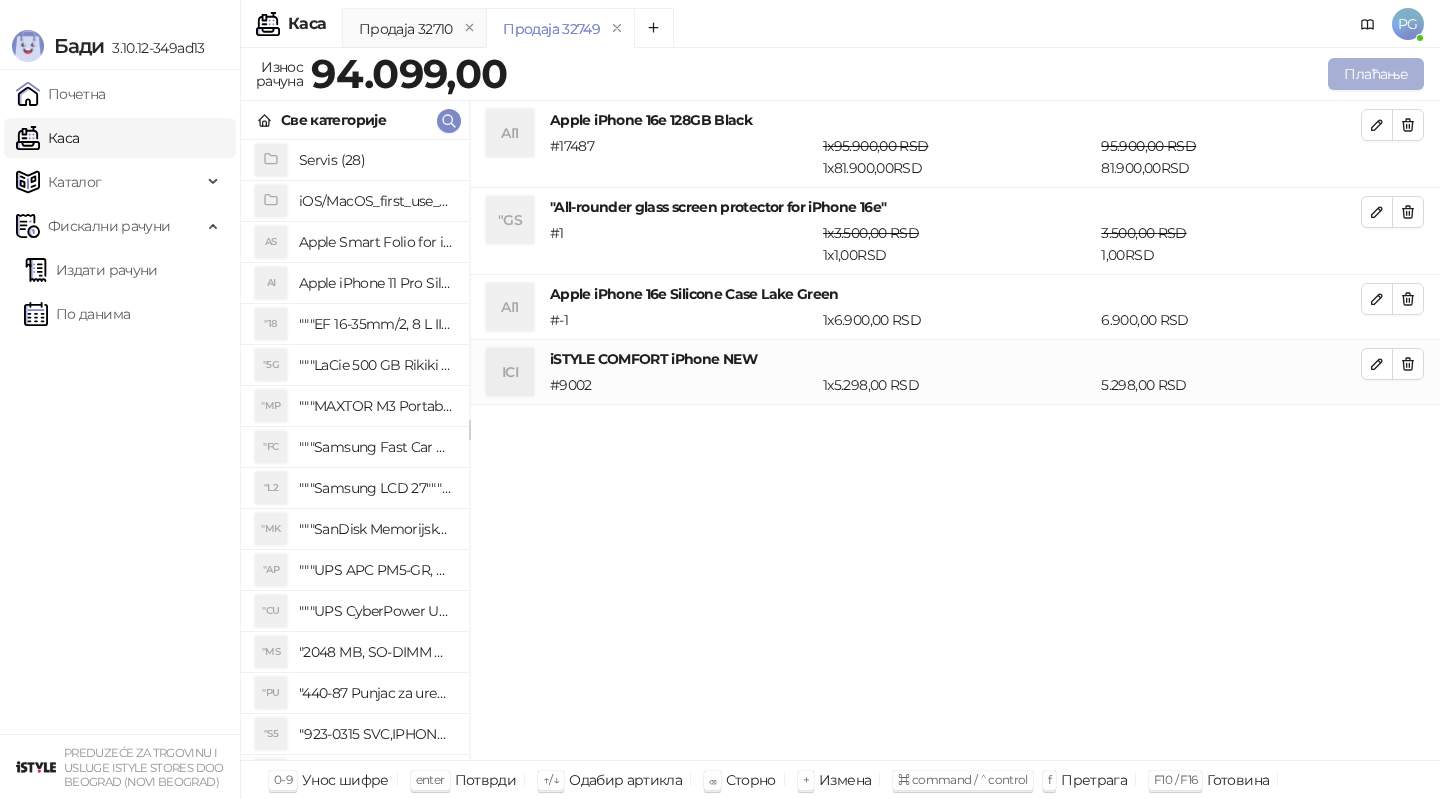 click on "Плаћање" at bounding box center (1376, 74) 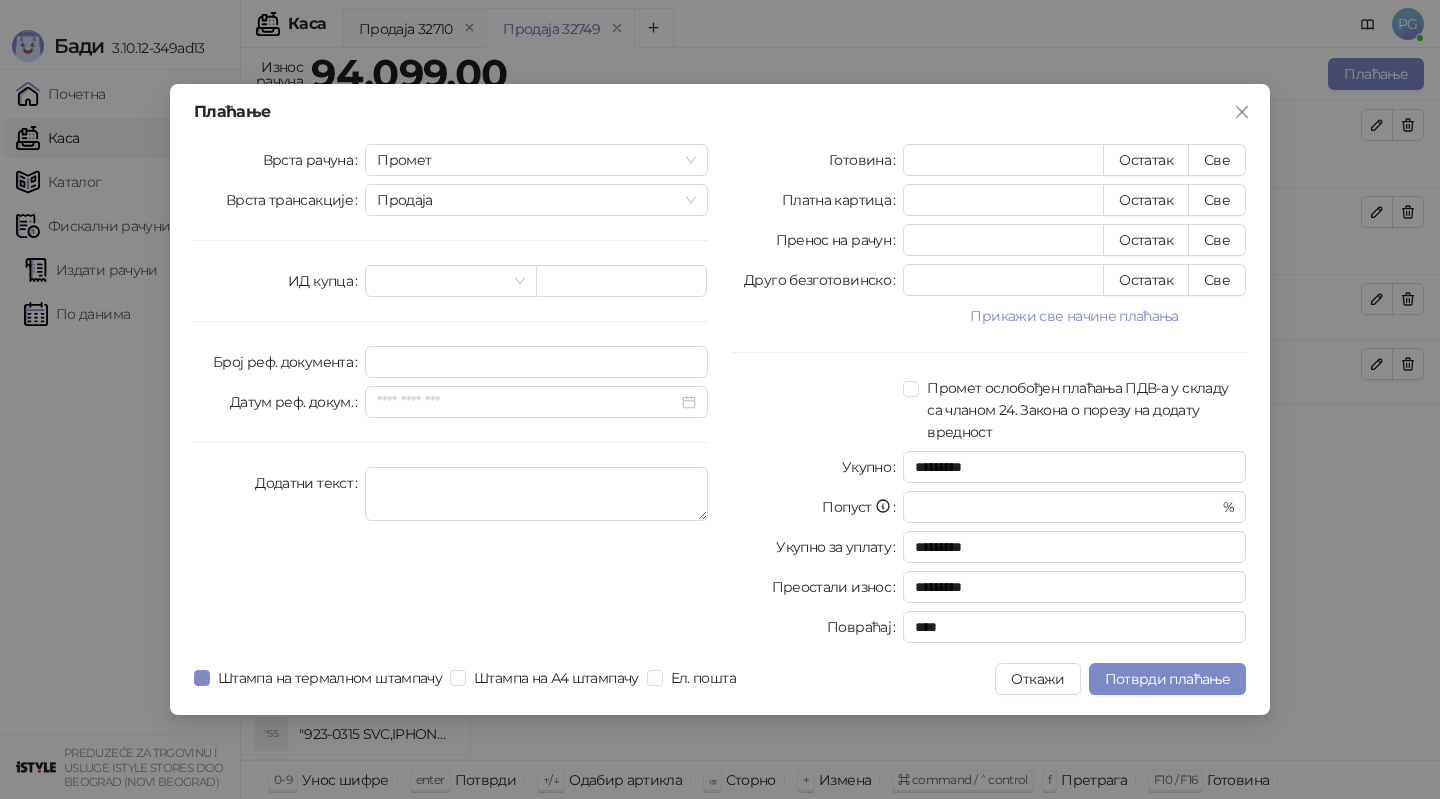 click on "Готовина * Остатак Све Платна картица * Остатак Све Пренос на рачун * Остатак Све Друго безготовинско * Остатак Све Прикажи све начине плаћања Чек * Остатак Све Ваучер * Остатак Све Инстант плаћање * Остатак Све   Промет ослобођен плаћања ПДВ-а у складу са чланом 24. Закона о порезу на додату вредност Укупно ********* Попуст   * % Укупно за уплату ********* Преостали износ ********* Повраћај ****" at bounding box center [989, 397] 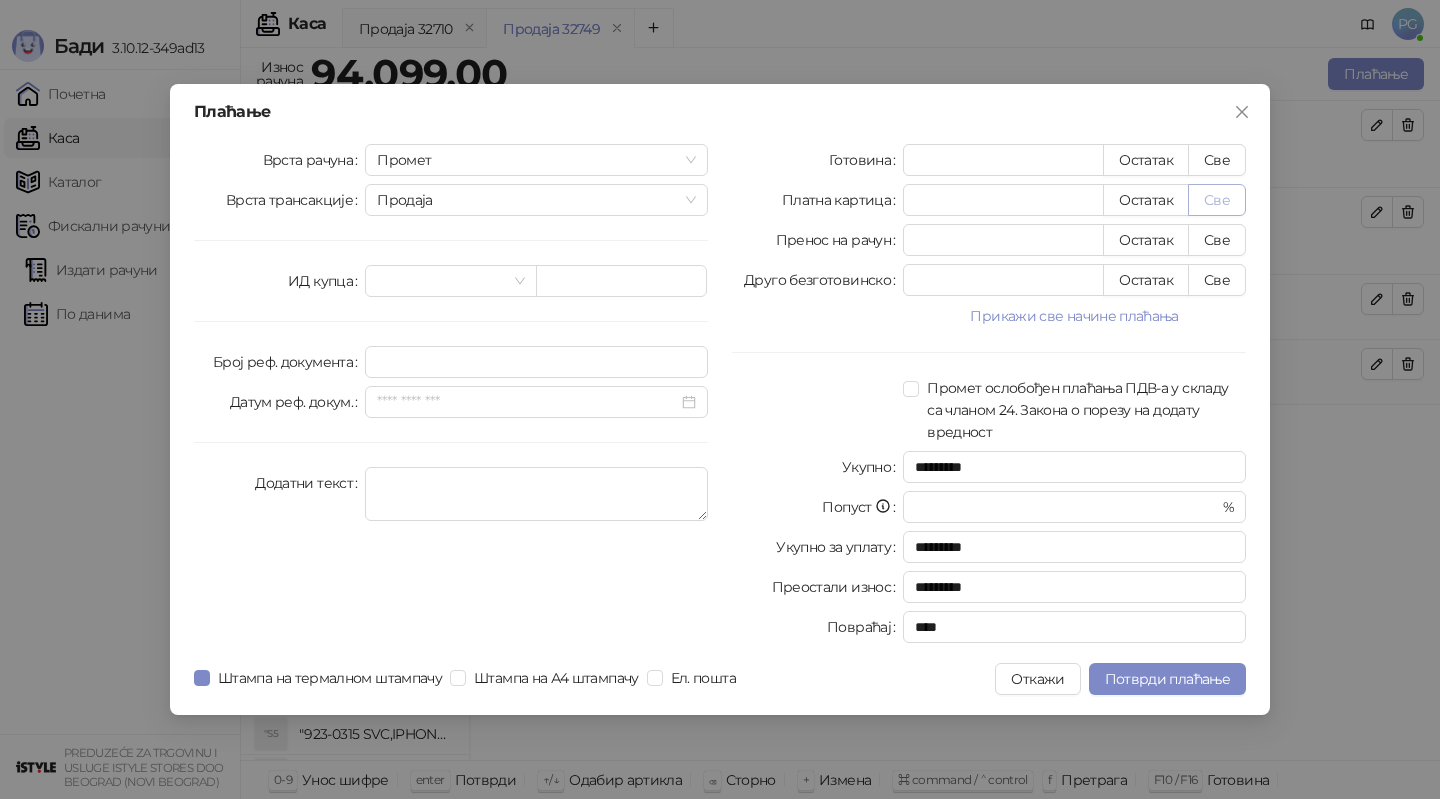 click on "Све" at bounding box center (1217, 200) 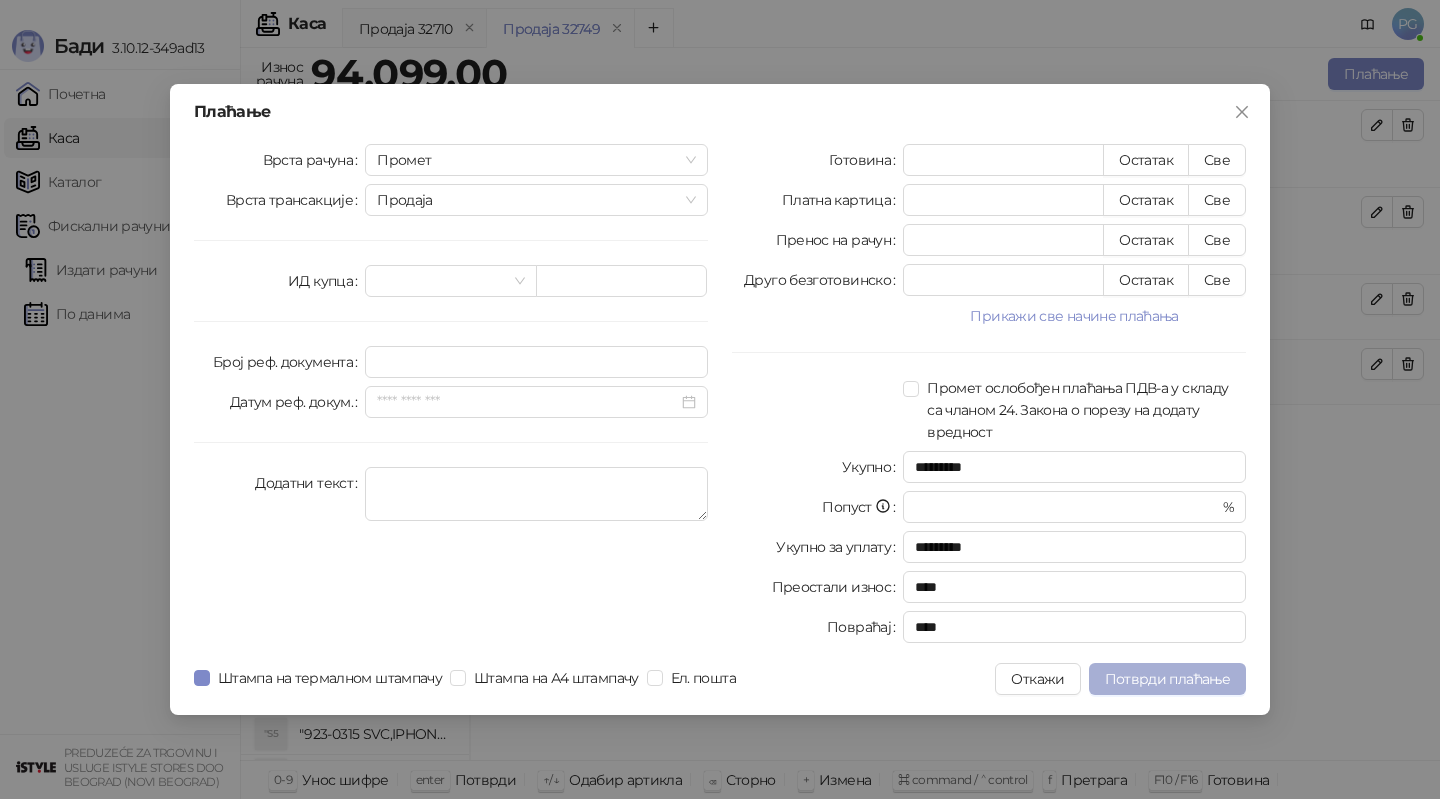 click on "Потврди плаћање" at bounding box center [1167, 679] 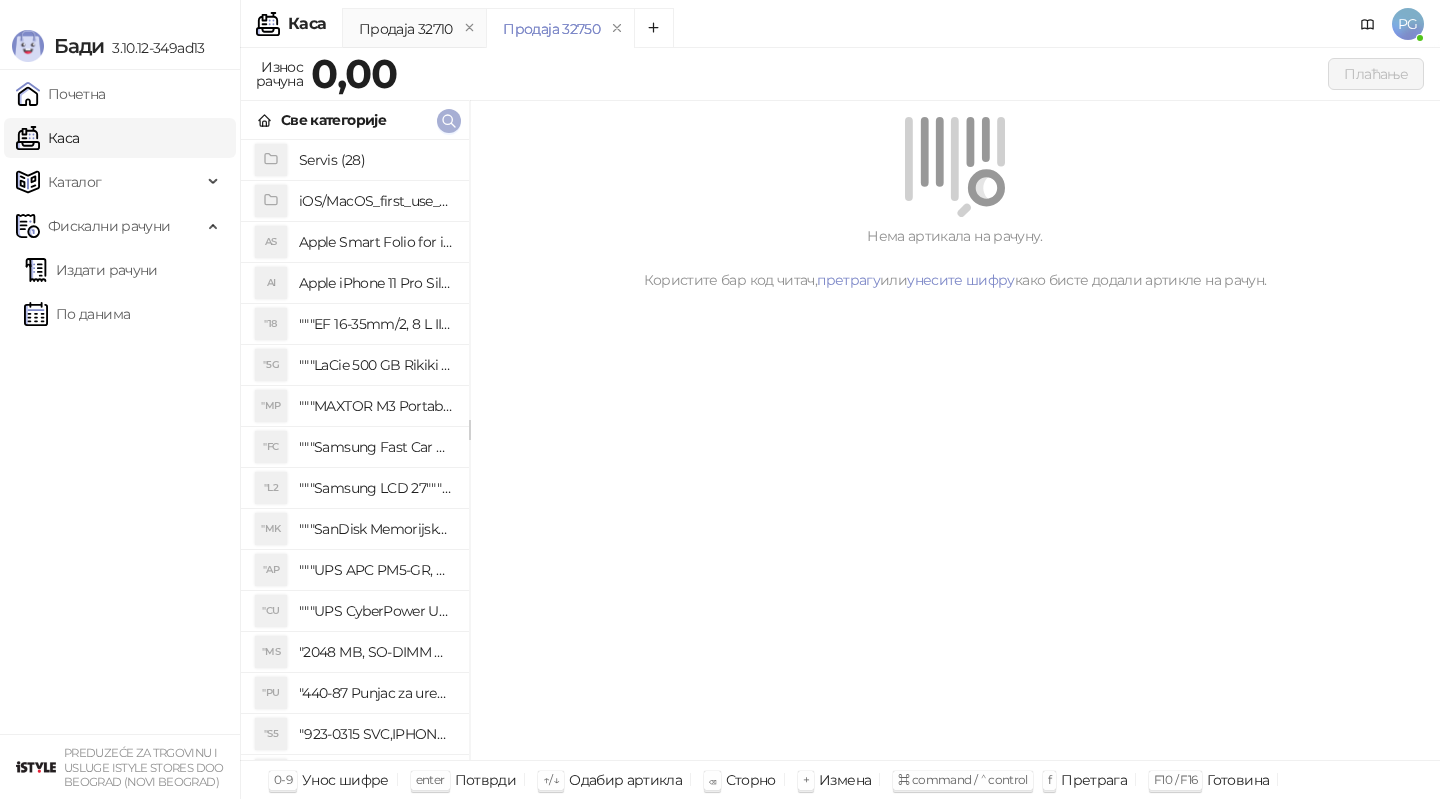 click 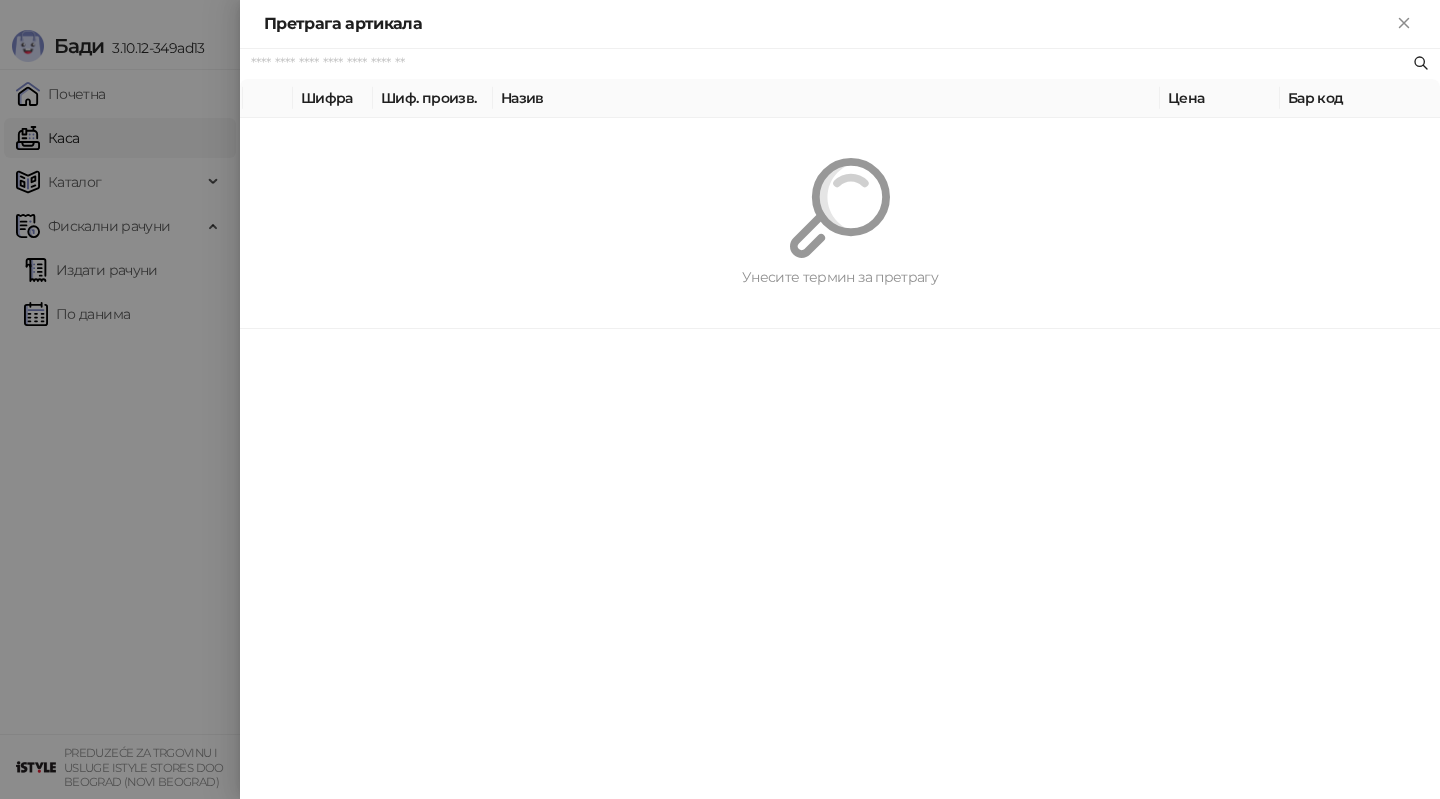 paste on "*********" 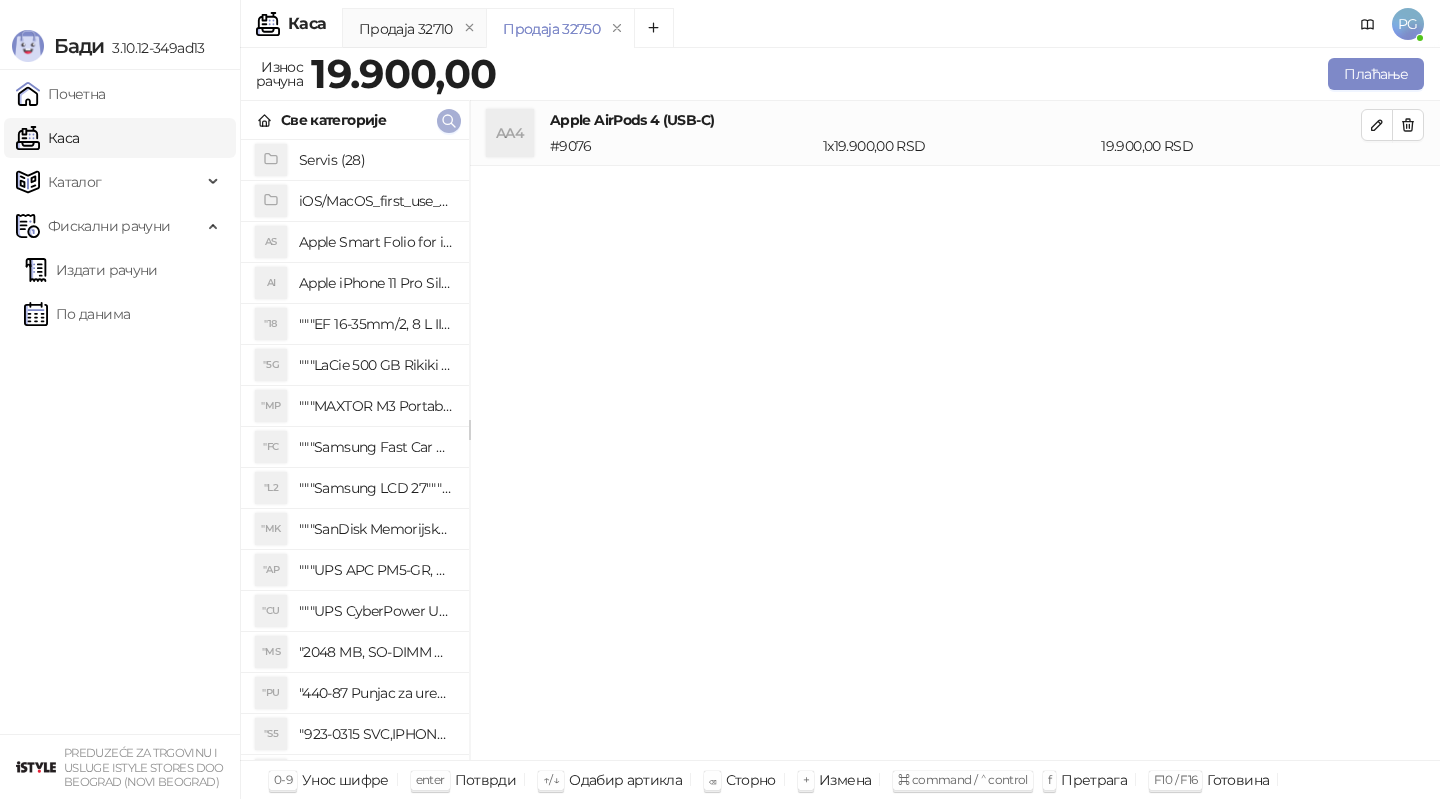 click 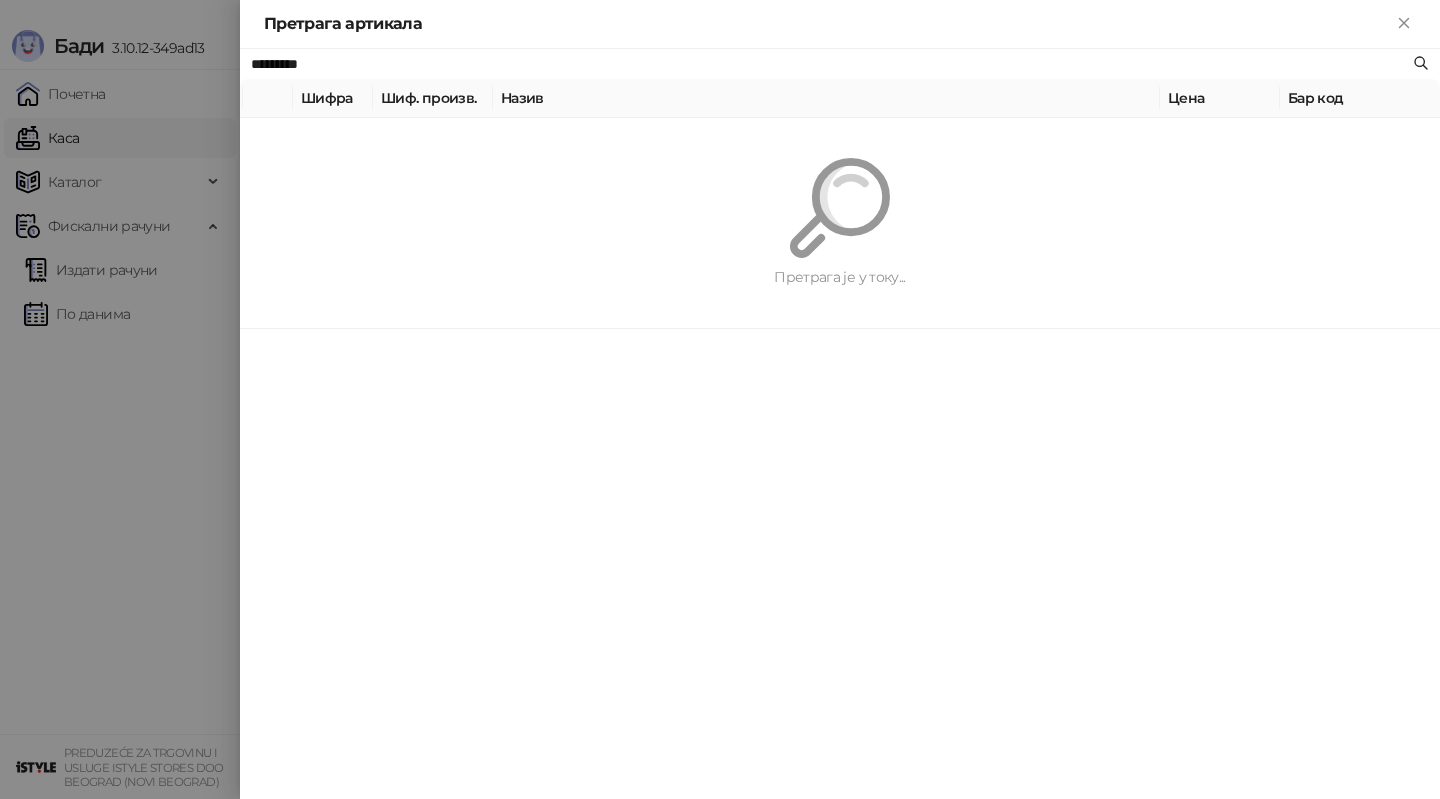 paste on "****" 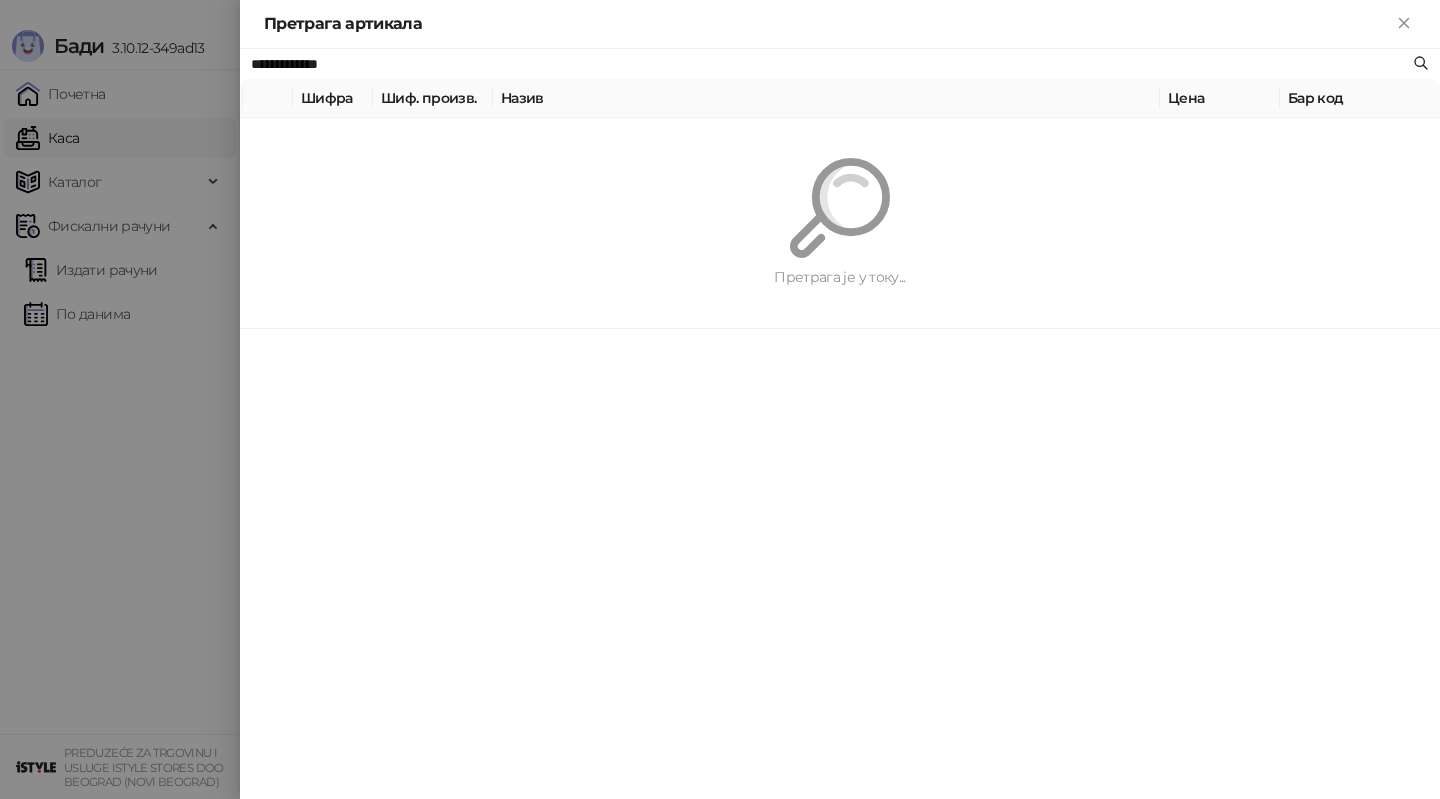 type on "**********" 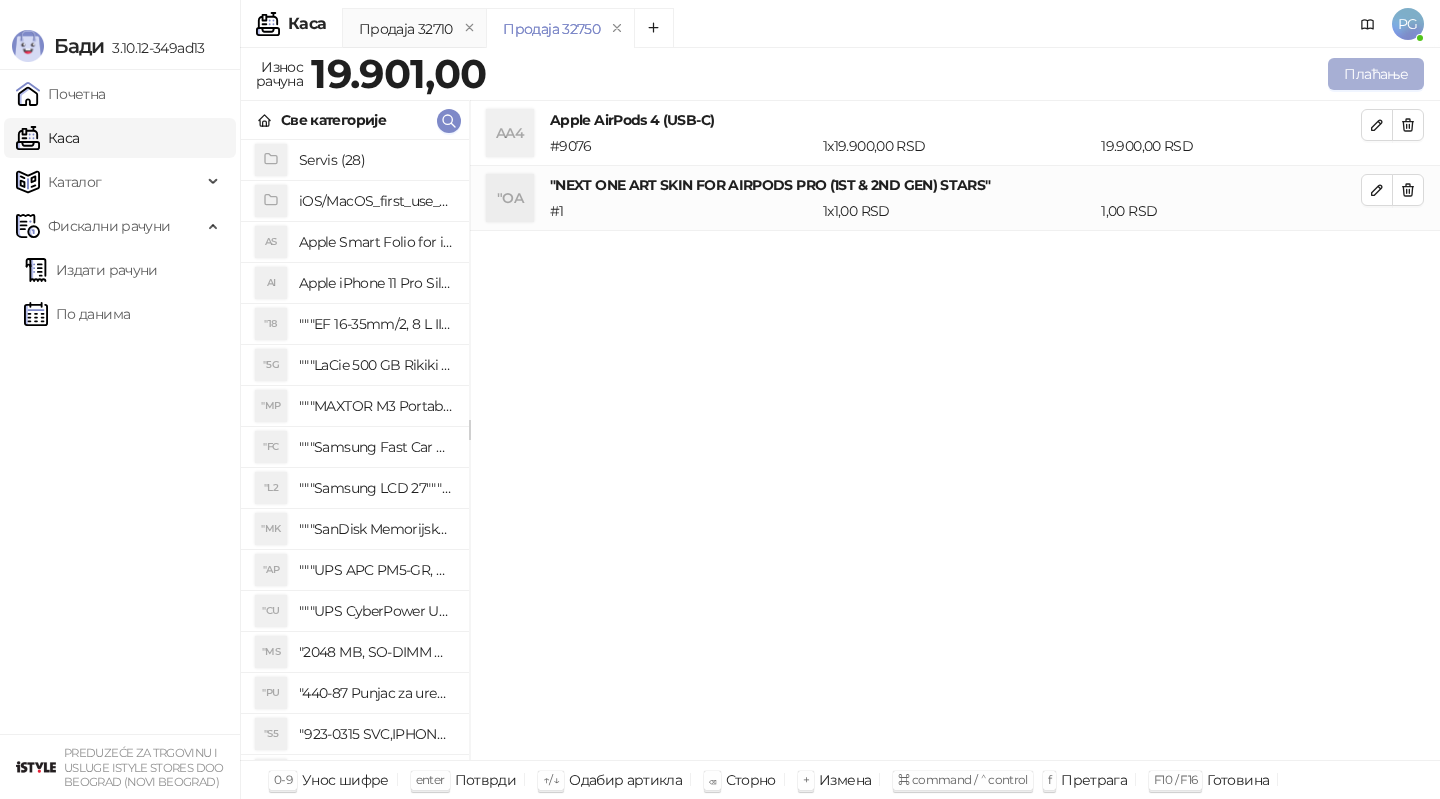 click on "Плаћање" at bounding box center [1376, 74] 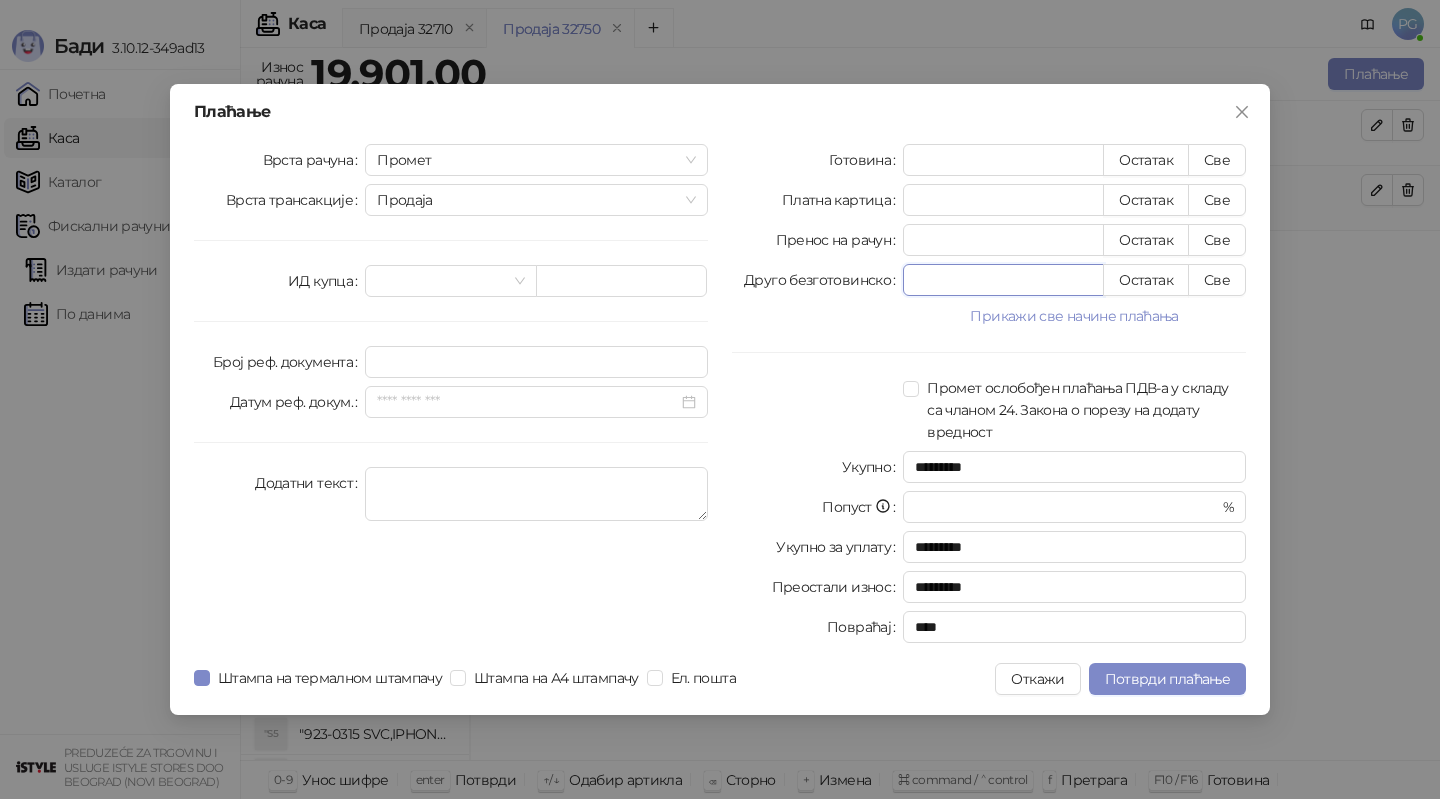 drag, startPoint x: 977, startPoint y: 272, endPoint x: 845, endPoint y: 262, distance: 132.37825 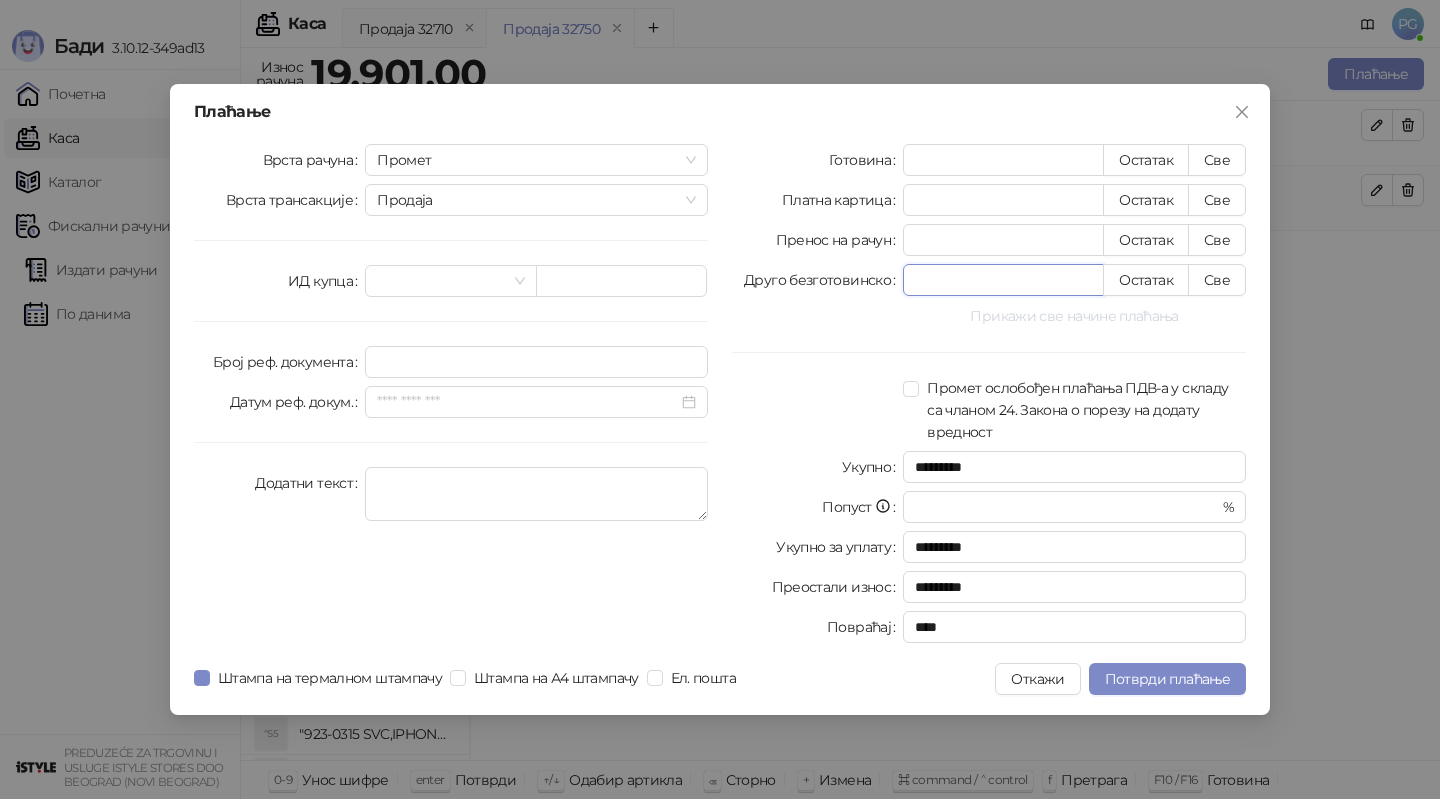 type on "***" 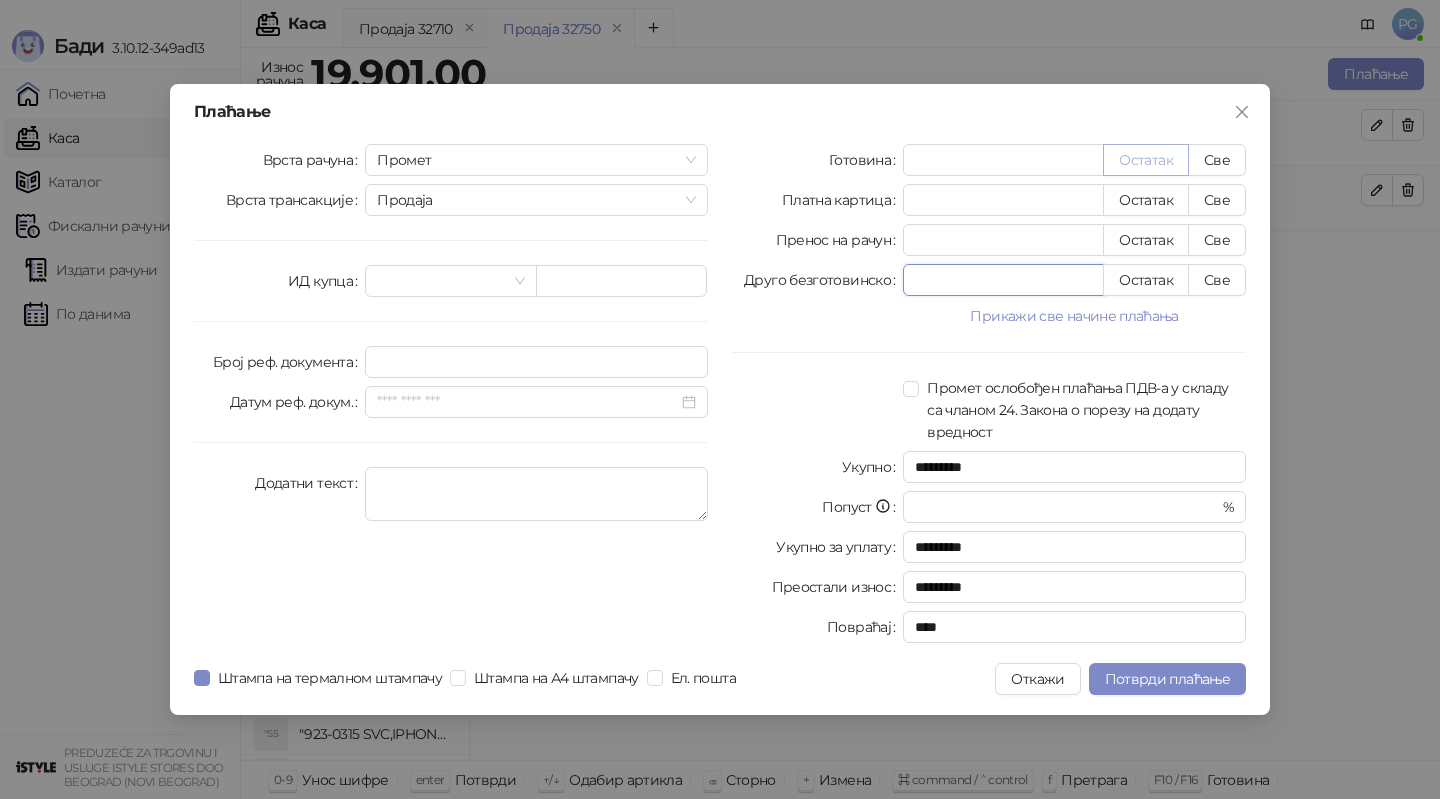 type on "****" 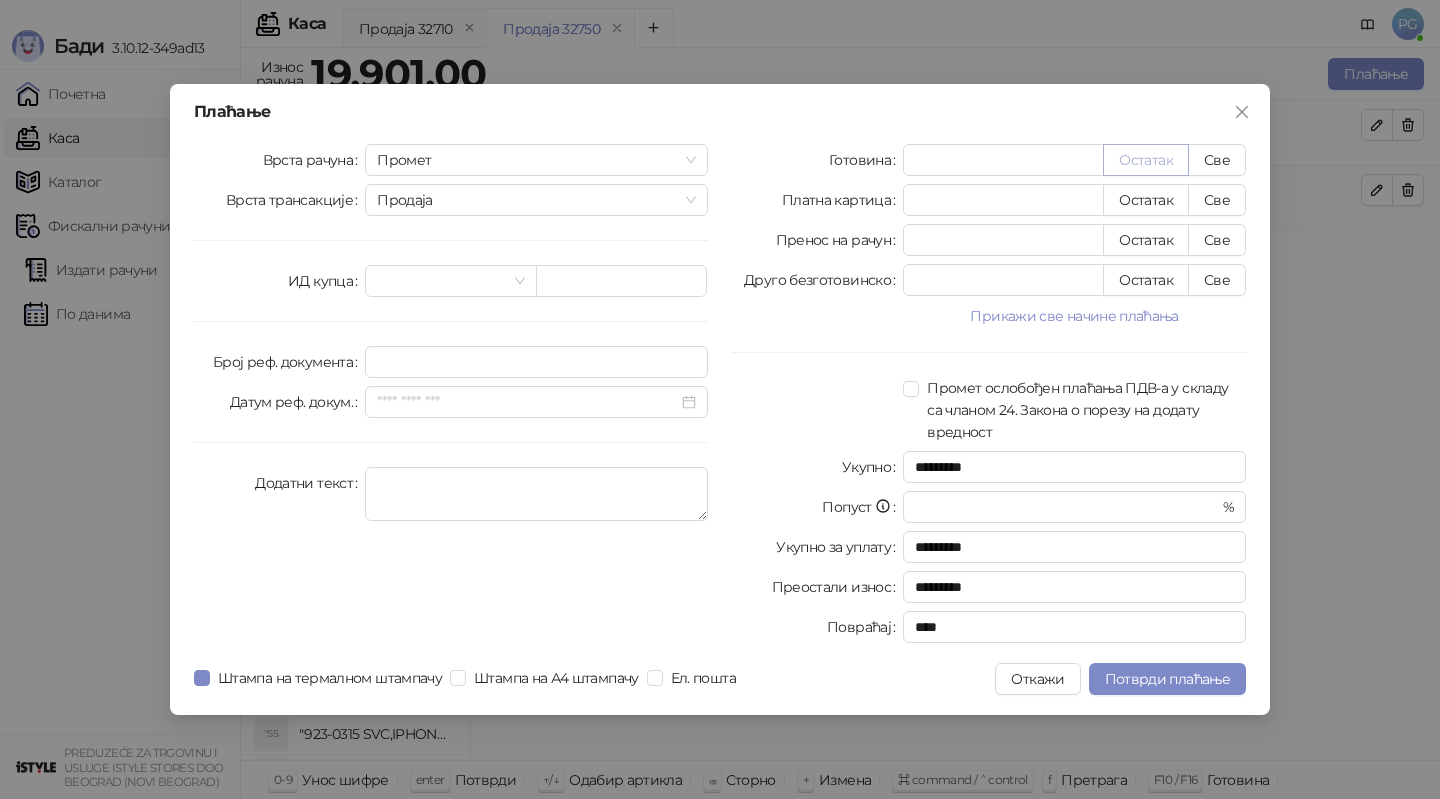 click on "Остатак" at bounding box center [1146, 160] 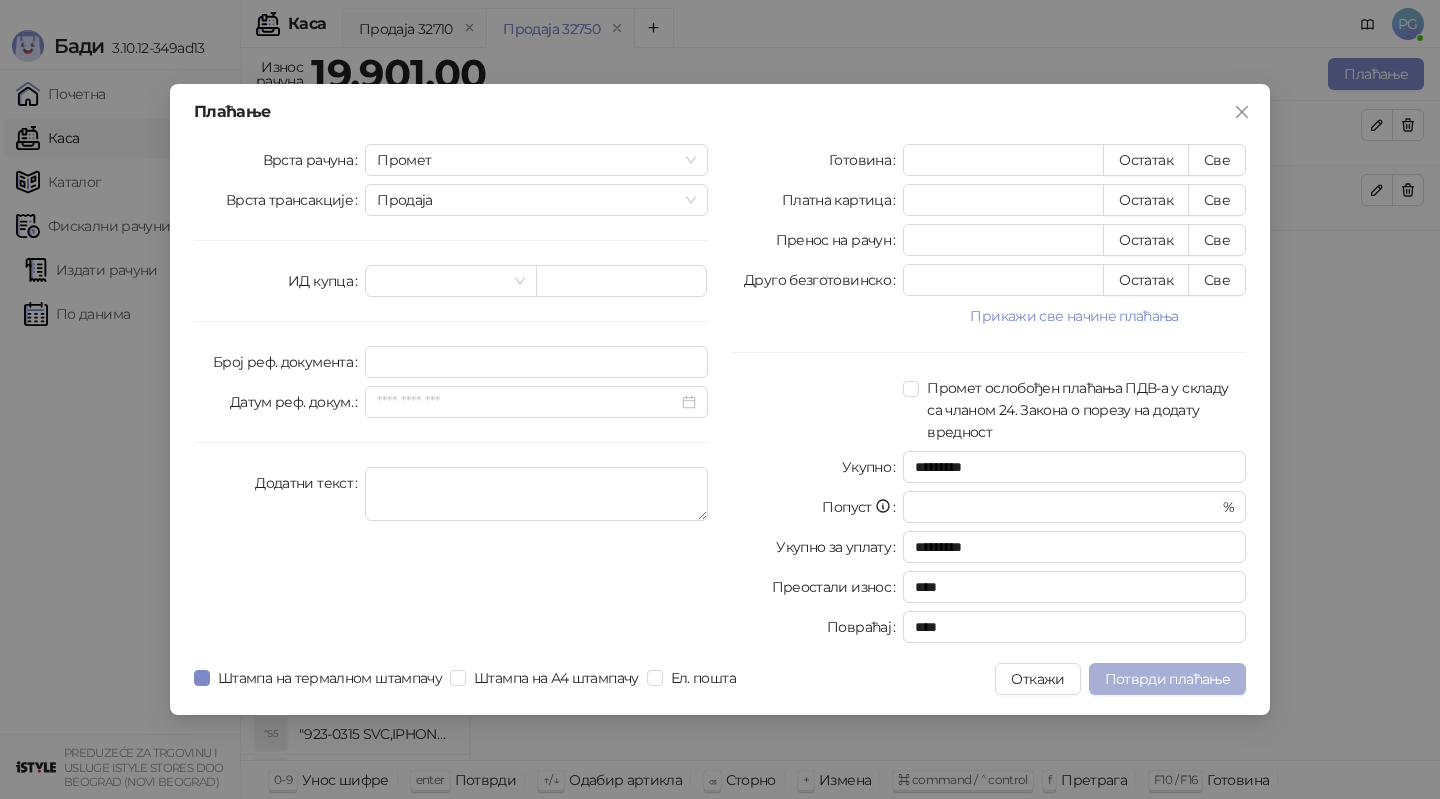 click on "Потврди плаћање" at bounding box center (1167, 679) 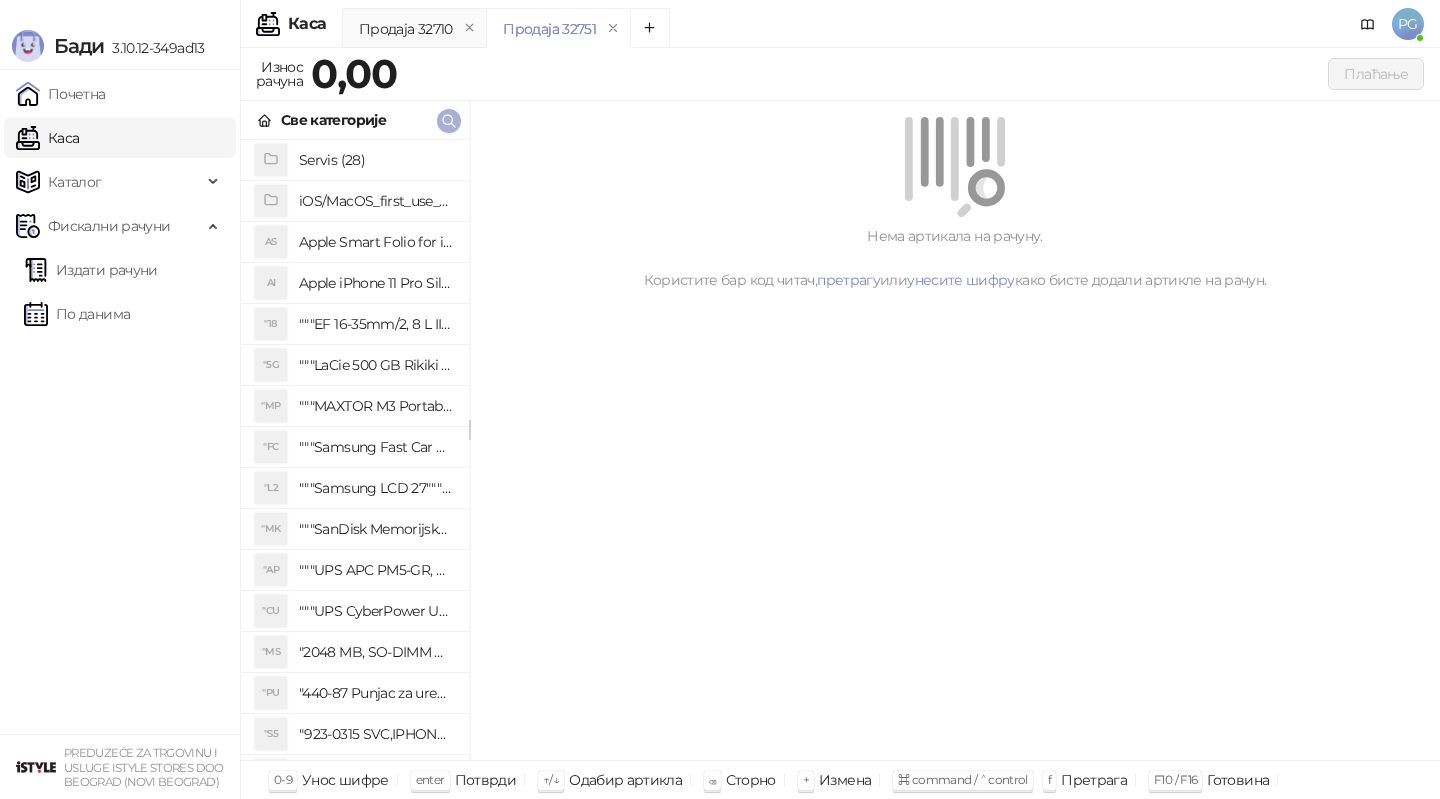click 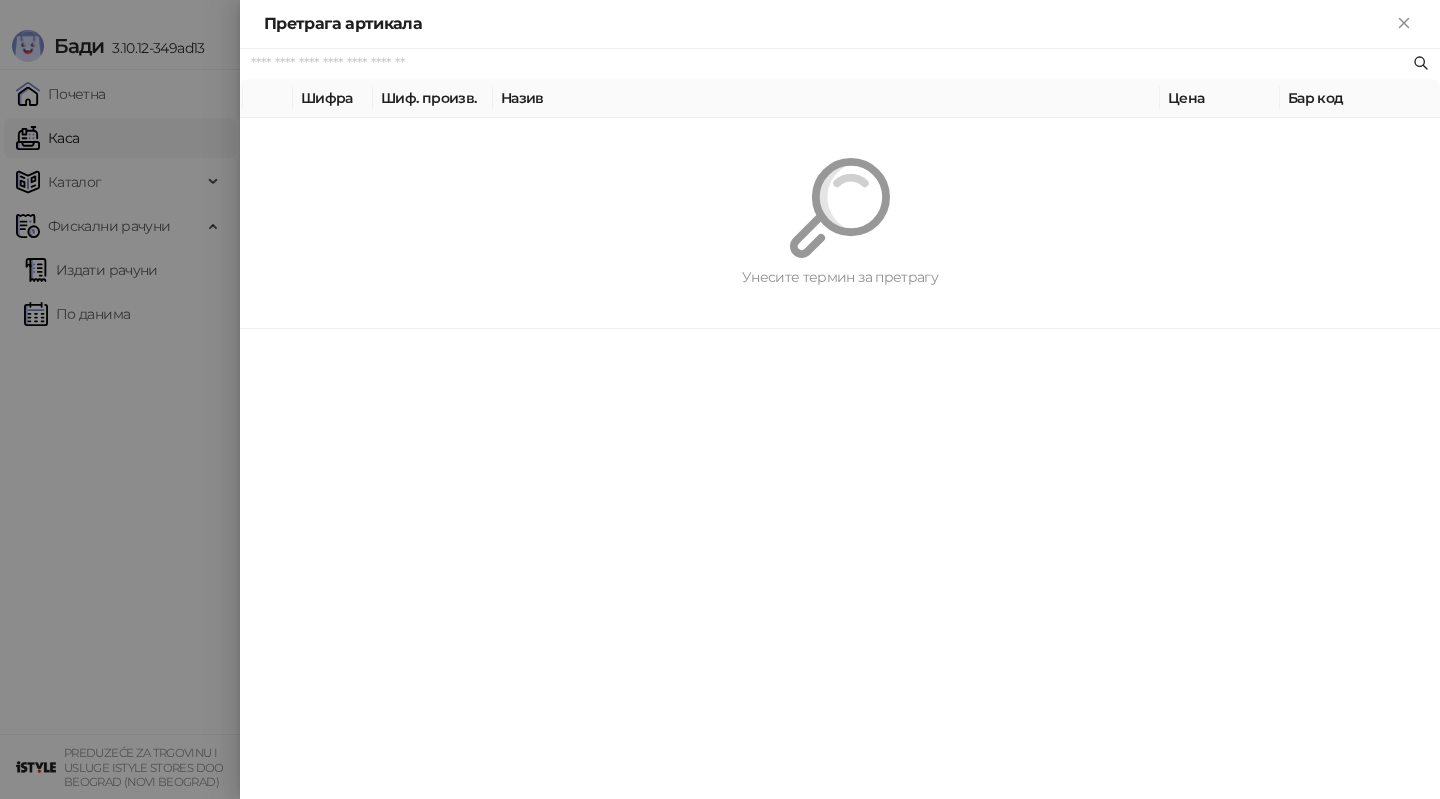paste on "*********" 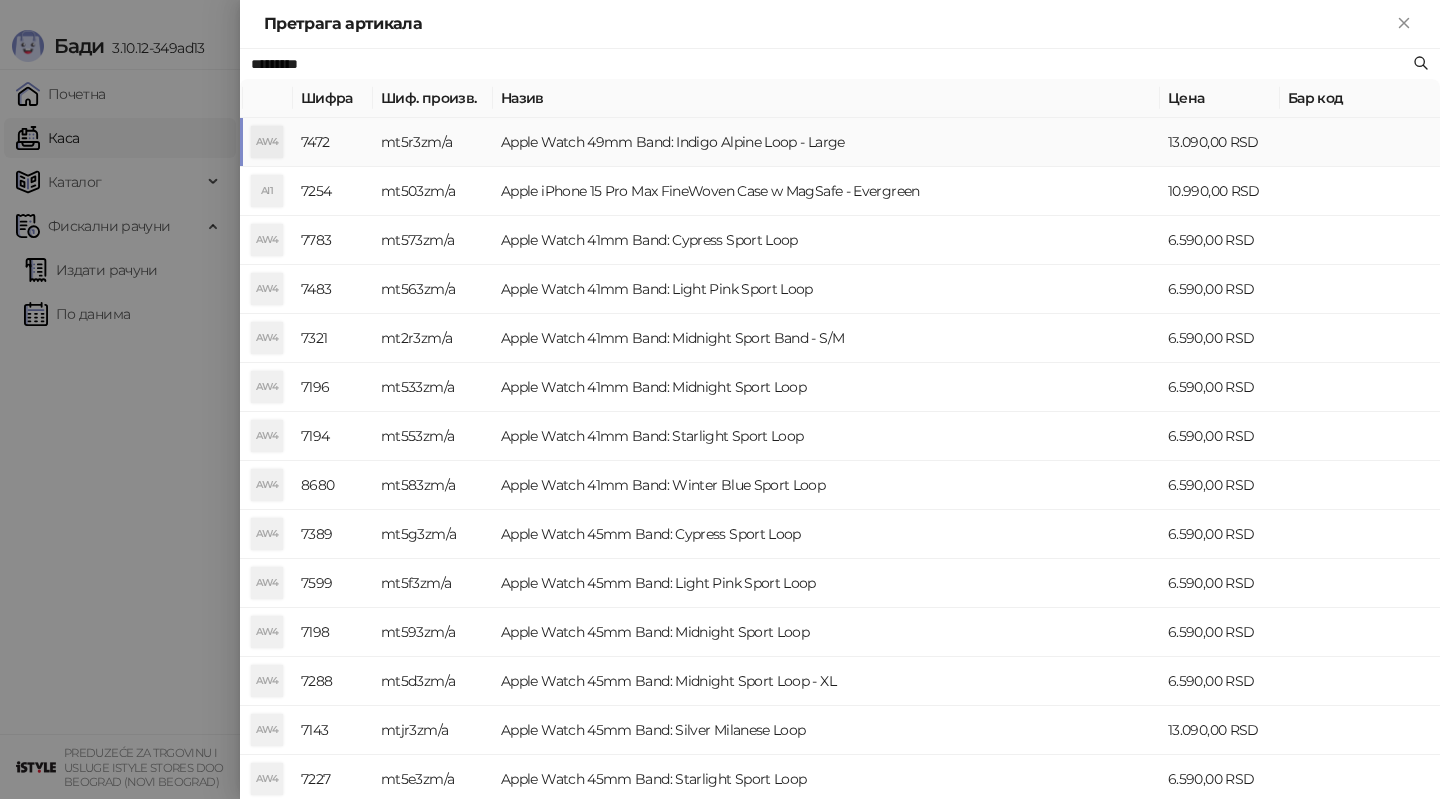 type on "*********" 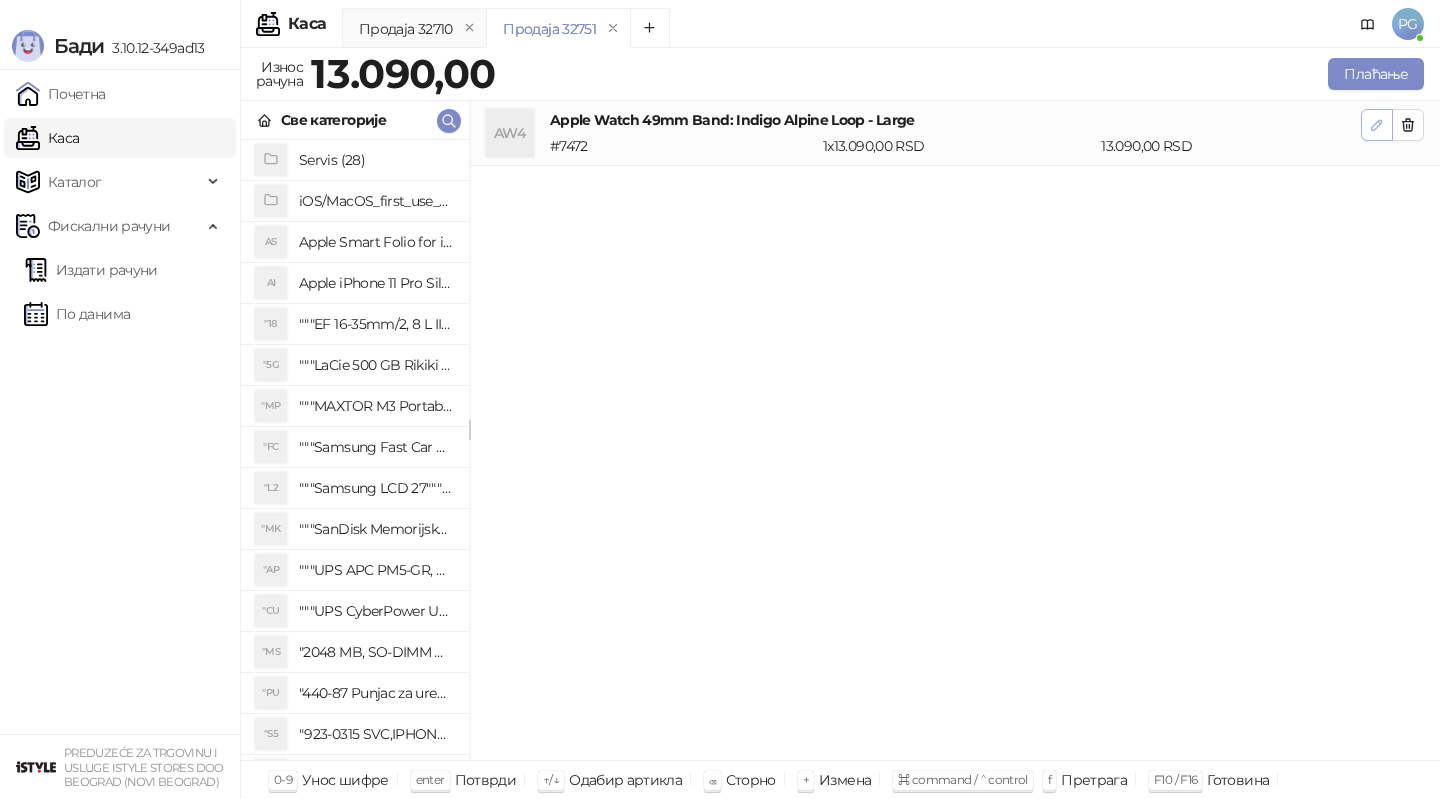 click 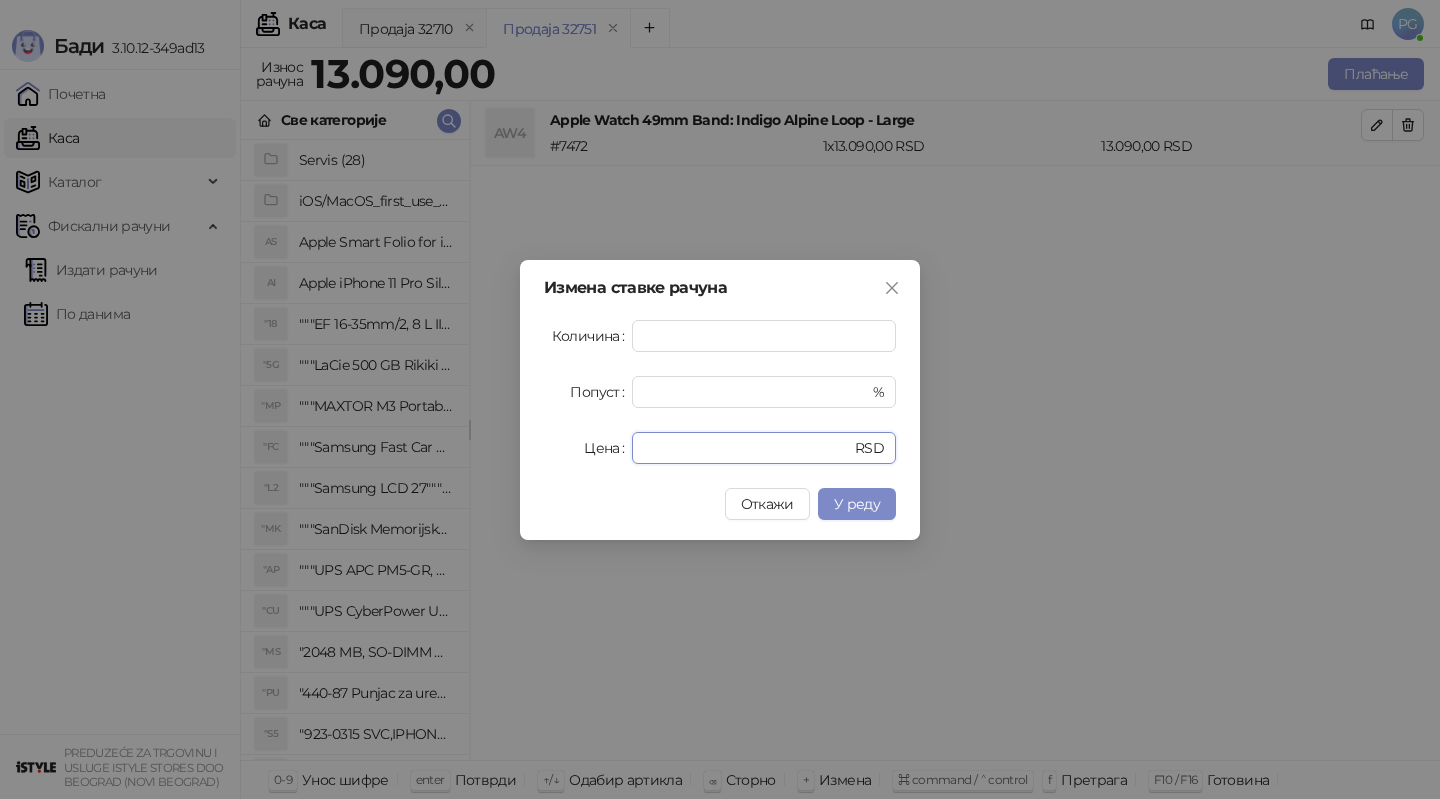 drag, startPoint x: 717, startPoint y: 449, endPoint x: 429, endPoint y: 454, distance: 288.0434 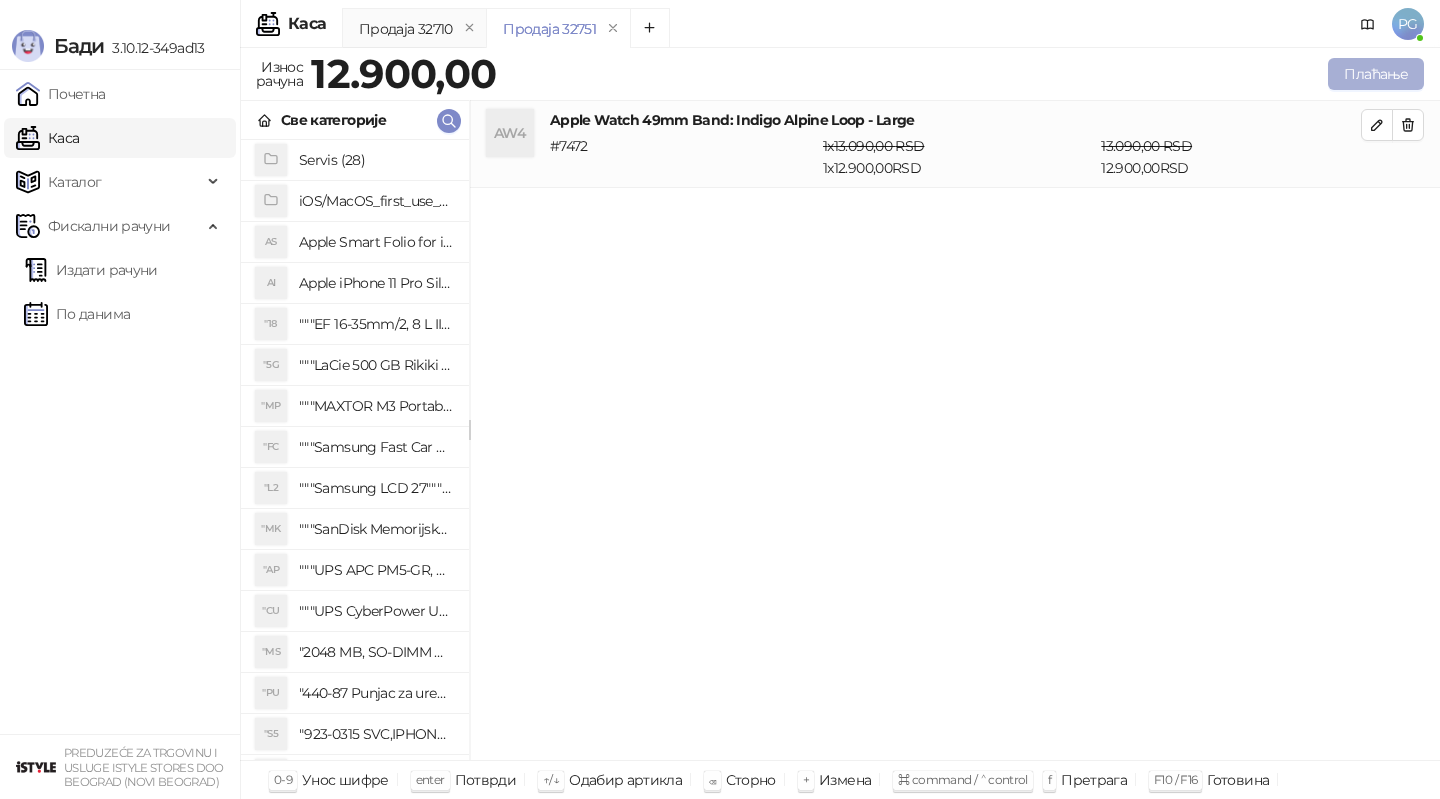 click on "Плаћање" at bounding box center [1376, 74] 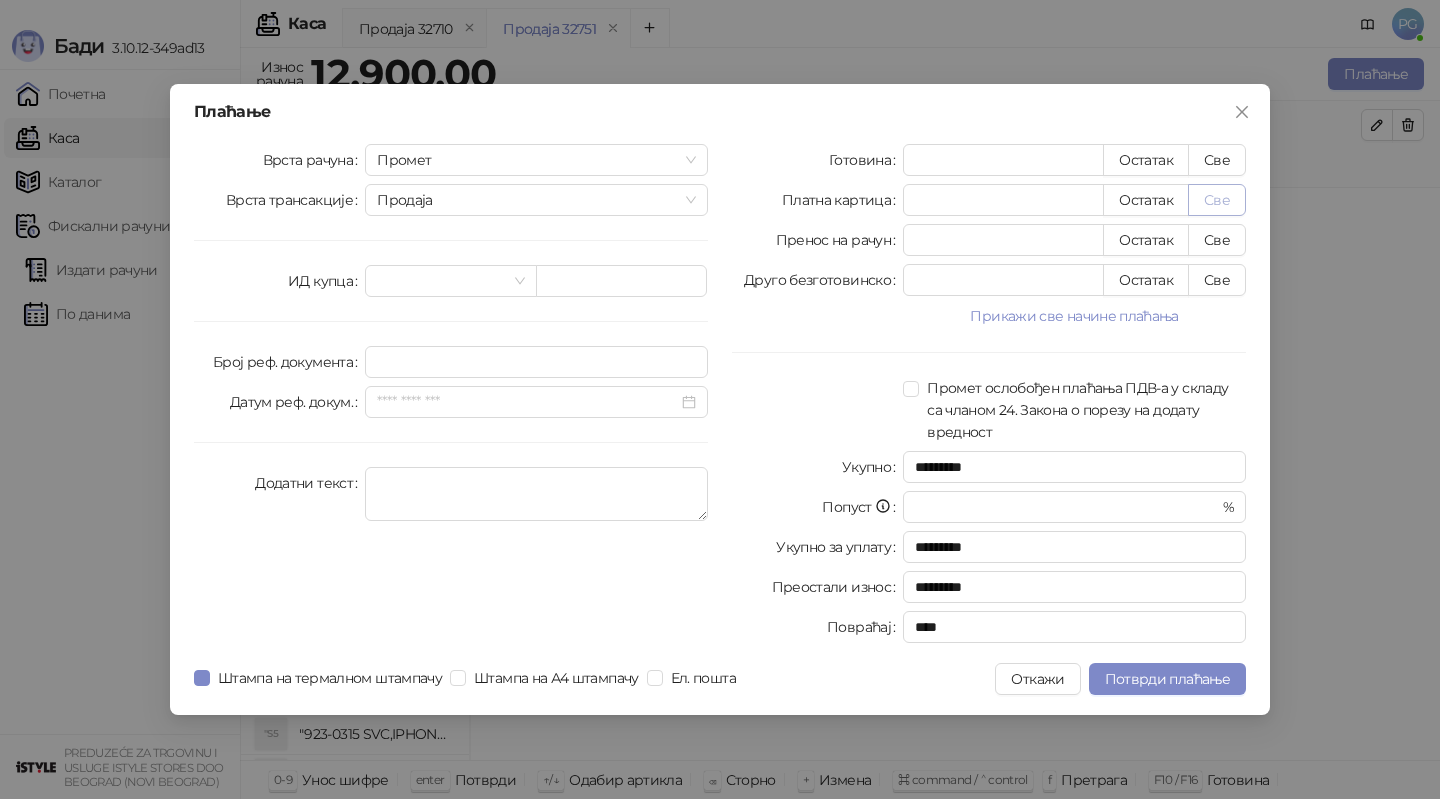 click on "Све" at bounding box center [1217, 200] 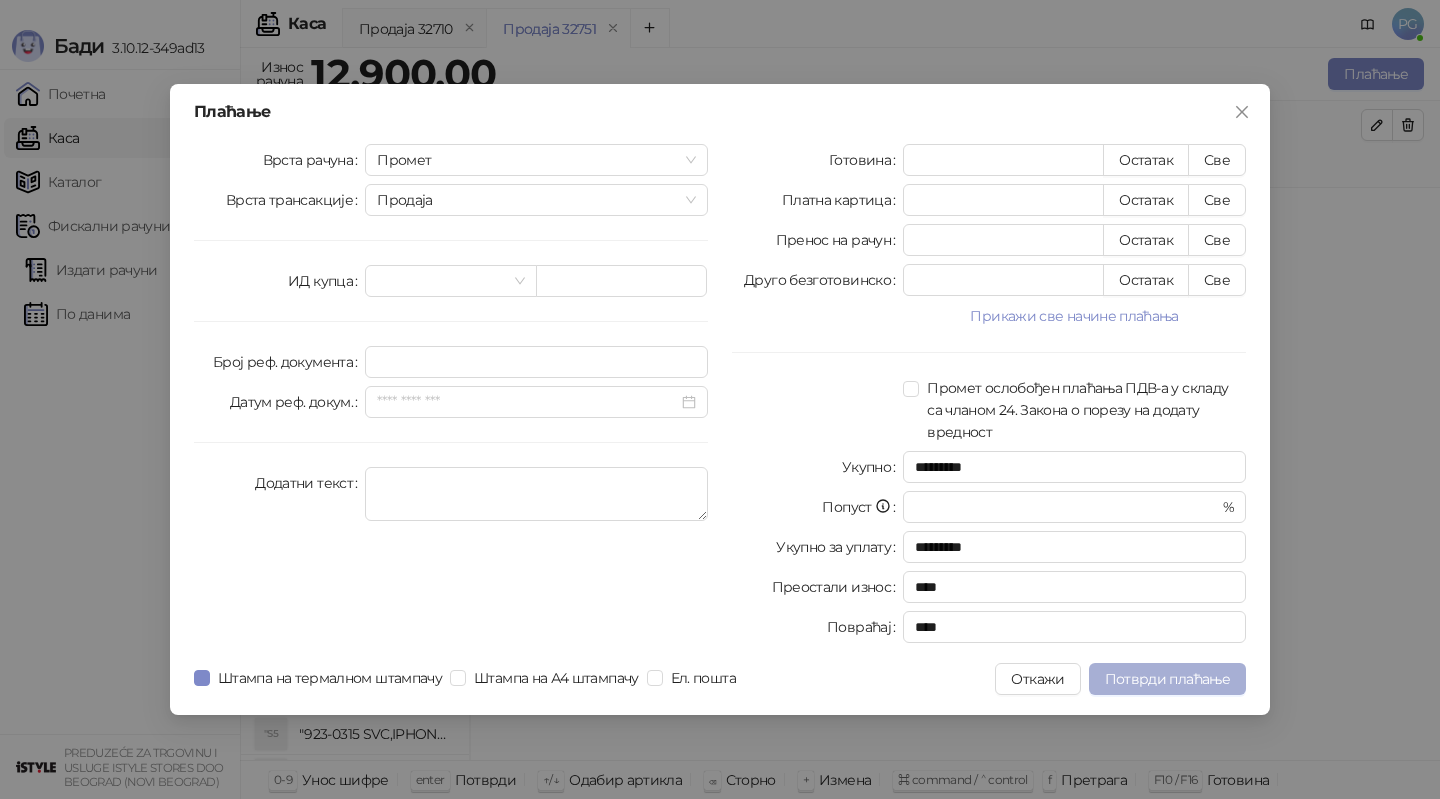 click on "Потврди плаћање" at bounding box center (1167, 679) 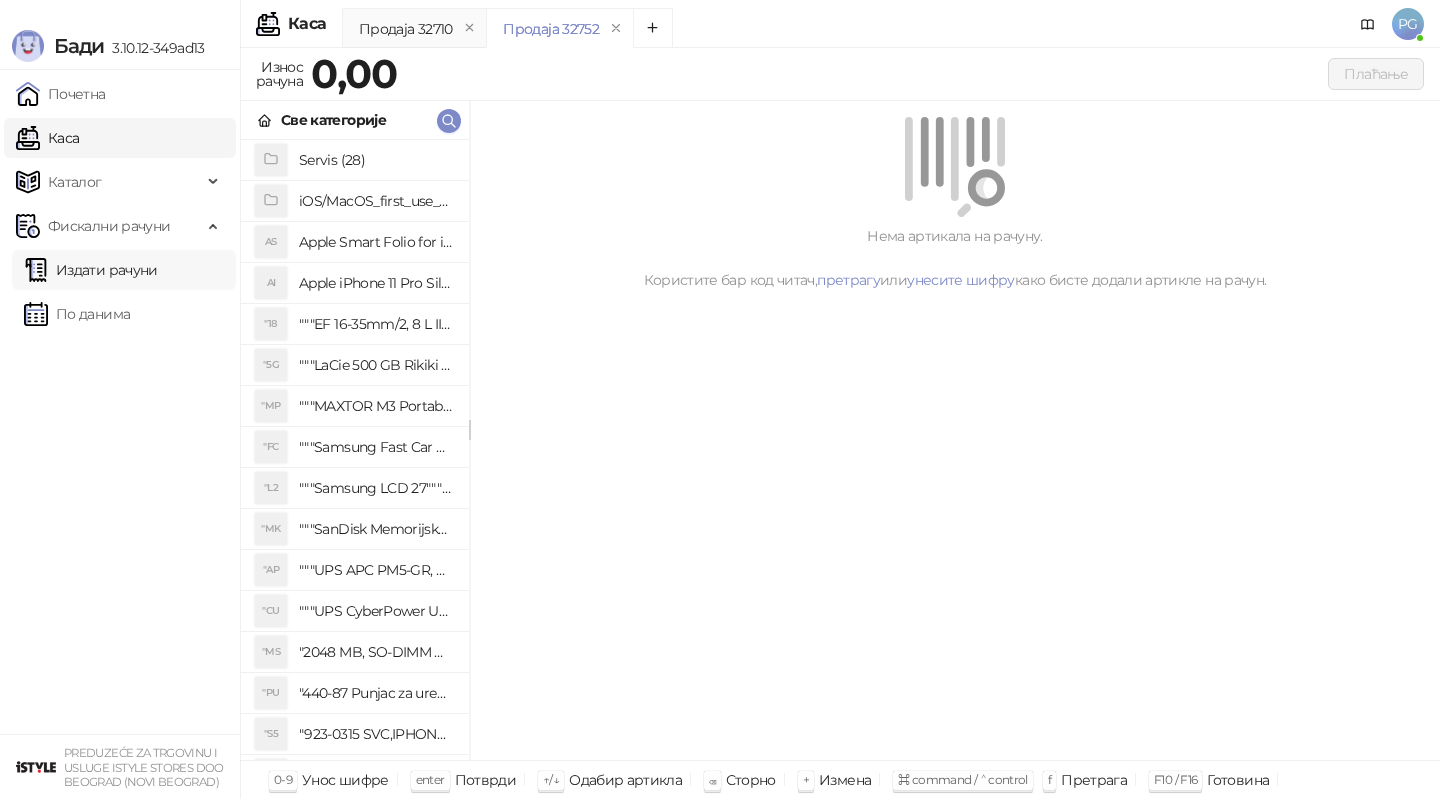 click on "Издати рачуни" at bounding box center [91, 270] 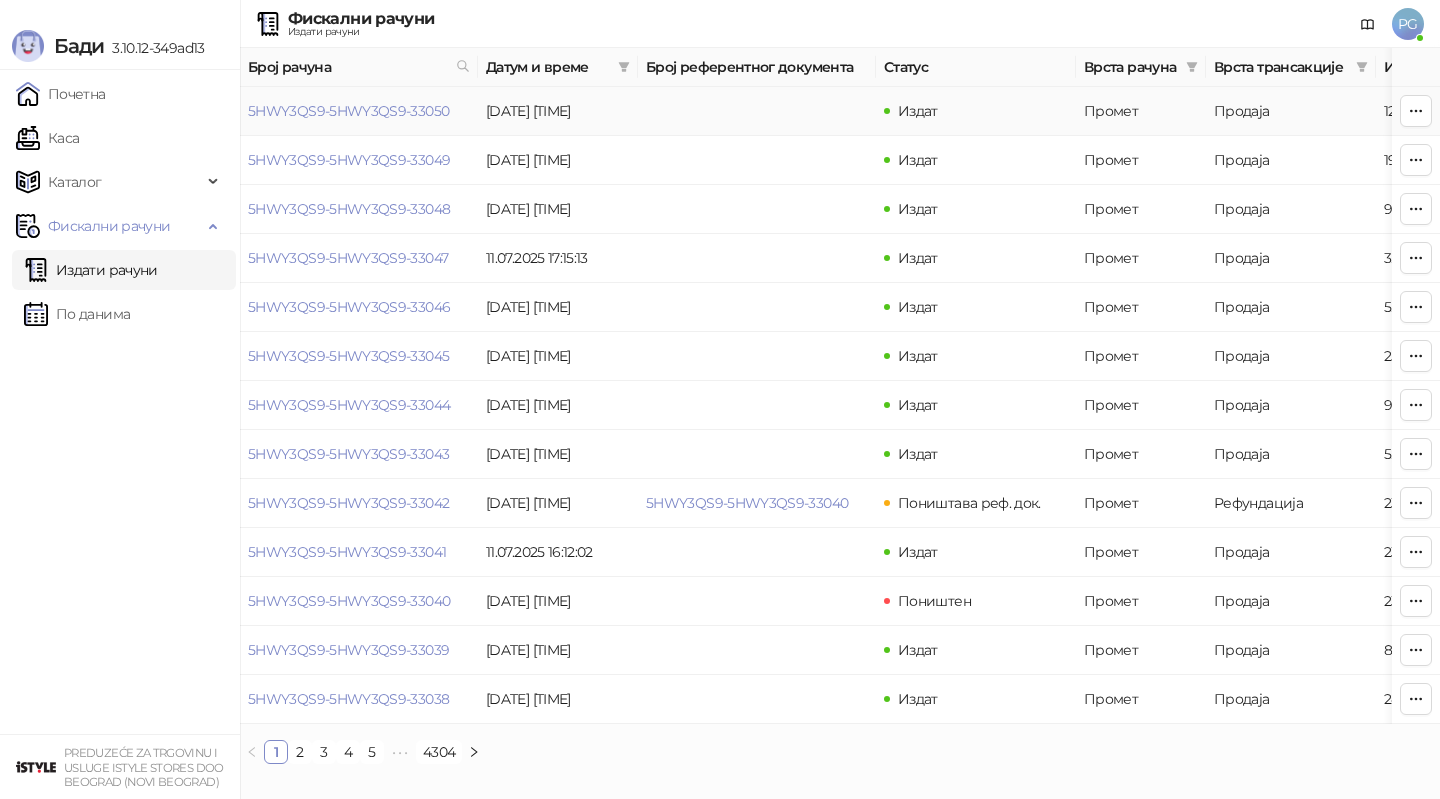 click on "5HWY3QS9-5HWY3QS9-33050" at bounding box center [359, 111] 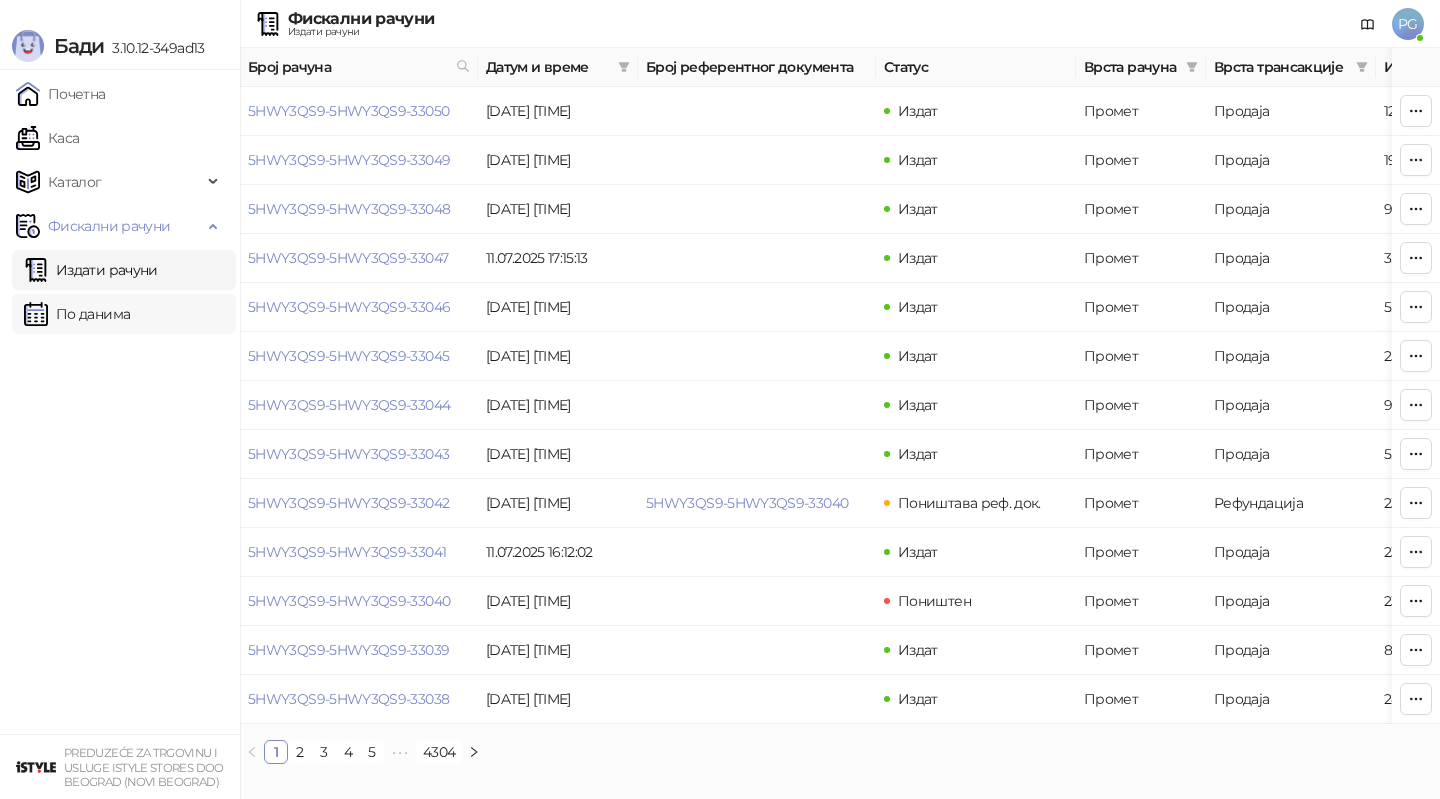 click on "По данима" at bounding box center (77, 314) 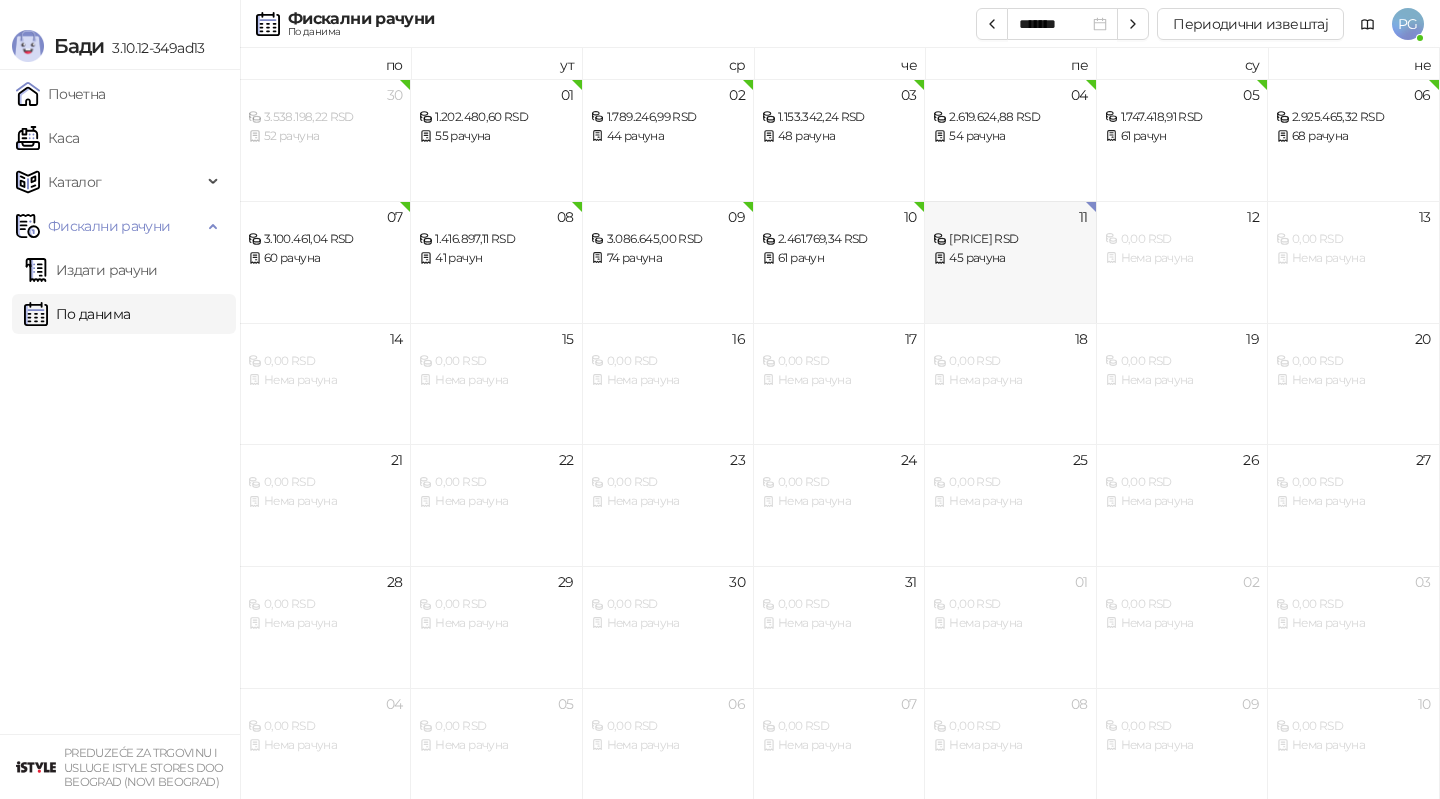 click on "45 рачуна" at bounding box center [1010, 258] 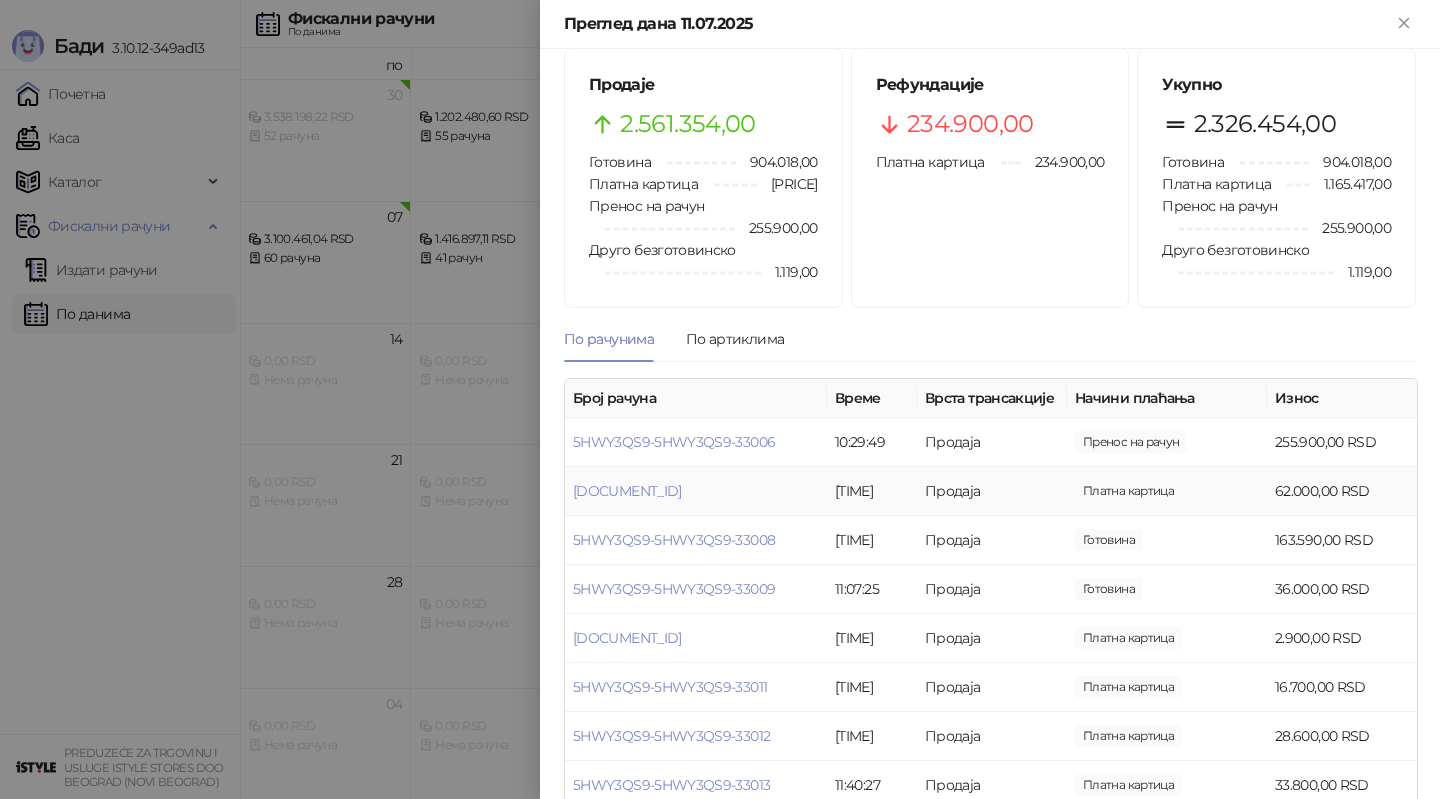 scroll, scrollTop: 48, scrollLeft: 0, axis: vertical 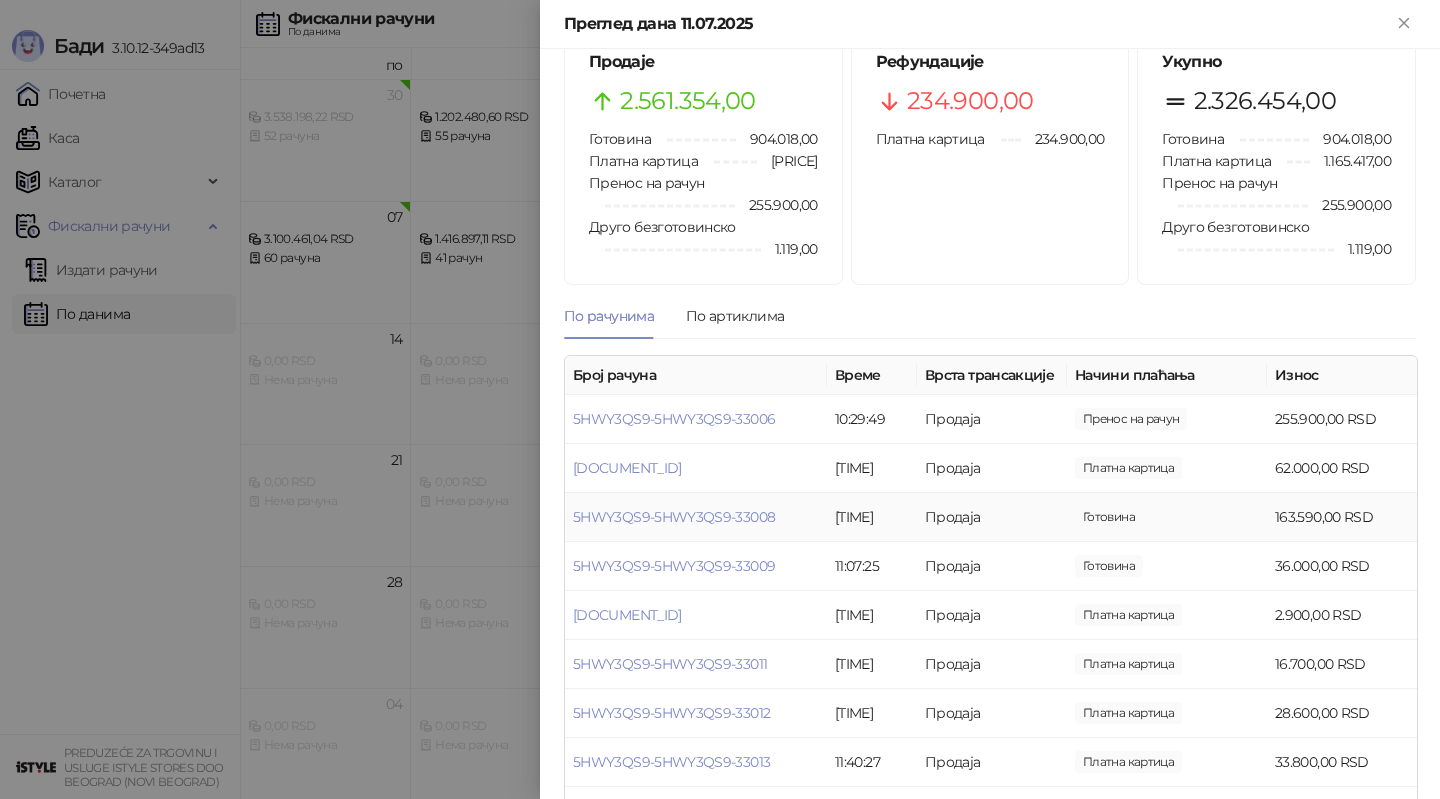 click on "5HWY3QS9-5HWY3QS9-33008" at bounding box center [696, 517] 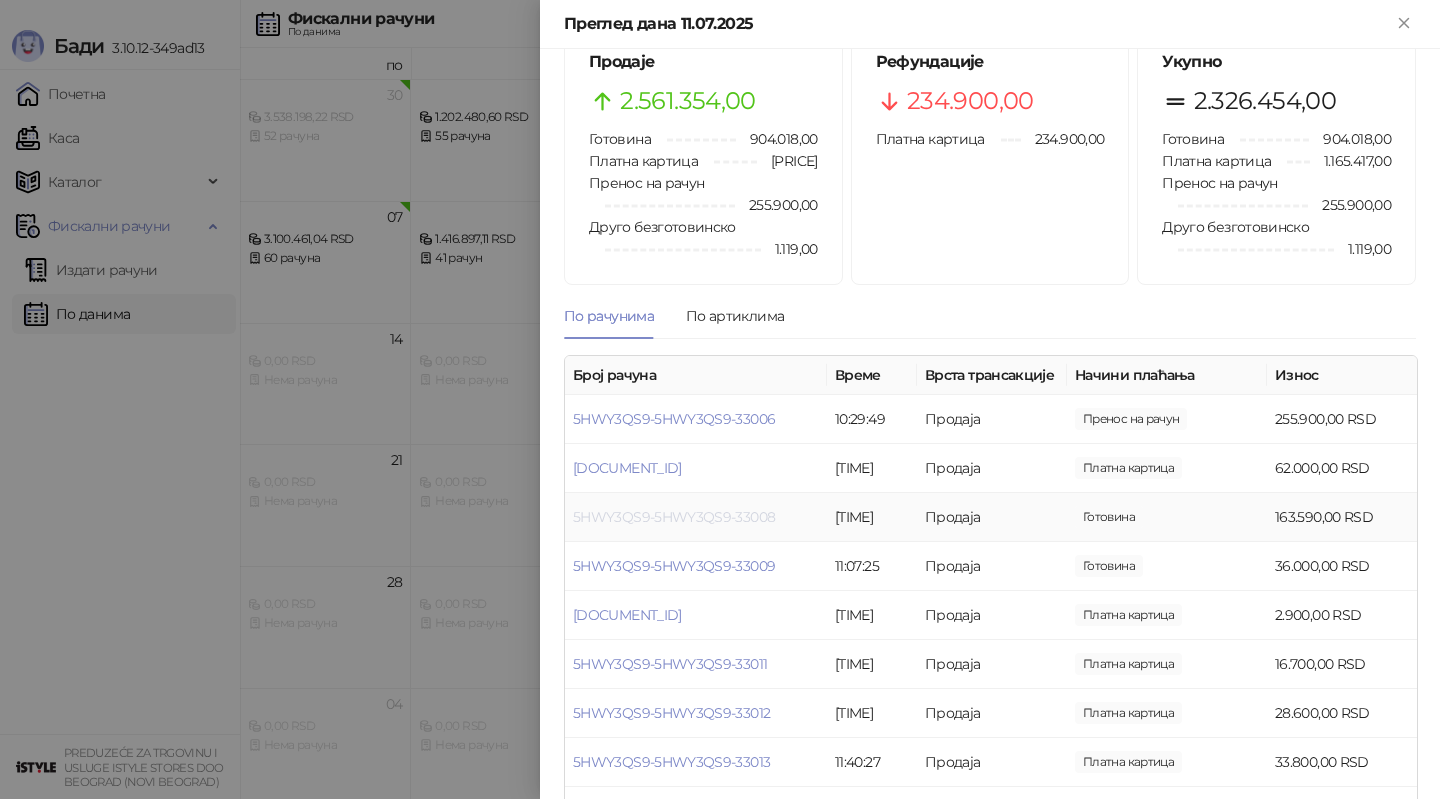 click on "5HWY3QS9-5HWY3QS9-33008" at bounding box center [674, 517] 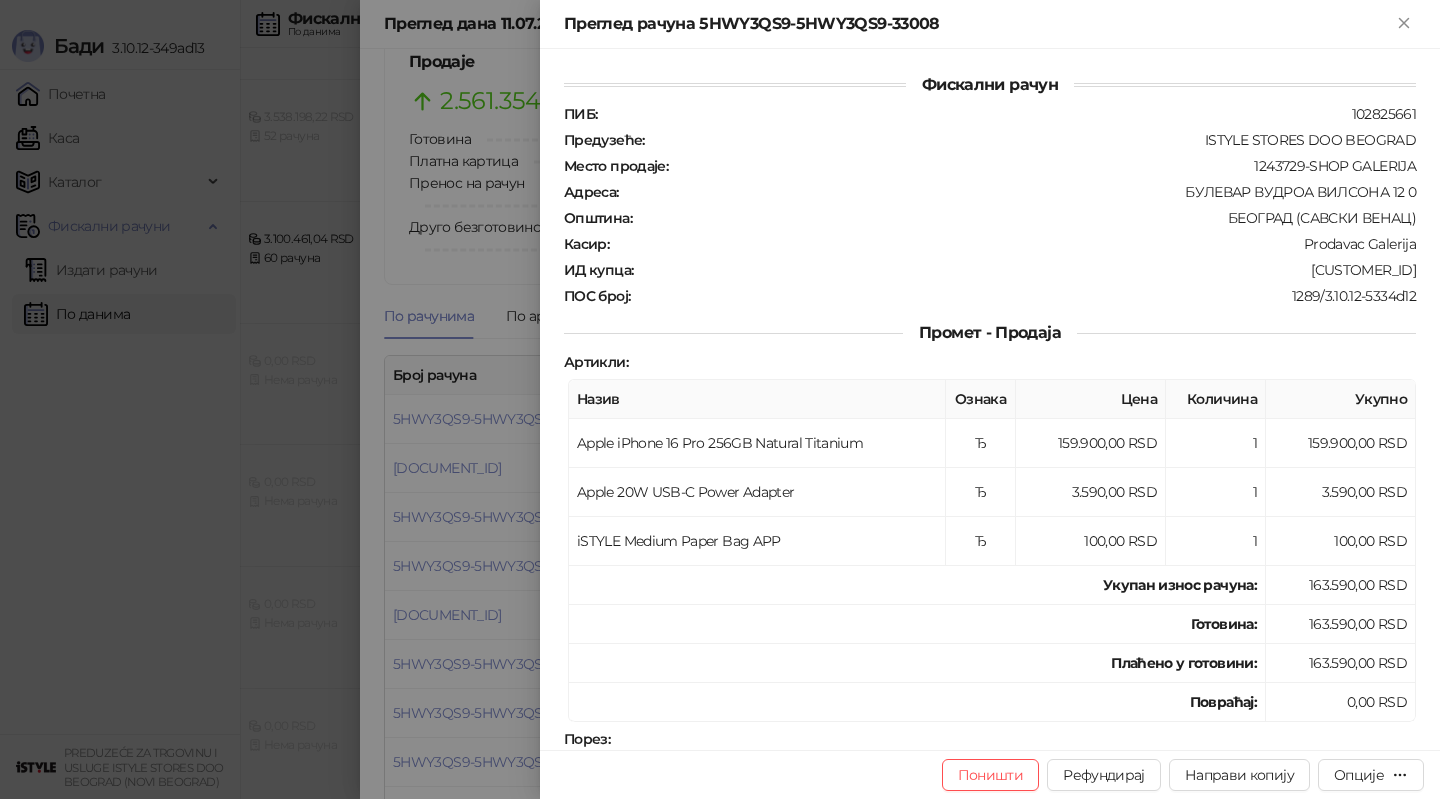 click at bounding box center [720, 399] 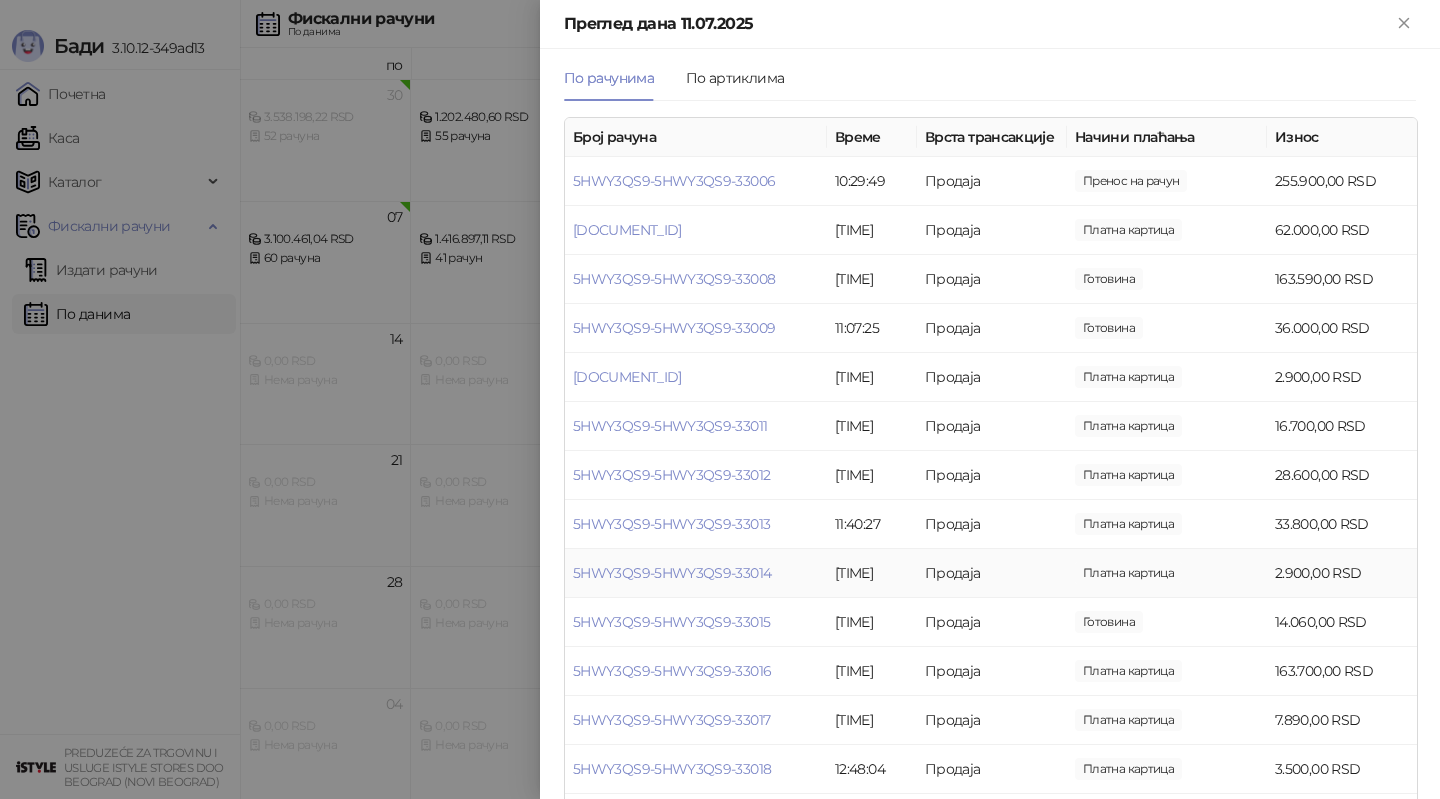 scroll, scrollTop: 302, scrollLeft: 0, axis: vertical 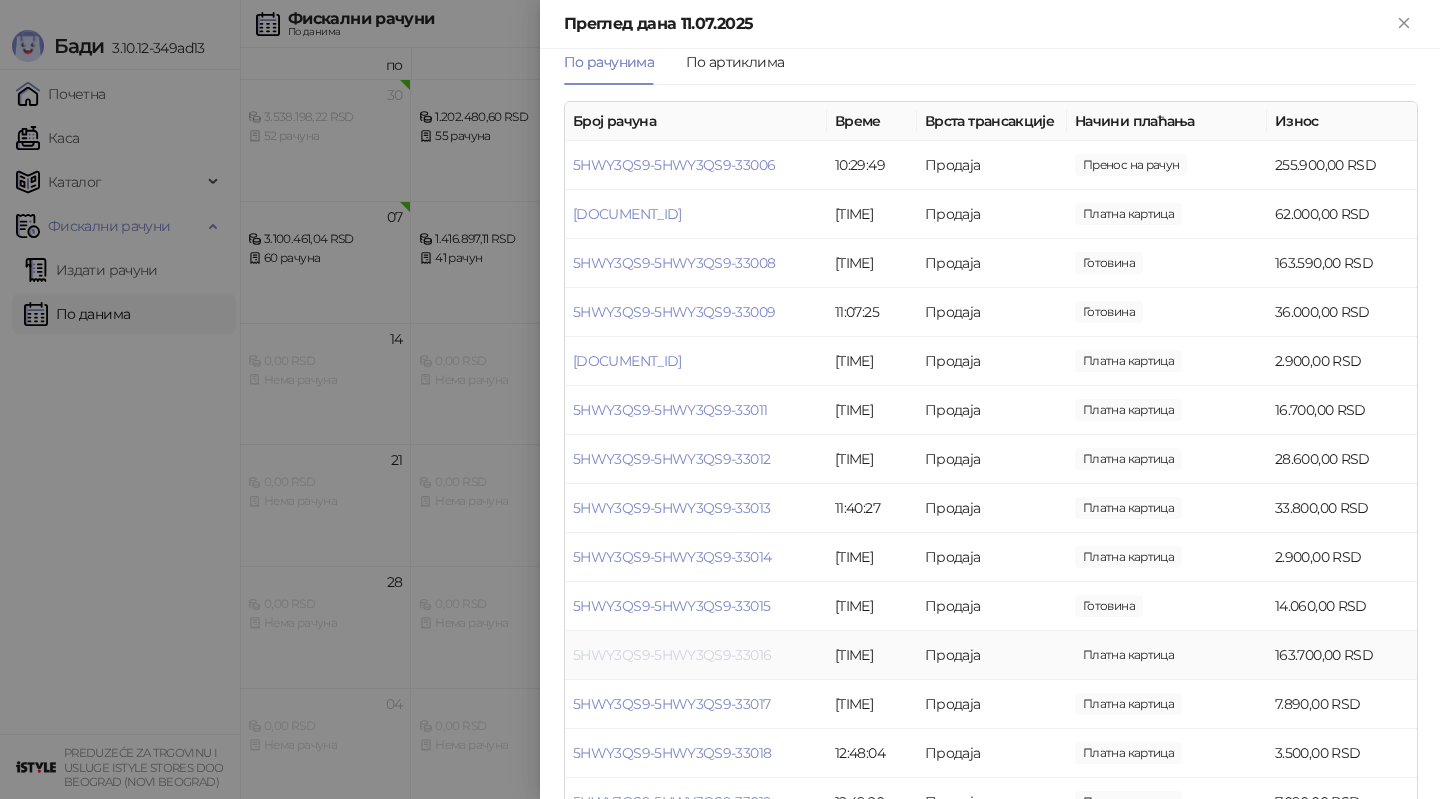 click on "5HWY3QS9-5HWY3QS9-33016" at bounding box center (672, 655) 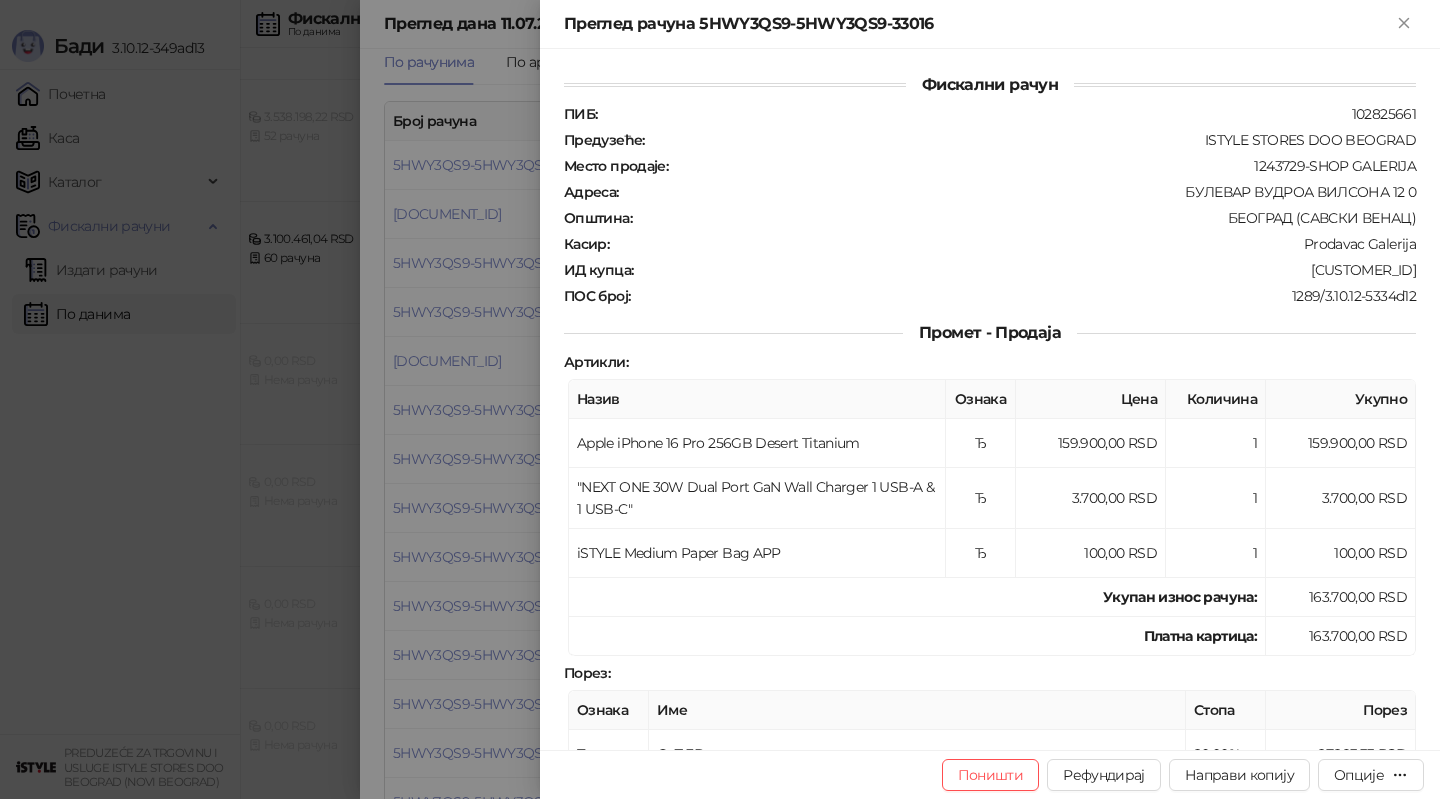 click at bounding box center (720, 399) 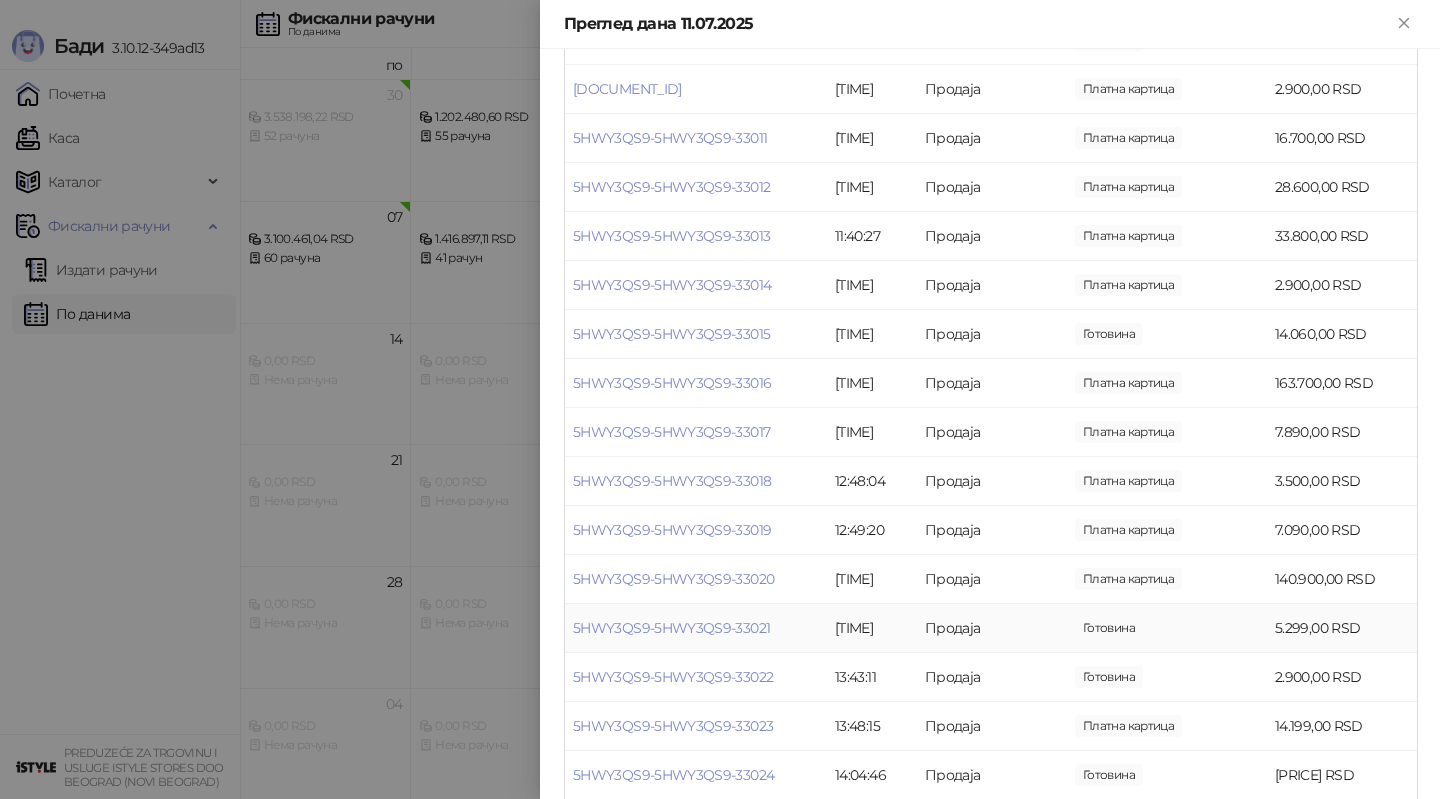scroll, scrollTop: 578, scrollLeft: 0, axis: vertical 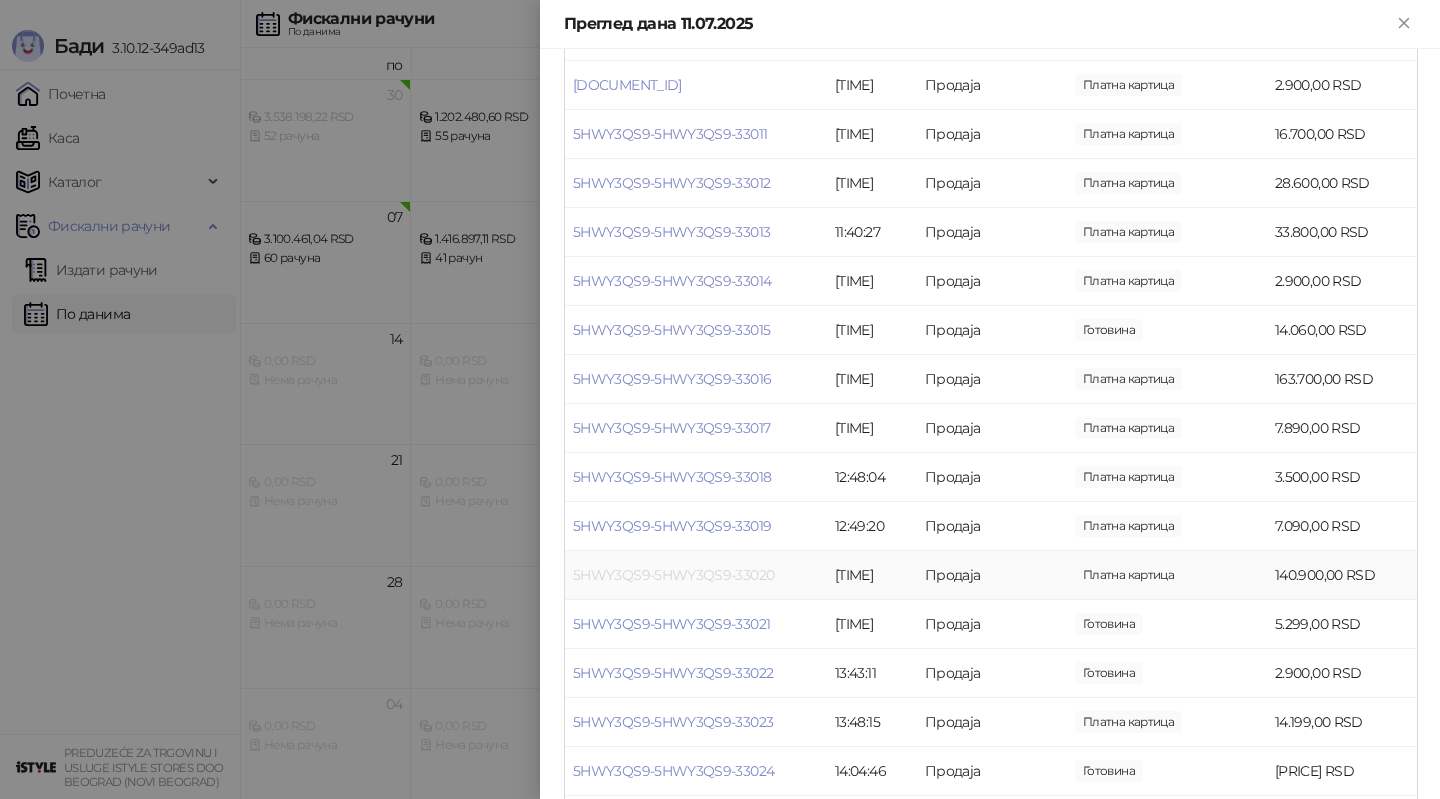 click on "5HWY3QS9-5HWY3QS9-33020" at bounding box center (673, 575) 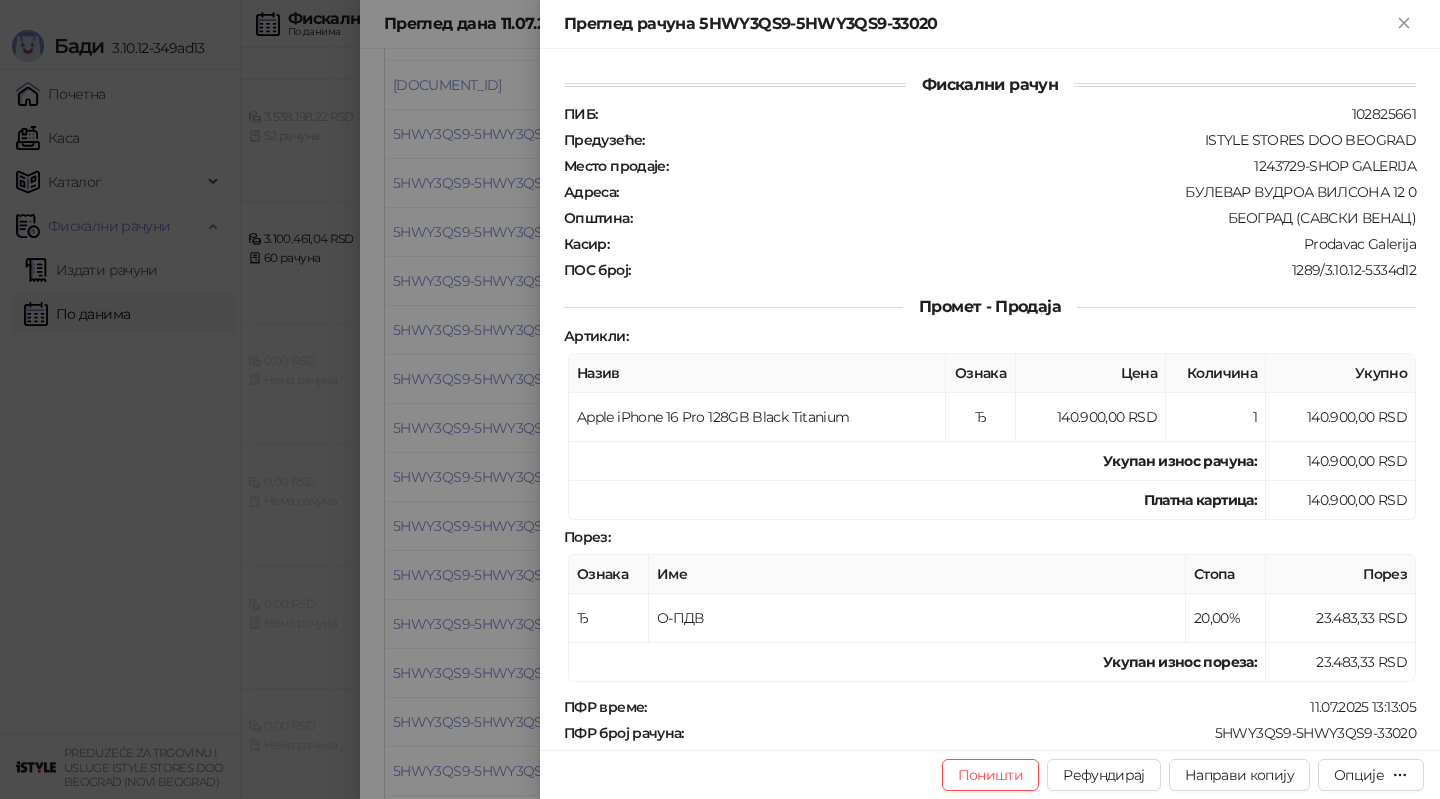 click at bounding box center (720, 399) 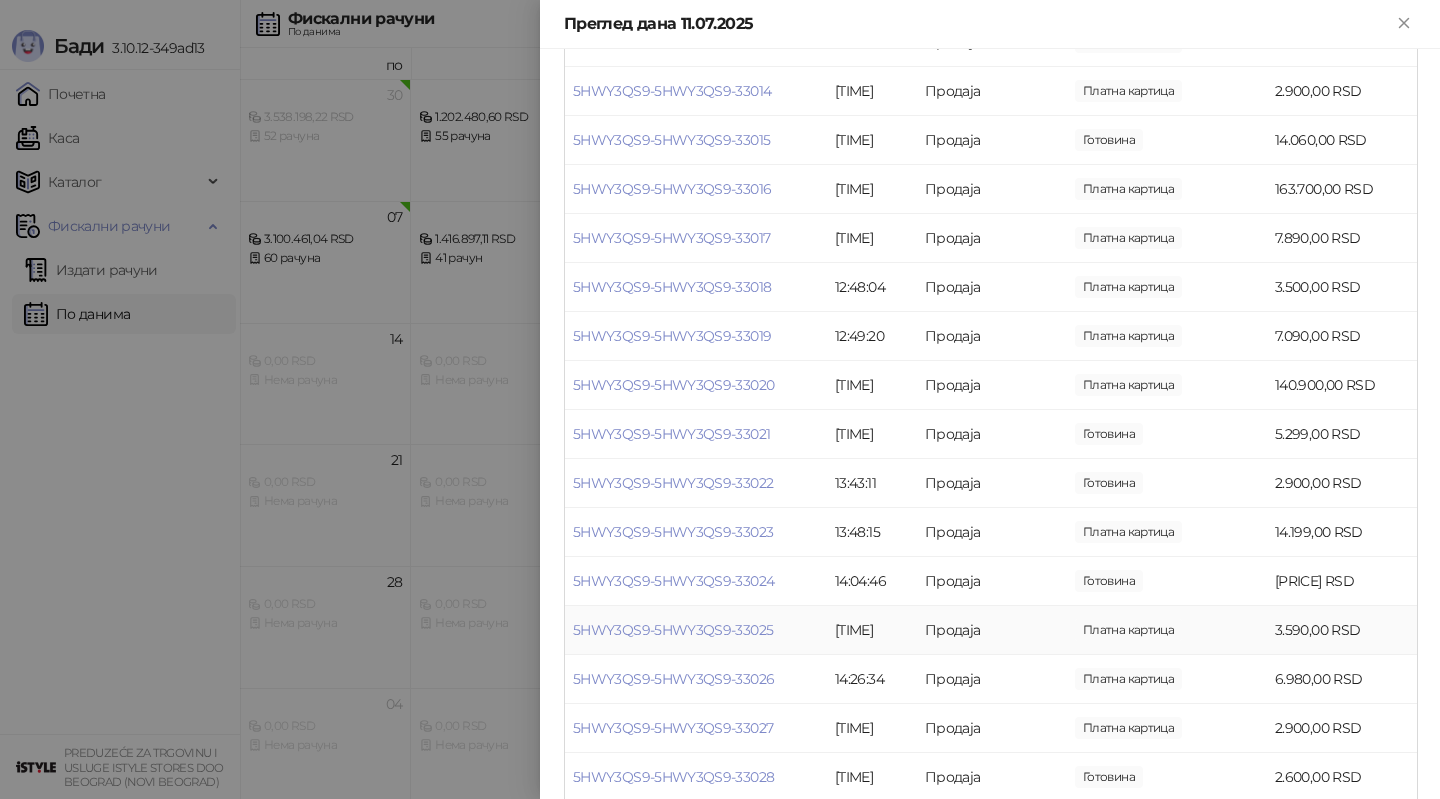 scroll, scrollTop: 776, scrollLeft: 0, axis: vertical 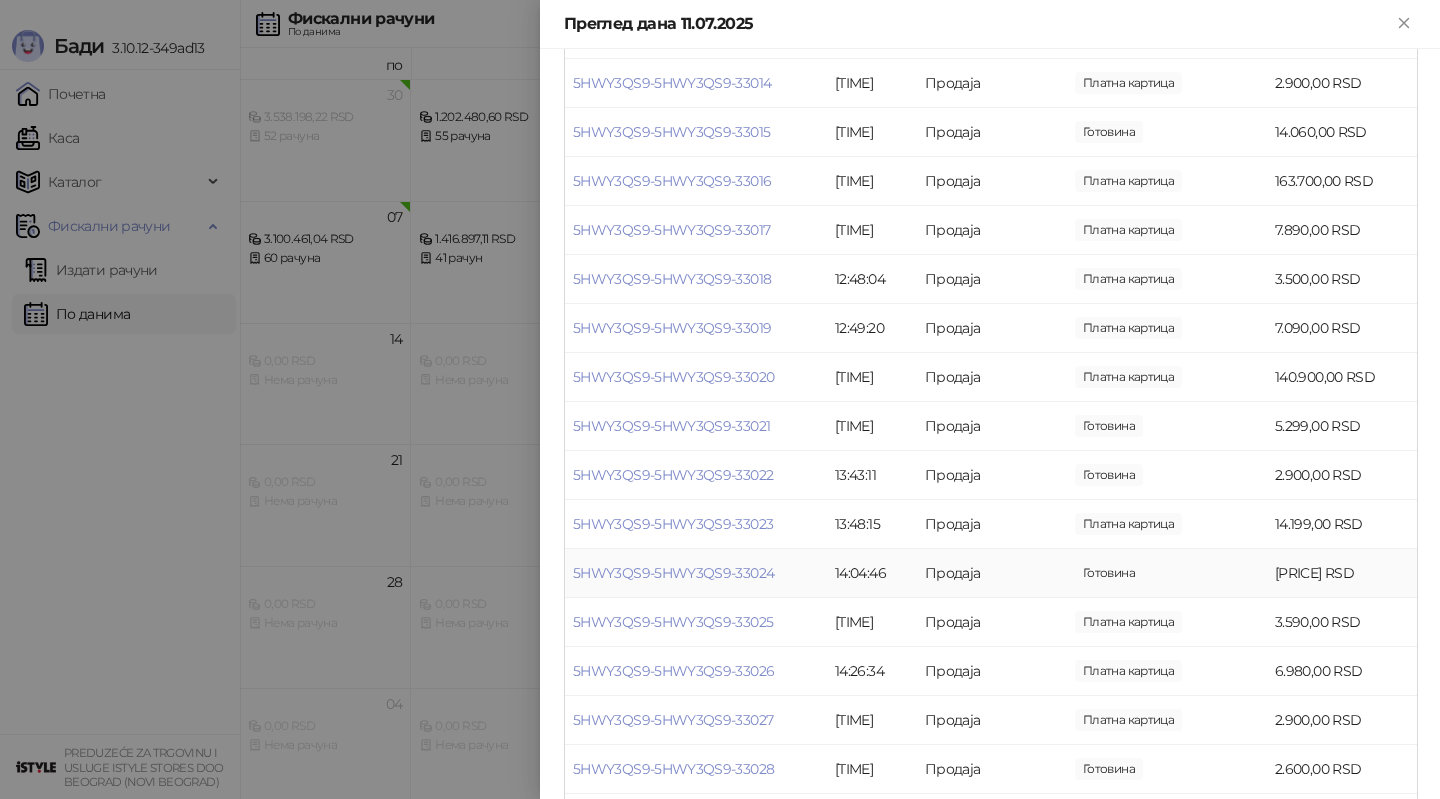 click on "5HWY3QS9-5HWY3QS9-33024" at bounding box center (696, 573) 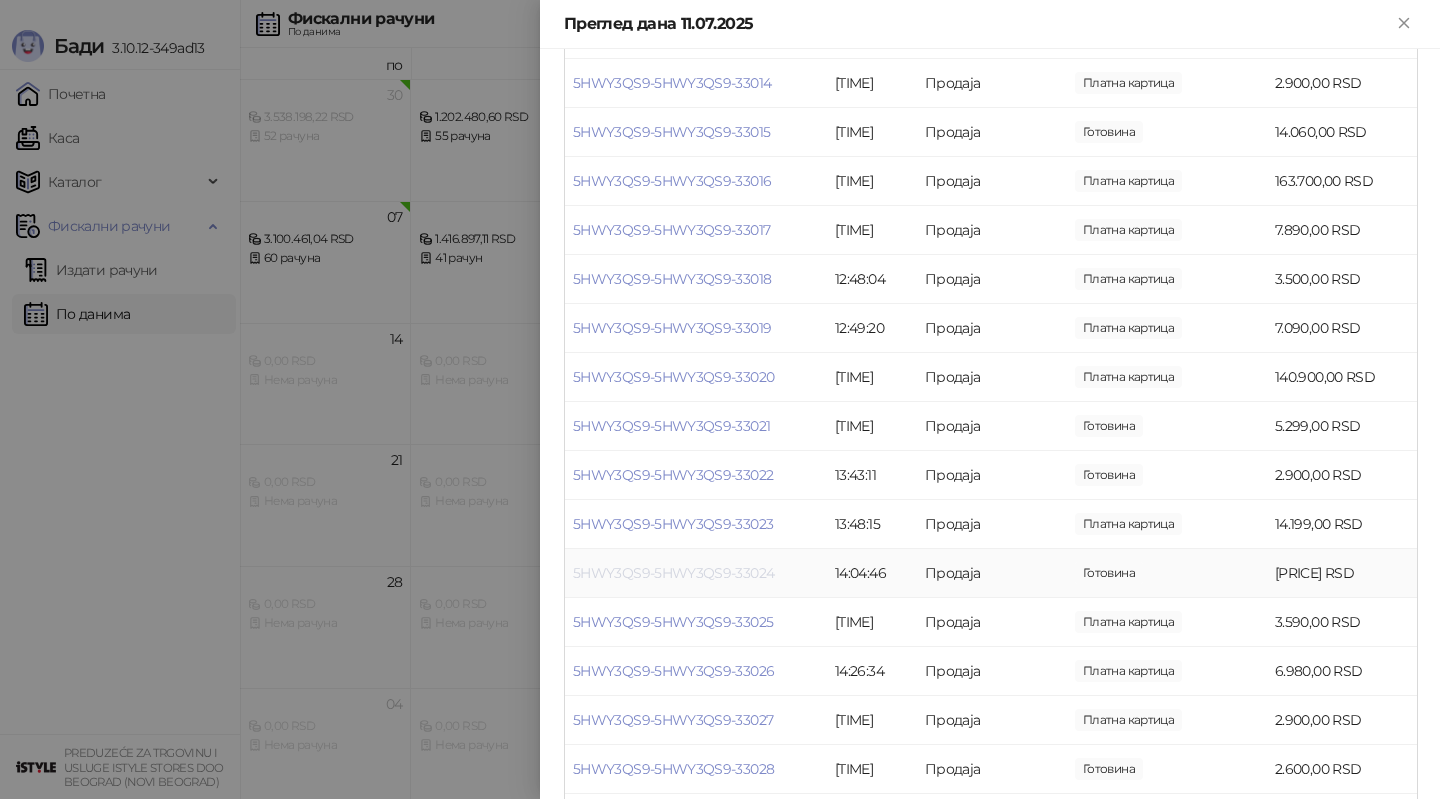click on "5HWY3QS9-5HWY3QS9-33024" at bounding box center (673, 573) 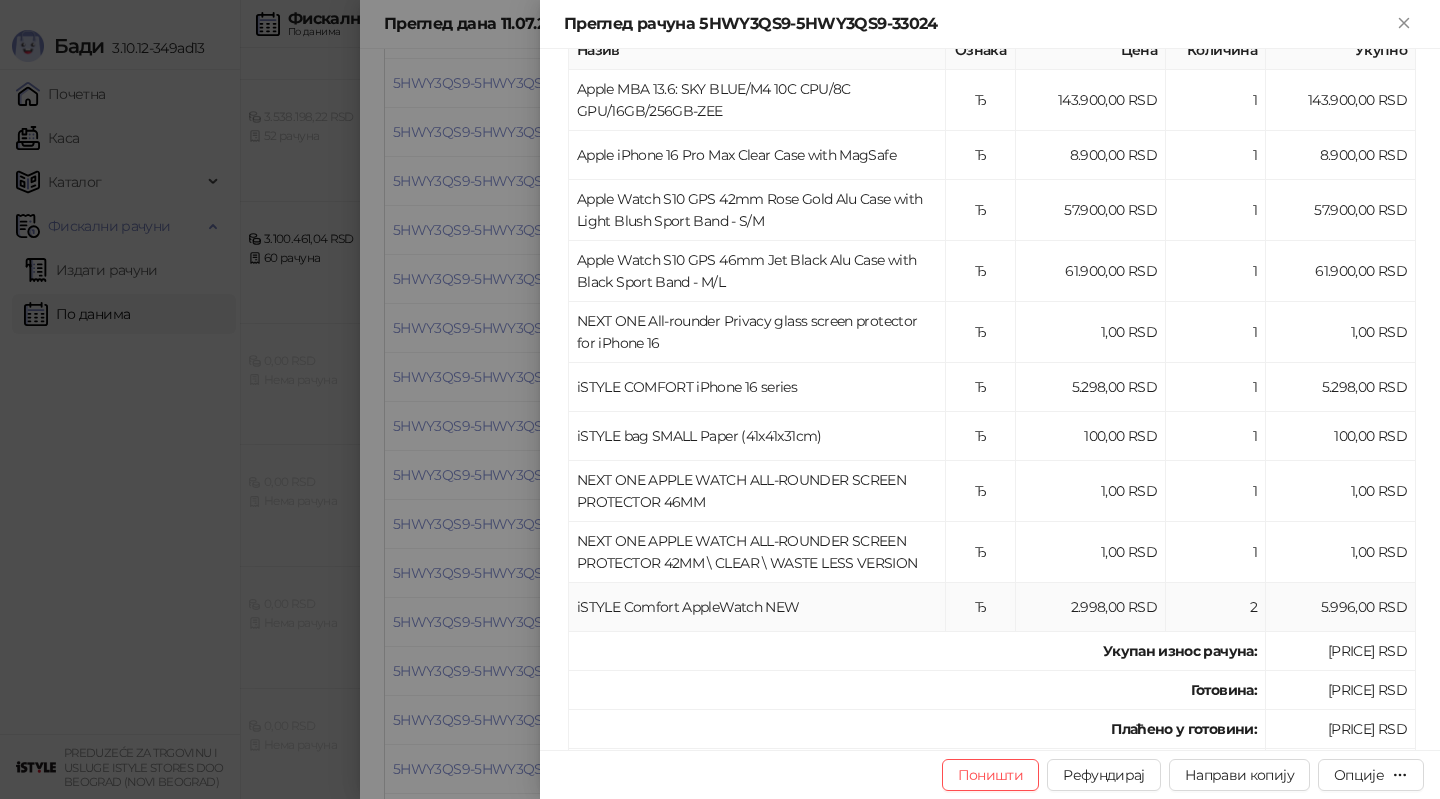 scroll, scrollTop: 330, scrollLeft: 0, axis: vertical 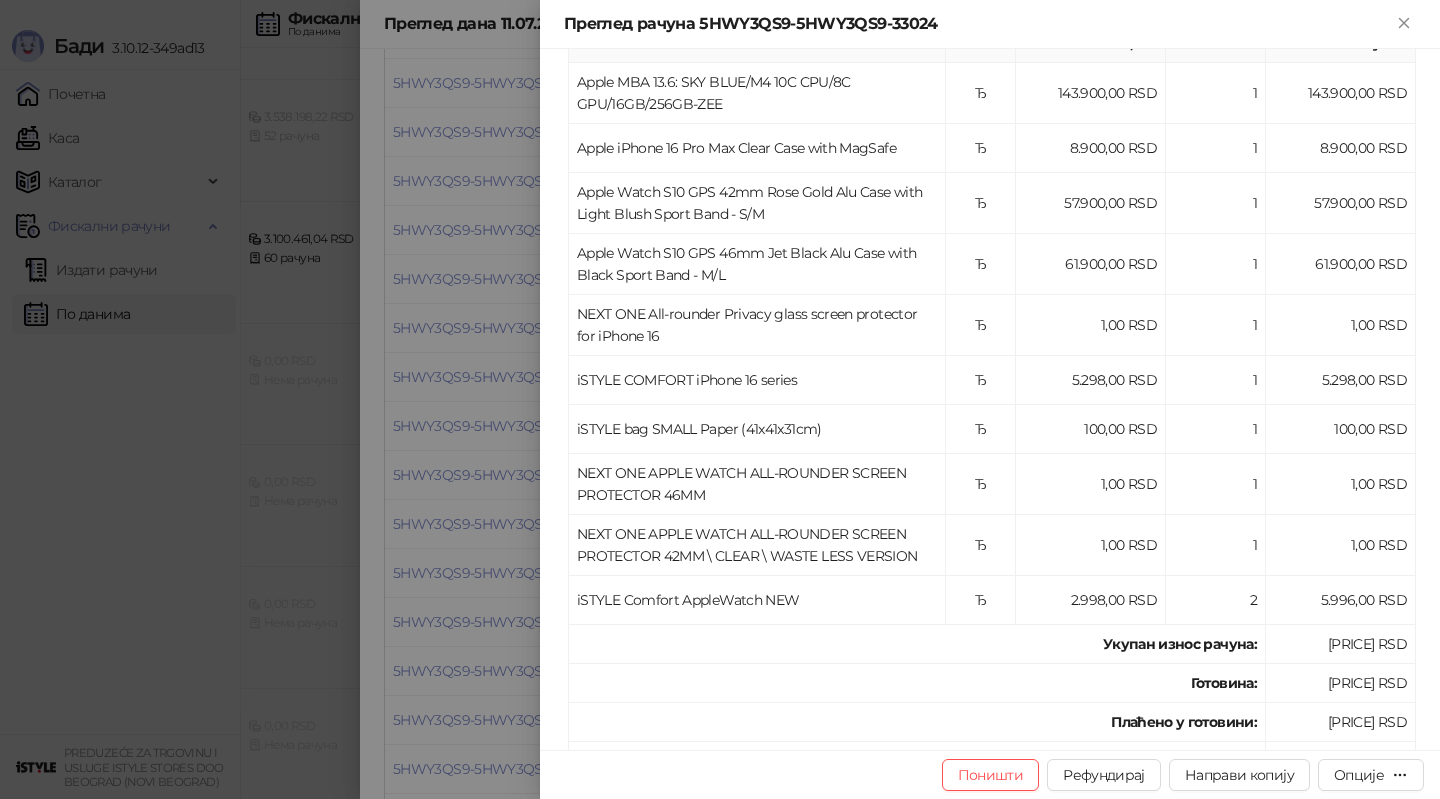 click at bounding box center (720, 399) 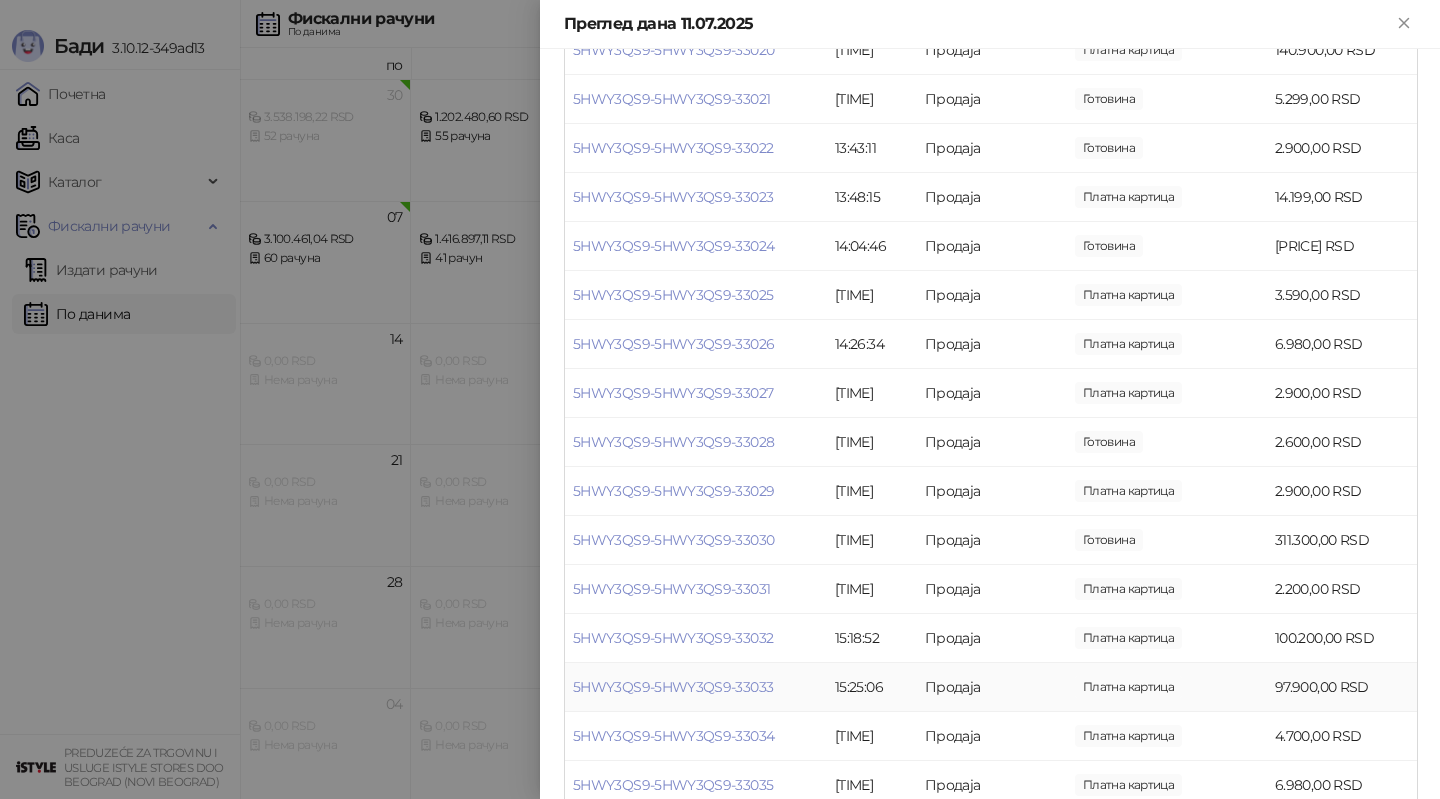 scroll, scrollTop: 1119, scrollLeft: 0, axis: vertical 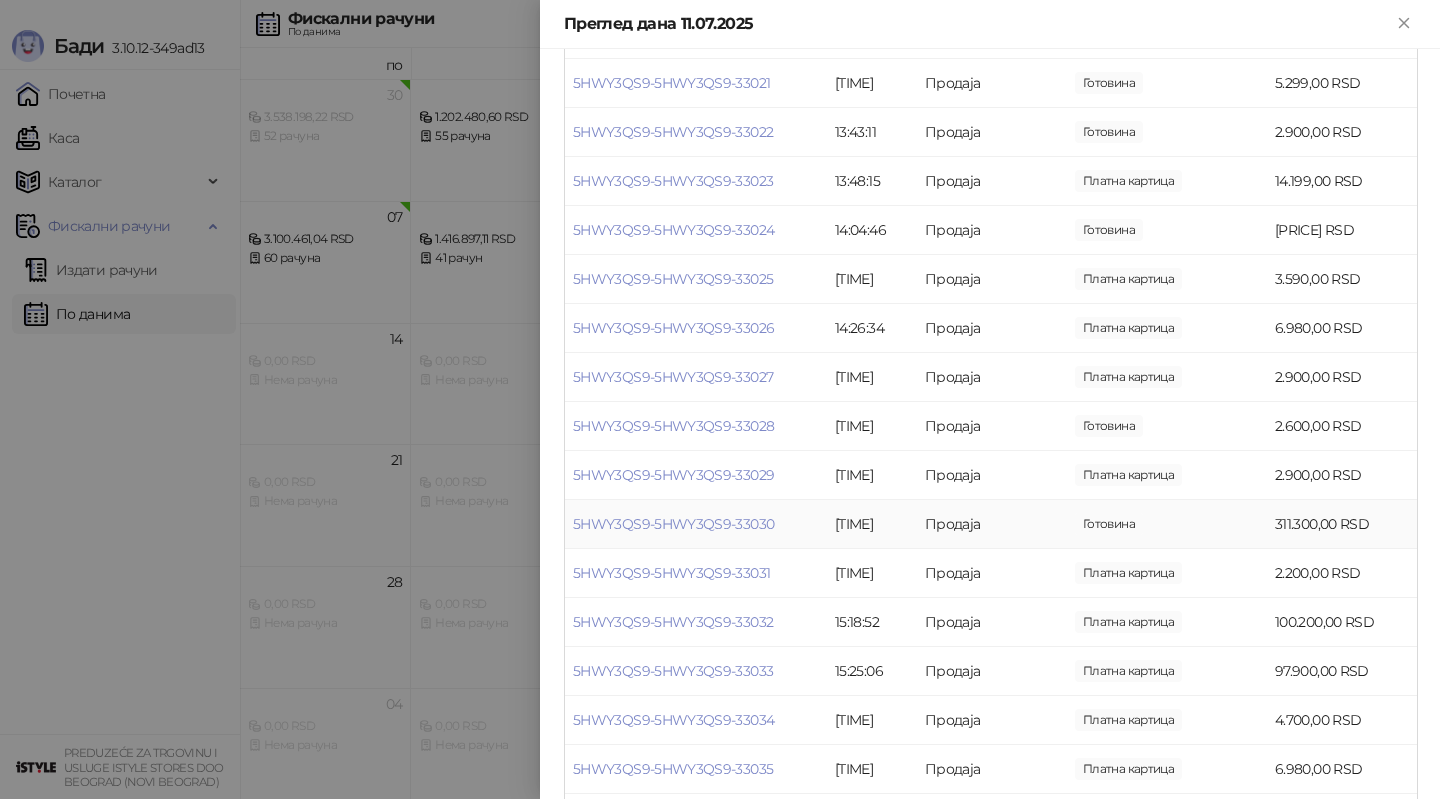 click on "5HWY3QS9-5HWY3QS9-33030" at bounding box center (696, 524) 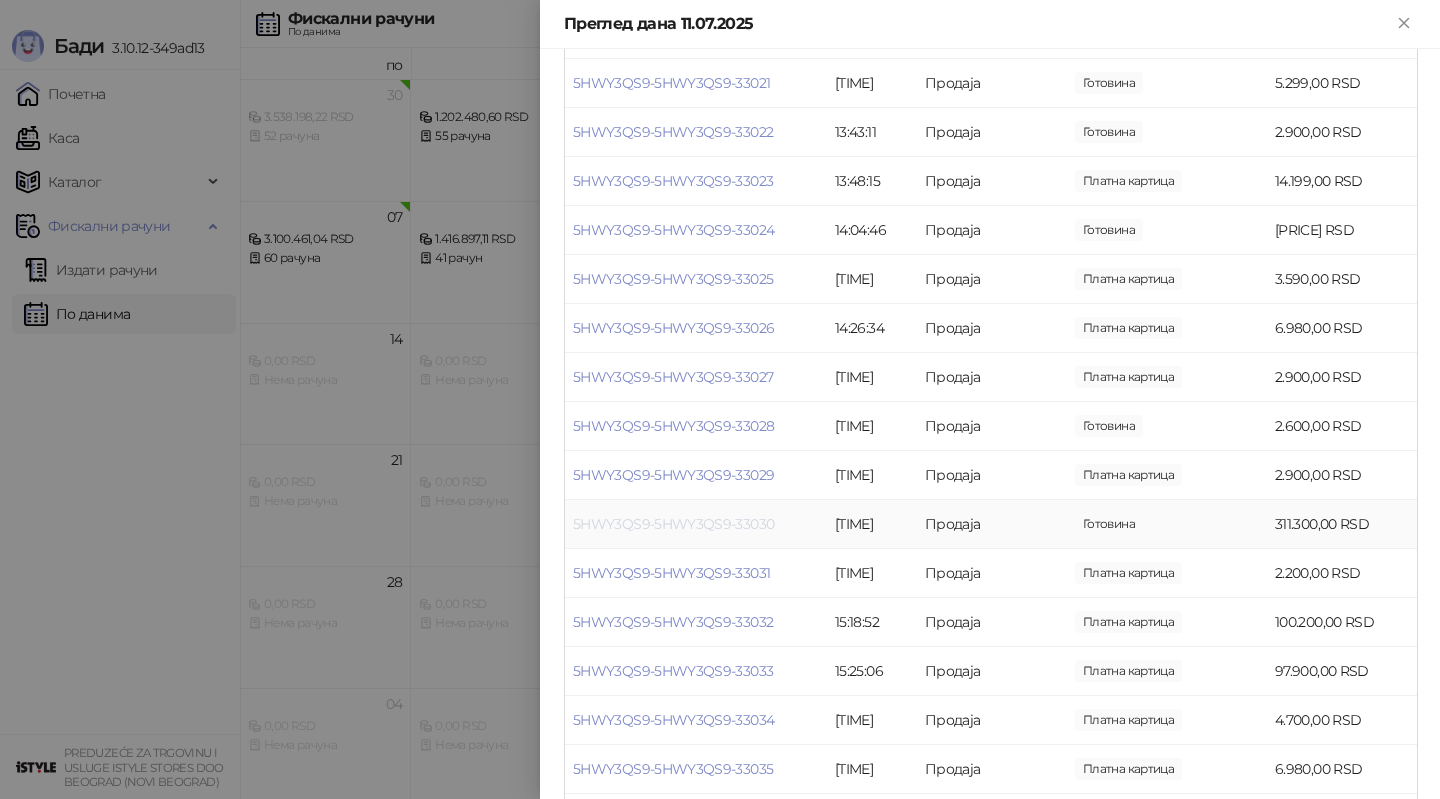 click on "5HWY3QS9-5HWY3QS9-33030" at bounding box center [673, 524] 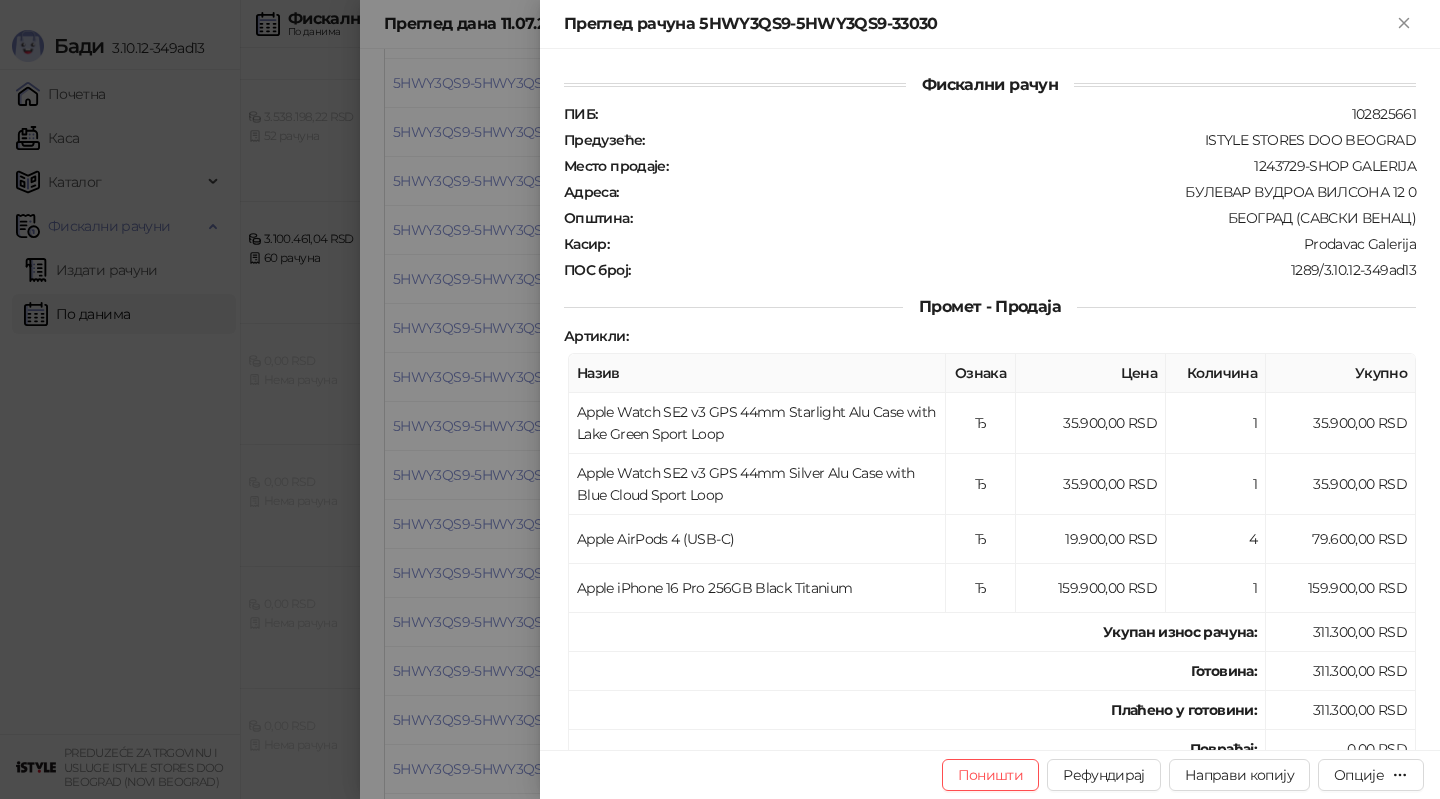 click at bounding box center [720, 399] 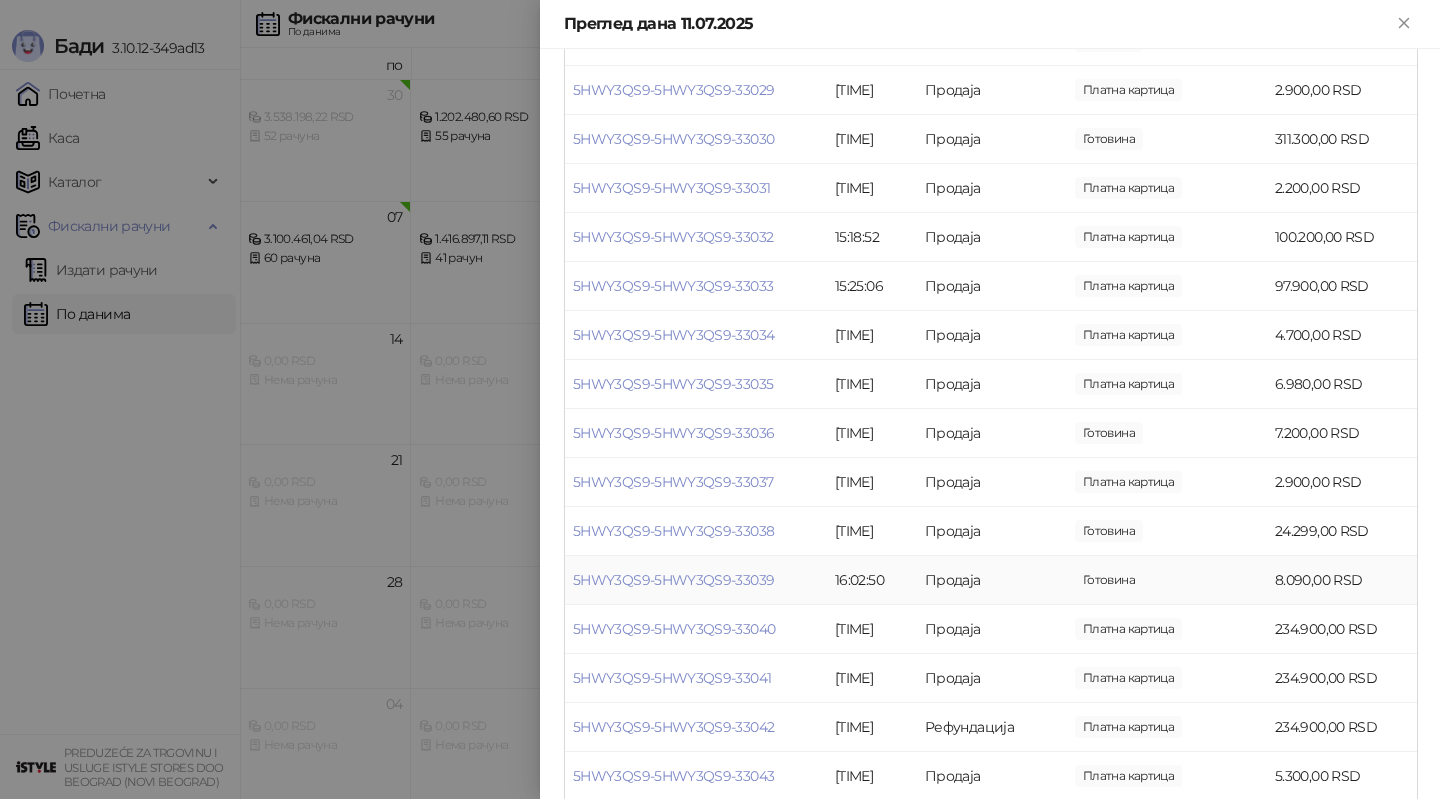scroll, scrollTop: 1523, scrollLeft: 0, axis: vertical 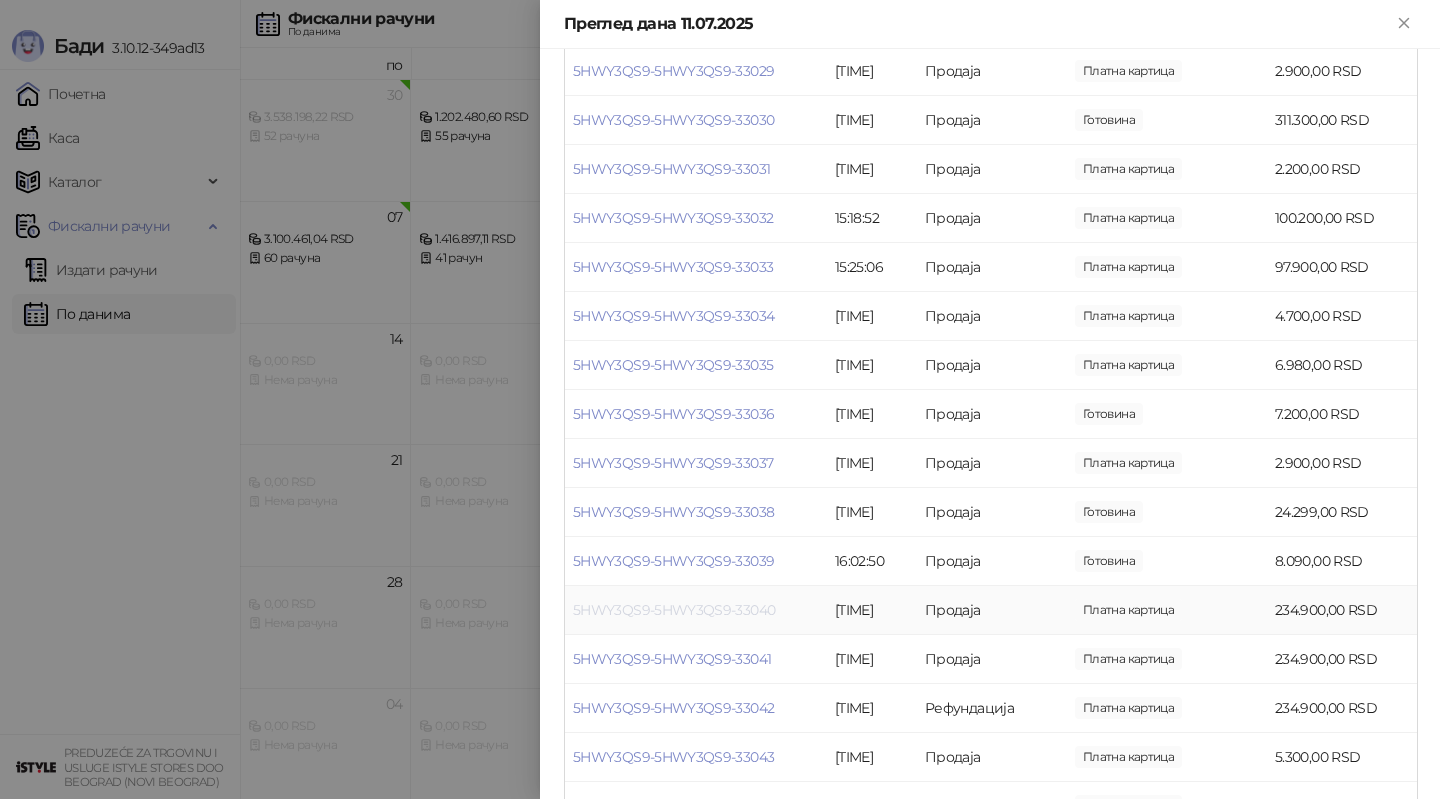 click on "5HWY3QS9-5HWY3QS9-33040" at bounding box center (674, 610) 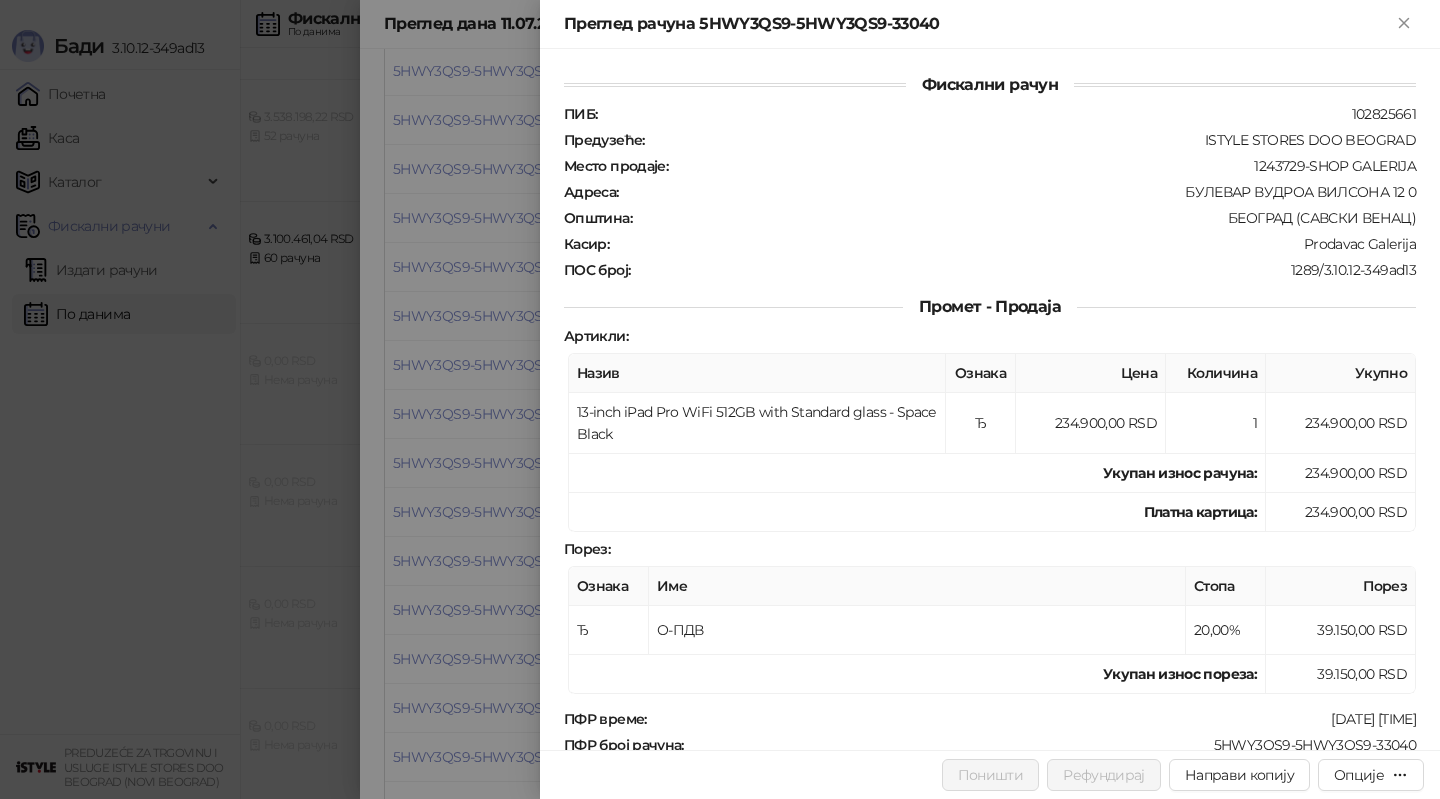 click at bounding box center [720, 399] 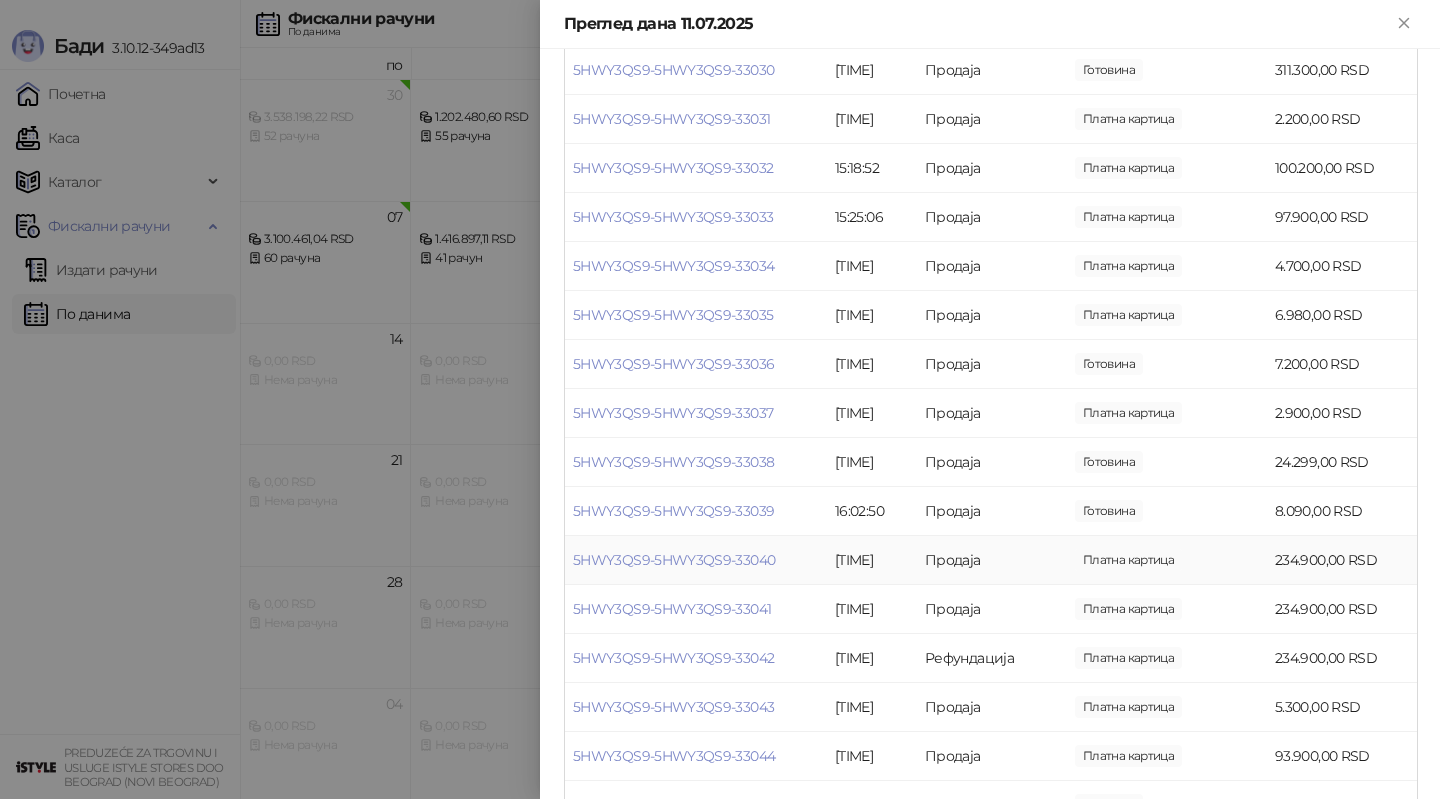 scroll, scrollTop: 1607, scrollLeft: 0, axis: vertical 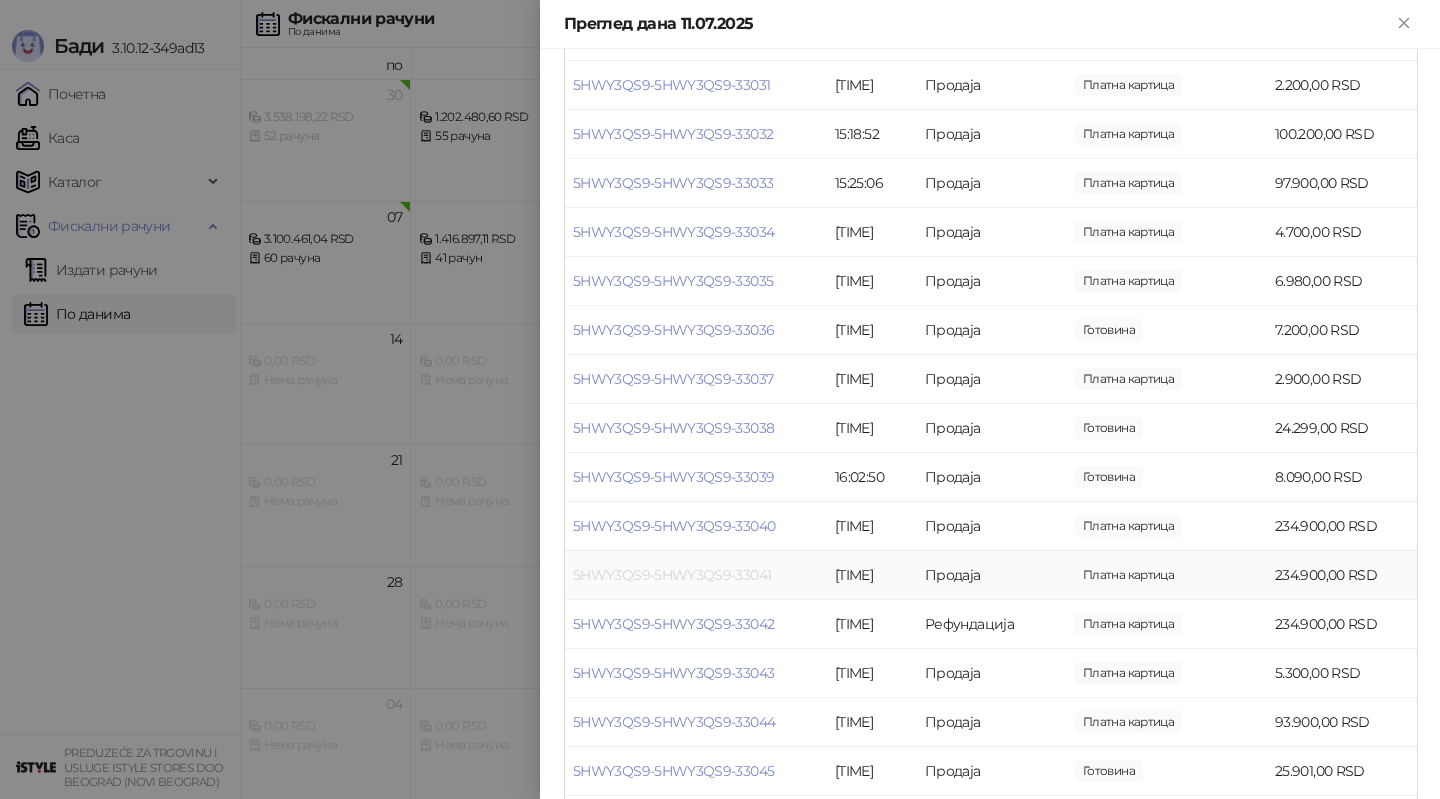 click on "5HWY3QS9-5HWY3QS9-33041" at bounding box center [672, 575] 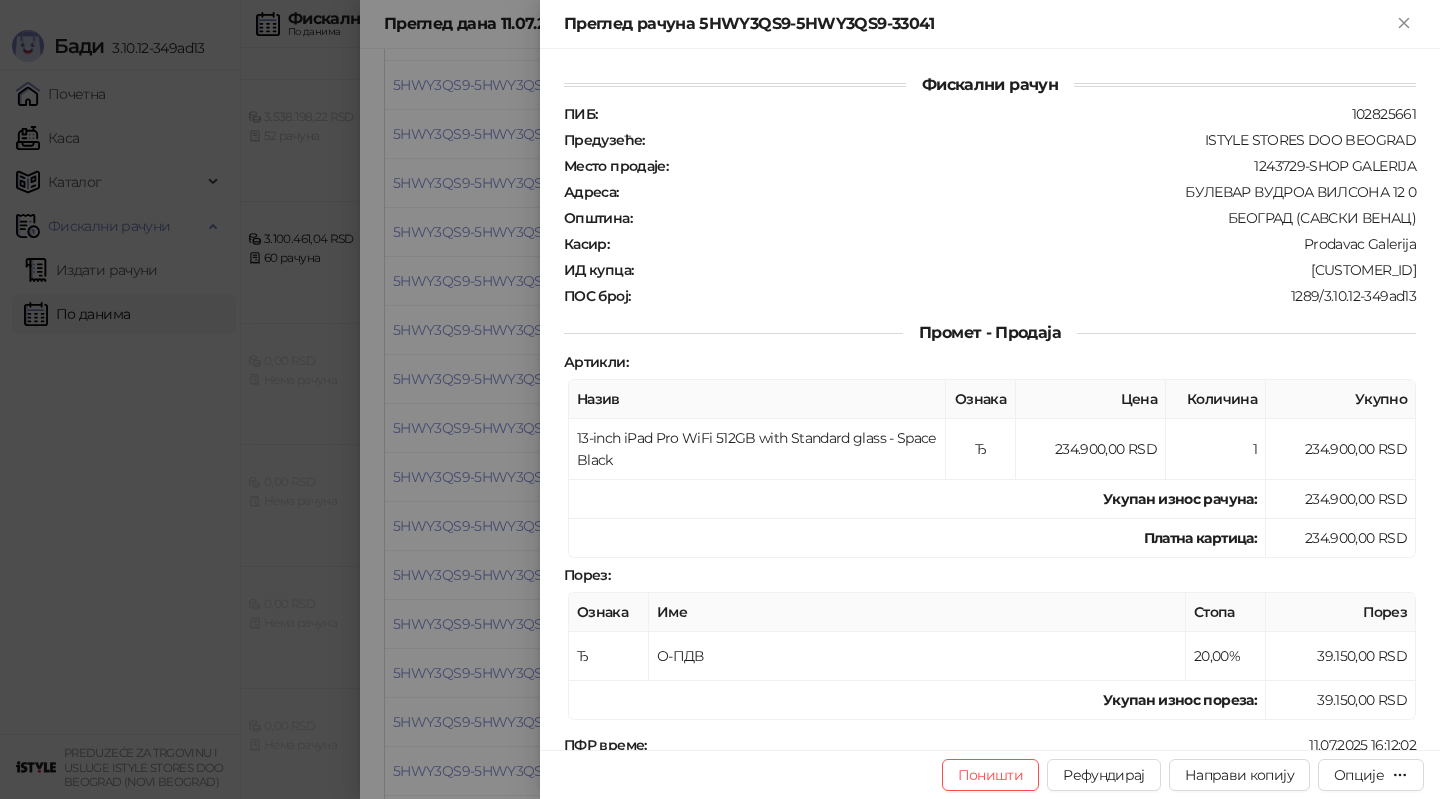 click at bounding box center (720, 399) 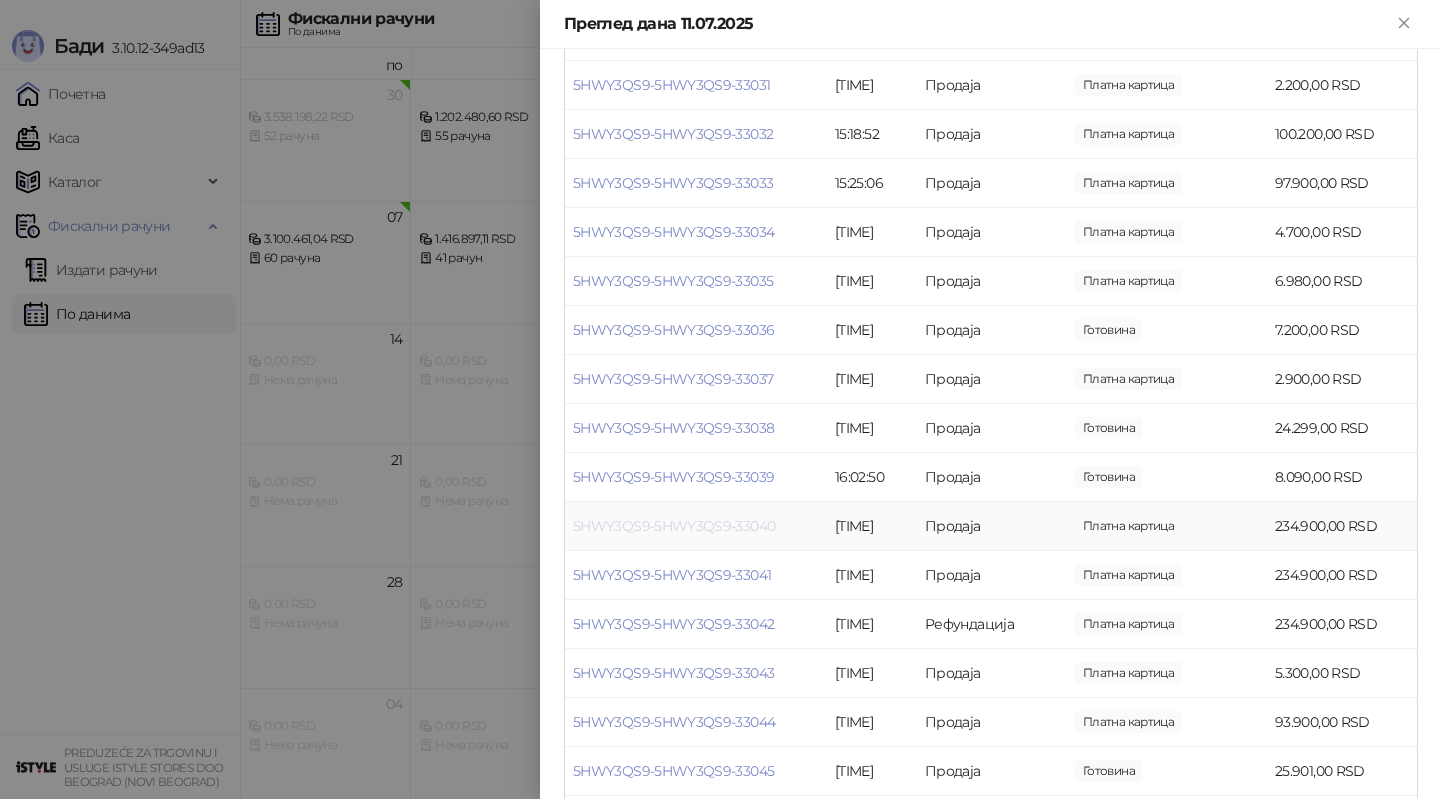 click on "5HWY3QS9-5HWY3QS9-33040" at bounding box center (674, 526) 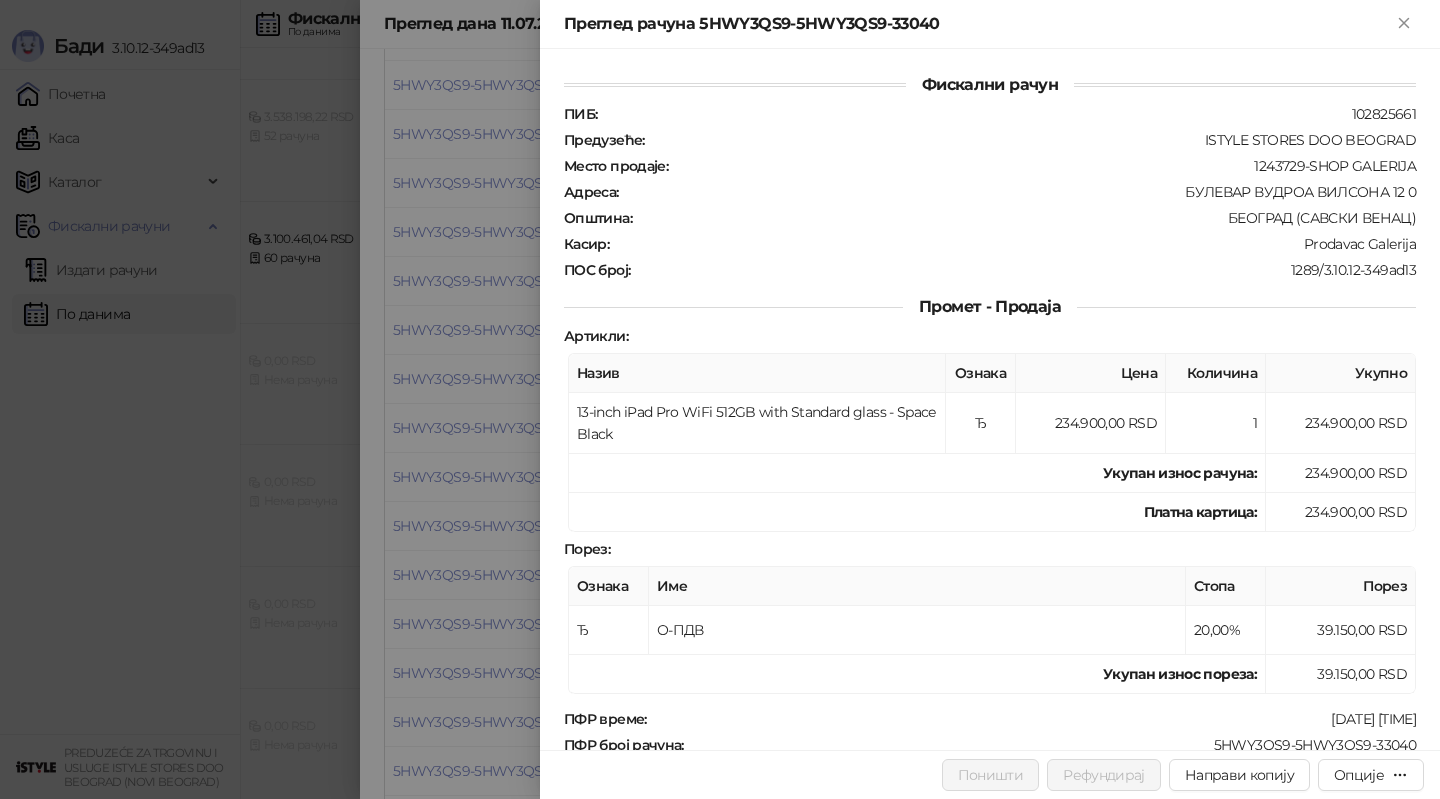 click at bounding box center (720, 399) 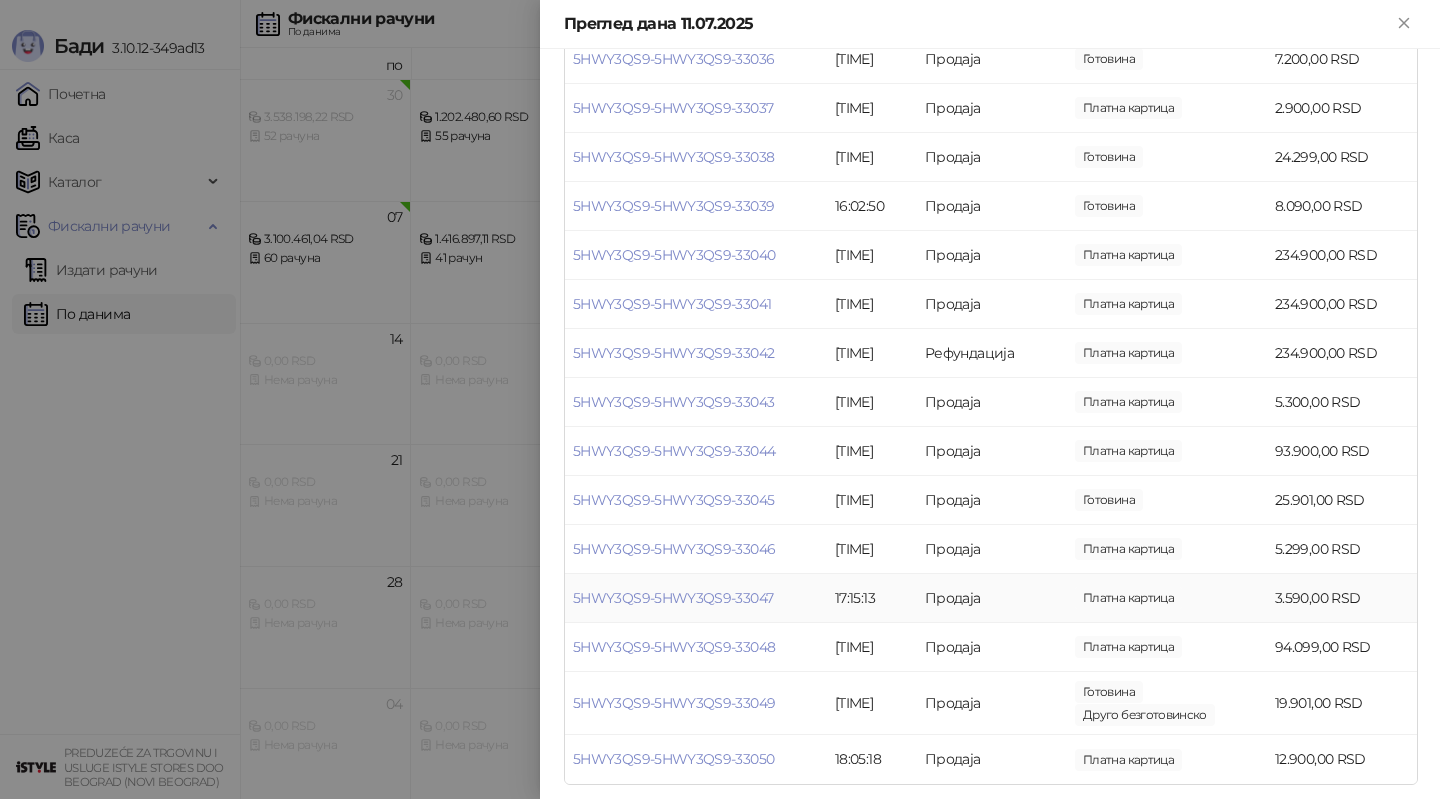 scroll, scrollTop: 1887, scrollLeft: 0, axis: vertical 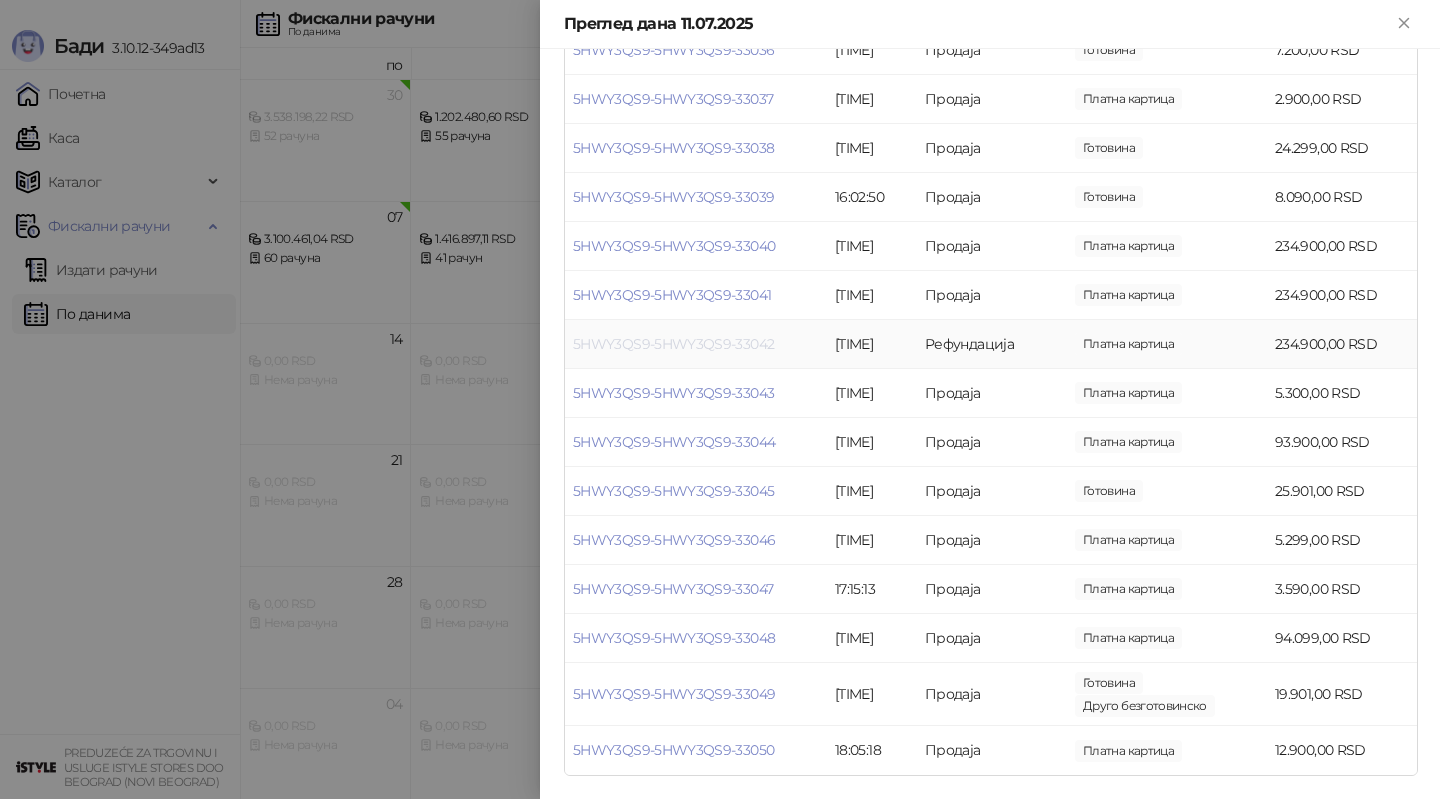 click on "5HWY3QS9-5HWY3QS9-33042" at bounding box center (673, 344) 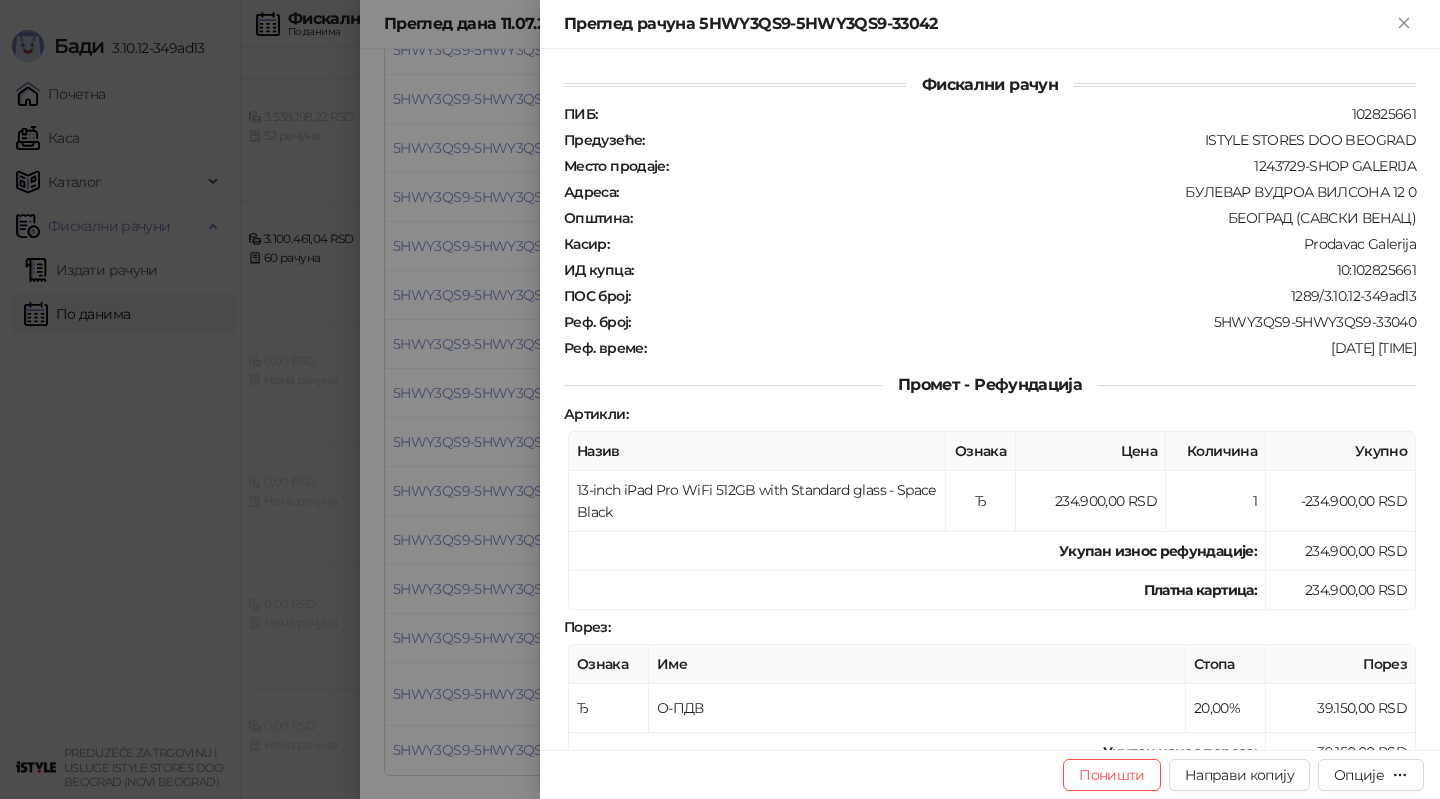 click on "Преглед рачуна 5HWY3QS9-5HWY3QS9-33042" at bounding box center [978, 24] 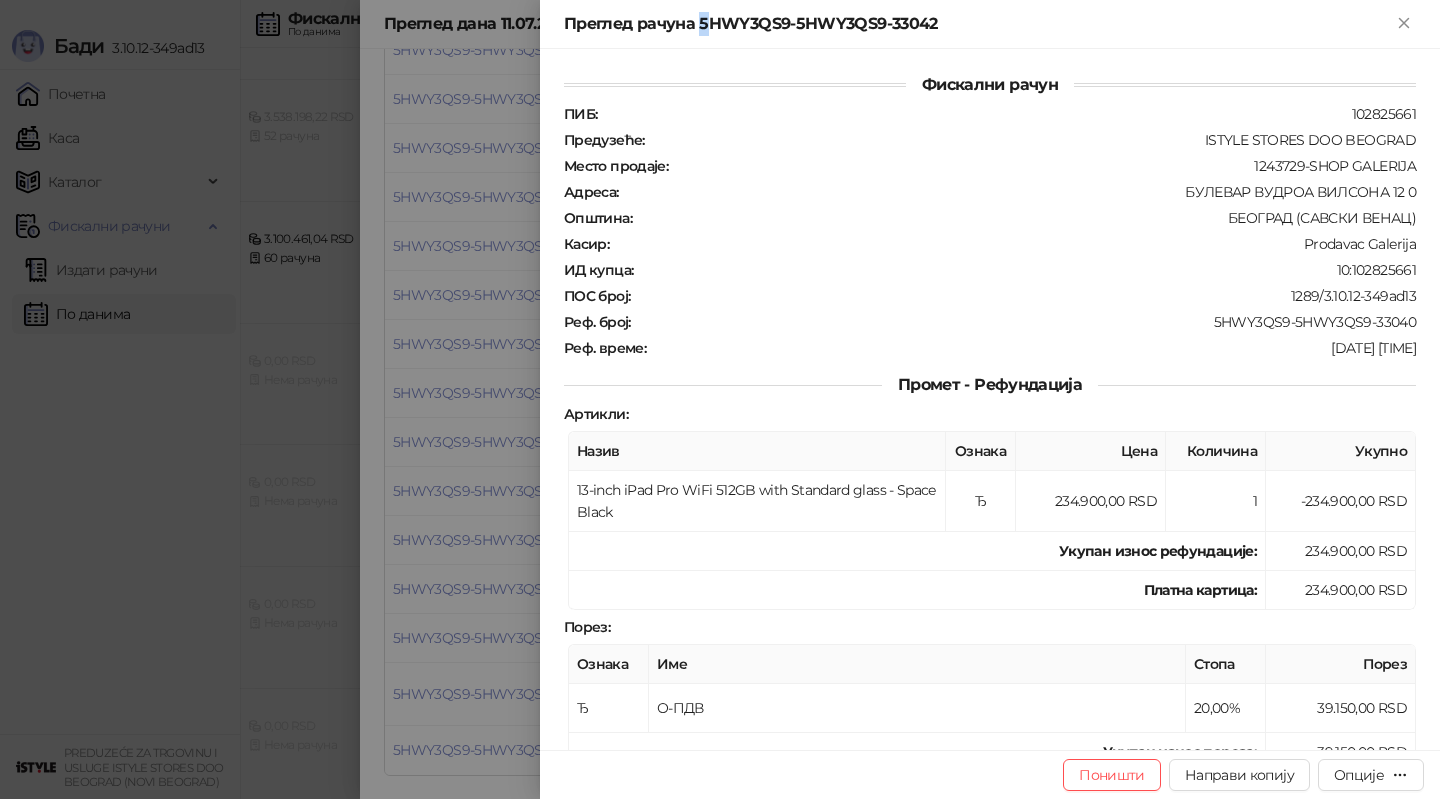 click on "Преглед рачуна 5HWY3QS9-5HWY3QS9-33042" at bounding box center [990, 24] 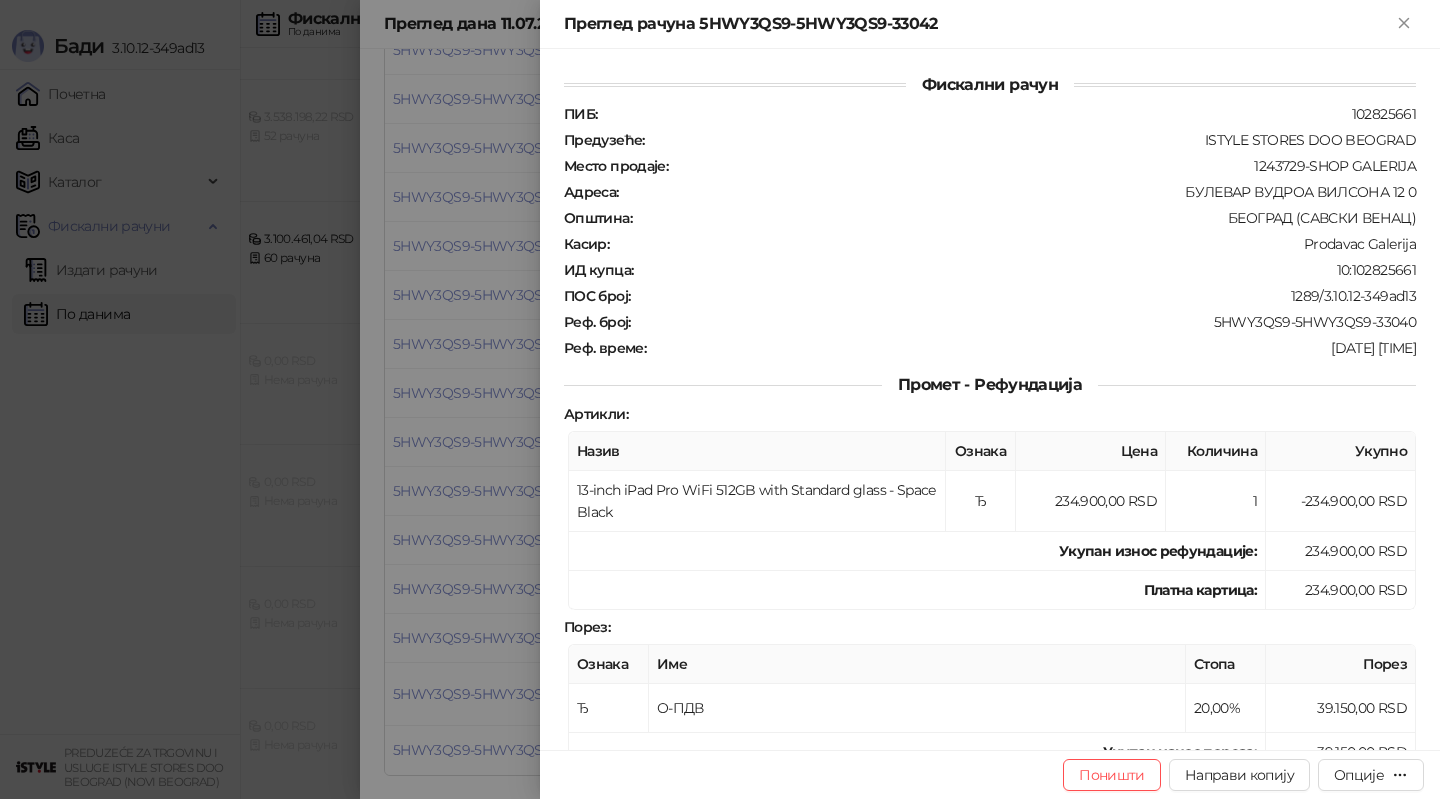 click on "Преглед рачуна 5HWY3QS9-5HWY3QS9-33042" at bounding box center (978, 24) 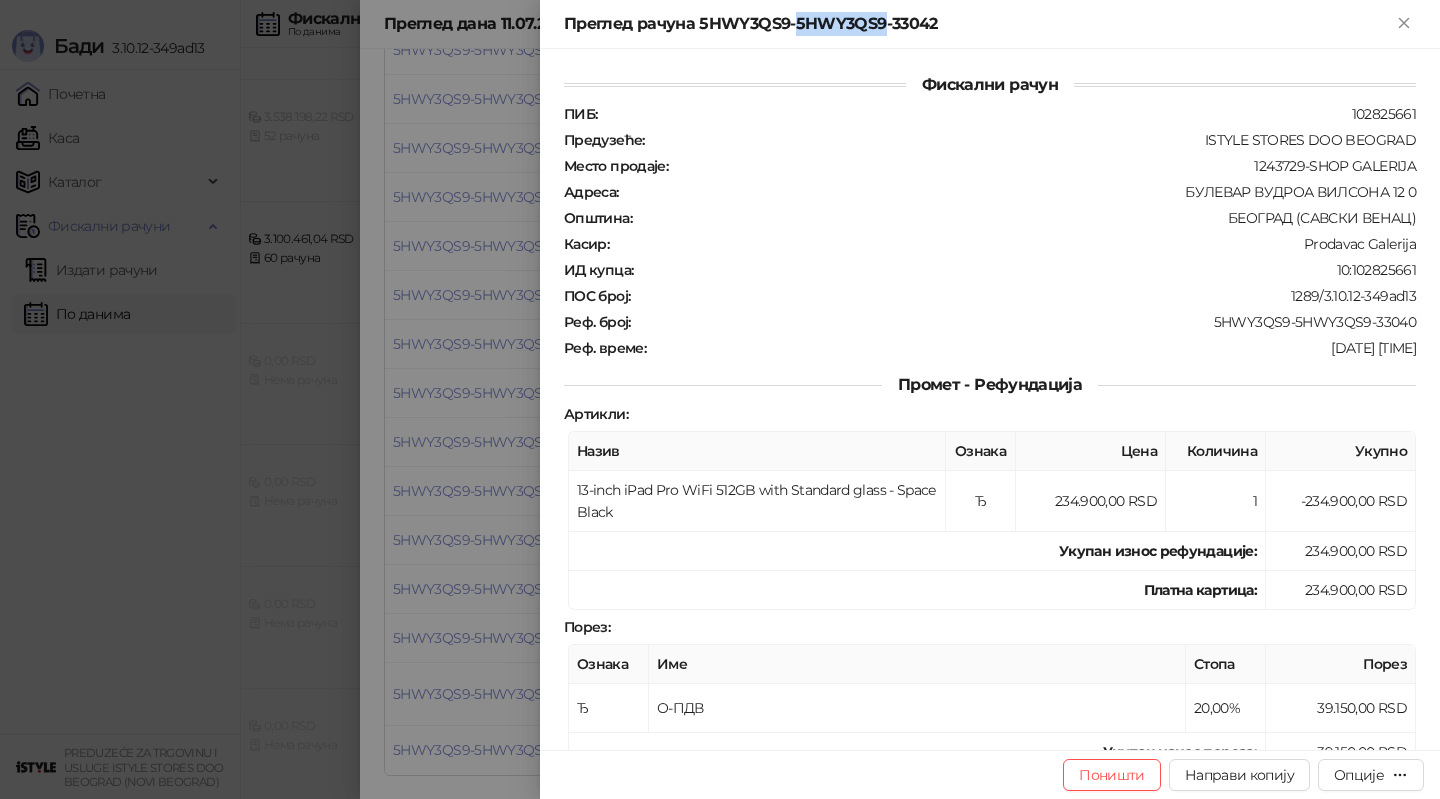 click on "Преглед рачуна 5HWY3QS9-5HWY3QS9-33042" at bounding box center (978, 24) 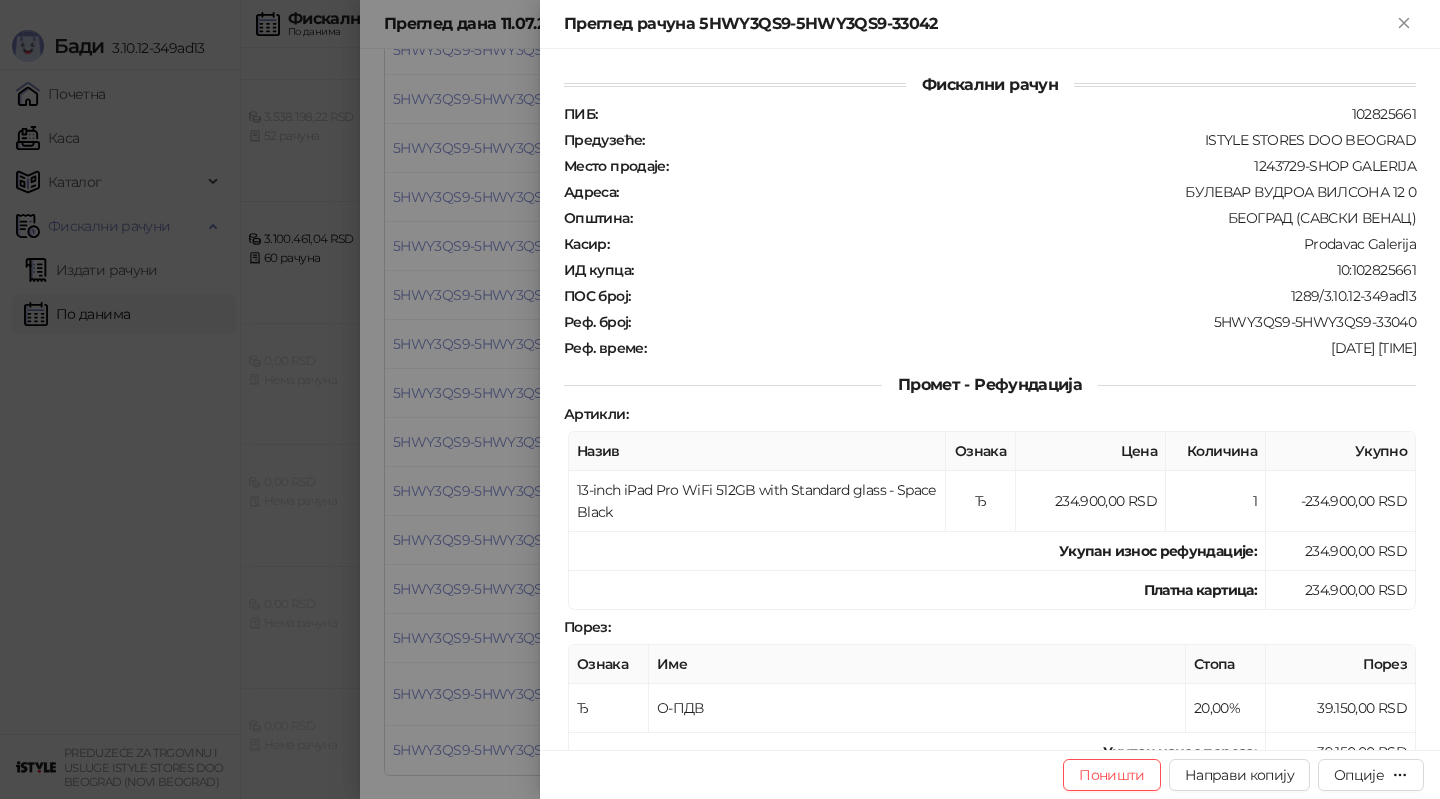 click on "Преглед рачуна 5HWY3QS9-5HWY3QS9-33042" at bounding box center (978, 24) 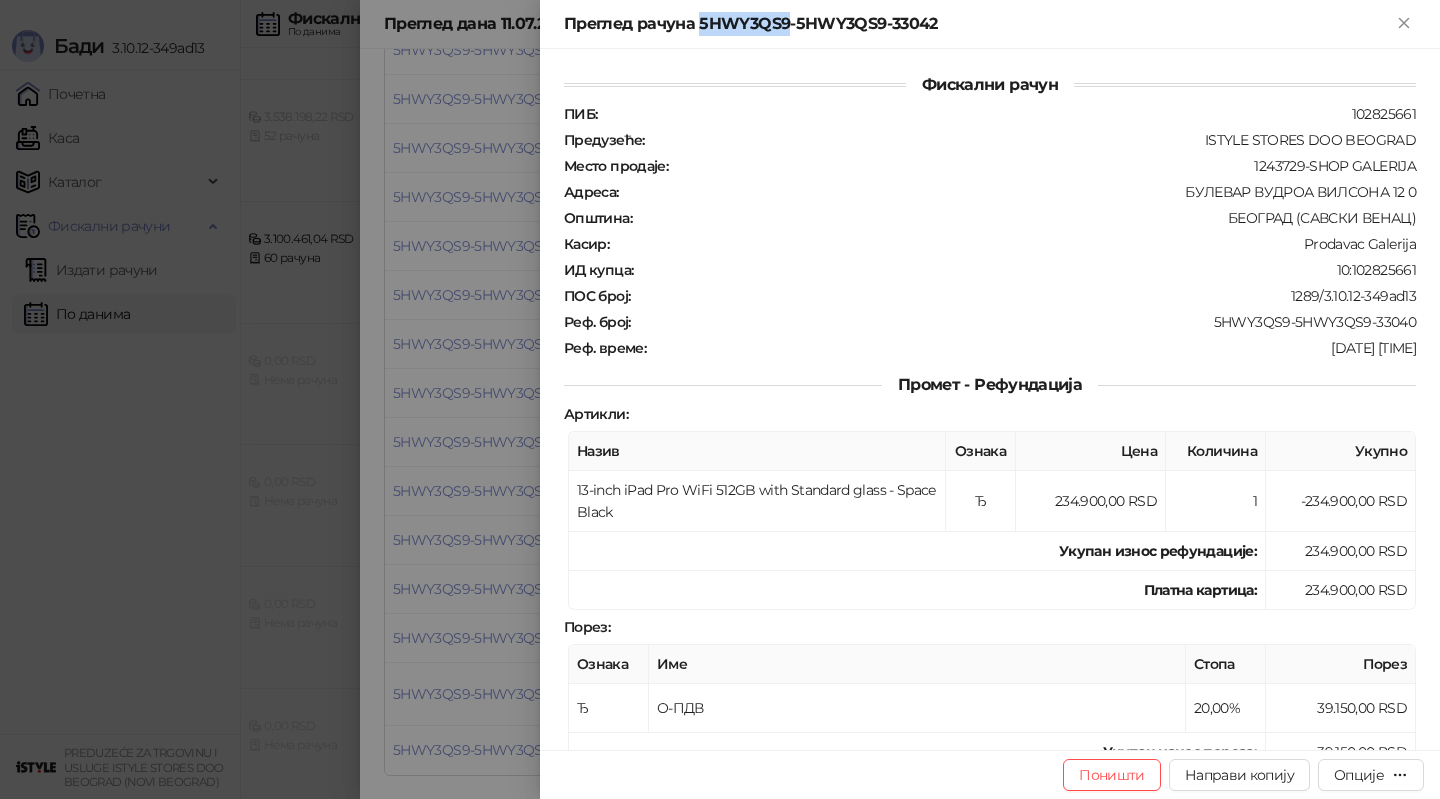 click on "Преглед рачуна 5HWY3QS9-5HWY3QS9-33042" at bounding box center [978, 24] 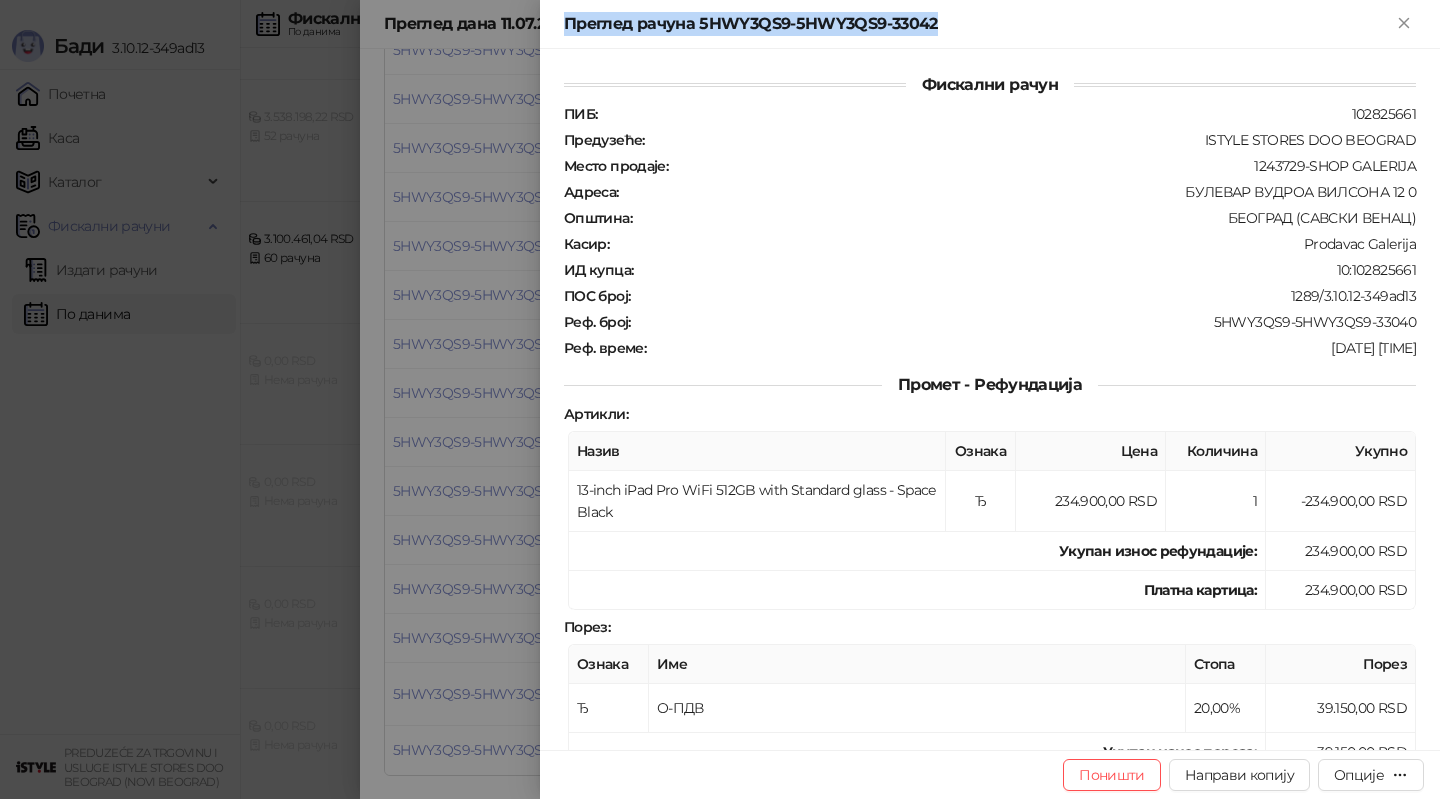 click on "Преглед рачуна 5HWY3QS9-5HWY3QS9-33042" at bounding box center (978, 24) 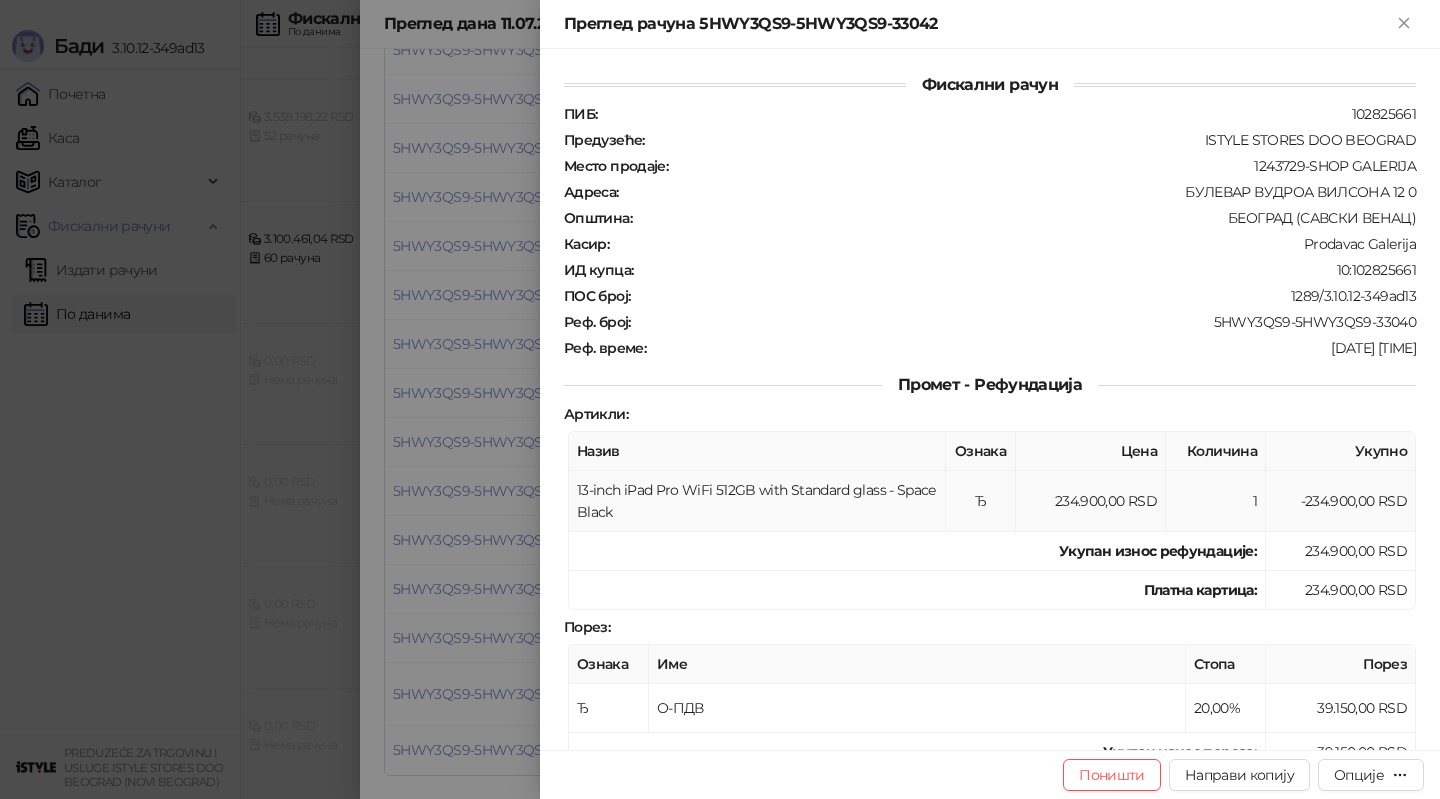 click on "234.900,00 RSD" at bounding box center (1091, 501) 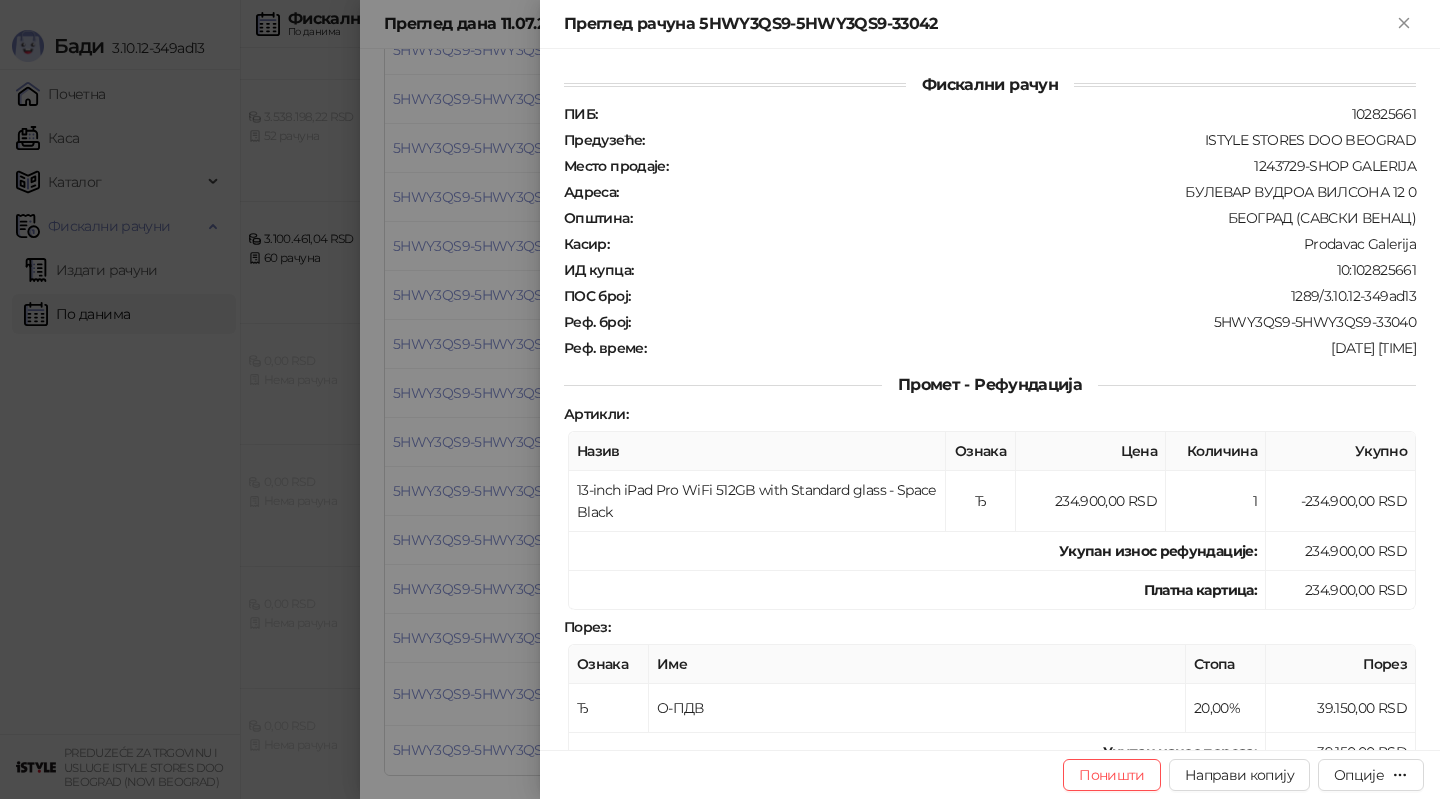 click at bounding box center [720, 399] 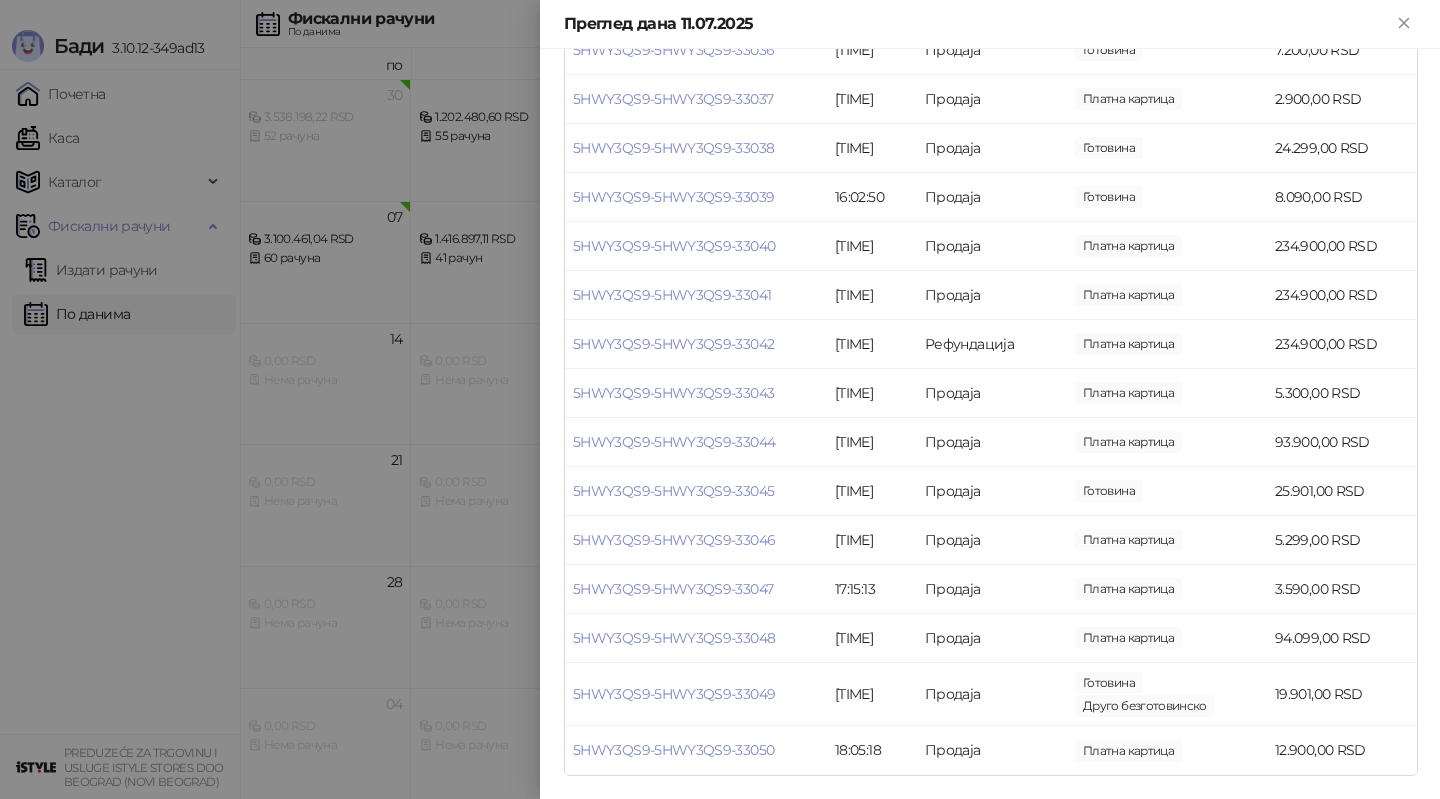 click at bounding box center (720, 399) 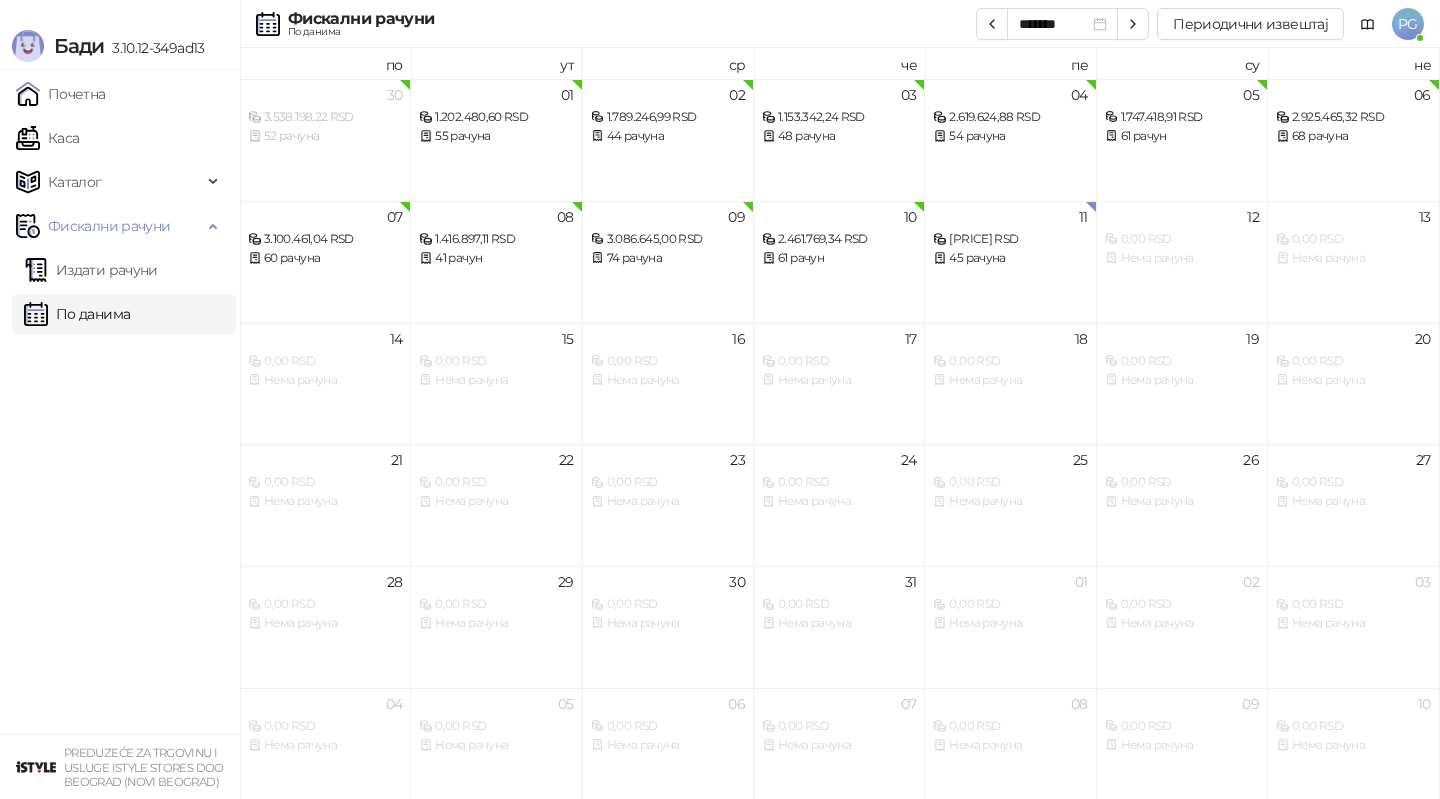 click on "Фискални рачуни По данима ******* Периодични извештај PG" at bounding box center (720, 24) 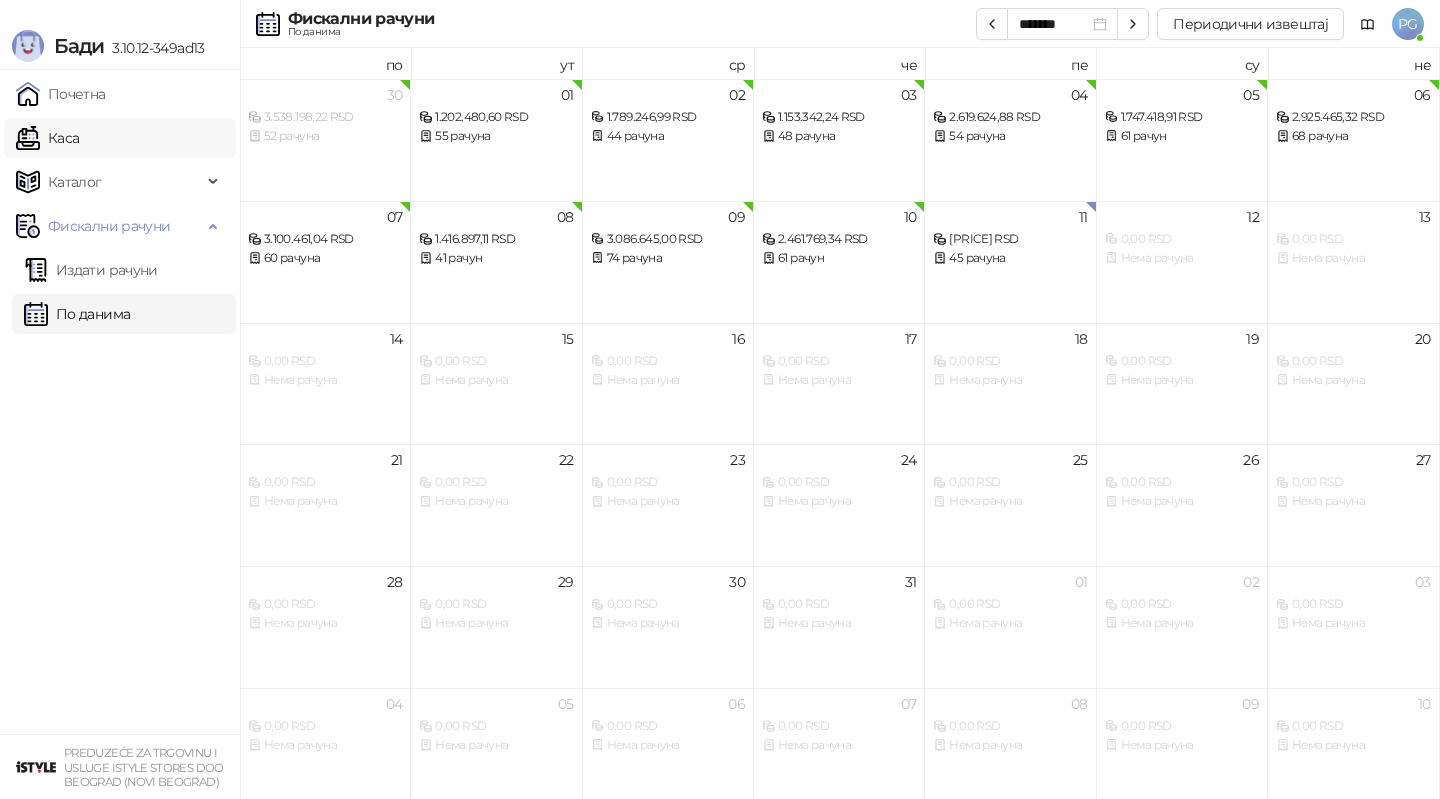 click on "Каса" at bounding box center [47, 138] 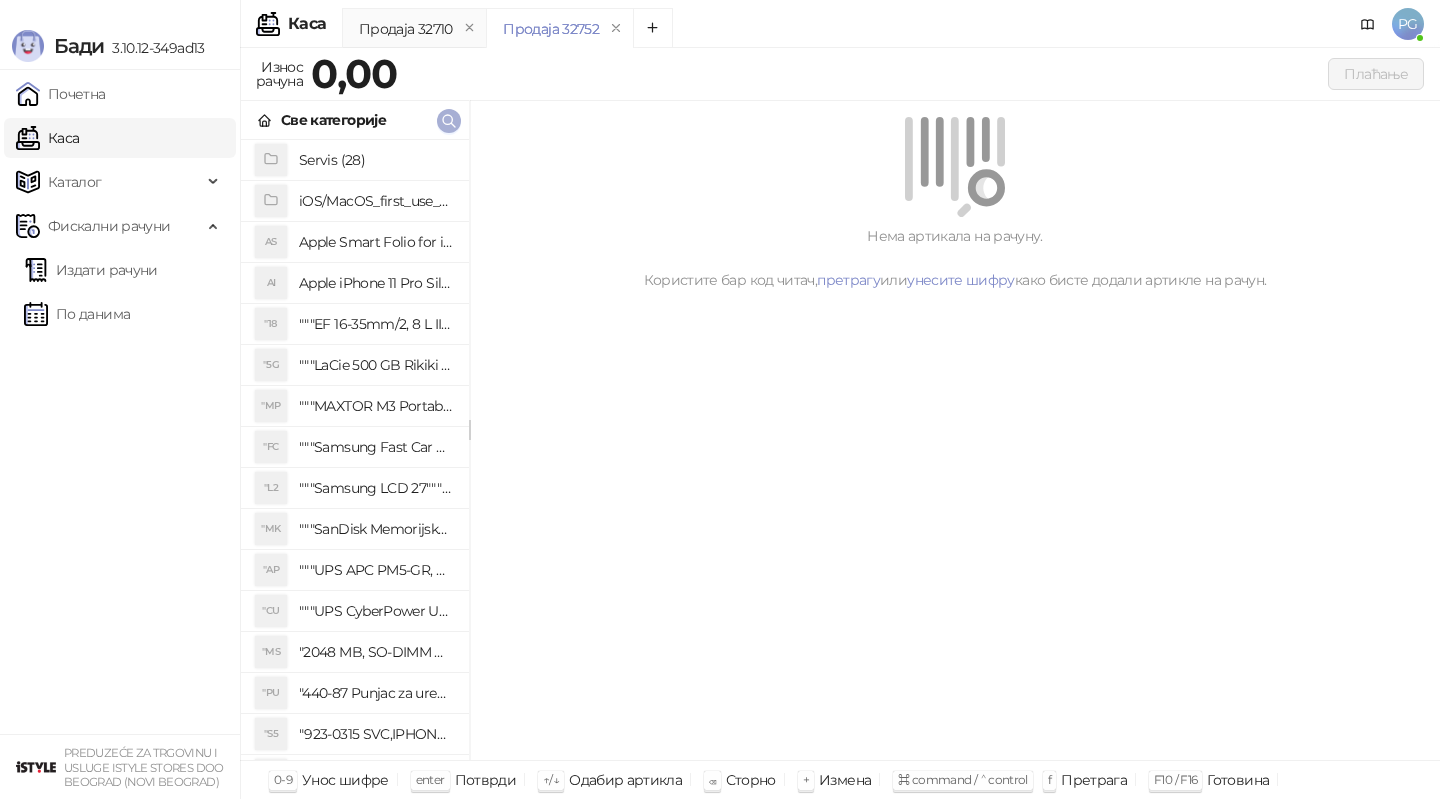 click at bounding box center [449, 121] 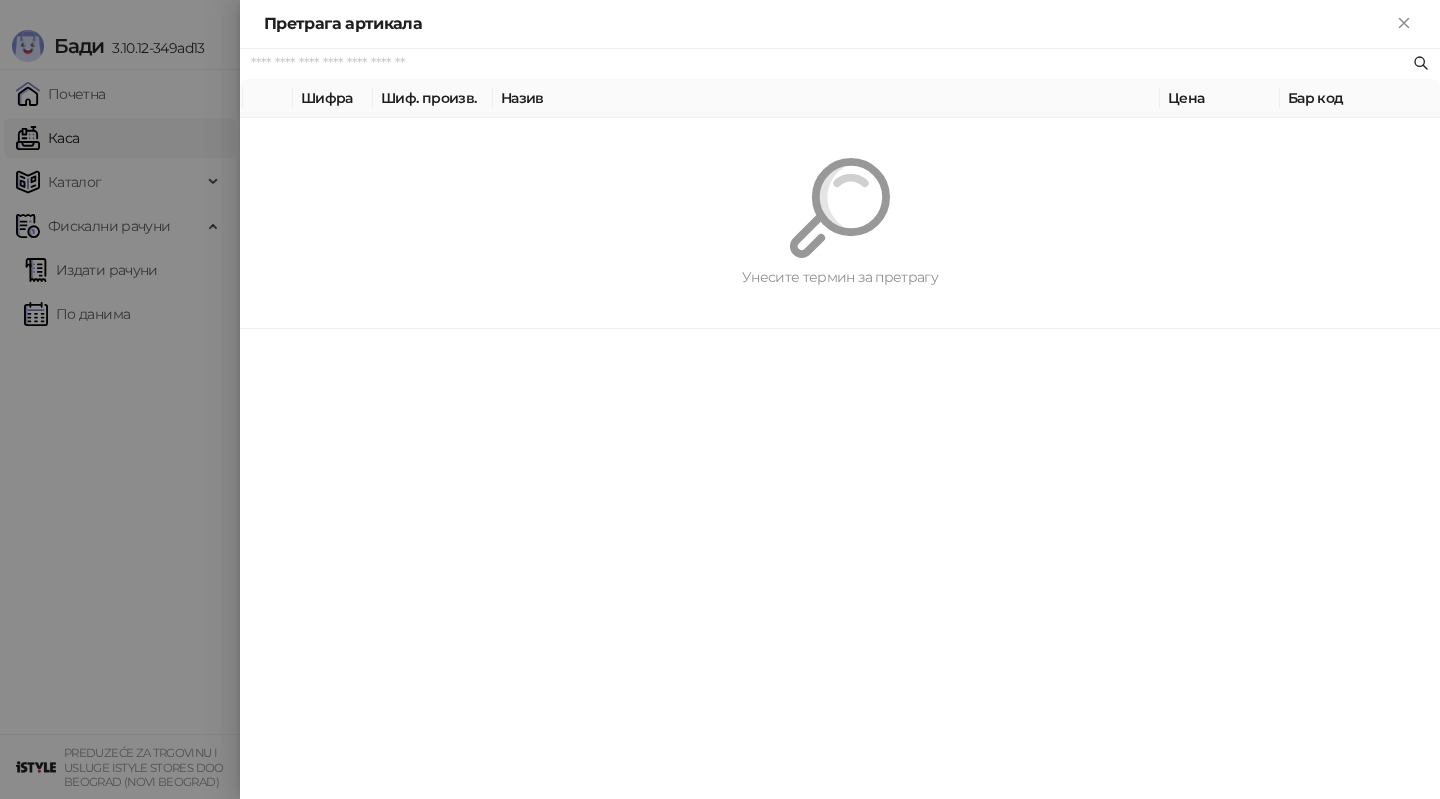 paste on "*********" 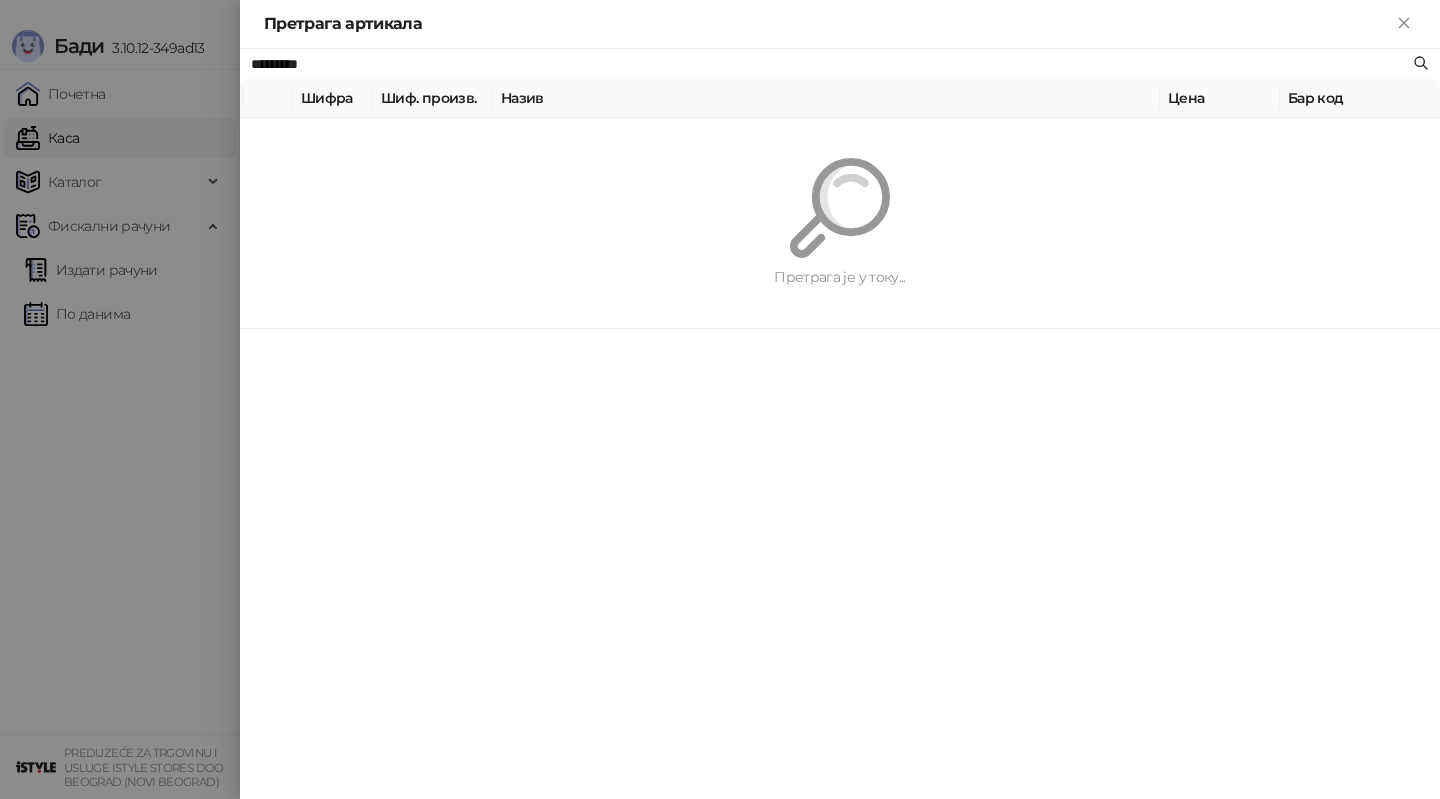 type on "*********" 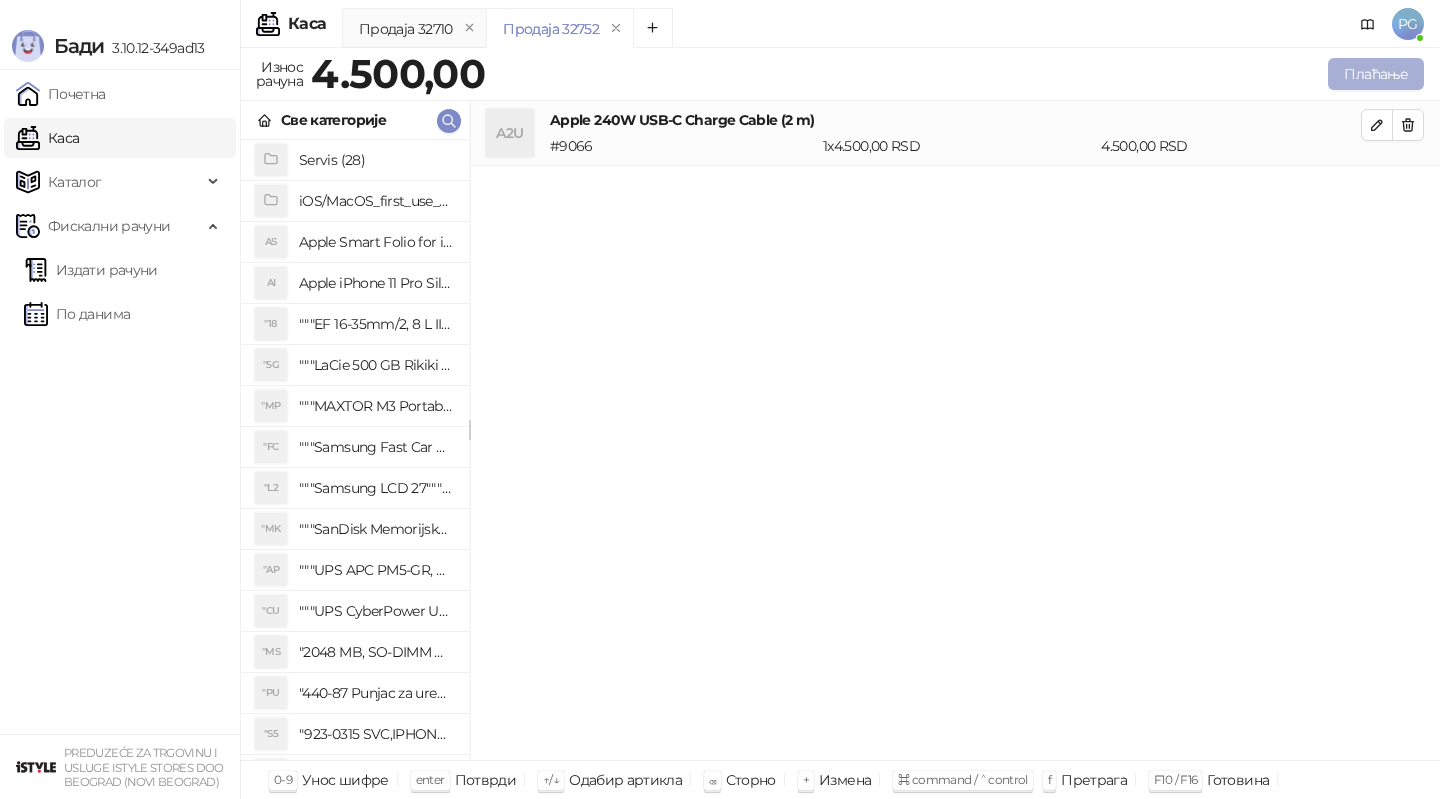 click on "Плаћање" at bounding box center (1376, 74) 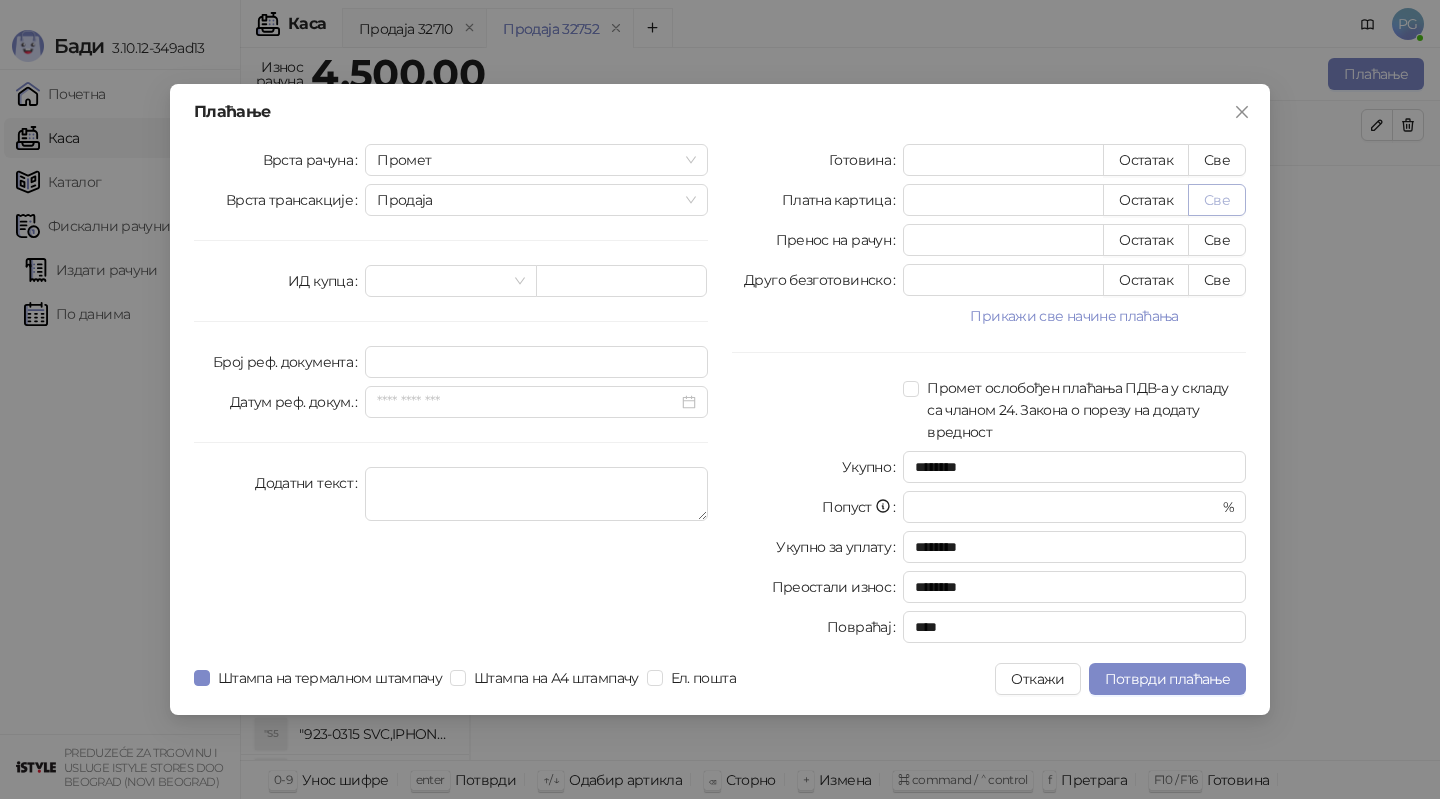 click on "Све" at bounding box center (1217, 200) 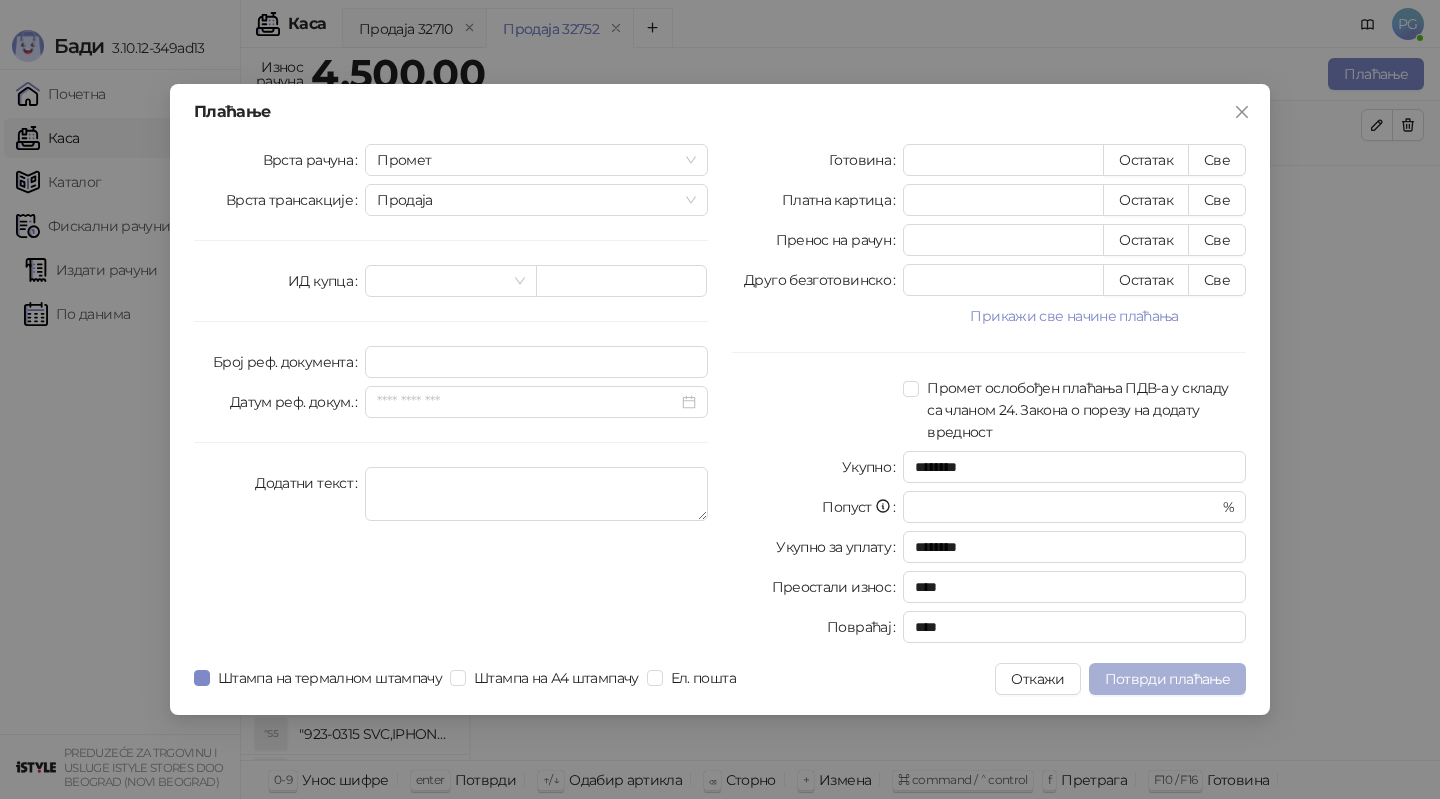 click on "Потврди плаћање" at bounding box center [1167, 679] 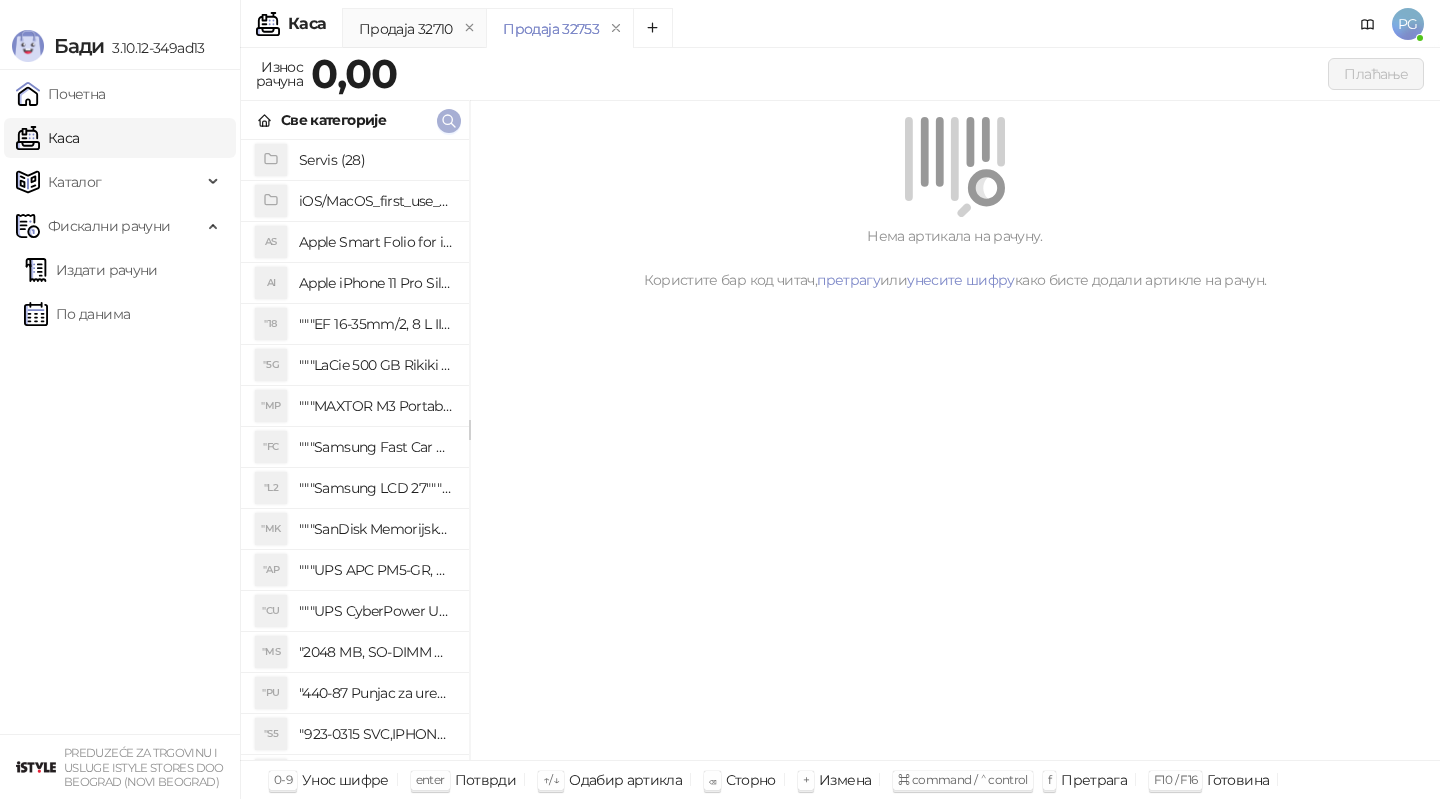 click 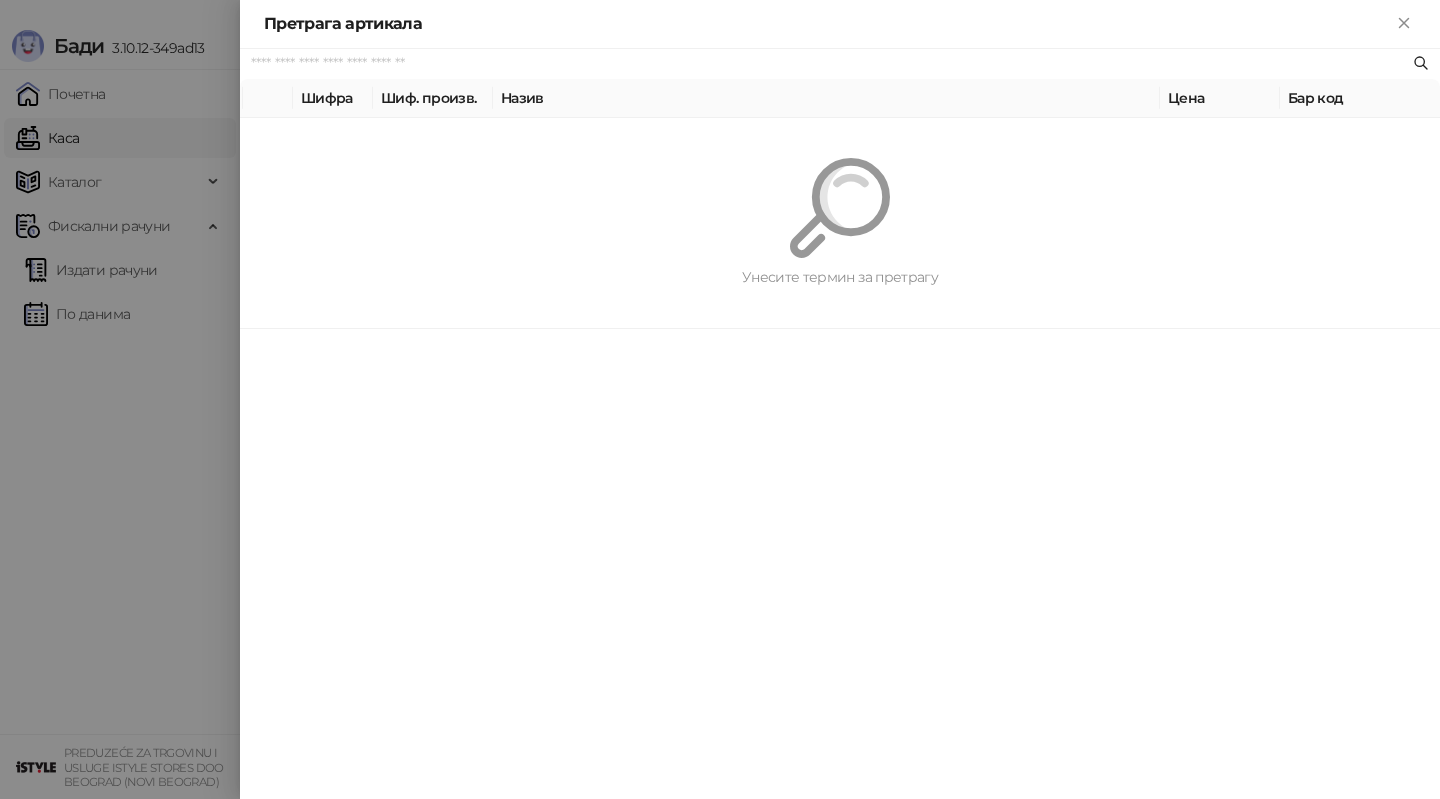 paste on "*********" 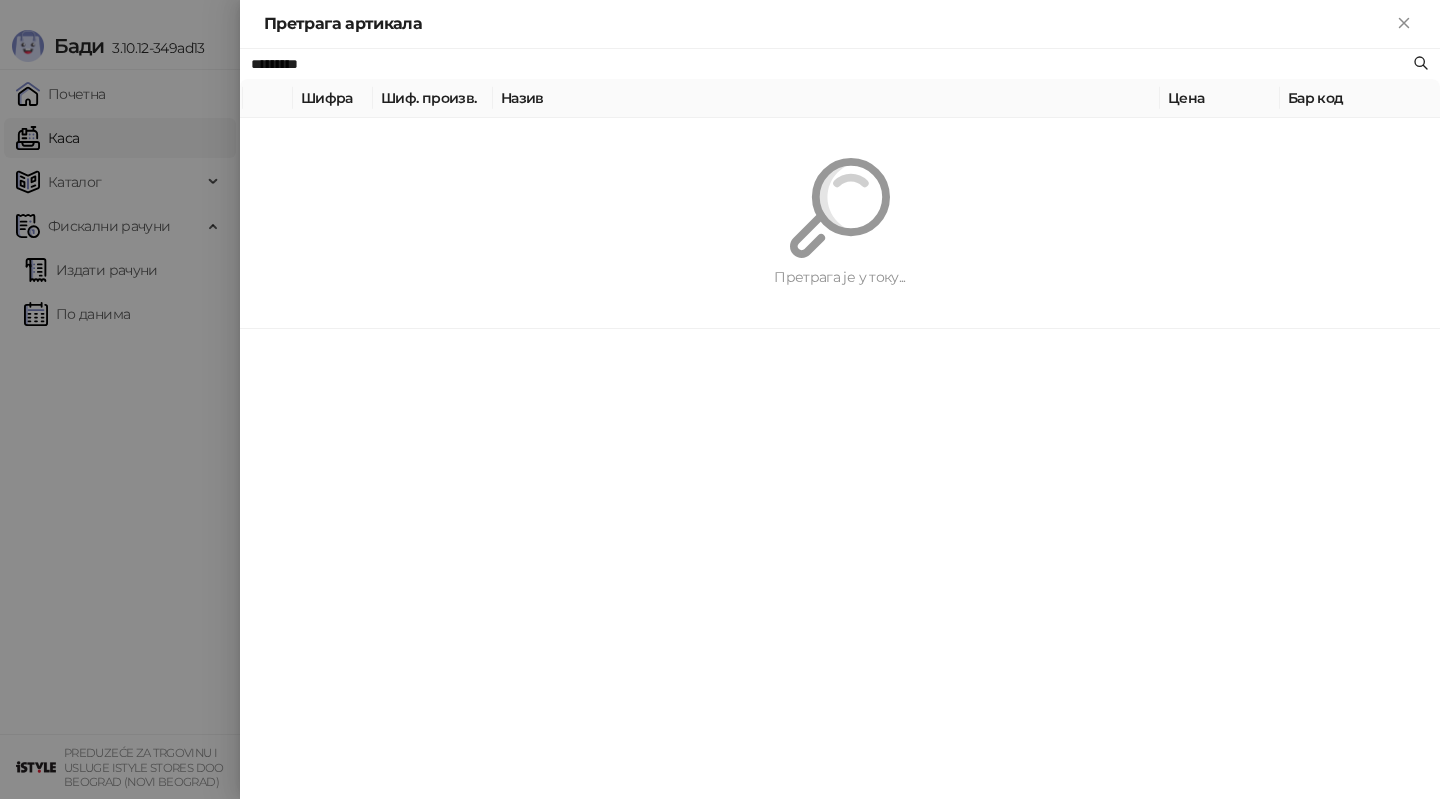 type on "*********" 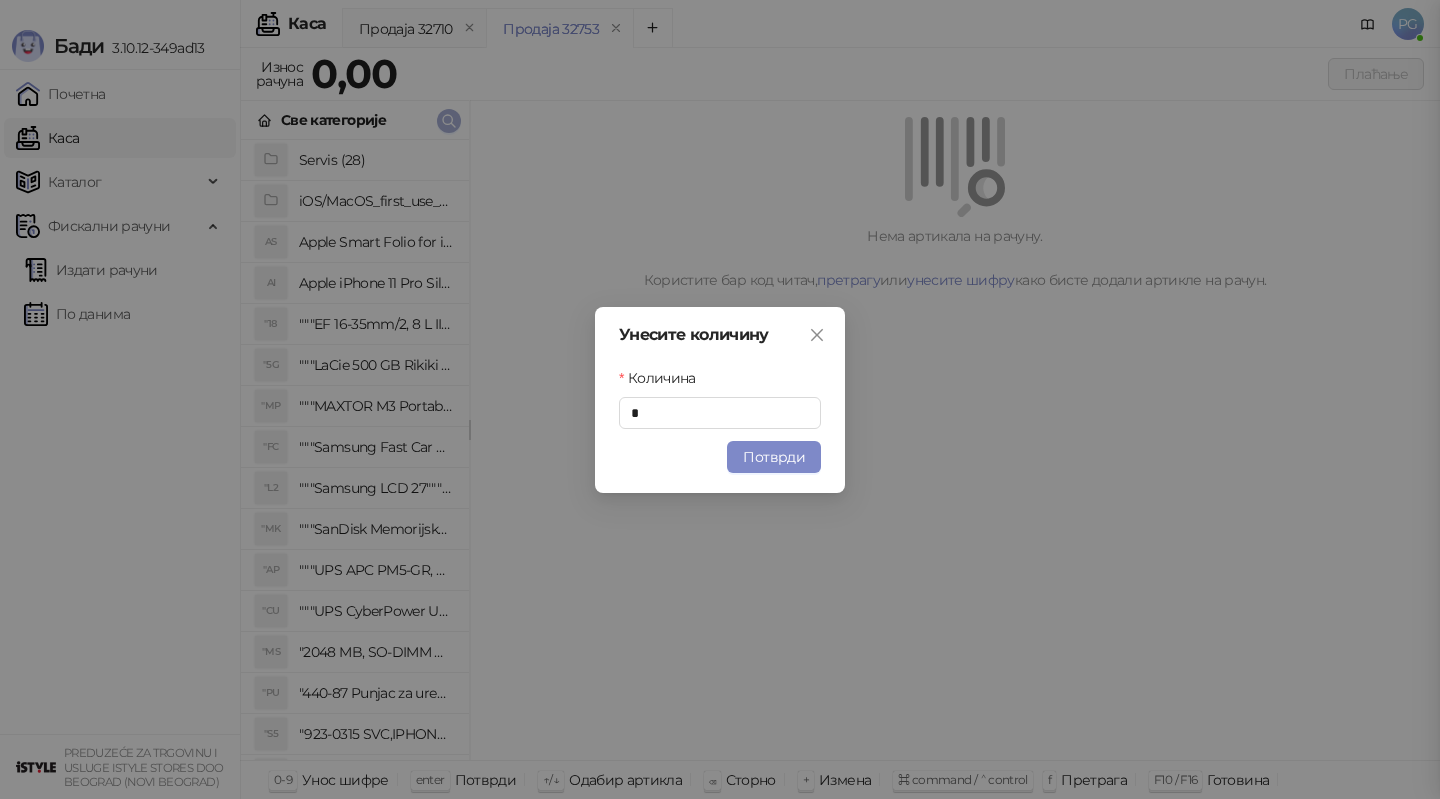 type 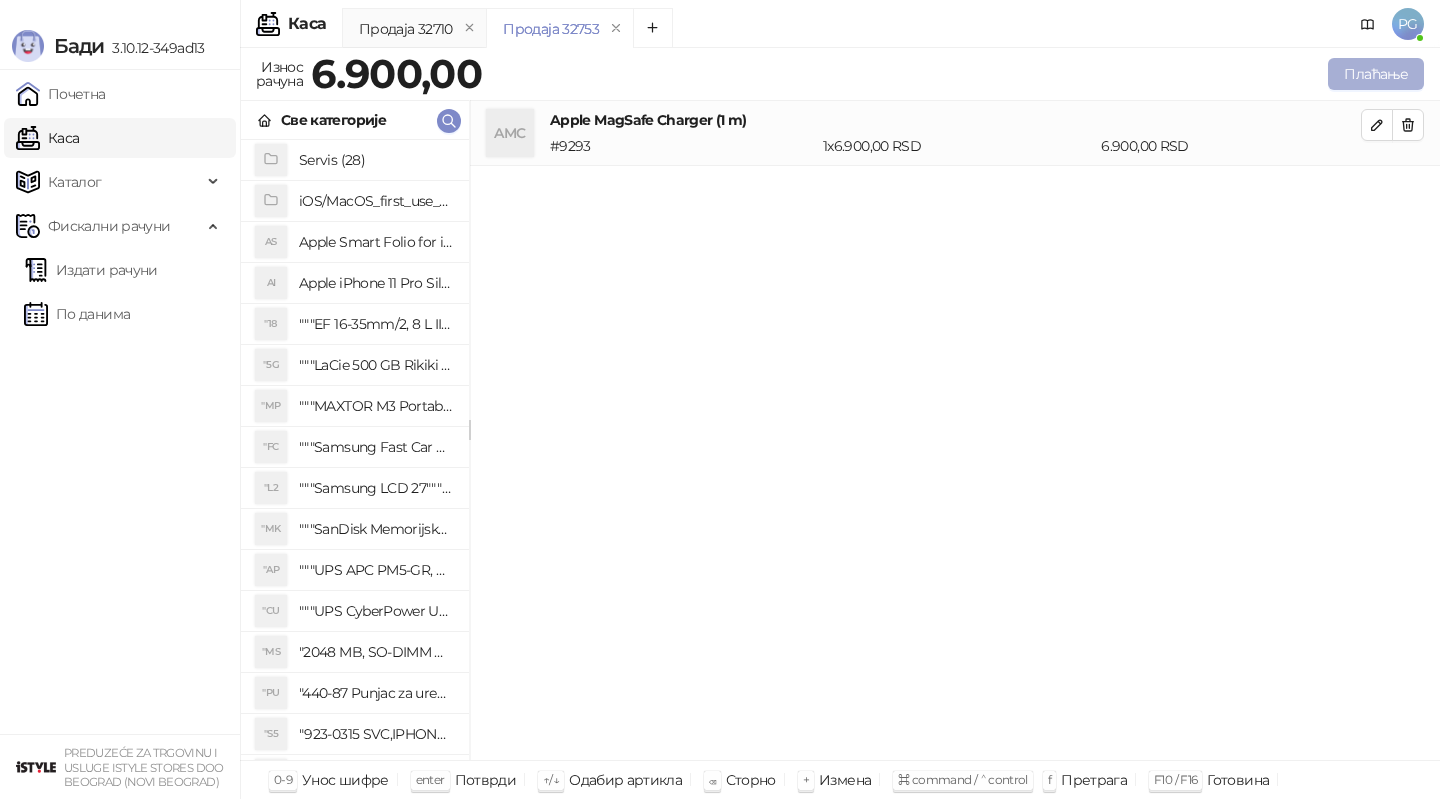 click on "Плаћање" at bounding box center [1376, 74] 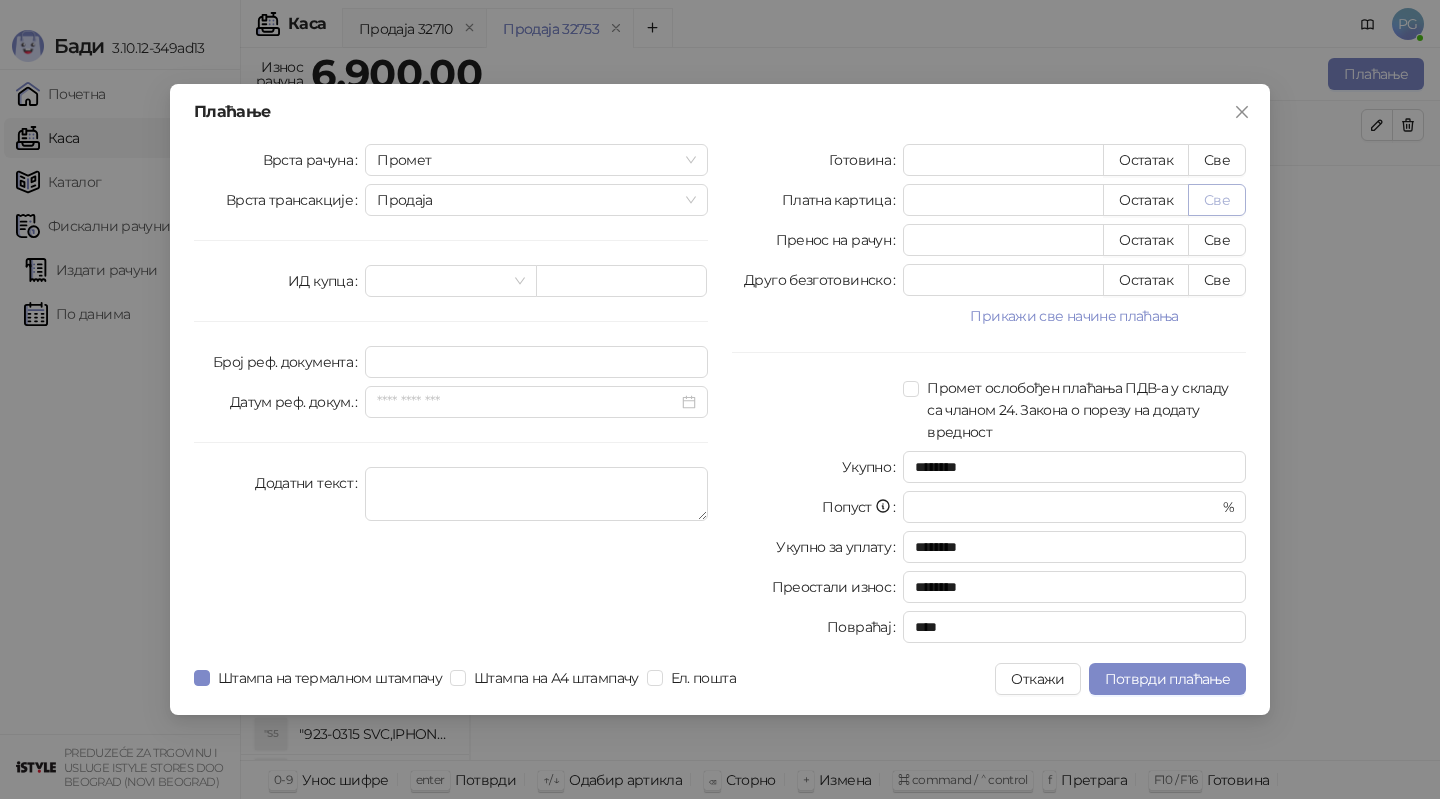 click on "Све" at bounding box center [1217, 200] 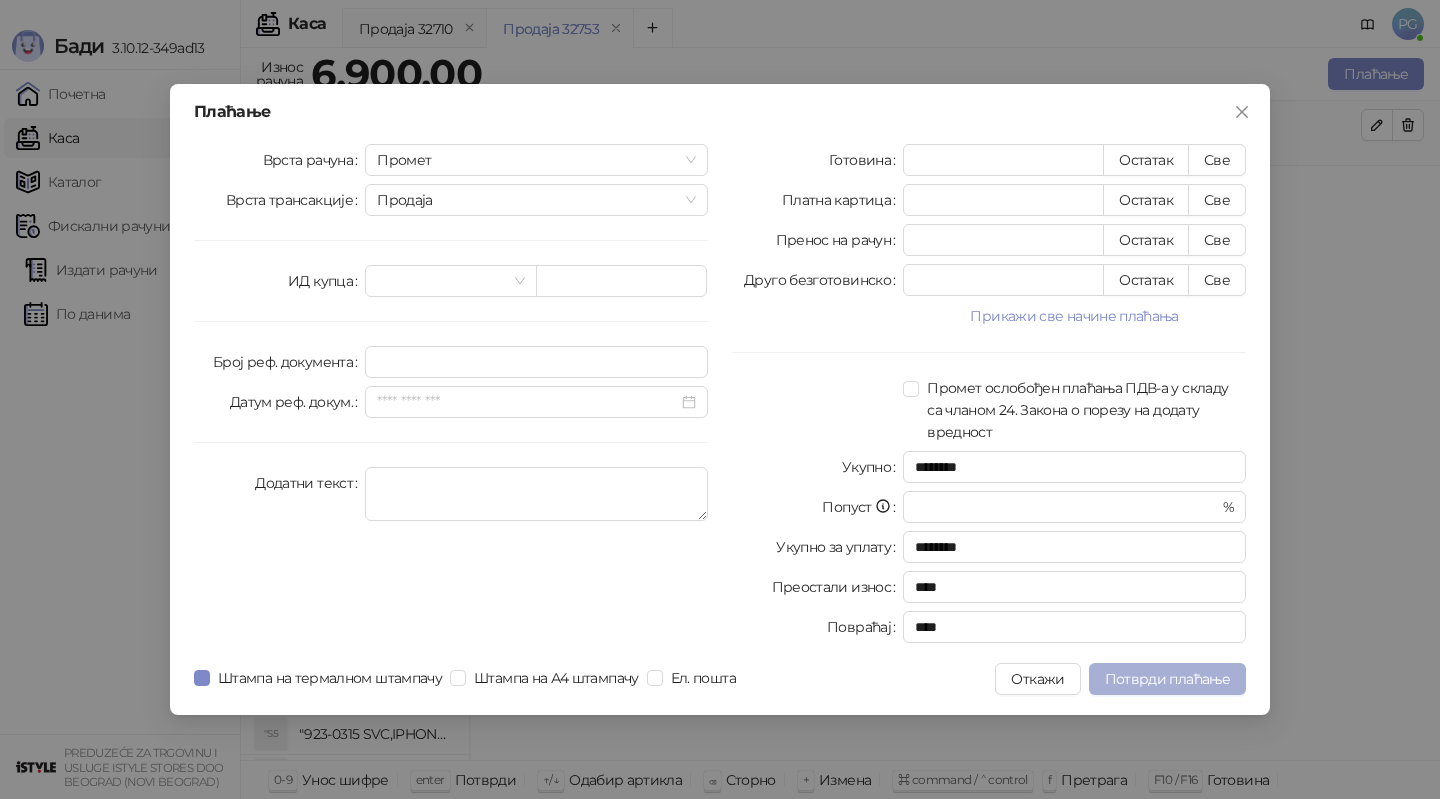 click on "Потврди плаћање" at bounding box center [1167, 679] 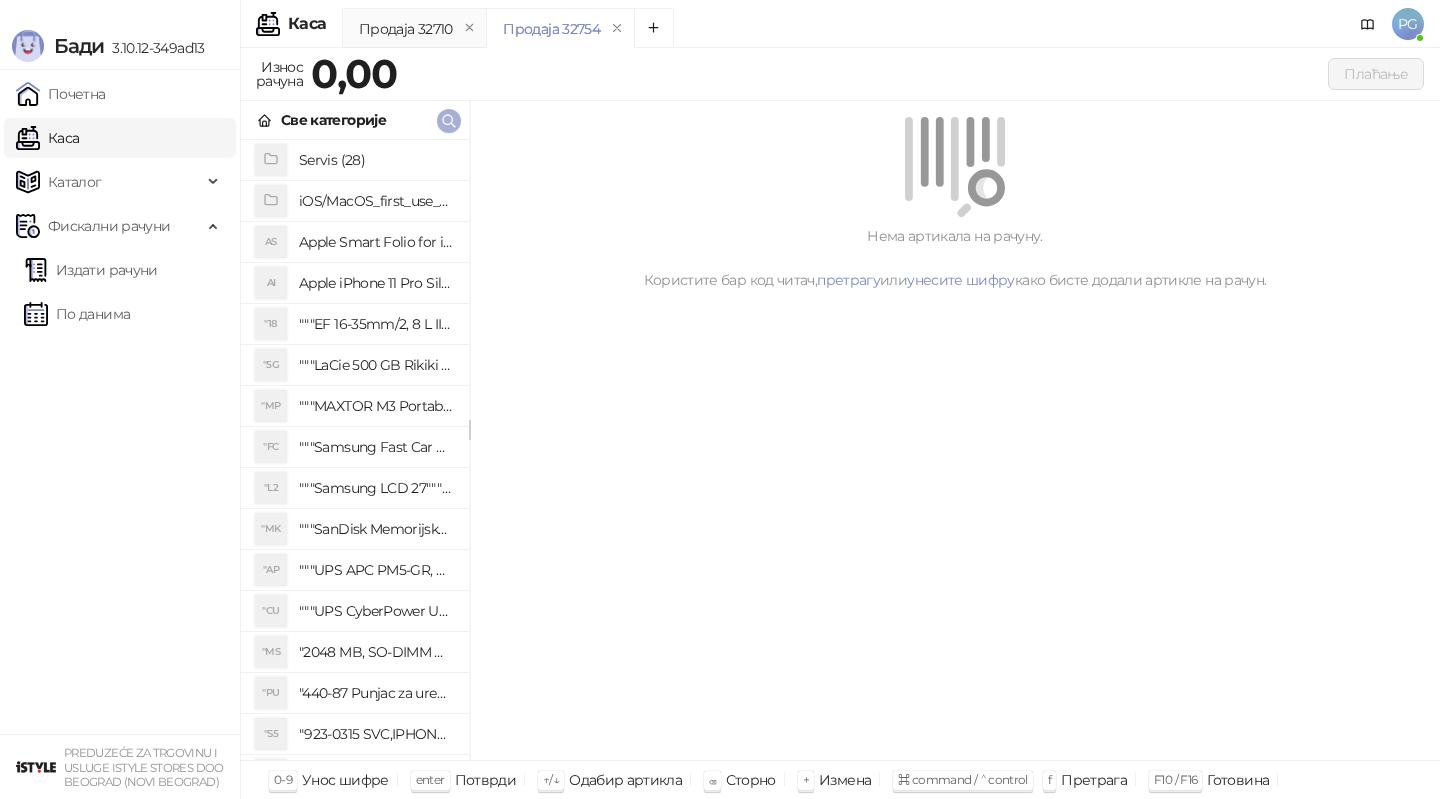 click at bounding box center [449, 120] 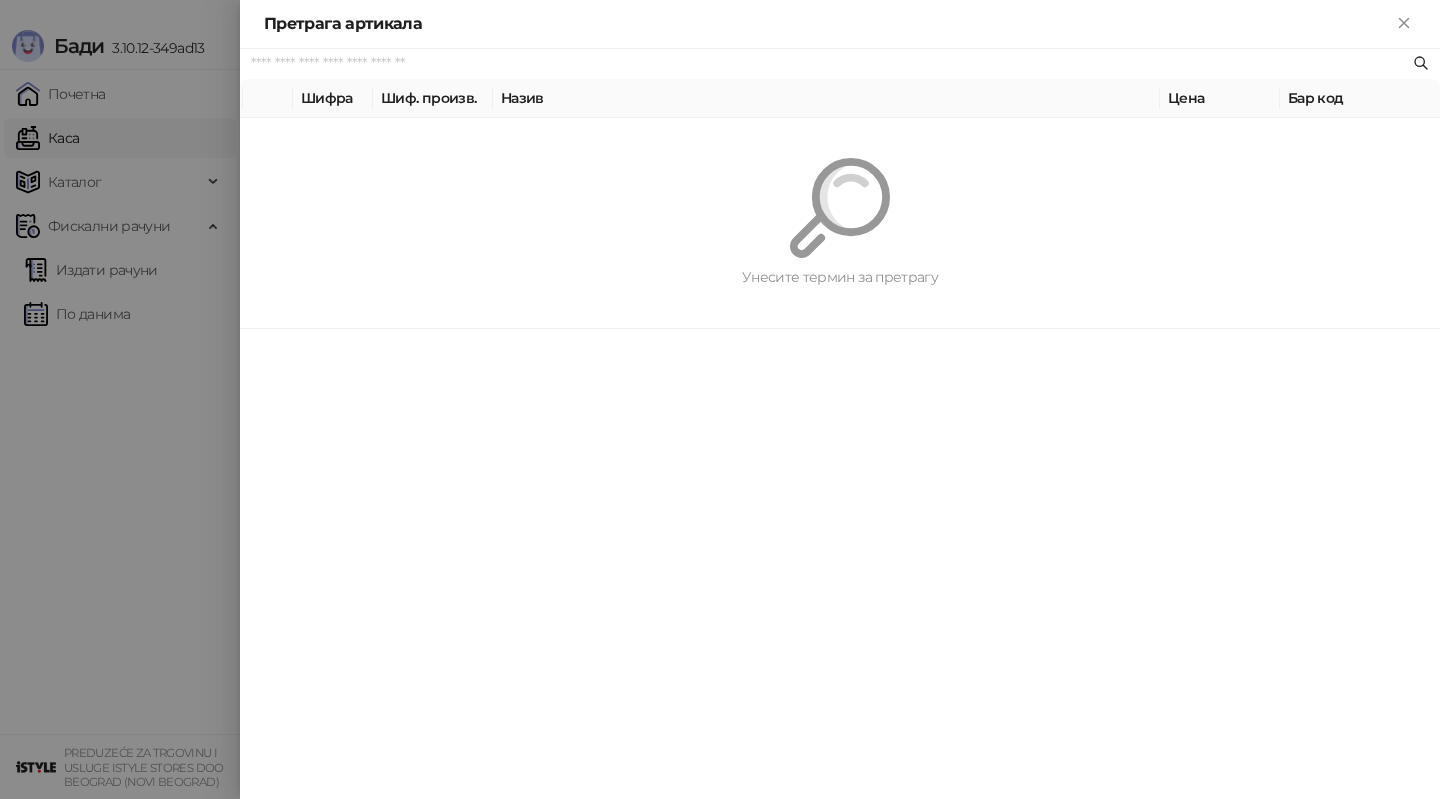 paste on "*********" 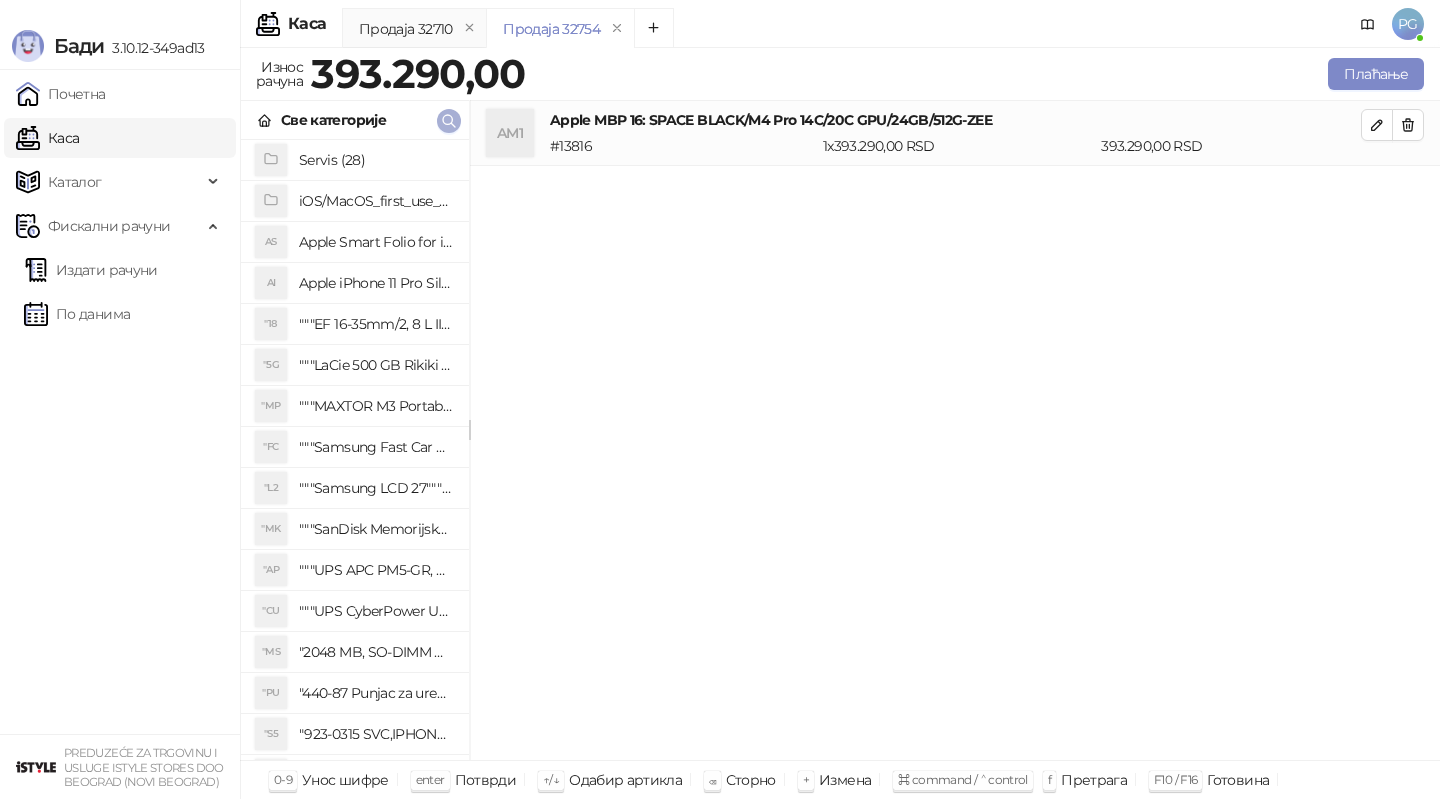 click 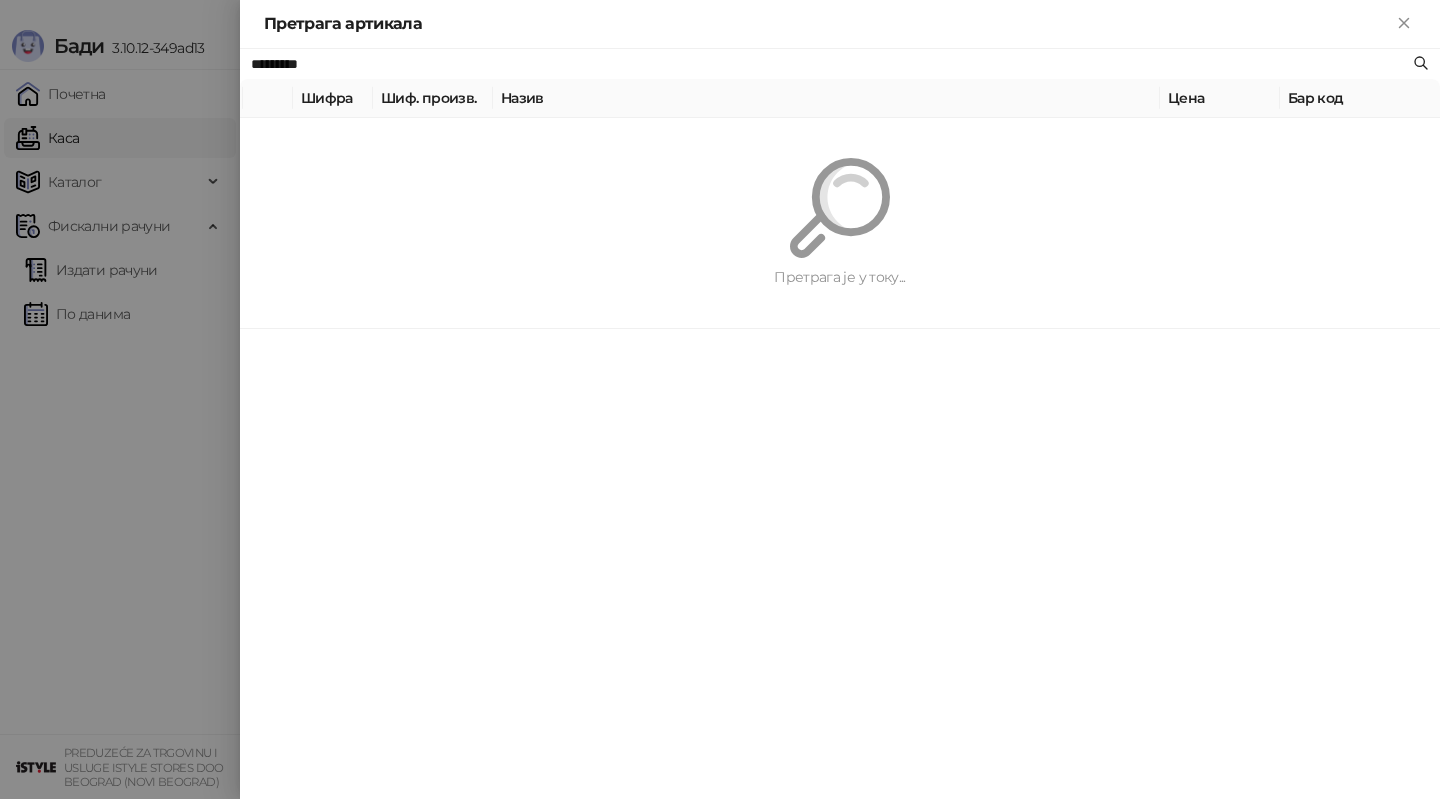 paste on "**********" 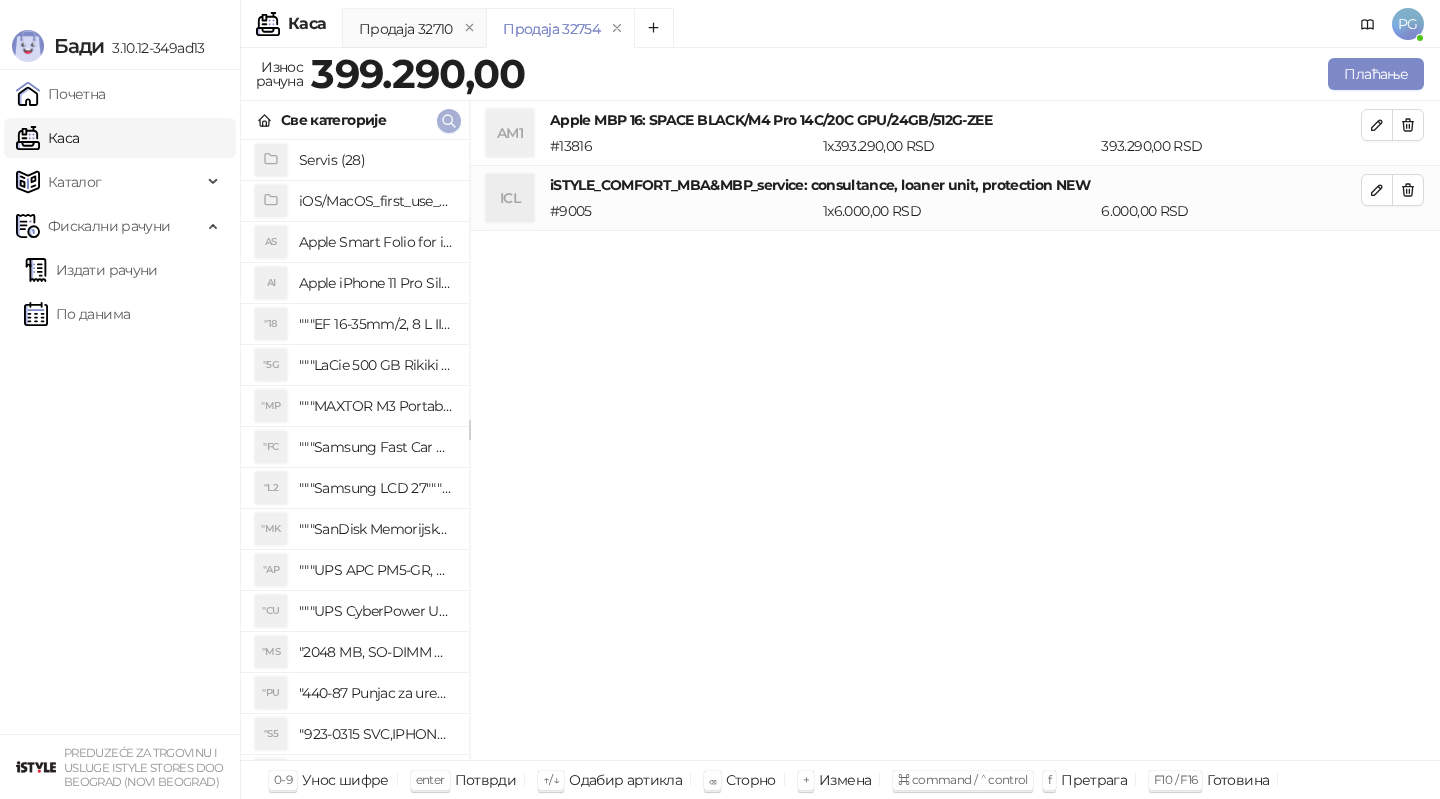 click 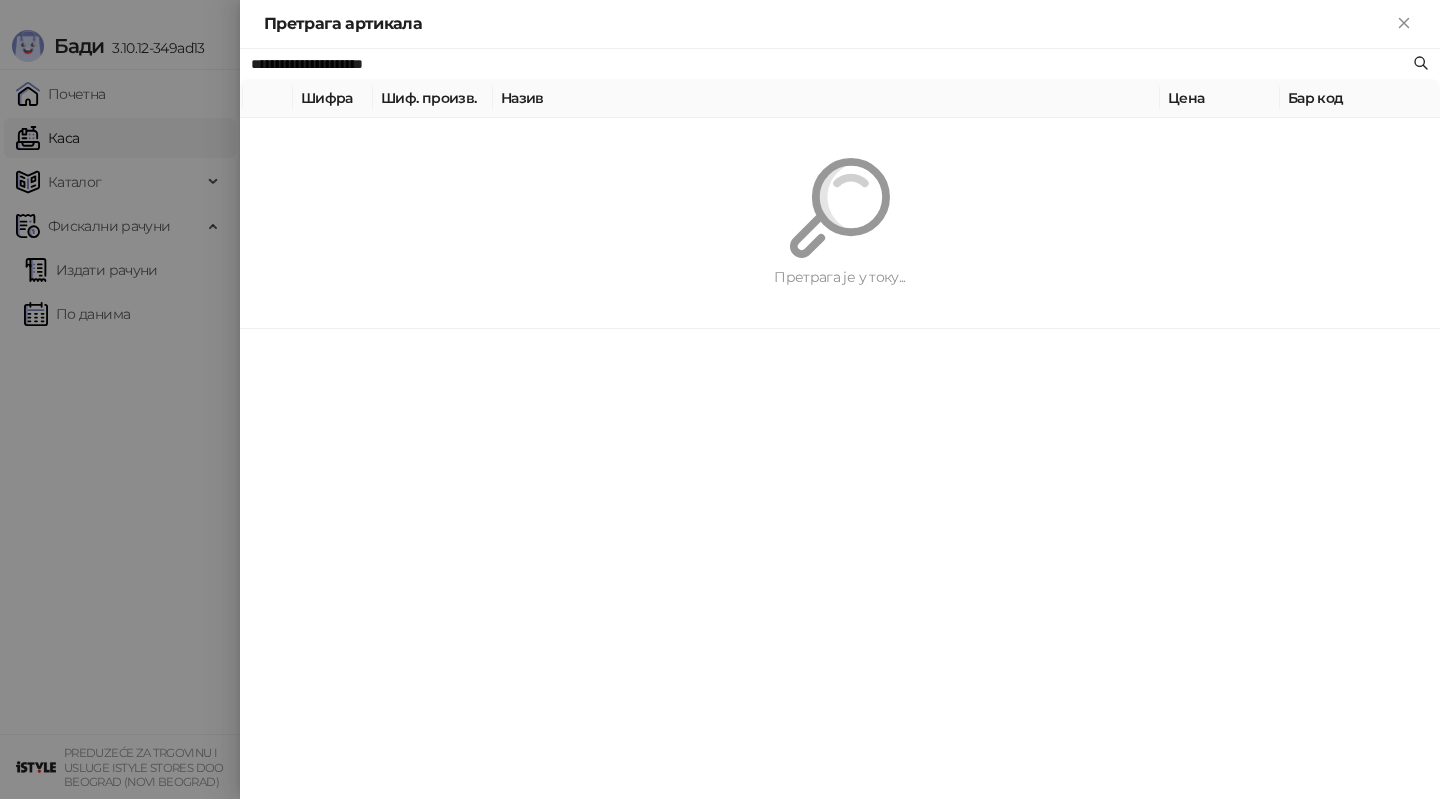 paste 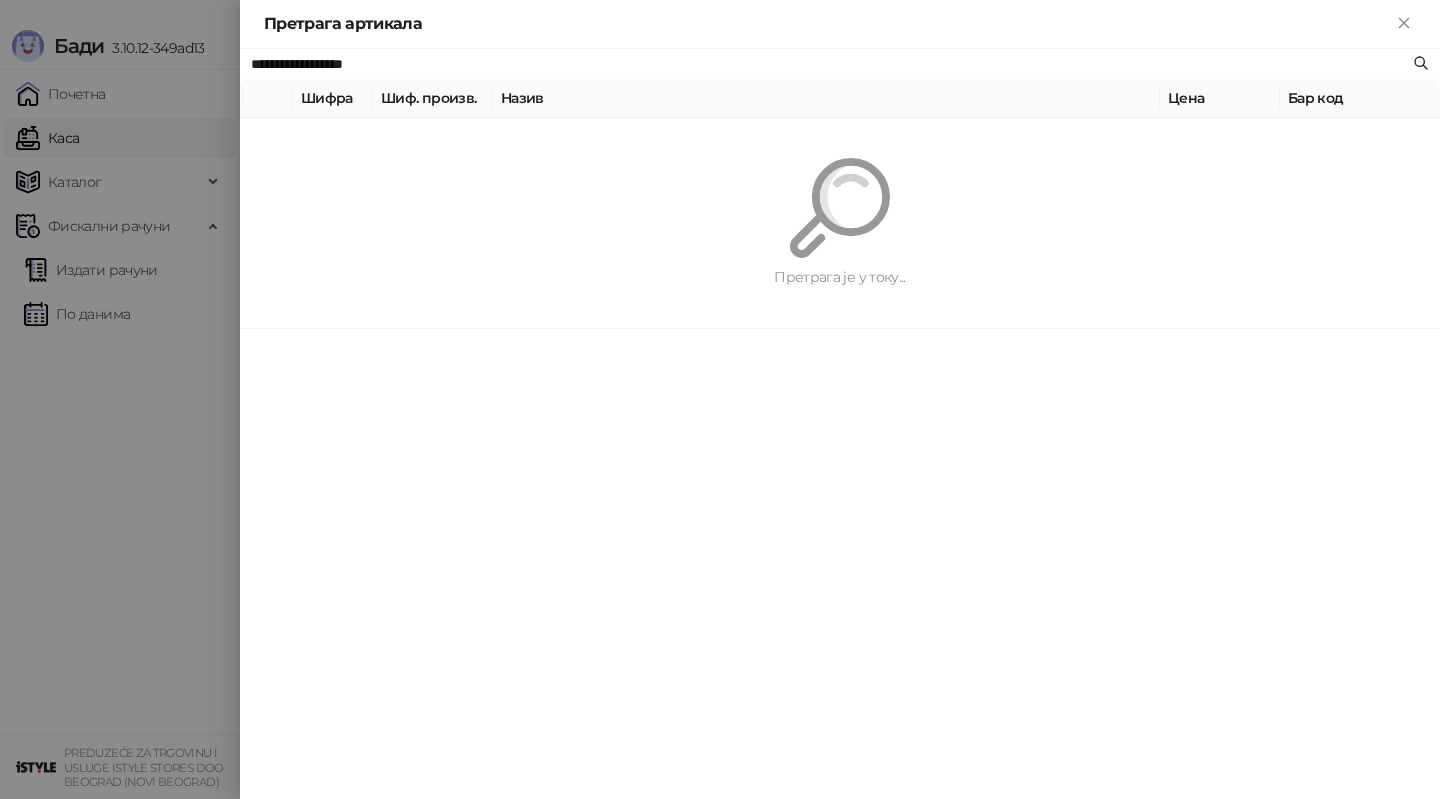 type on "**********" 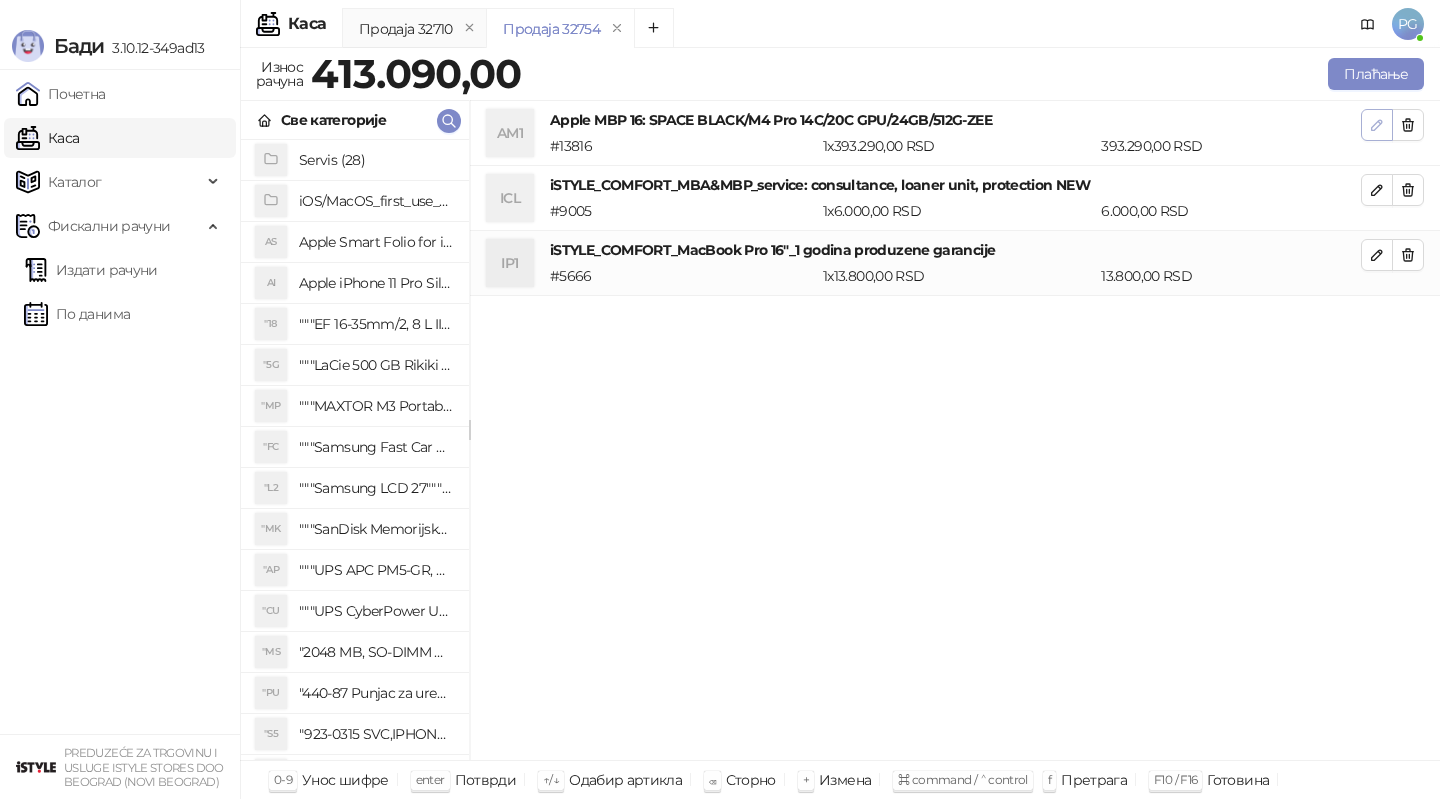 click at bounding box center [1377, 125] 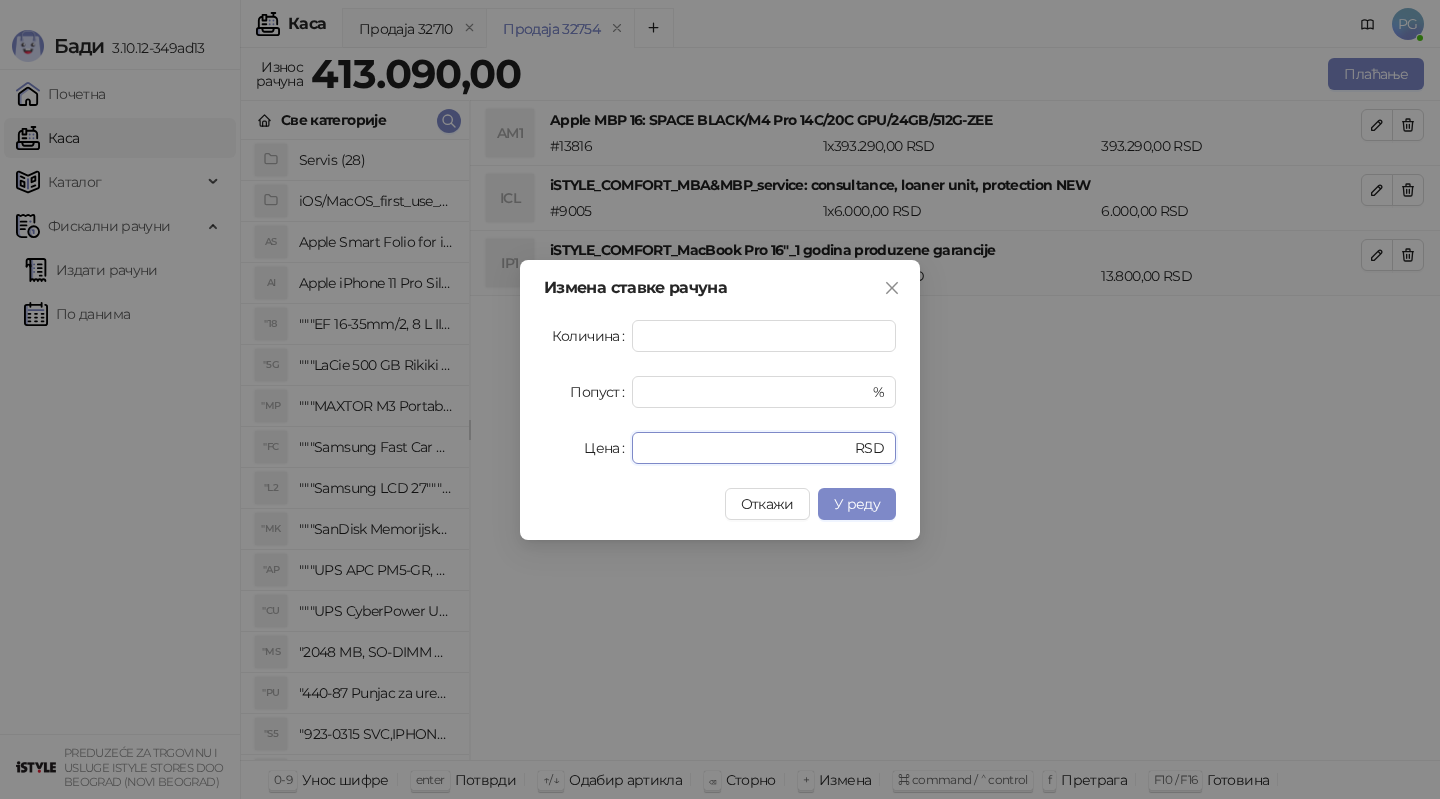 drag, startPoint x: 706, startPoint y: 449, endPoint x: 510, endPoint y: 447, distance: 196.01021 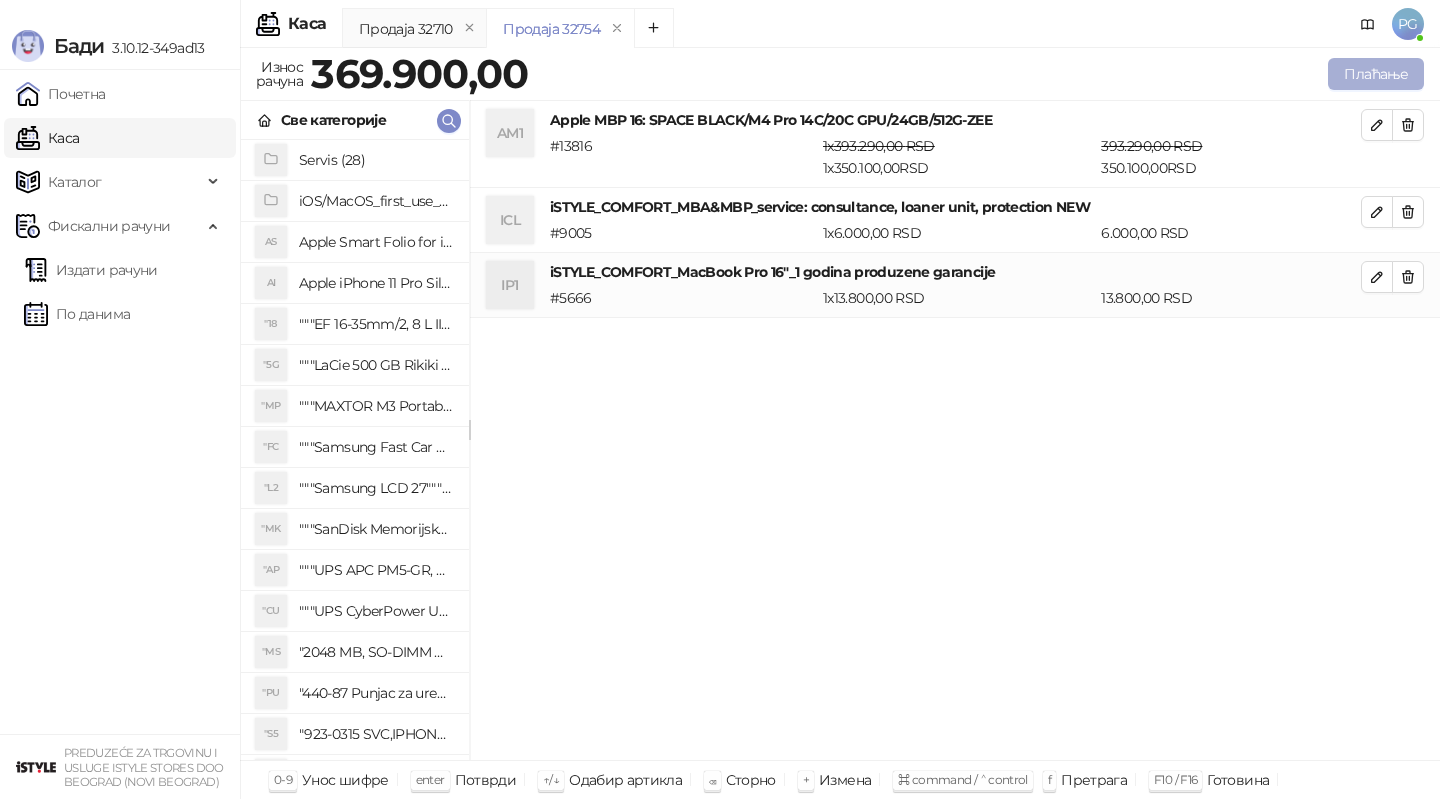 click on "Плаћање" at bounding box center (1376, 74) 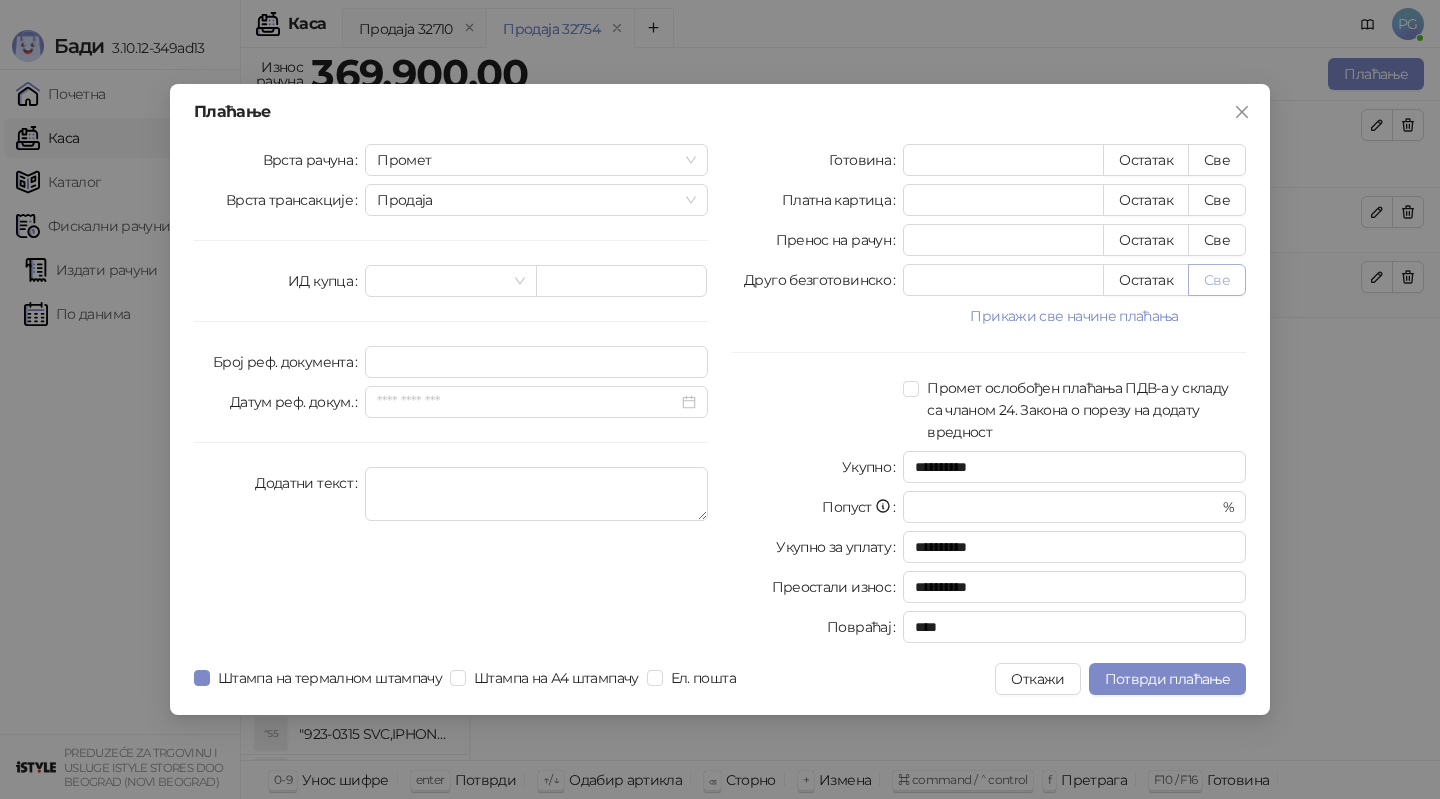 click on "Све" at bounding box center [1217, 280] 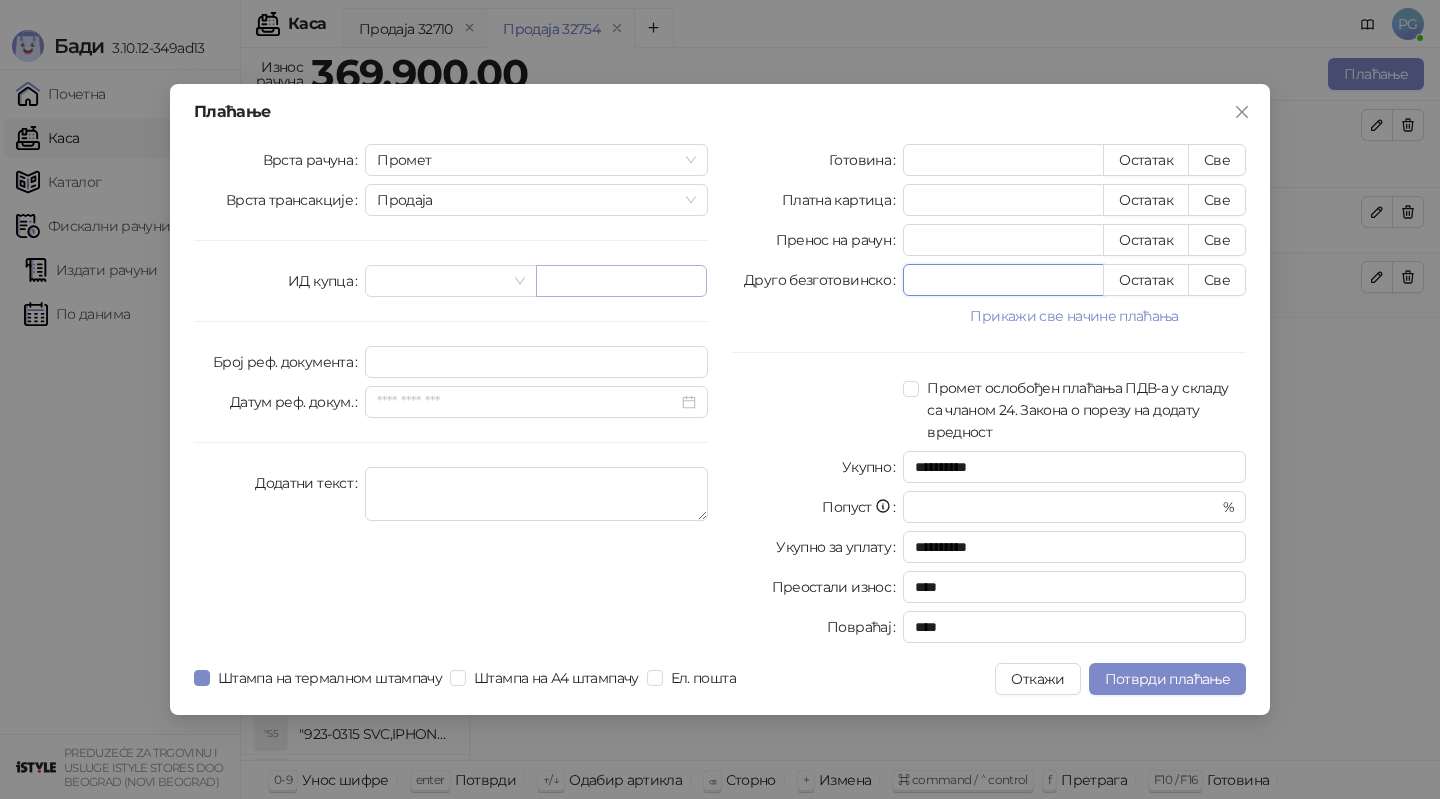 drag, startPoint x: 993, startPoint y: 289, endPoint x: 692, endPoint y: 287, distance: 301.00665 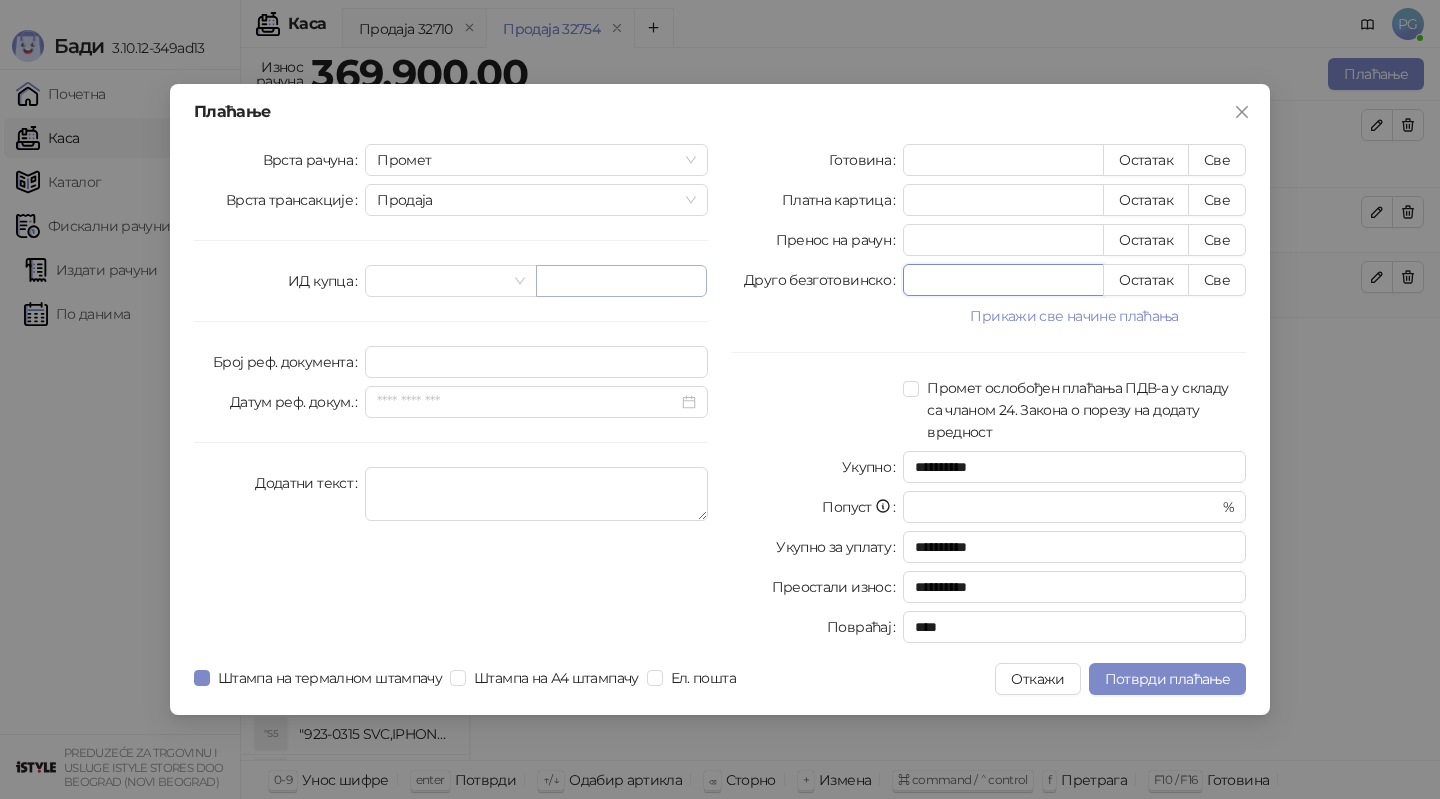type on "*" 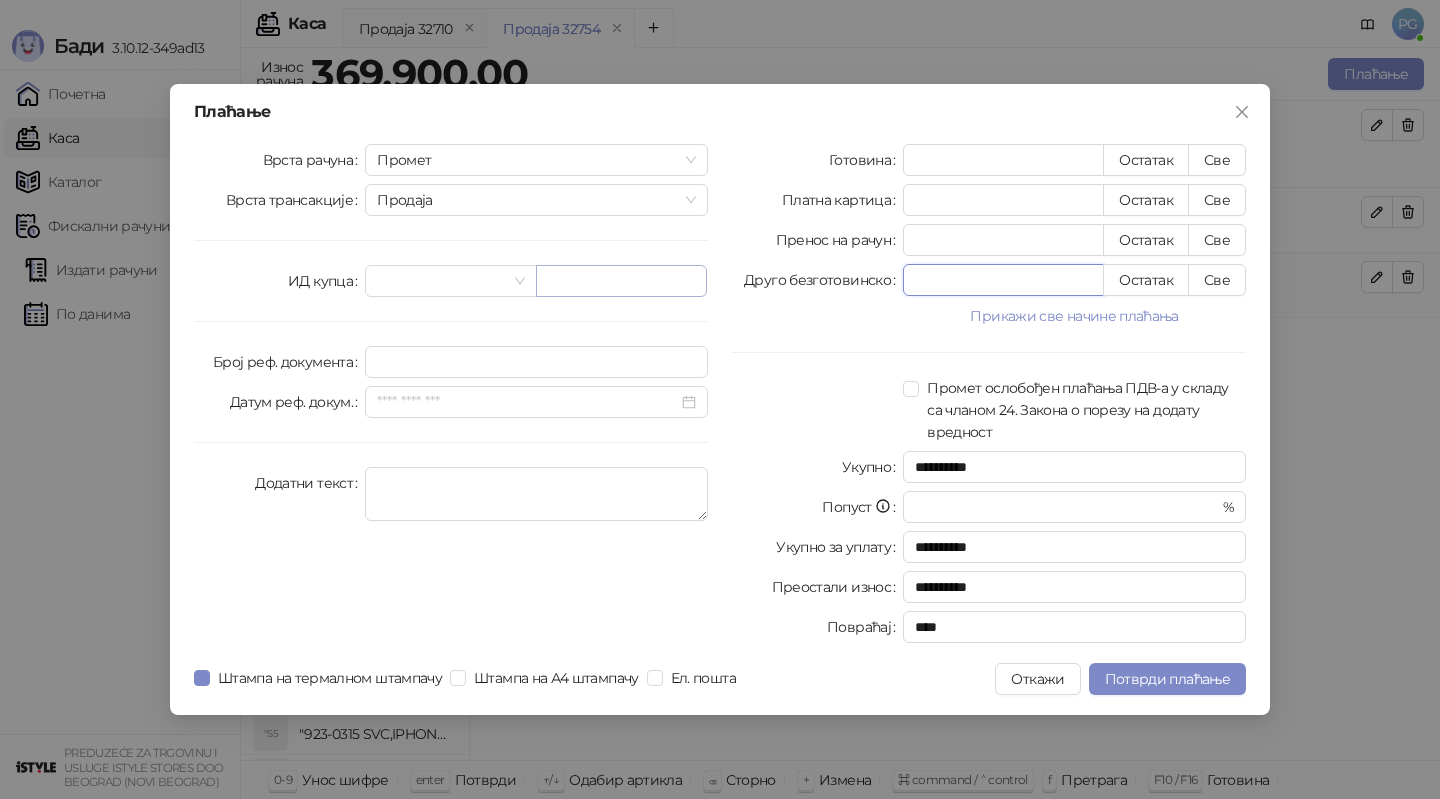 type on "**" 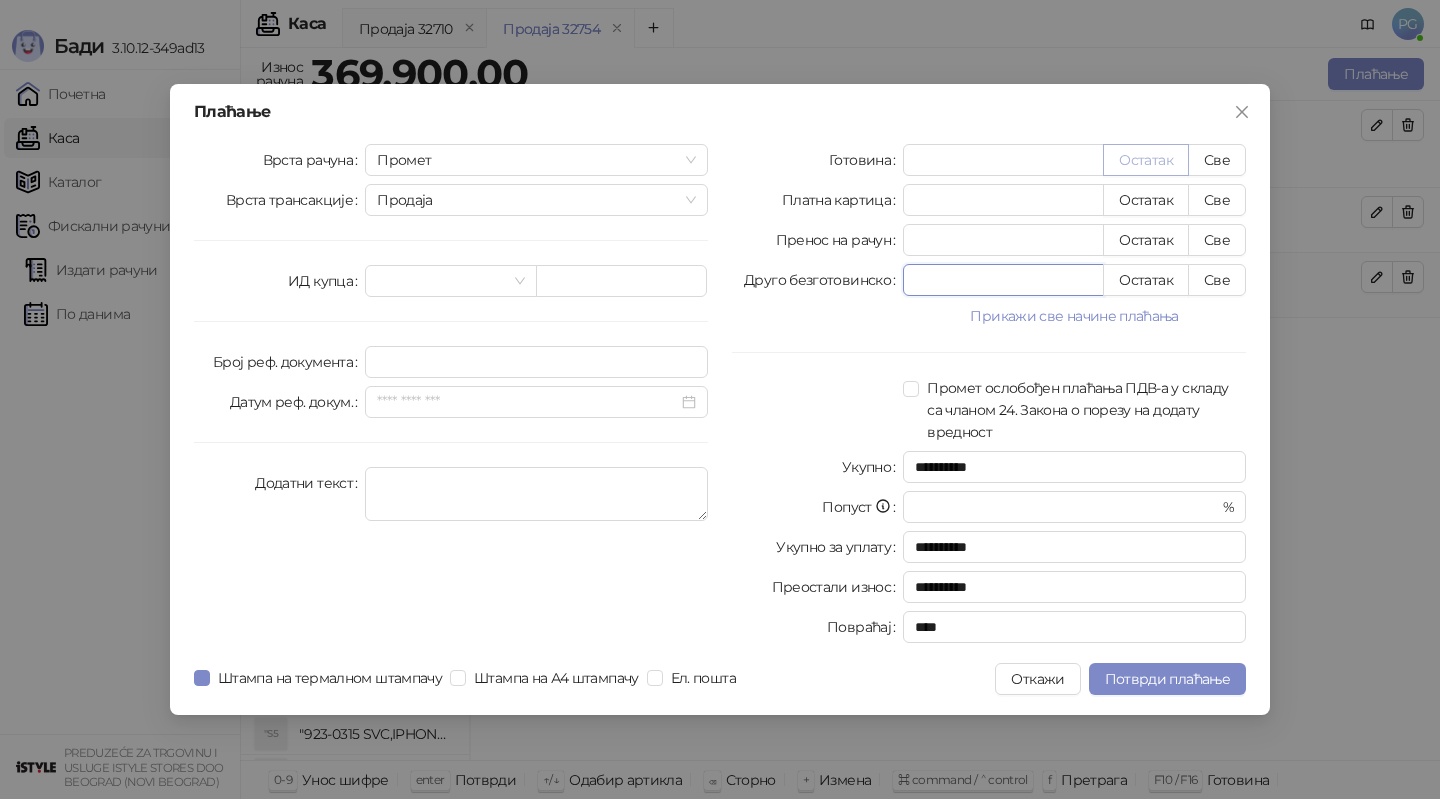 type on "*****" 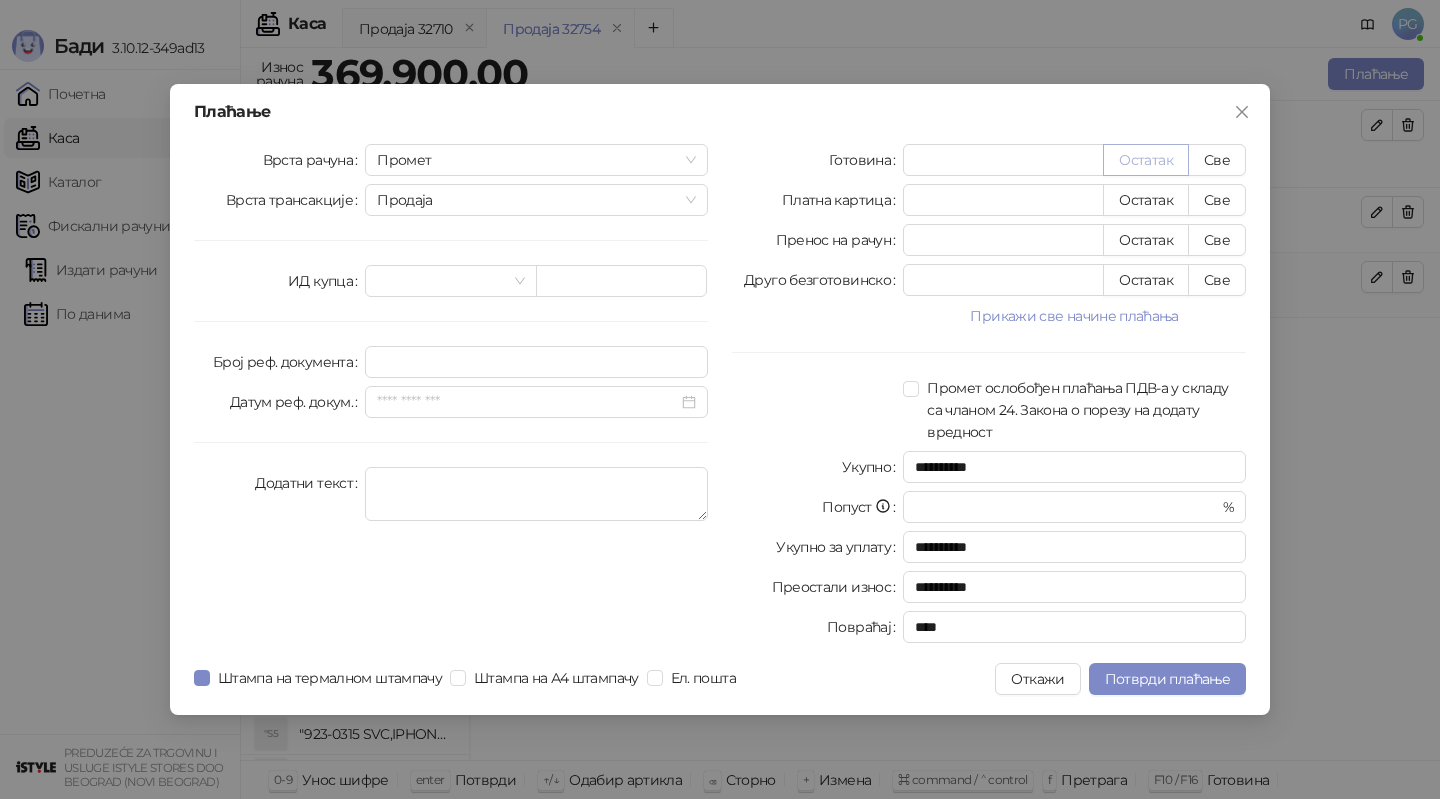 click on "Остатак" at bounding box center [1146, 160] 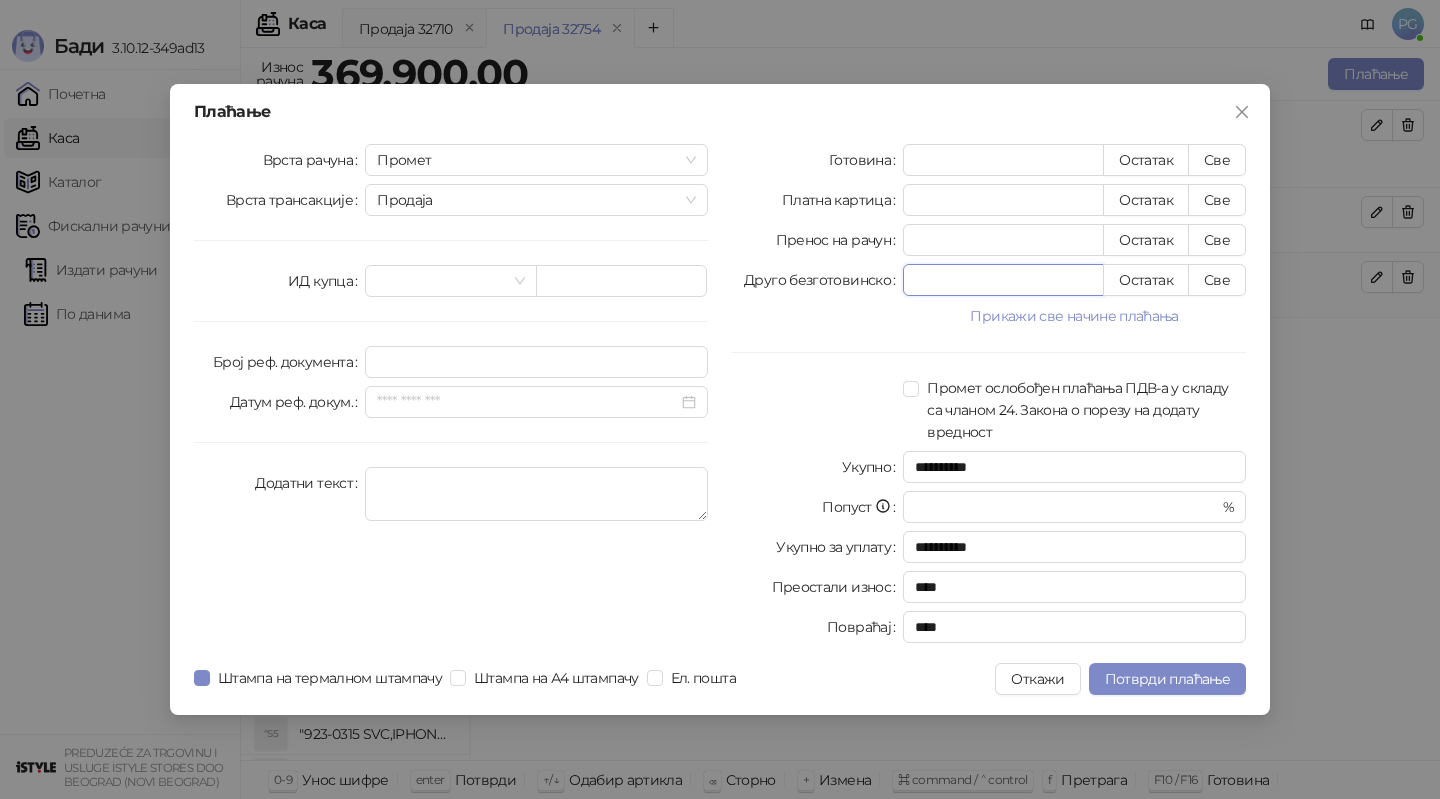 drag, startPoint x: 988, startPoint y: 287, endPoint x: 803, endPoint y: 287, distance: 185 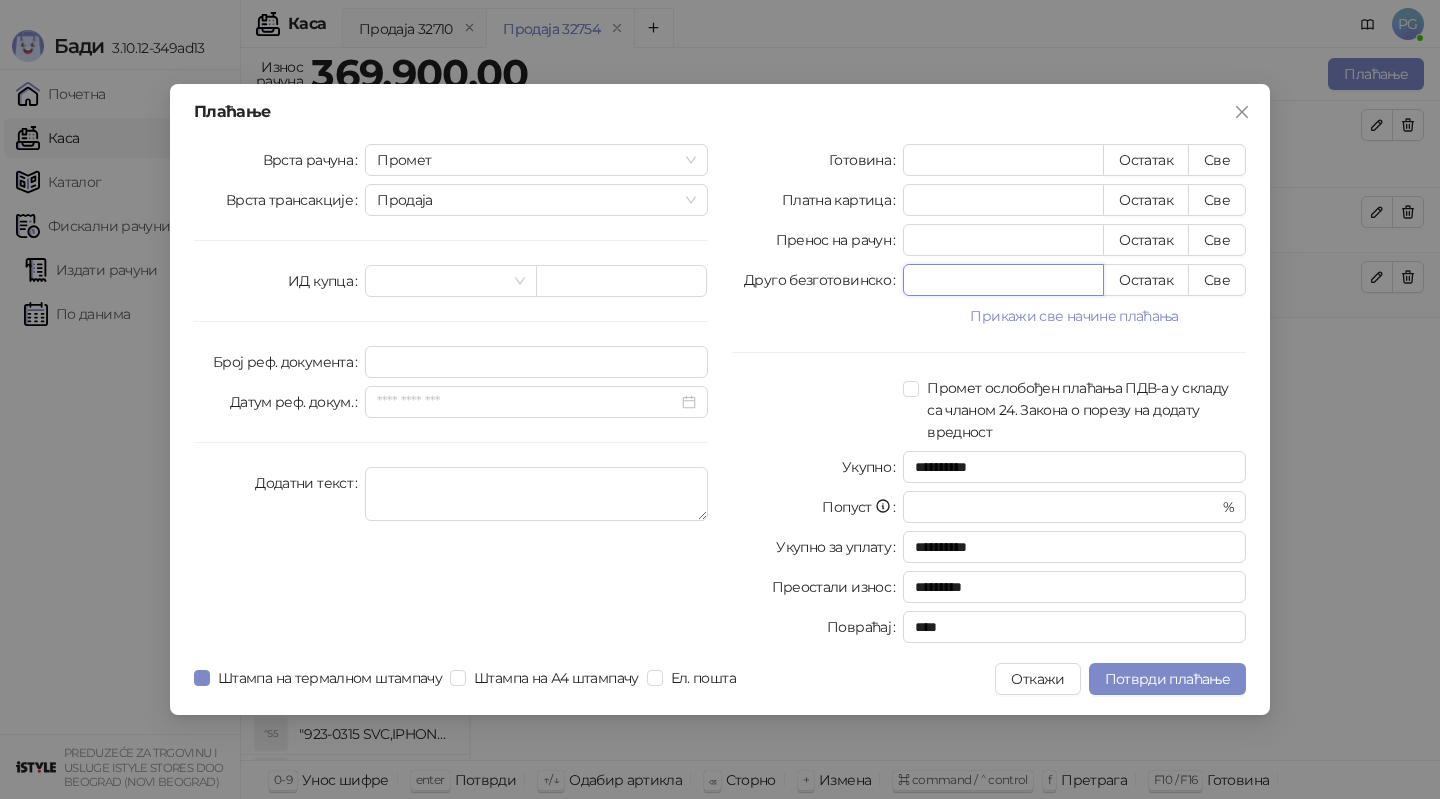 type on "*" 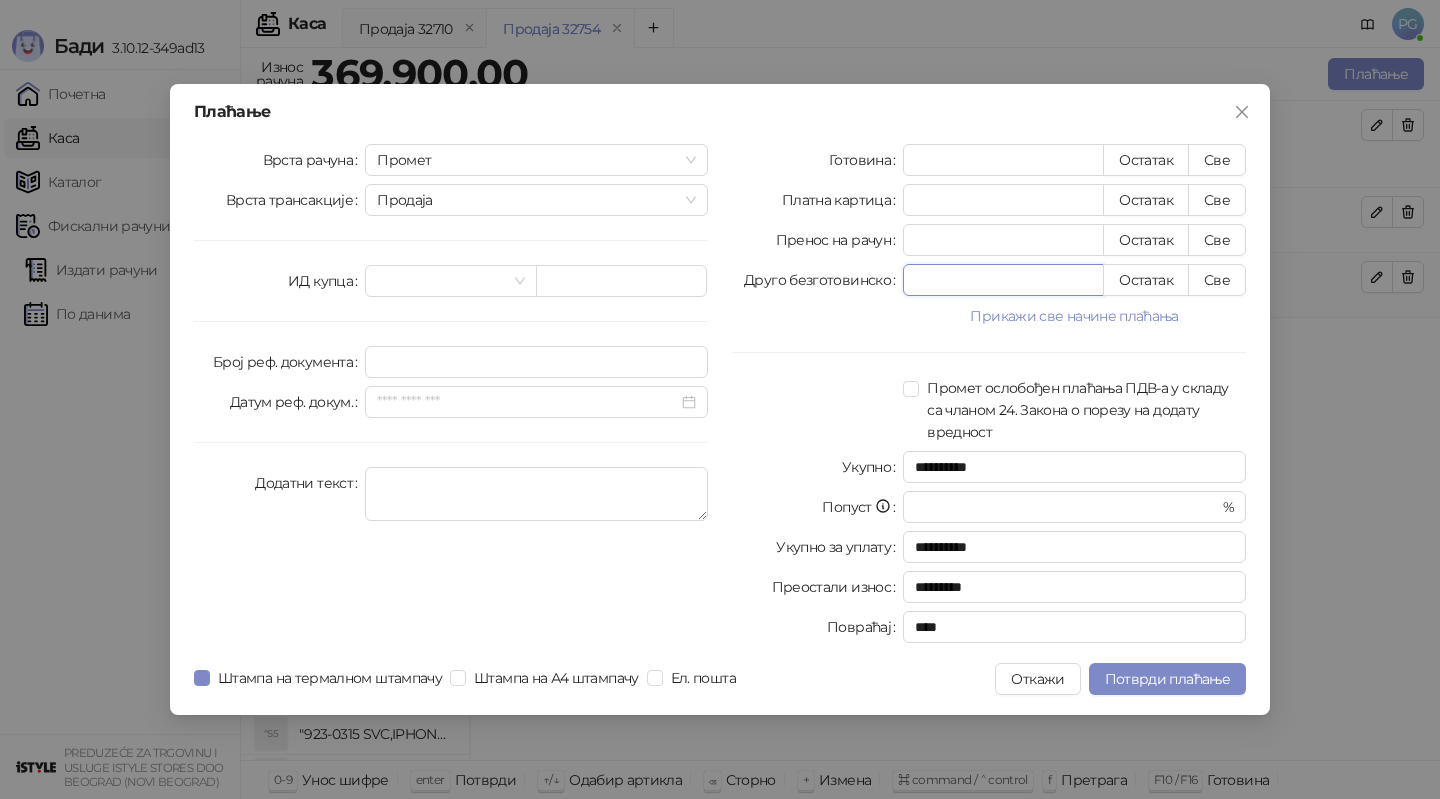 type on "**" 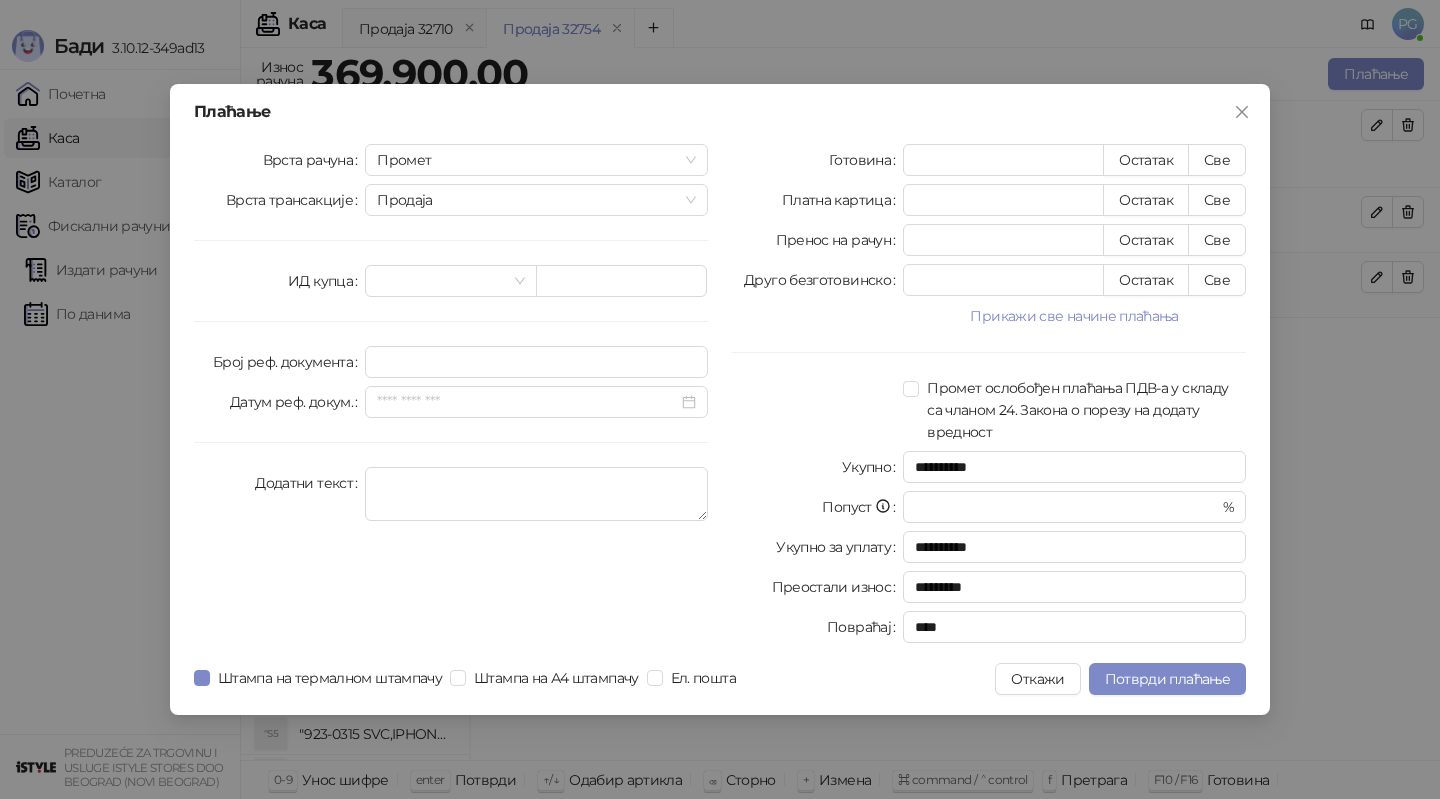 click on "Откажи" at bounding box center (1037, 679) 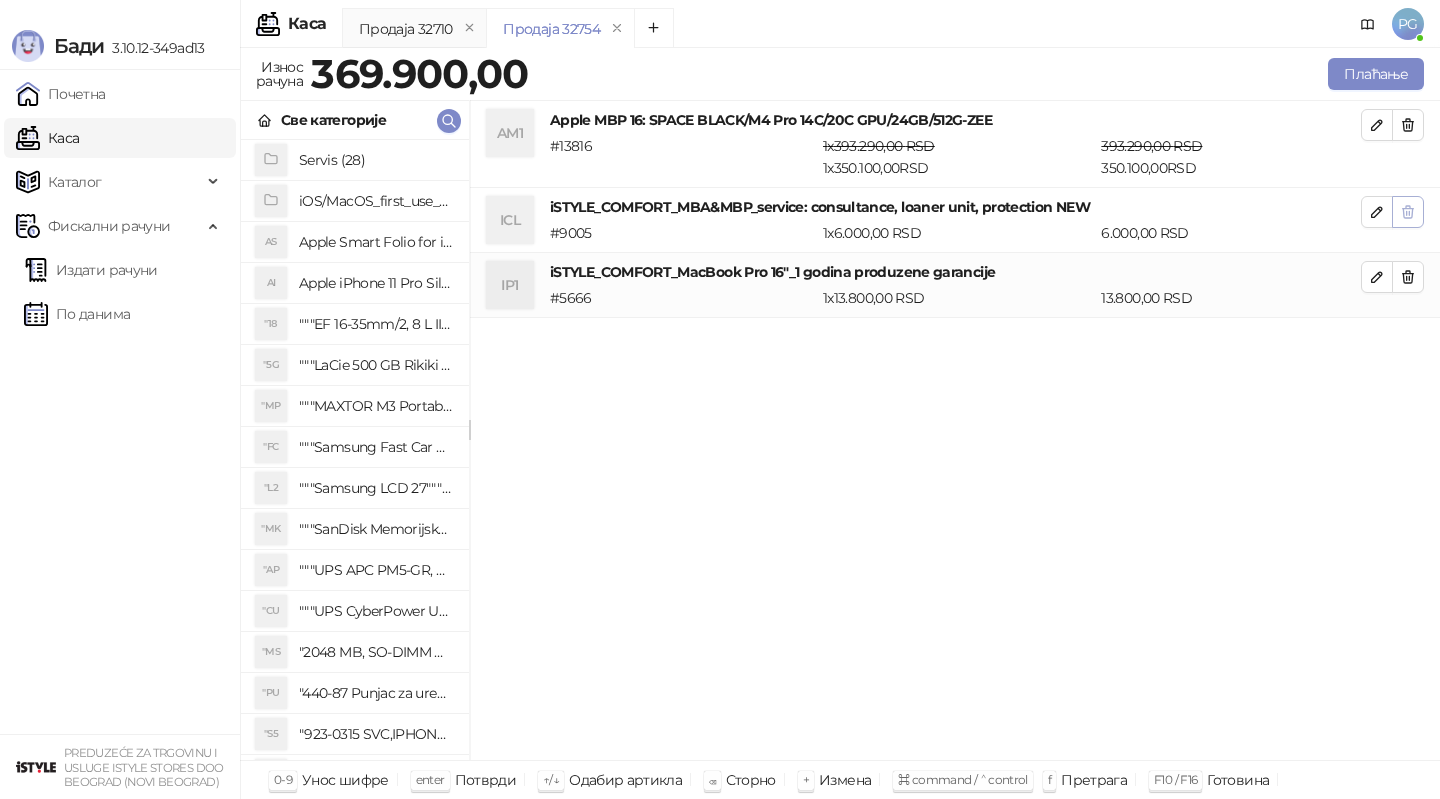 click 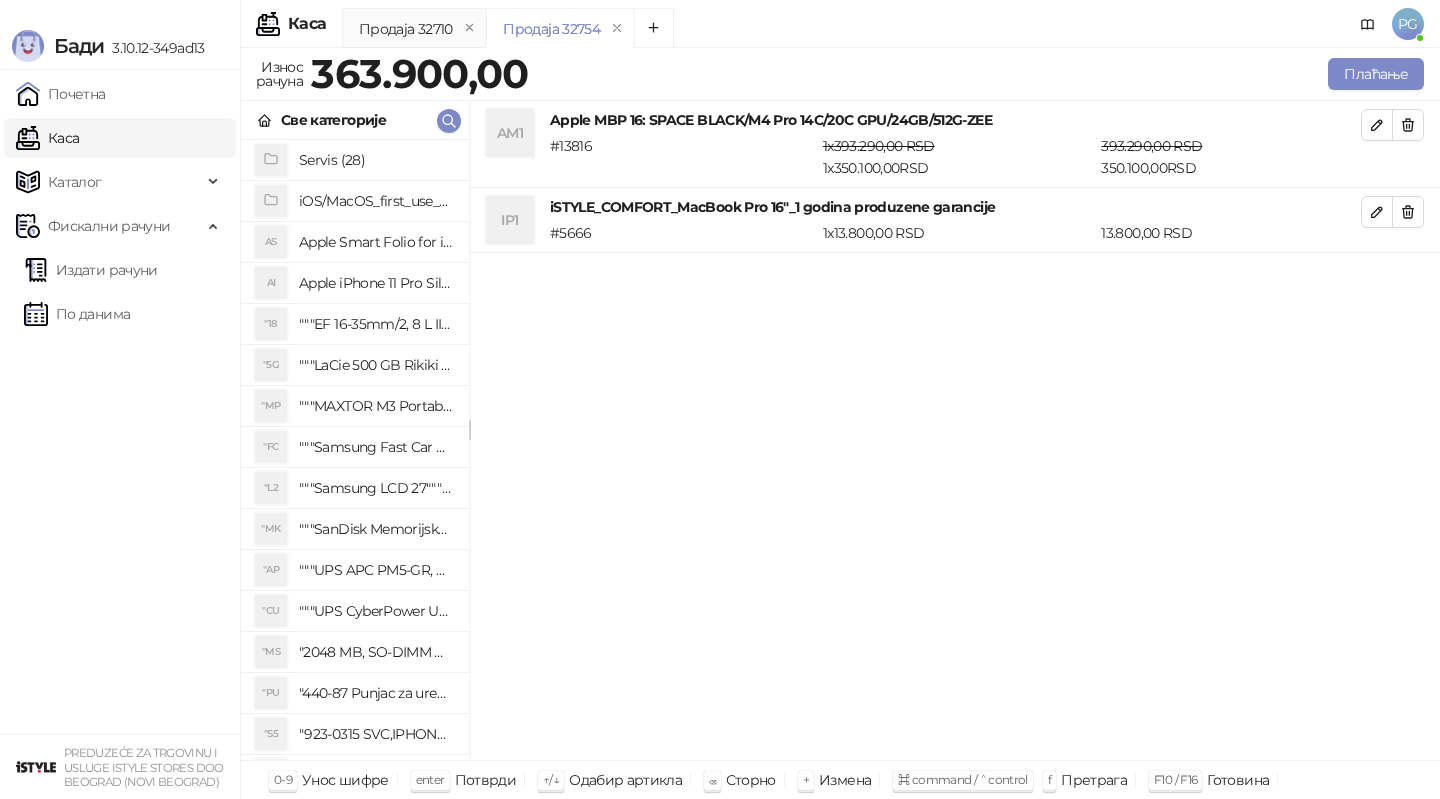 click 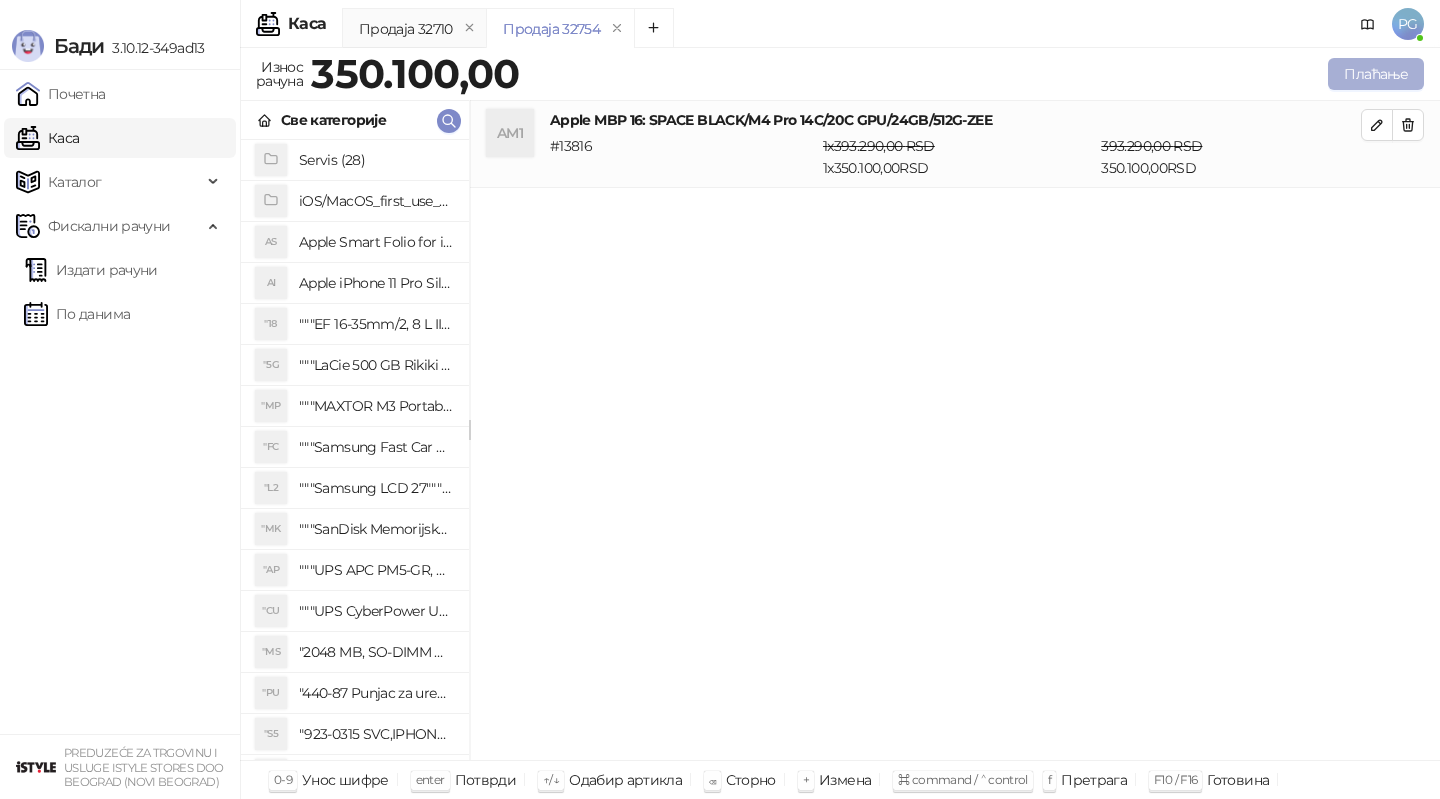 click on "Плаћање" at bounding box center (1376, 74) 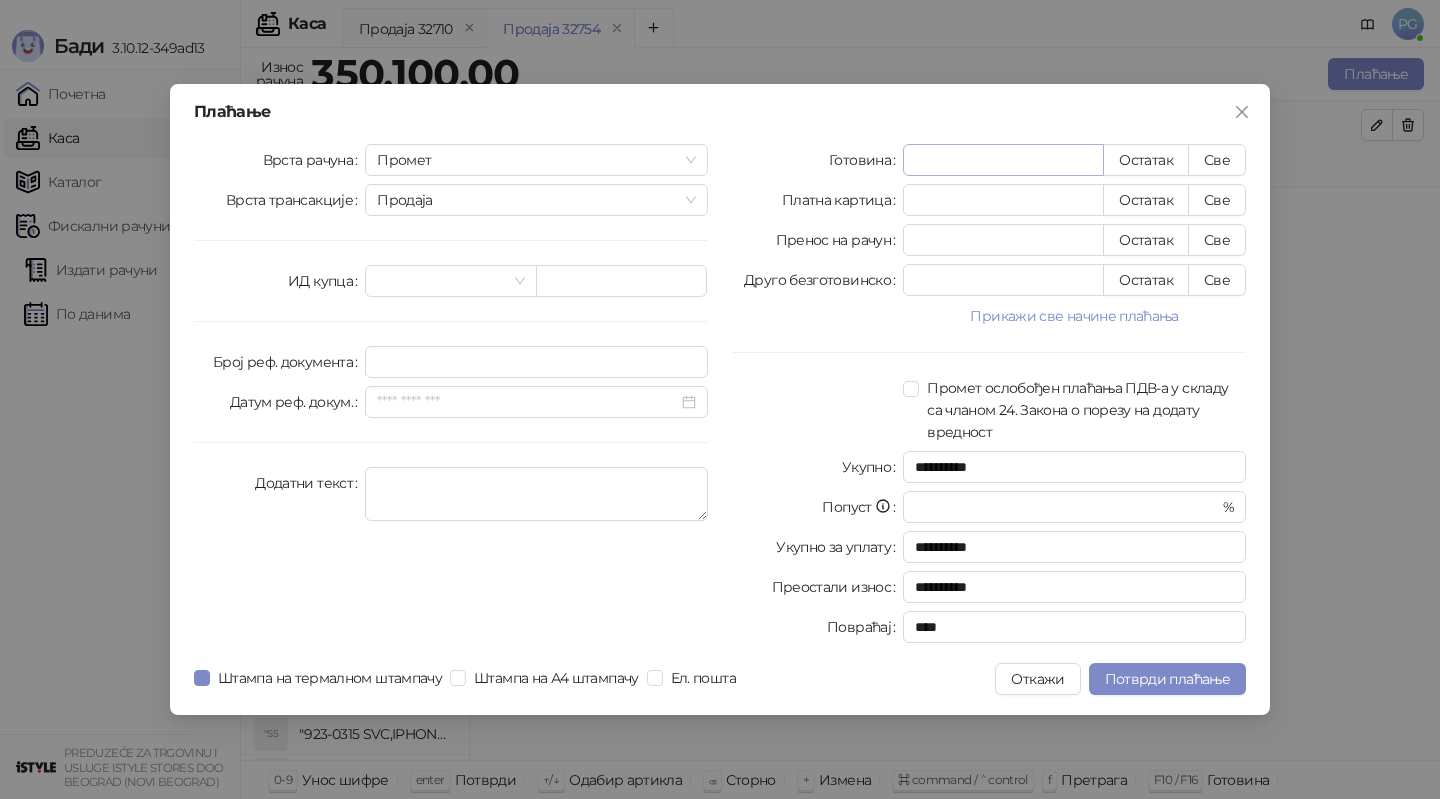 type on "*" 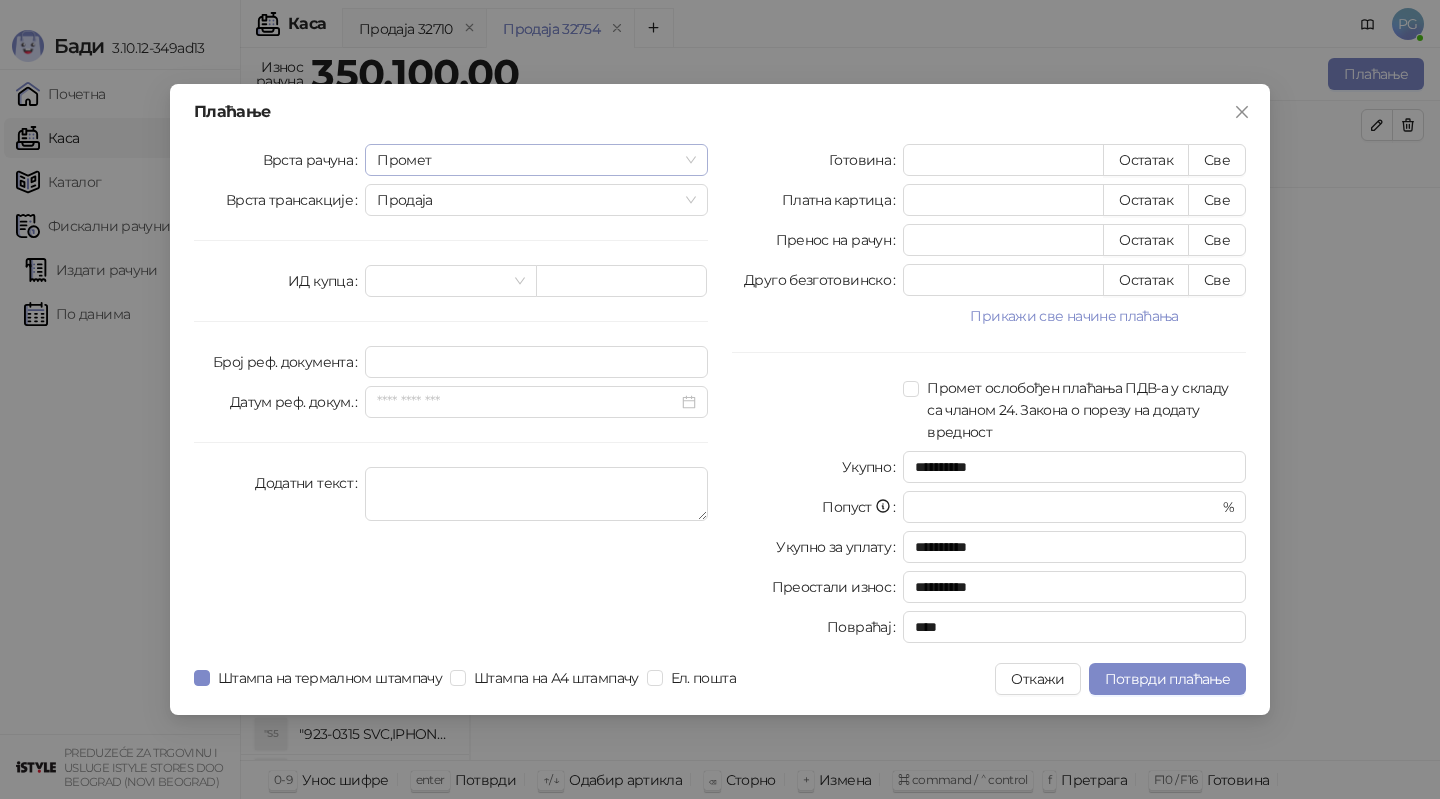 drag, startPoint x: 1006, startPoint y: 154, endPoint x: 678, endPoint y: 171, distance: 328.44025 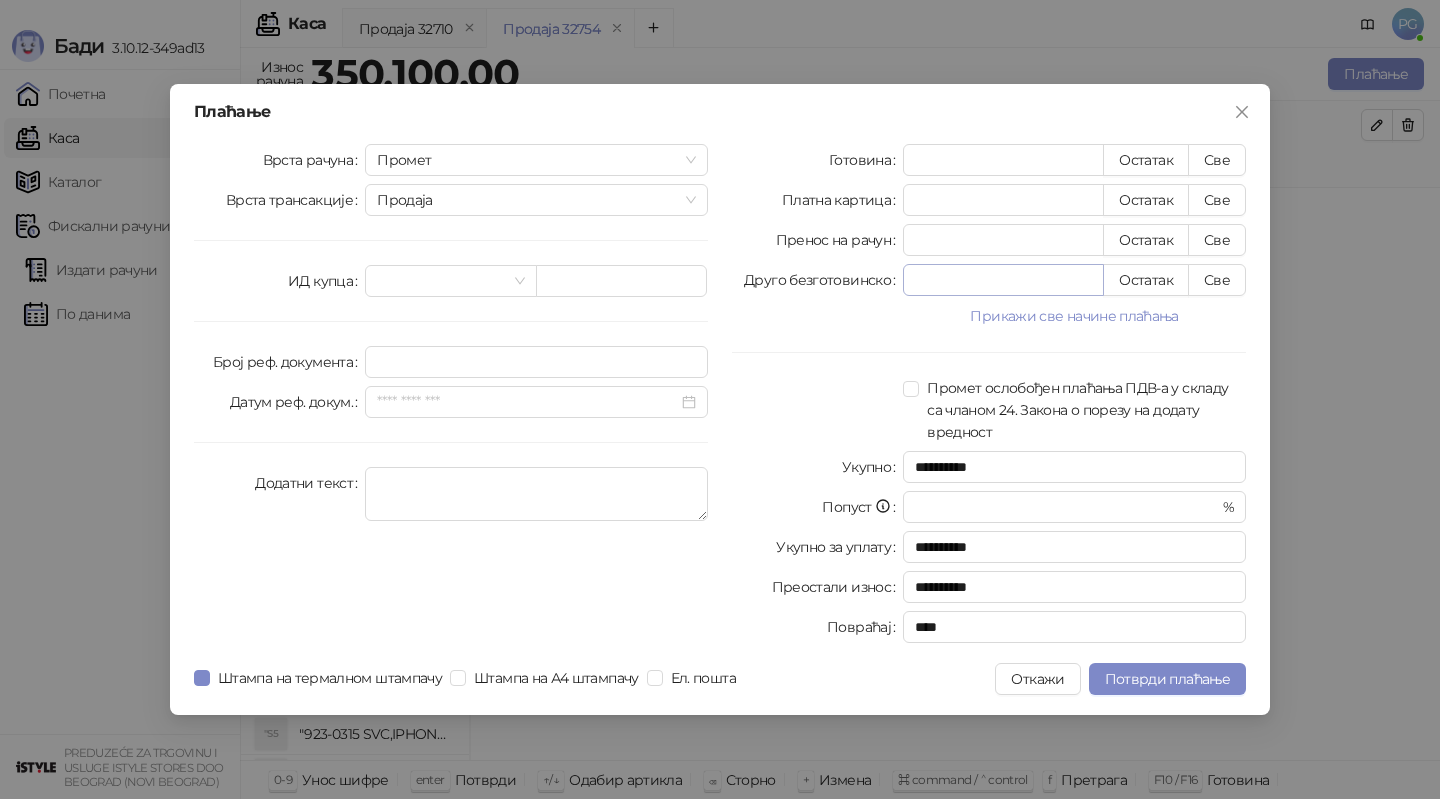 type on "*****" 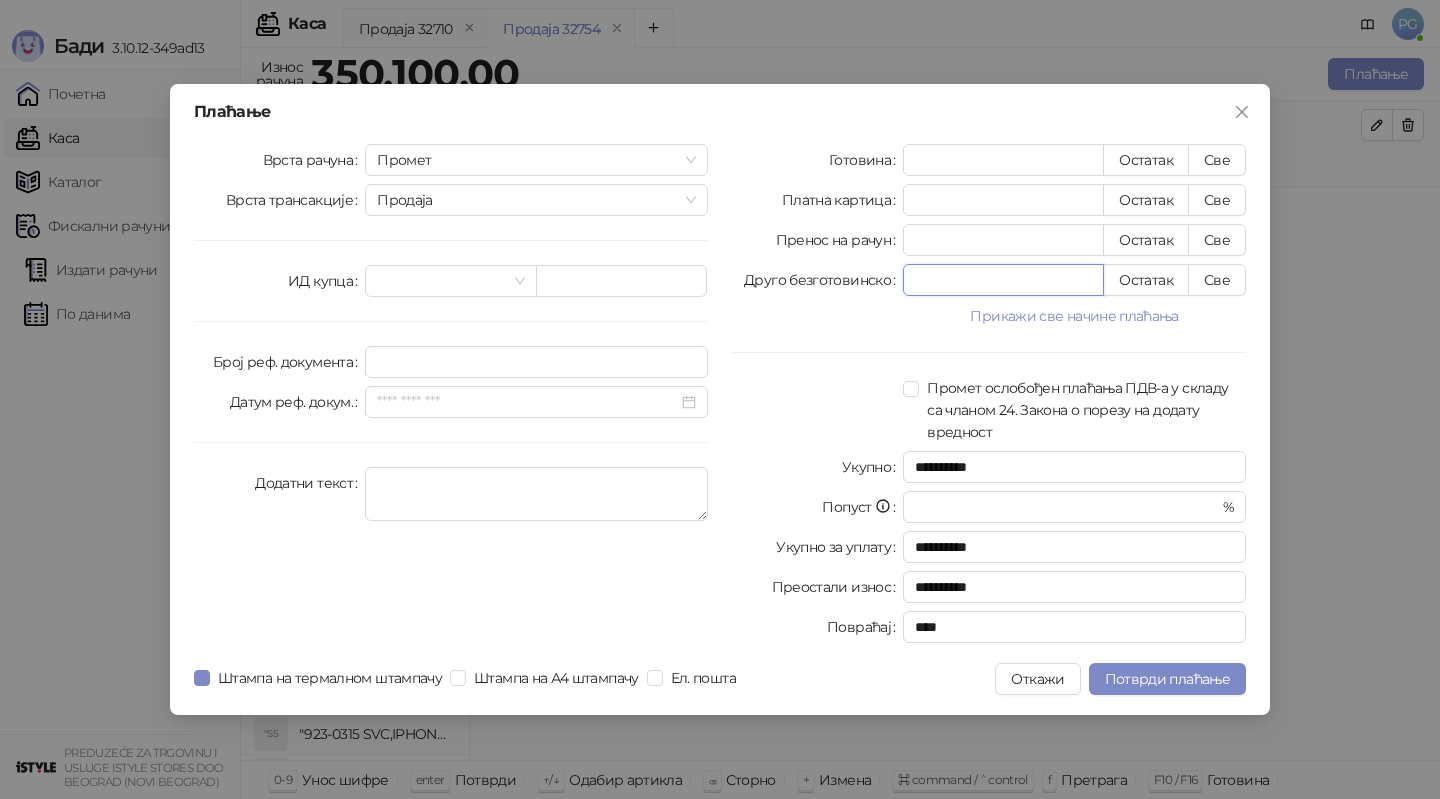 click on "*" at bounding box center [1003, 280] 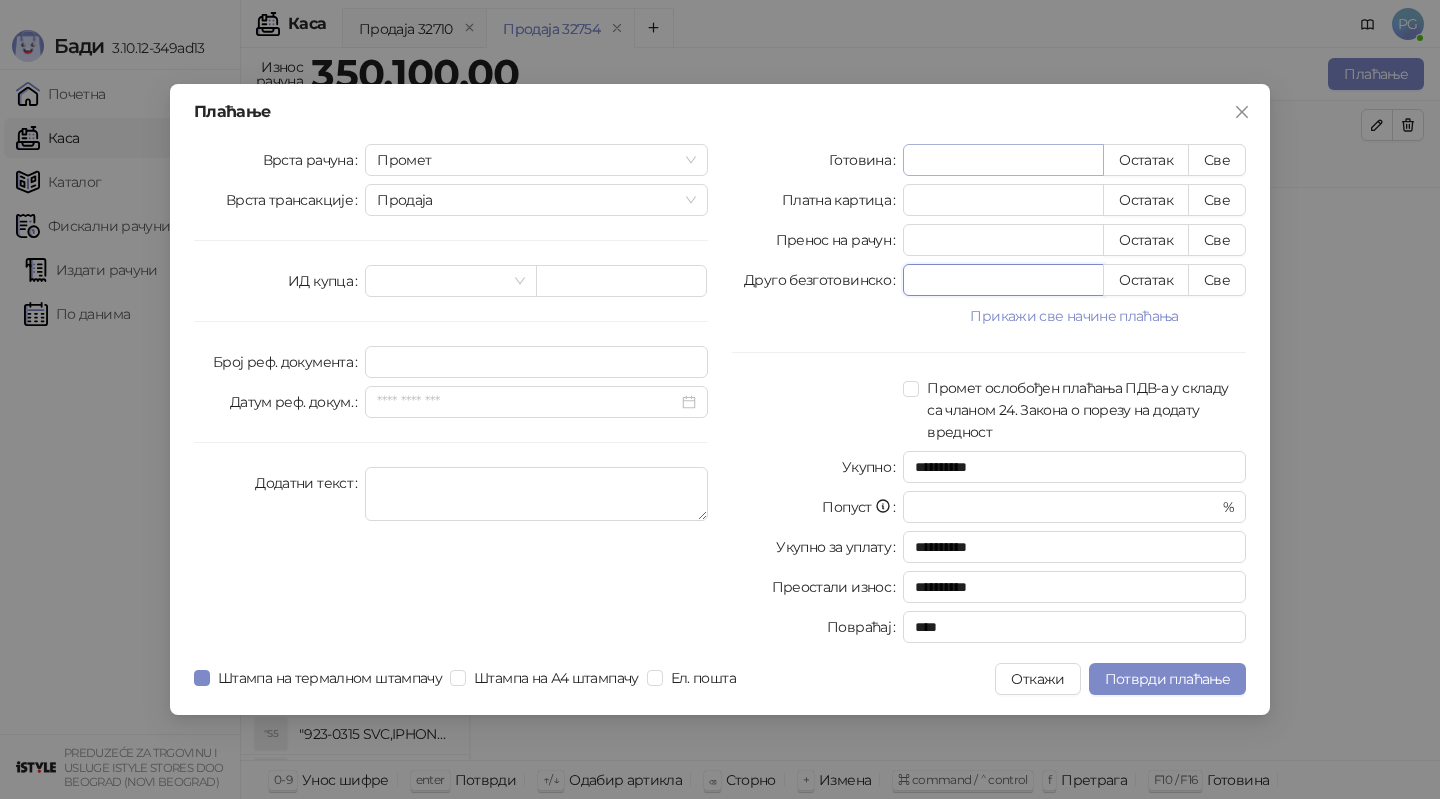 type on "*****" 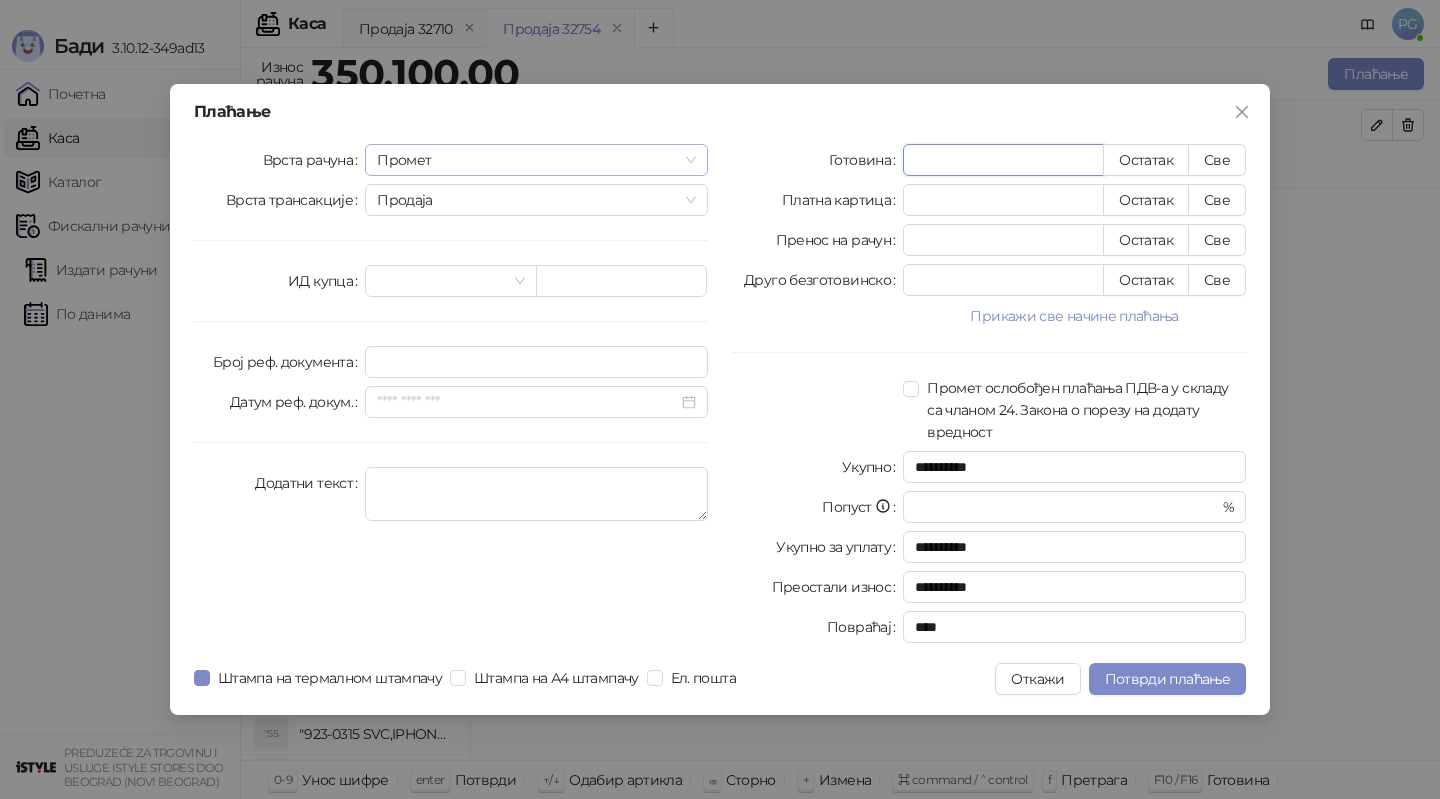 drag, startPoint x: 1051, startPoint y: 158, endPoint x: 642, endPoint y: 158, distance: 409 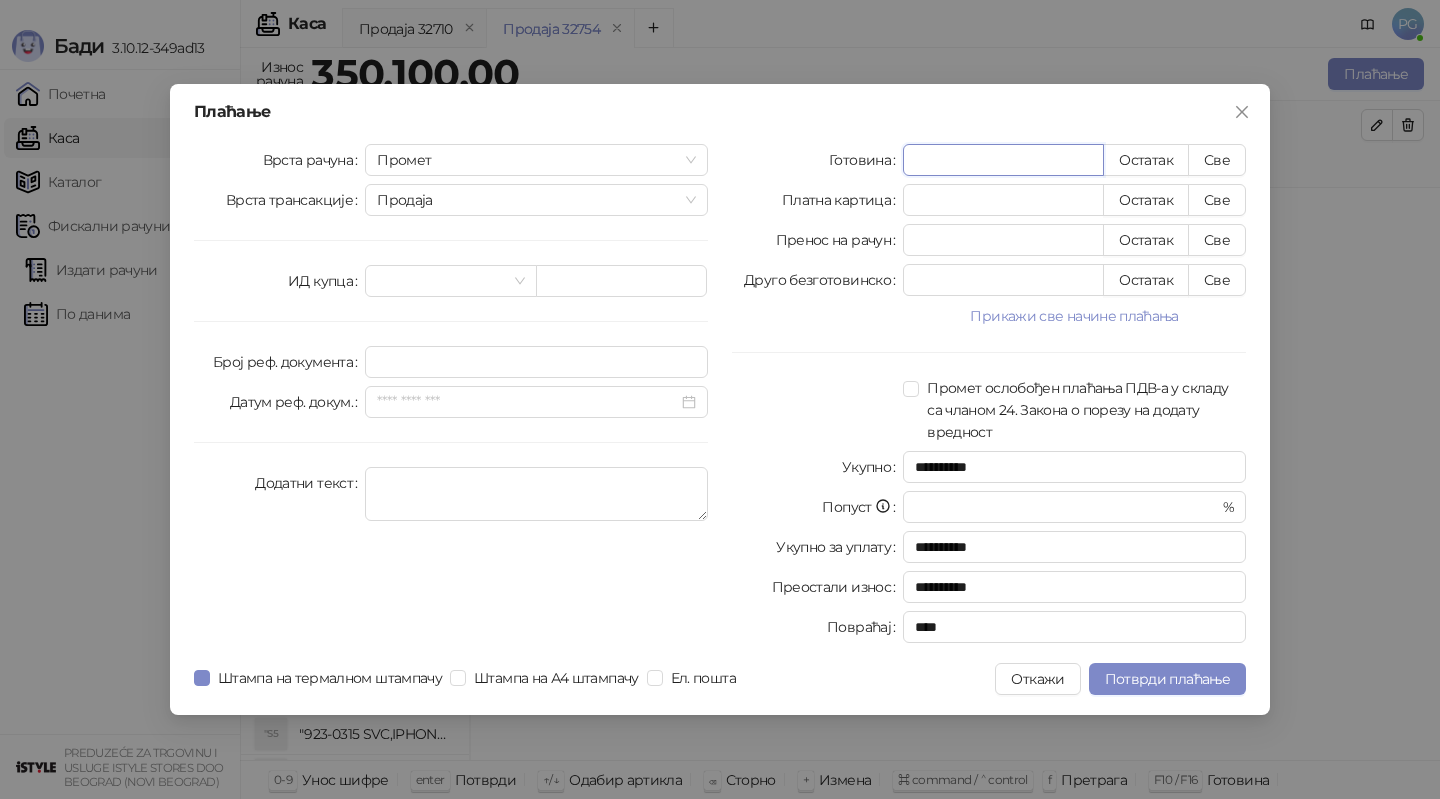 paste on "*********" 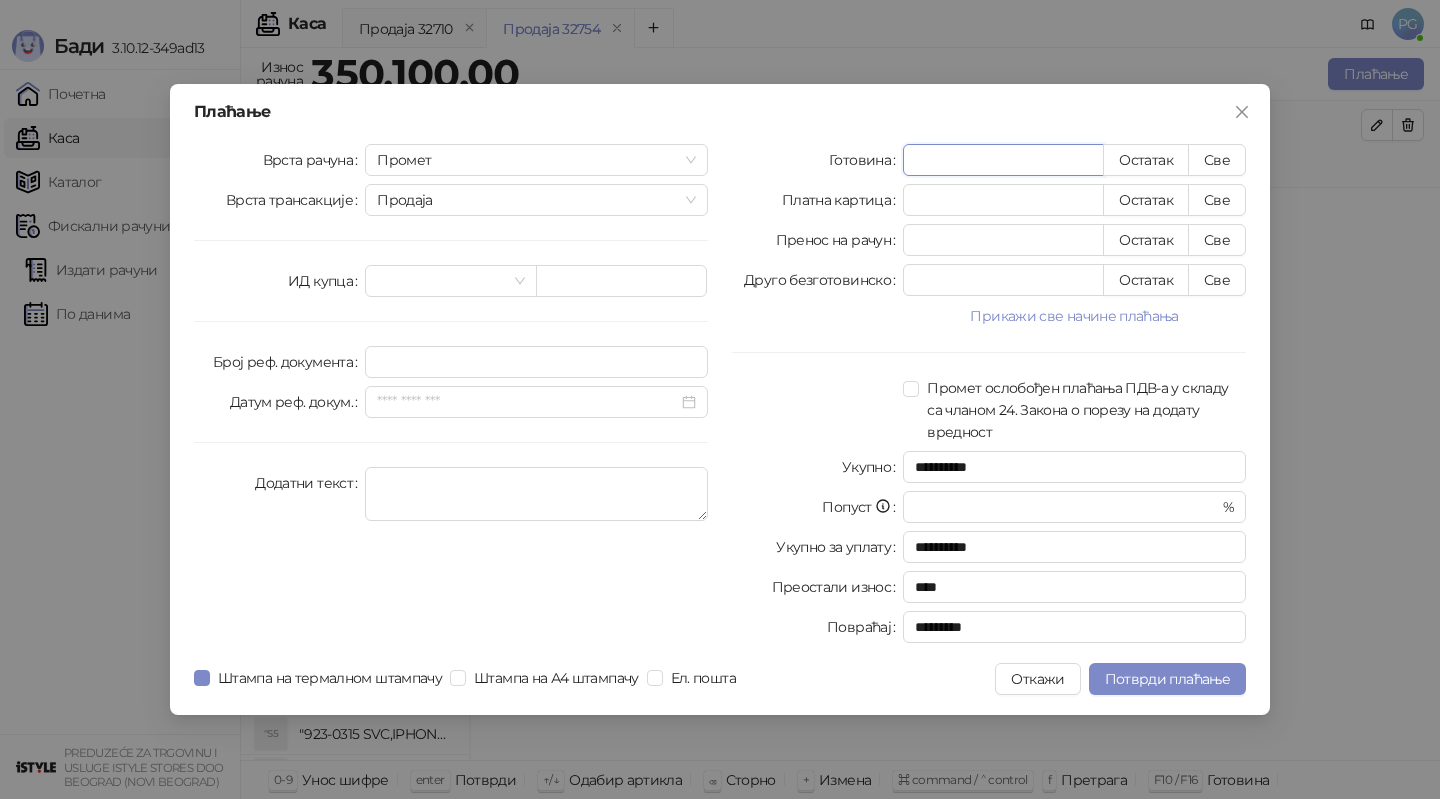 drag, startPoint x: 1007, startPoint y: 162, endPoint x: 852, endPoint y: 161, distance: 155.00322 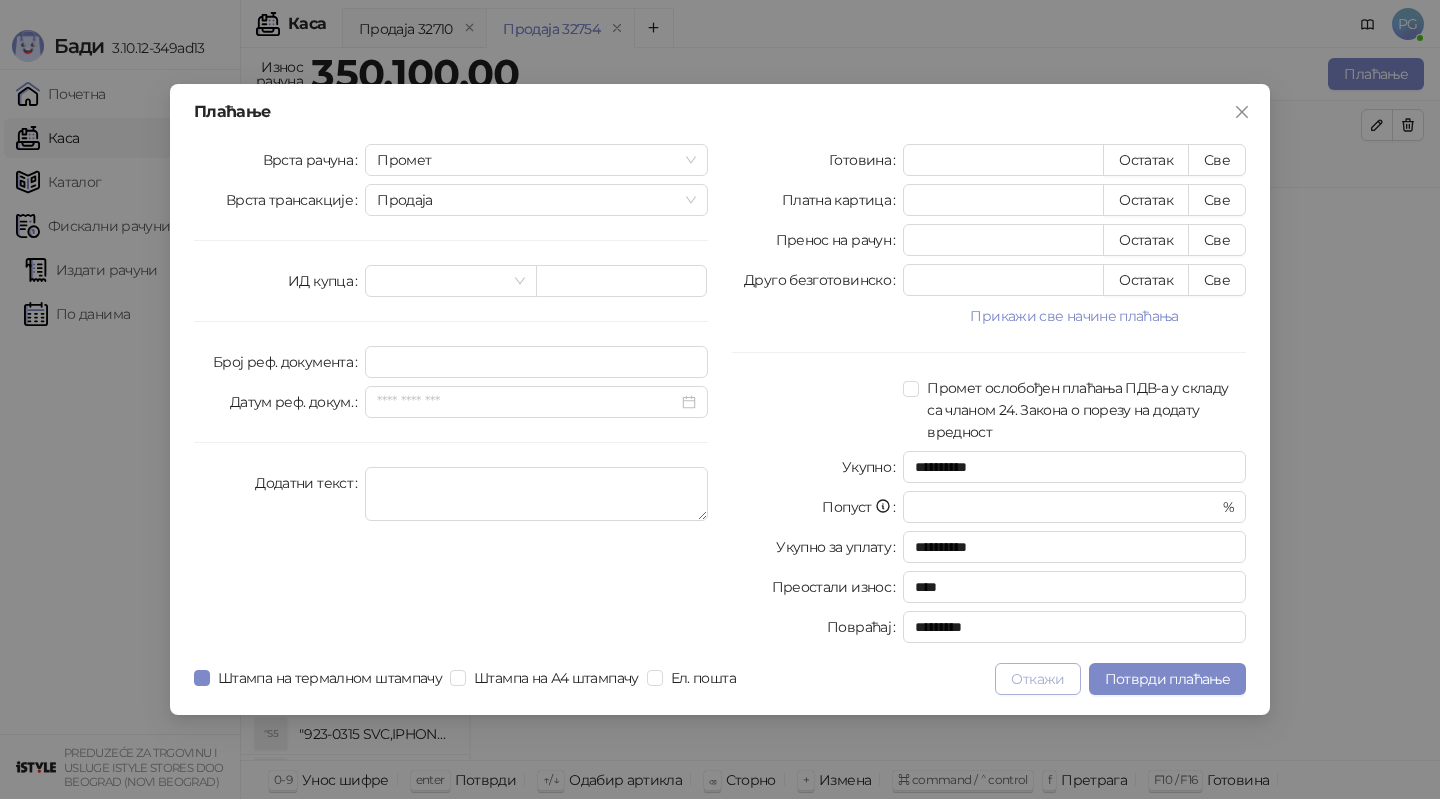 type on "******" 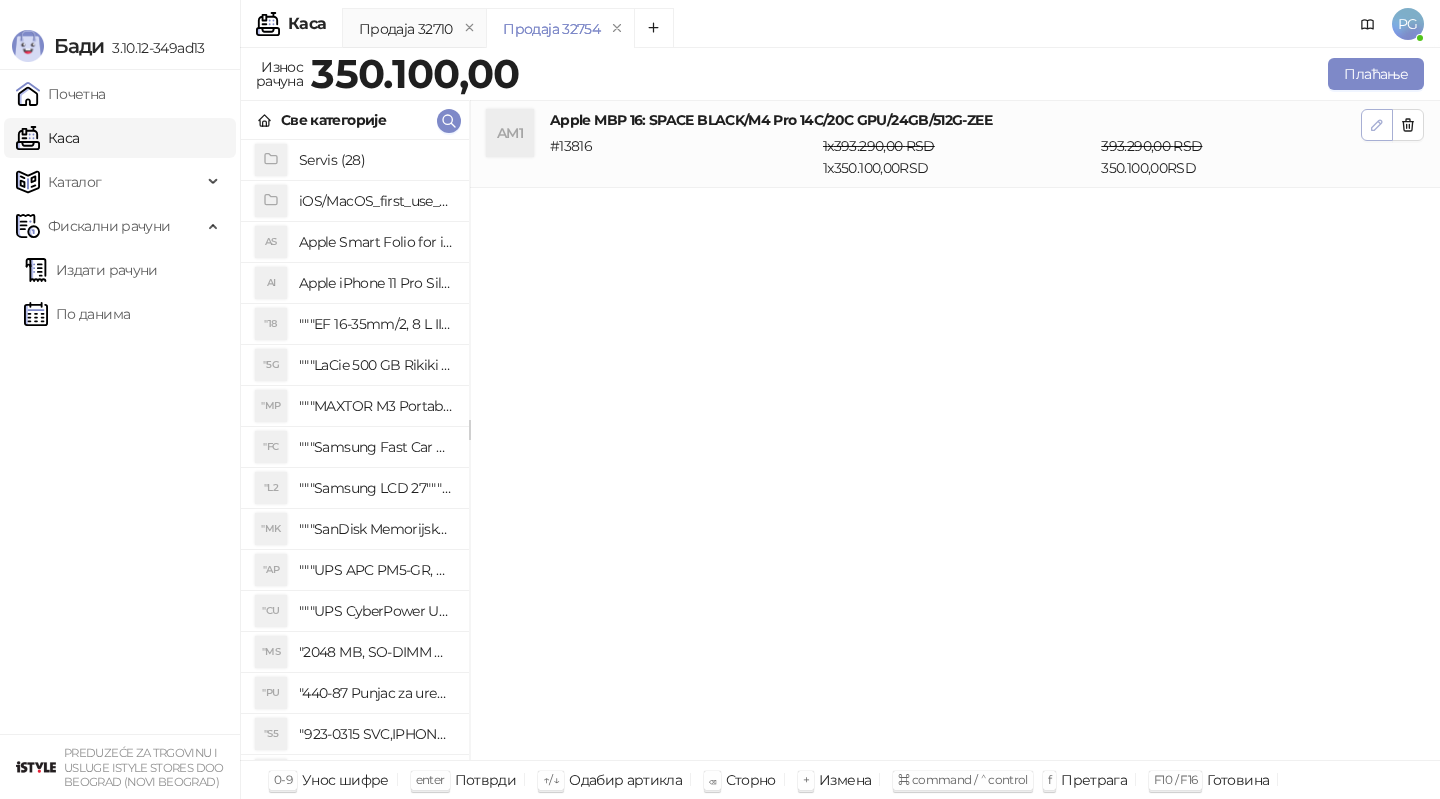 click 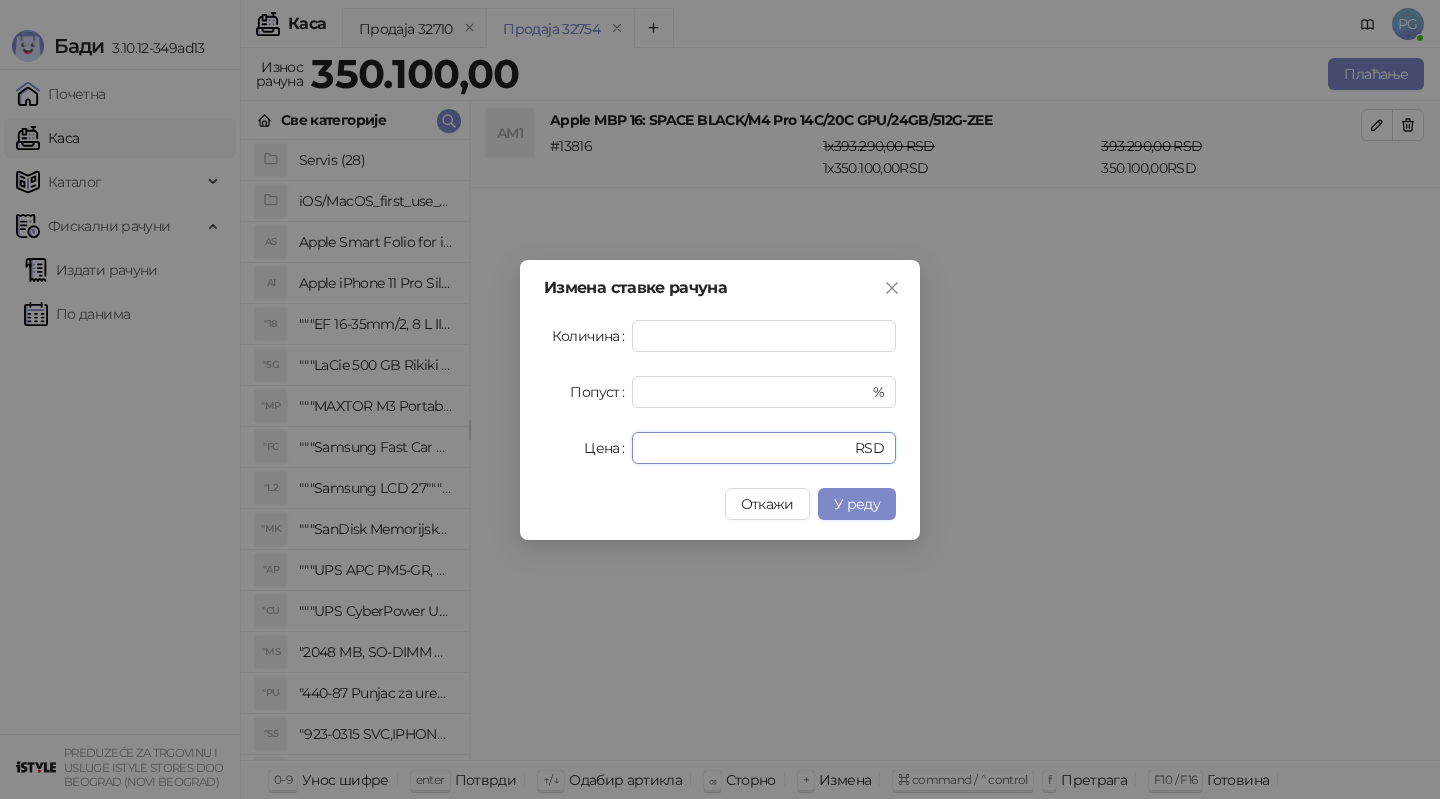 drag, startPoint x: 716, startPoint y: 443, endPoint x: 578, endPoint y: 442, distance: 138.00362 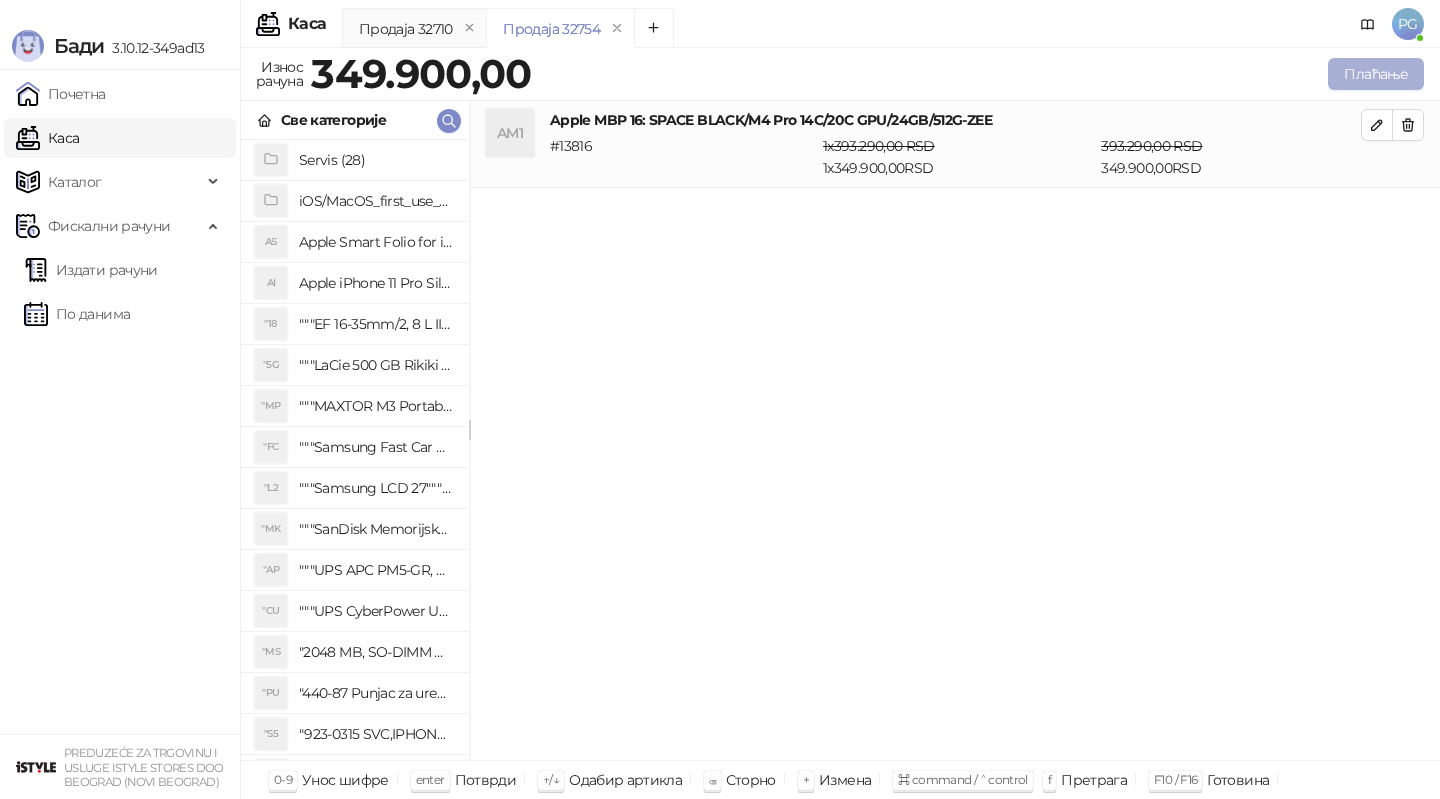 click on "Плаћање" at bounding box center (1376, 74) 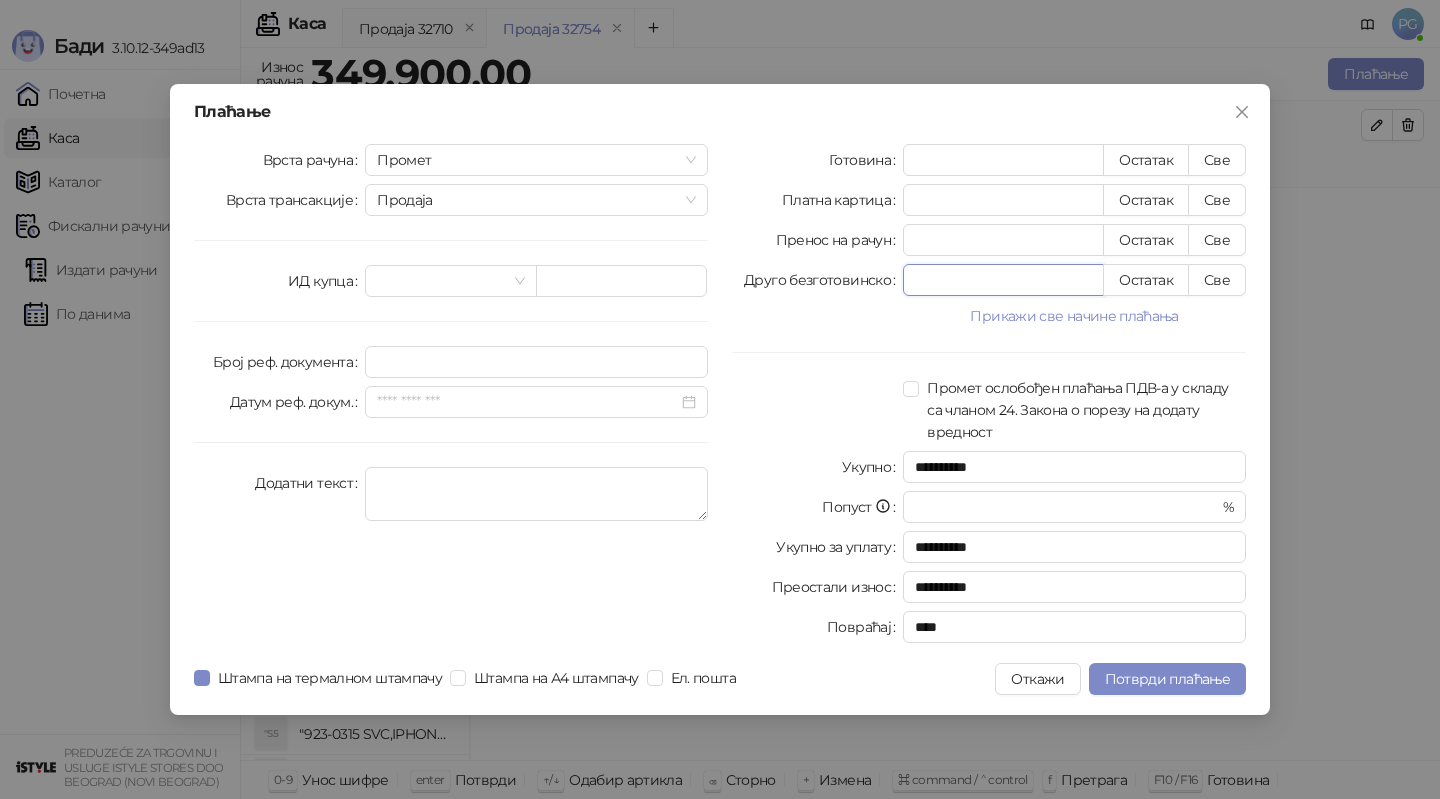 drag, startPoint x: 1021, startPoint y: 269, endPoint x: 841, endPoint y: 299, distance: 182.48288 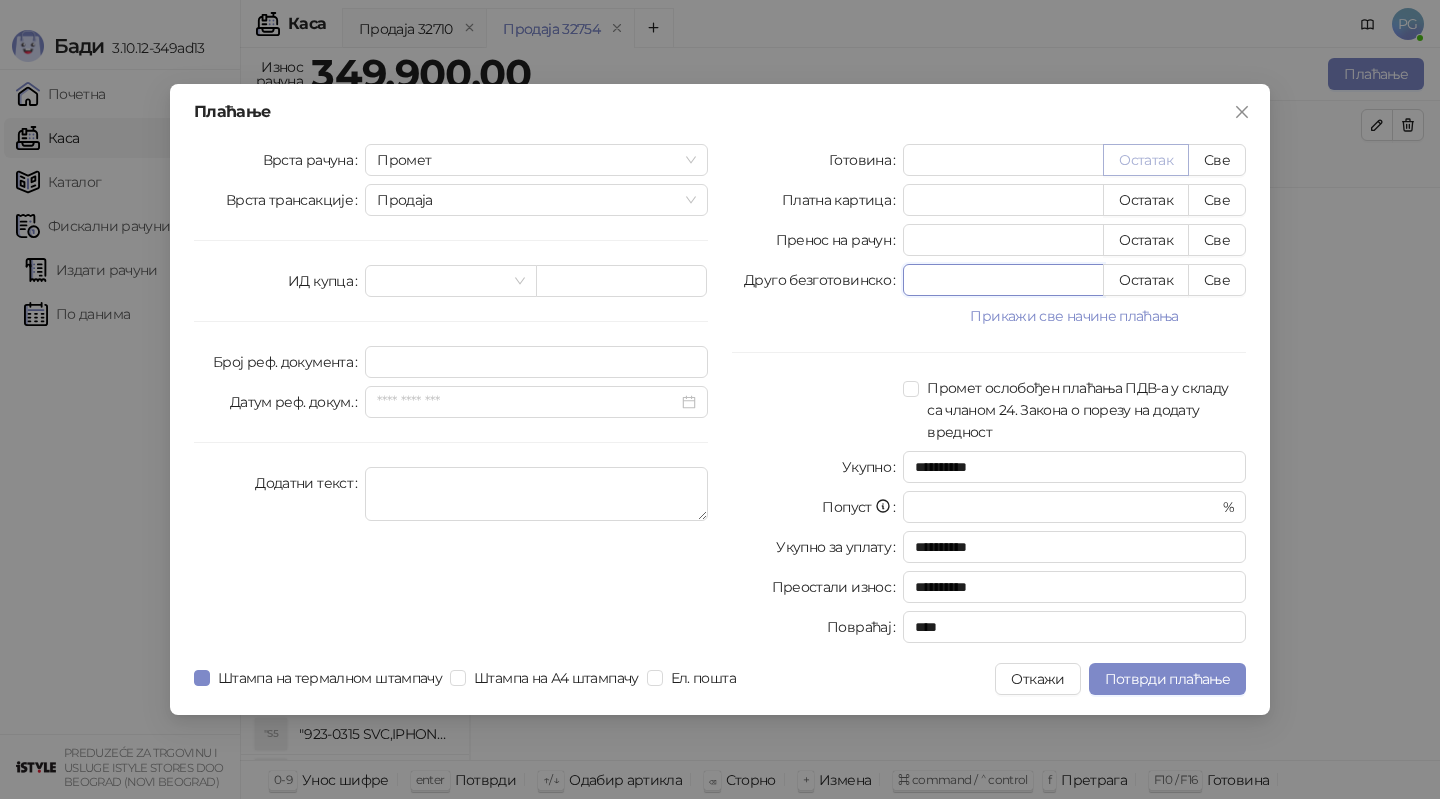 type on "*****" 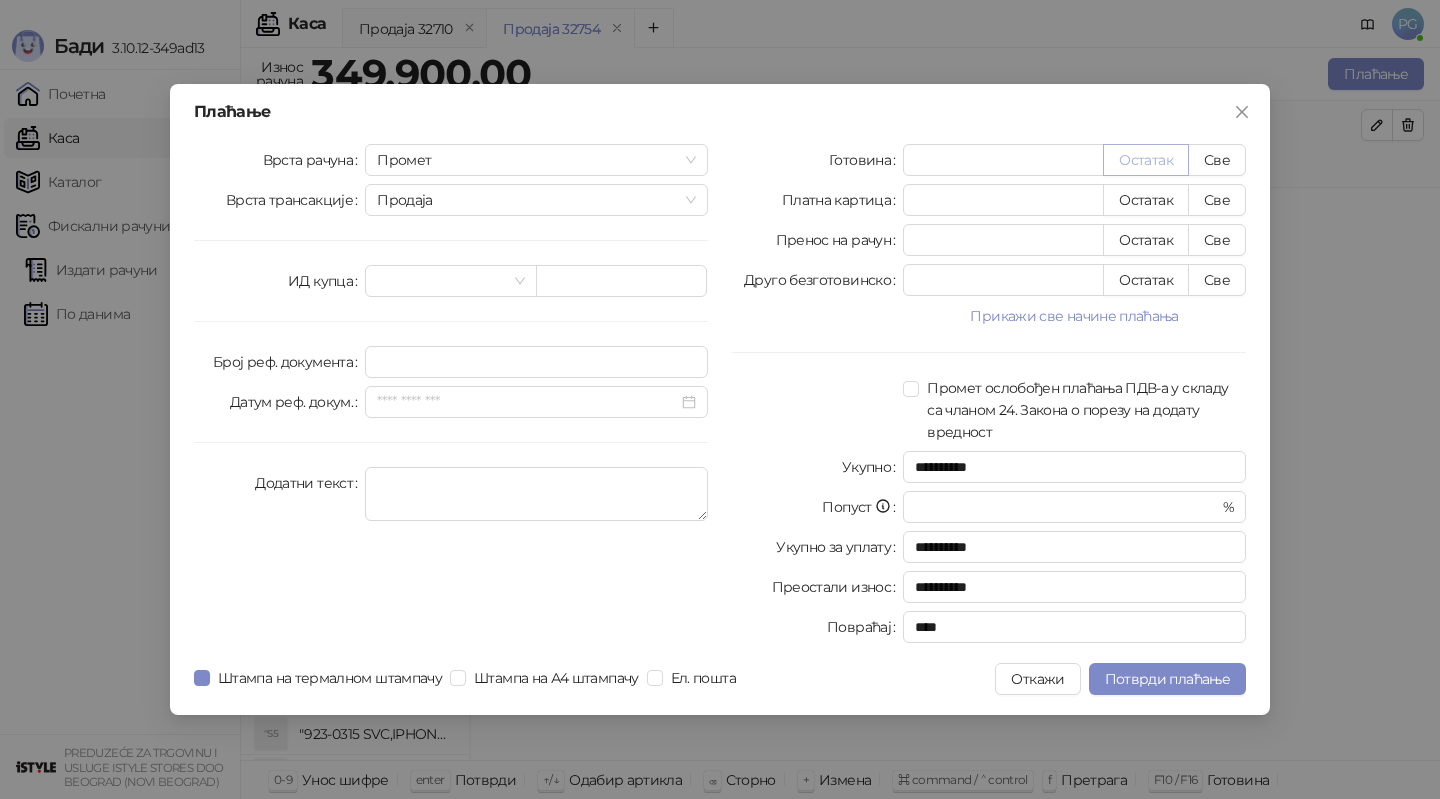 click on "Остатак" at bounding box center (1146, 160) 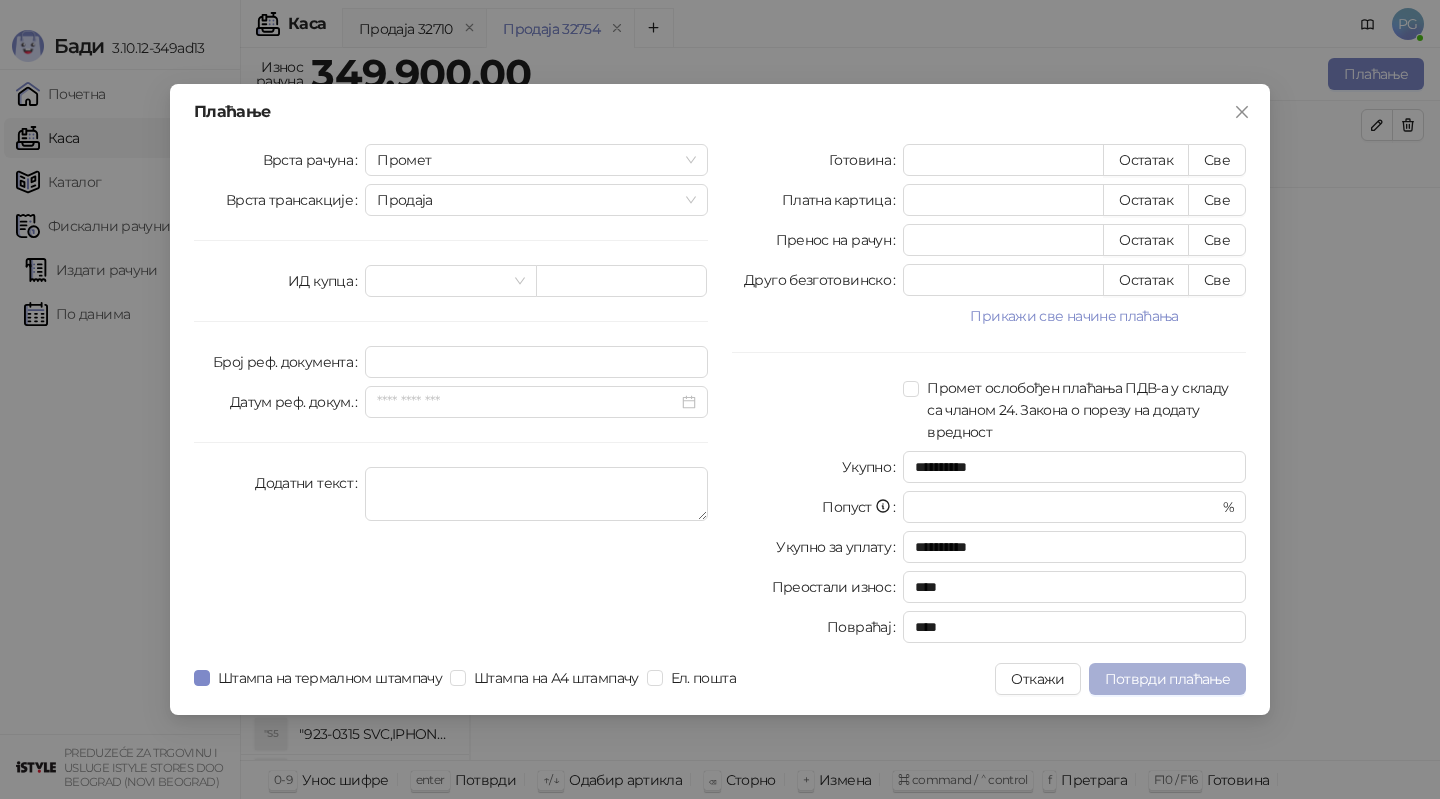 click on "Потврди плаћање" at bounding box center [1167, 679] 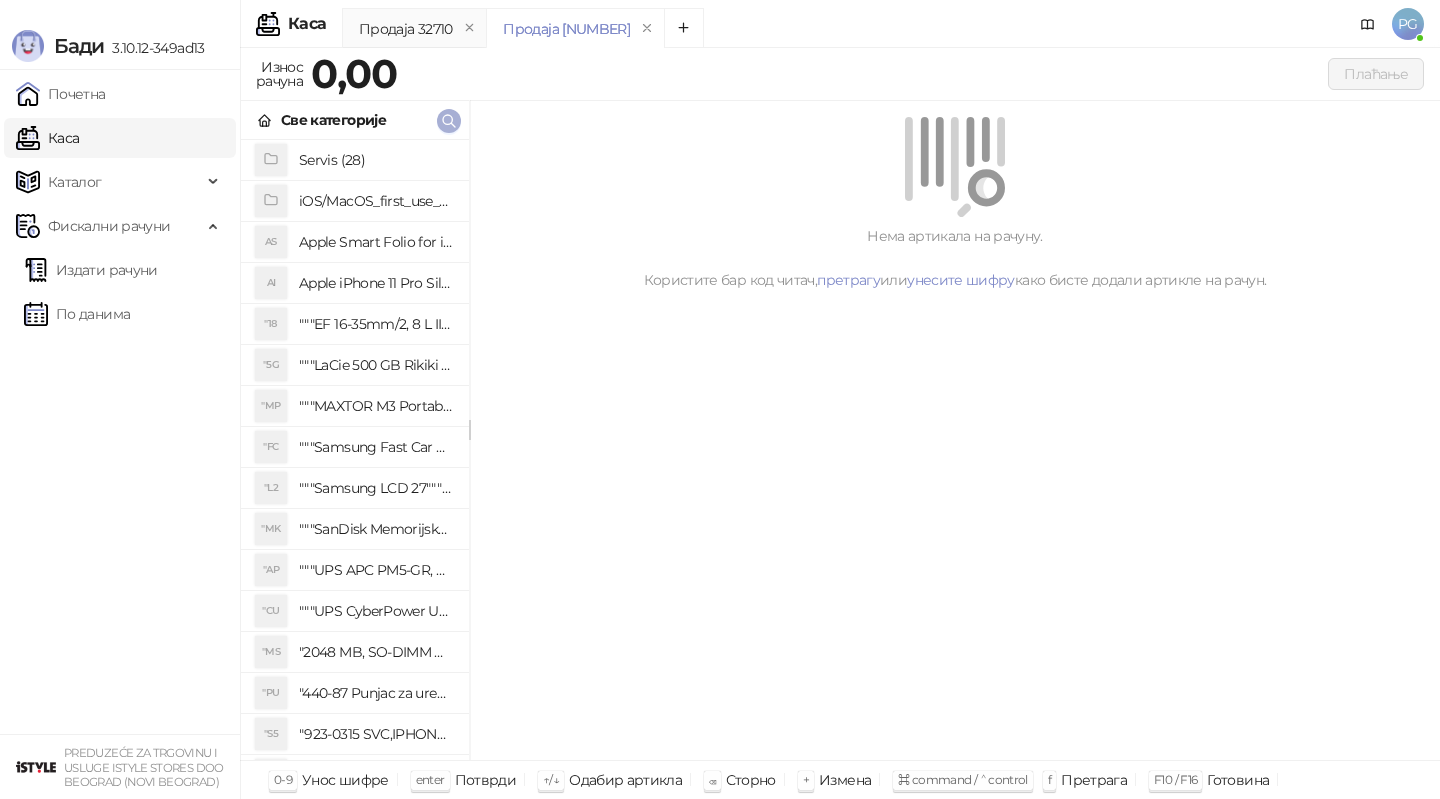 click 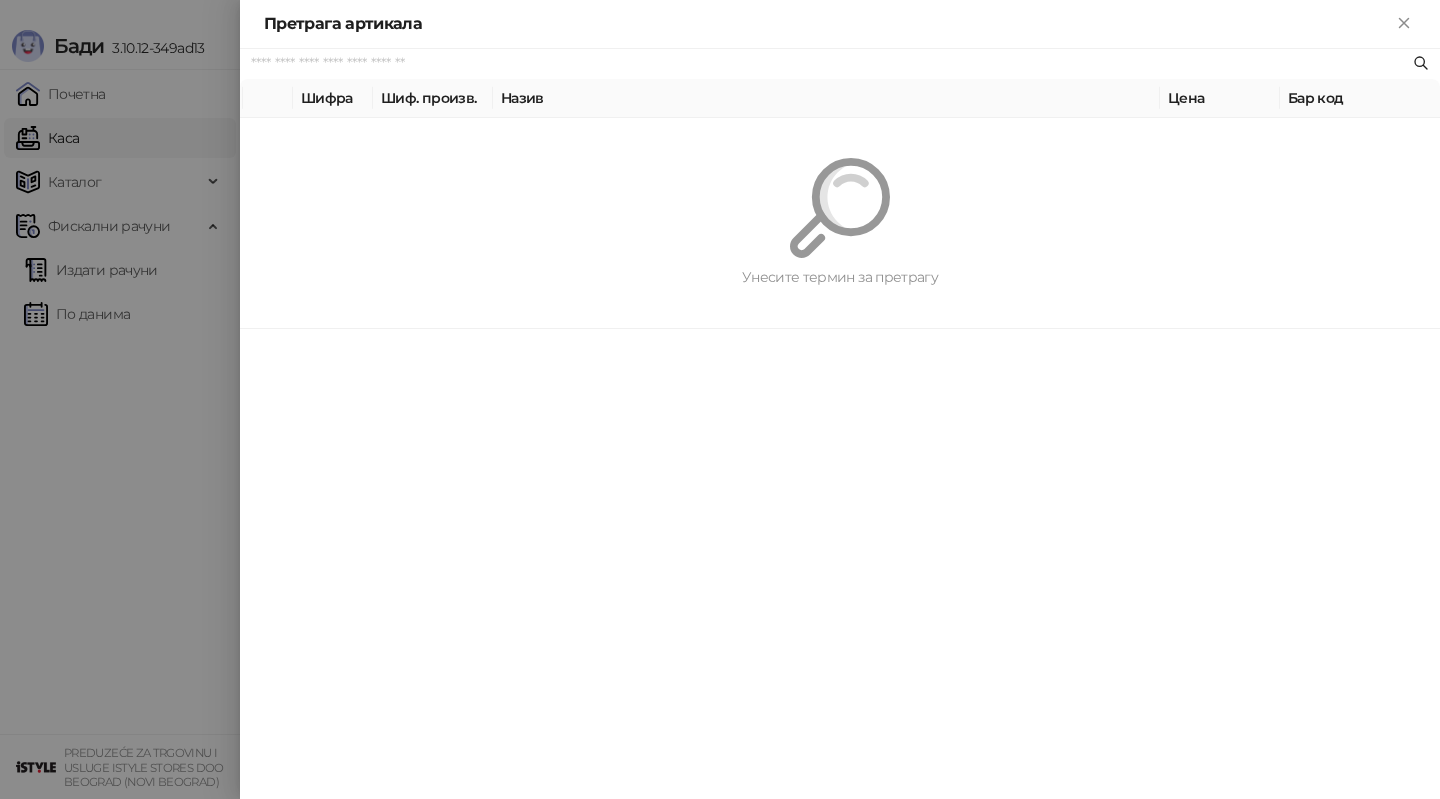 paste on "*********" 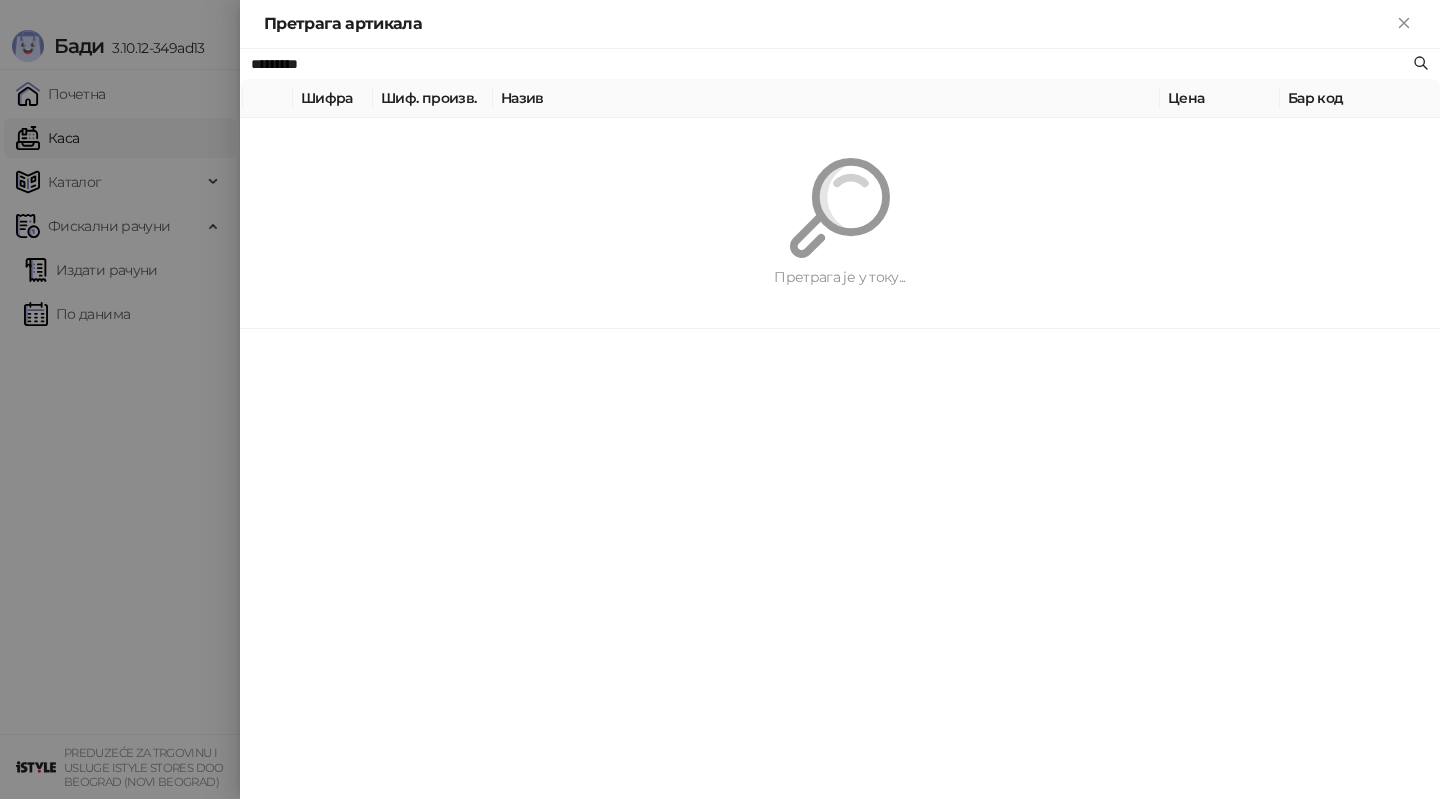 type on "*********" 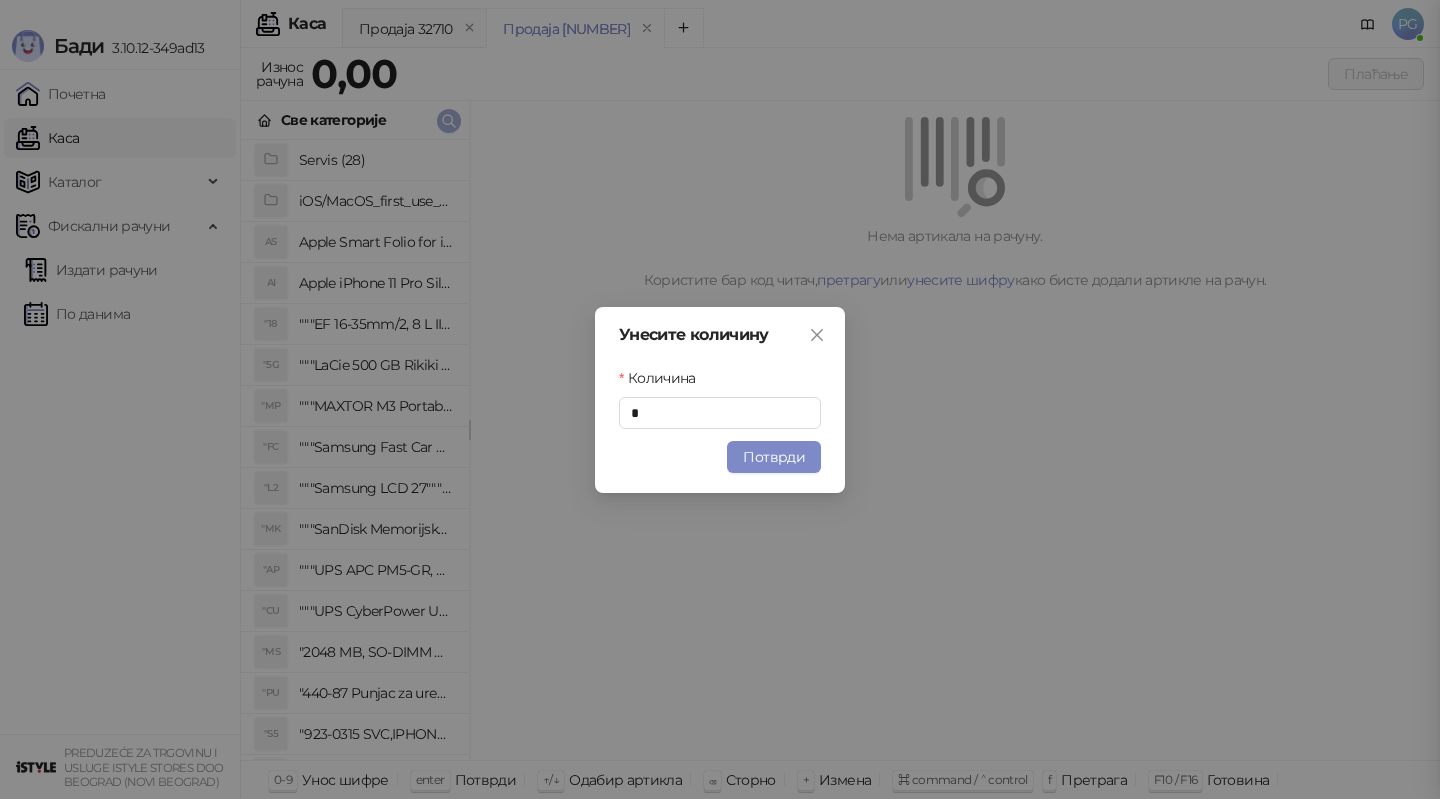 type 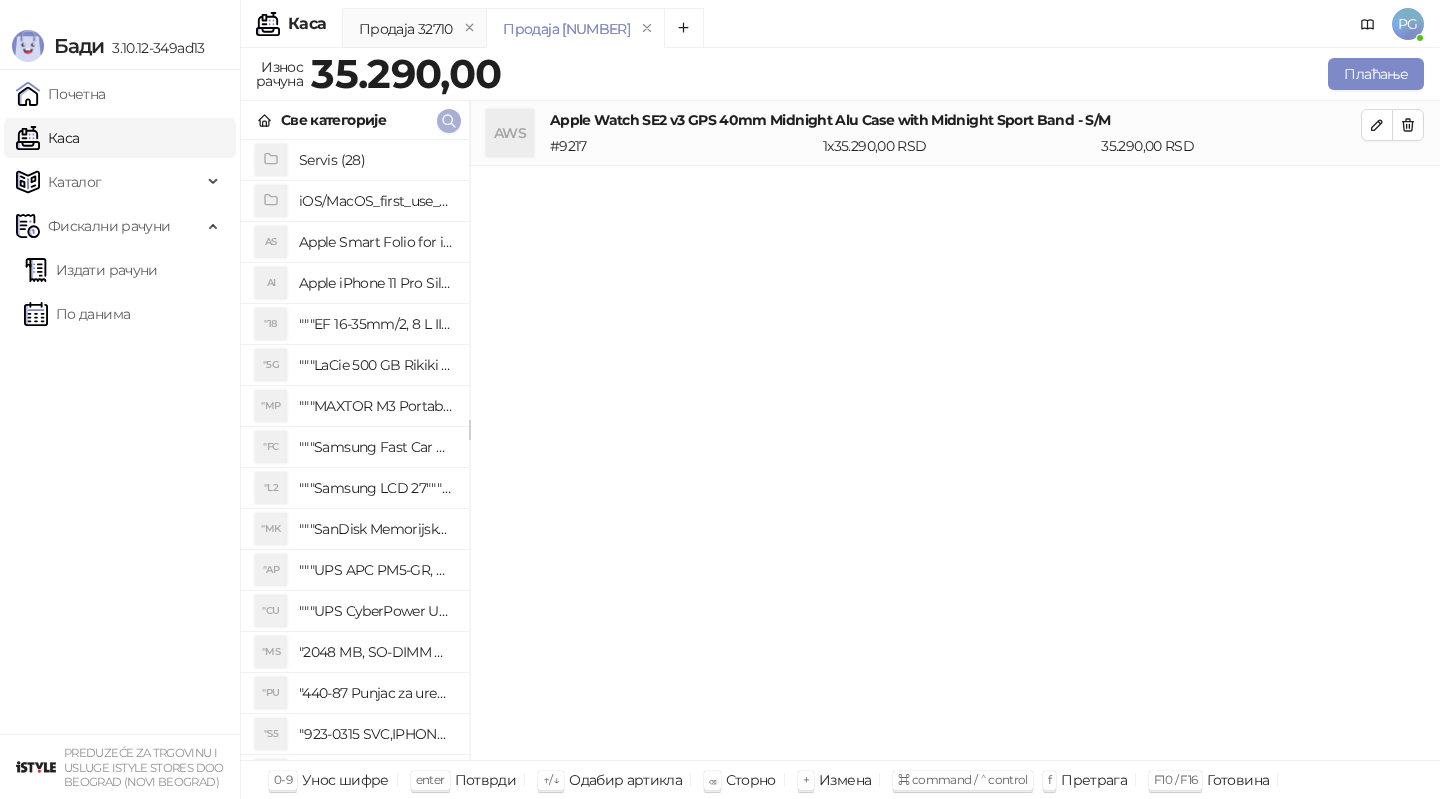 click 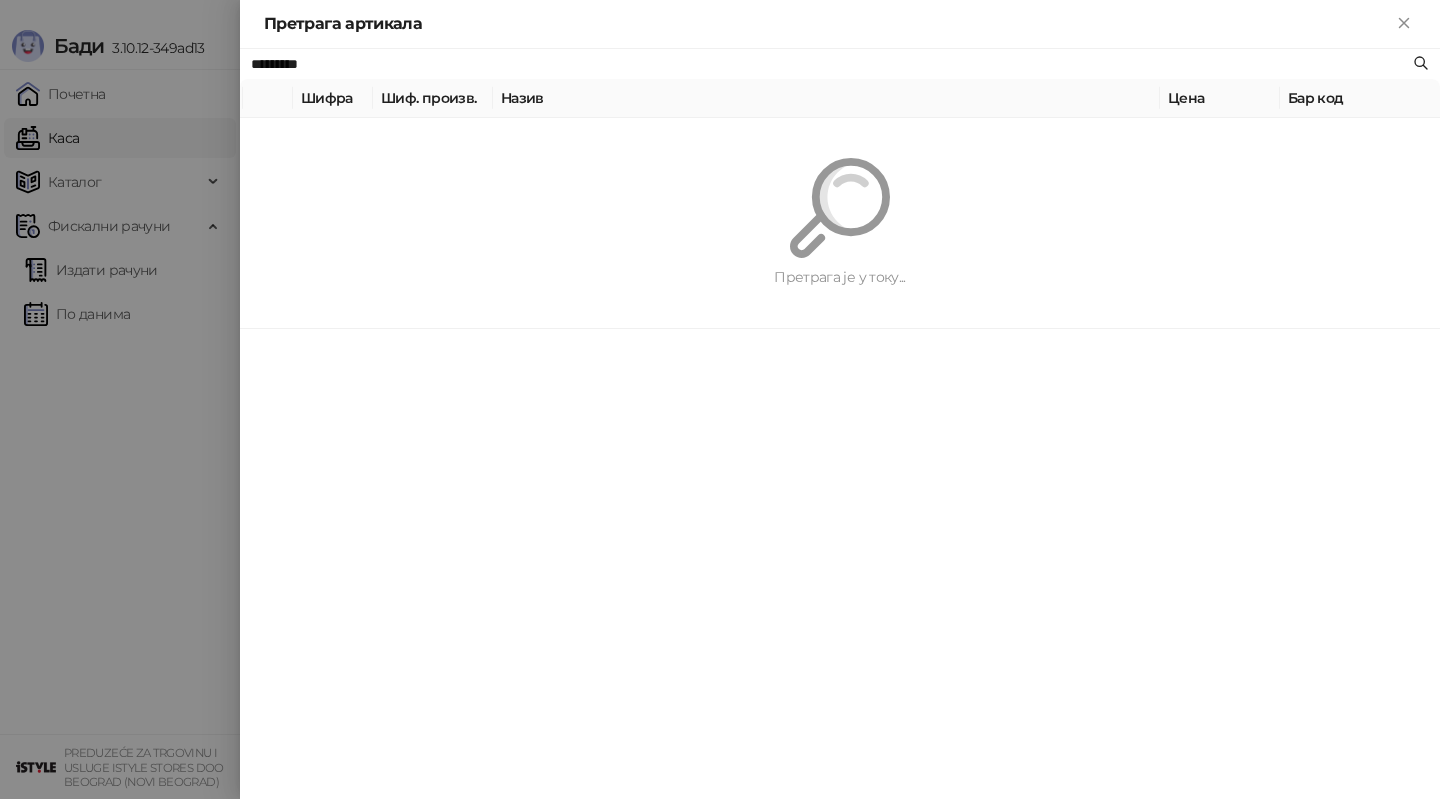 paste on "*******" 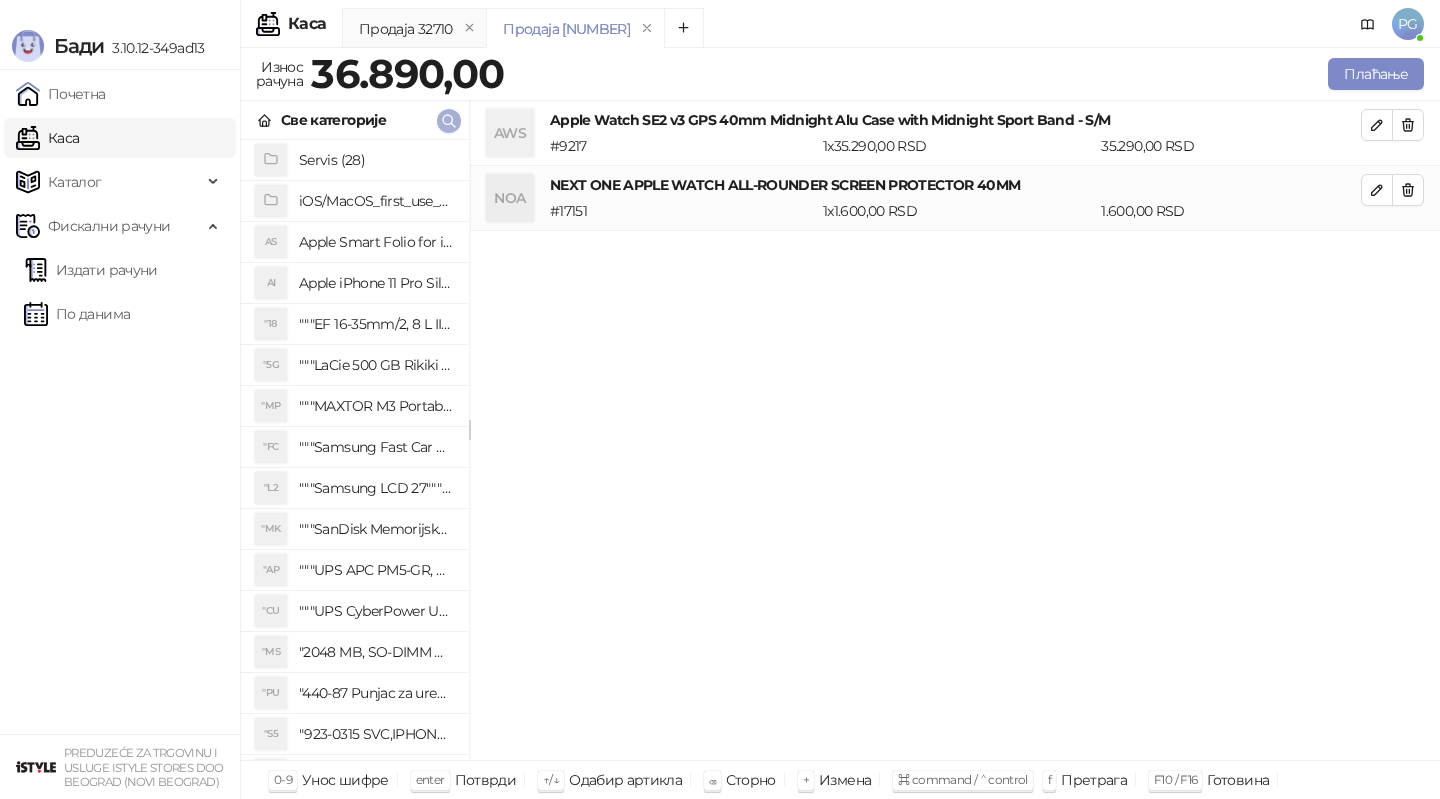 click 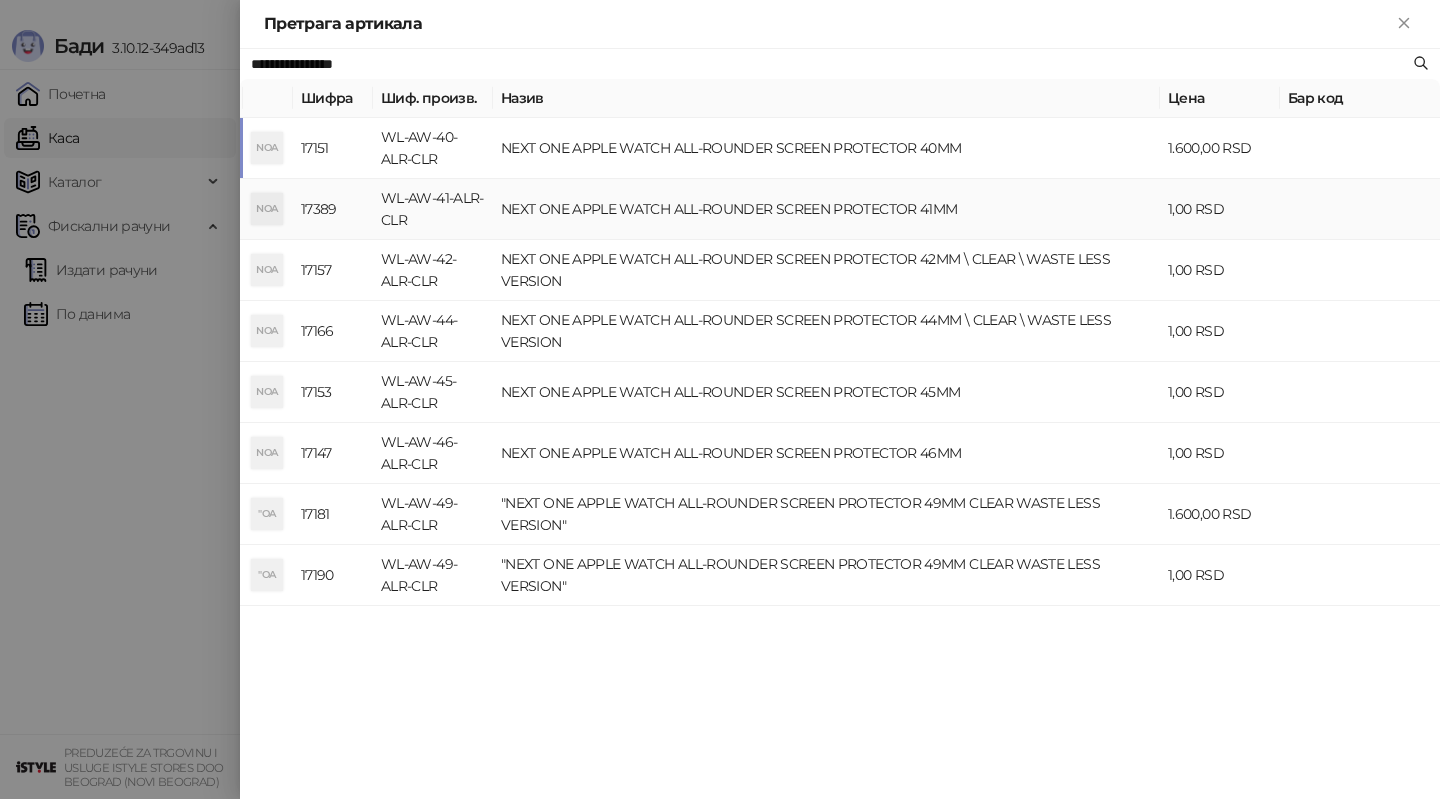 paste on "**********" 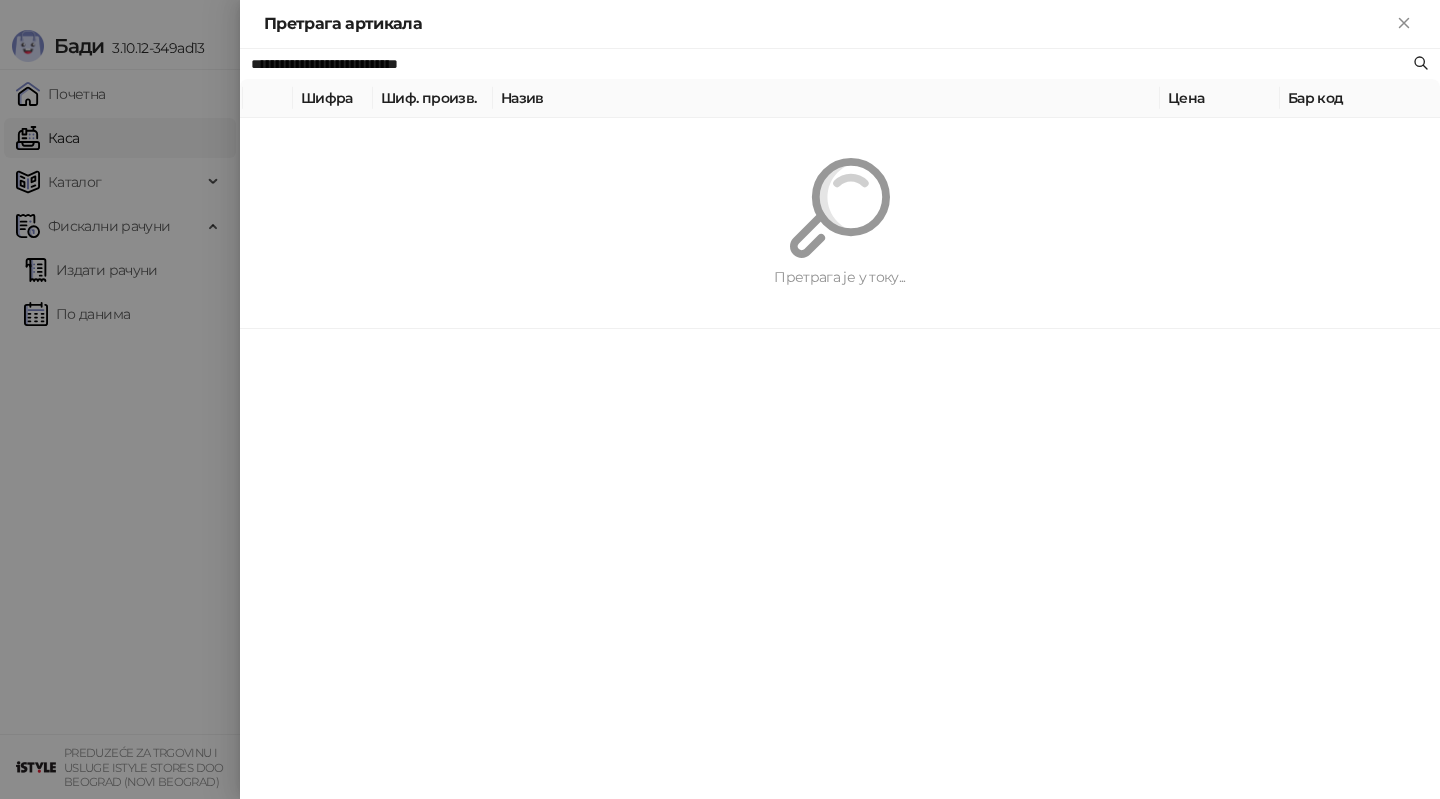 type on "**********" 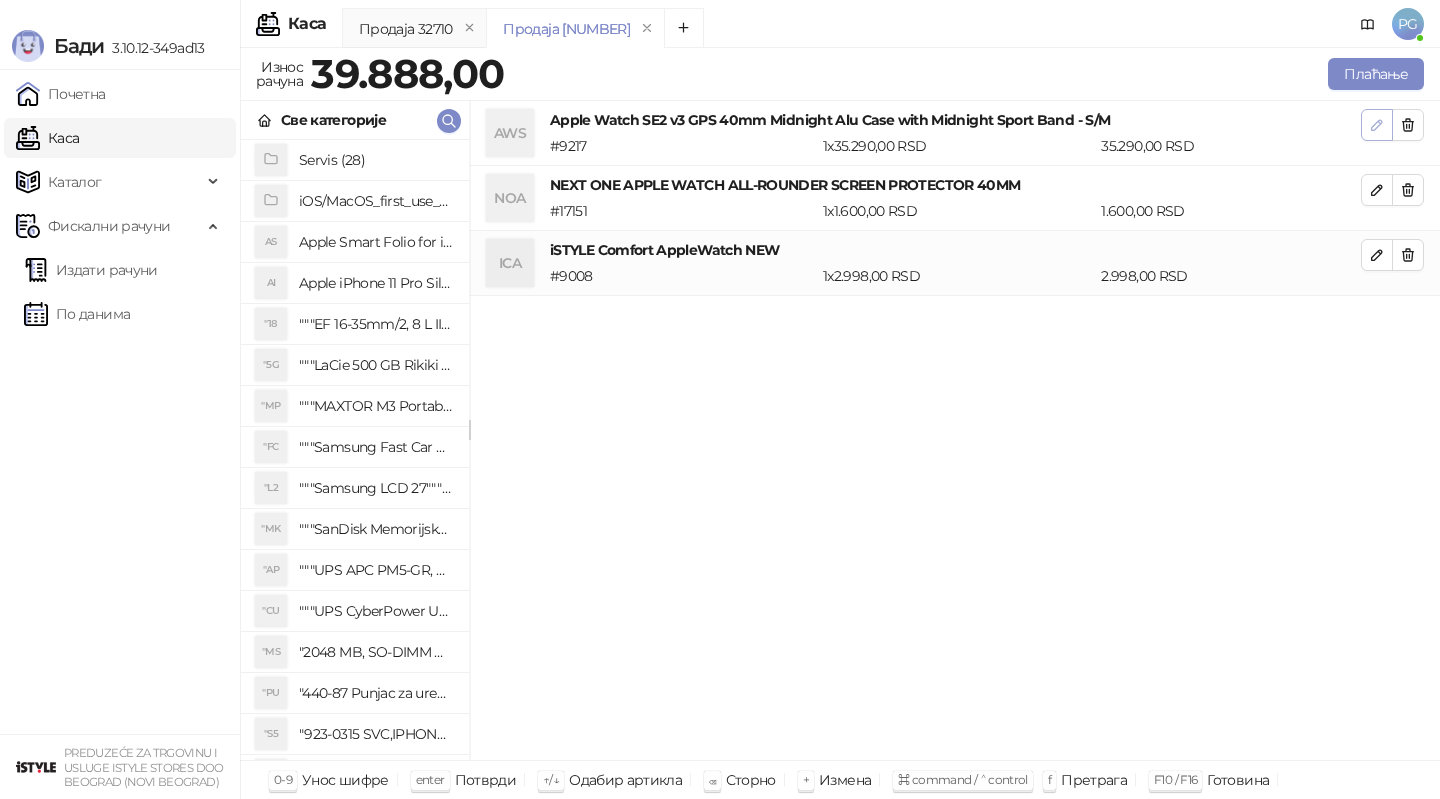 click at bounding box center (1377, 125) 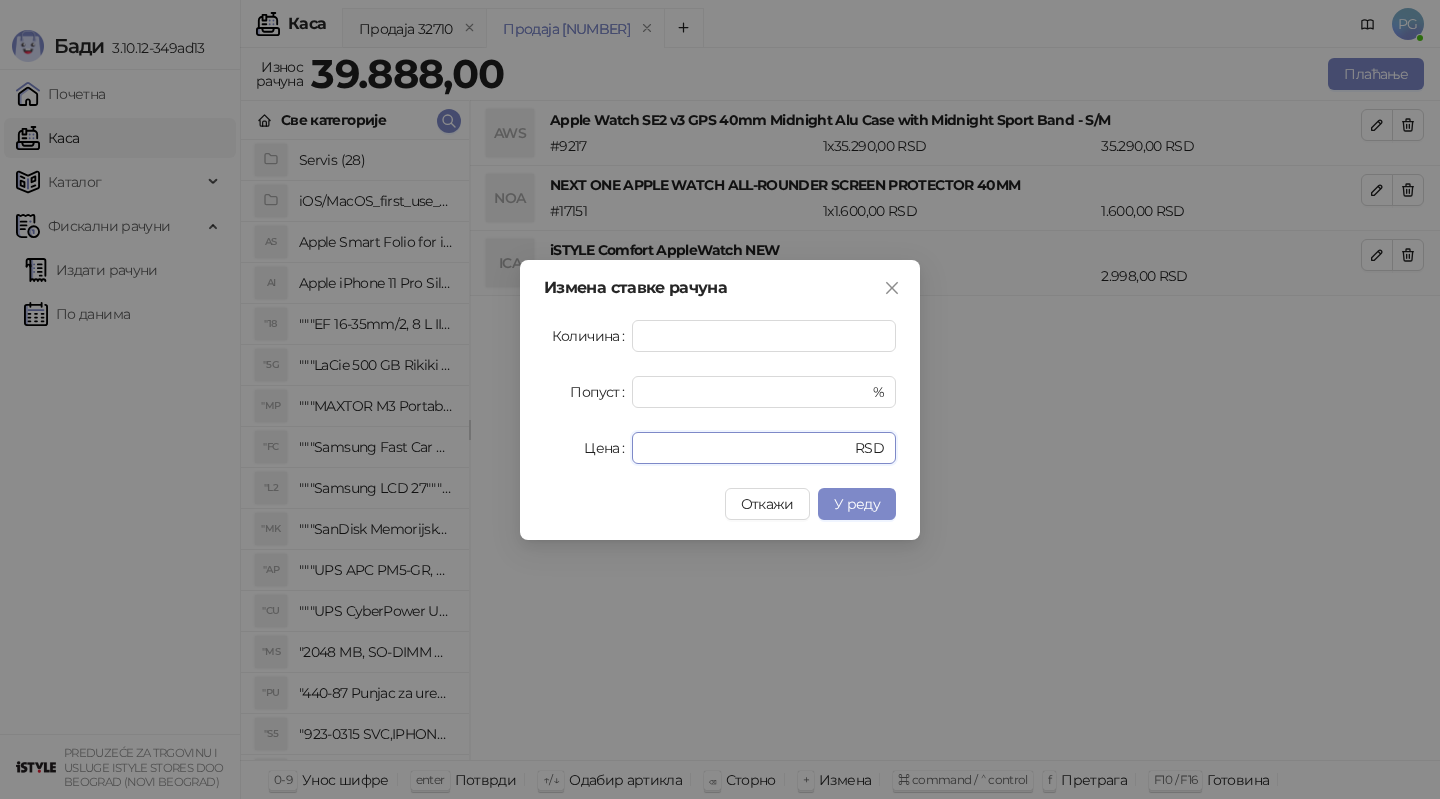 drag, startPoint x: 715, startPoint y: 439, endPoint x: 612, endPoint y: 439, distance: 103 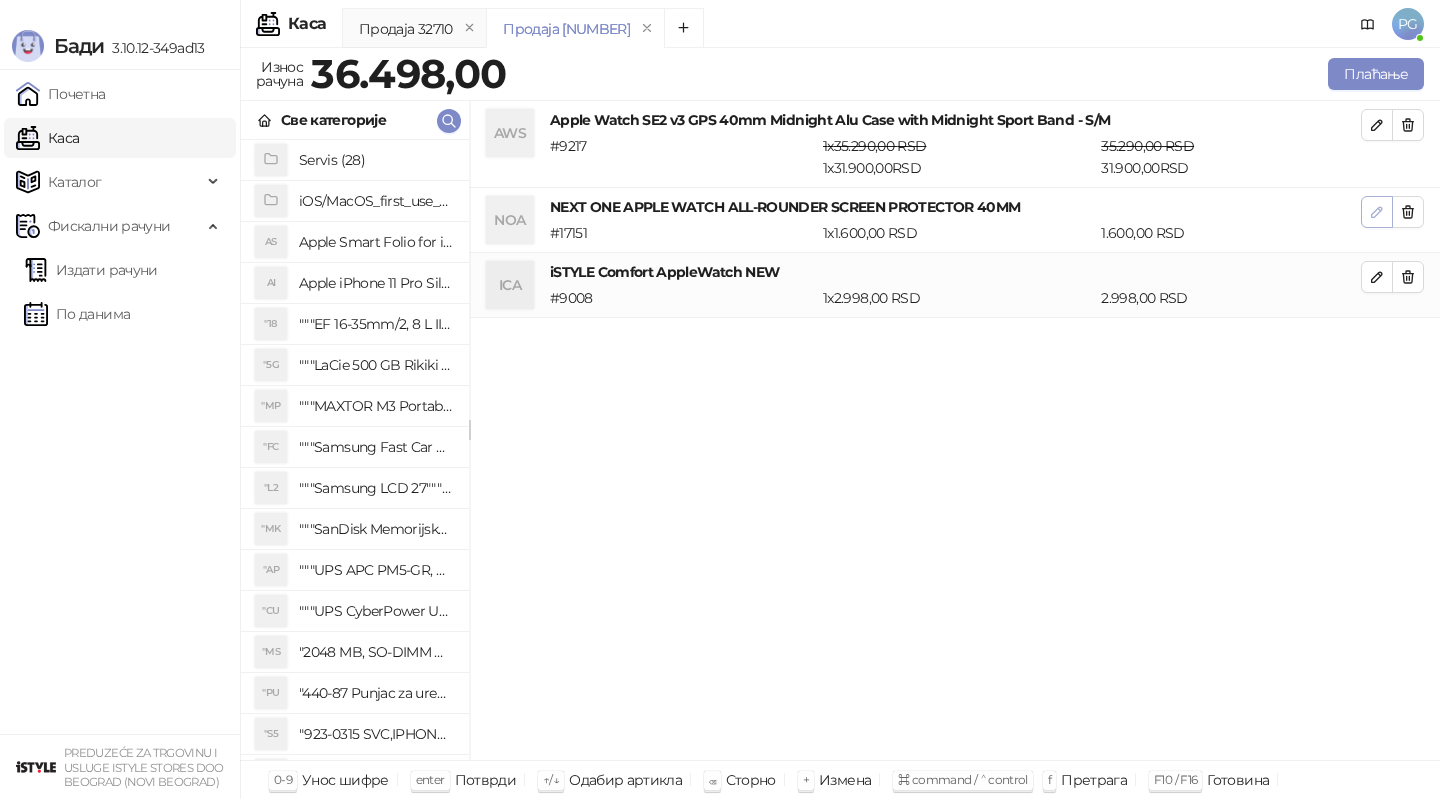click 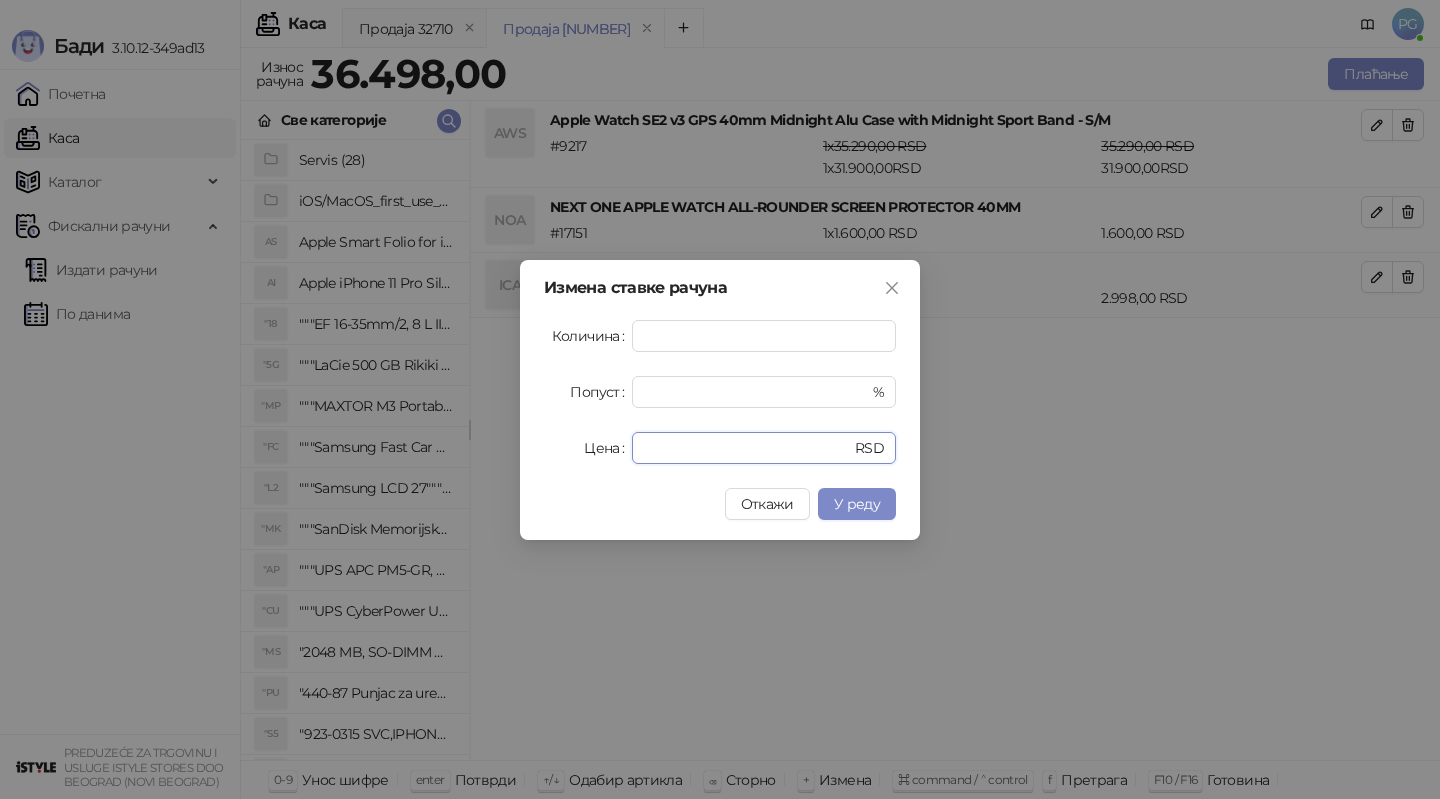 drag, startPoint x: 713, startPoint y: 448, endPoint x: 528, endPoint y: 445, distance: 185.02432 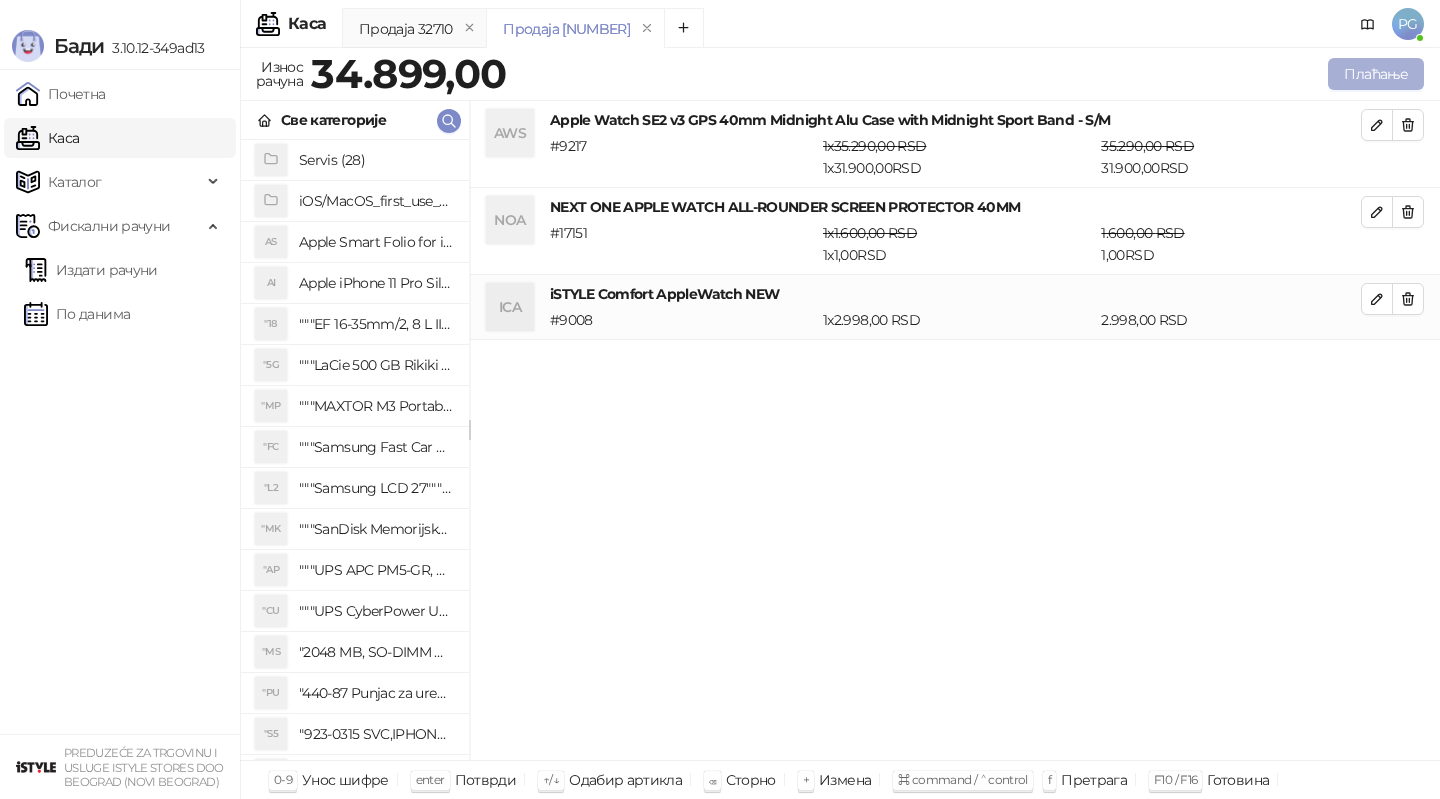click on "Плаћање" at bounding box center (1376, 74) 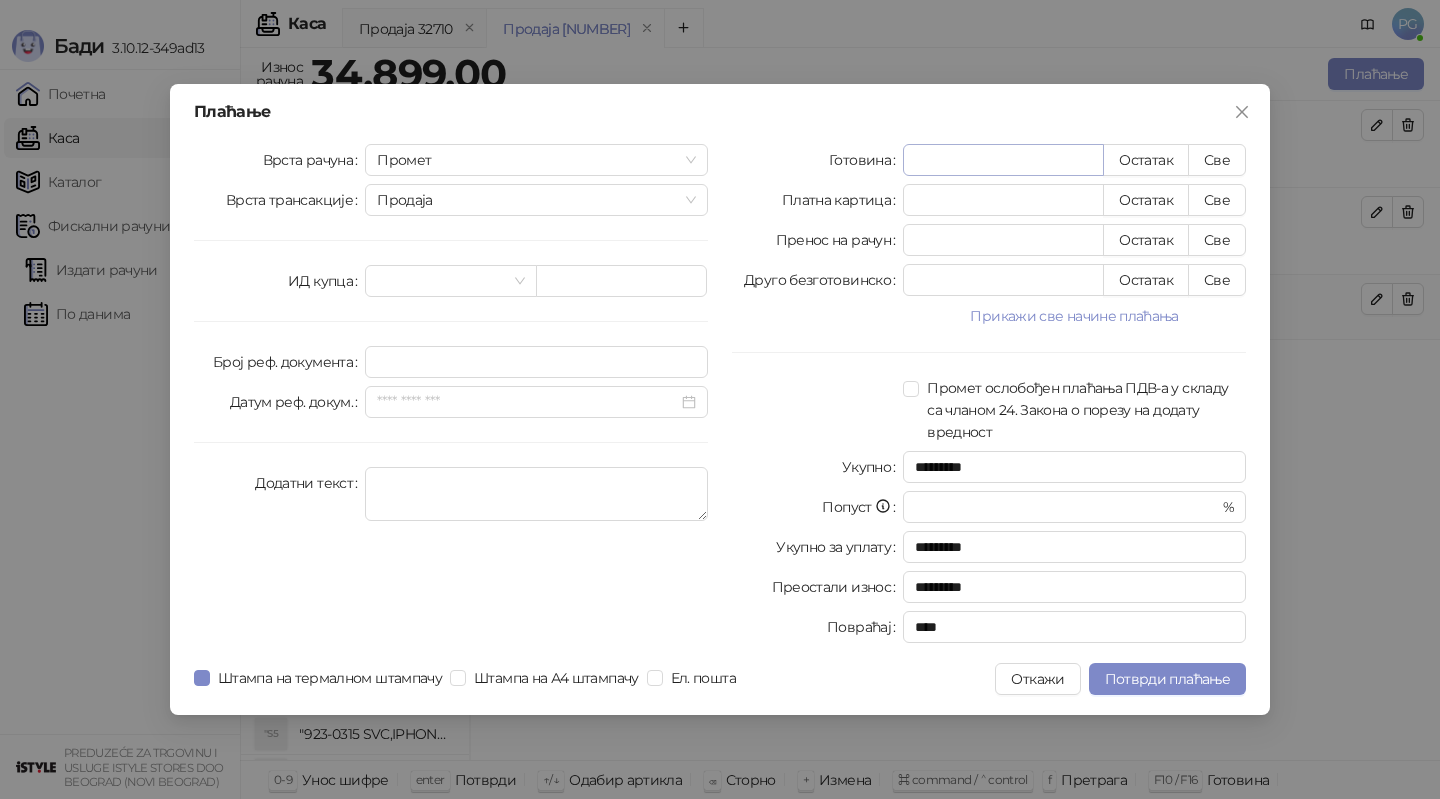click on "*" at bounding box center [1003, 160] 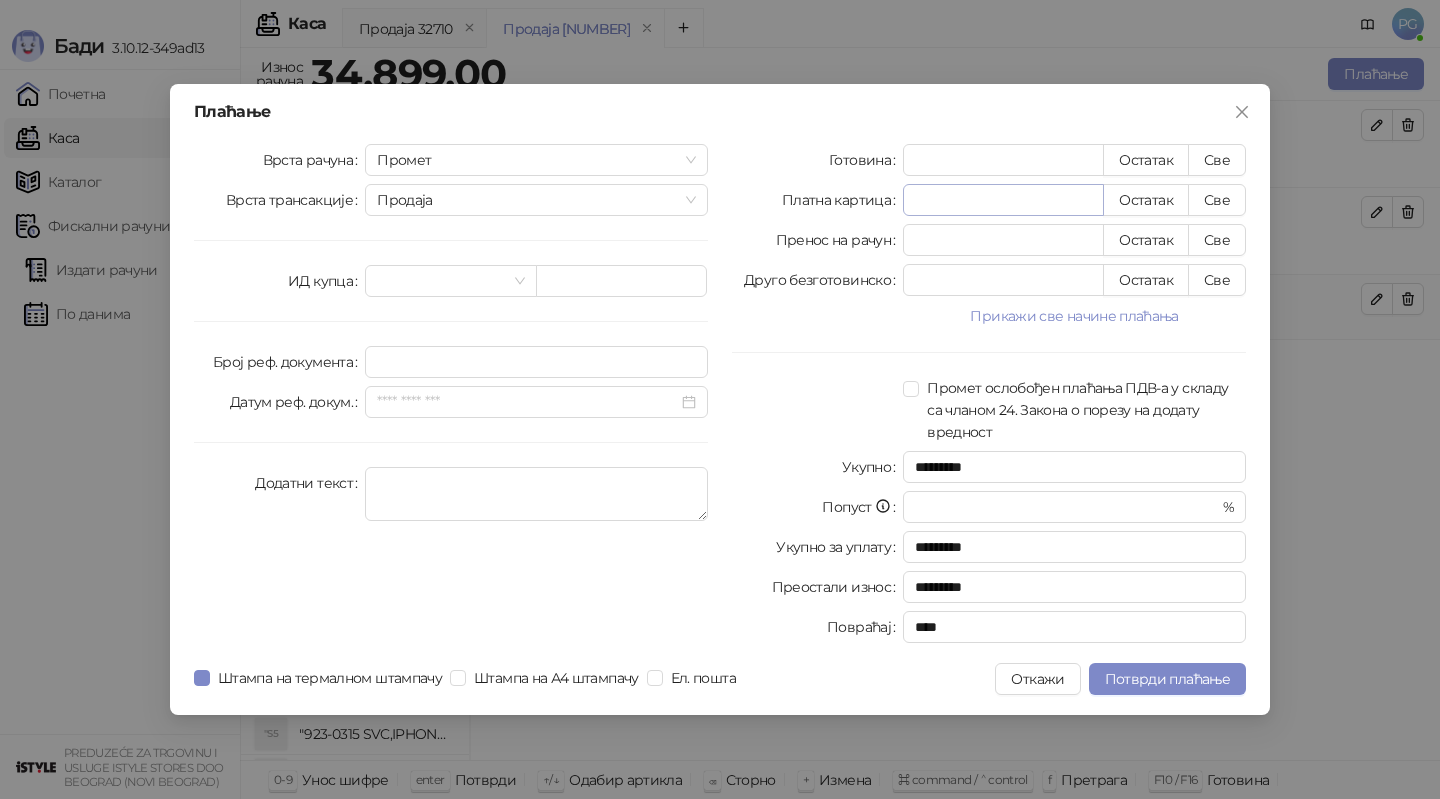 type on "*****" 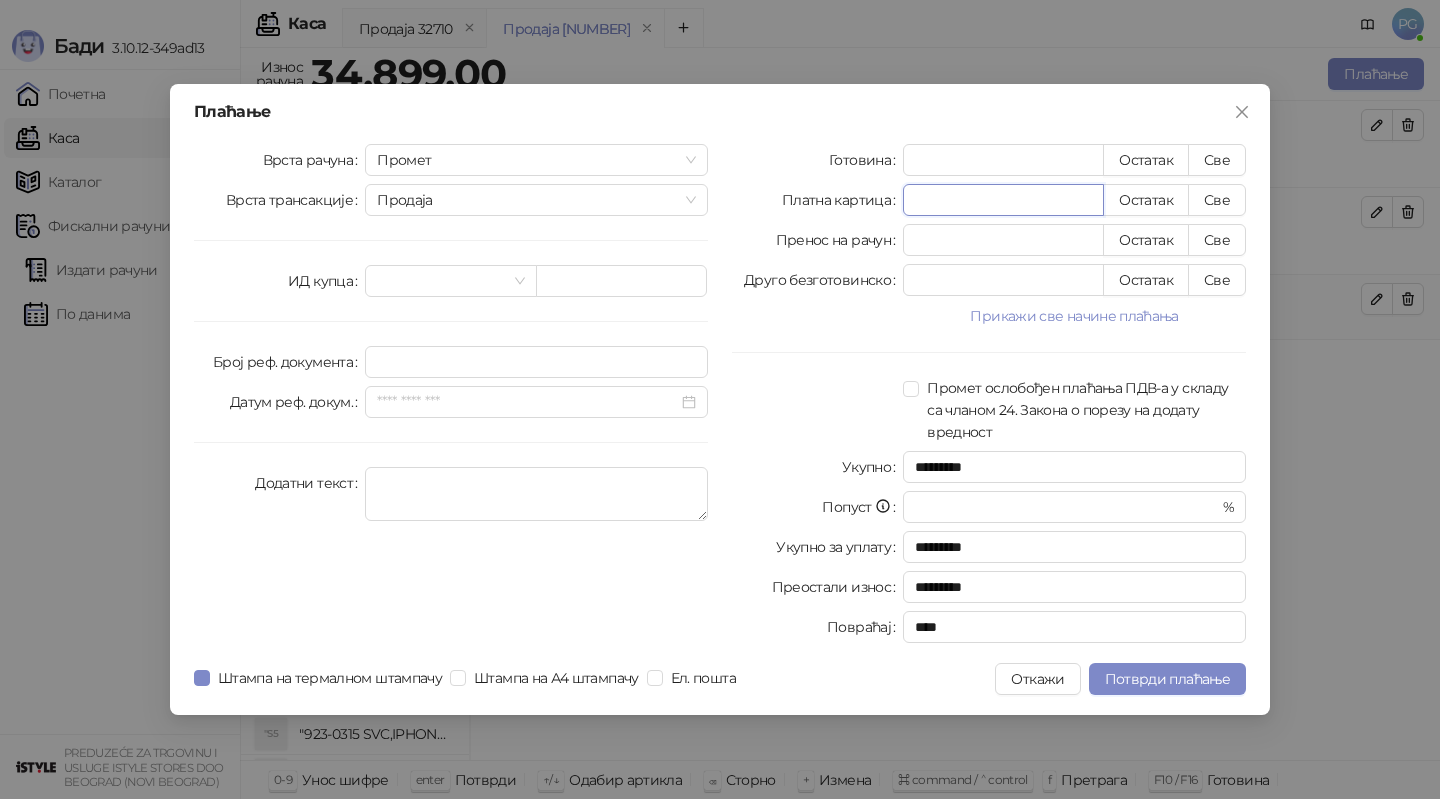click on "*" at bounding box center [1003, 200] 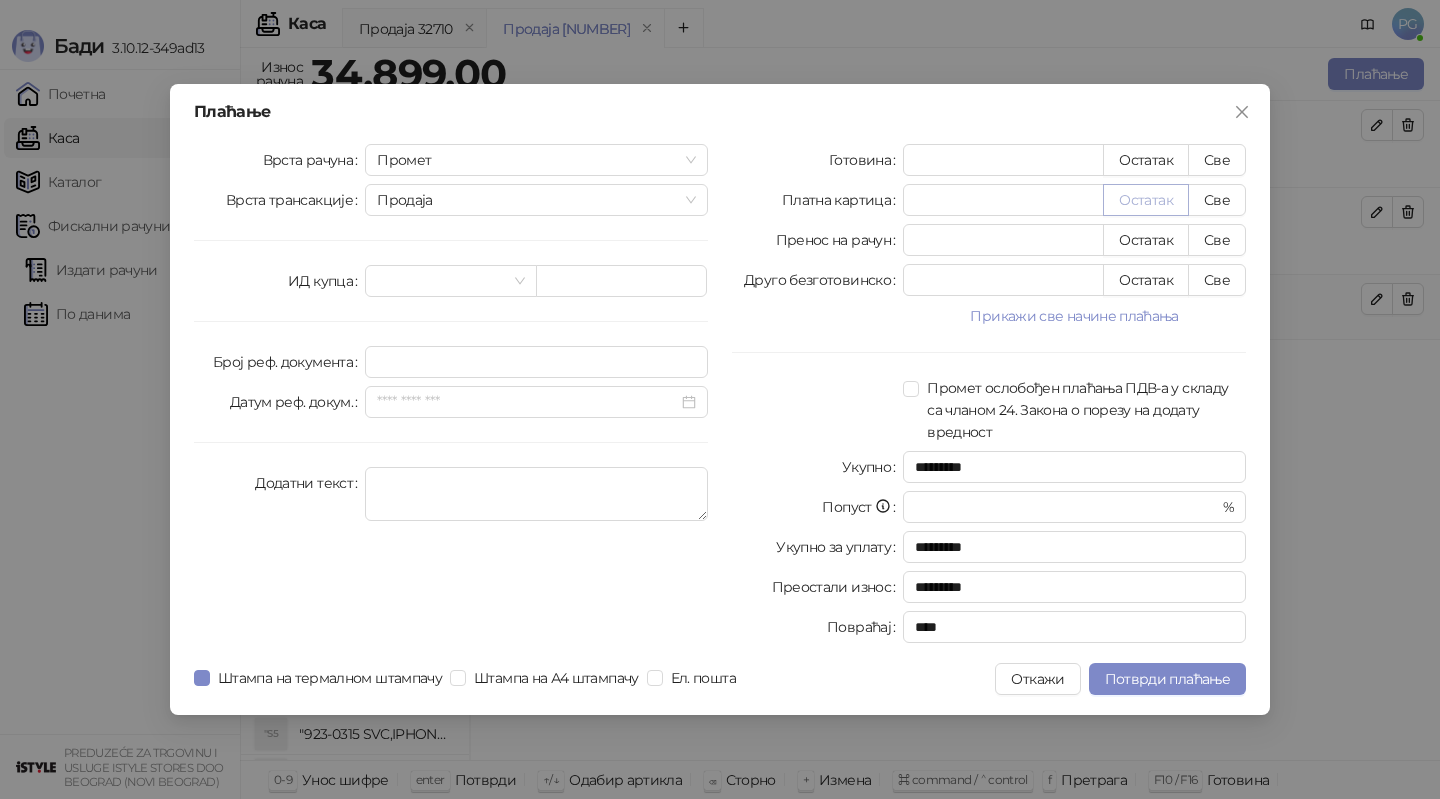click on "Остатак" at bounding box center [1146, 200] 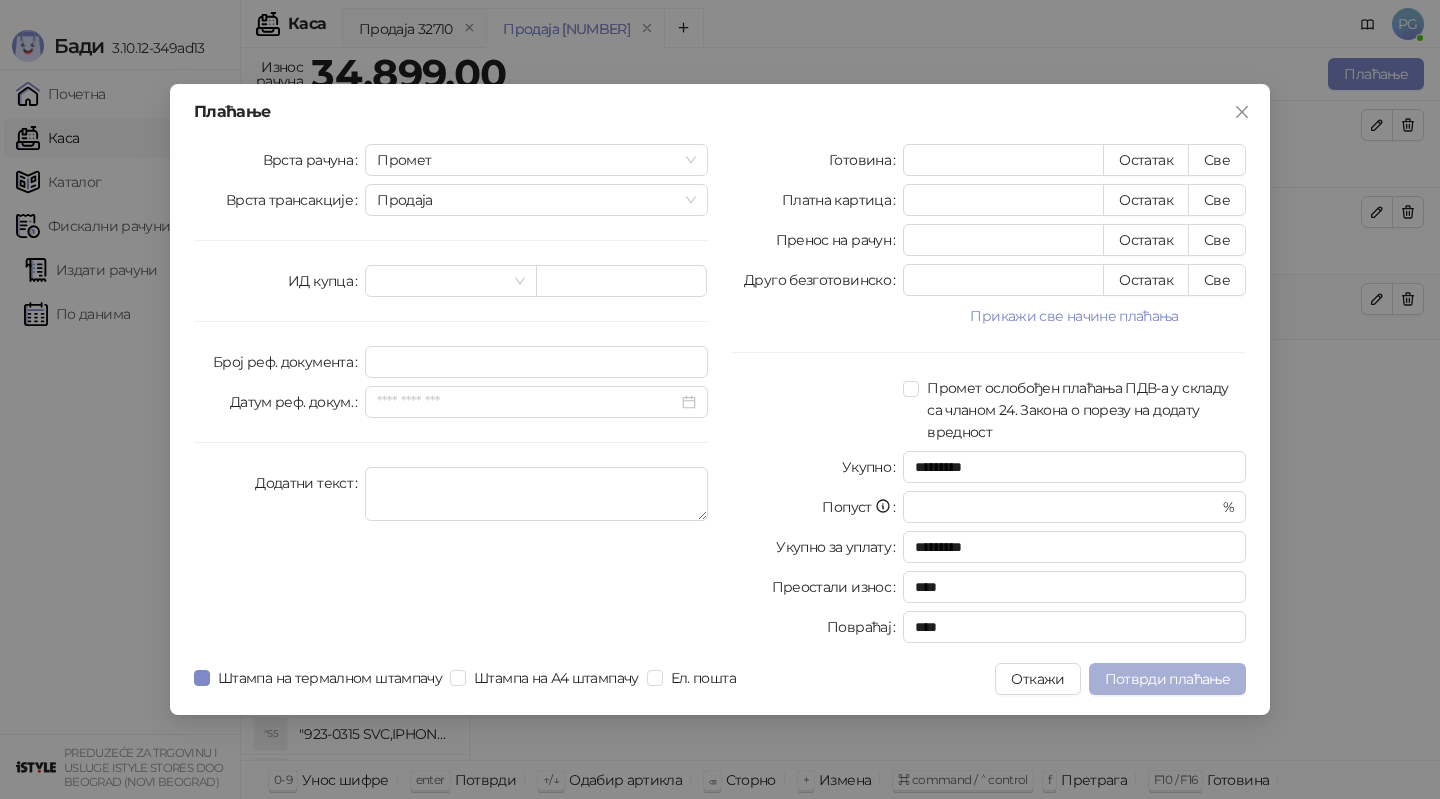 click on "Потврди плаћање" at bounding box center [1167, 679] 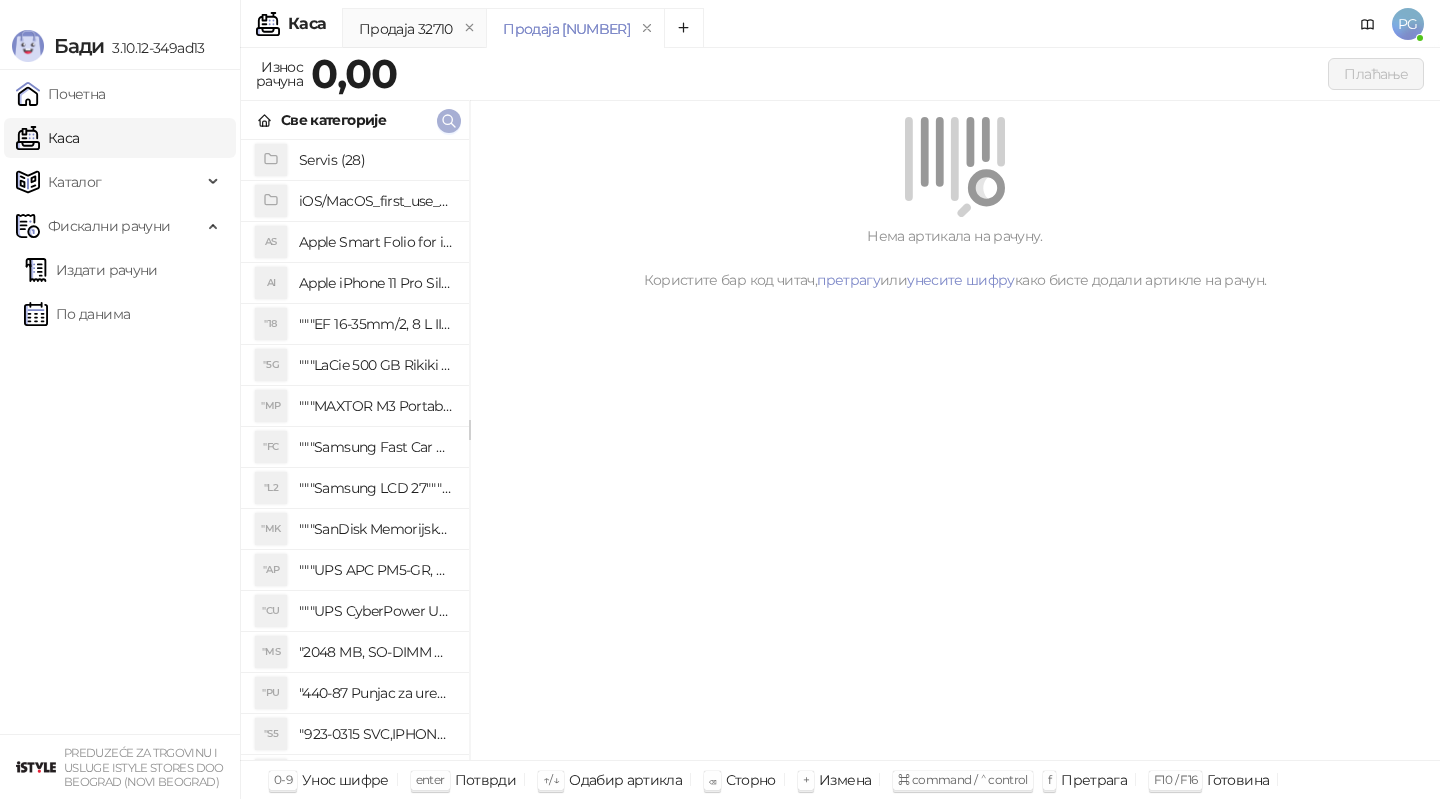 click 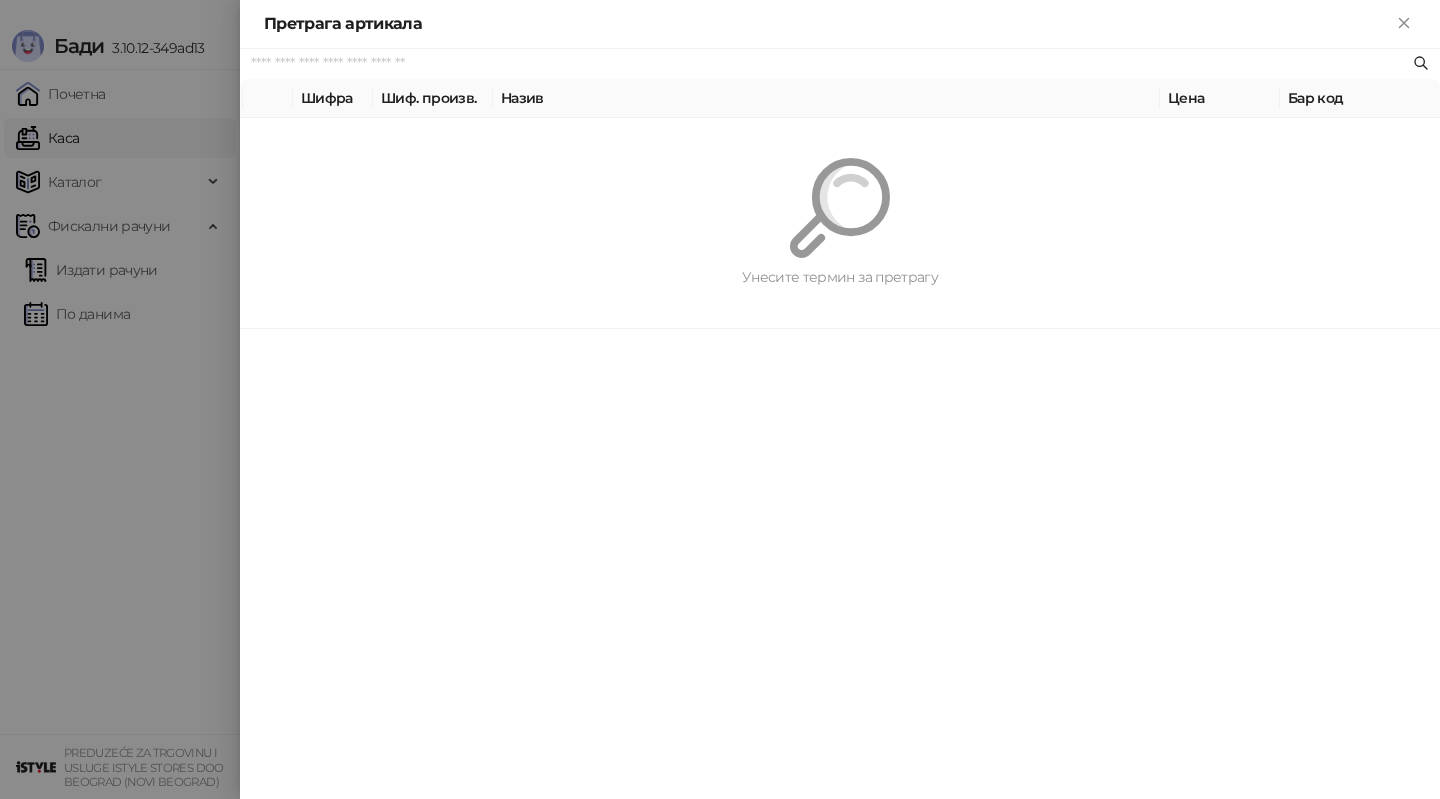 paste on "*********" 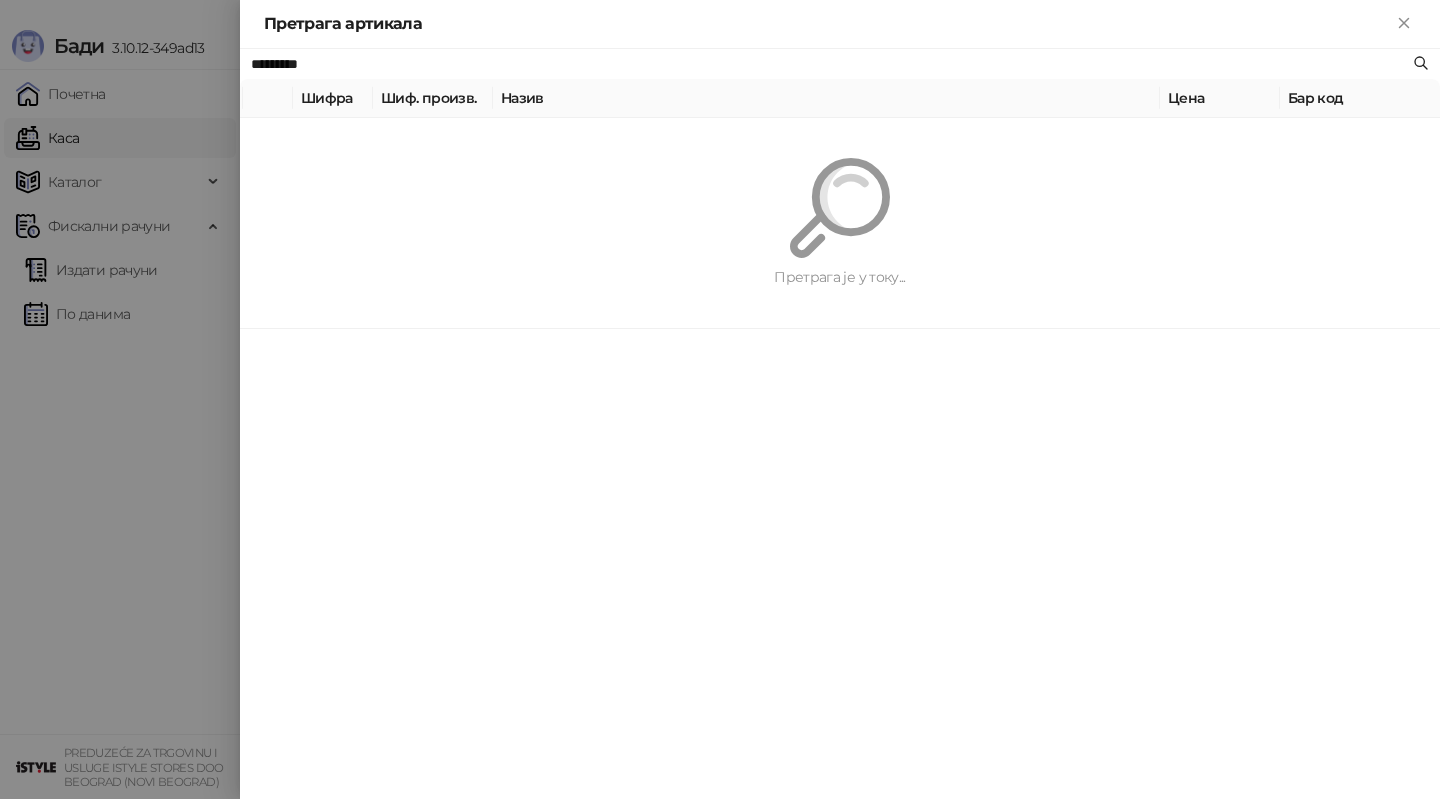 type on "*********" 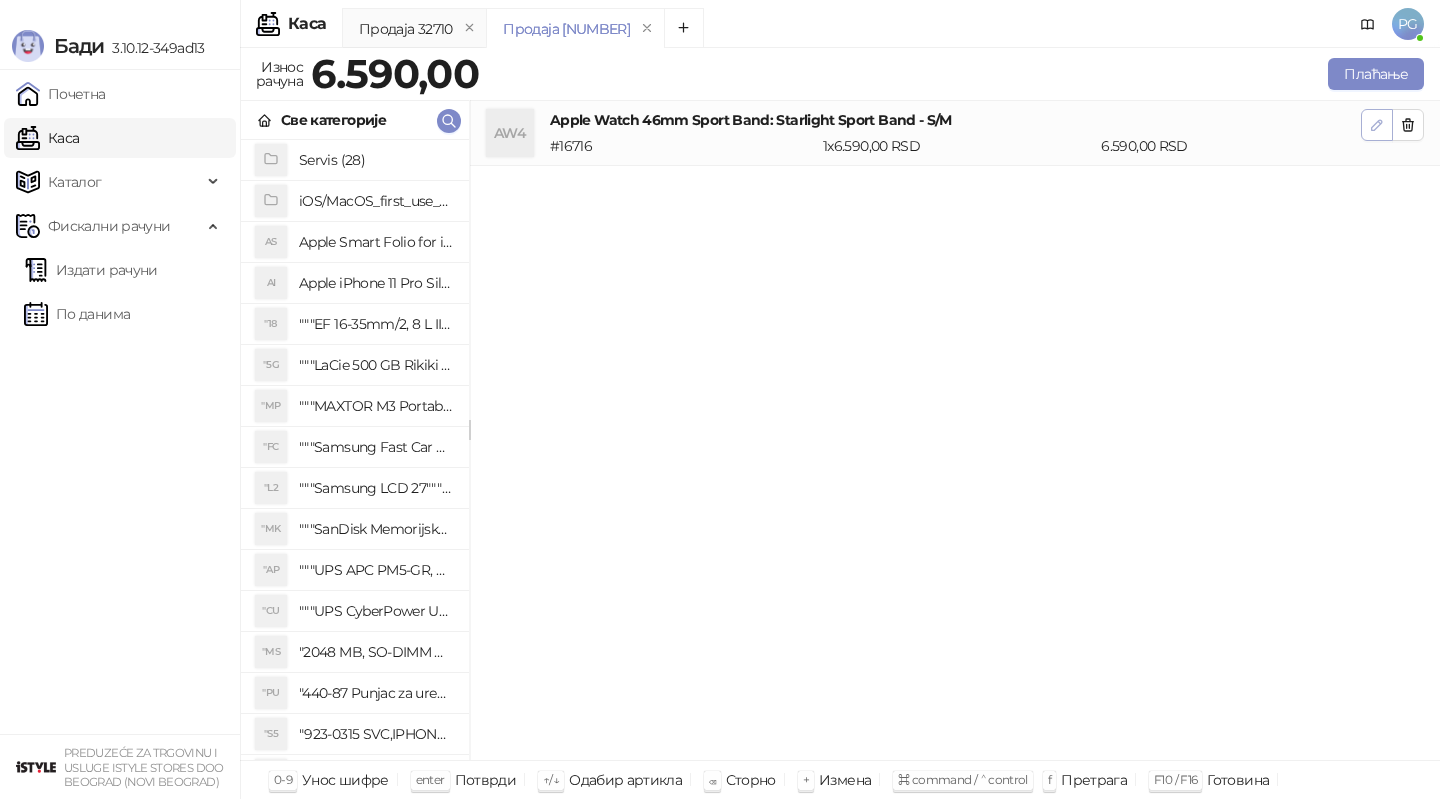 click at bounding box center (1377, 125) 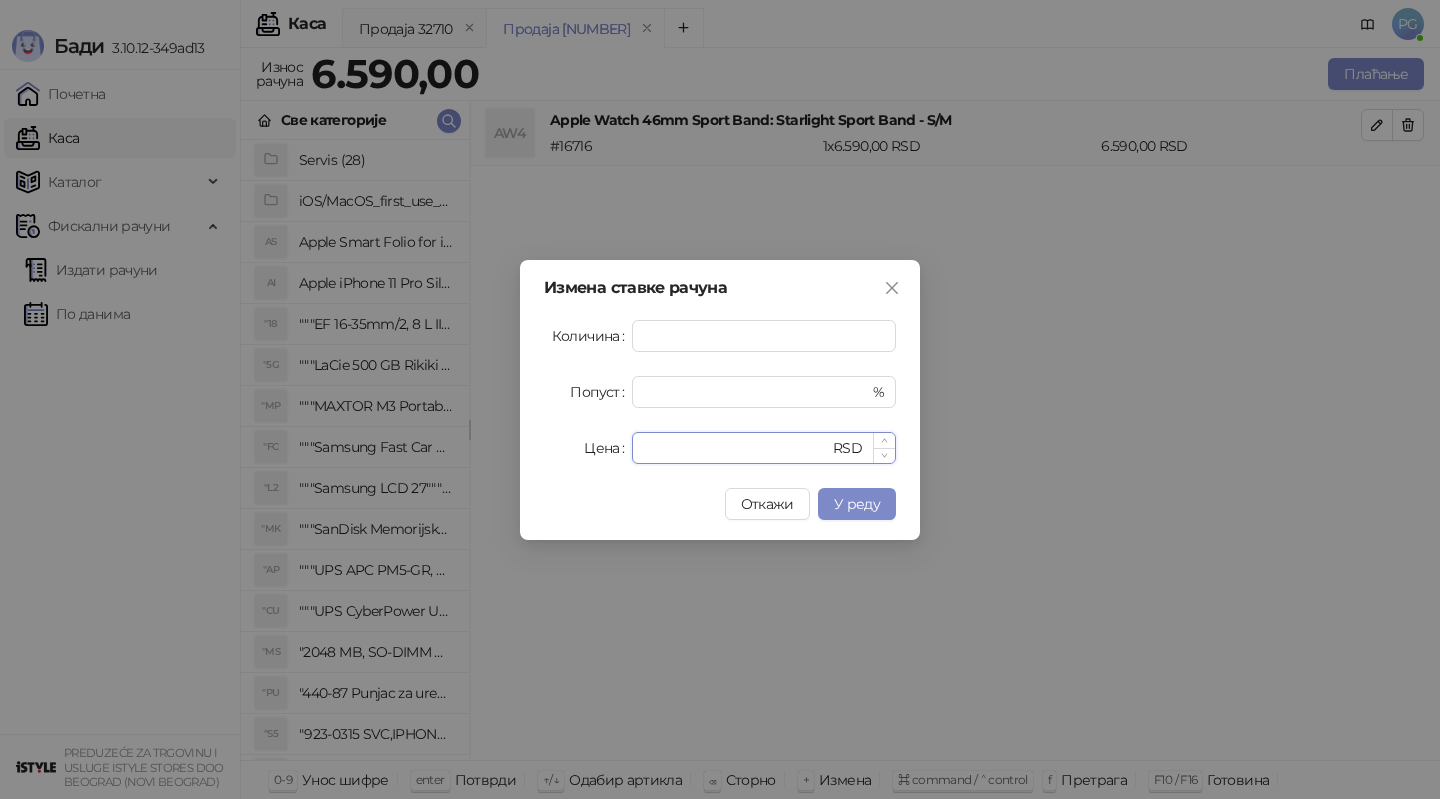 click on "****" at bounding box center (736, 448) 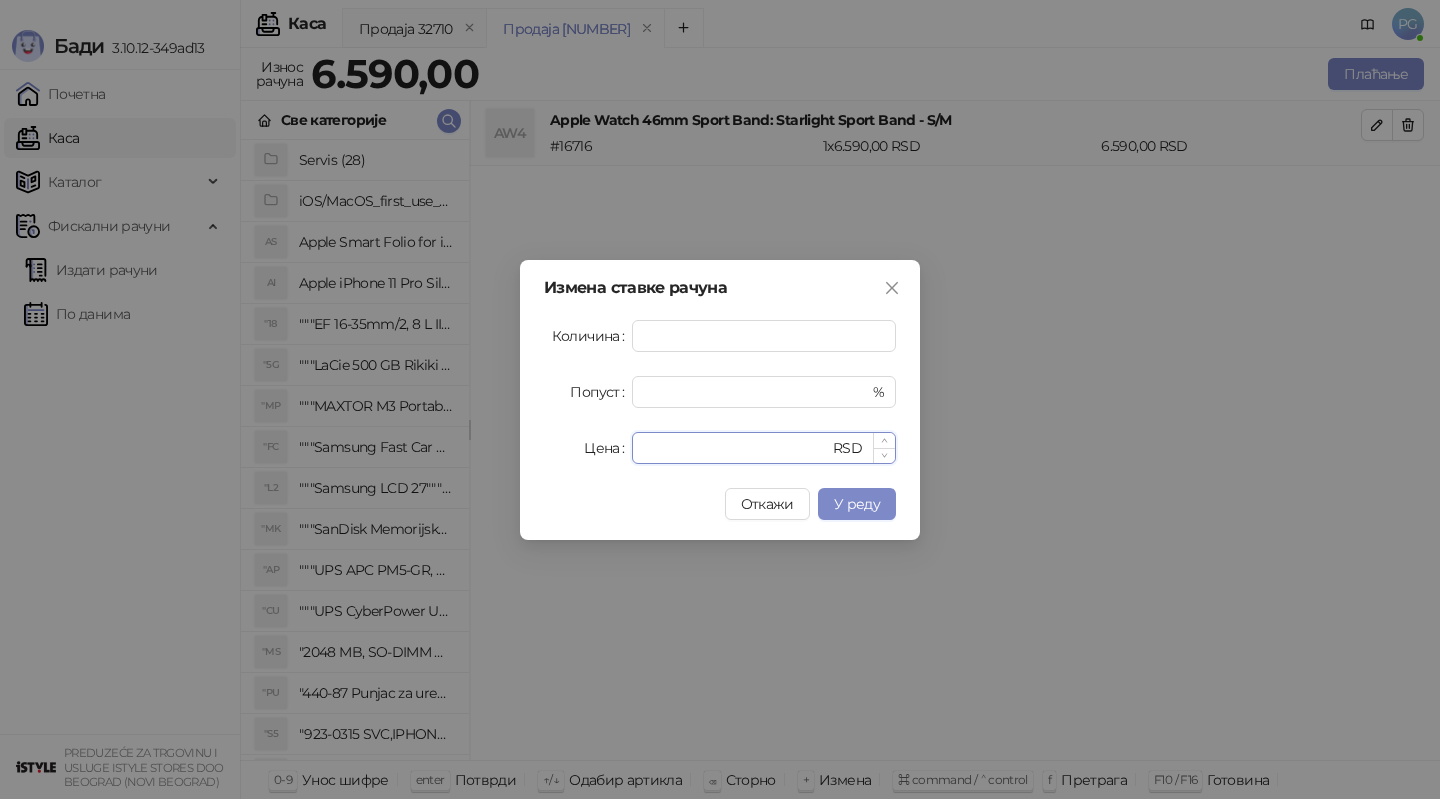 type on "****" 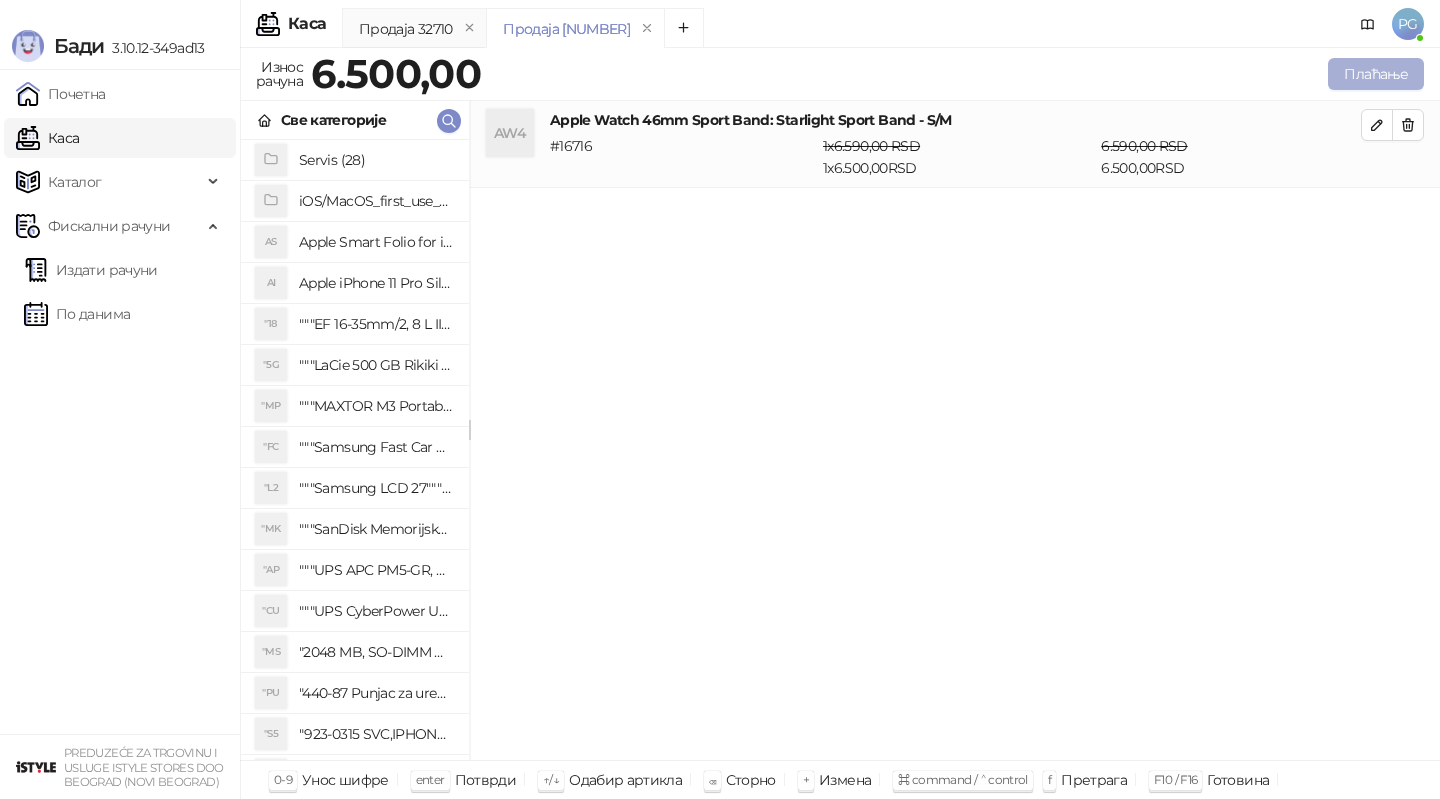 click on "Плаћање" at bounding box center (1376, 74) 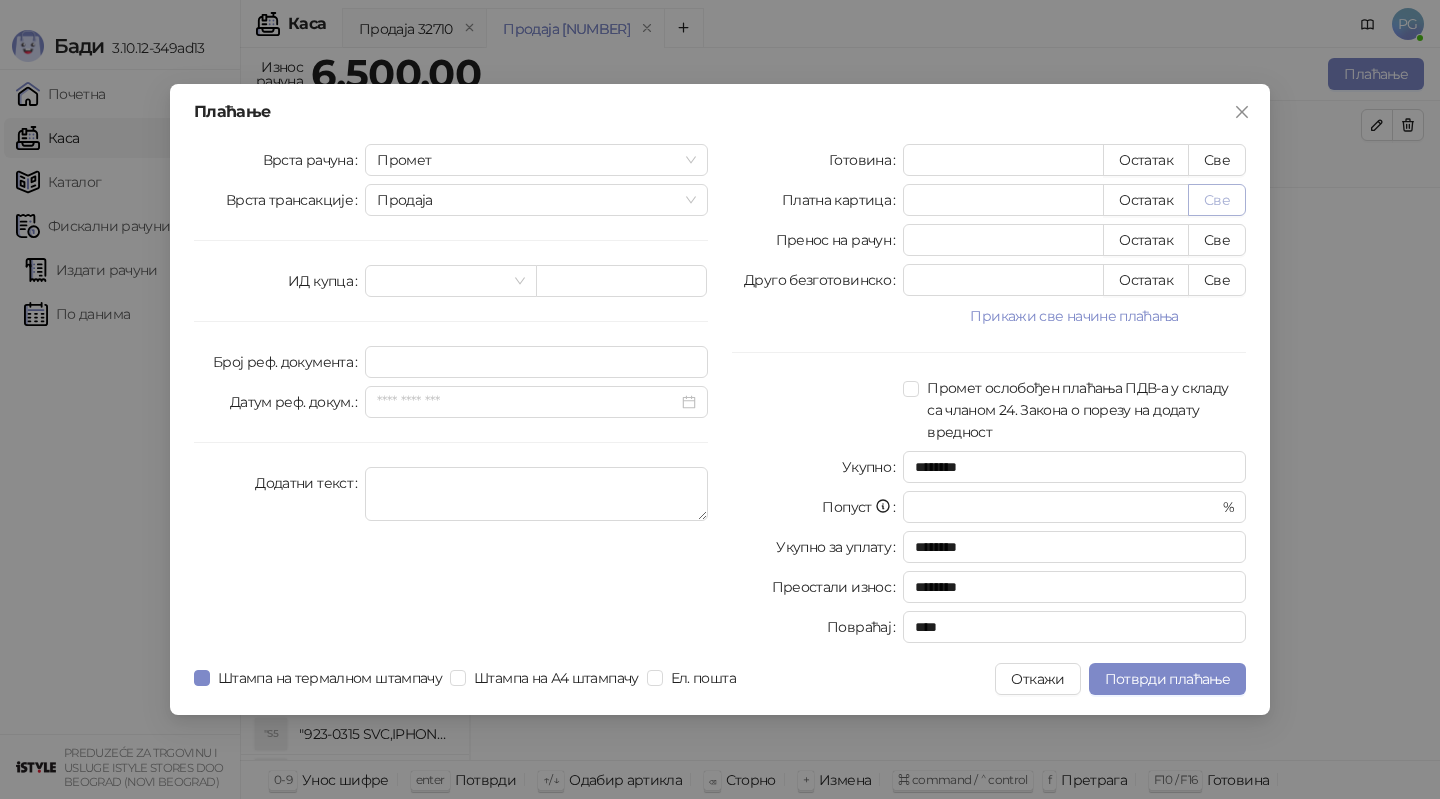 click on "Све" at bounding box center (1217, 200) 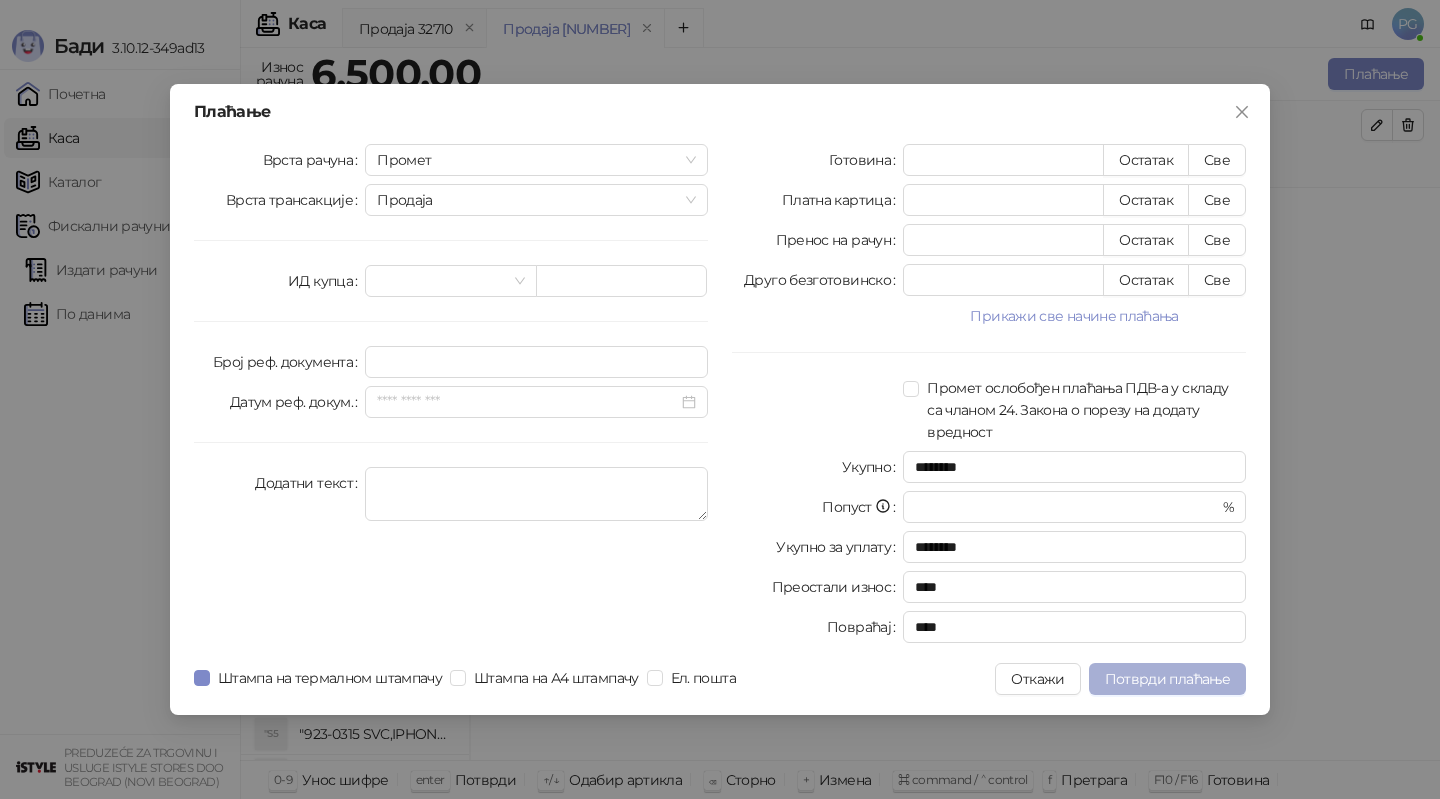 click on "Потврди плаћање" at bounding box center (1167, 679) 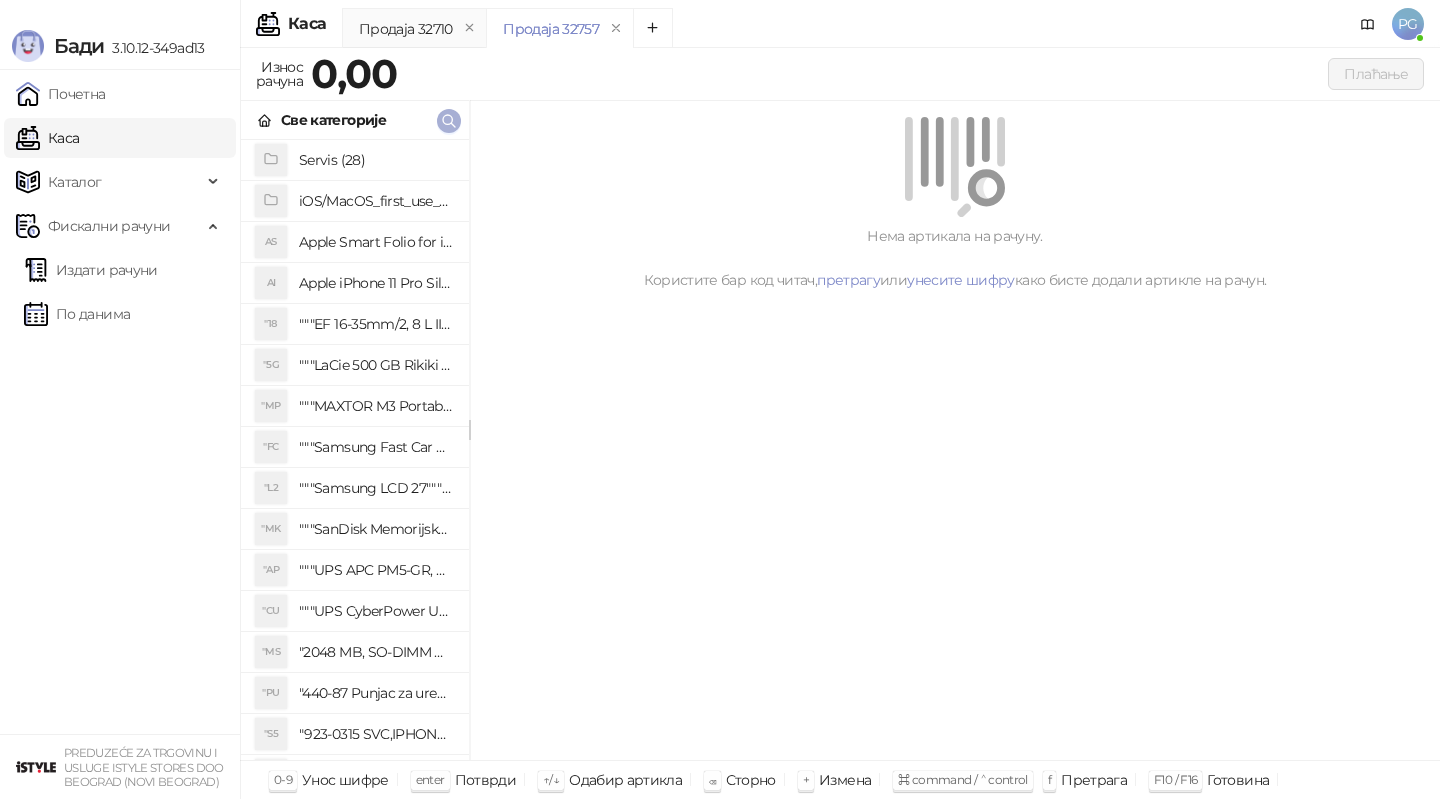 click 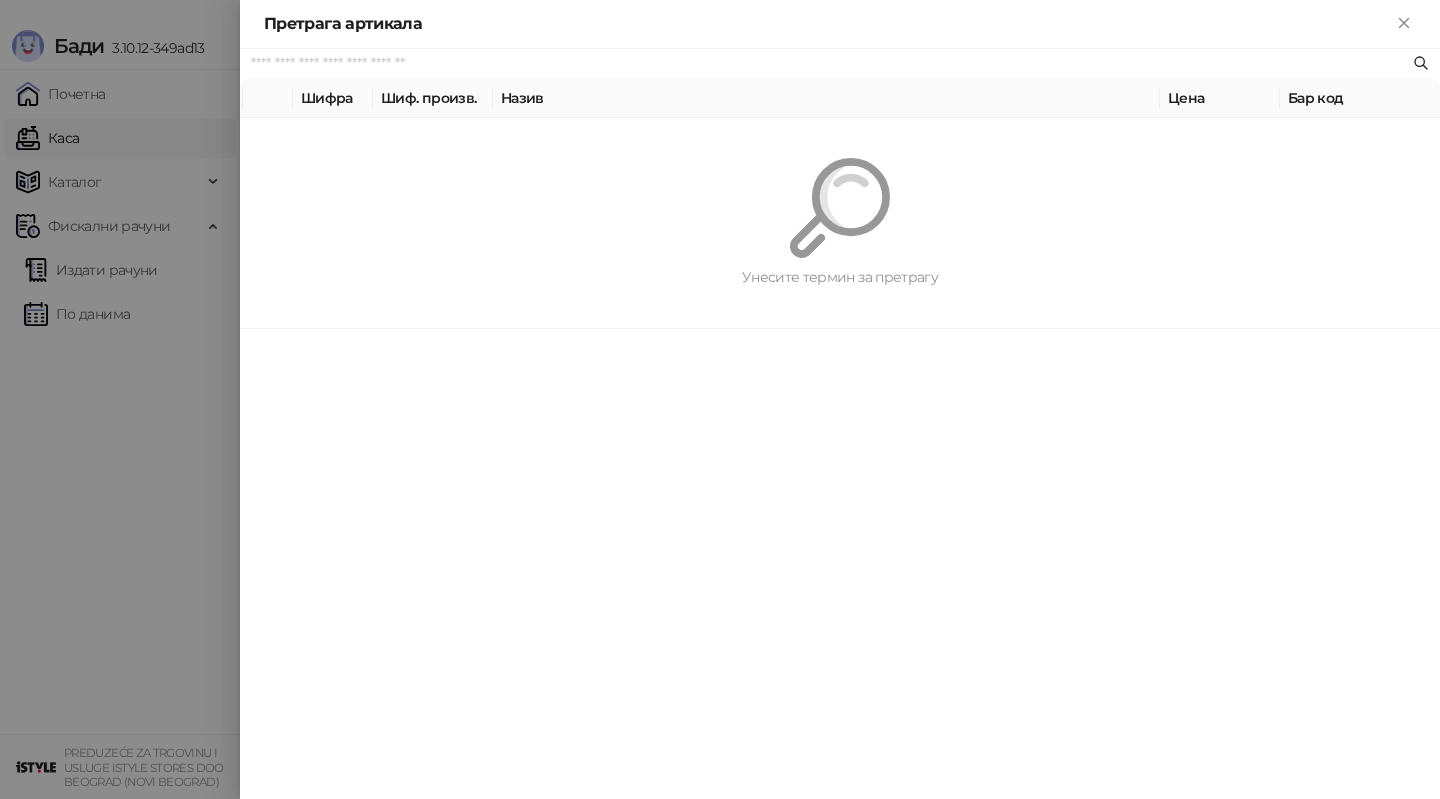 paste on "**********" 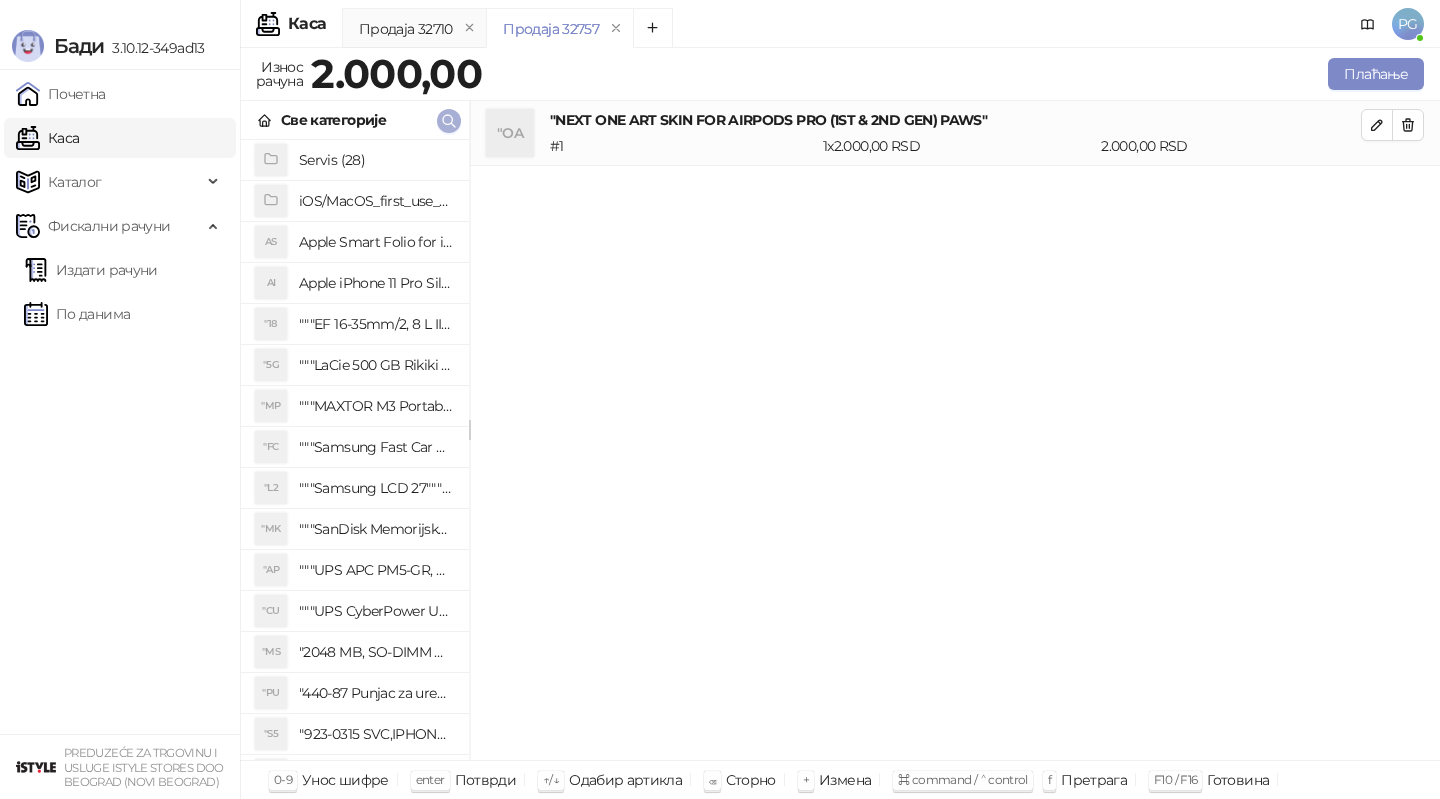 click 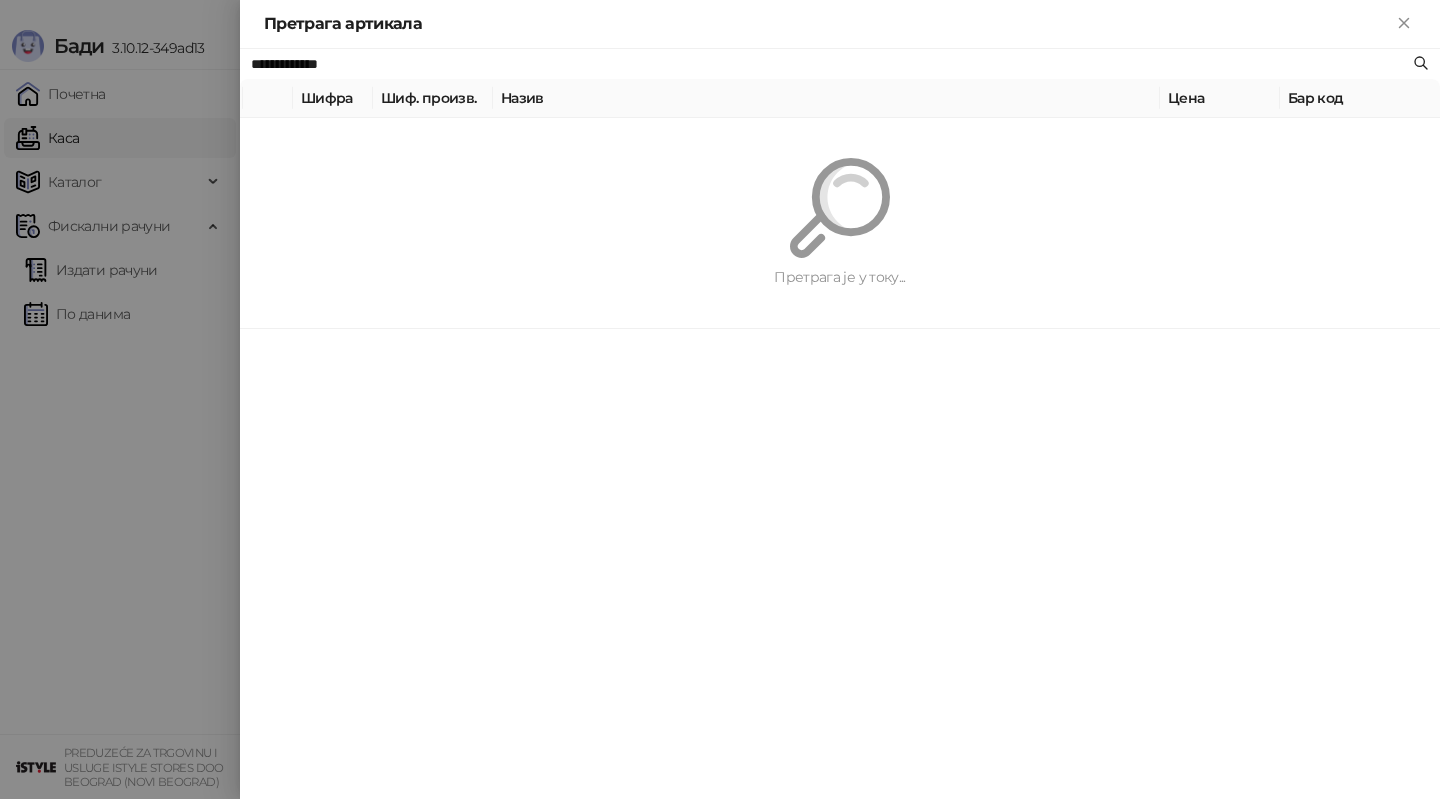 paste 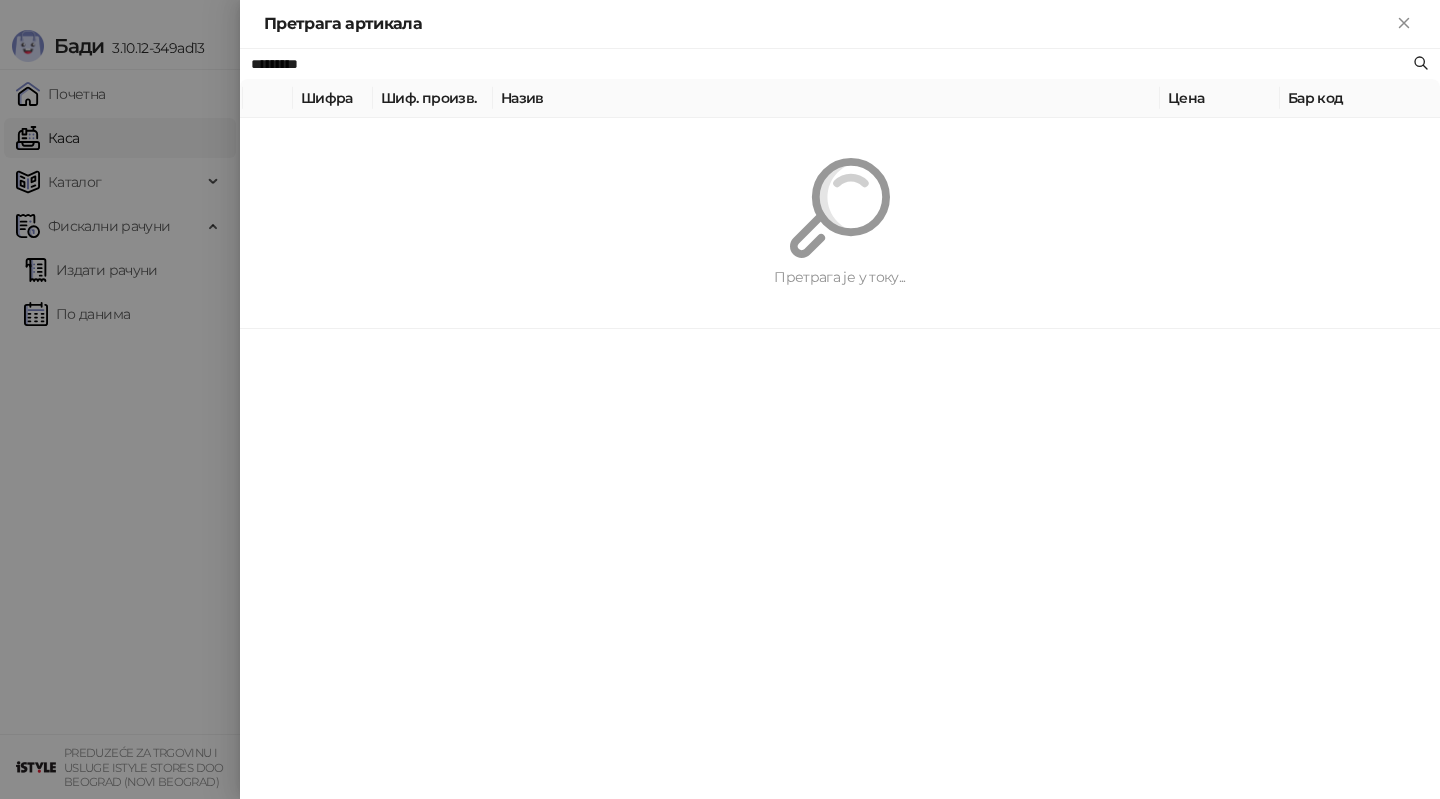 type on "*********" 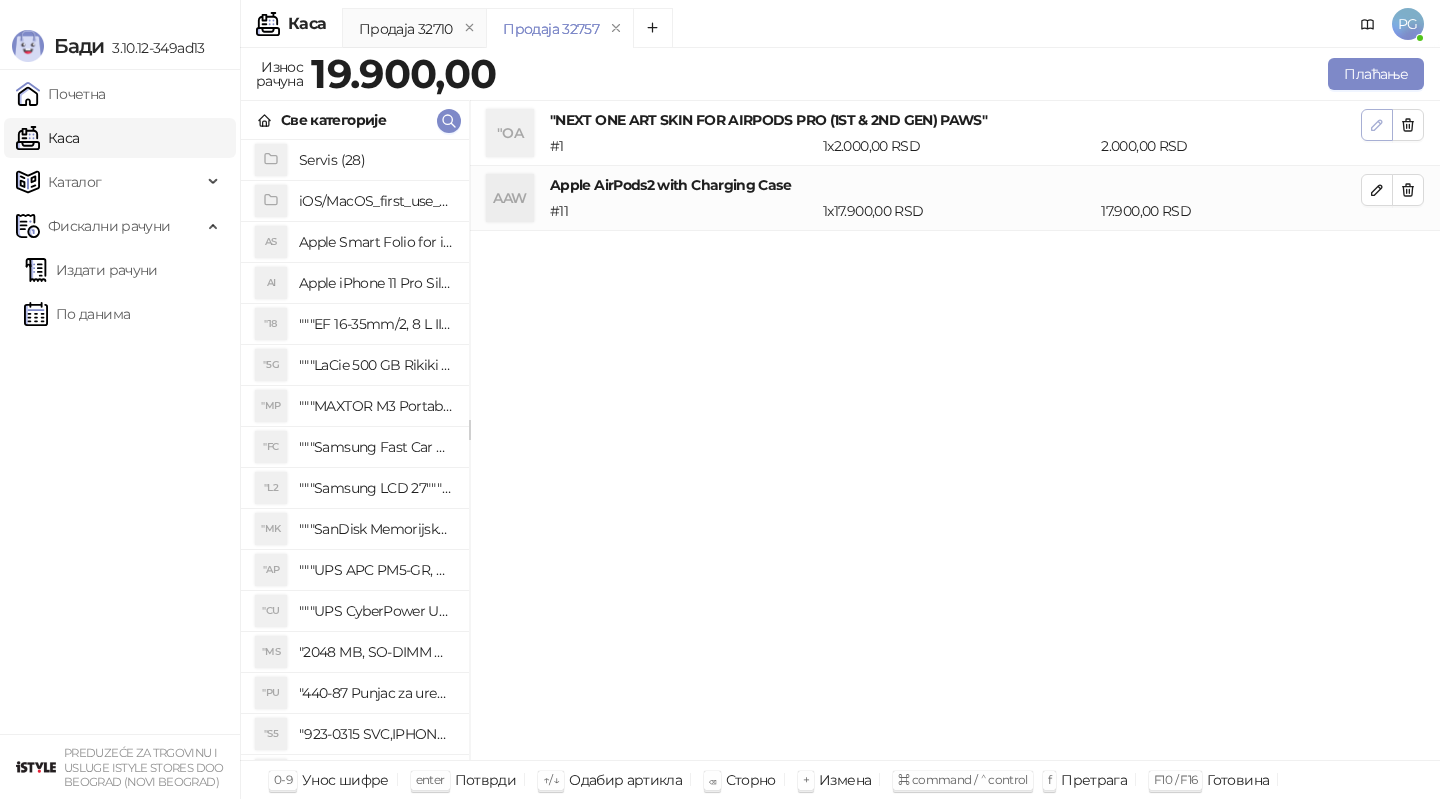 click 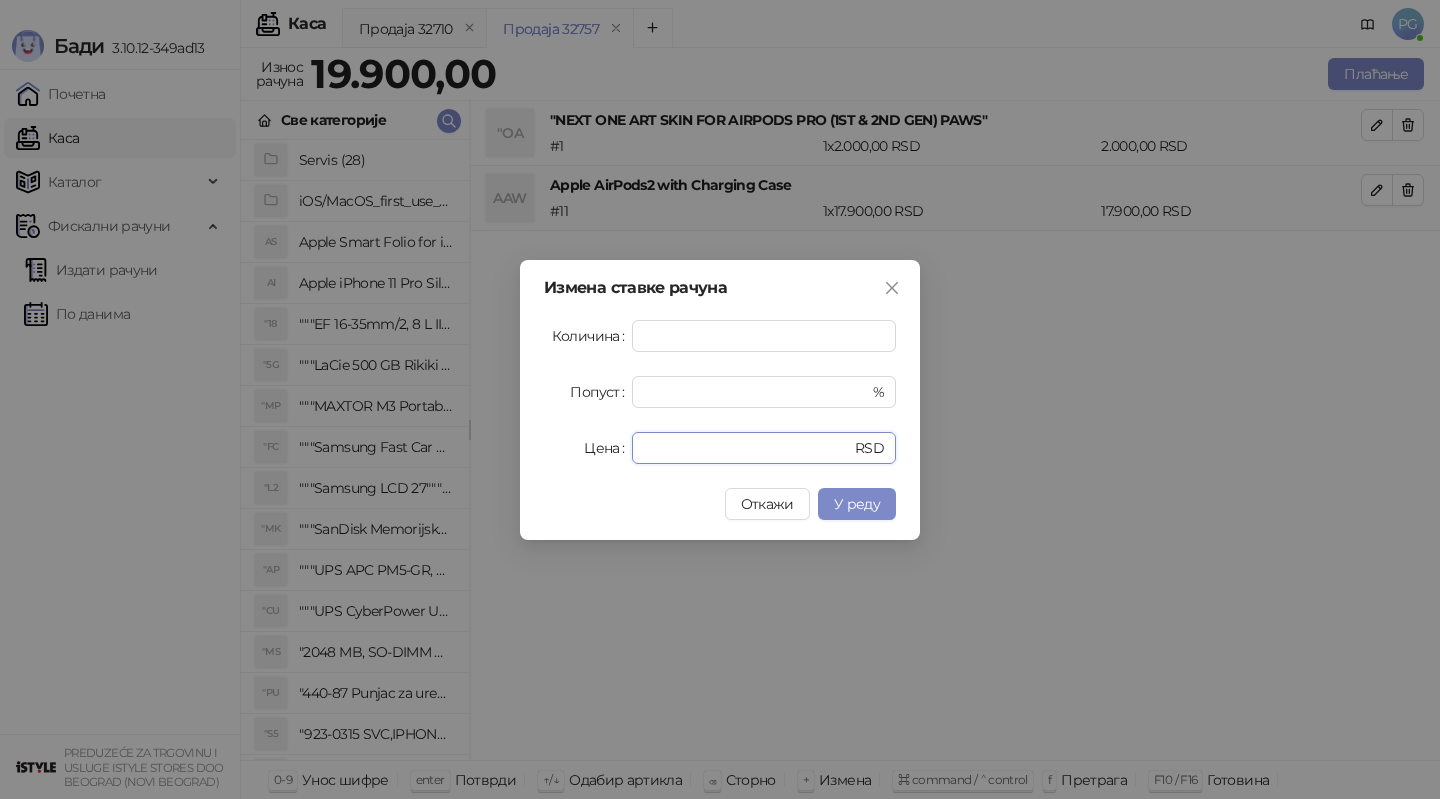 drag, startPoint x: 688, startPoint y: 453, endPoint x: 551, endPoint y: 453, distance: 137 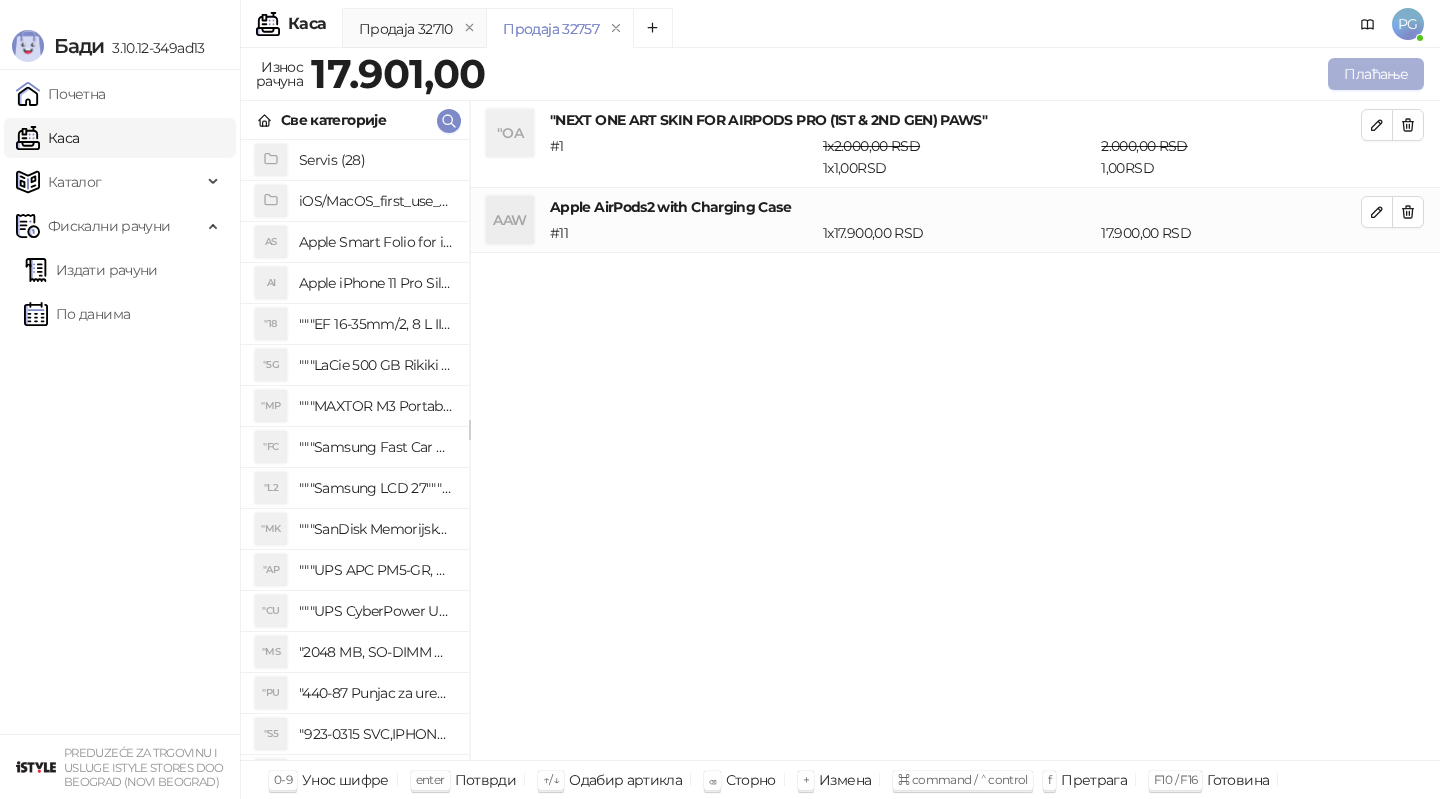 click on "Плаћање" at bounding box center (1376, 74) 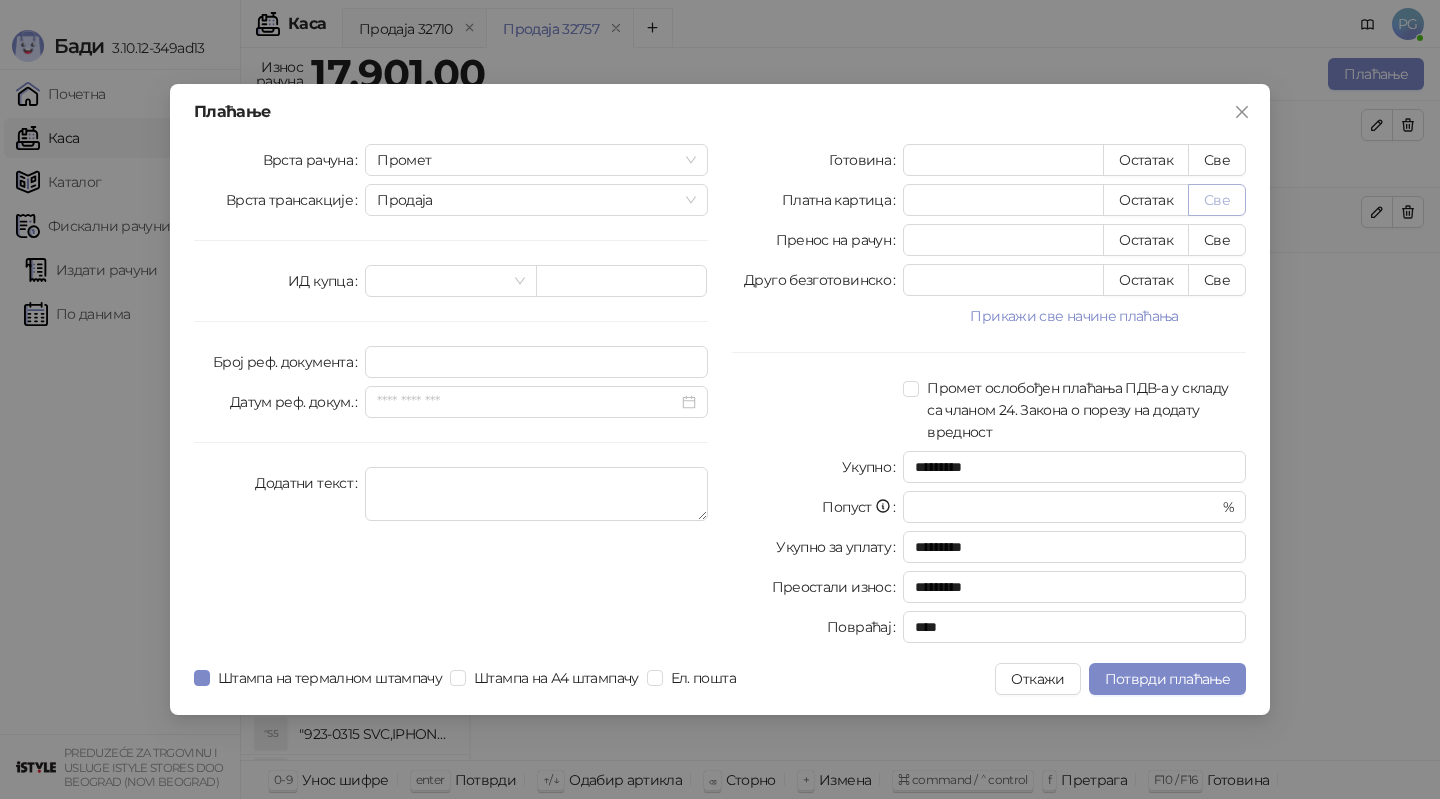 click on "Све" at bounding box center (1217, 200) 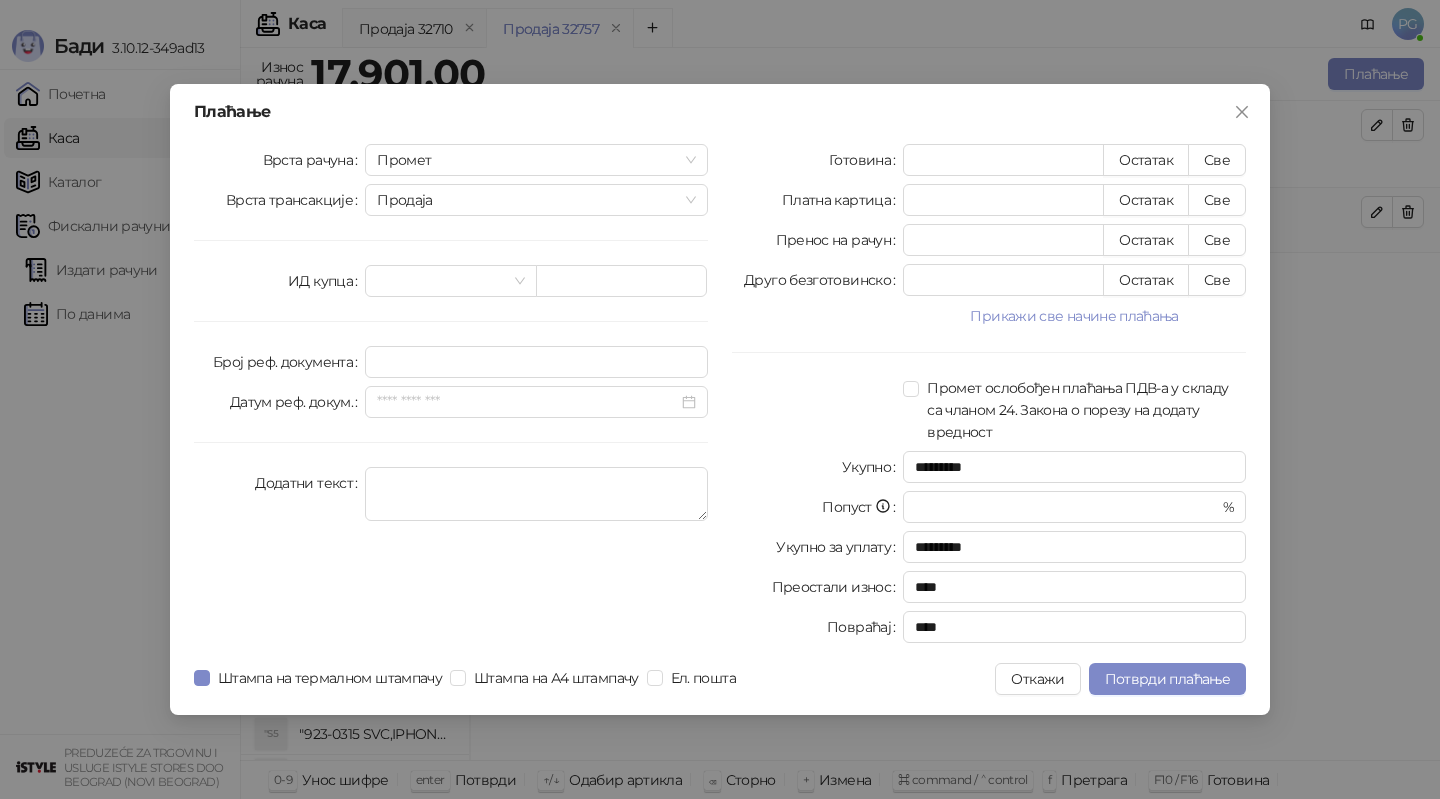 click on "Плаћање Врста рачуна Промет Врста трансакције Продаја ИД купца Број реф. документа Датум реф. докум. Додатни текст Готовина * Остатак Све Платна картица ***** Остатак Све Пренос на рачун * Остатак Све Друго безготовинско * Остатак Све Прикажи све начине плаћања Чек * Остатак Све Ваучер * Остатак Све Инстант плаћање * Остатак Све   Промет ослобођен плаћања ПДВ-а у складу са чланом 24. Закона о порезу на додату вредност Укупно ********* Попуст   * % Укупно за уплату ********* Преостали износ **** Повраћај **** Штампа на термалном штампачу Штампа на А4 штампачу Ел. пошта Откажи" at bounding box center [720, 399] 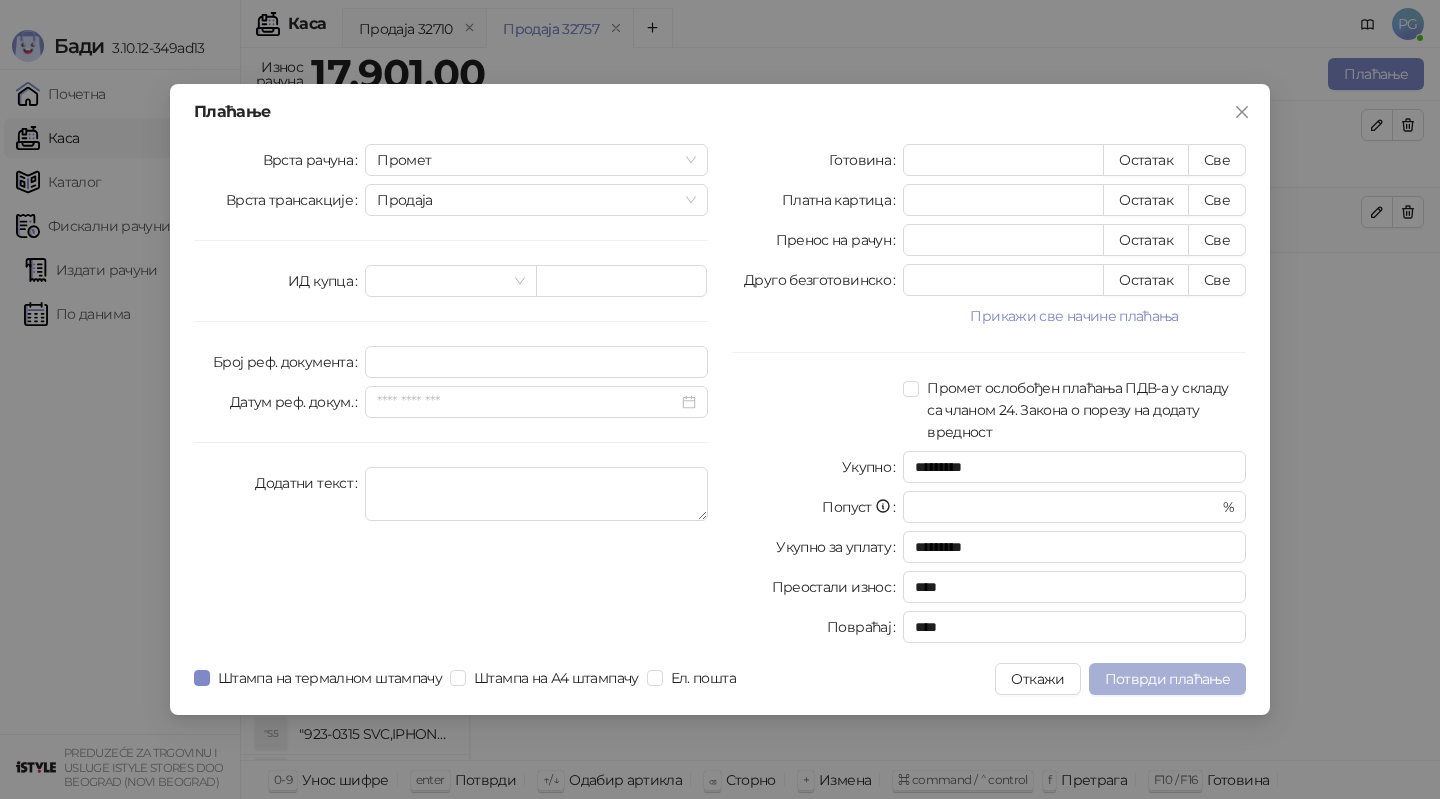 click on "Потврди плаћање" at bounding box center [1167, 679] 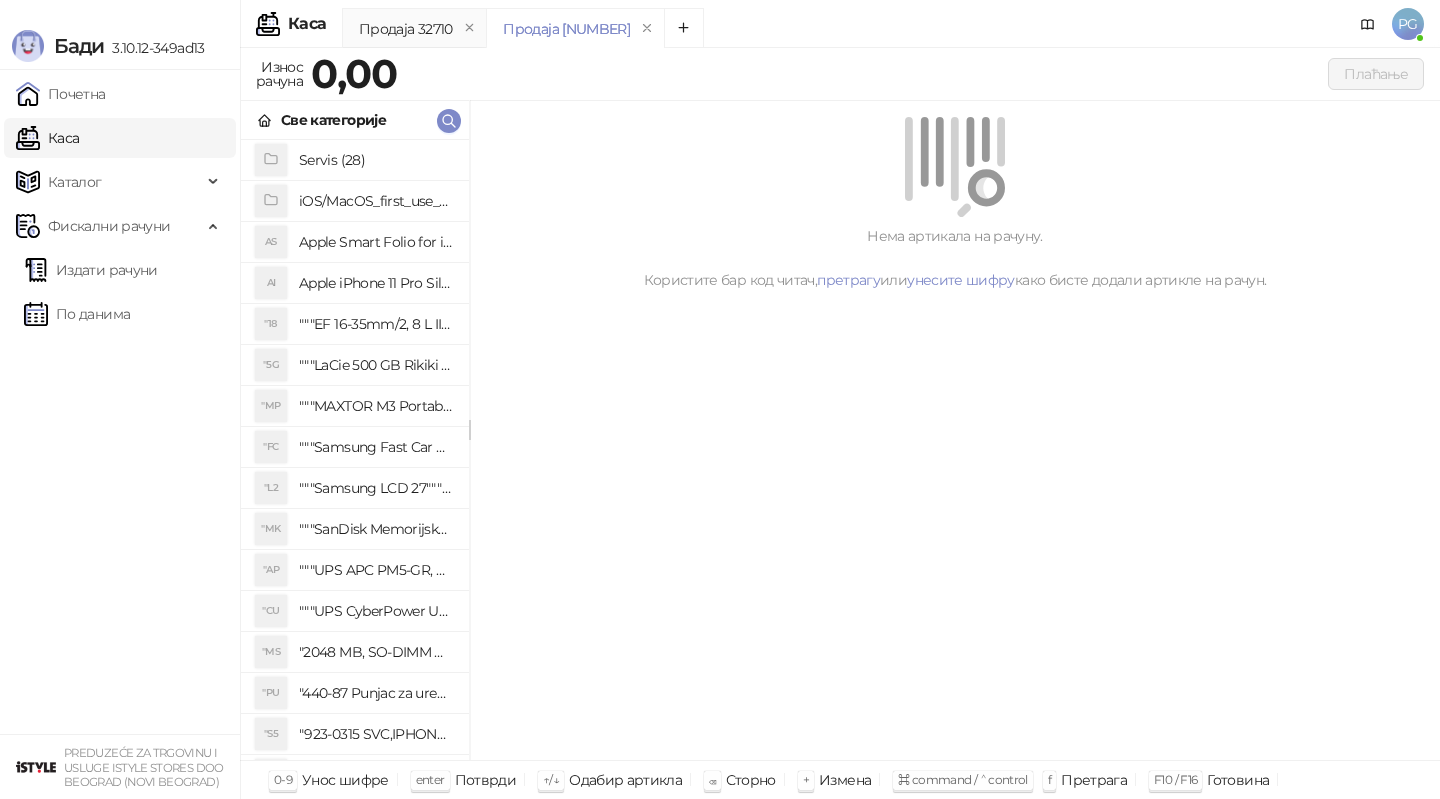 click on "Све категорије" at bounding box center [355, 120] 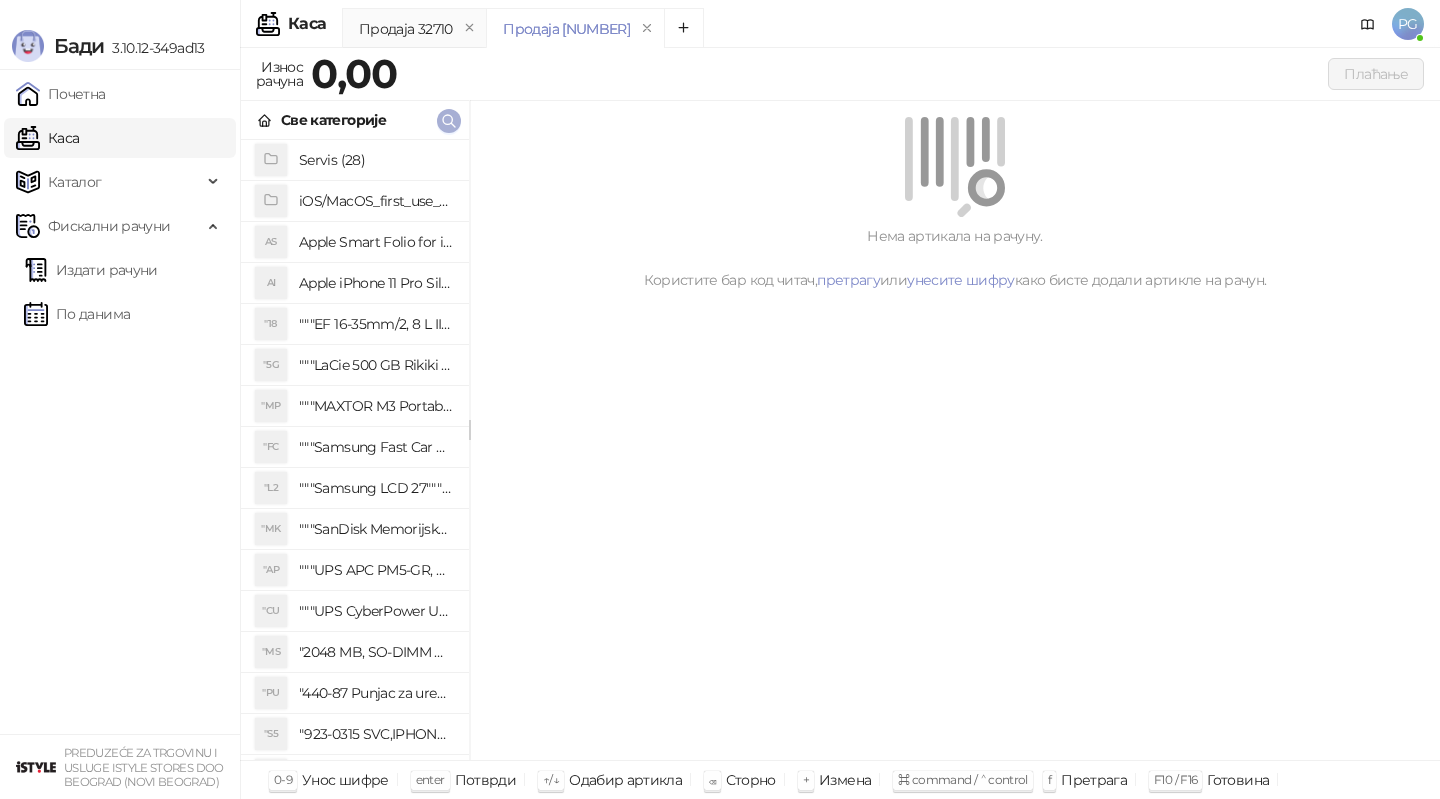 click at bounding box center [449, 121] 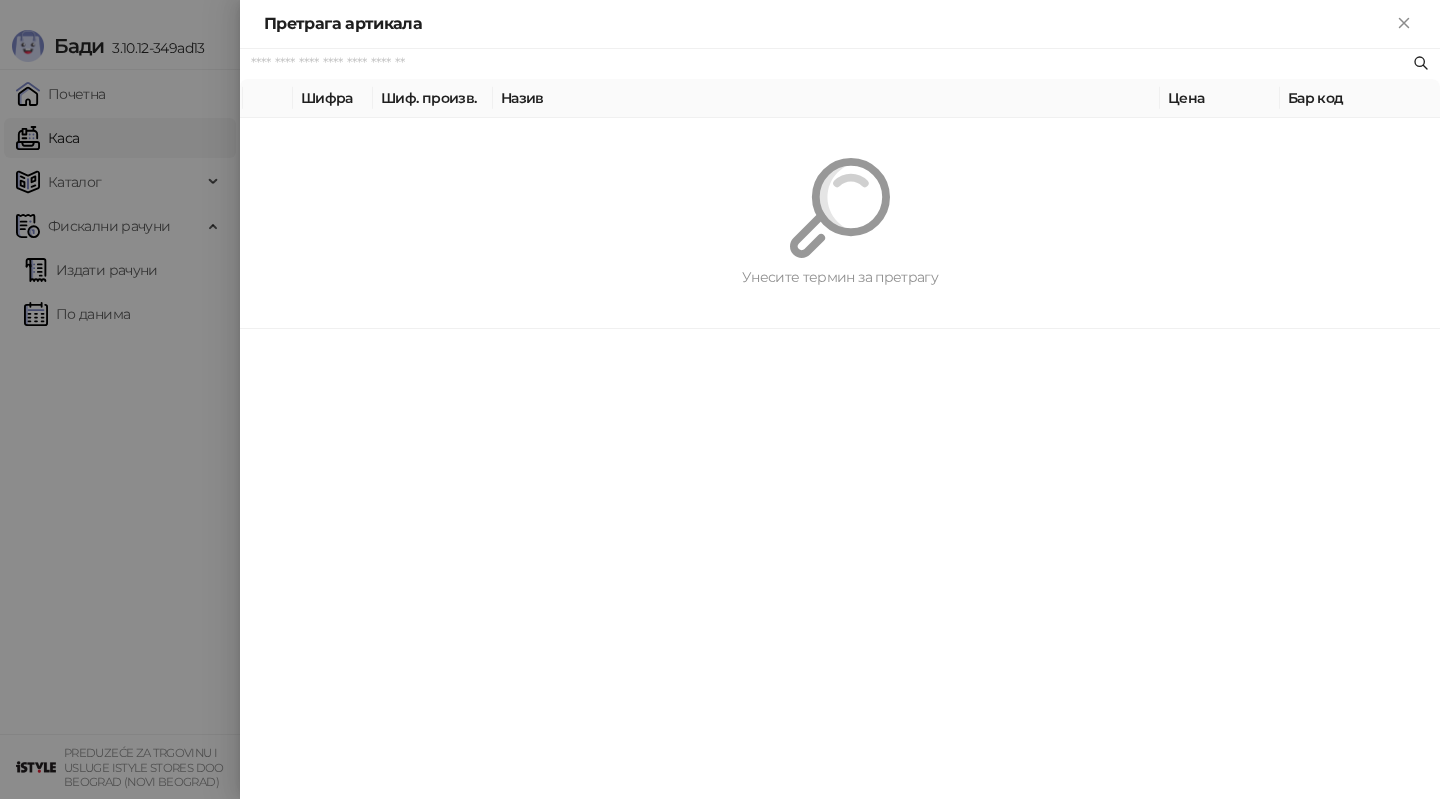 click at bounding box center [830, 64] 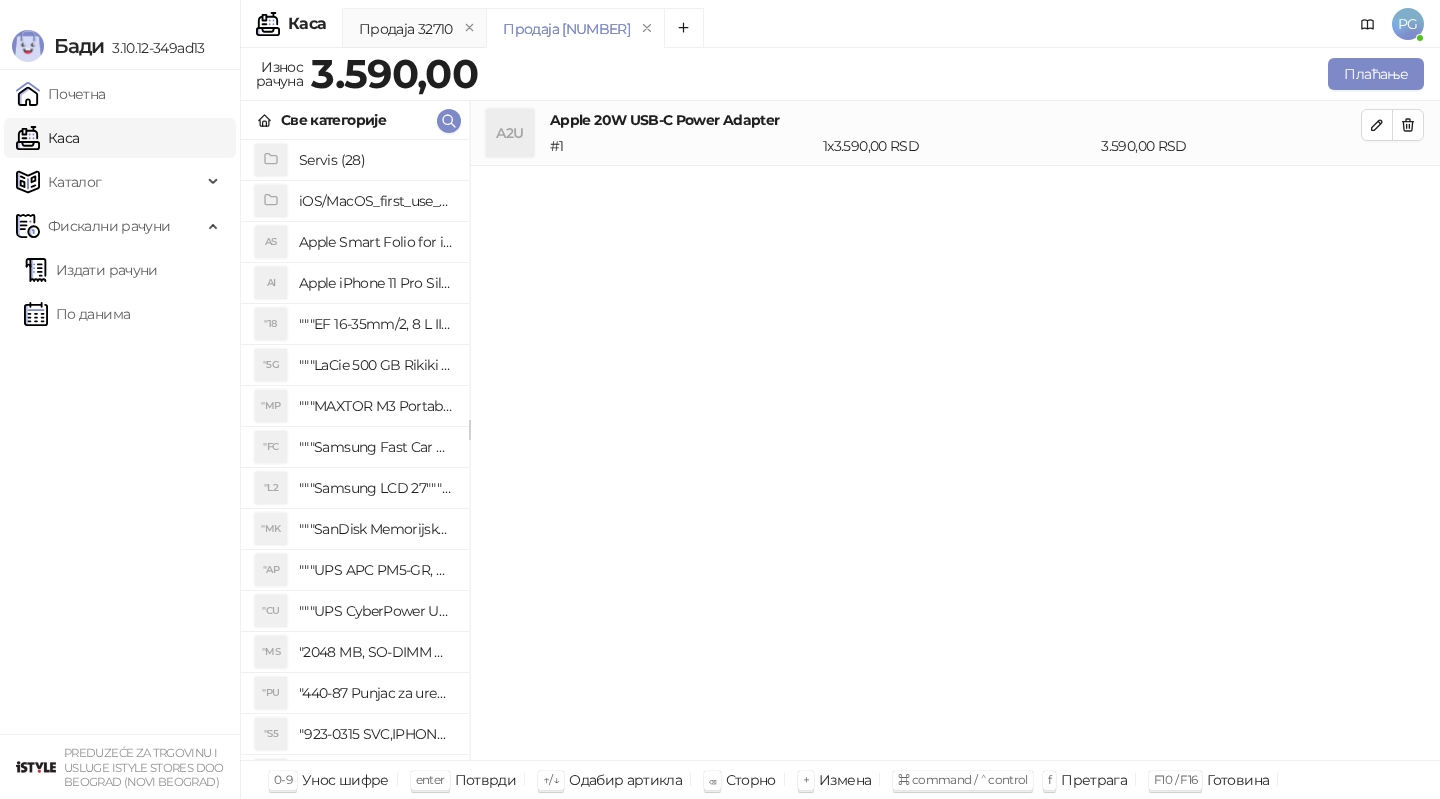 click on "Све категорије" at bounding box center [355, 120] 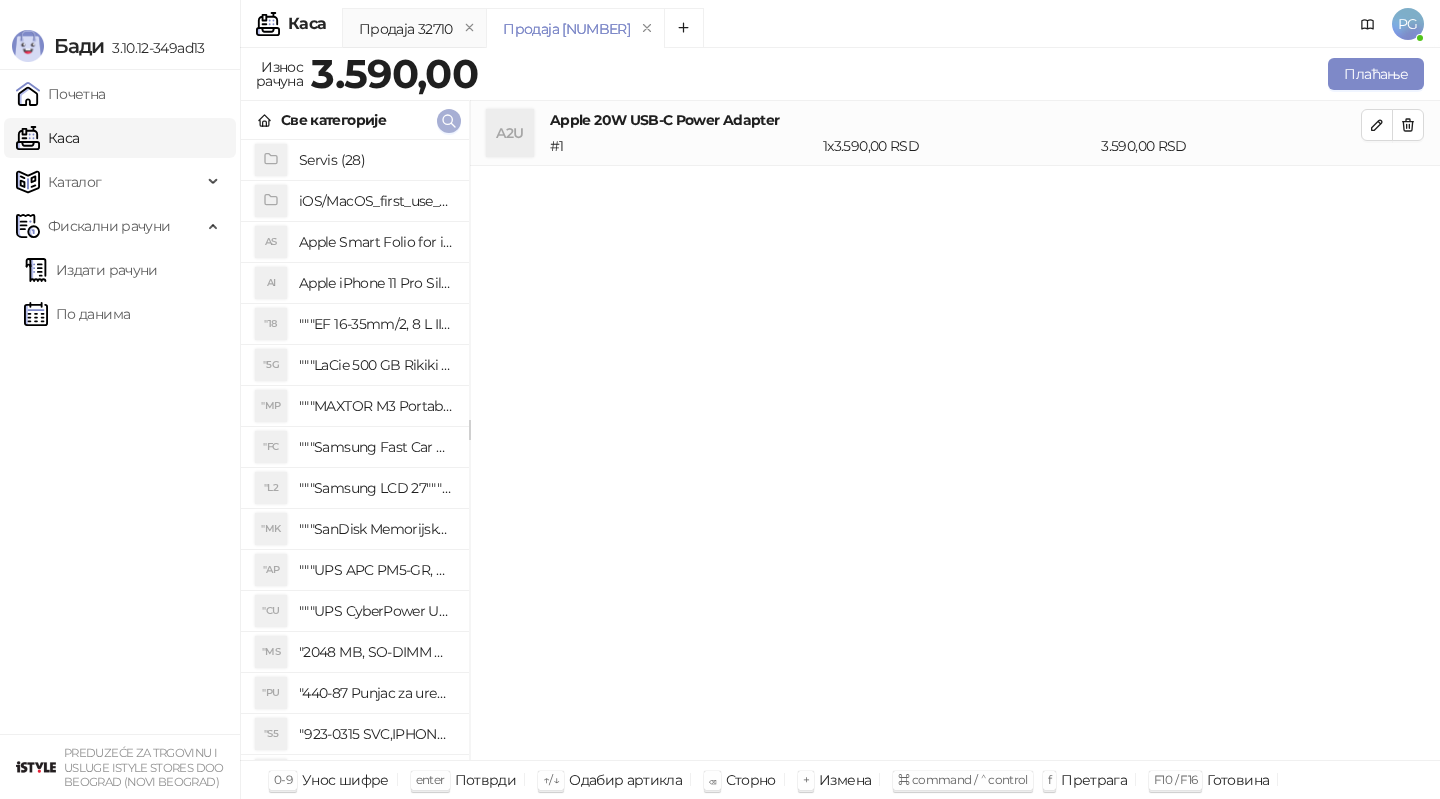 click 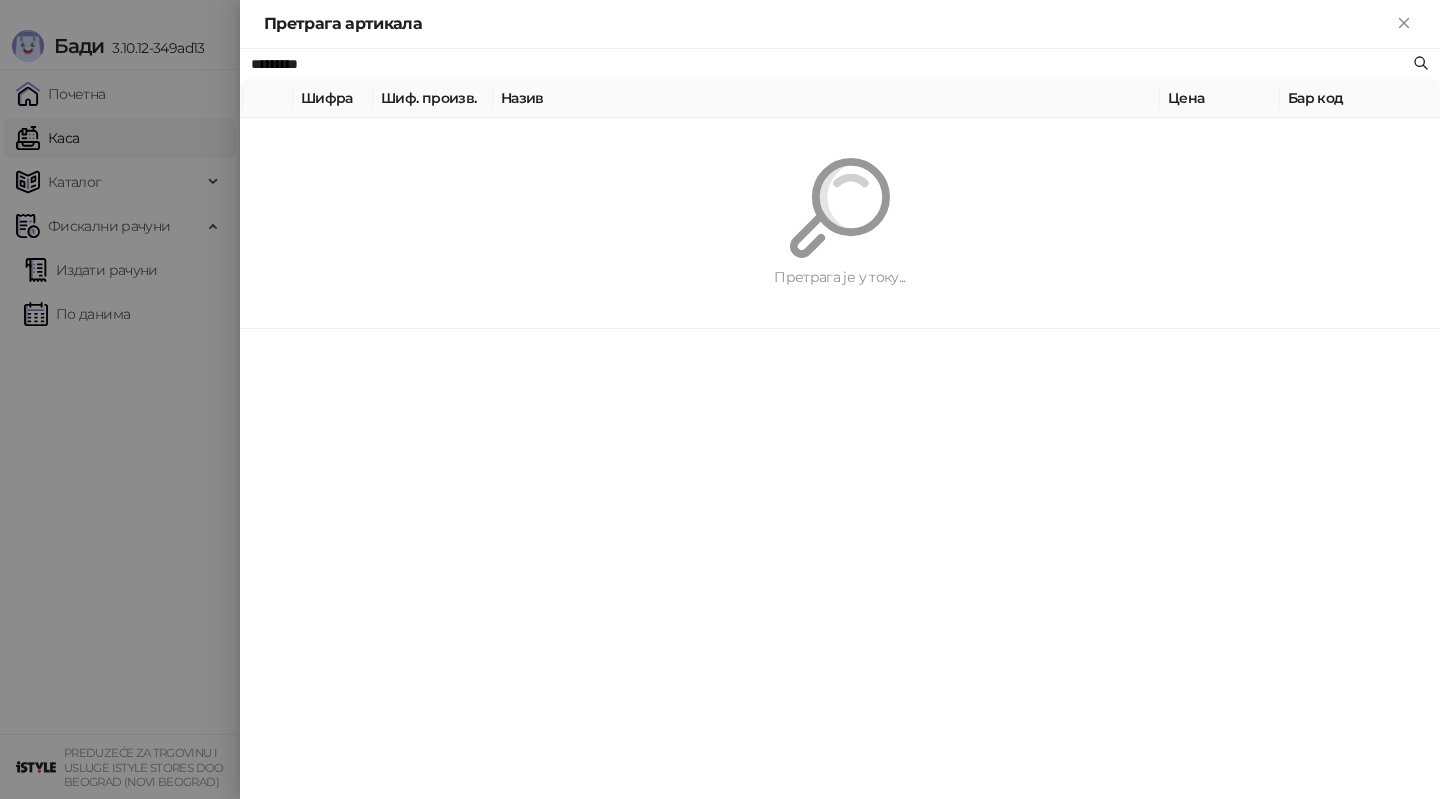 paste 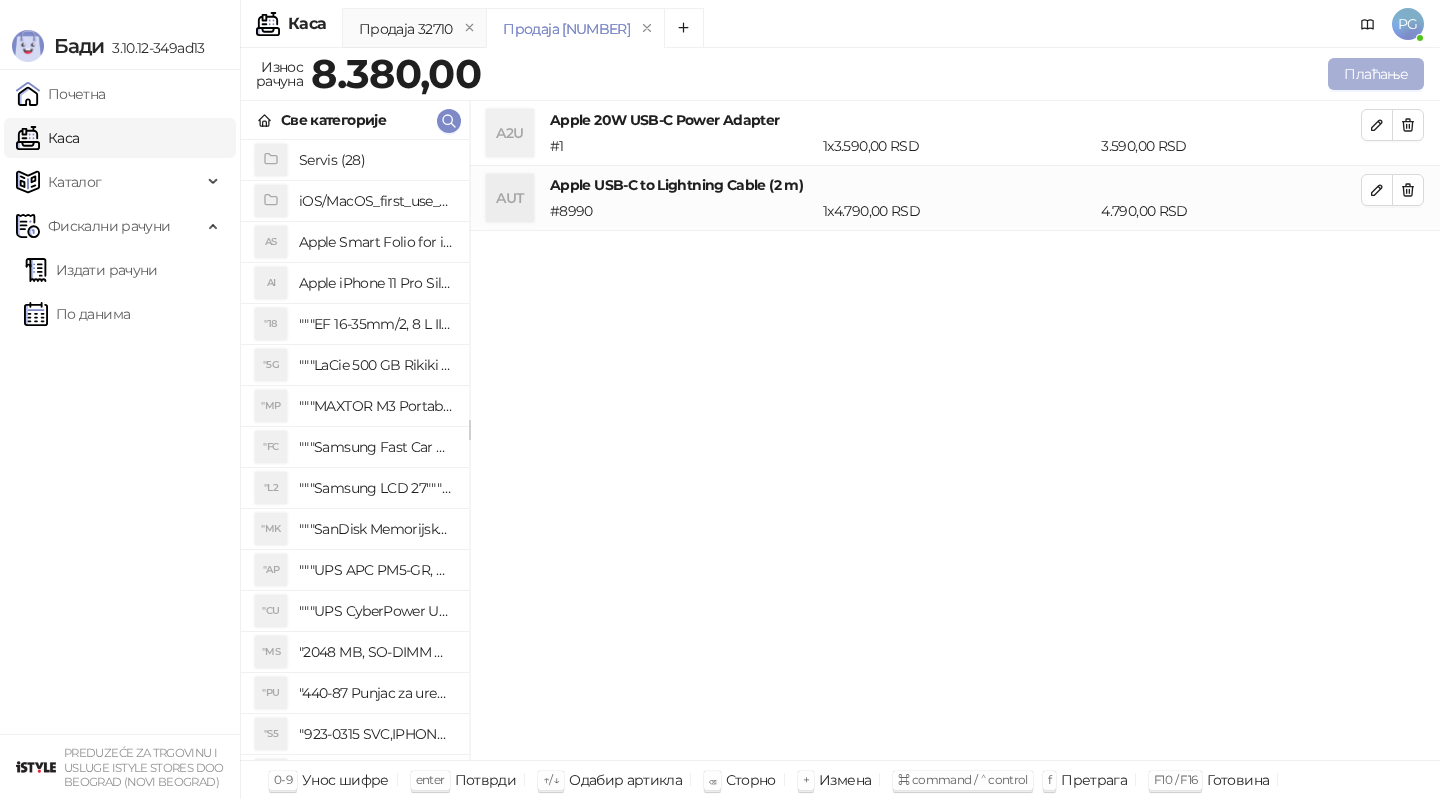 click on "Плаћање" at bounding box center (1376, 74) 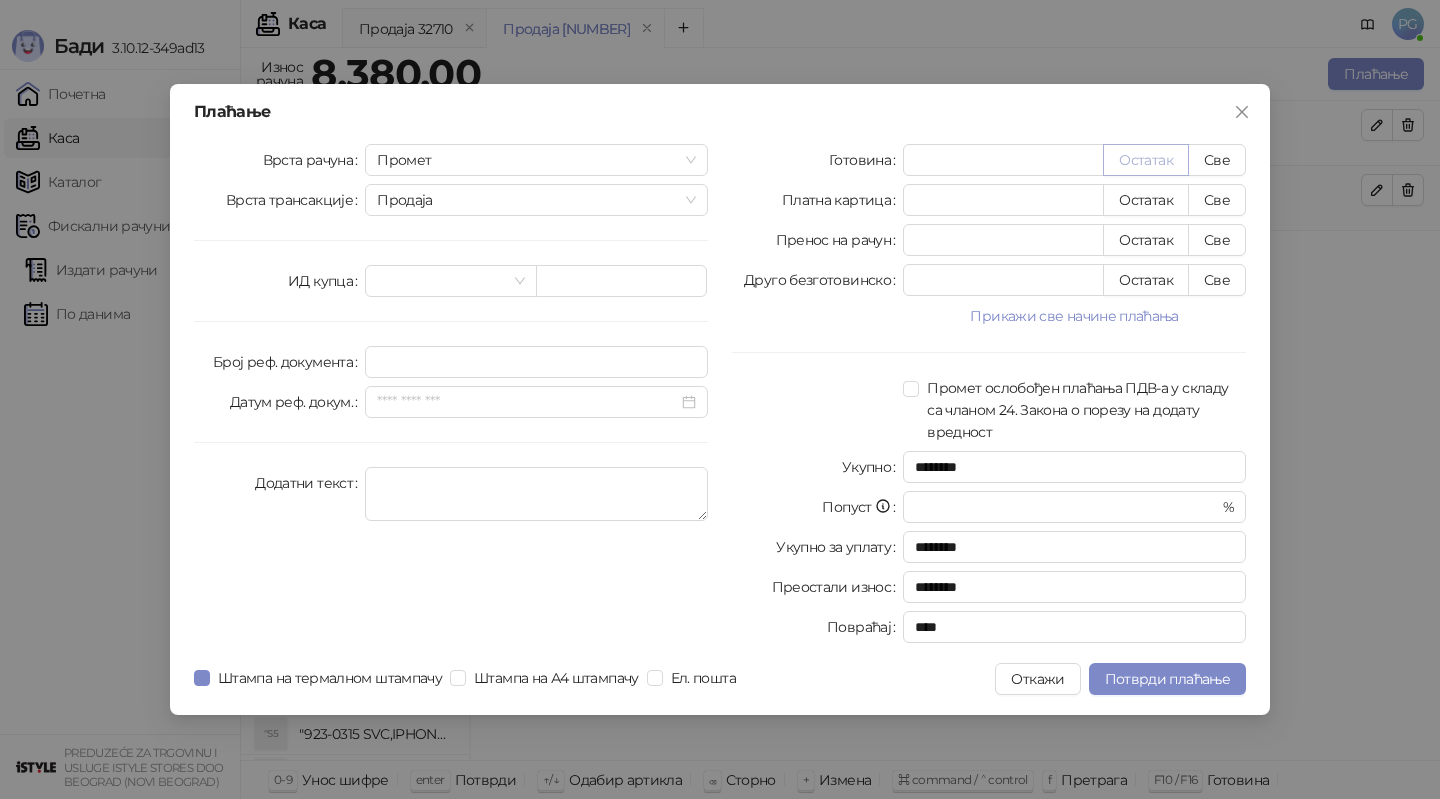 click on "Остатак" at bounding box center [1146, 160] 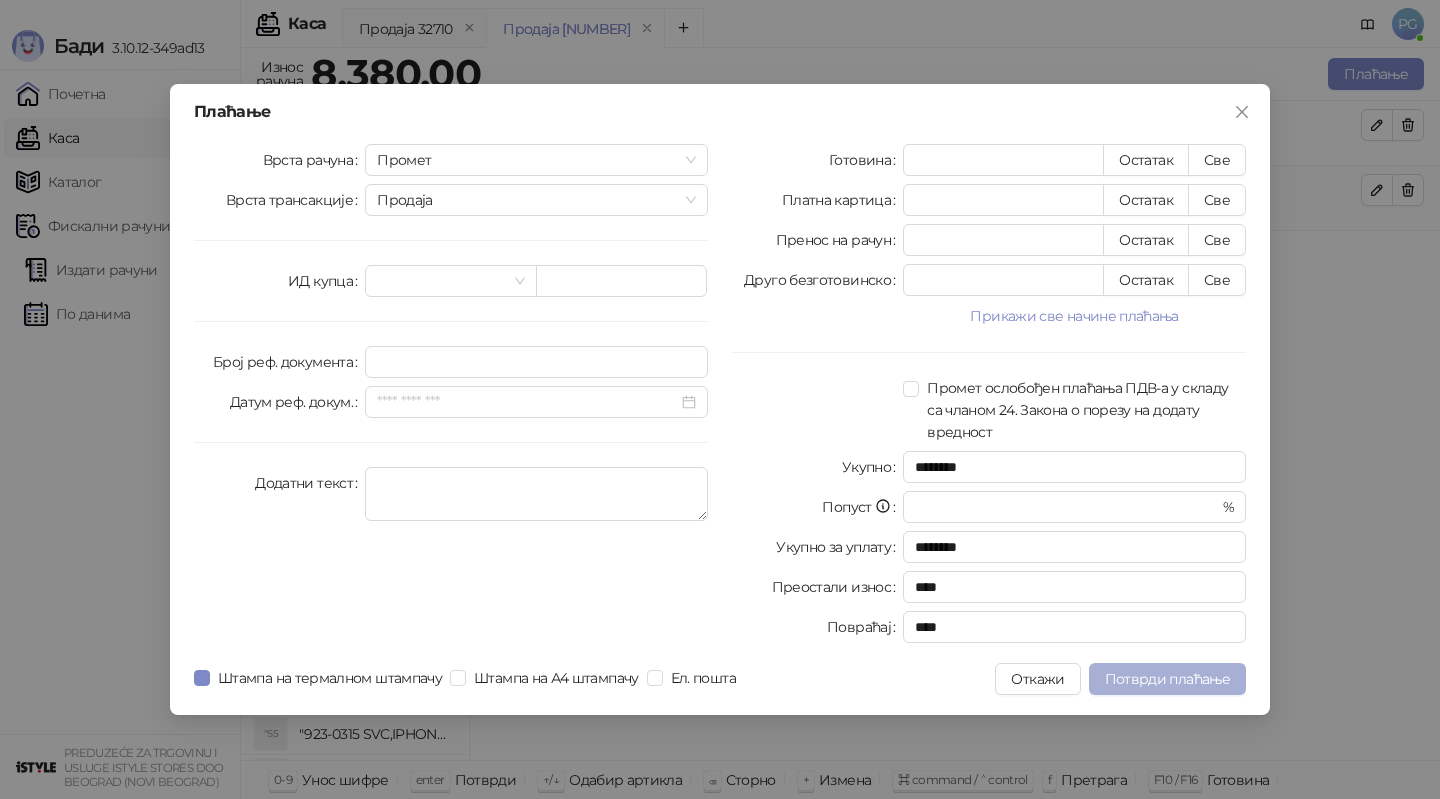 click on "Потврди плаћање" at bounding box center (1167, 679) 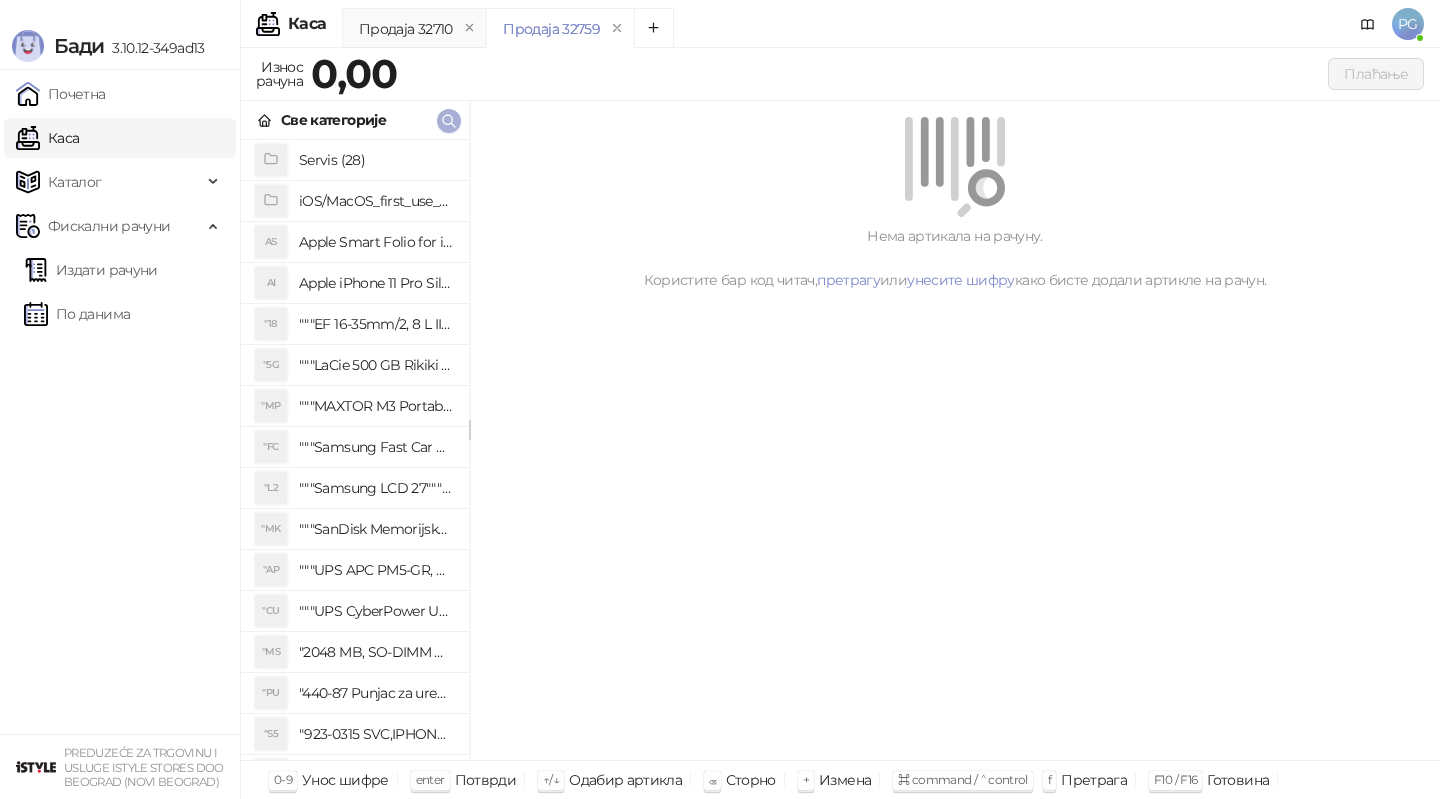 click 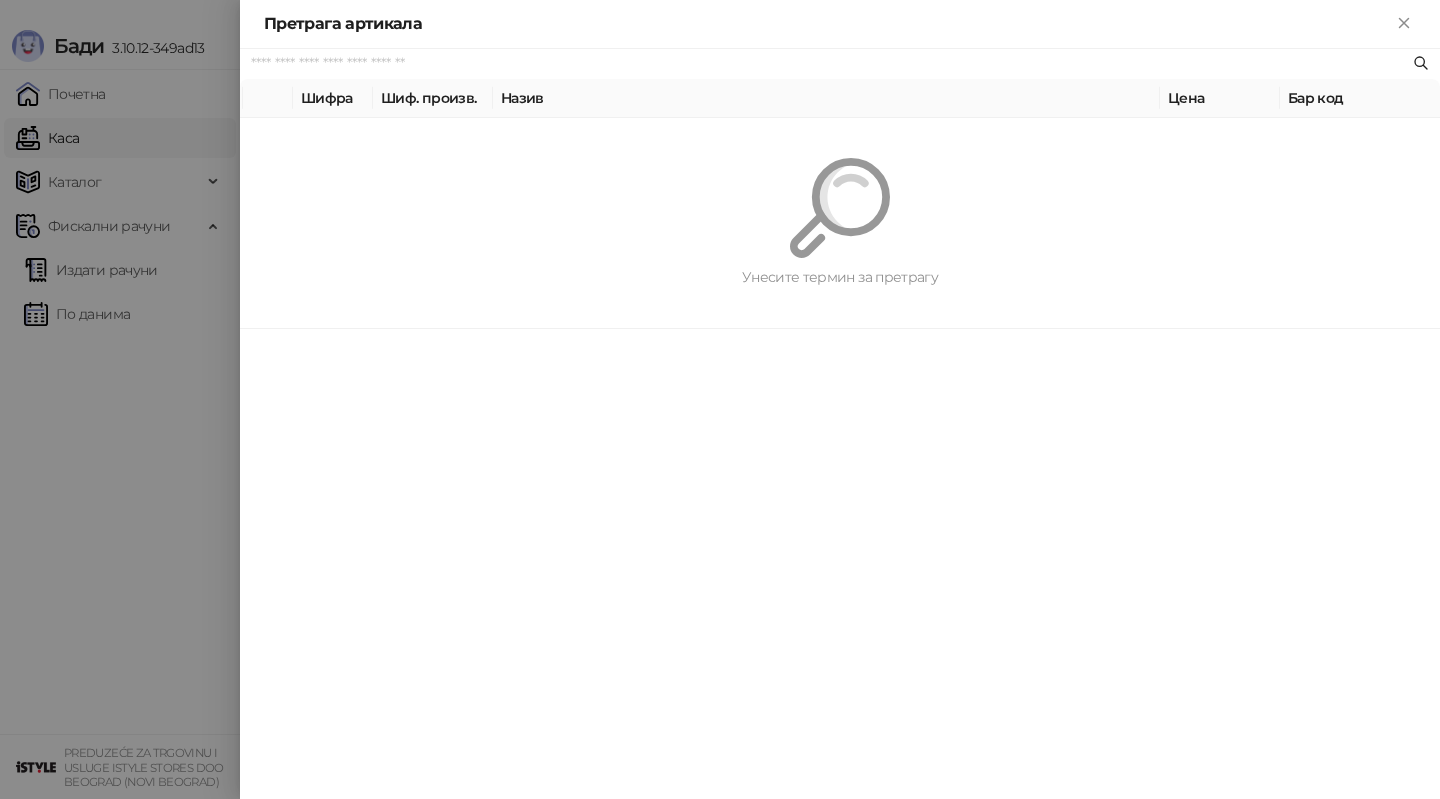 paste on "*********" 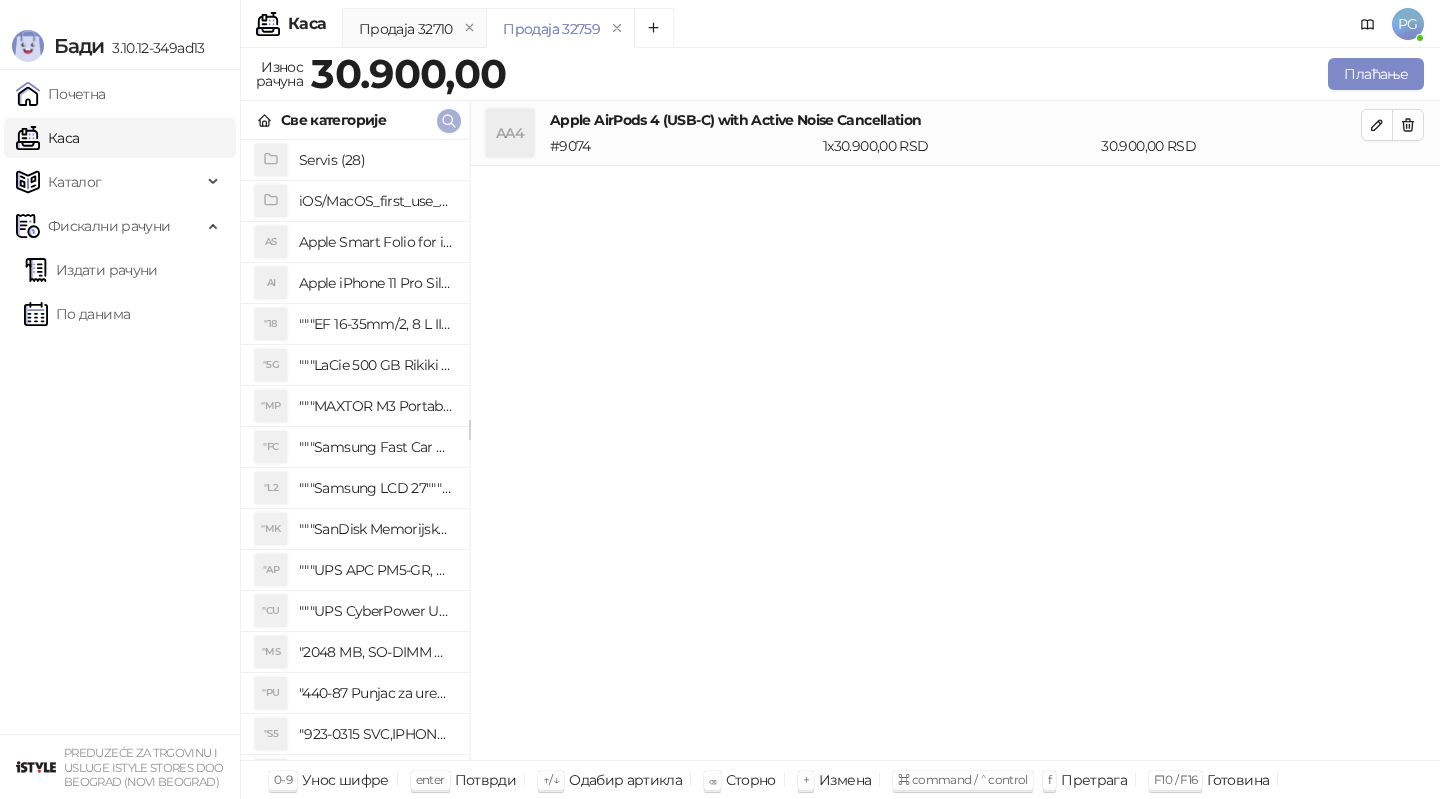 click at bounding box center [449, 121] 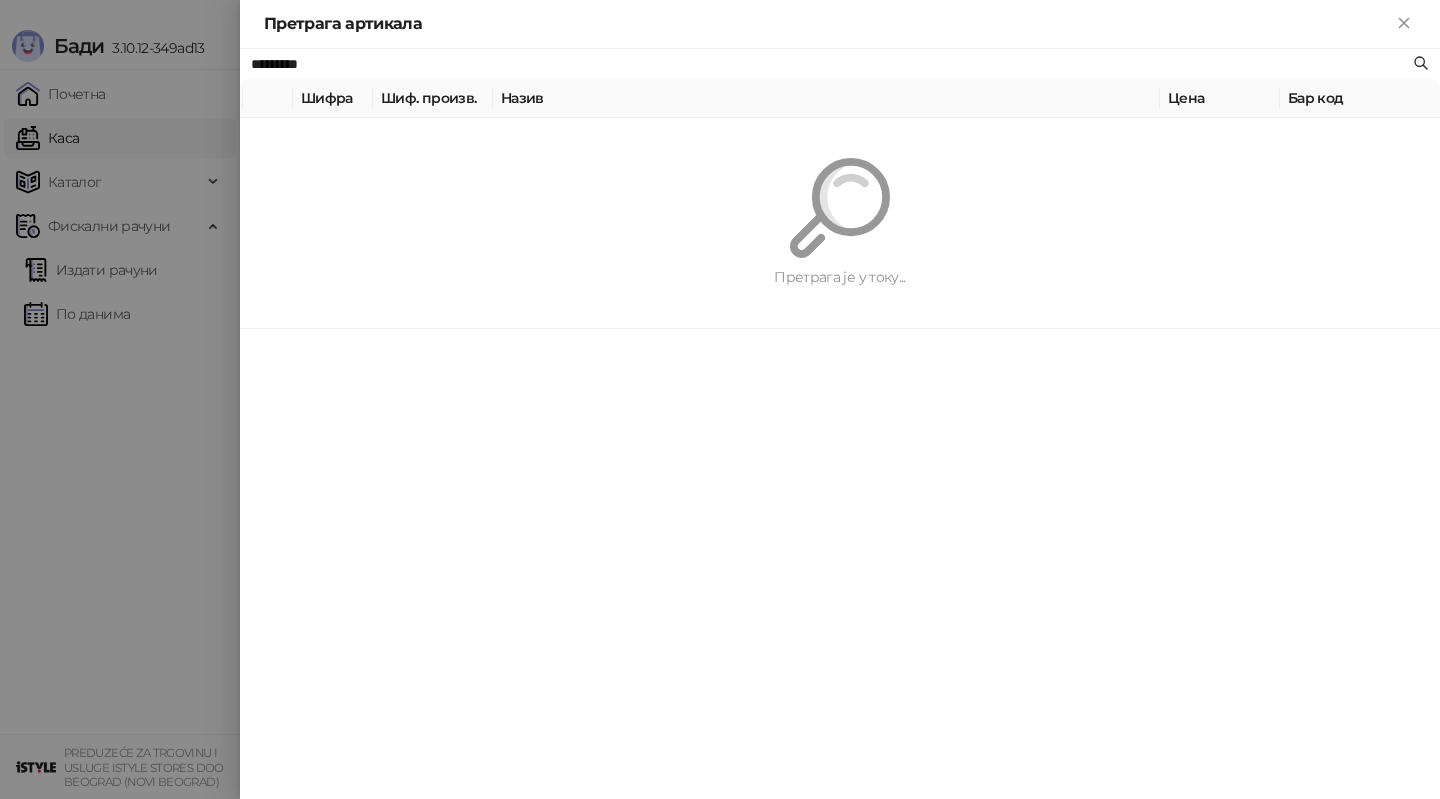 paste on "****" 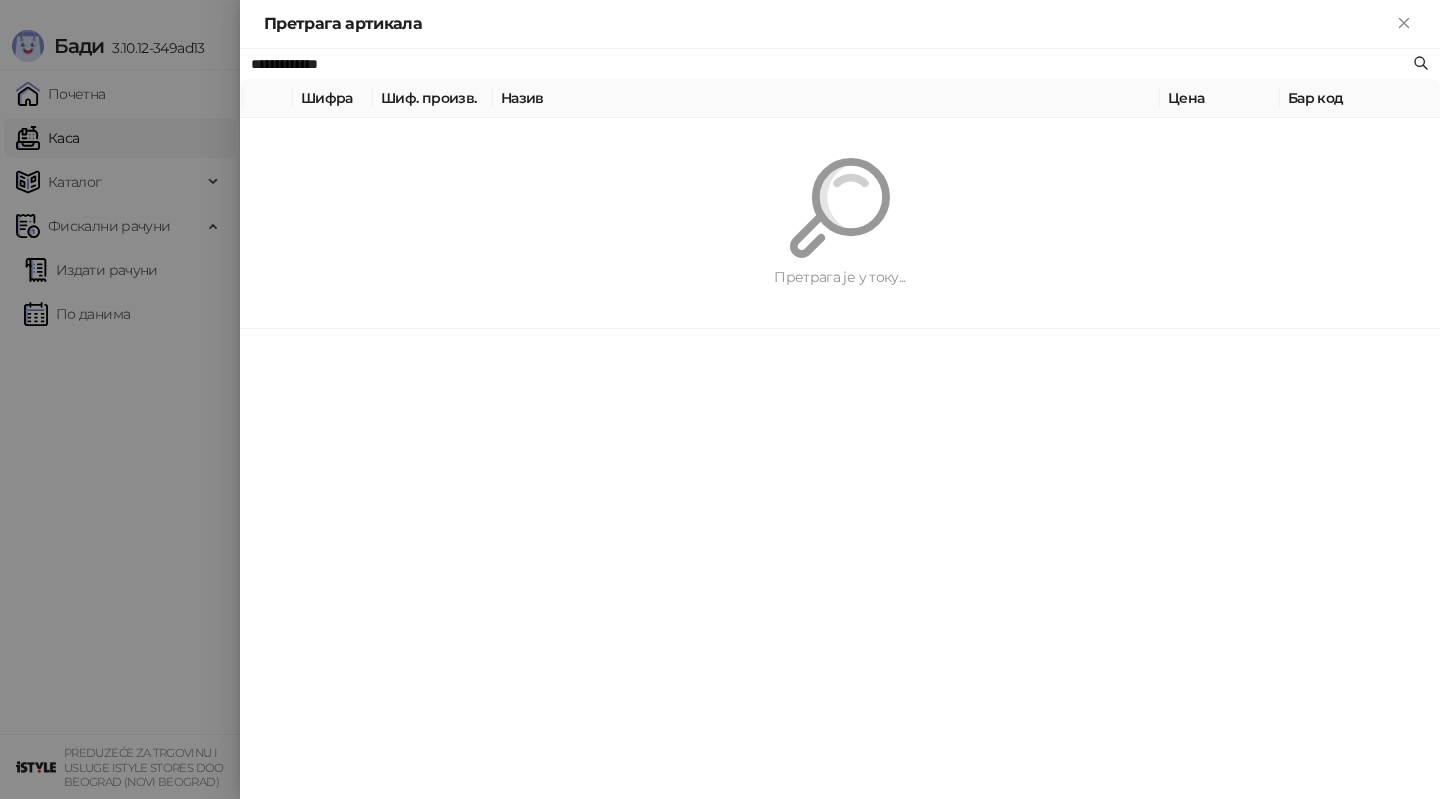 type on "**********" 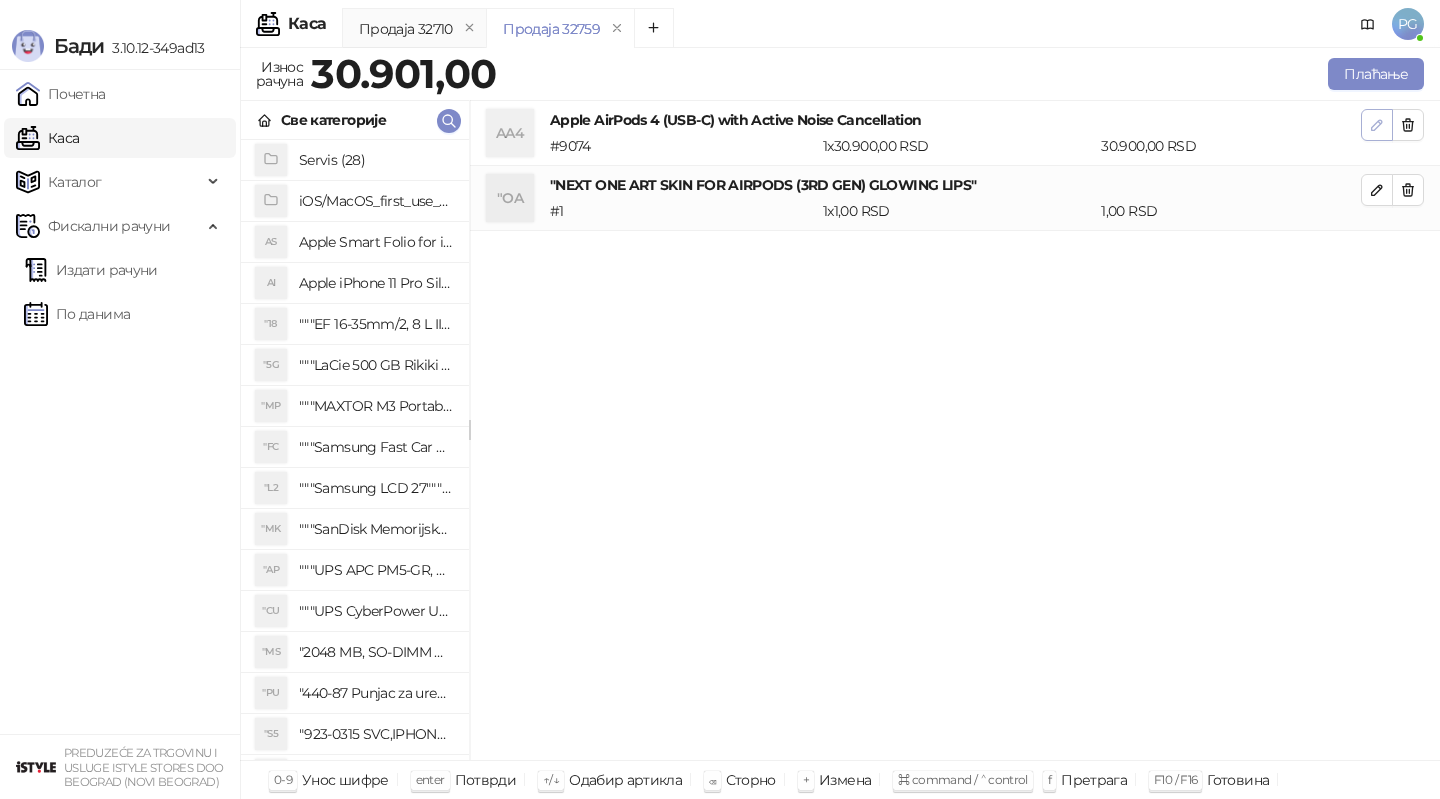 click at bounding box center [1377, 125] 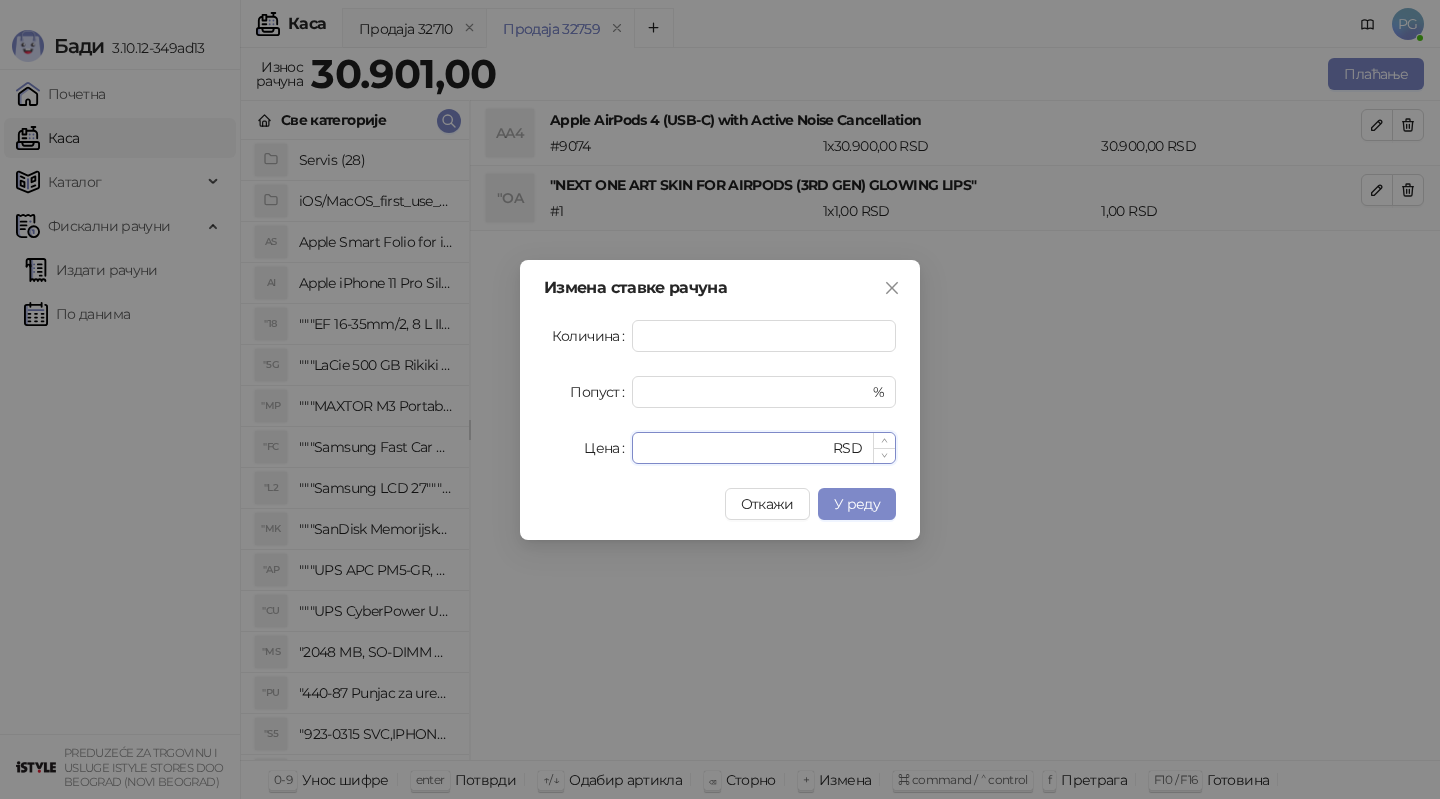 click on "*****" at bounding box center (736, 448) 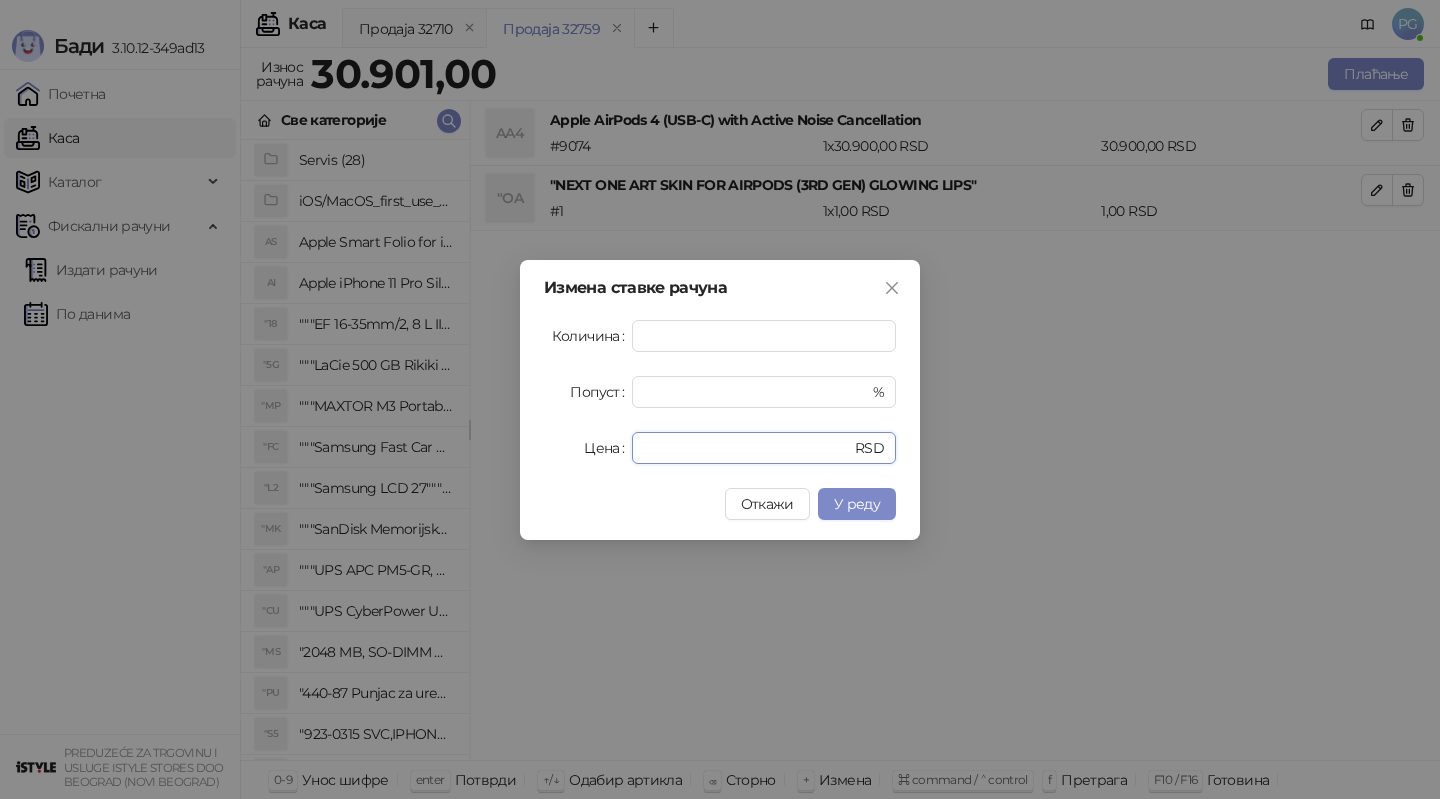 drag, startPoint x: 687, startPoint y: 439, endPoint x: 535, endPoint y: 443, distance: 152.05263 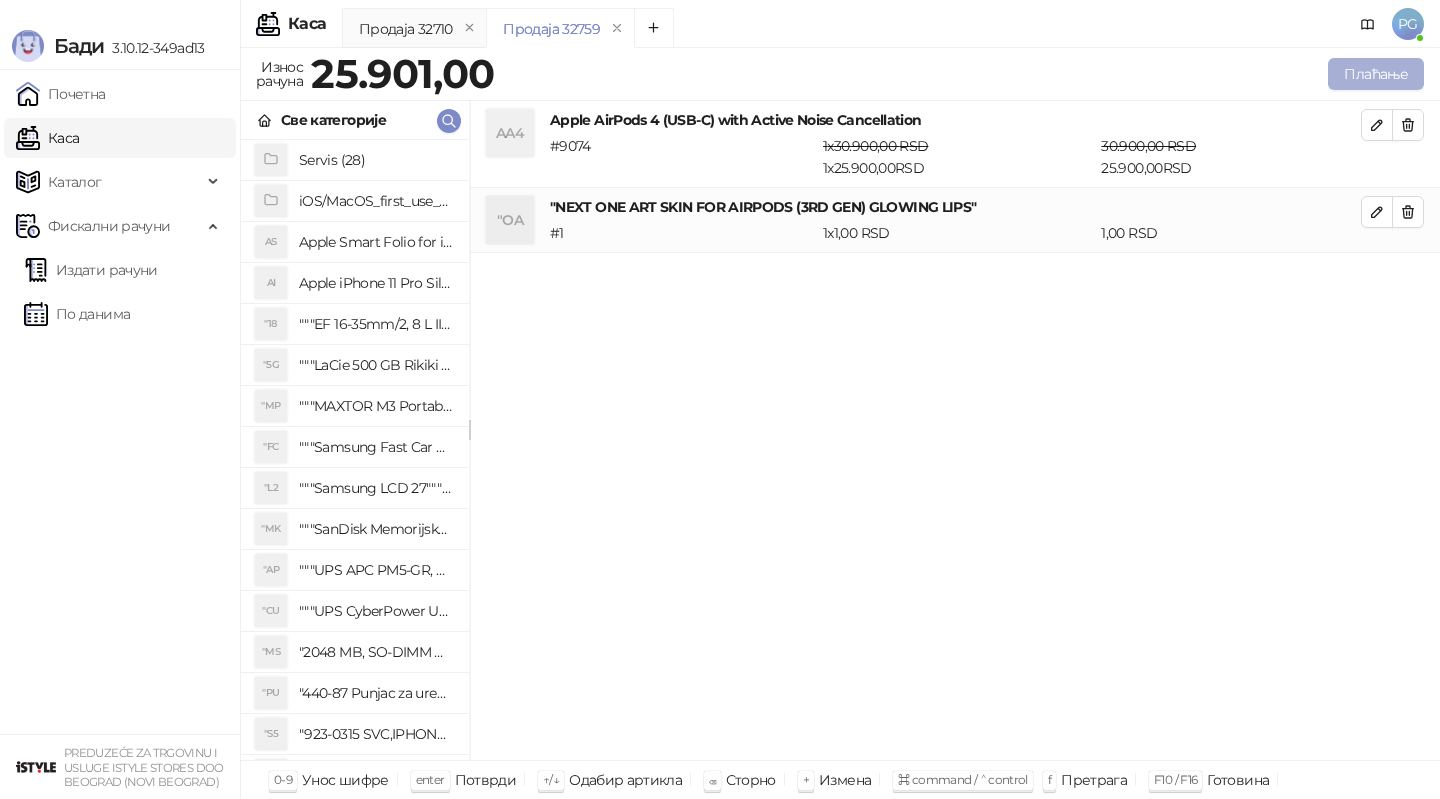click on "Плаћање" at bounding box center [1376, 74] 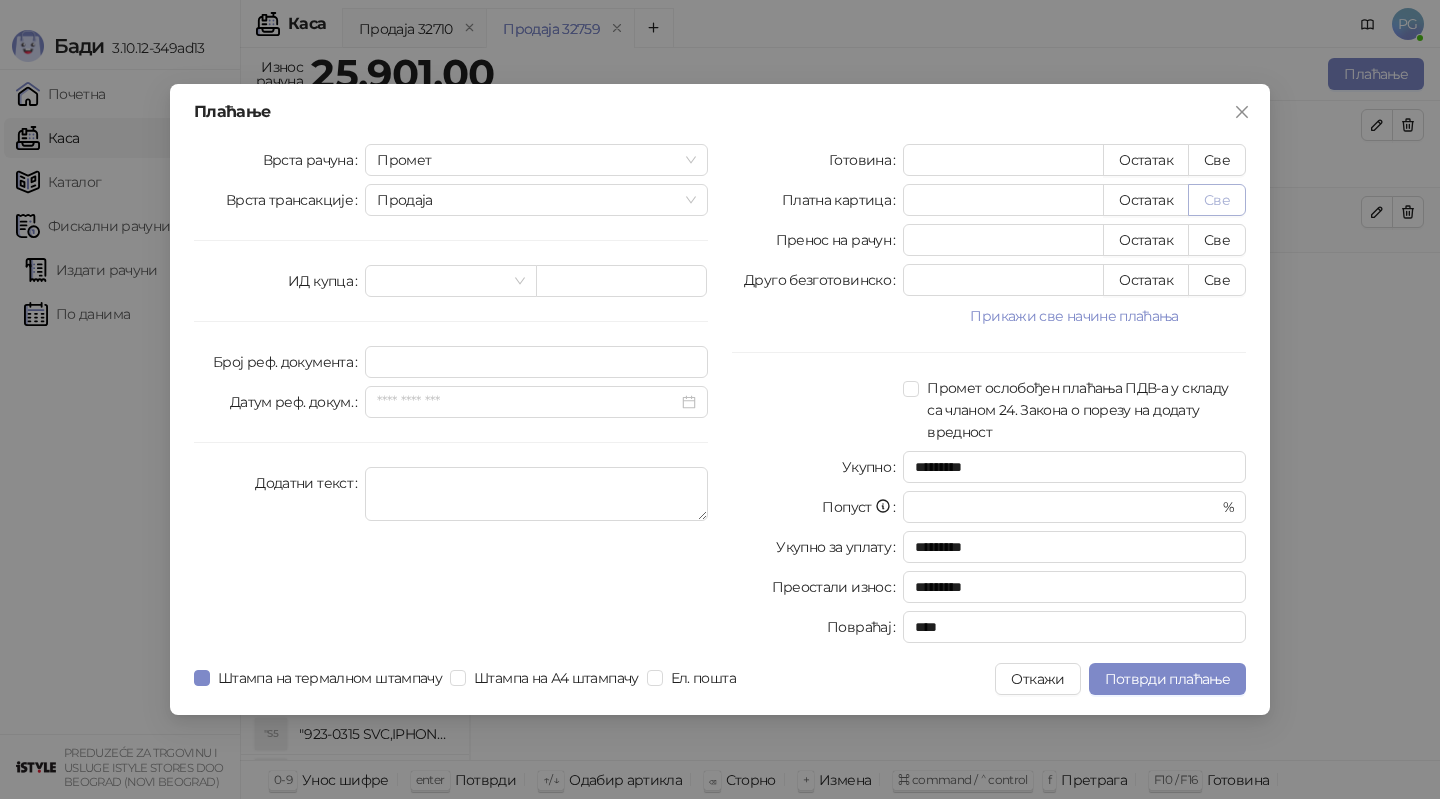 click on "Све" at bounding box center [1217, 200] 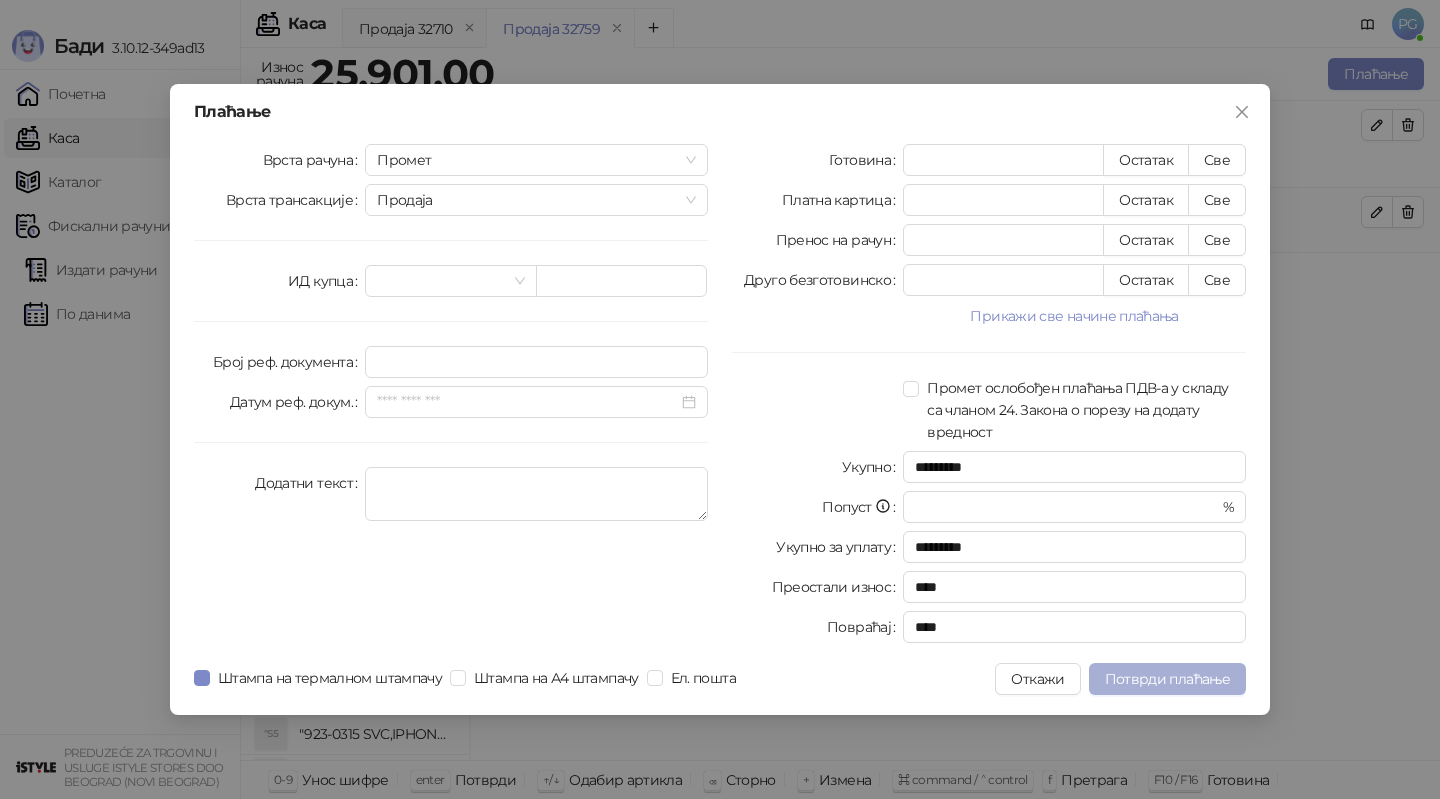 click on "Потврди плаћање" at bounding box center (1167, 679) 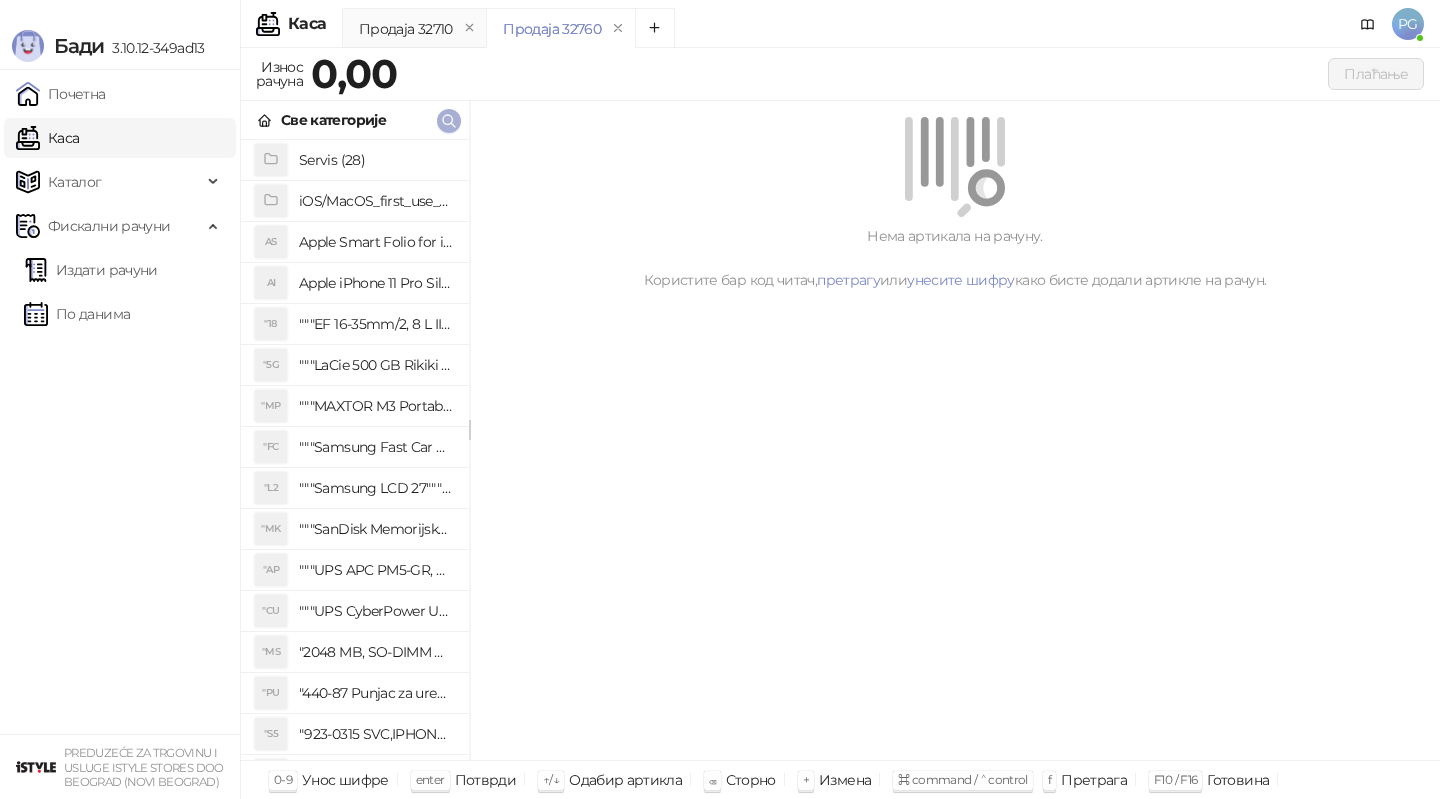 click 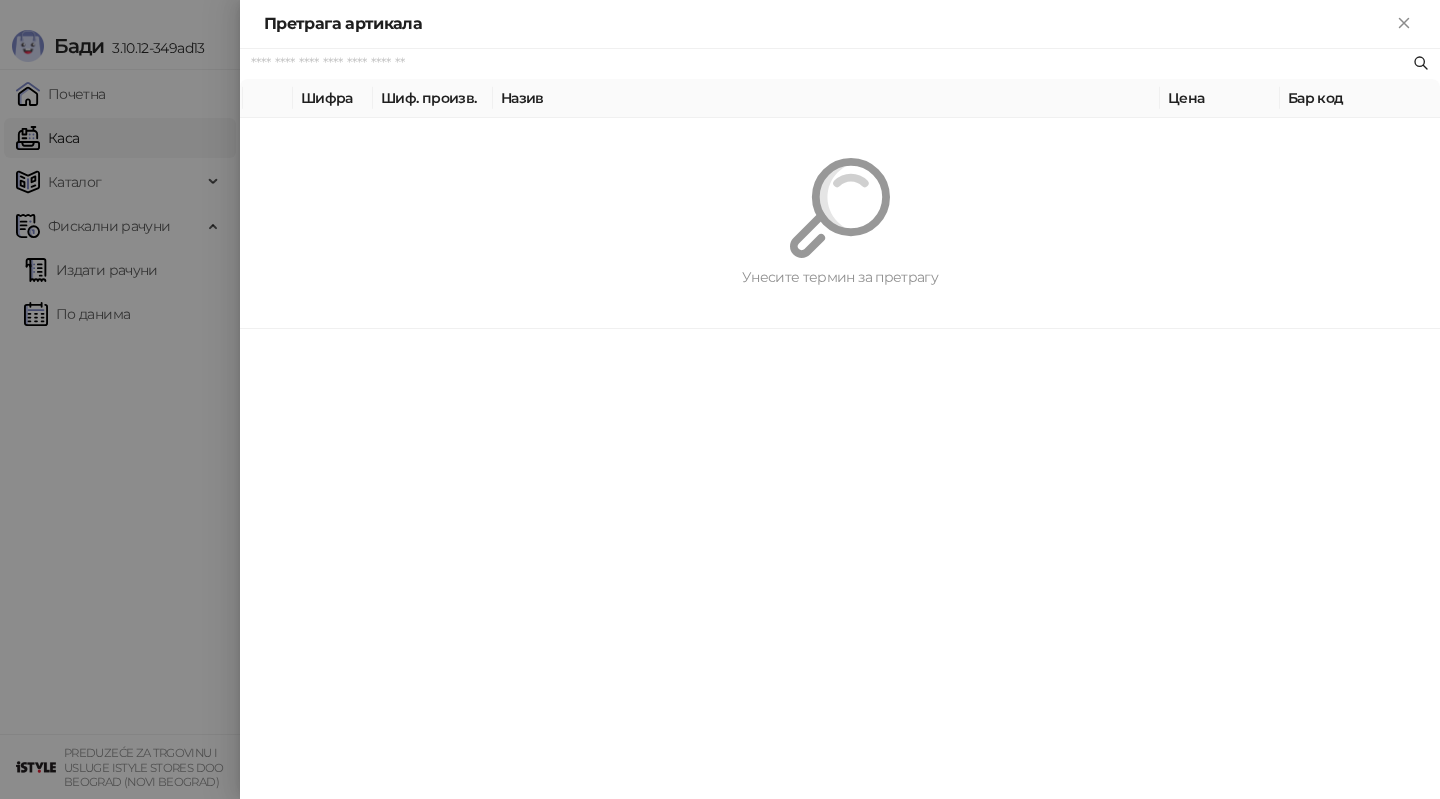 paste on "**********" 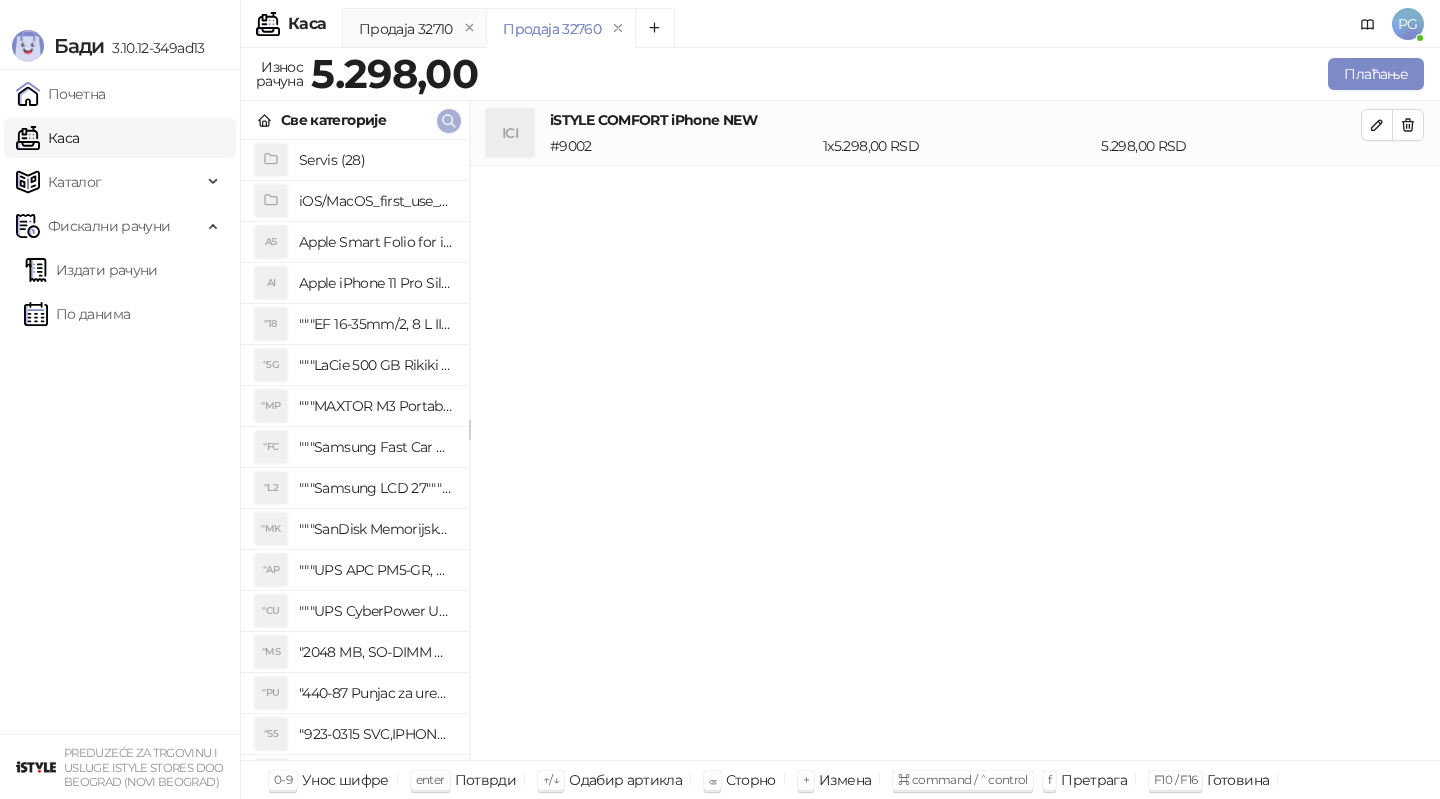 click 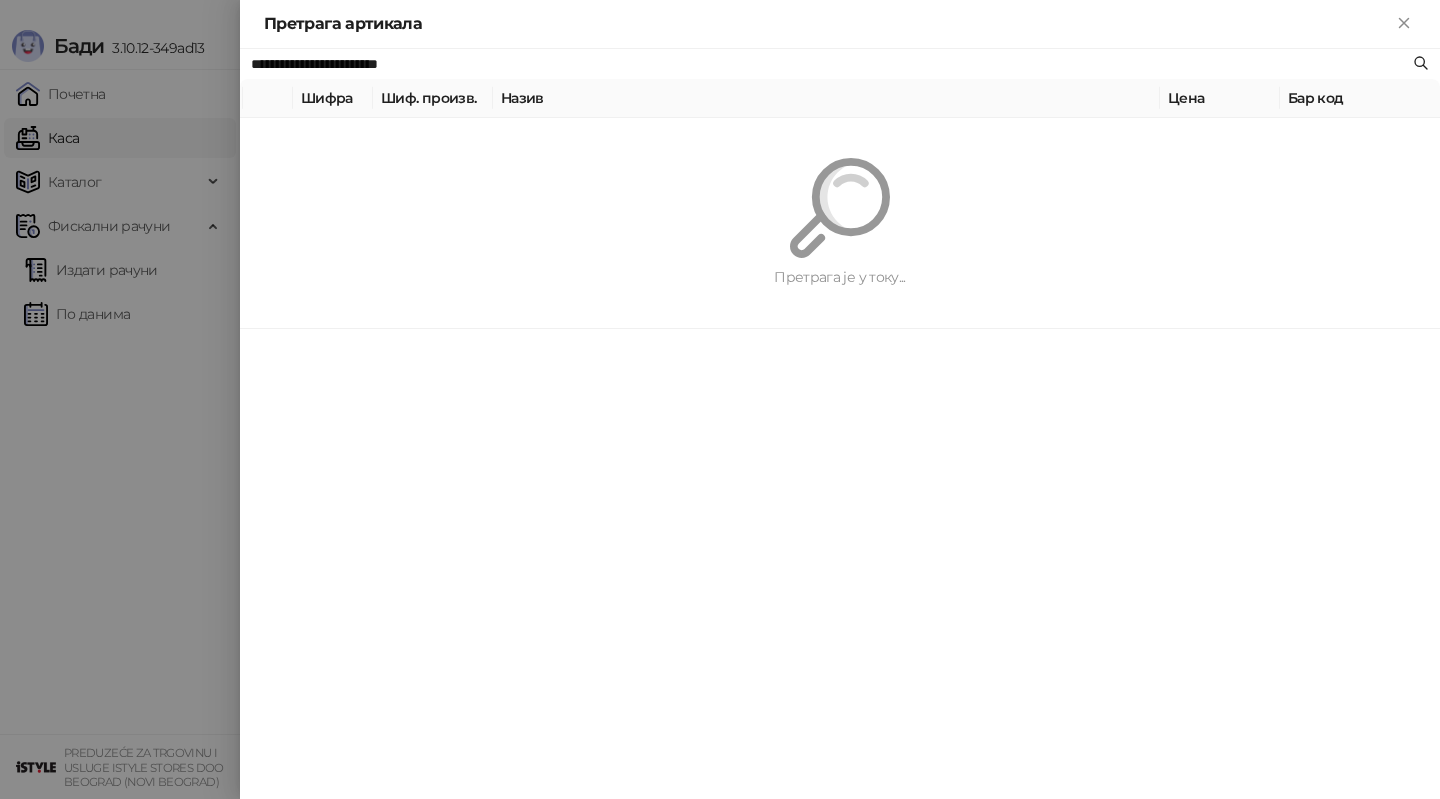 paste 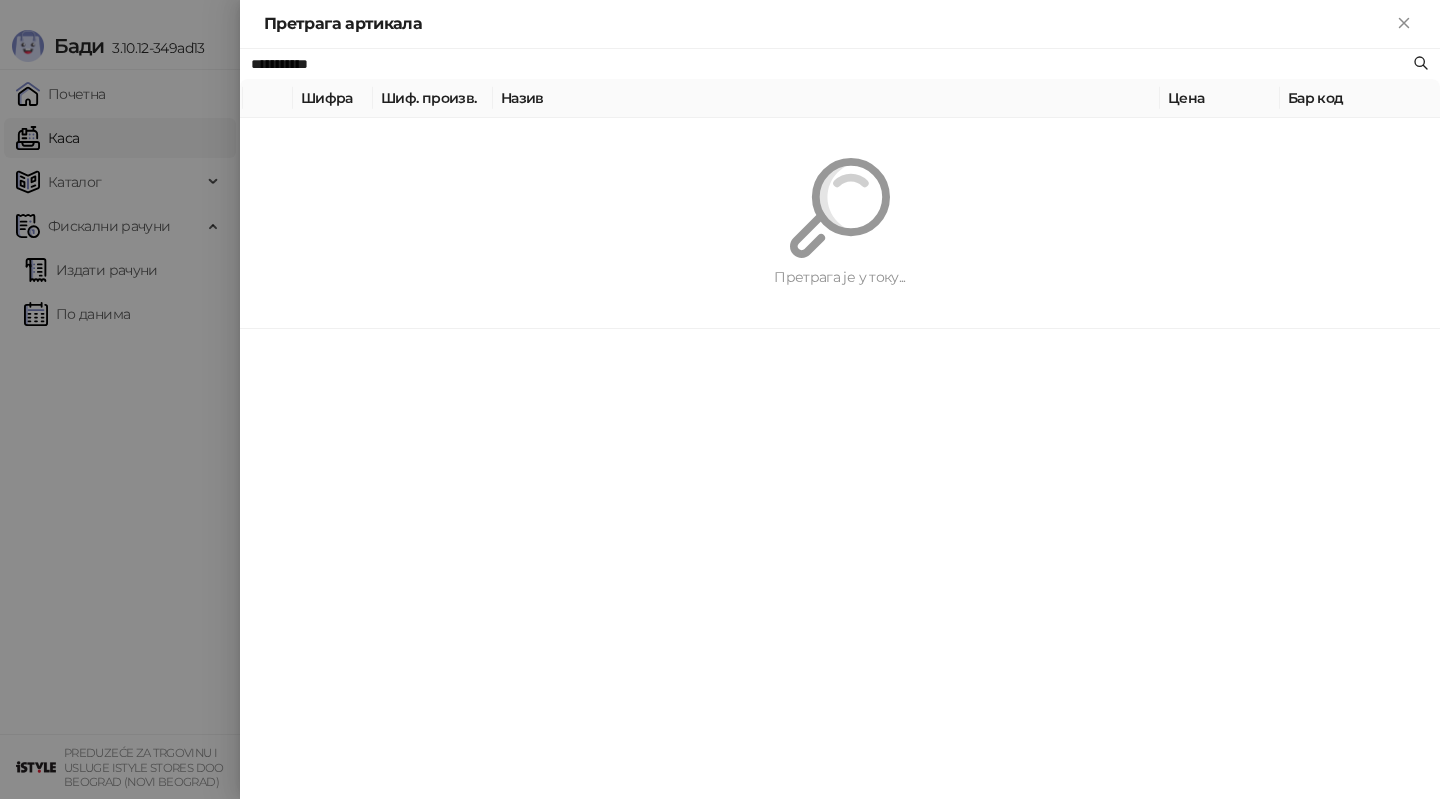 type on "**********" 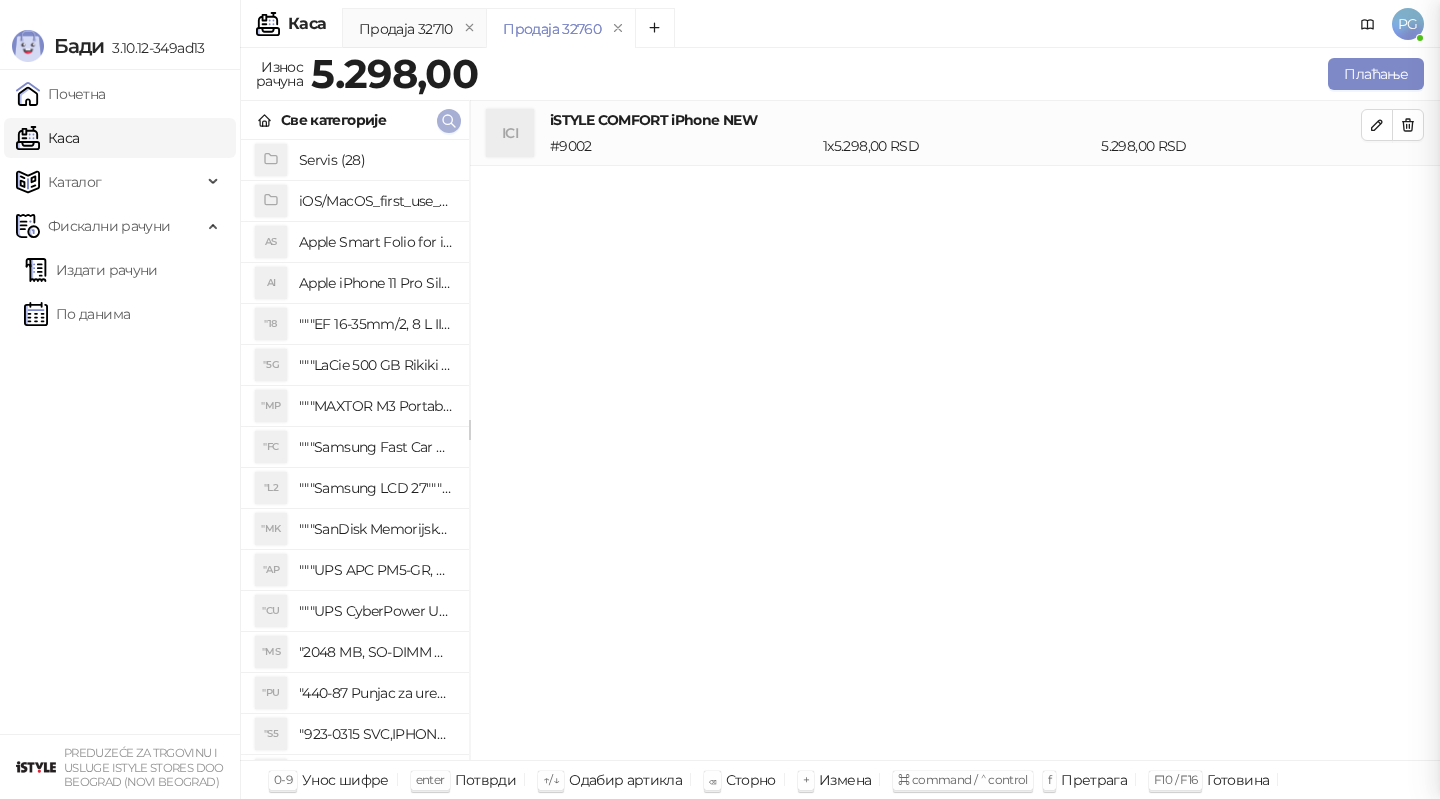type 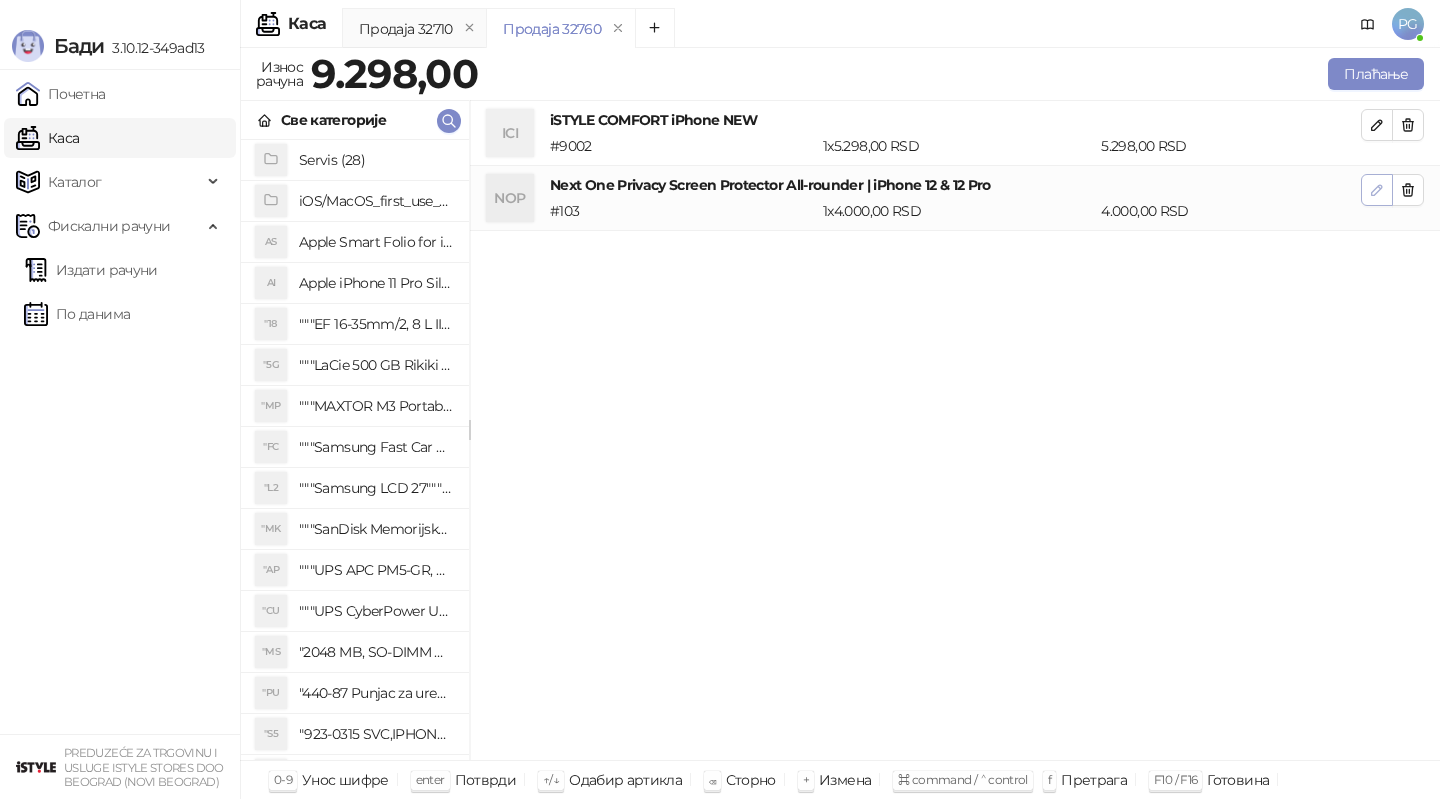 click 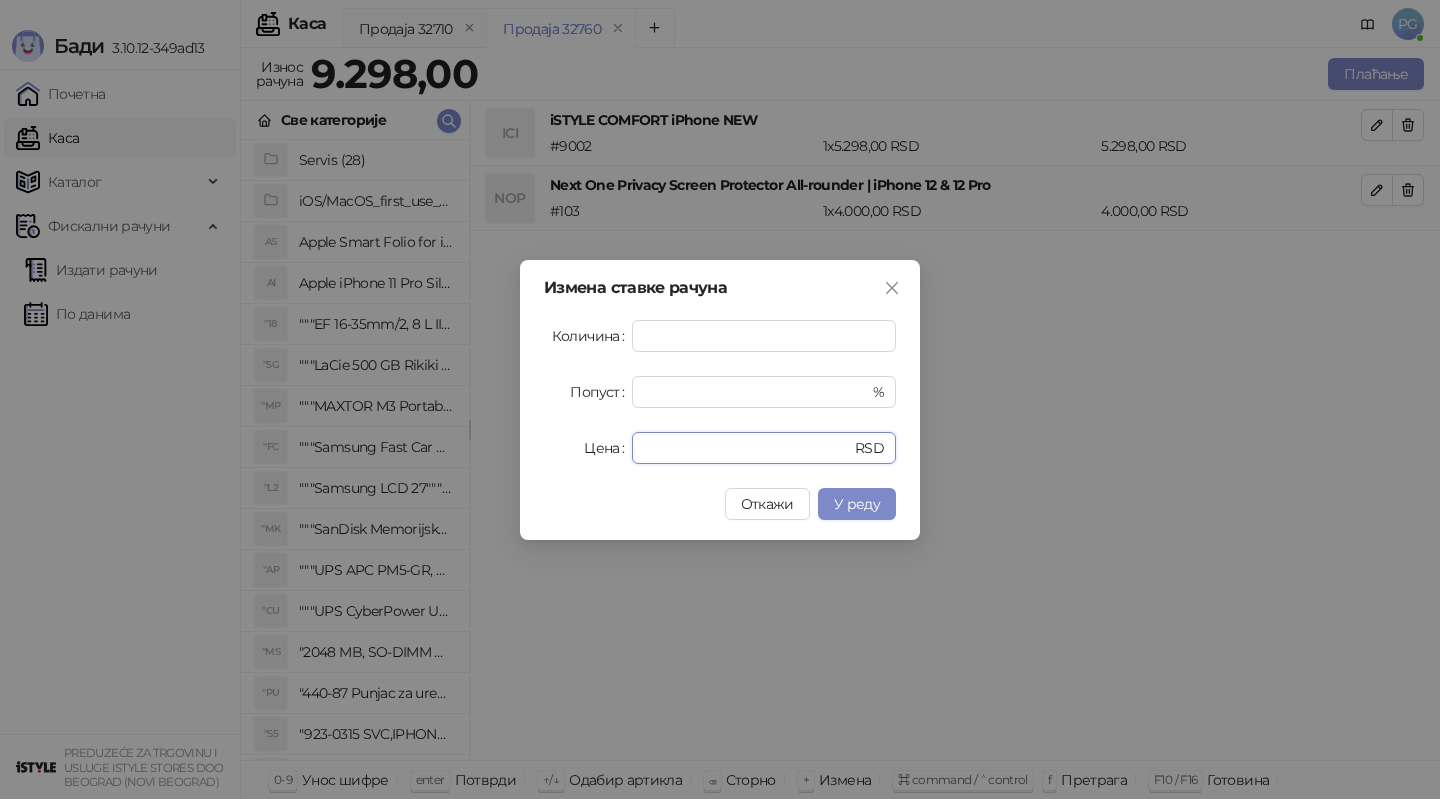 drag, startPoint x: 728, startPoint y: 450, endPoint x: 539, endPoint y: 442, distance: 189.16924 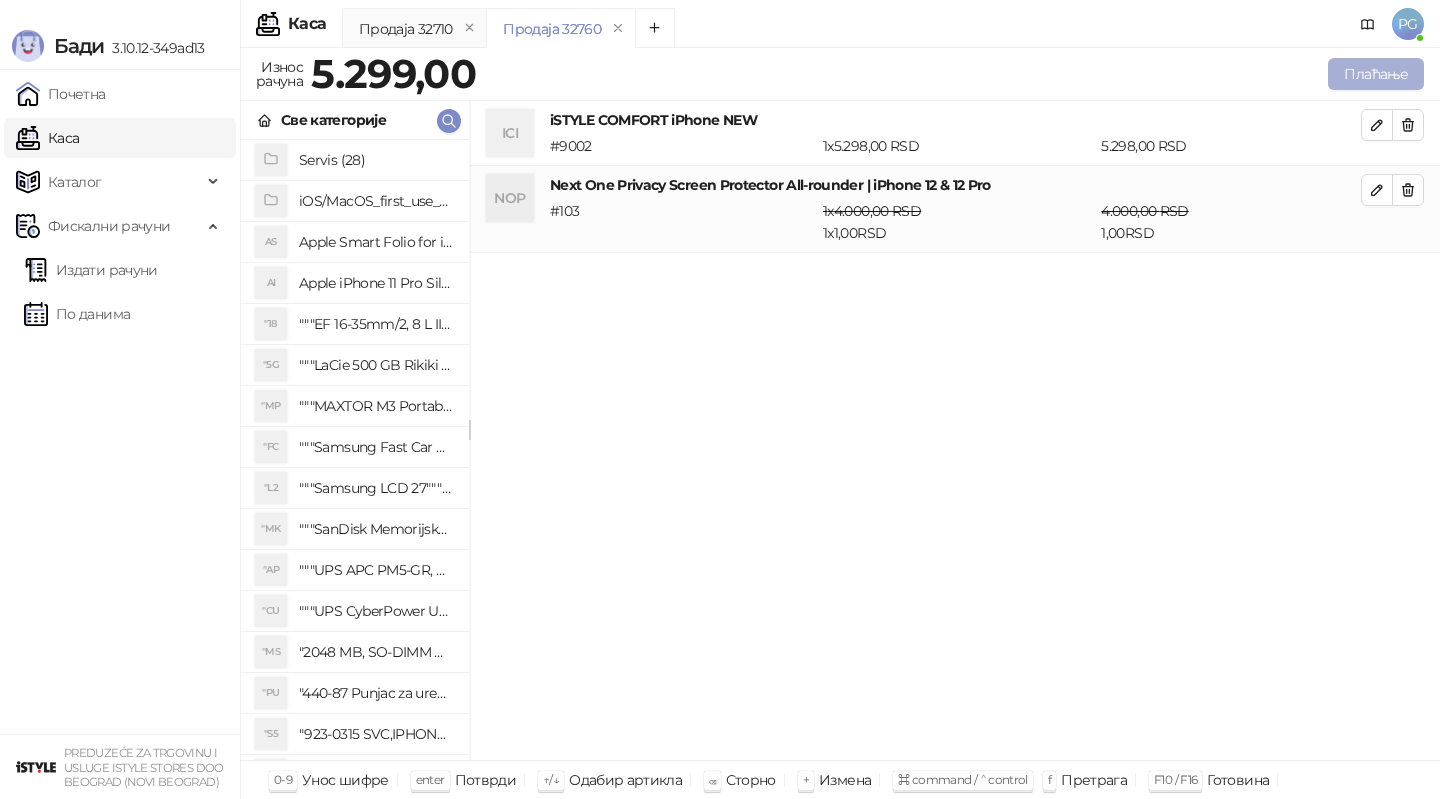 click on "Плаћање" at bounding box center [1376, 74] 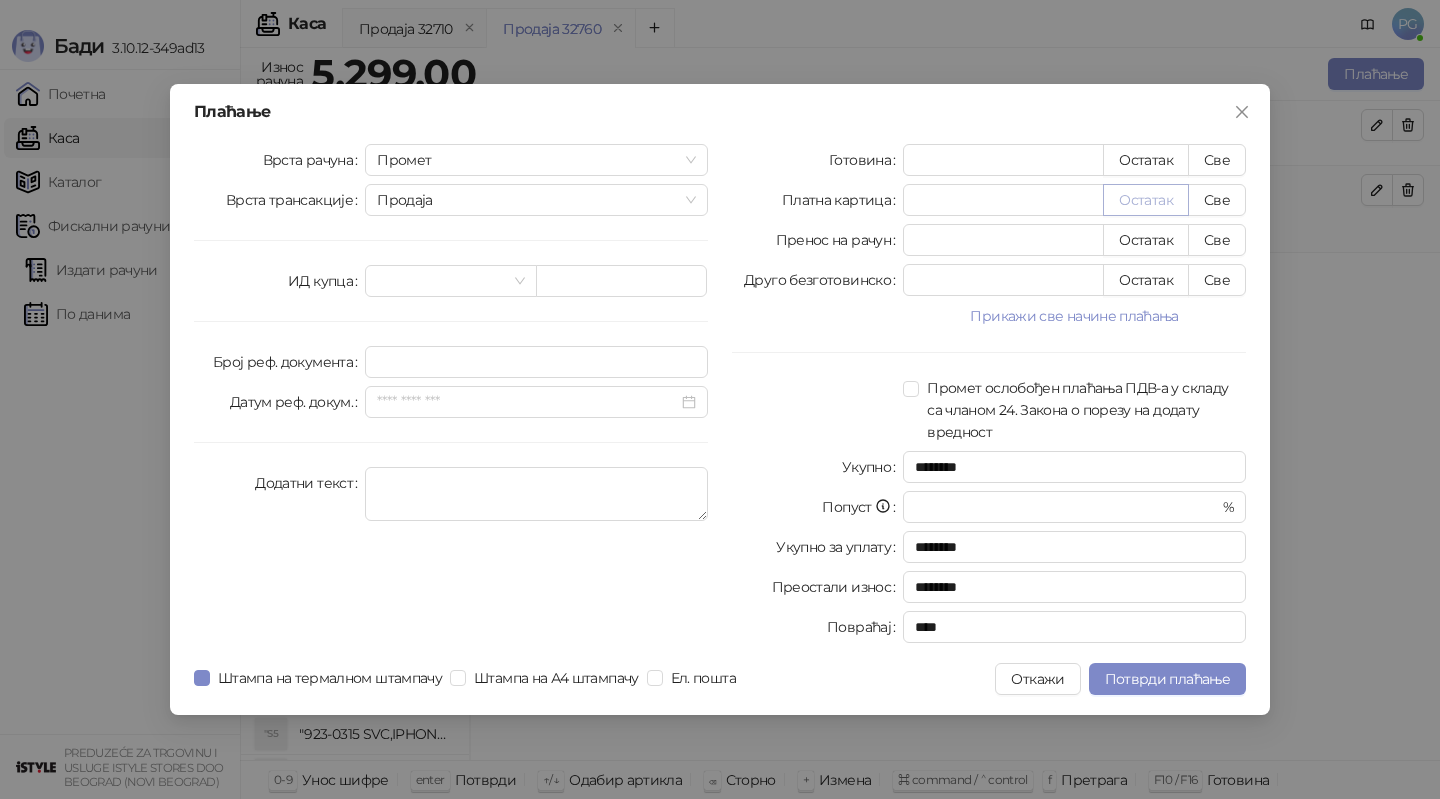 click on "Остатак" at bounding box center [1146, 200] 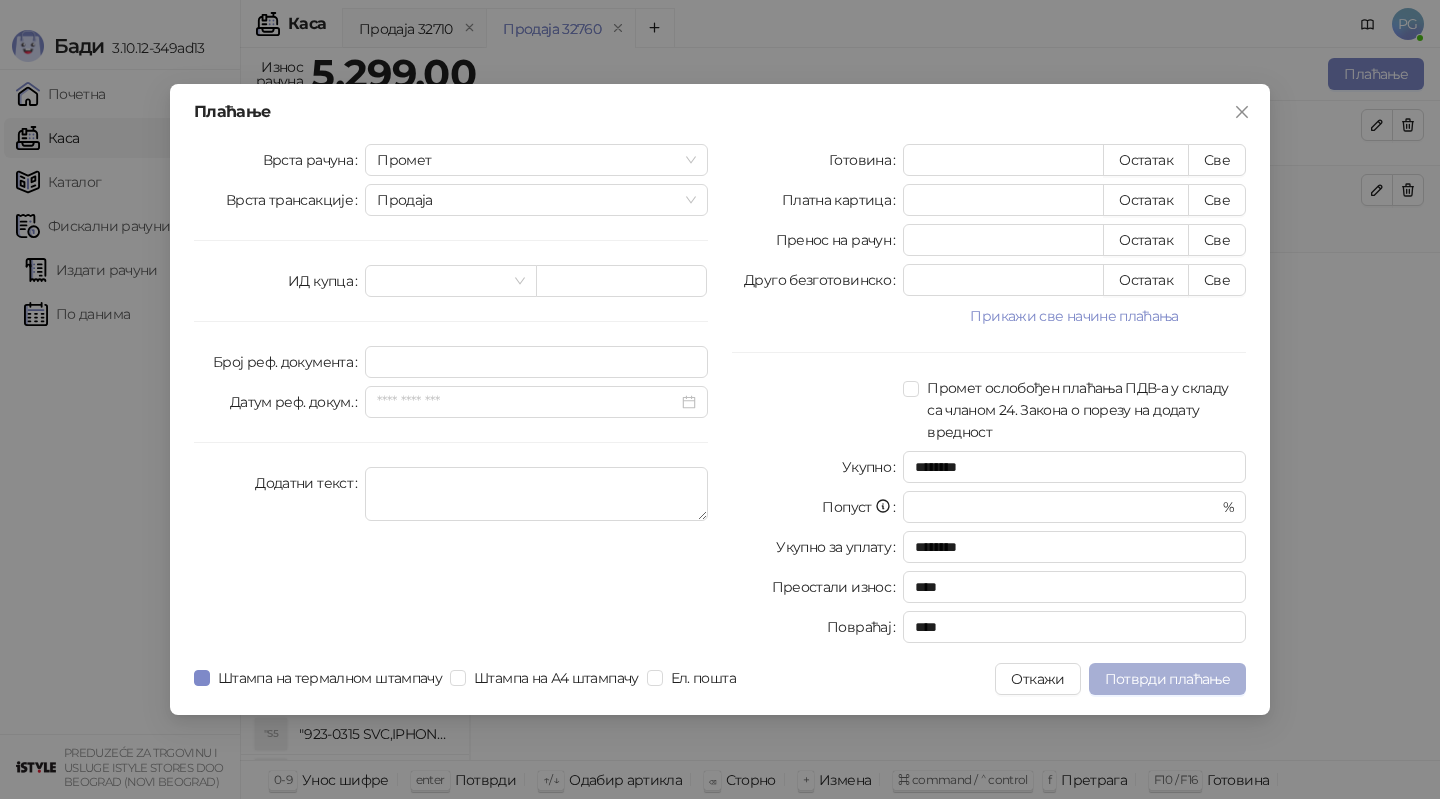 click on "Потврди плаћање" at bounding box center [1167, 679] 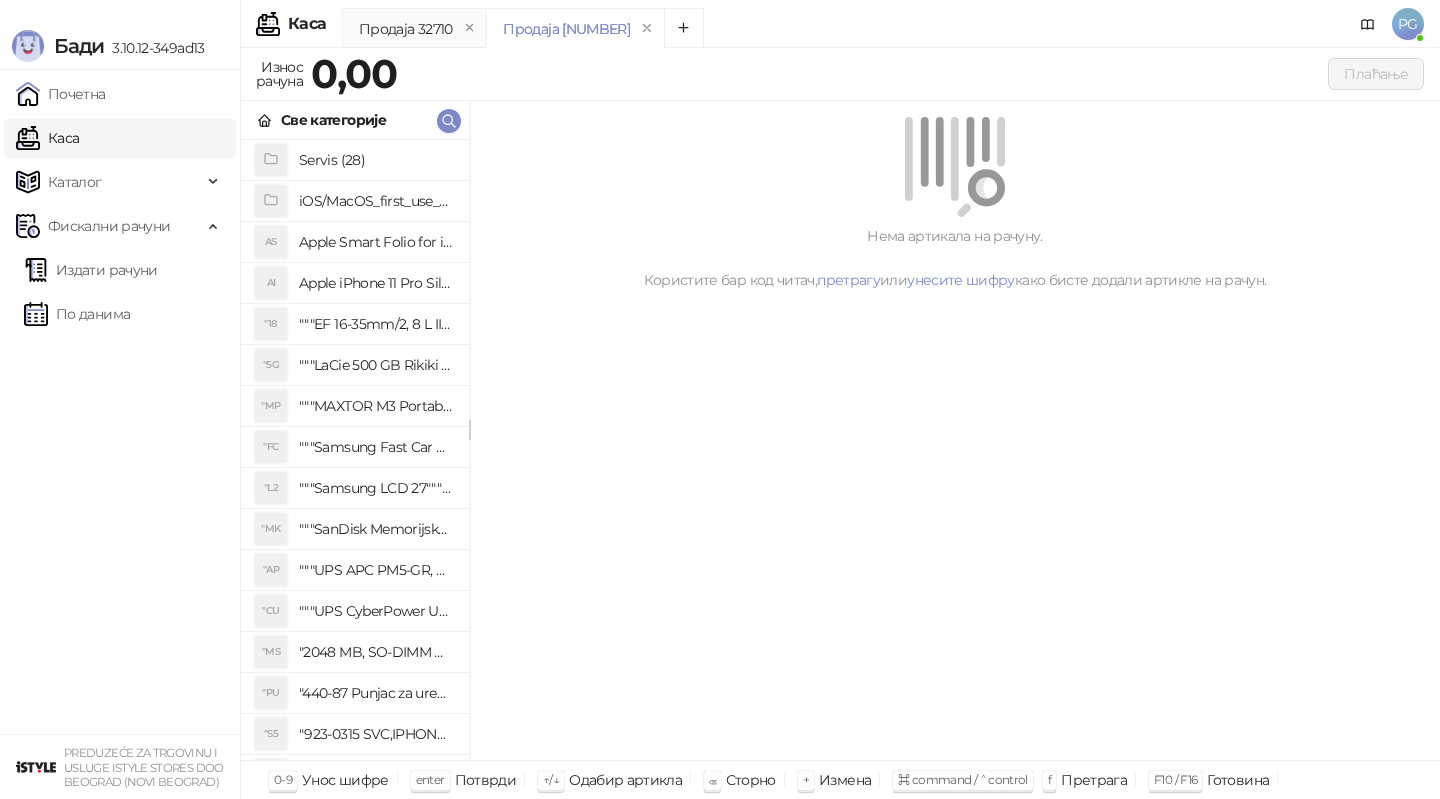 click on "Све категорије" at bounding box center (355, 120) 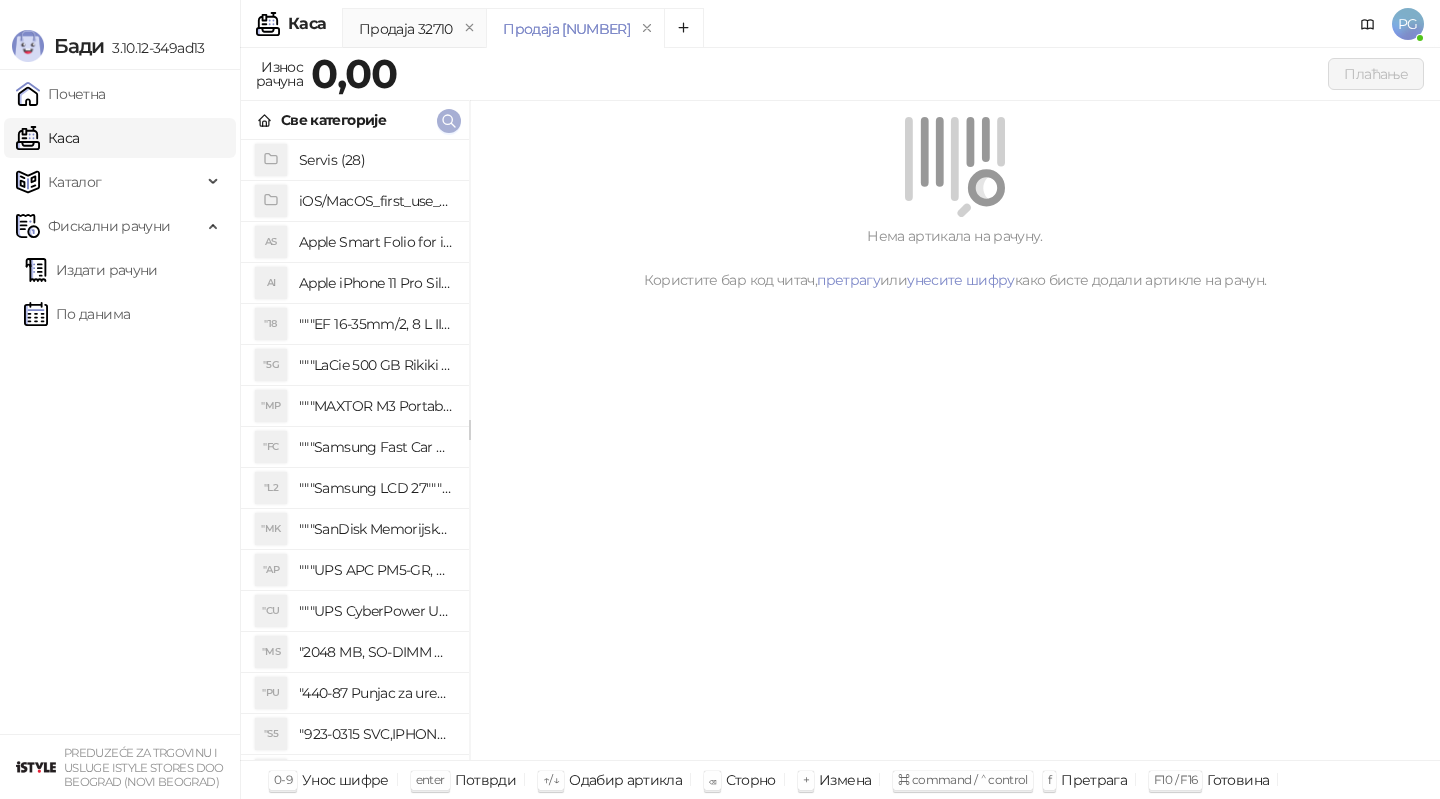 click 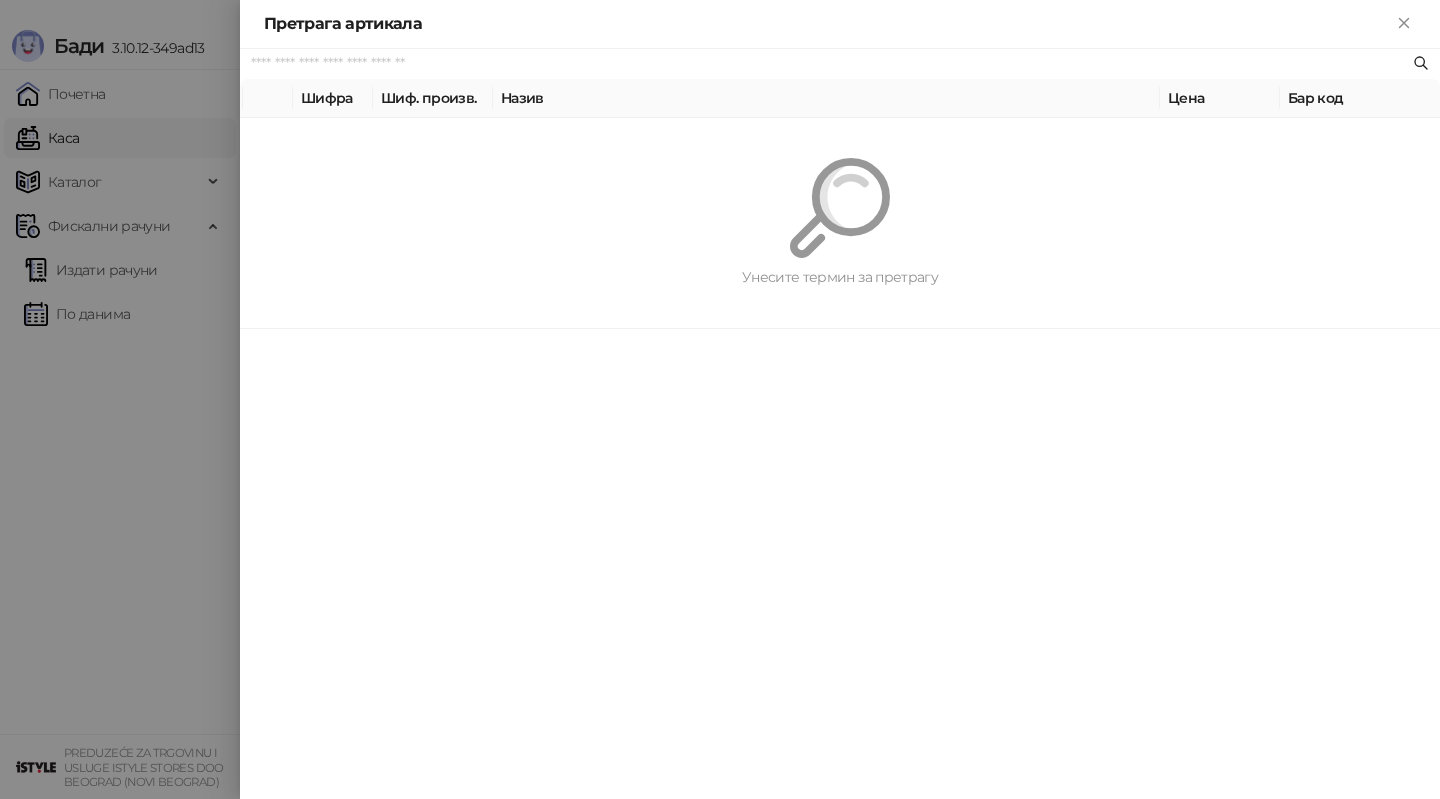 paste on "*********" 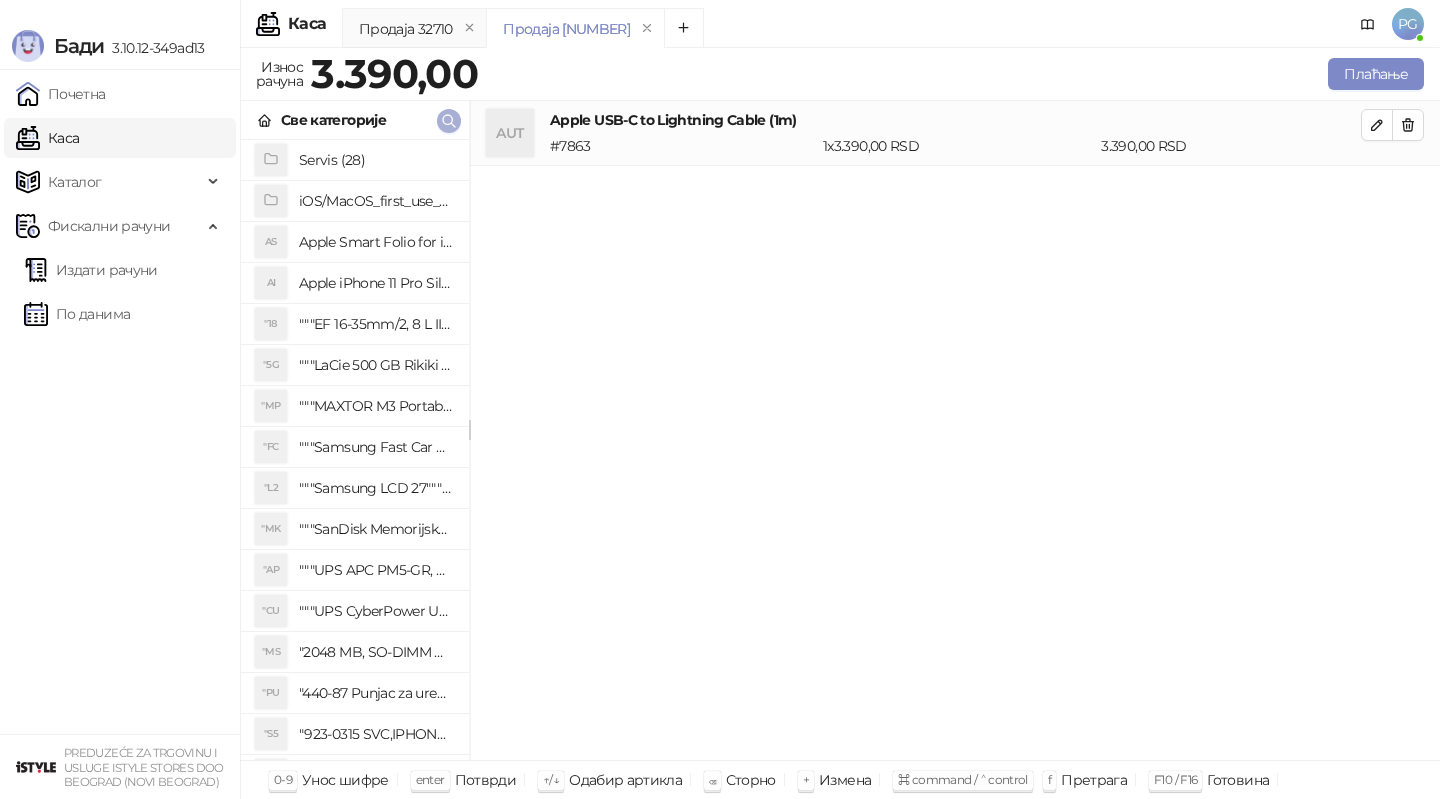 click 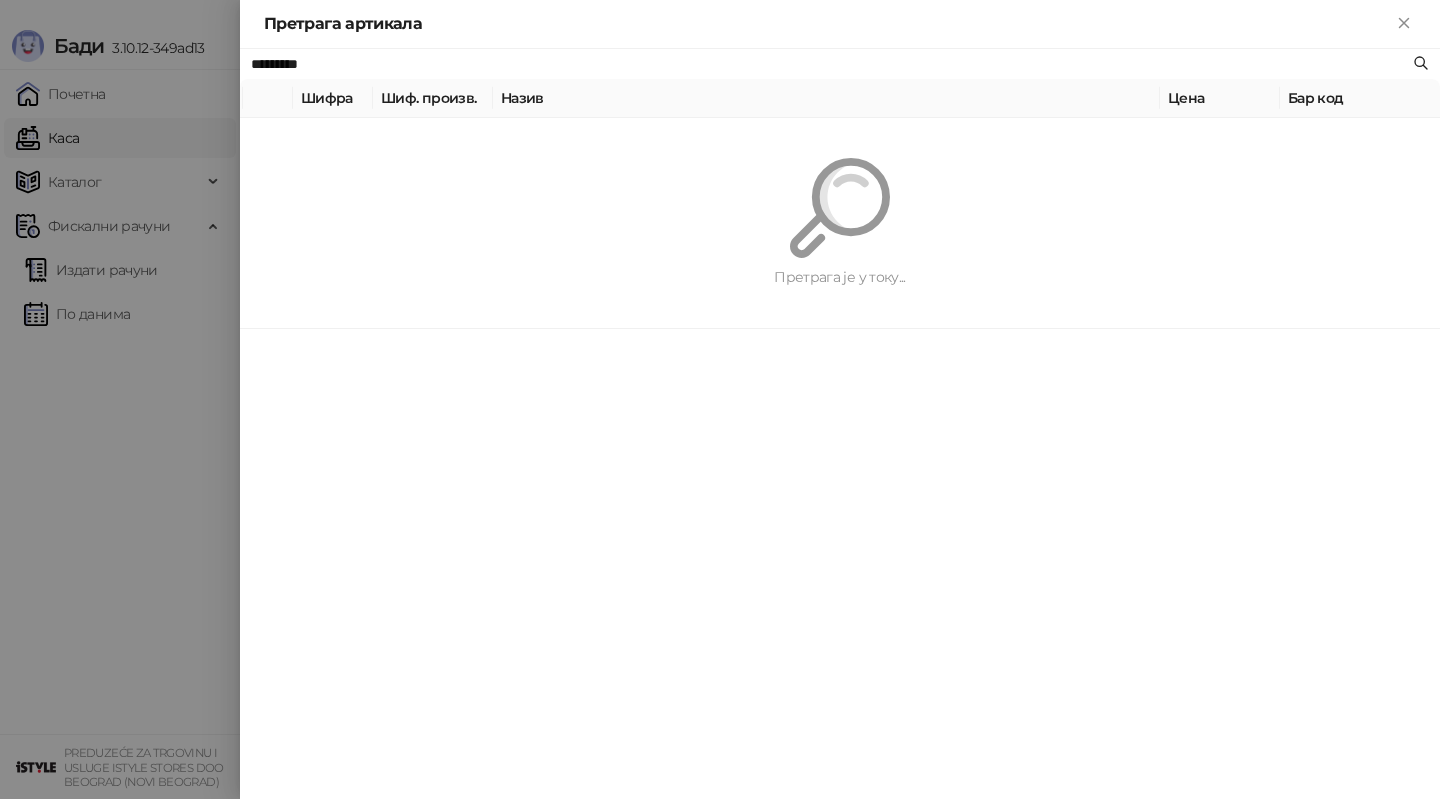 paste on "****" 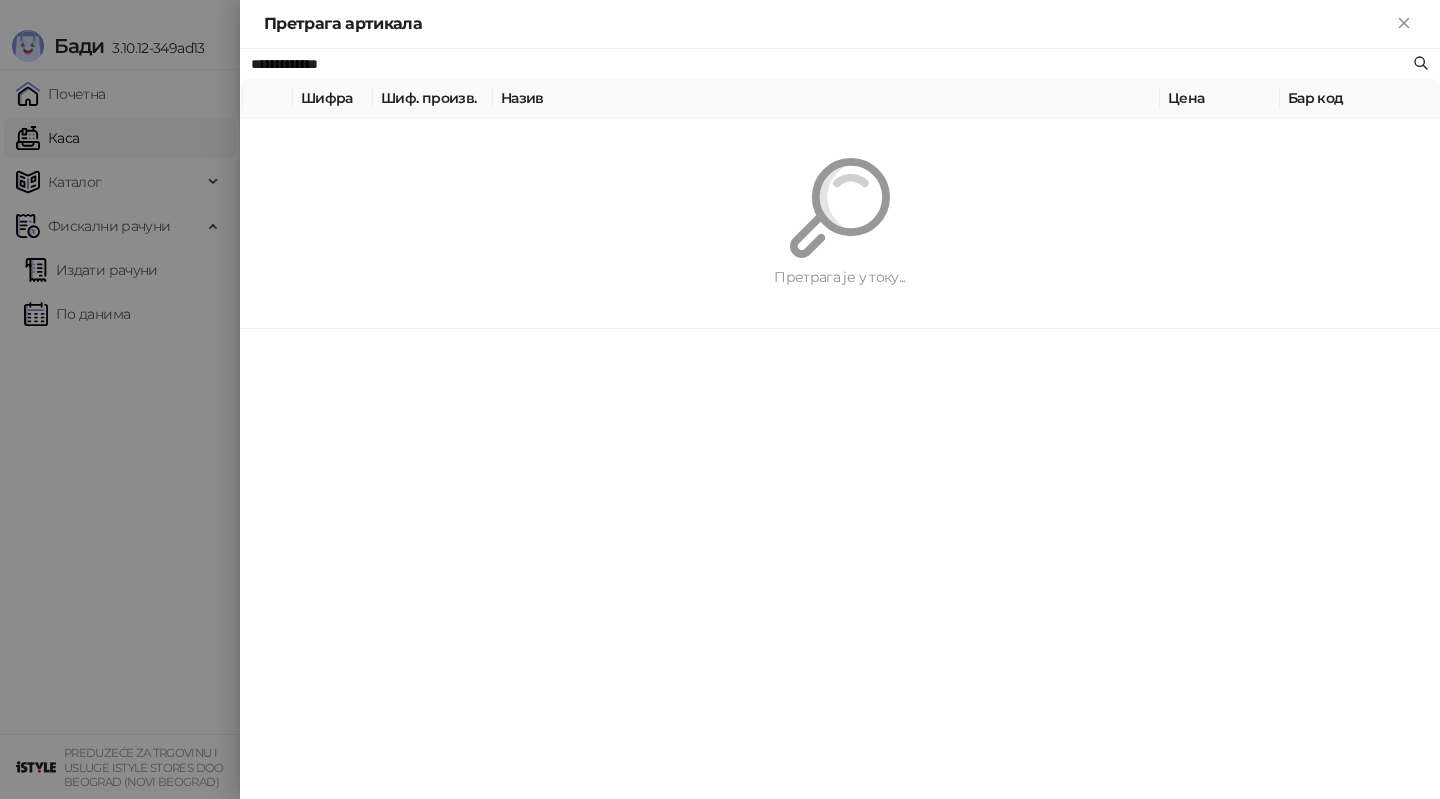 type on "**********" 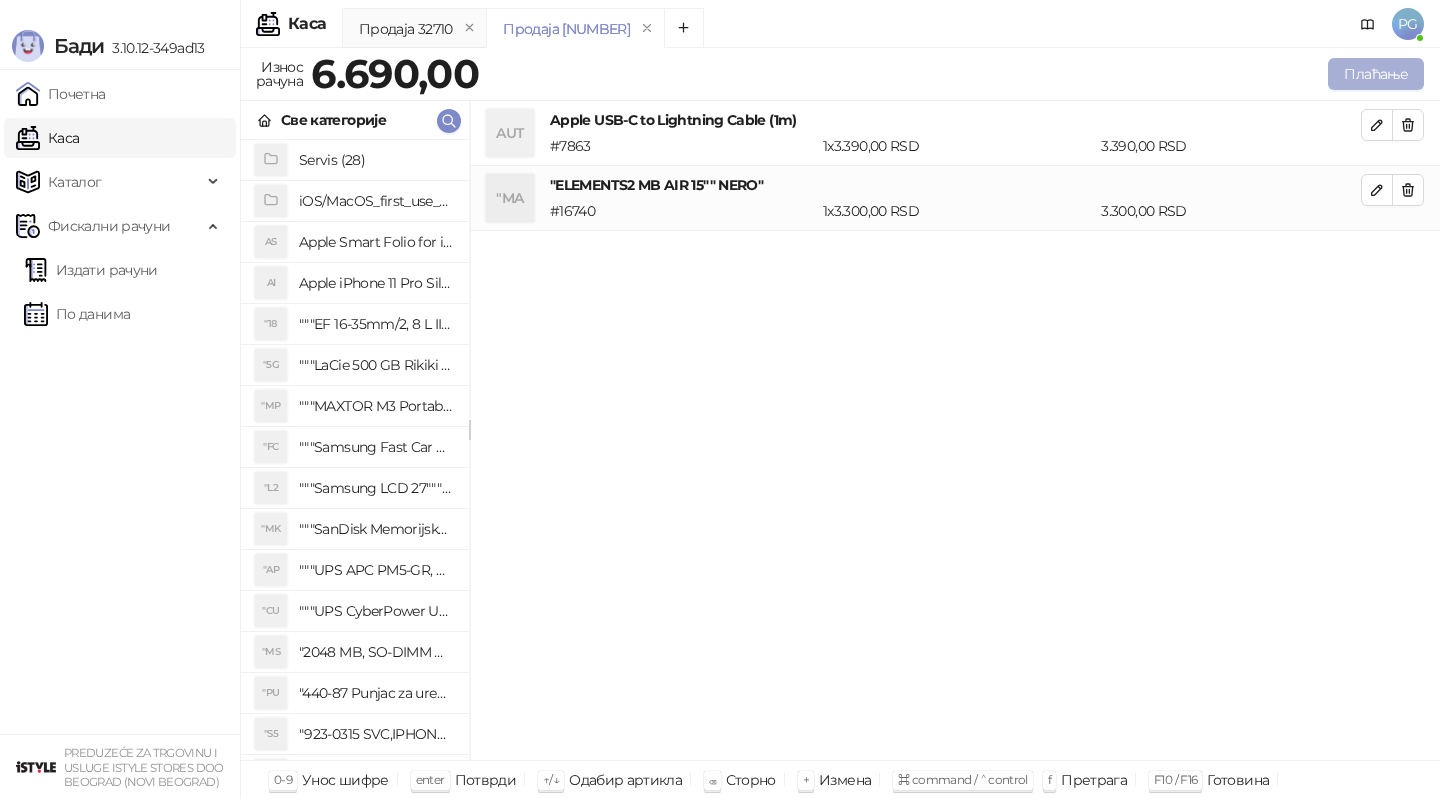 click on "Плаћање" at bounding box center (1376, 74) 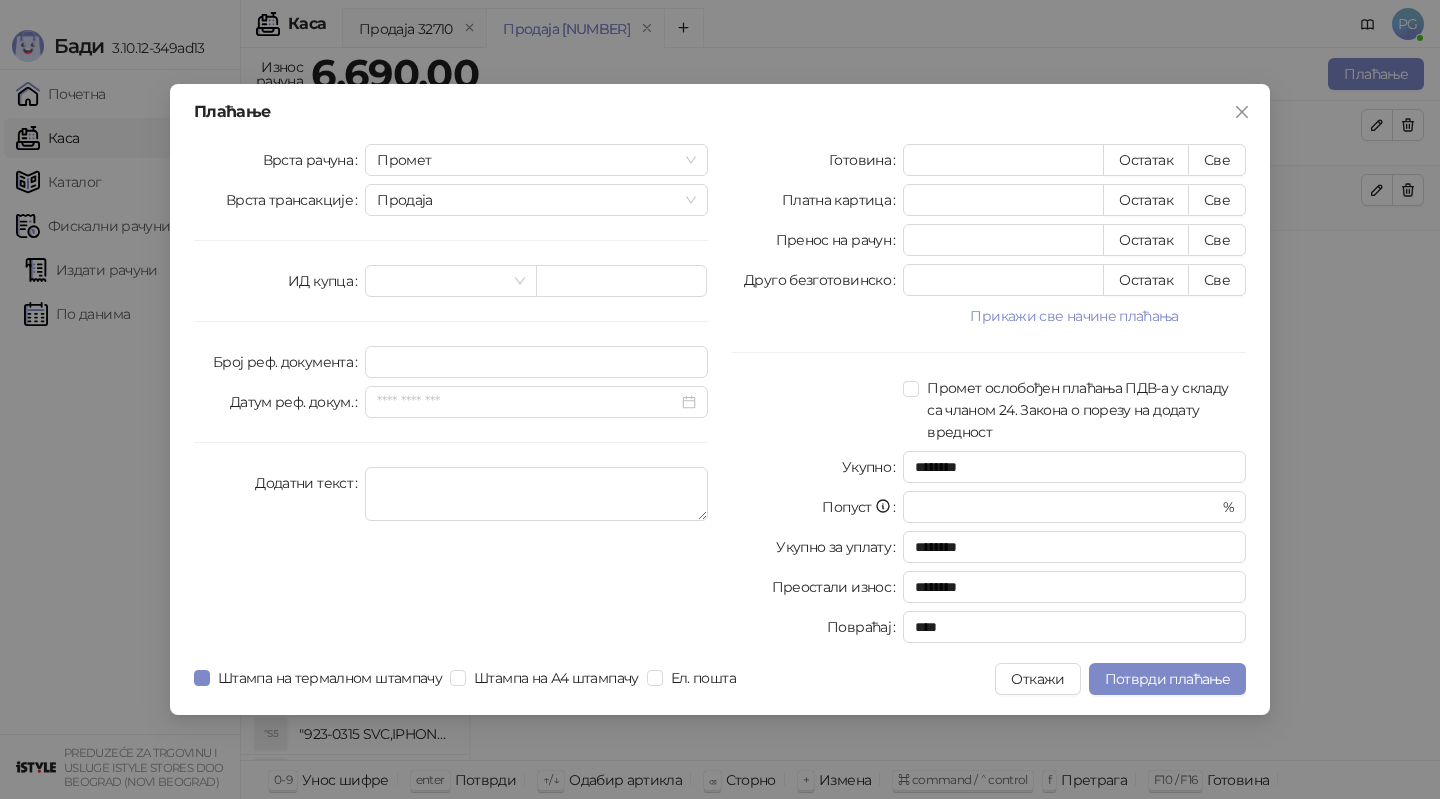 click on "Готовина * Остатак Све Платна картица * Остатак Све Пренос на рачун * Остатак Све Друго безготовинско * Остатак Све Прикажи све начине плаћања Чек * Остатак Све Ваучер * Остатак Све Инстант плаћање * Остатак Све   Промет ослобођен плаћања ПДВ-а у складу са чланом 24. Закона о порезу на додату вредност Укупно ******** Попуст   * % Укупно за уплату ******** Преостали износ ******** Повраћај ****" at bounding box center [989, 397] 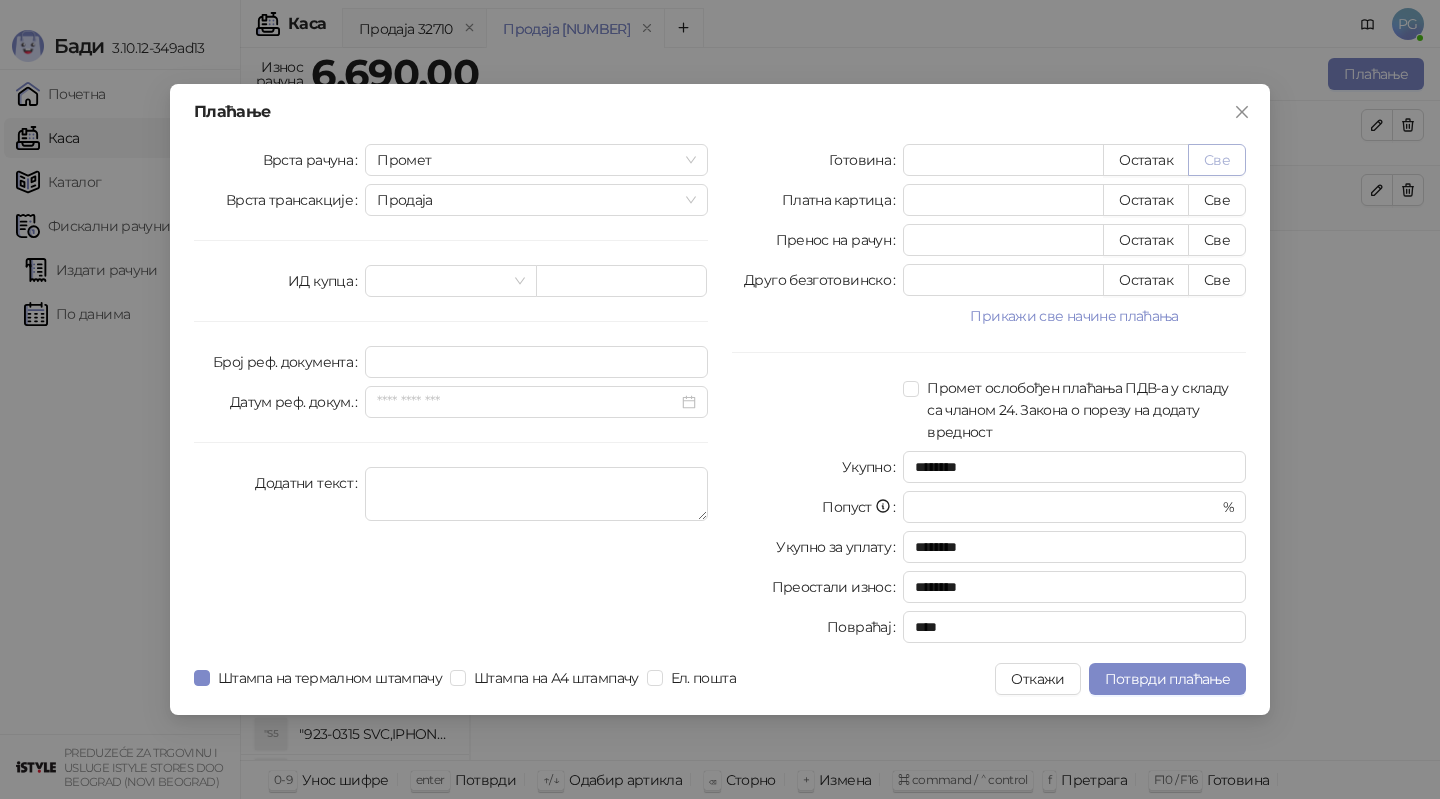 click on "Све" at bounding box center (1217, 160) 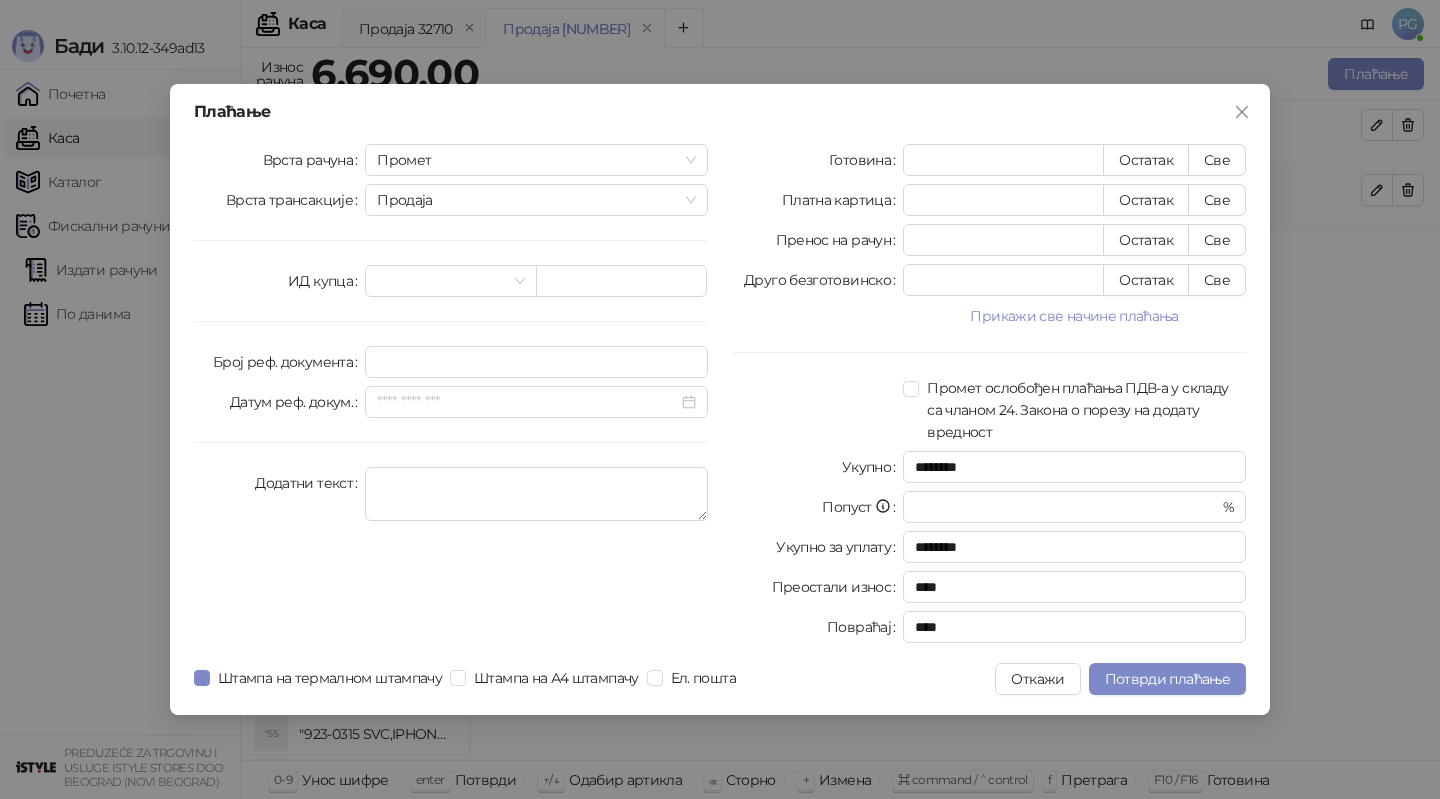 click on "Плаћање Врста рачуна Промет Врста трансакције Продаја ИД купца Број реф. документа Датум реф. докум. Додатни текст Готовина **** Остатак Све Платна картица * Остатак Све Пренос на рачун * Остатак Све Друго безготовинско * Остатак Све Прикажи све начине плаћања Чек * Остатак Све Ваучер * Остатак Све Инстант плаћање * Остатак Све   Промет ослобођен плаћања ПДВ-а у складу са чланом 24. Закона о порезу на додату вредност Укупно ******** Попуст   * % Укупно за уплату ******** Преостали износ **** Повраћај **** Штампа на термалном штампачу Штампа на А4 штампачу Ел. пошта Откажи" at bounding box center (720, 399) 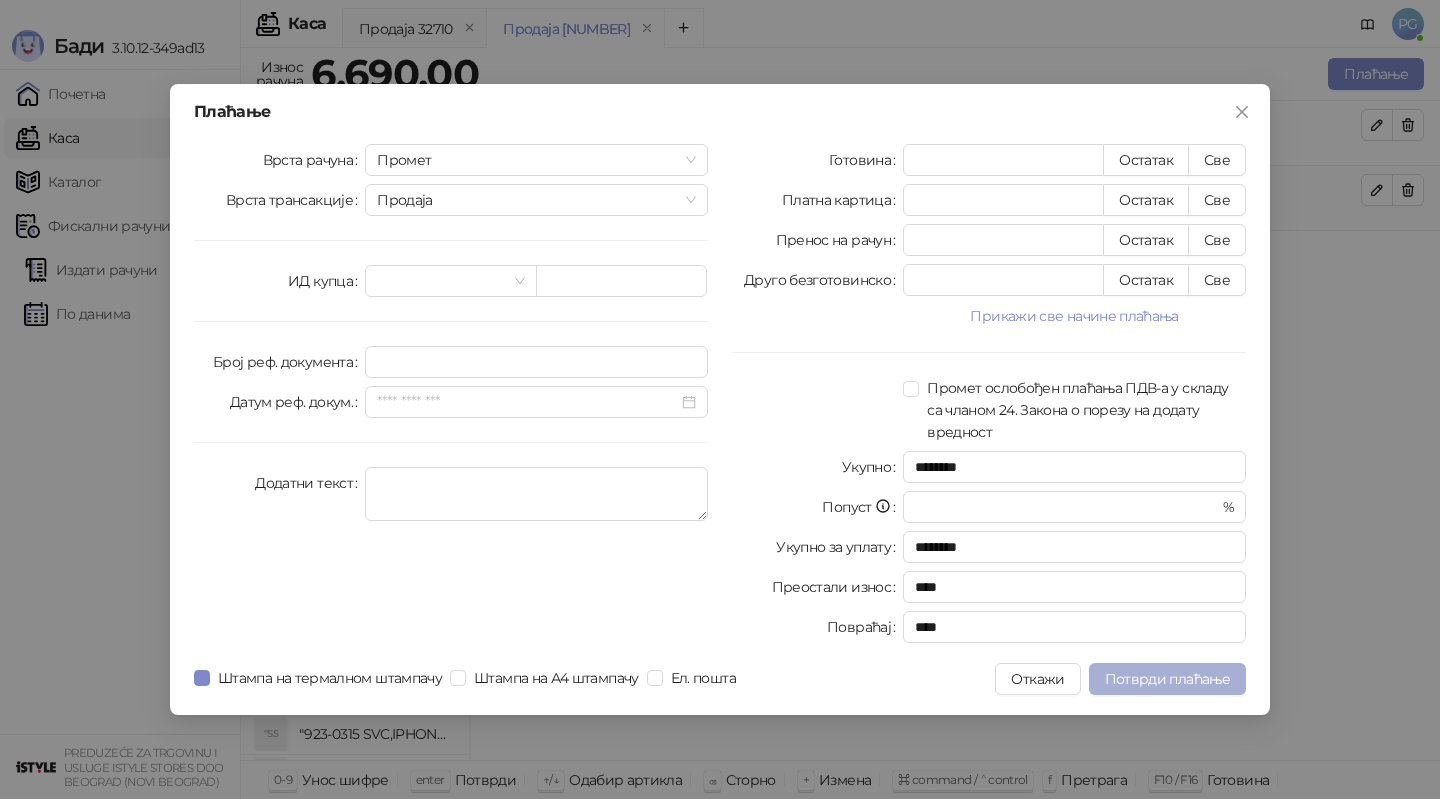 click on "Потврди плаћање" at bounding box center [1167, 679] 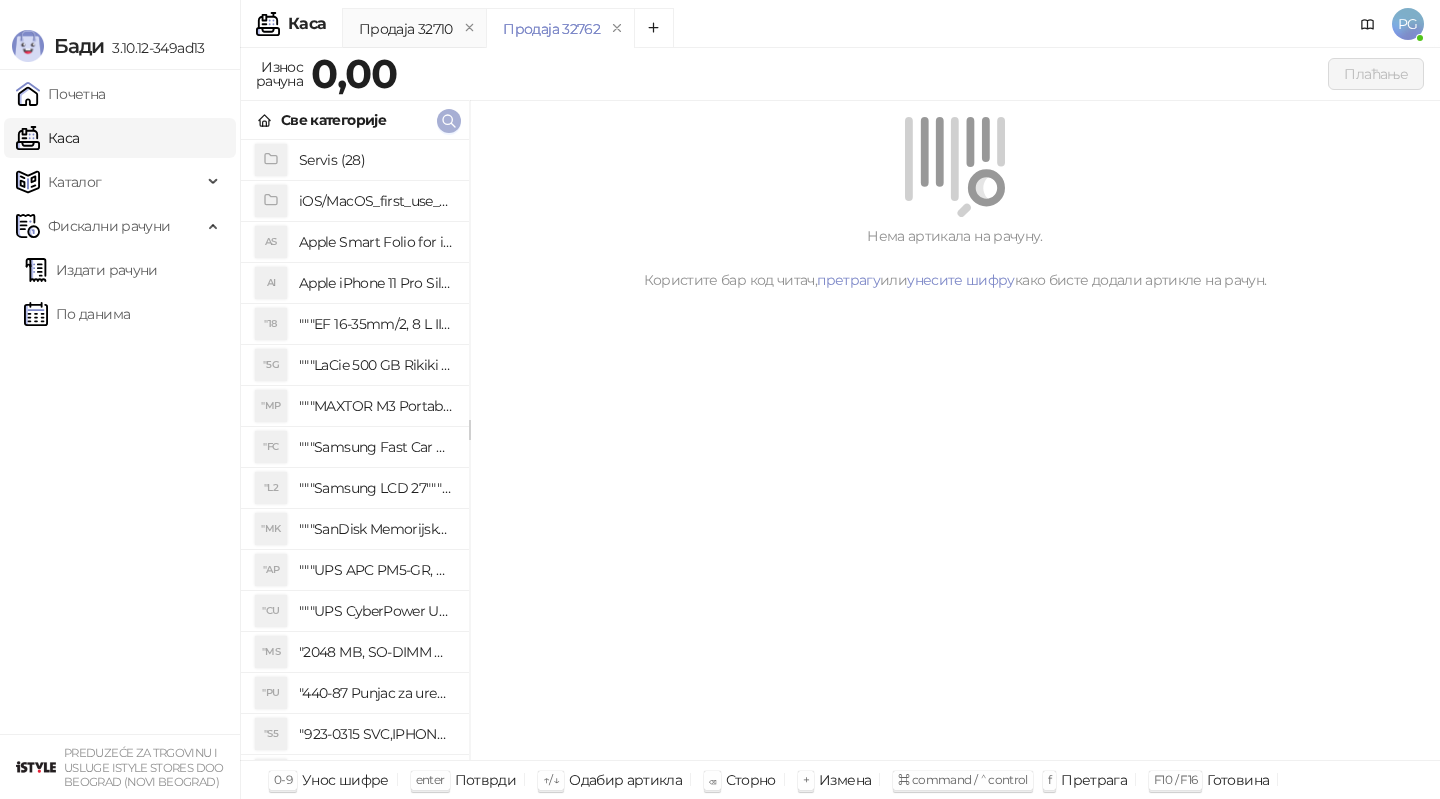 click 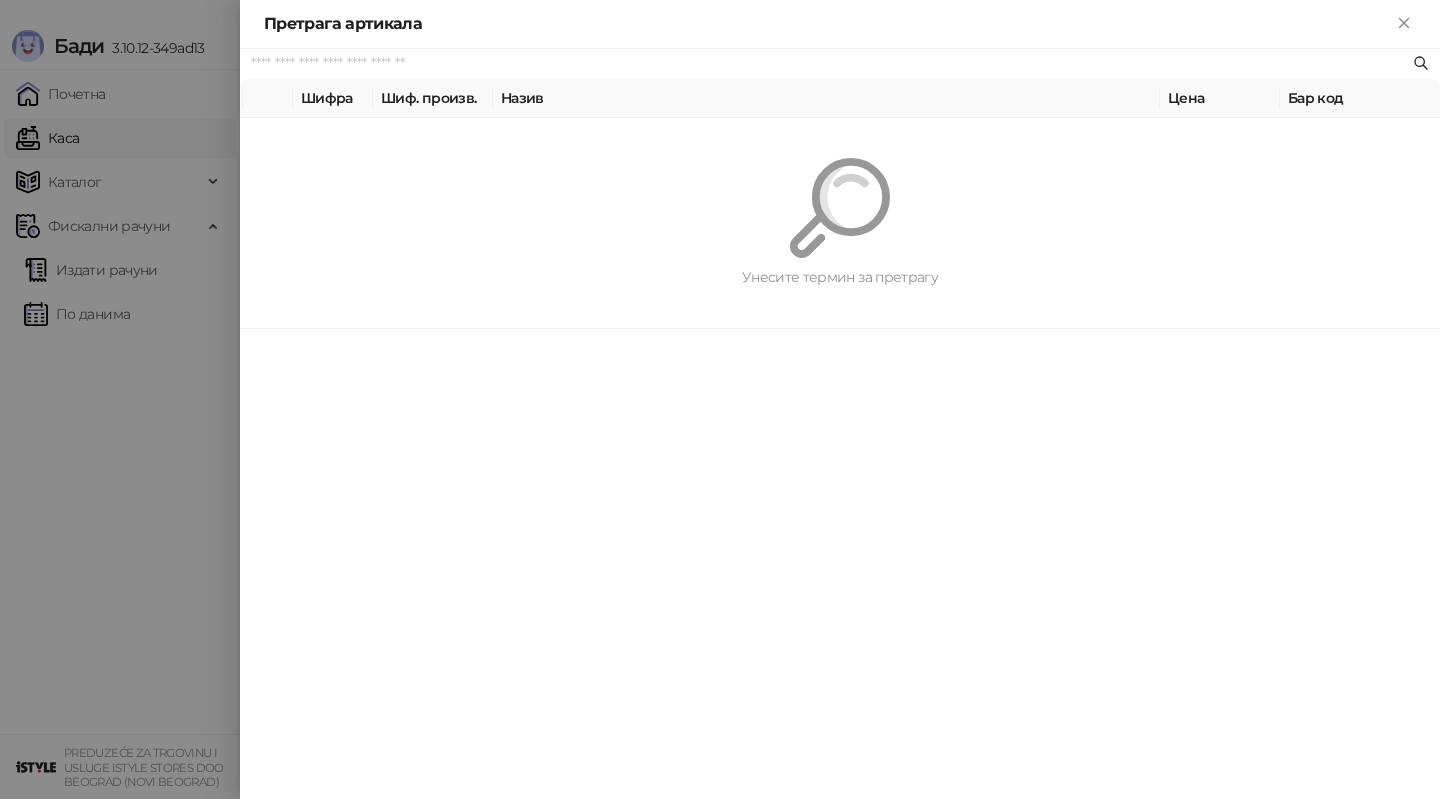 paste on "**********" 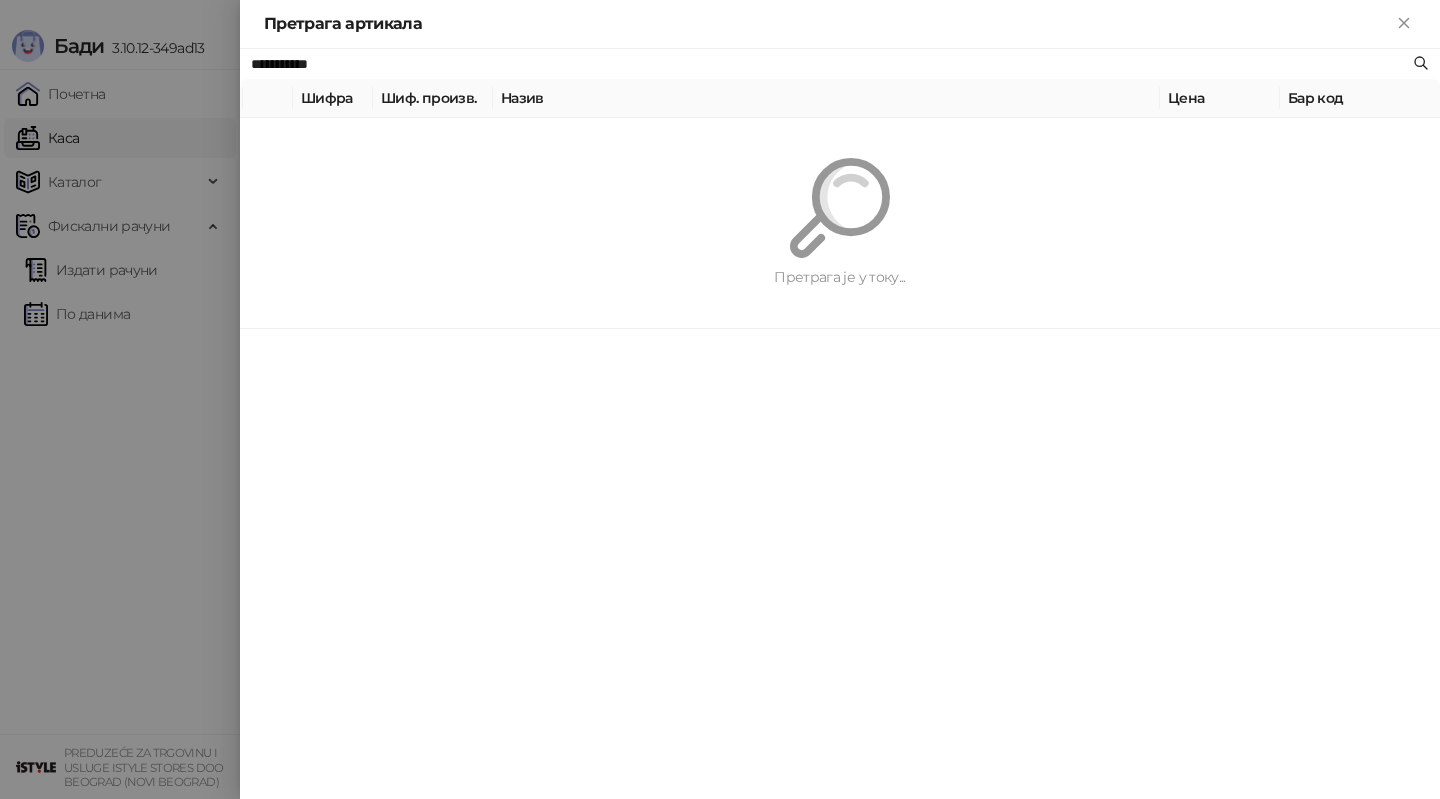 type on "**********" 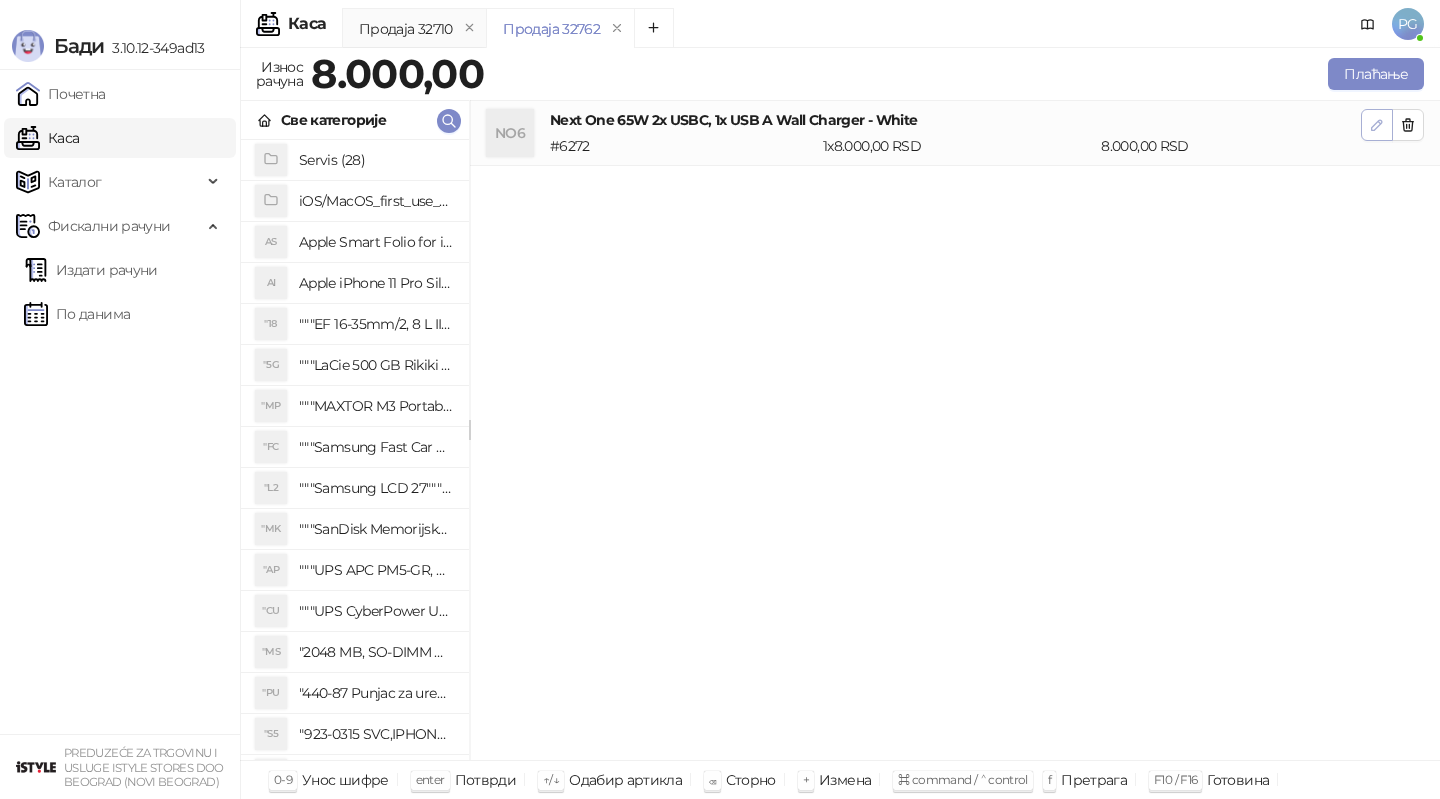 click at bounding box center (1377, 125) 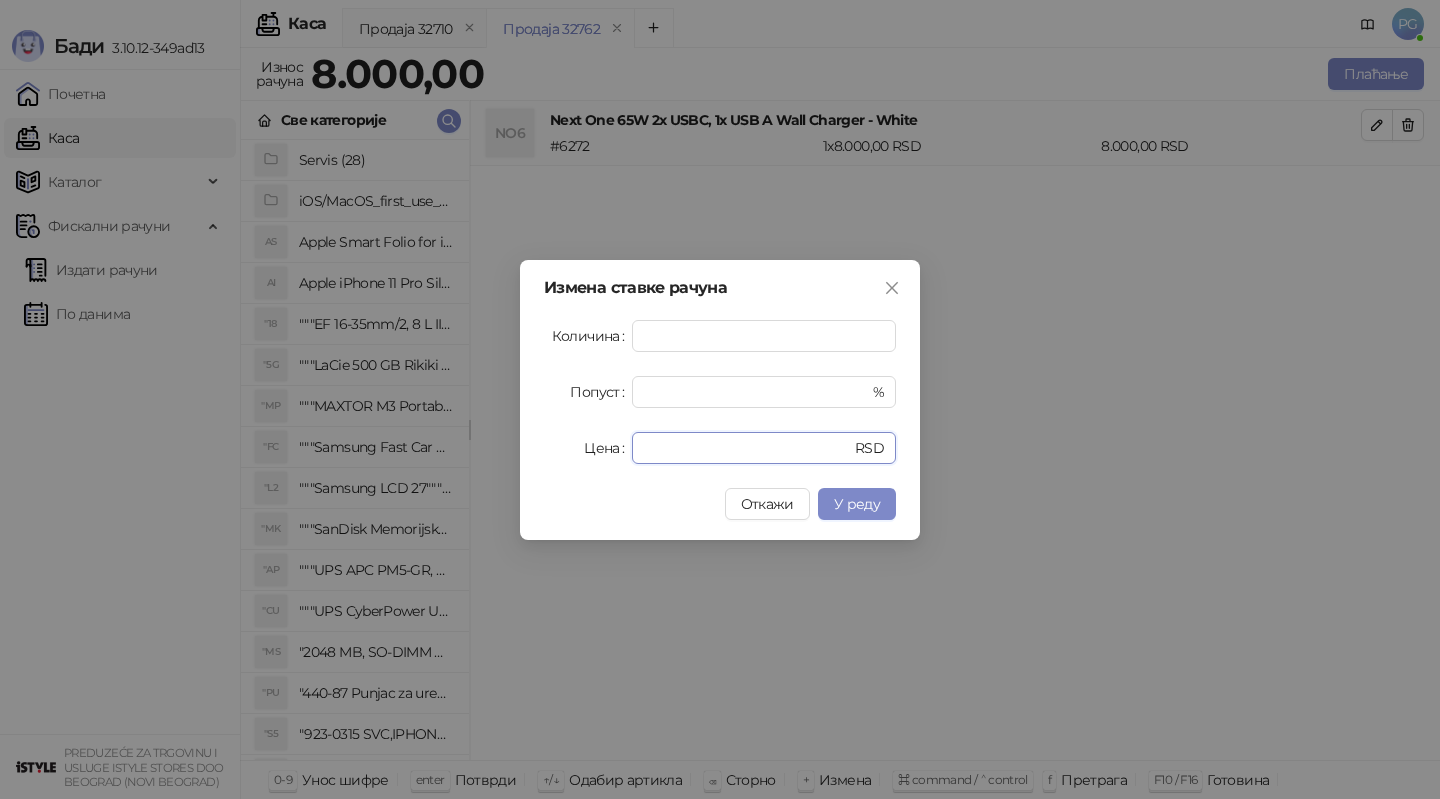 drag, startPoint x: 708, startPoint y: 443, endPoint x: 530, endPoint y: 431, distance: 178.40404 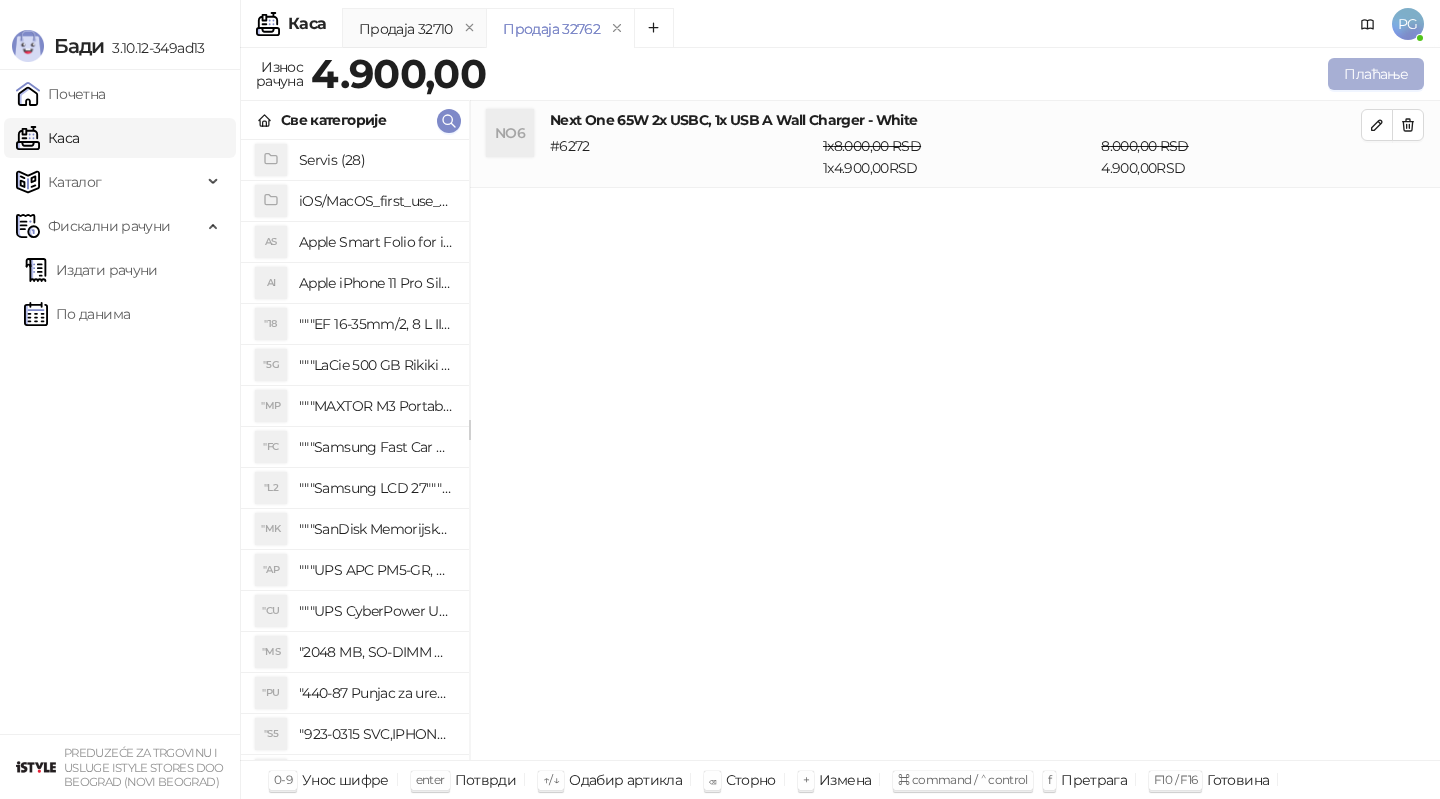 click on "Плаћање" at bounding box center [1376, 74] 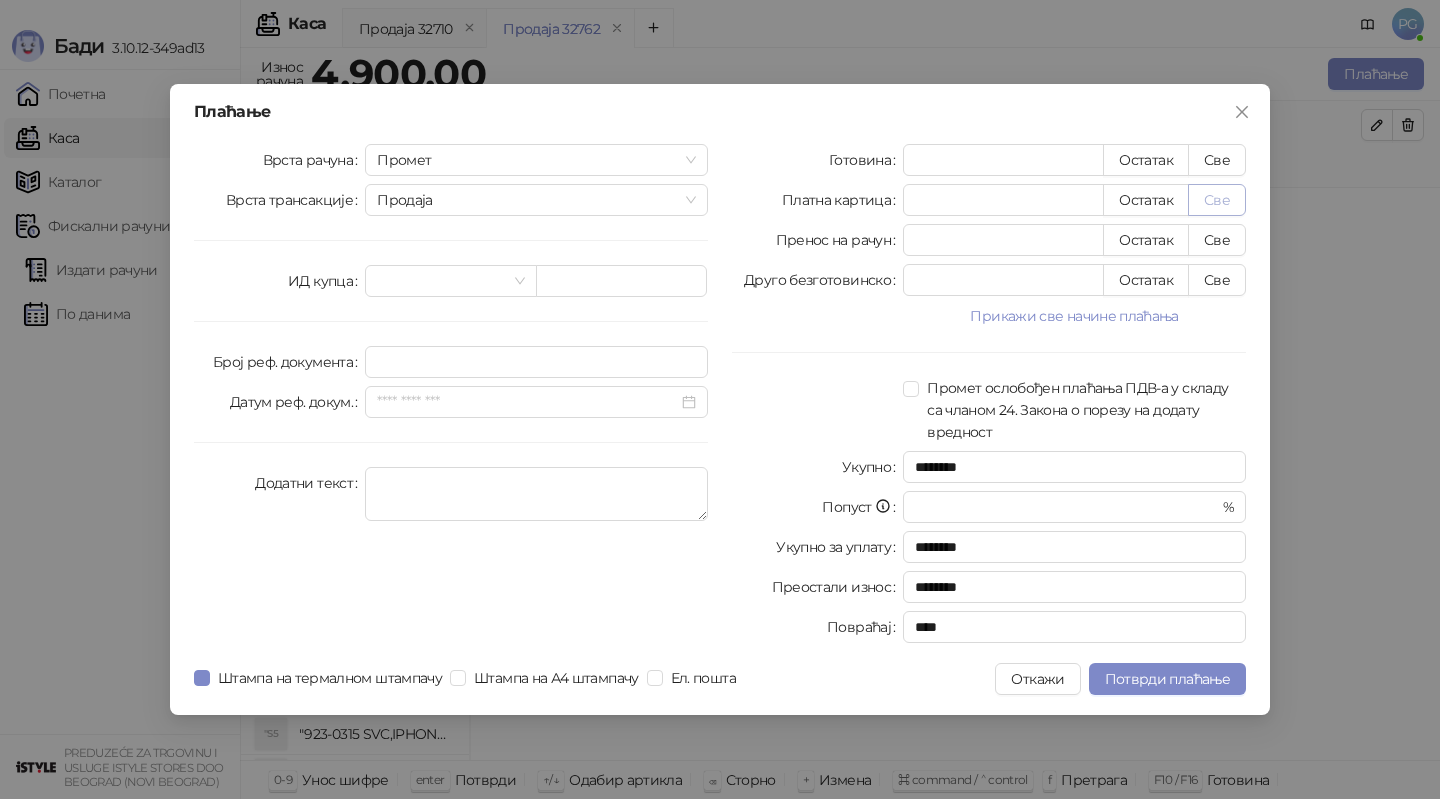 click on "Све" at bounding box center (1217, 200) 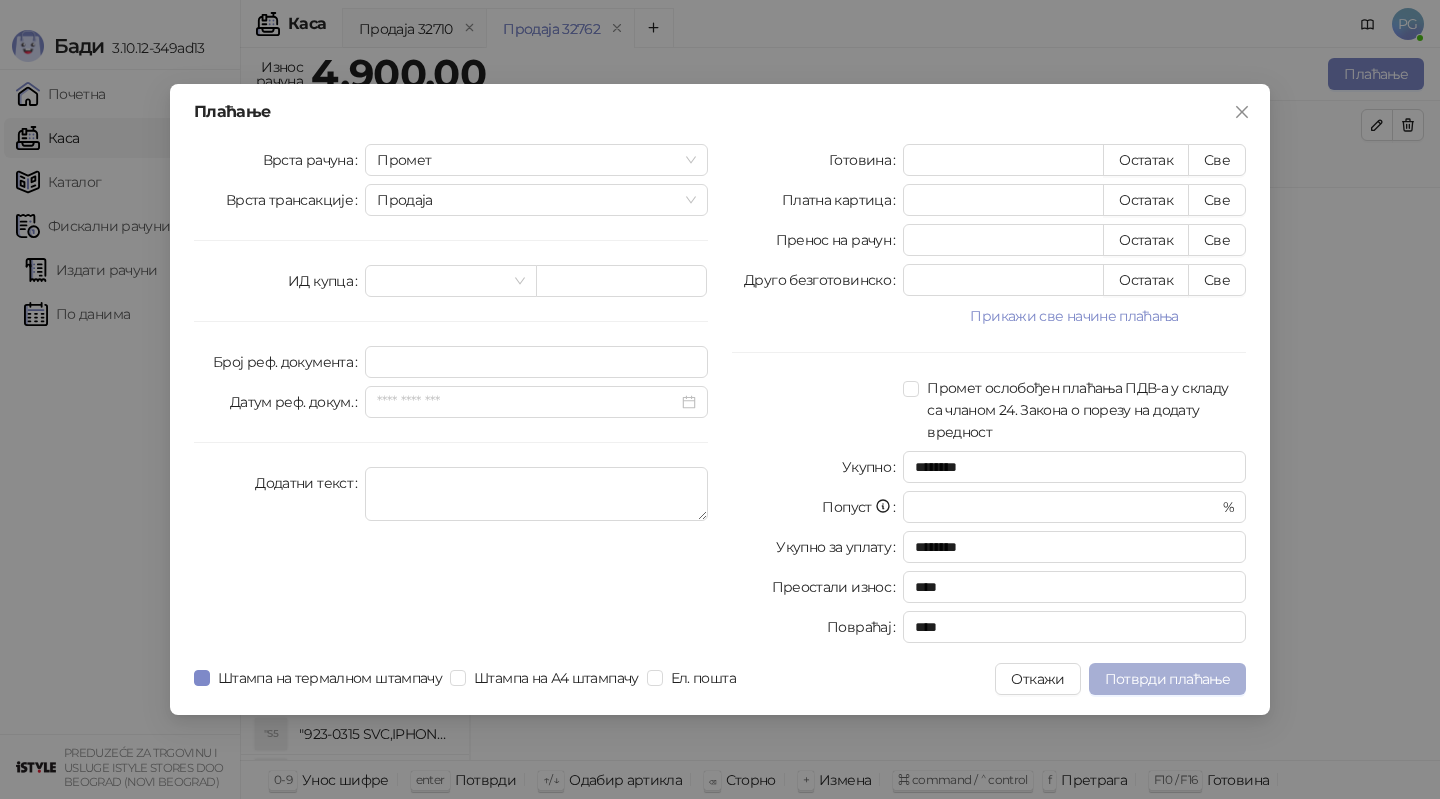 click on "Потврди плаћање" at bounding box center (1167, 679) 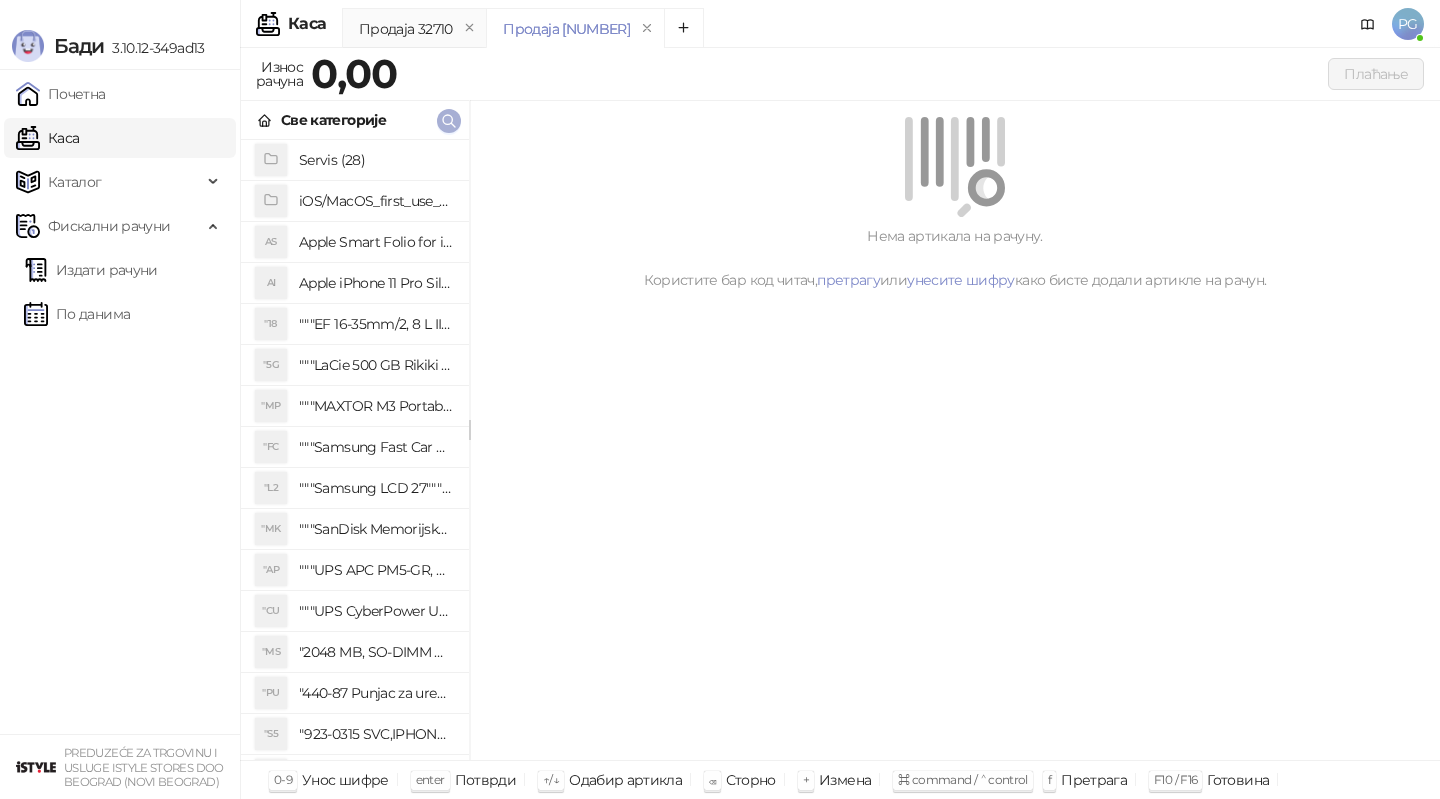 click 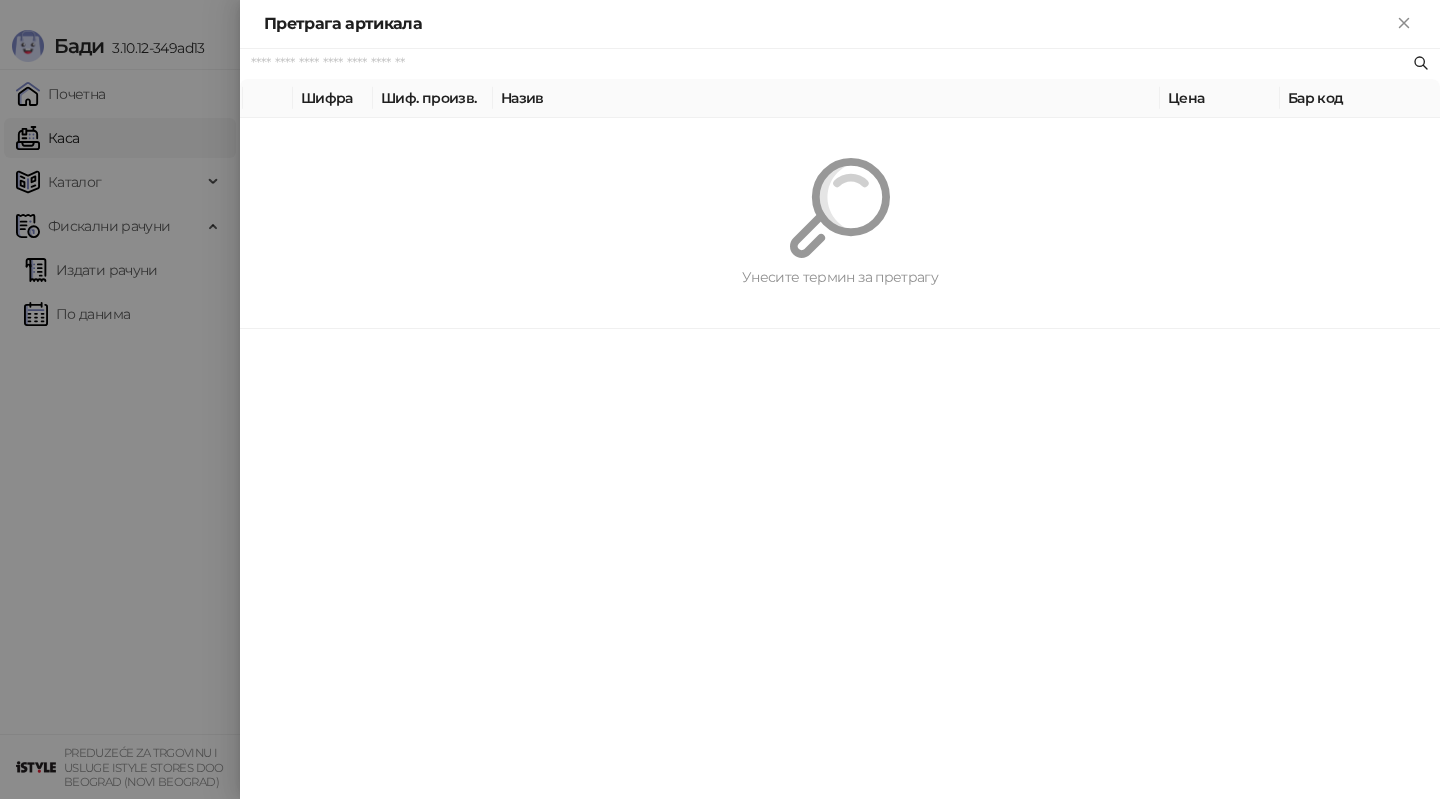 paste on "*********" 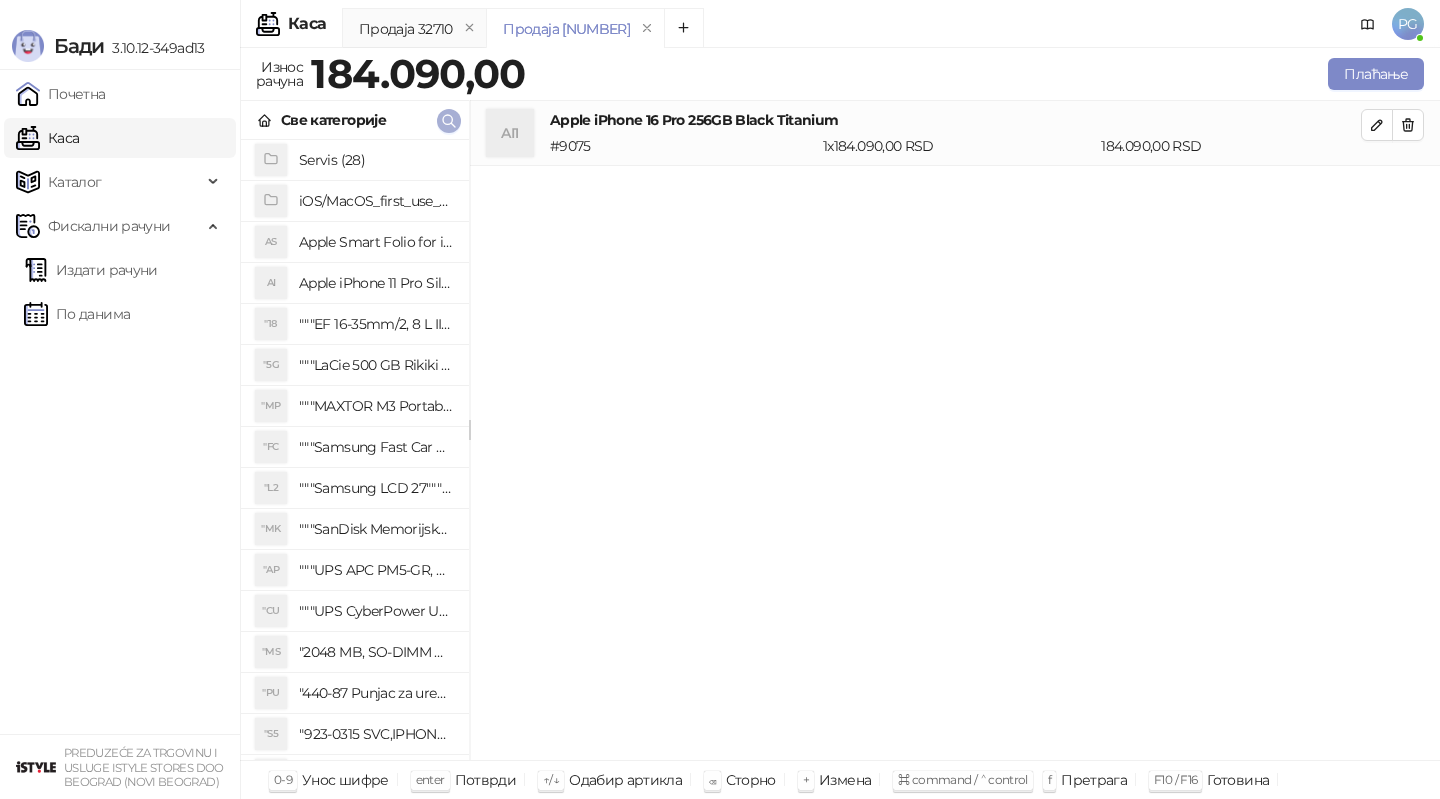 click 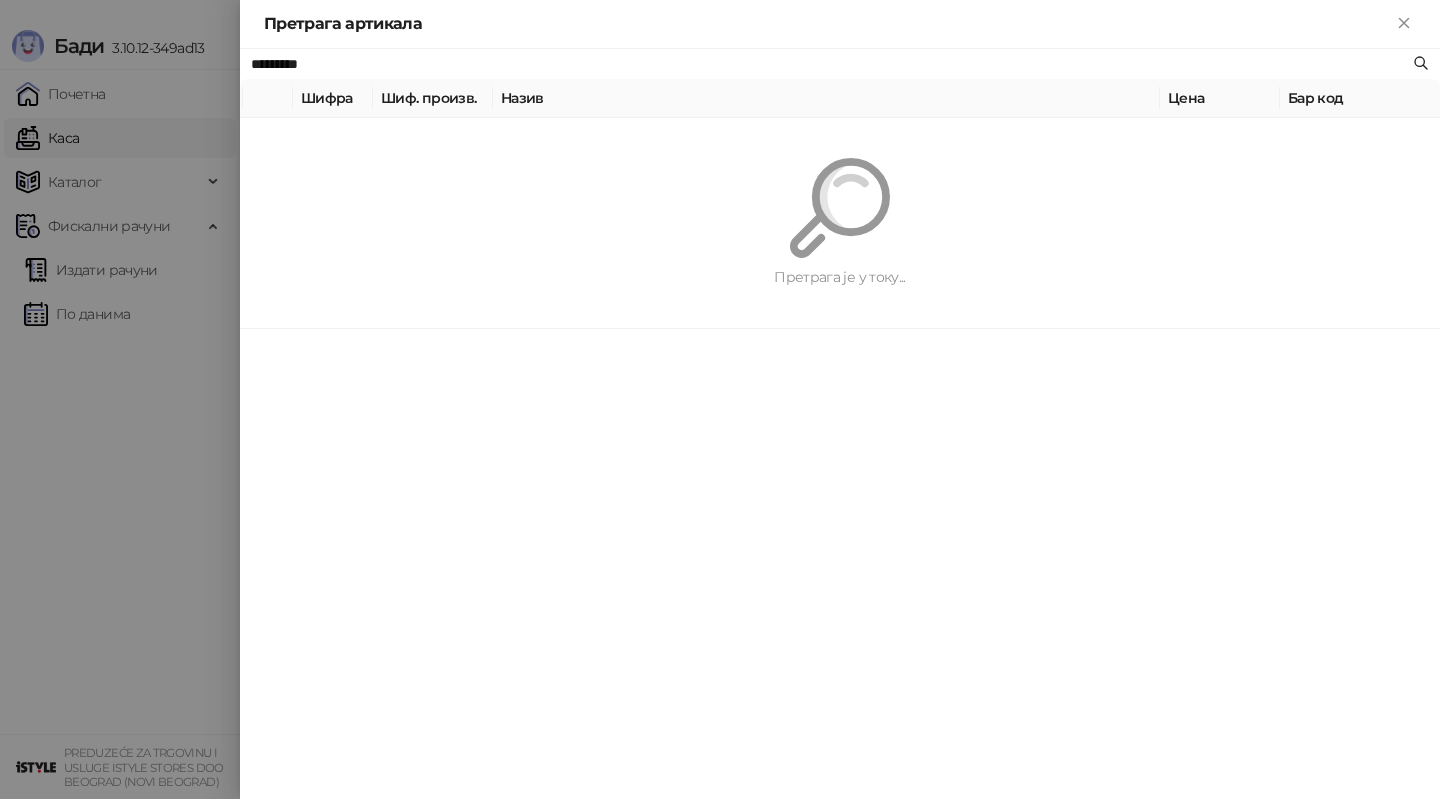 paste on "****" 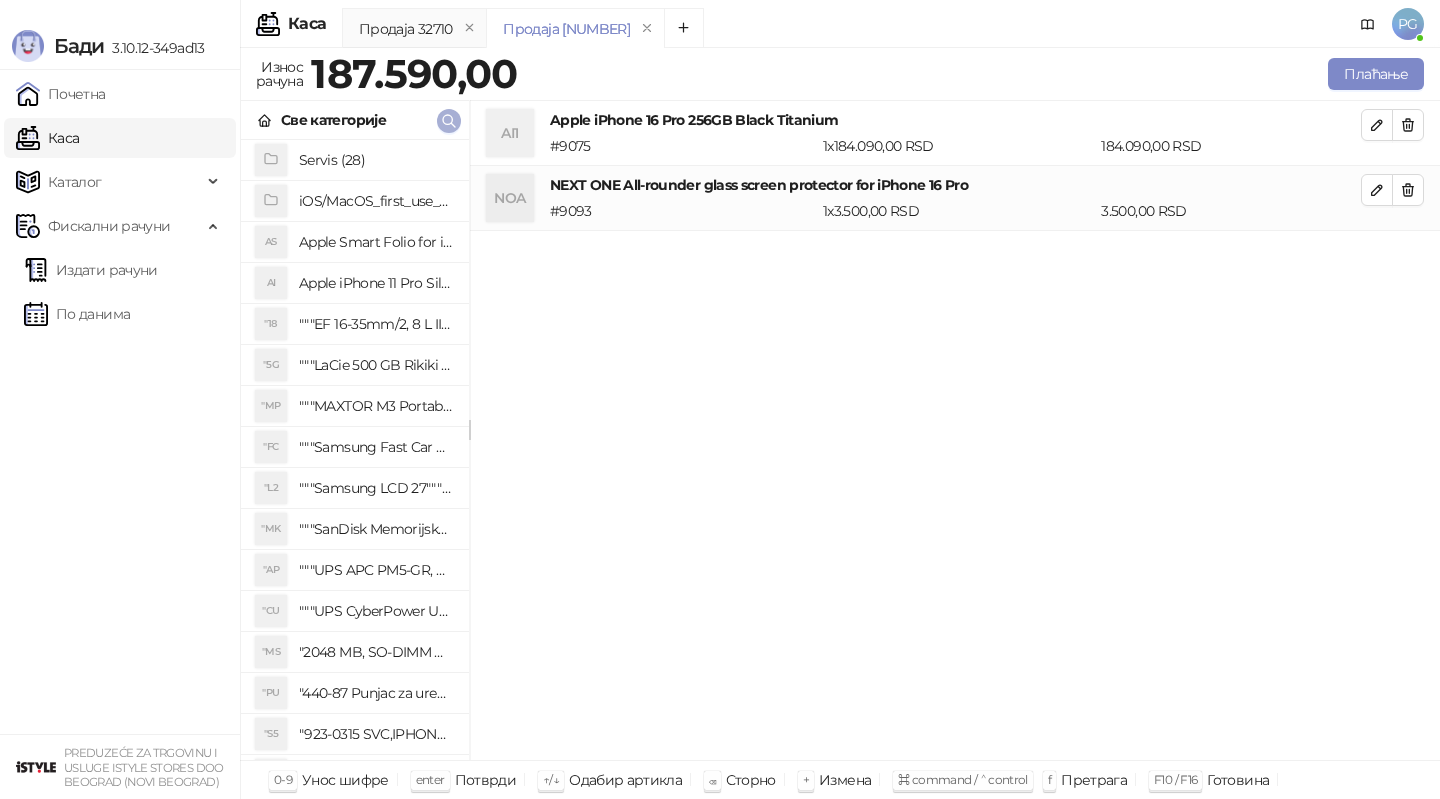 click 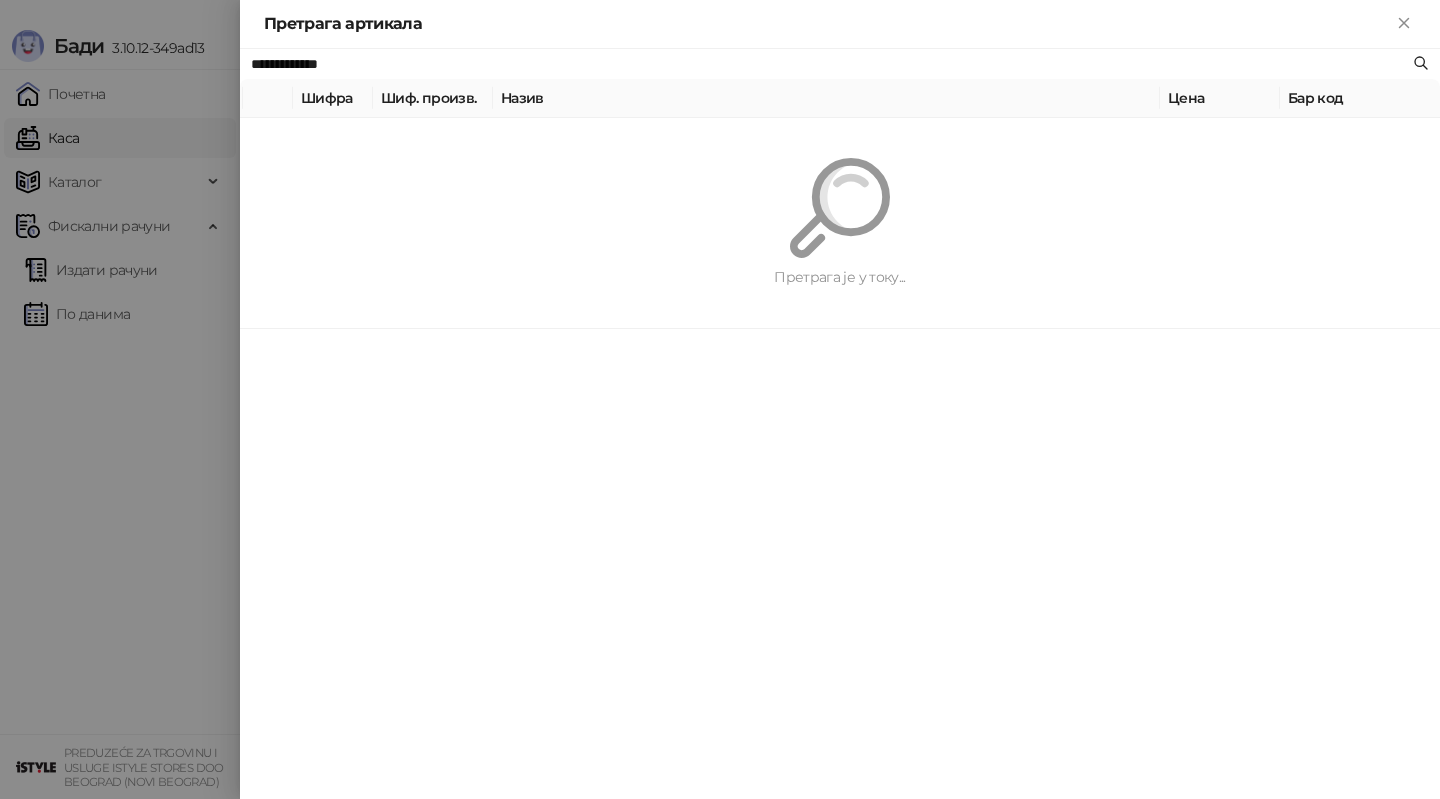 paste on "**********" 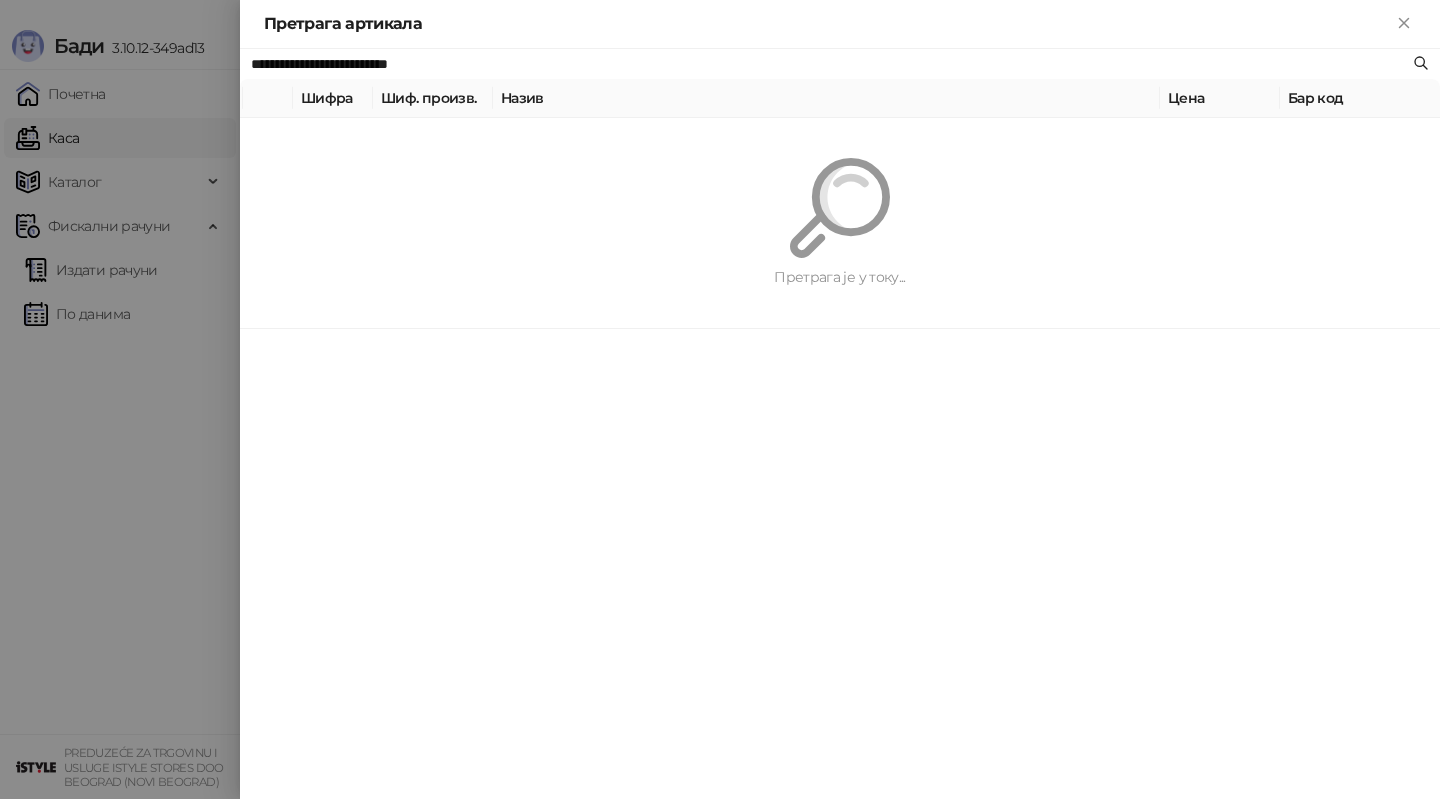 type on "**********" 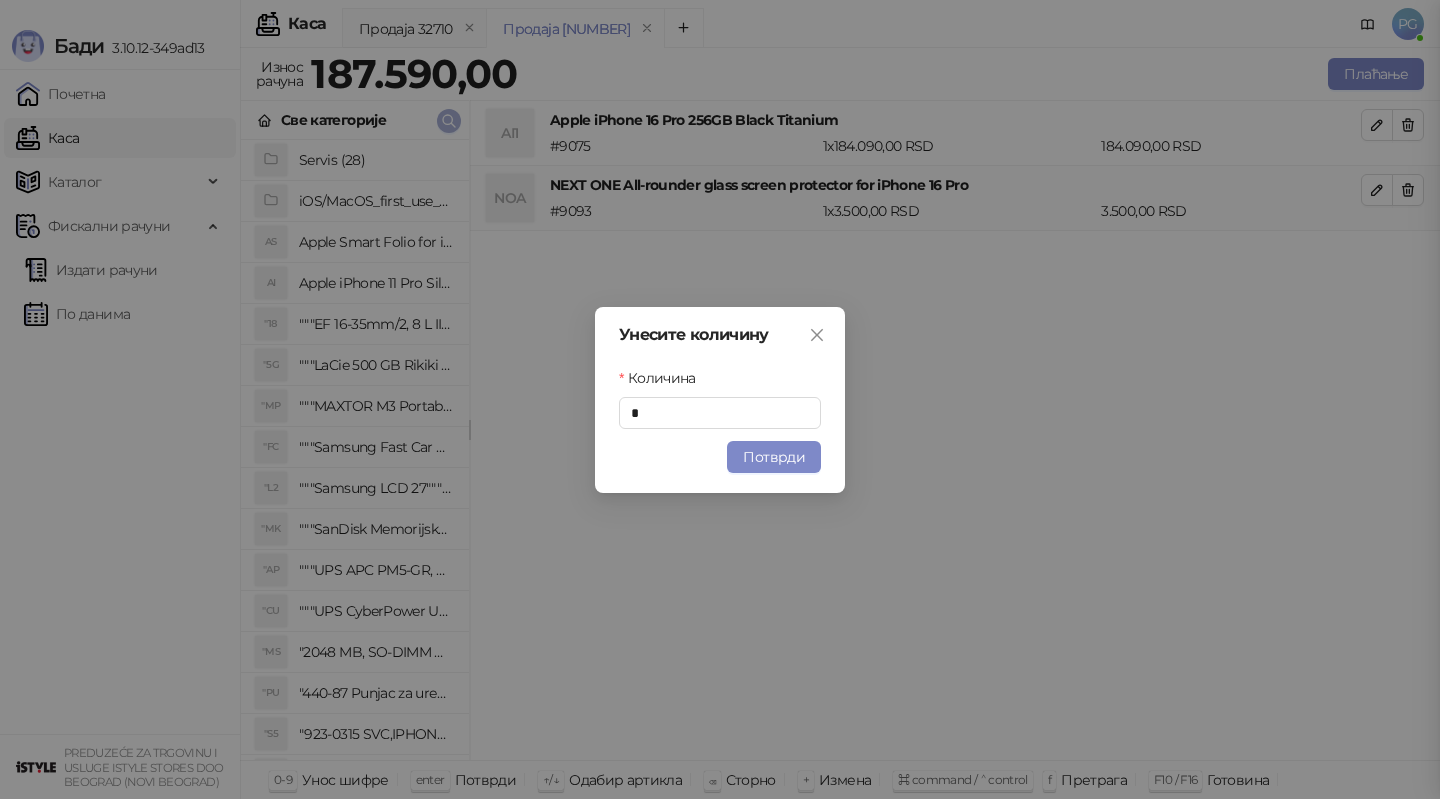 type 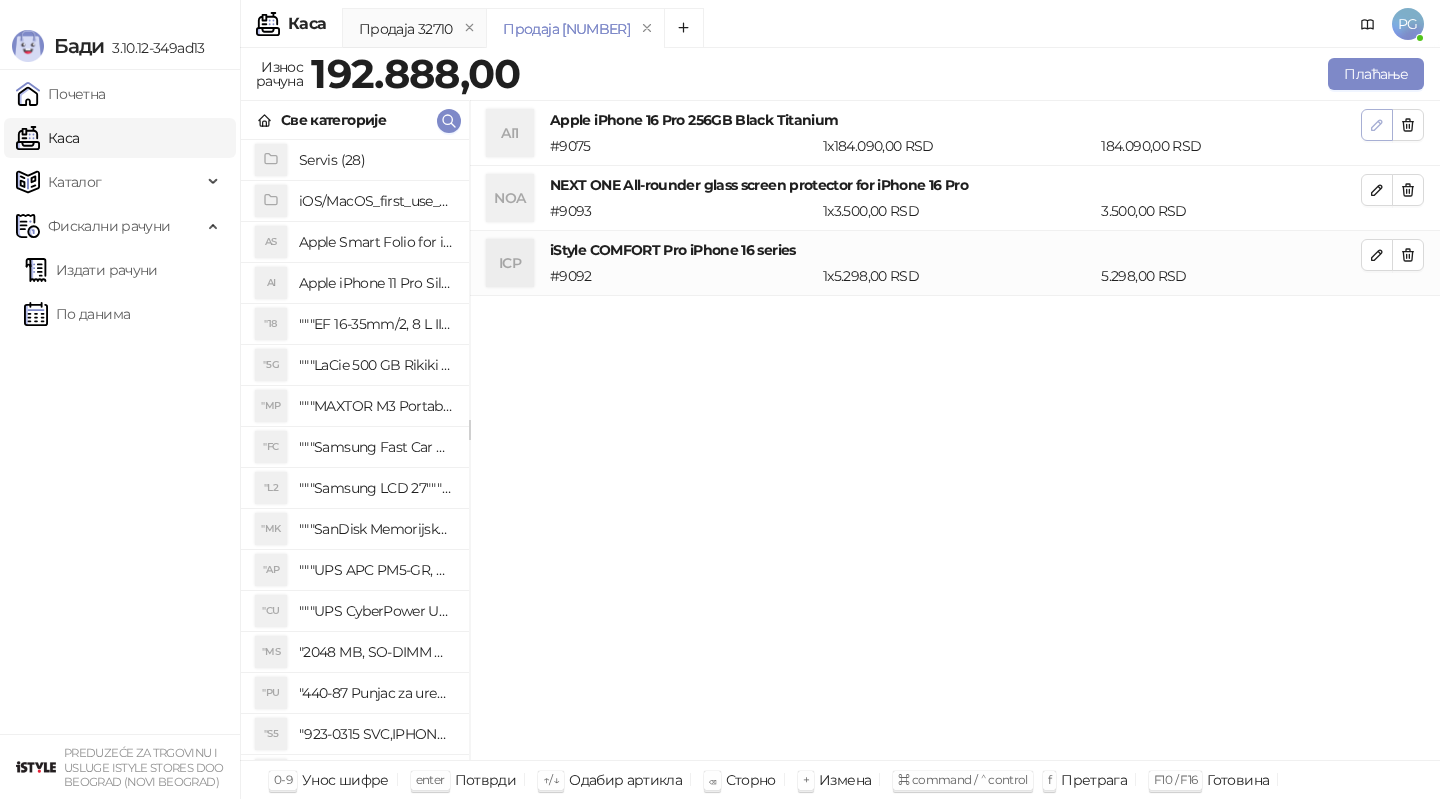 click at bounding box center (1377, 125) 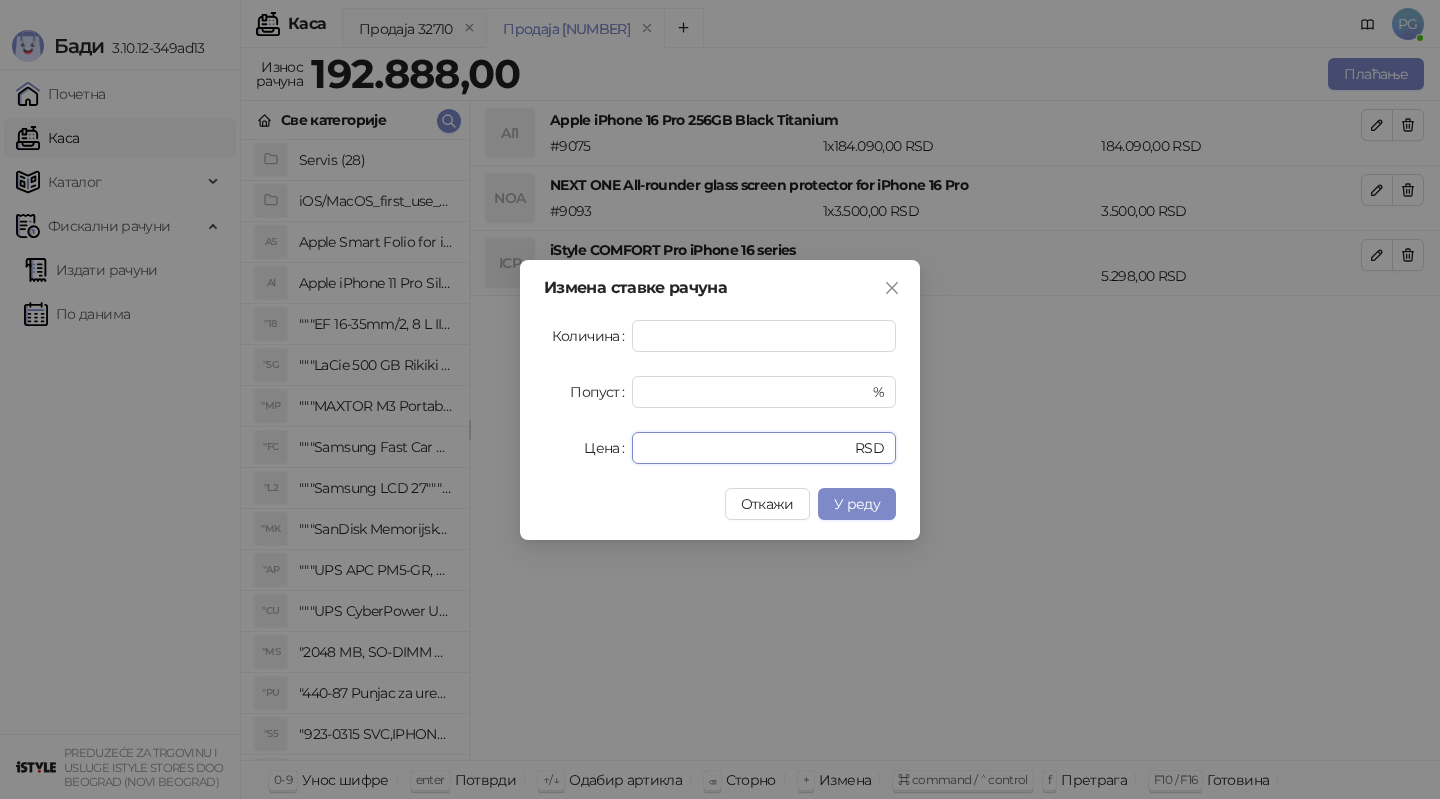 drag, startPoint x: 714, startPoint y: 446, endPoint x: 504, endPoint y: 446, distance: 210 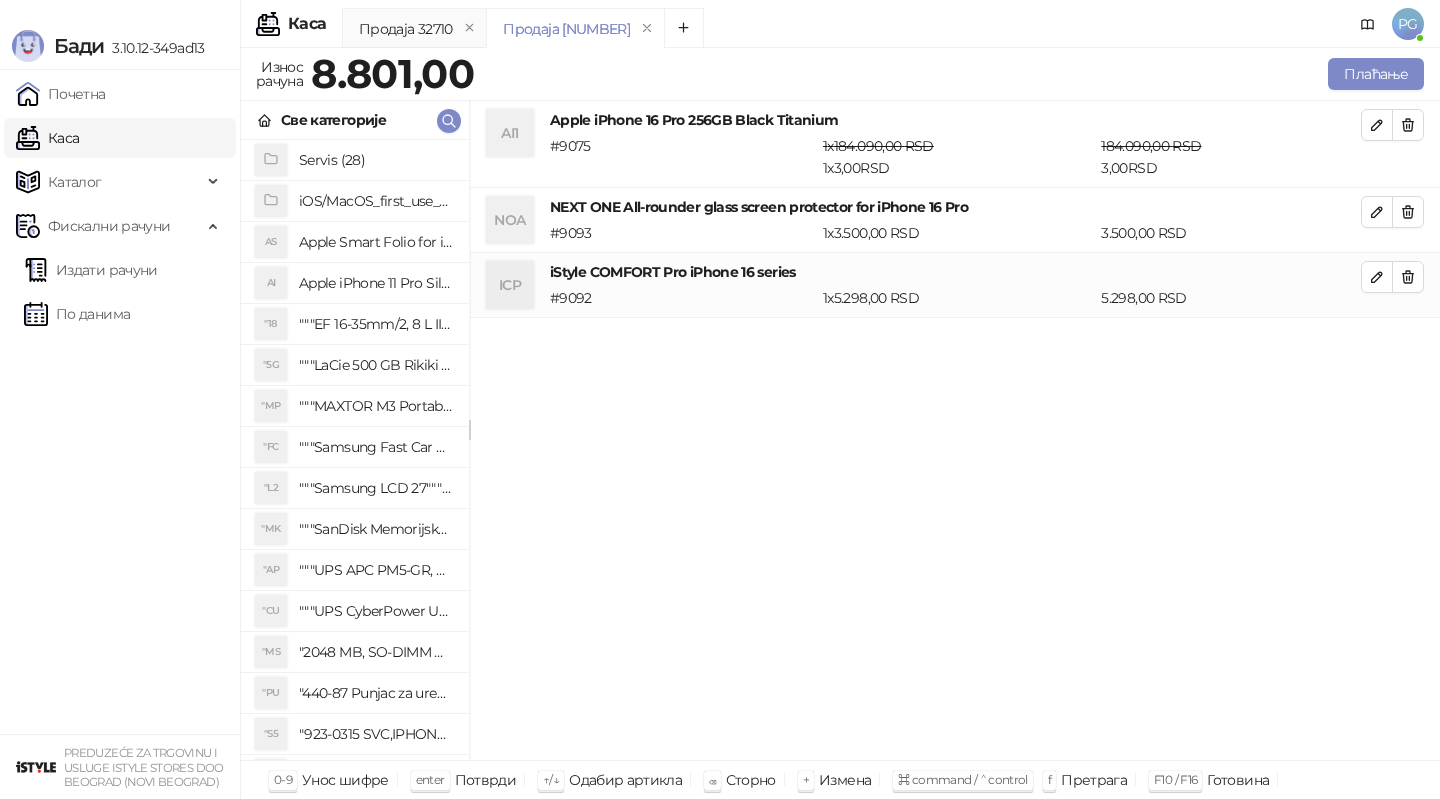 click on "184.090,00 RSD 3,00 RSD" at bounding box center [1231, 157] 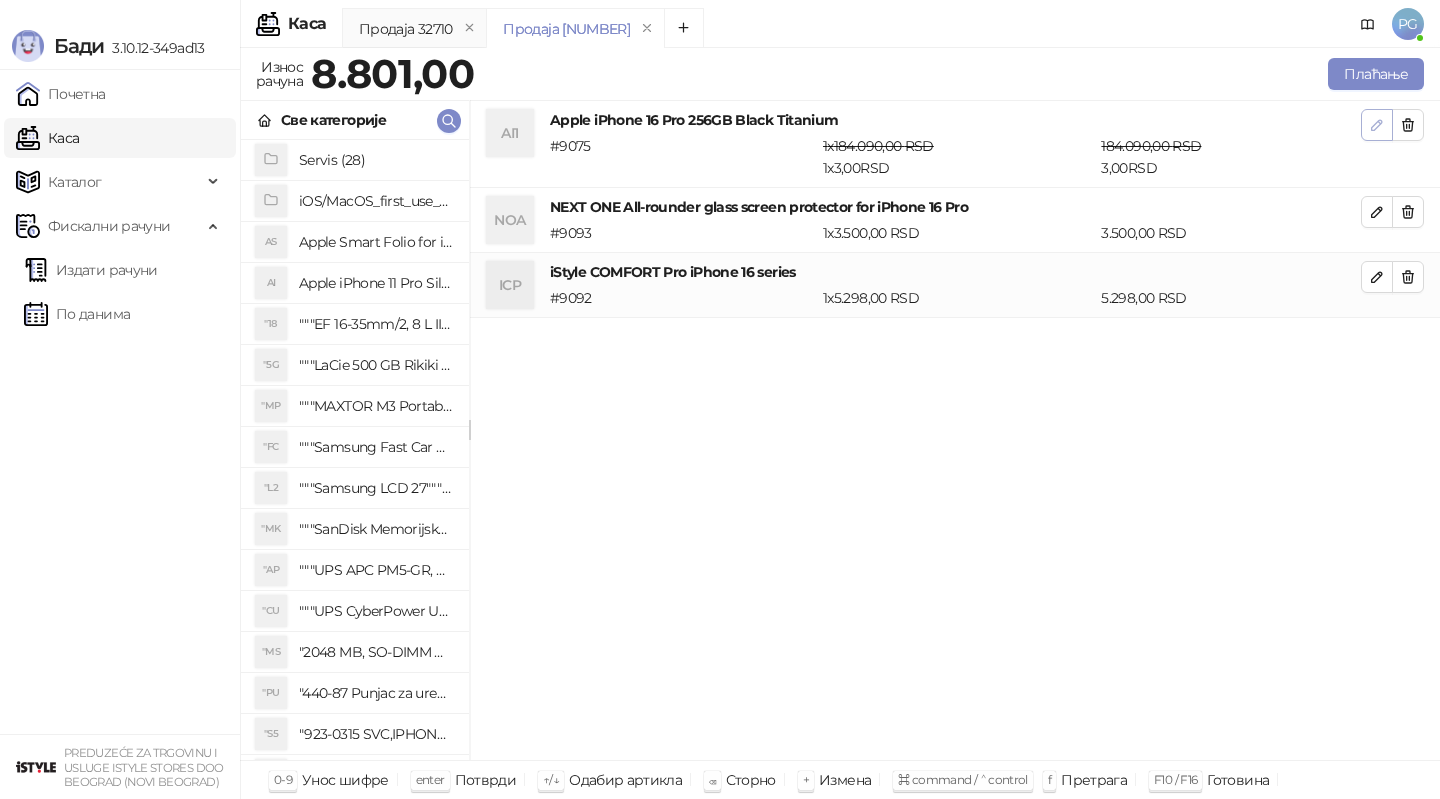 click at bounding box center [1377, 125] 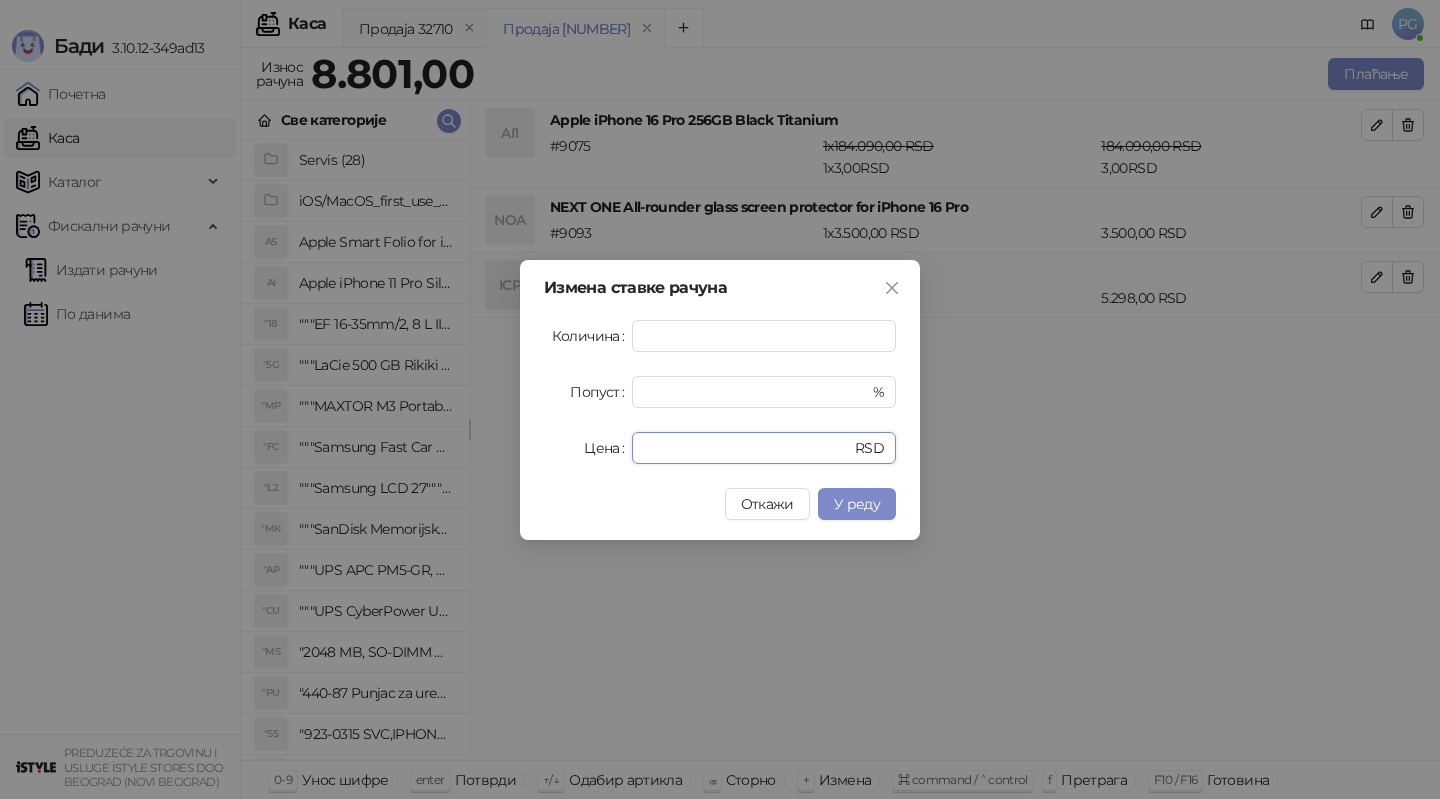 drag, startPoint x: 703, startPoint y: 432, endPoint x: 608, endPoint y: 432, distance: 95 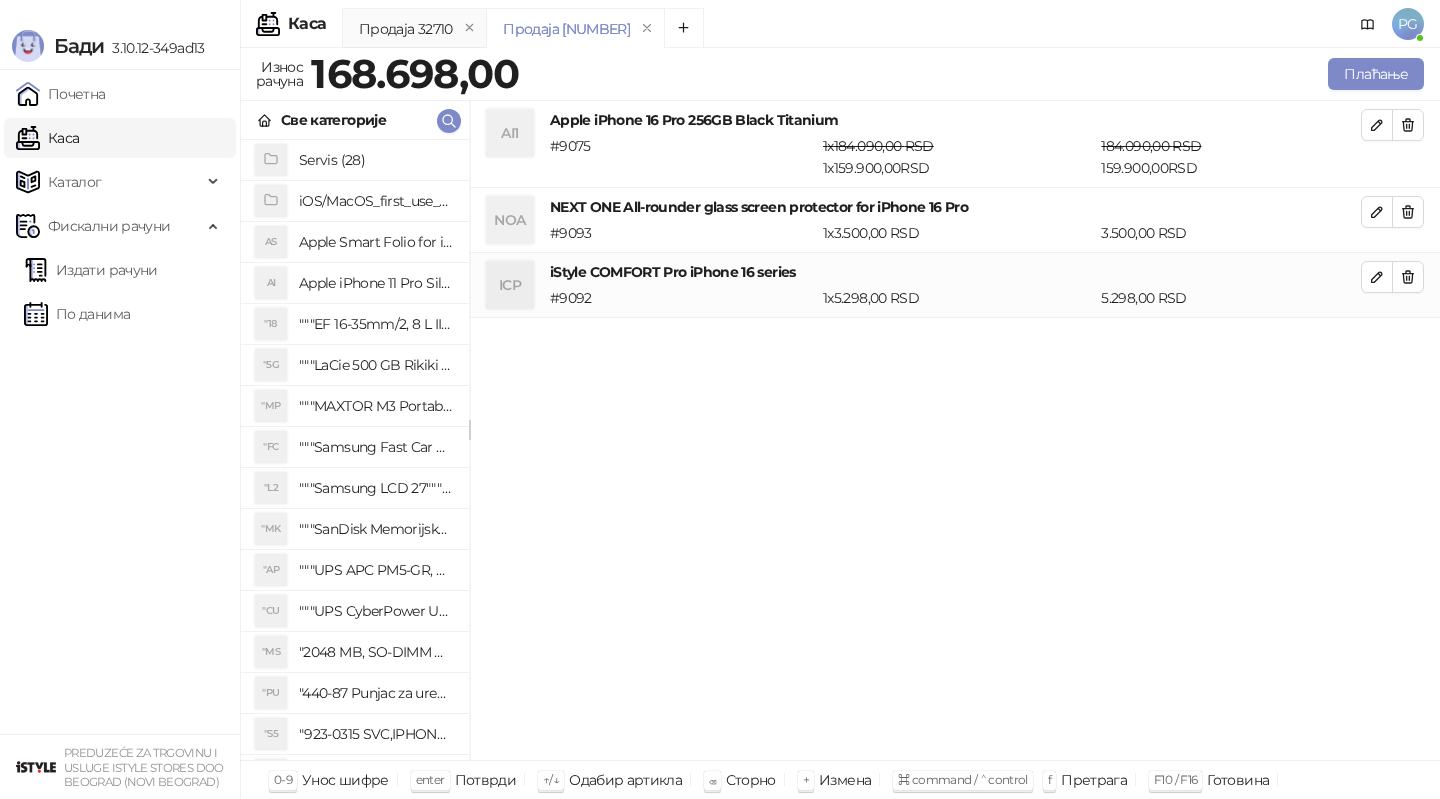 click at bounding box center (1377, 212) 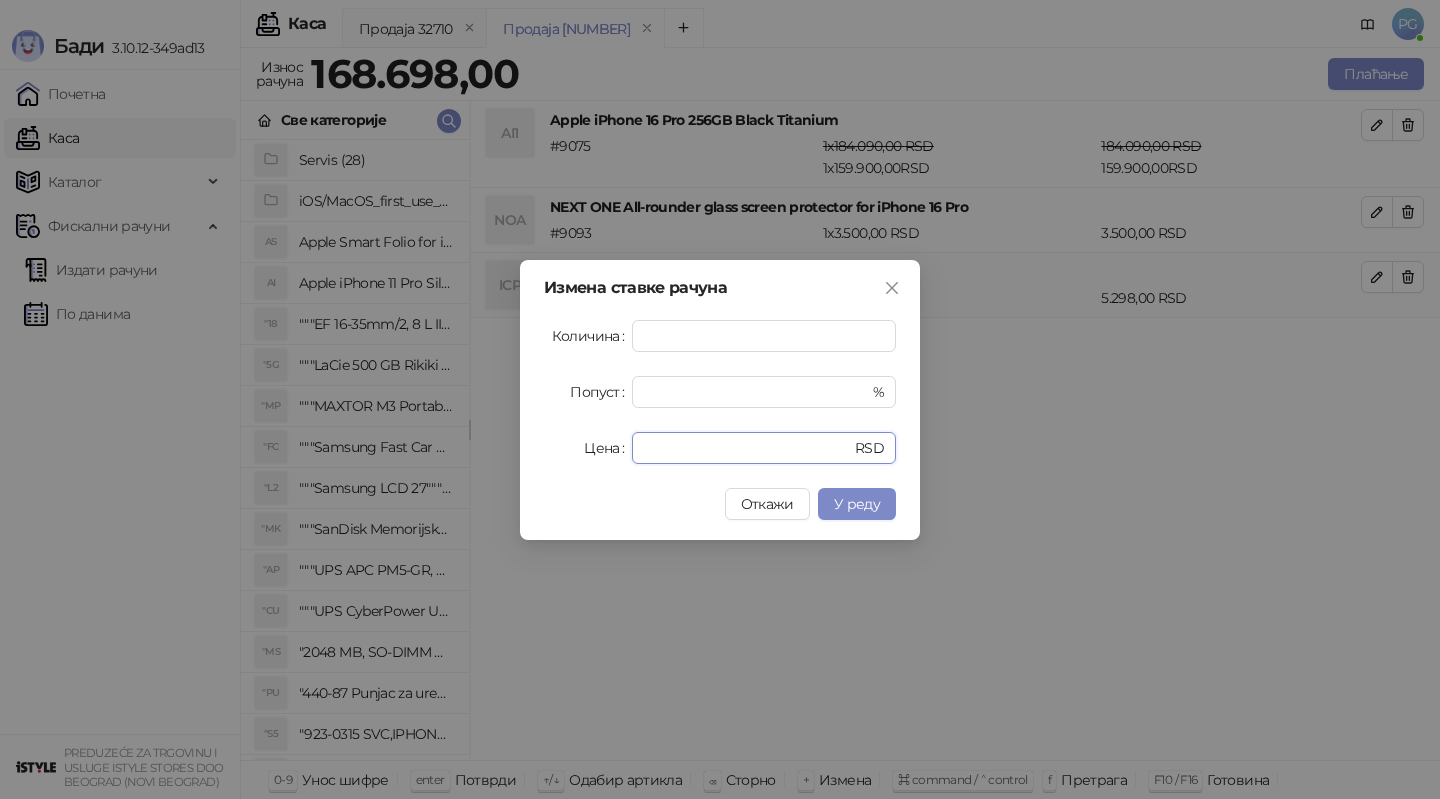 drag, startPoint x: 703, startPoint y: 439, endPoint x: 565, endPoint y: 439, distance: 138 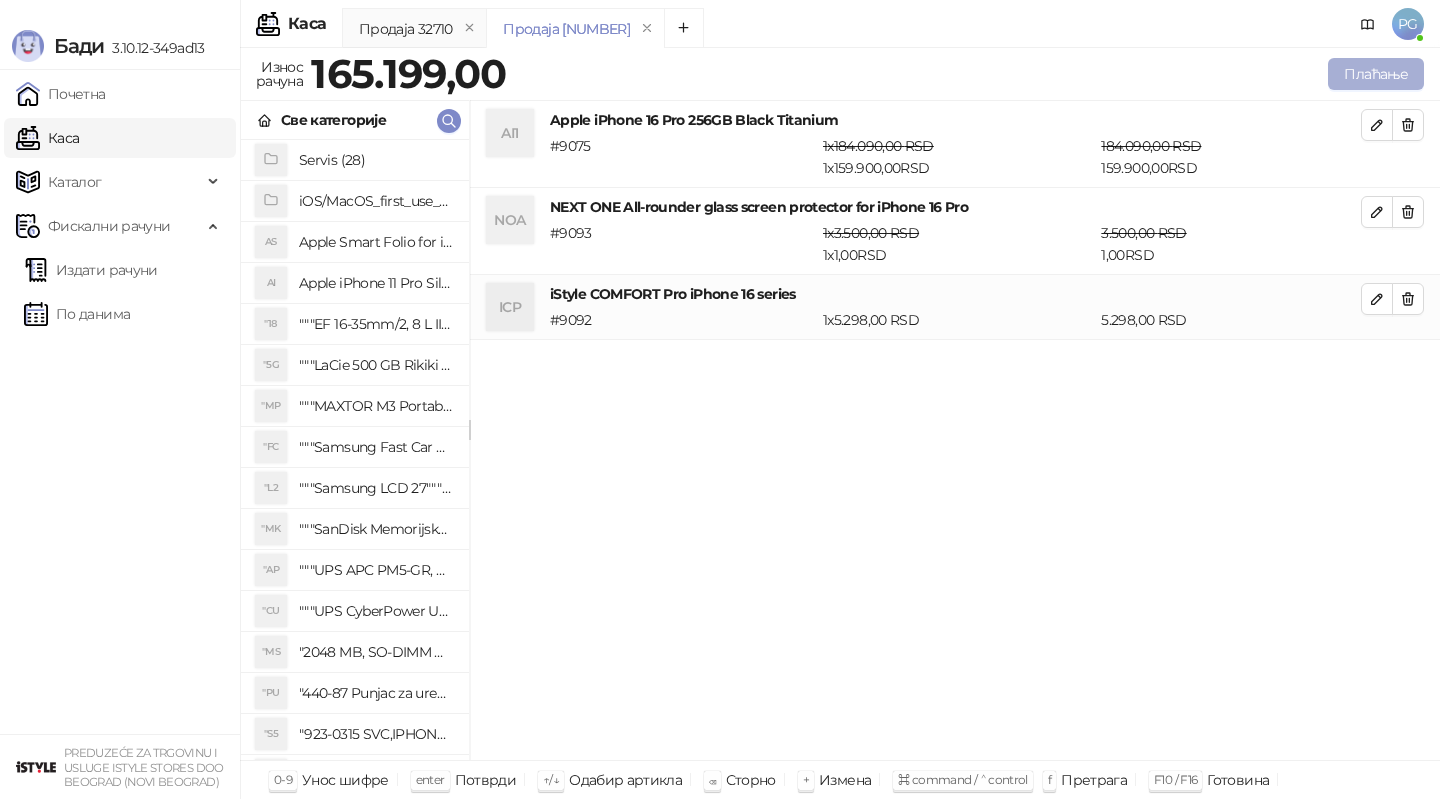 click on "Плаћање" at bounding box center [1376, 74] 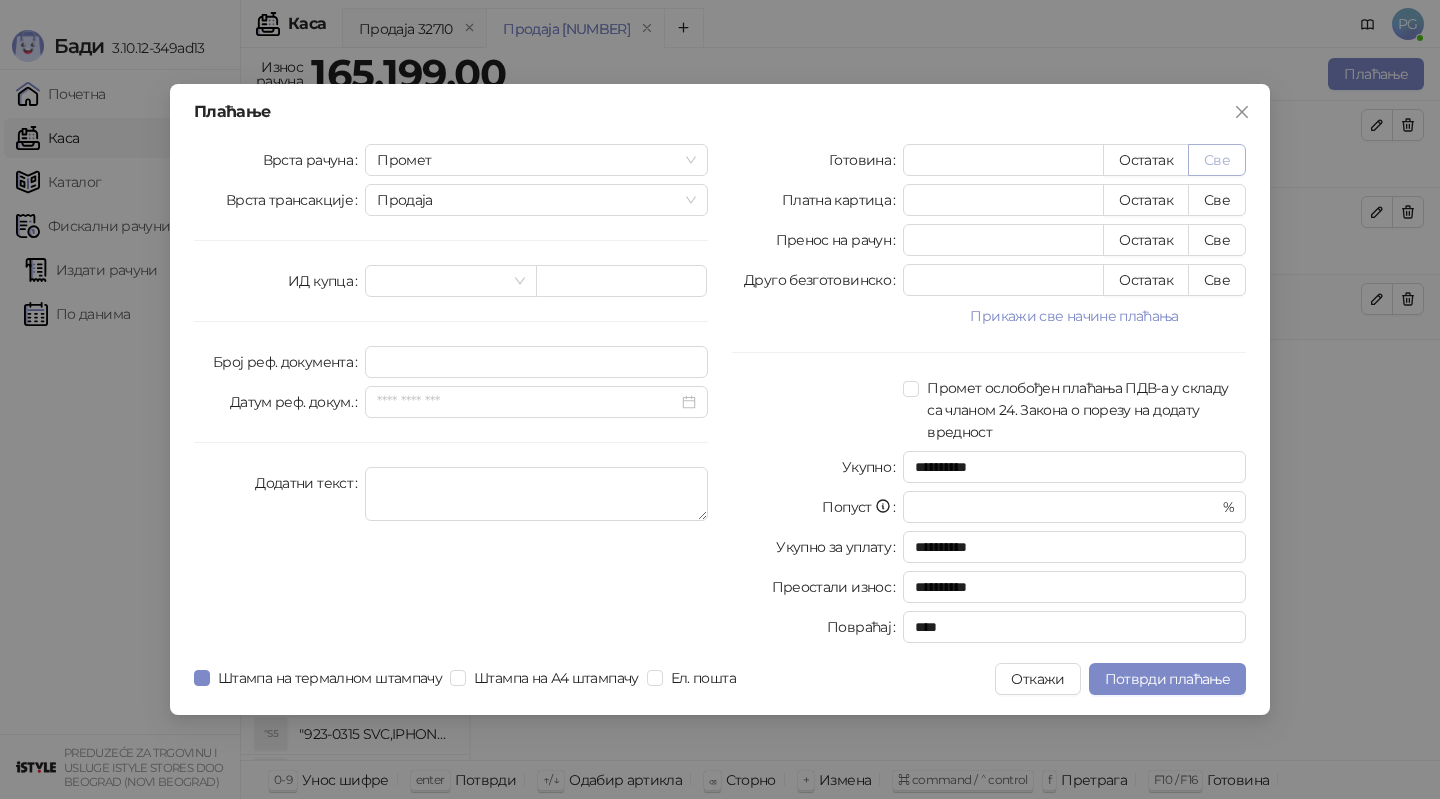 click on "Све" at bounding box center [1217, 160] 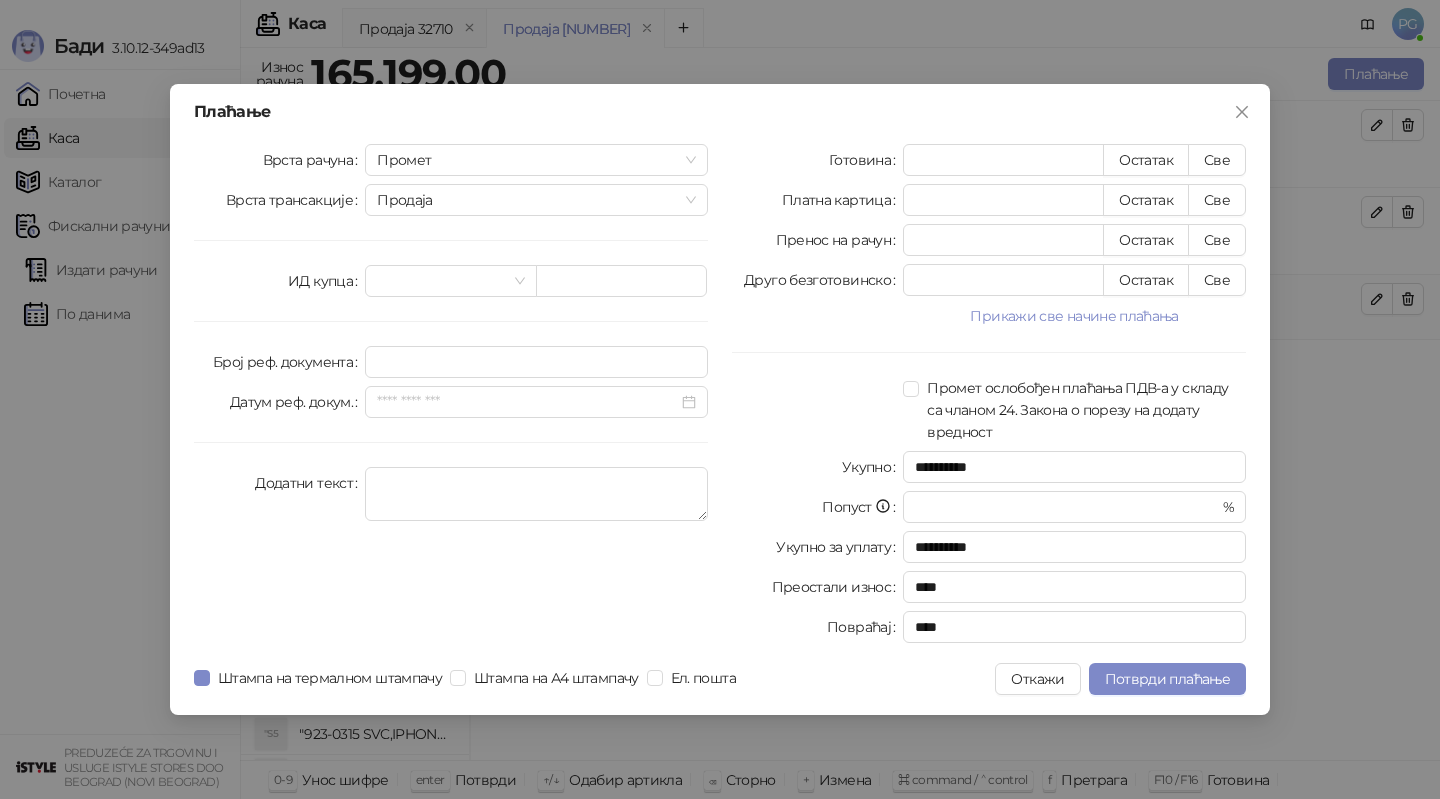 click on "**********" at bounding box center (720, 399) 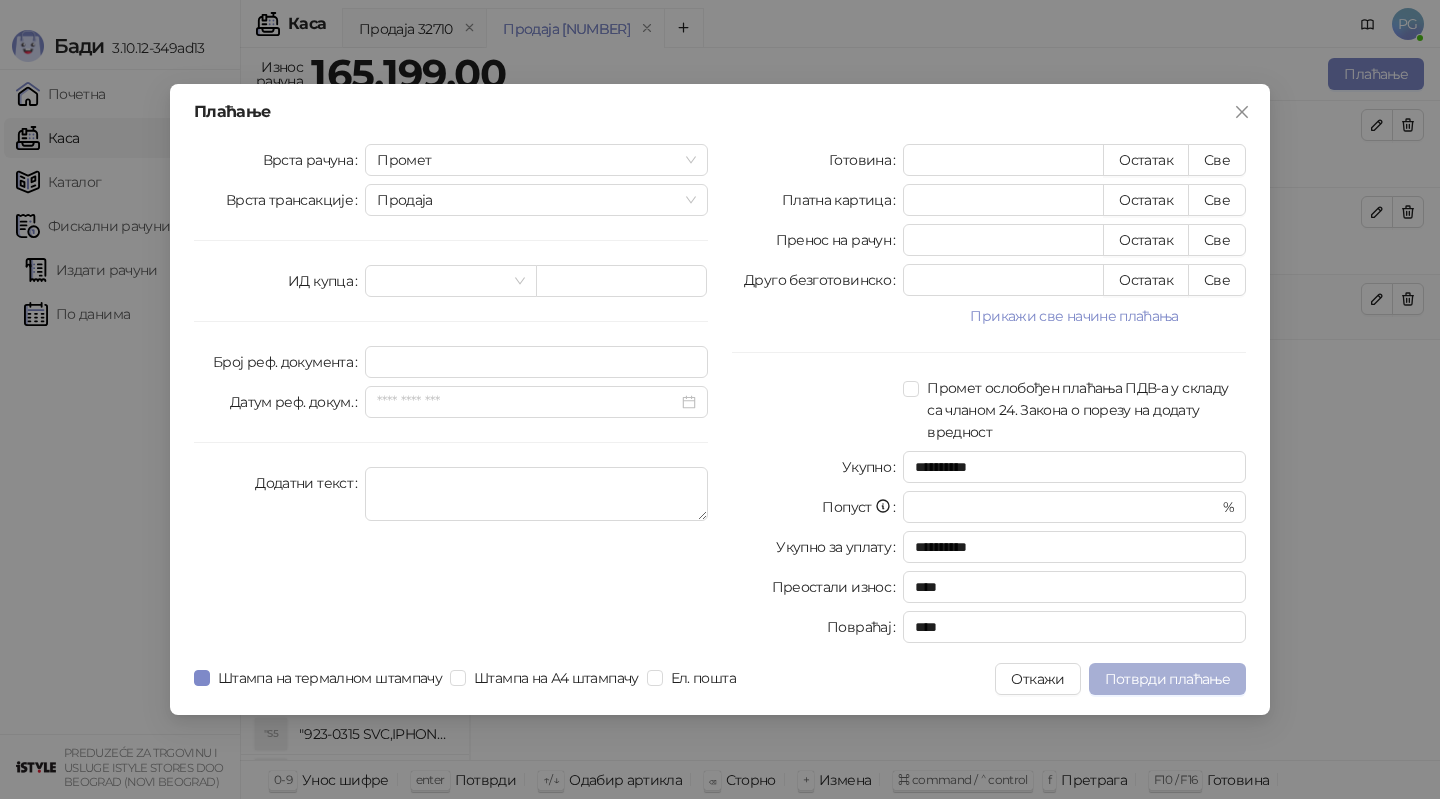 click on "Потврди плаћање" at bounding box center [1167, 679] 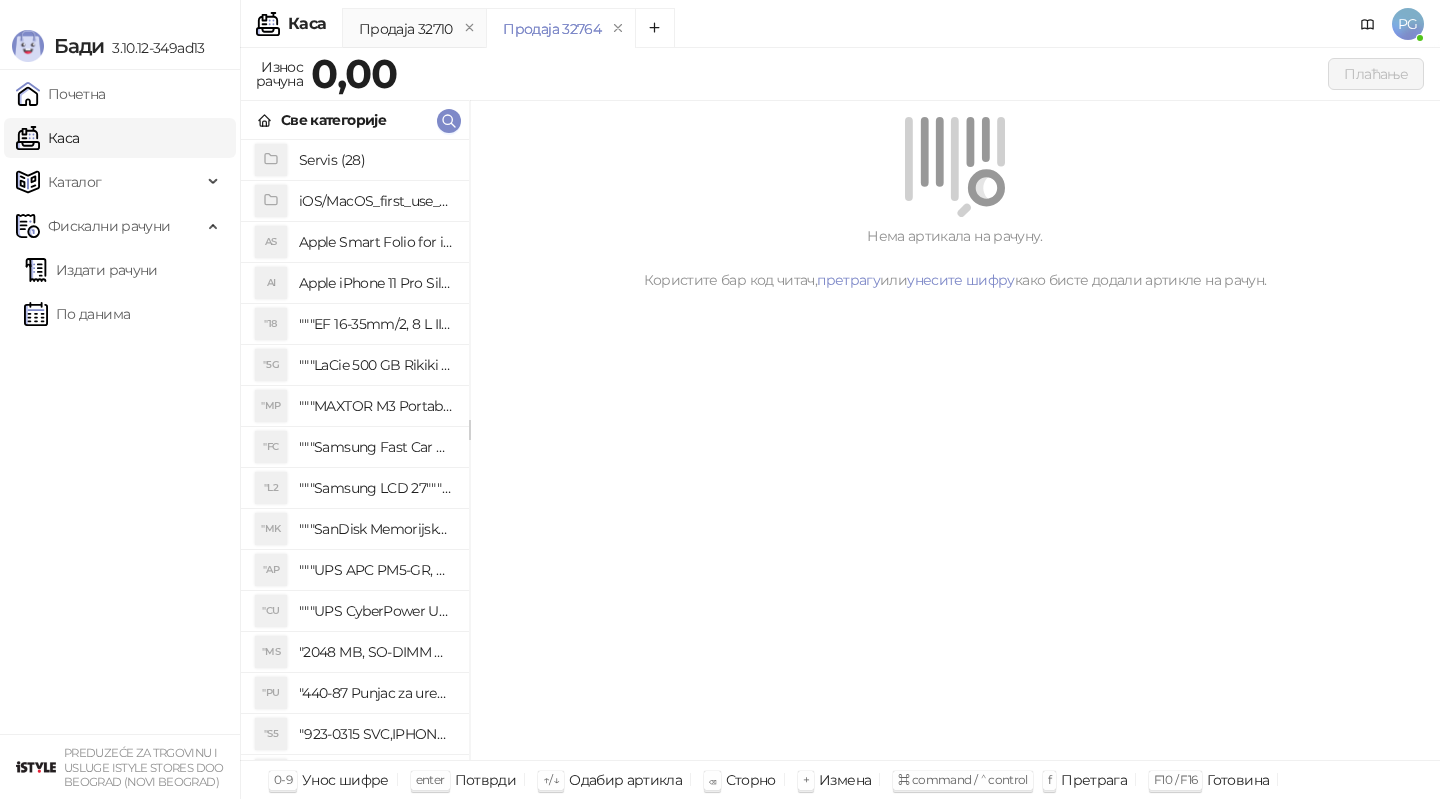 click on "Све категорије" at bounding box center (355, 120) 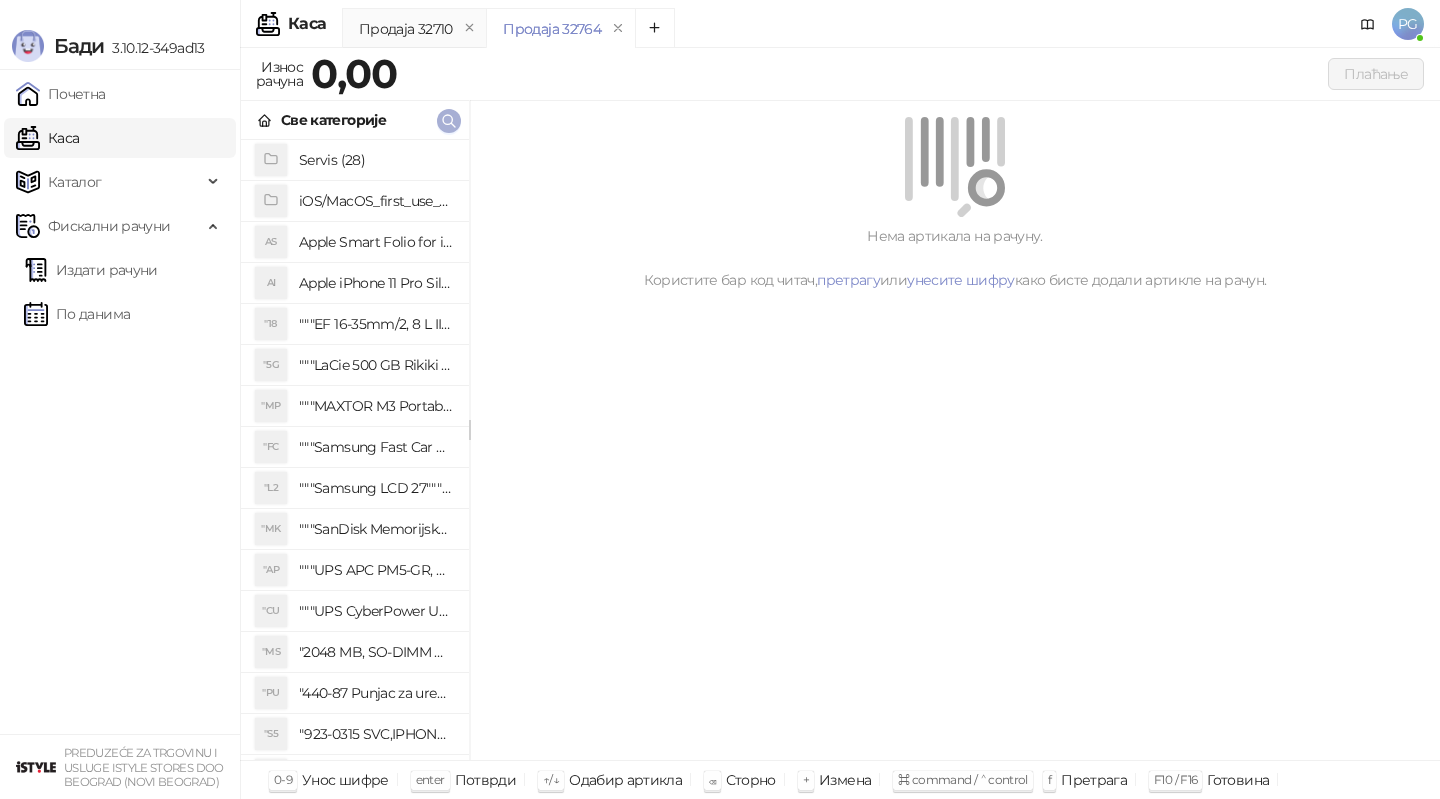 click 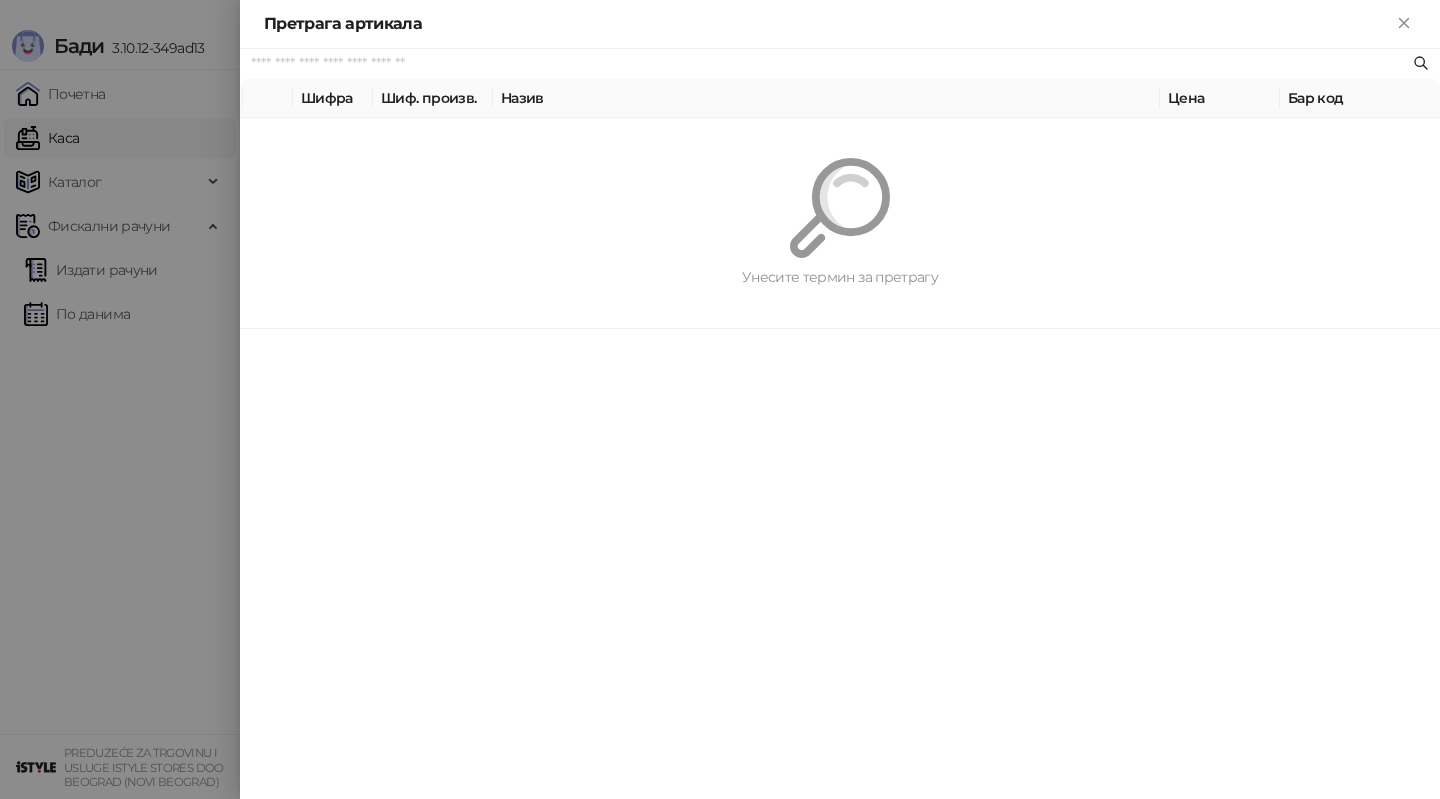 paste on "*******" 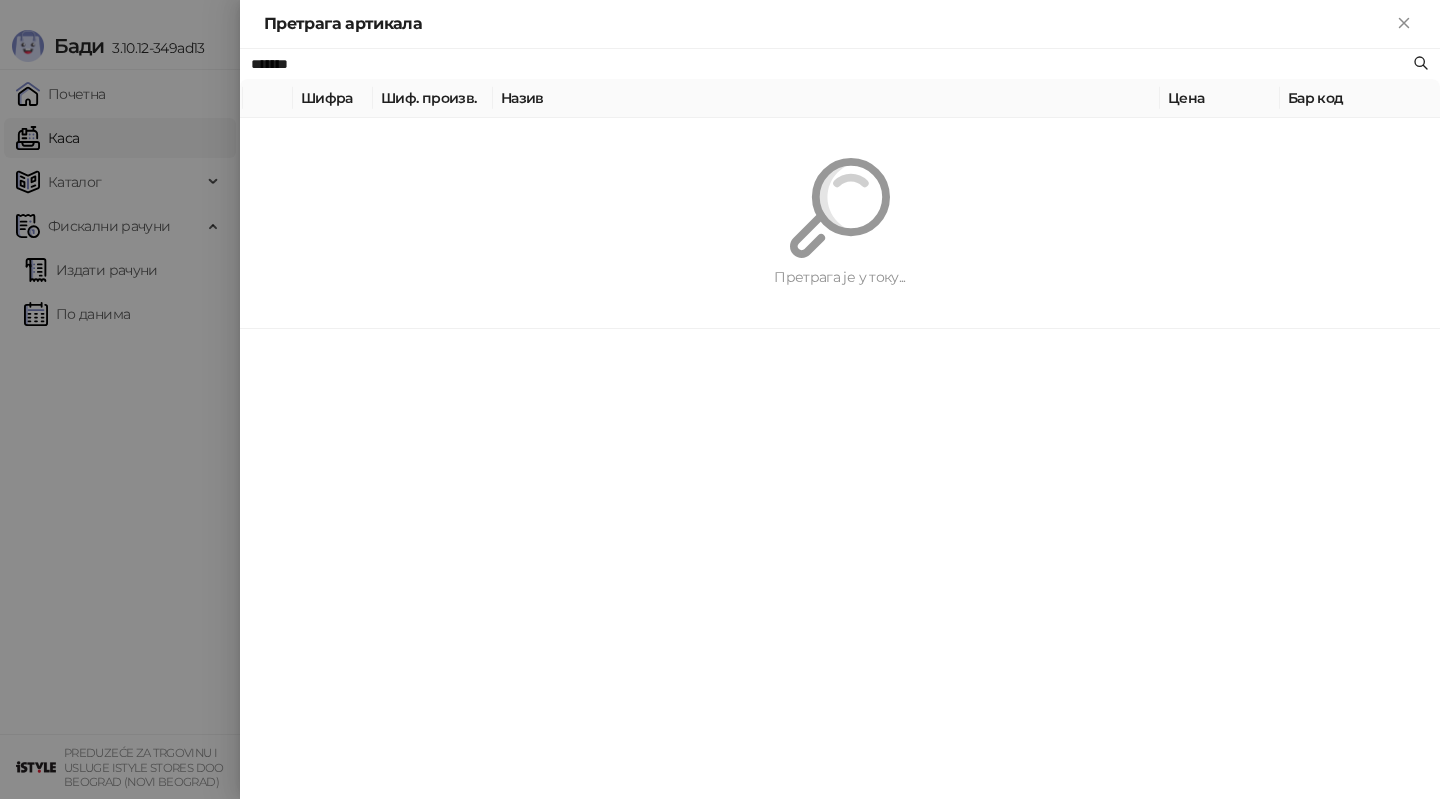 type on "*******" 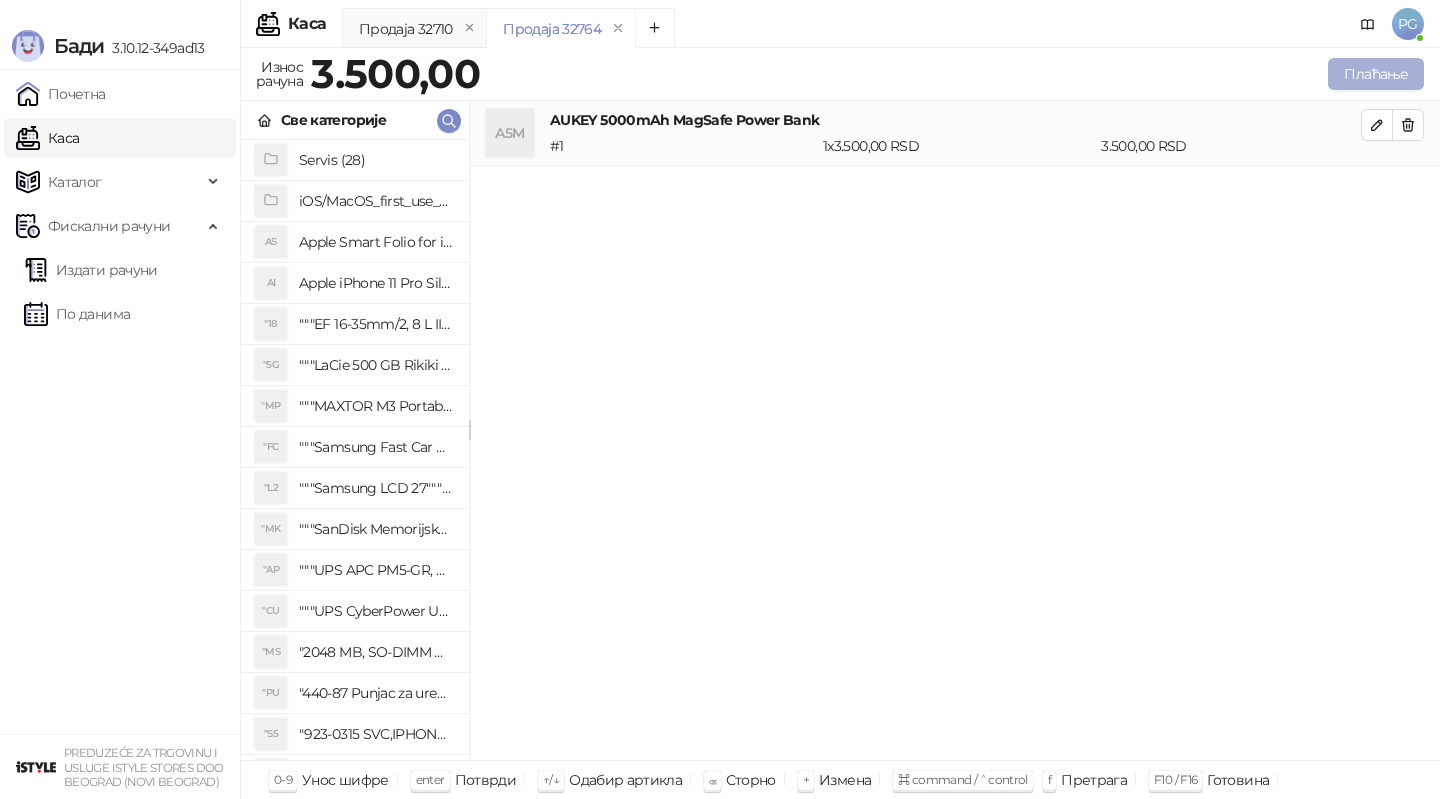 click on "Плаћање" at bounding box center [1376, 74] 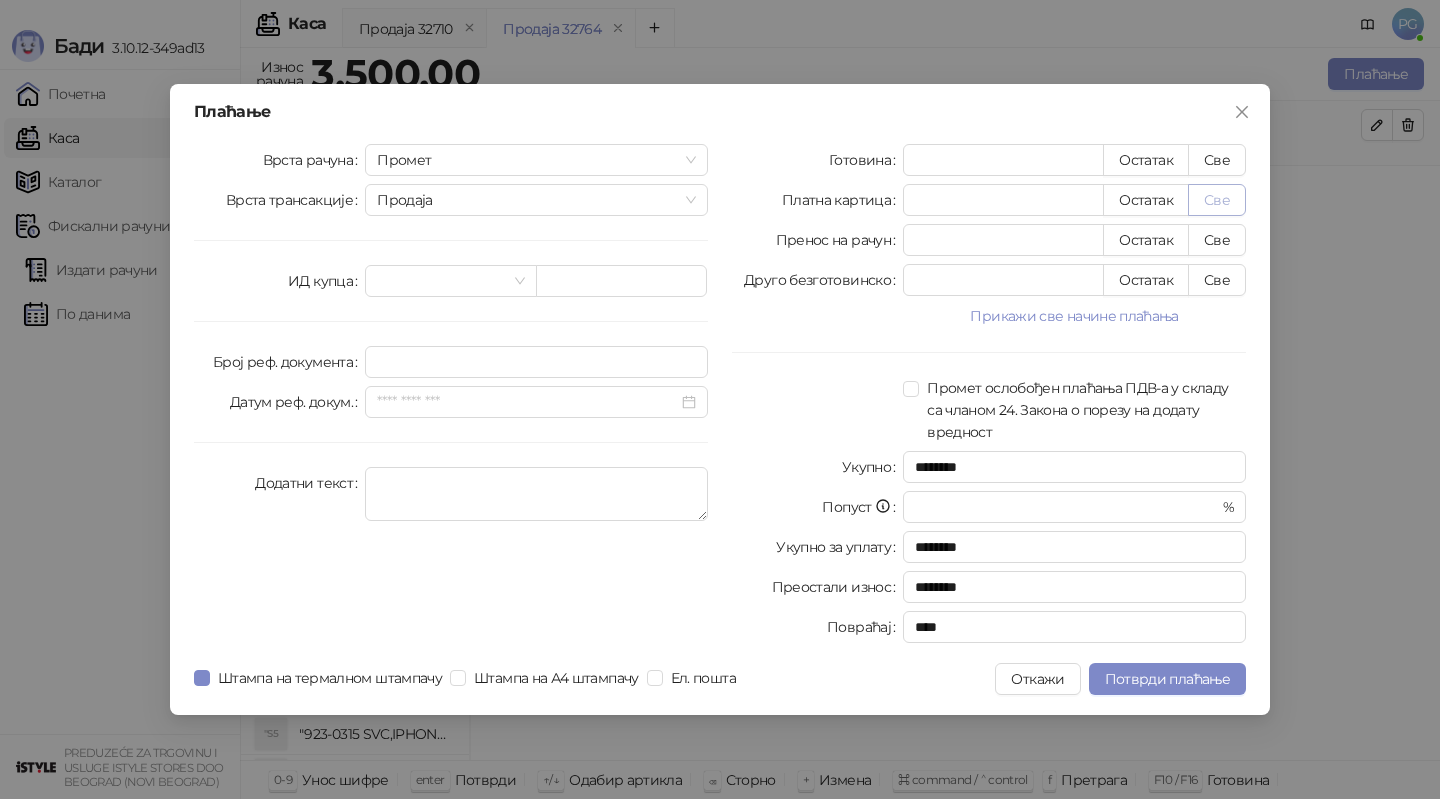 click on "Све" at bounding box center [1217, 200] 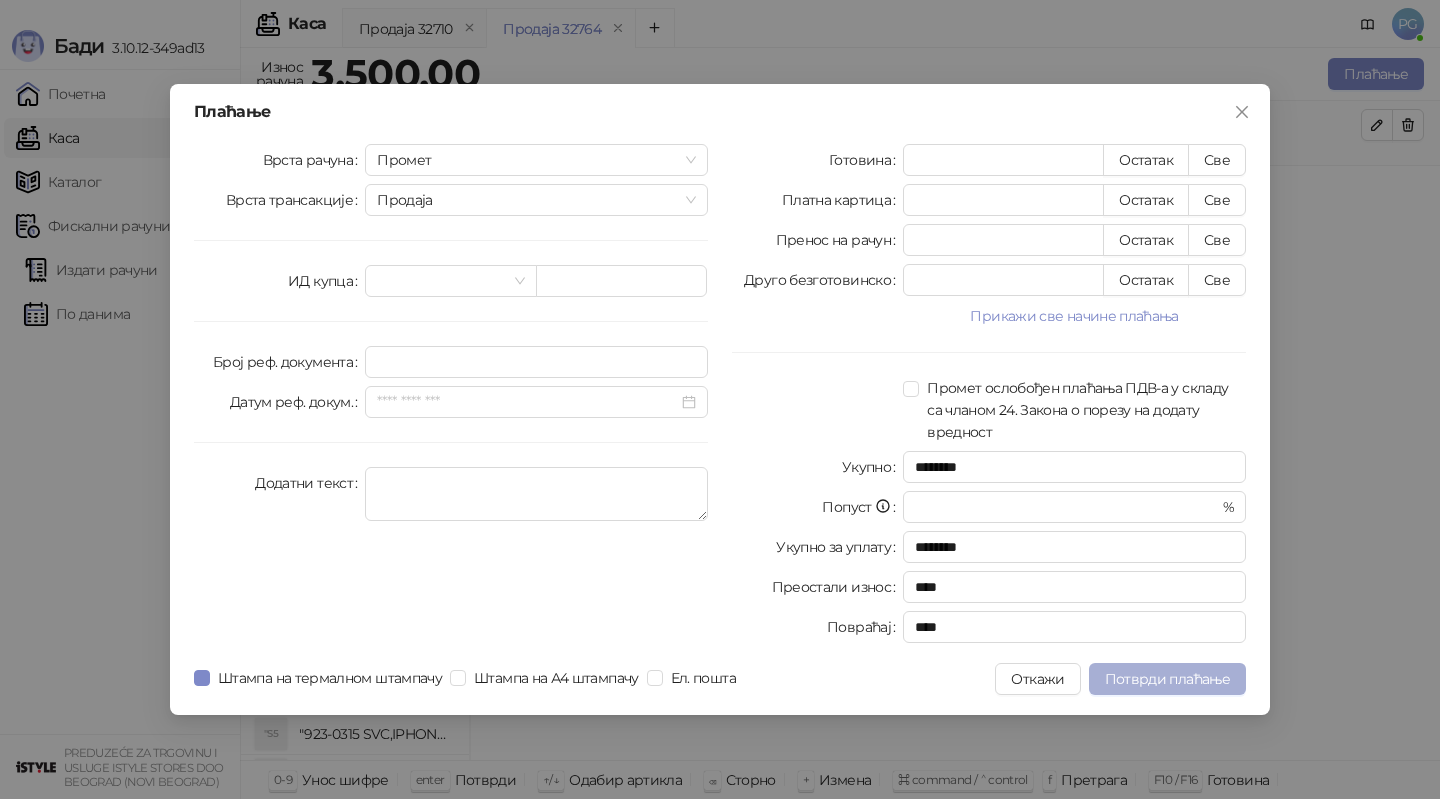 click on "Потврди плаћање" at bounding box center [1167, 679] 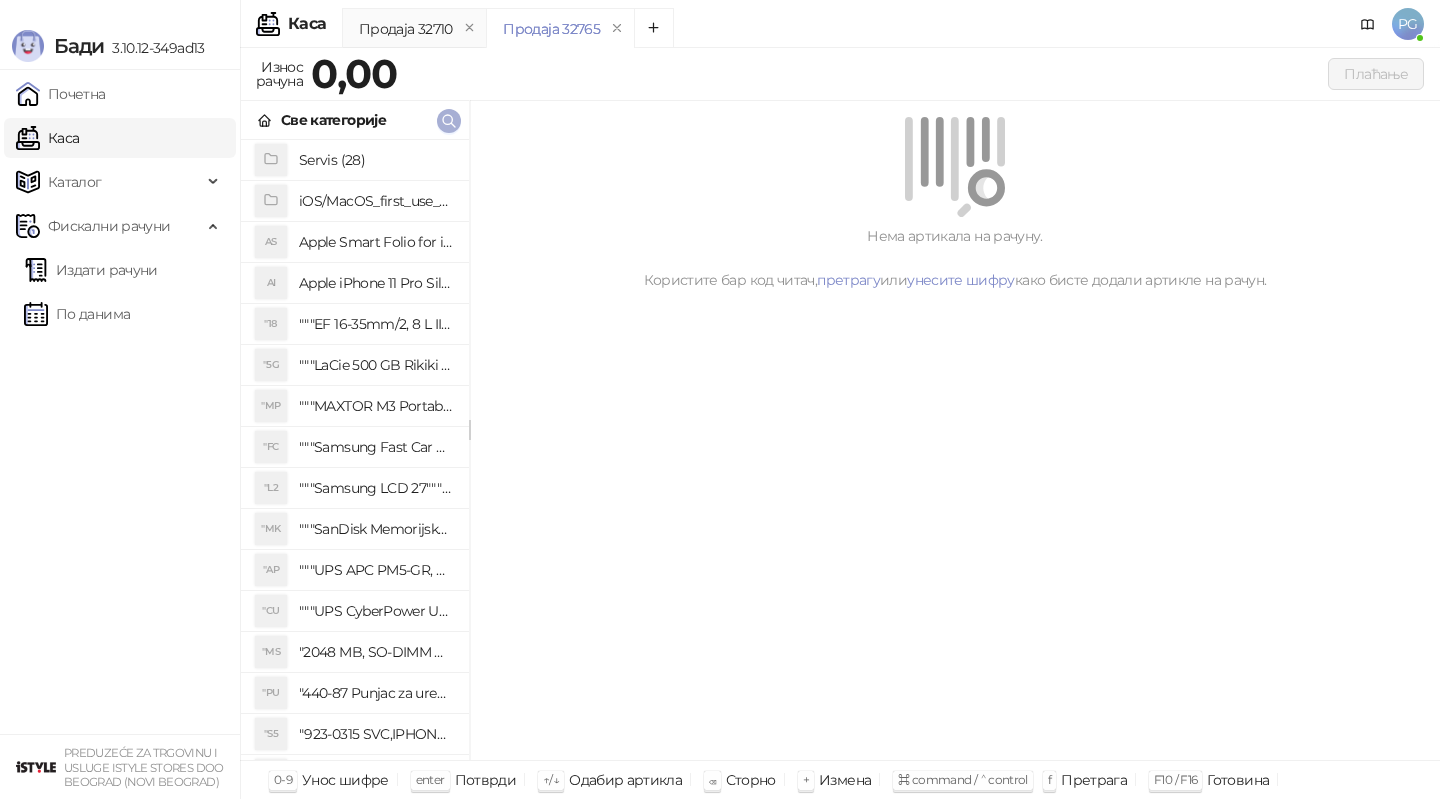 click 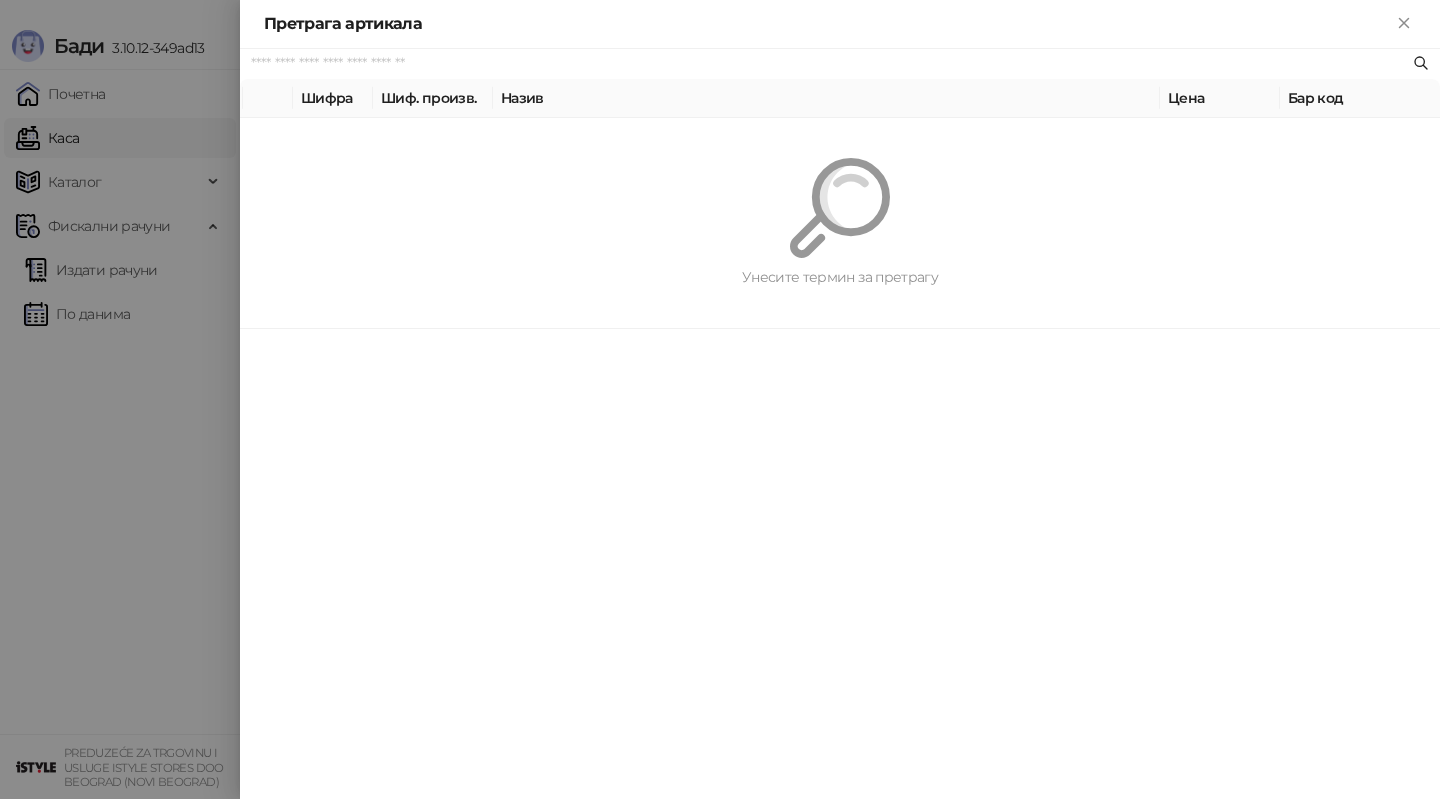 paste on "*********" 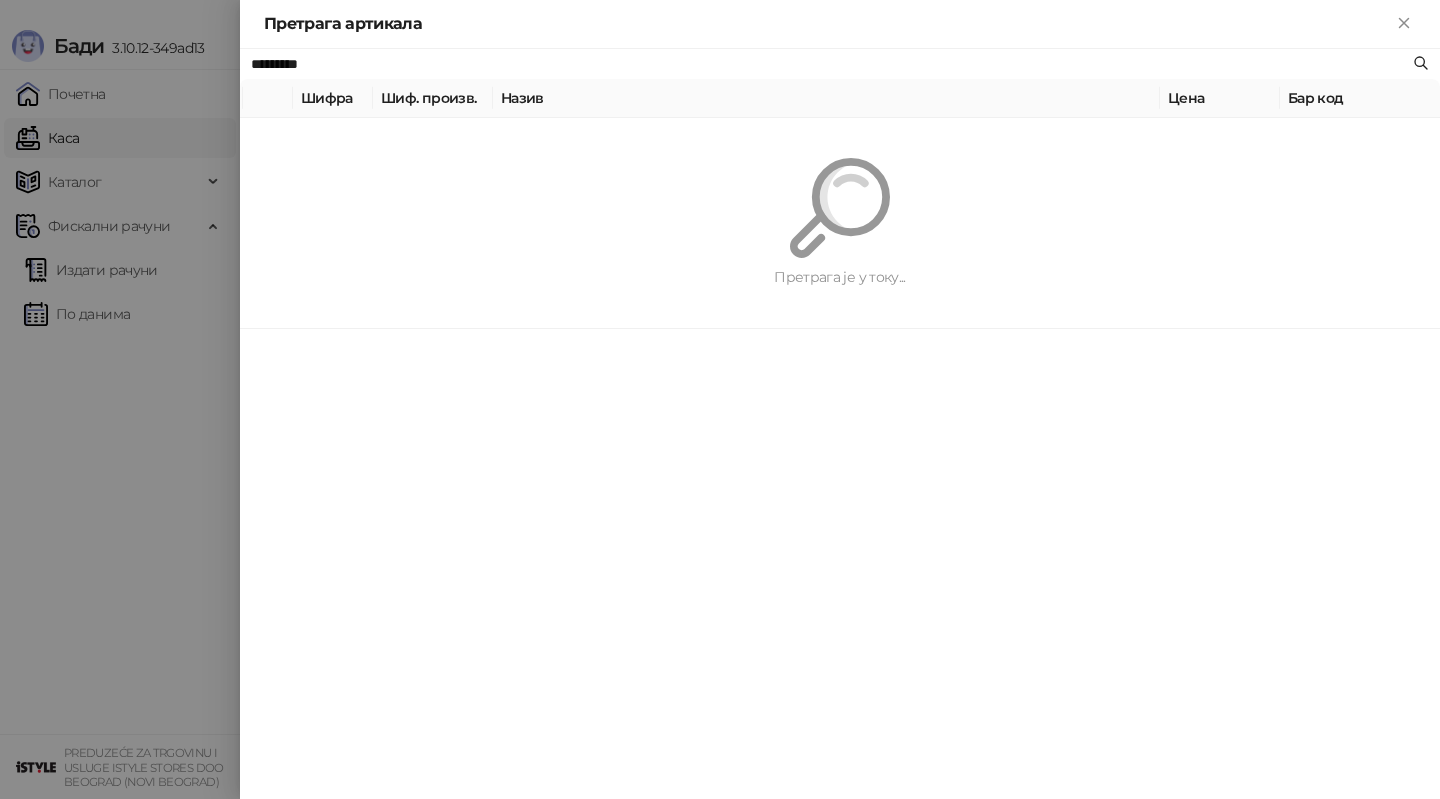 type on "*********" 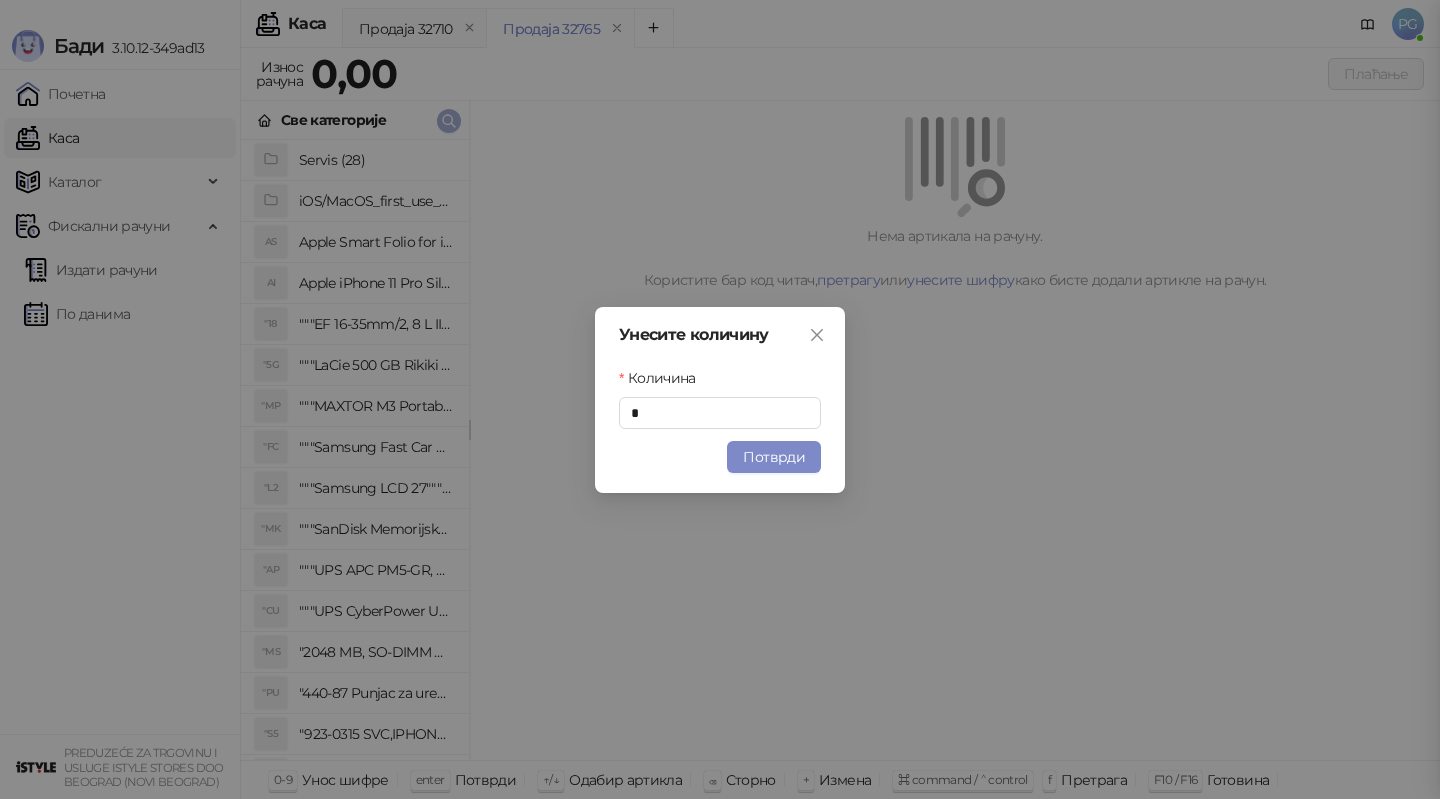 type 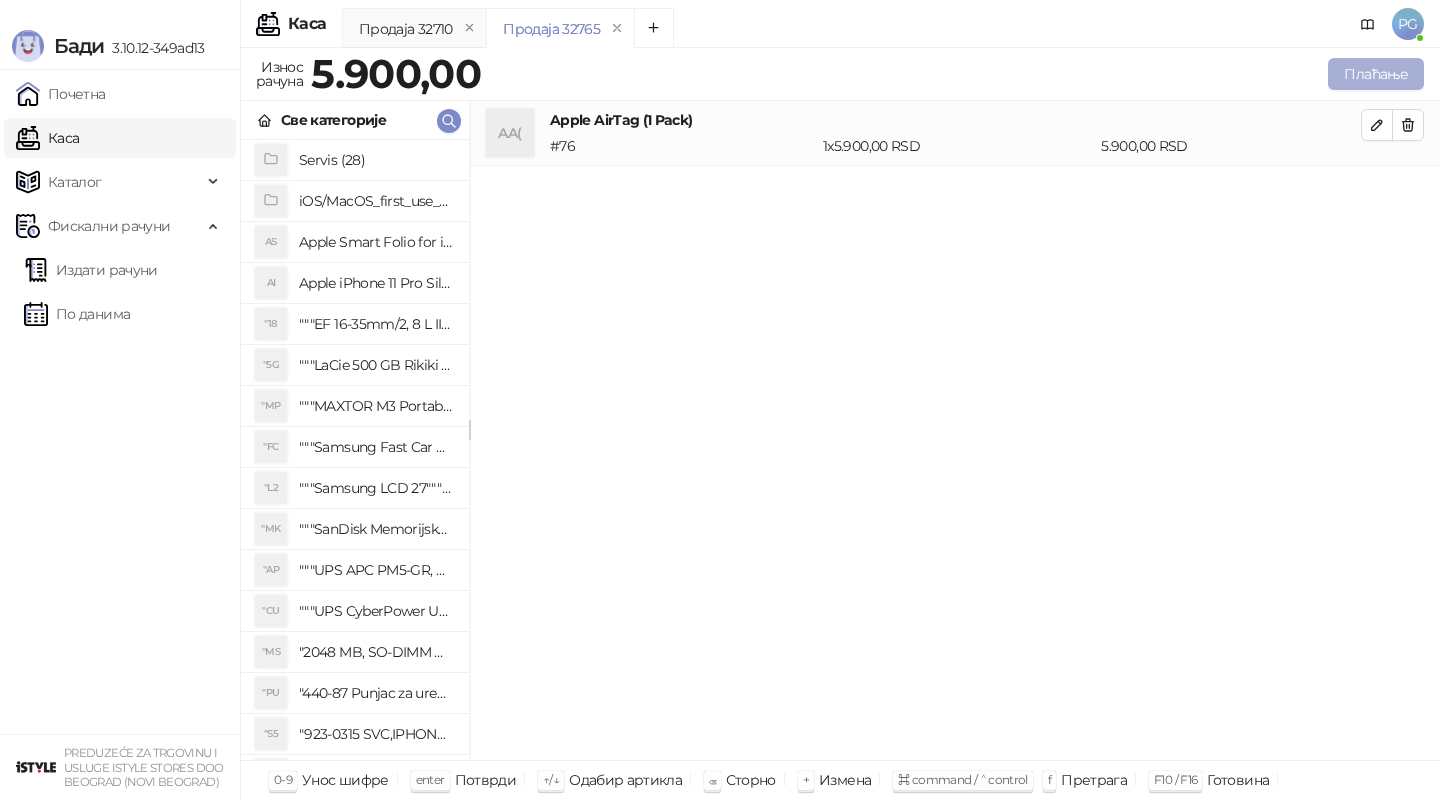 click on "Плаћање" at bounding box center (1376, 74) 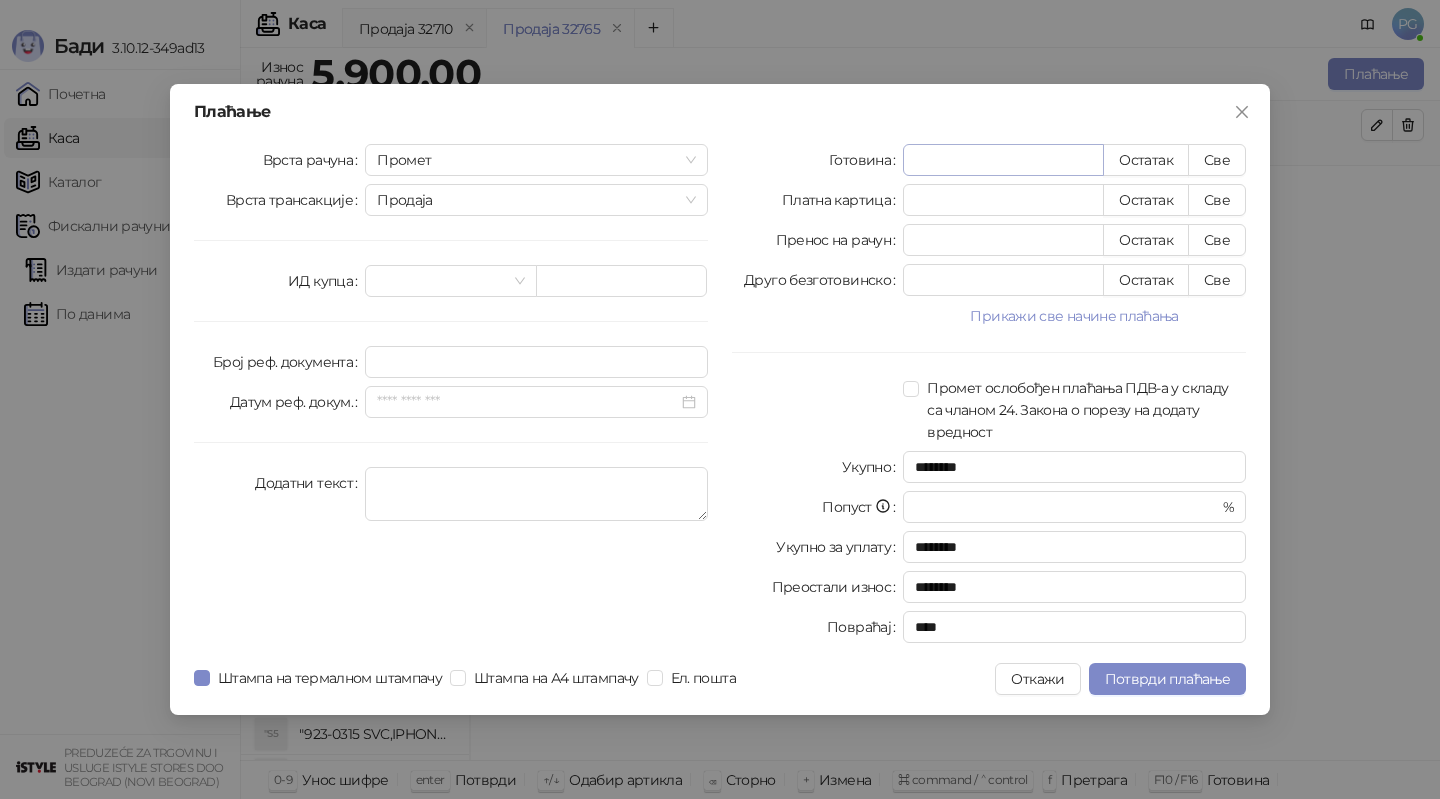 type on "*" 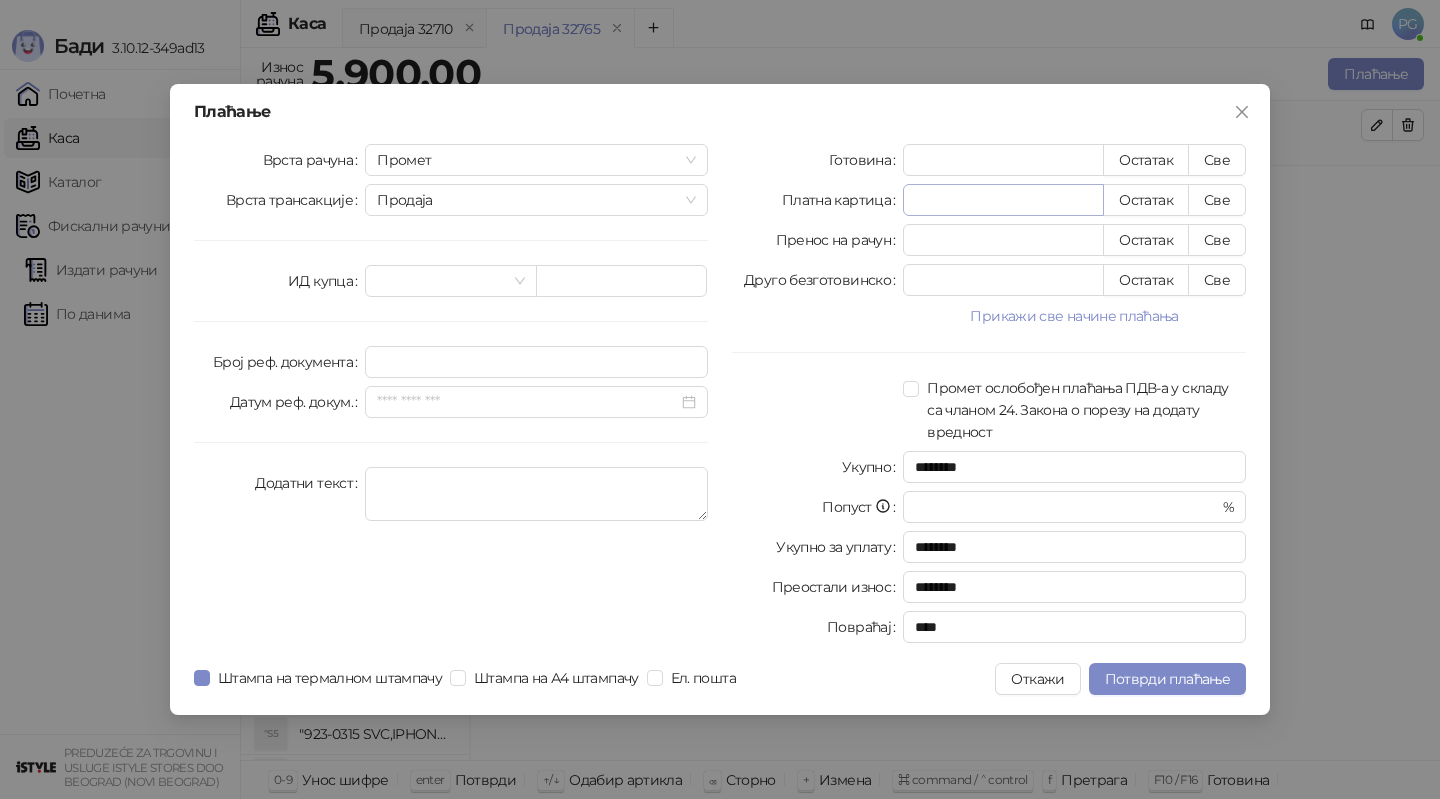 type on "****" 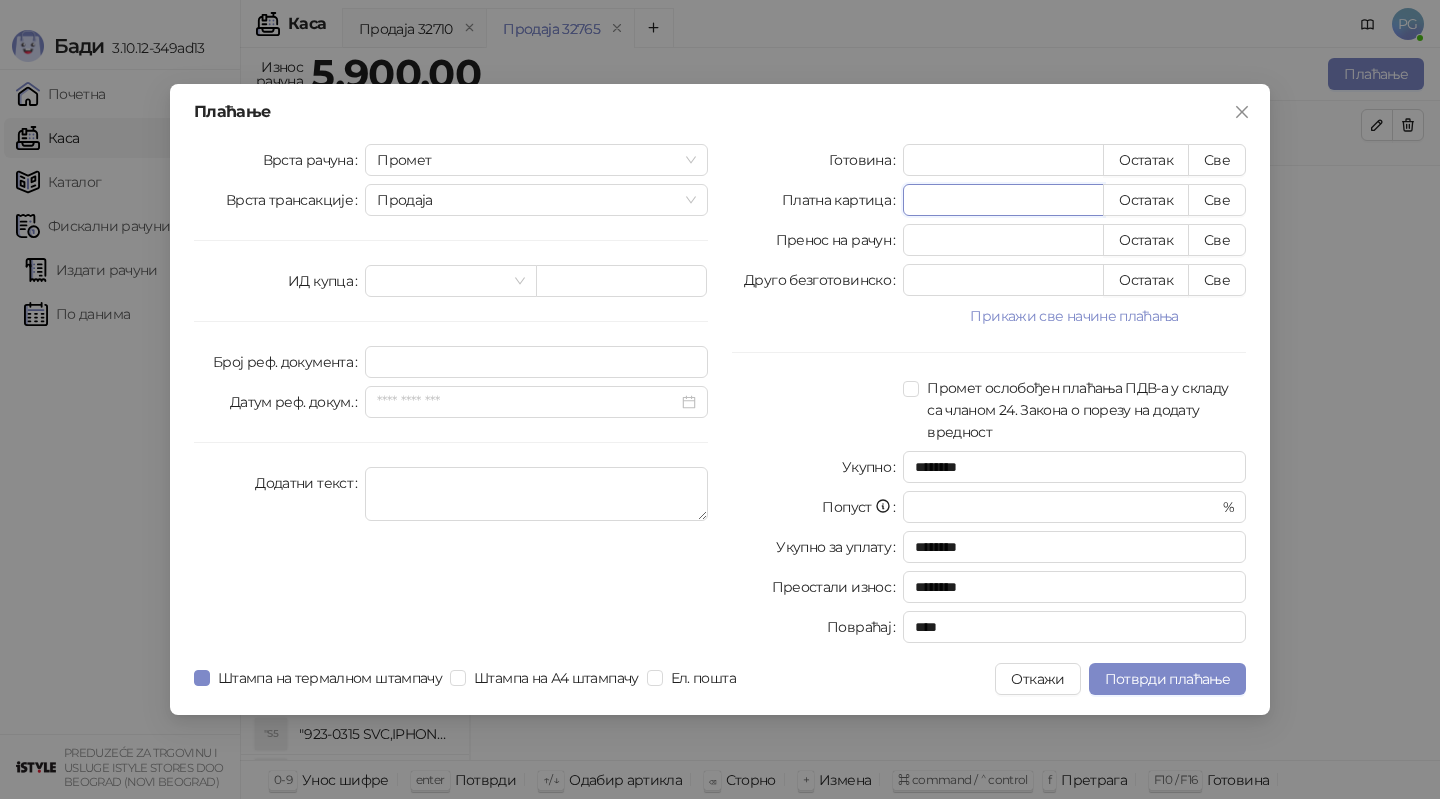 drag, startPoint x: 987, startPoint y: 187, endPoint x: 840, endPoint y: 187, distance: 147 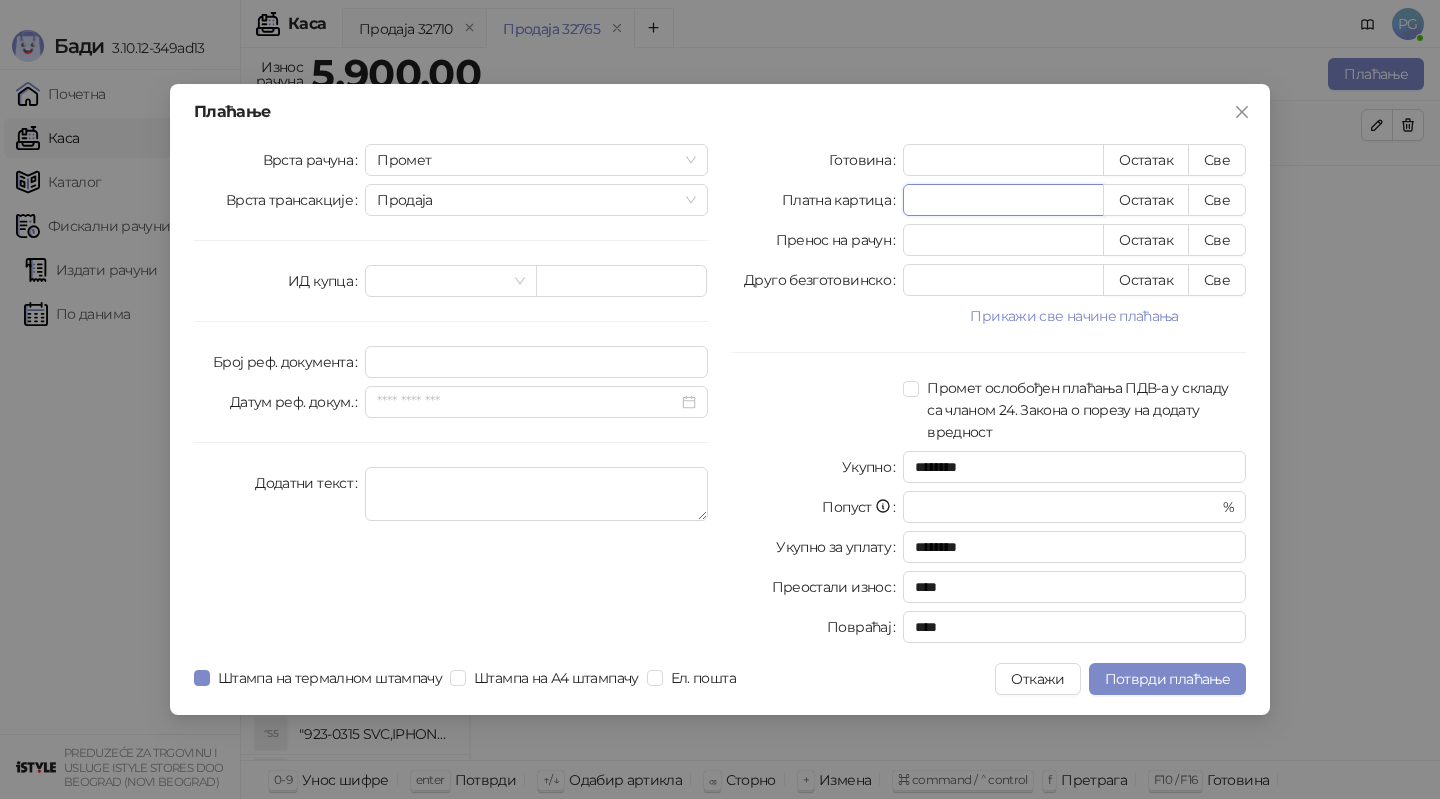 type on "****" 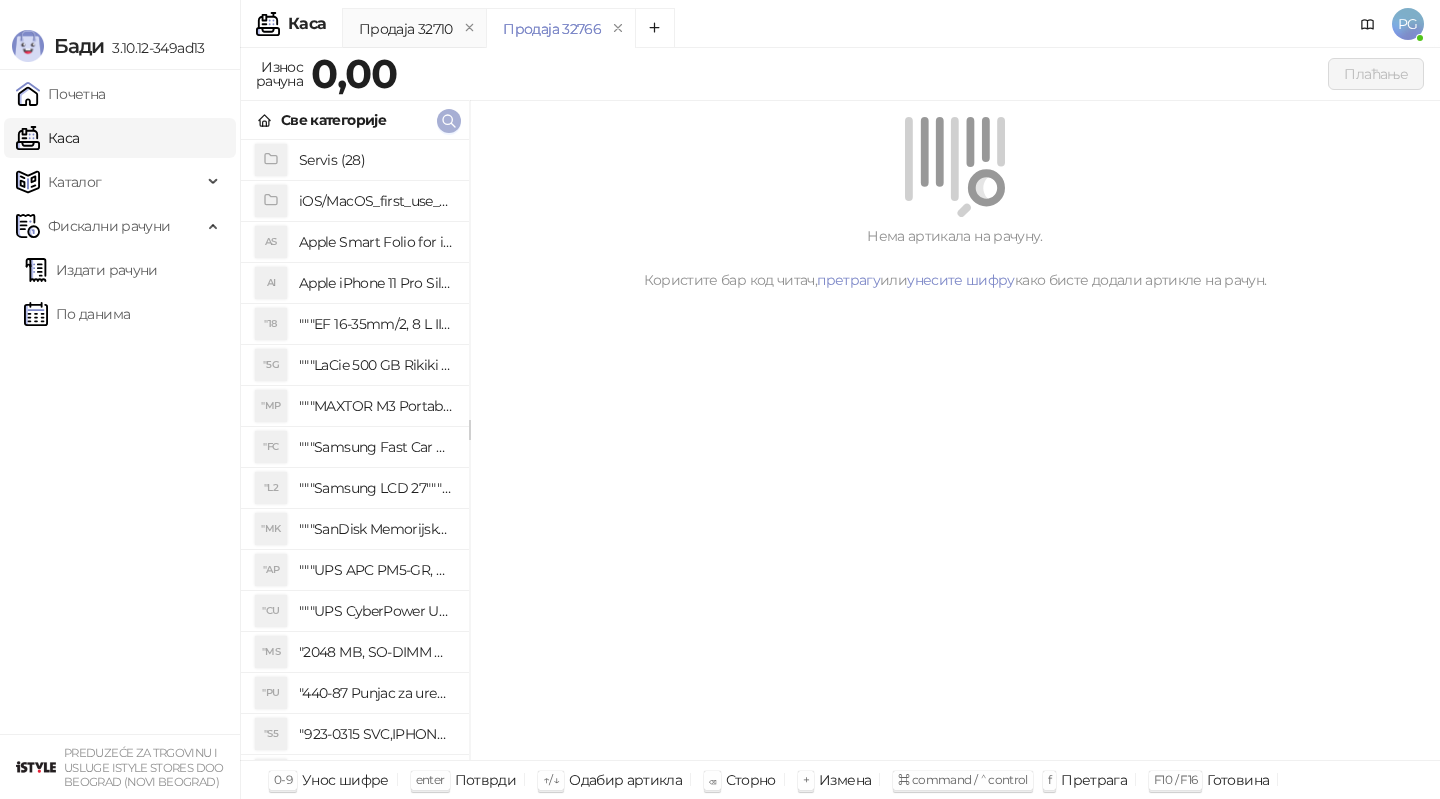 click 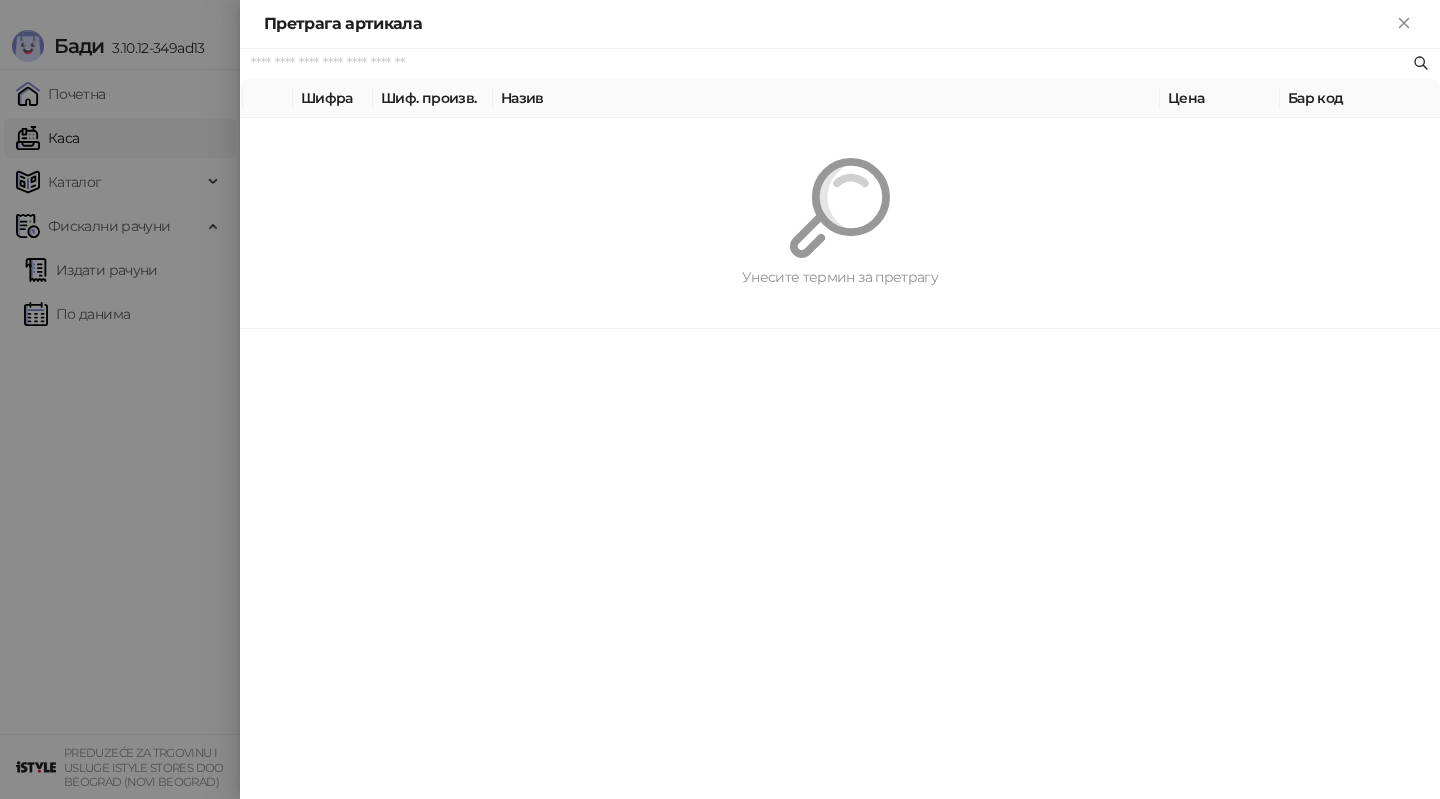 paste on "********" 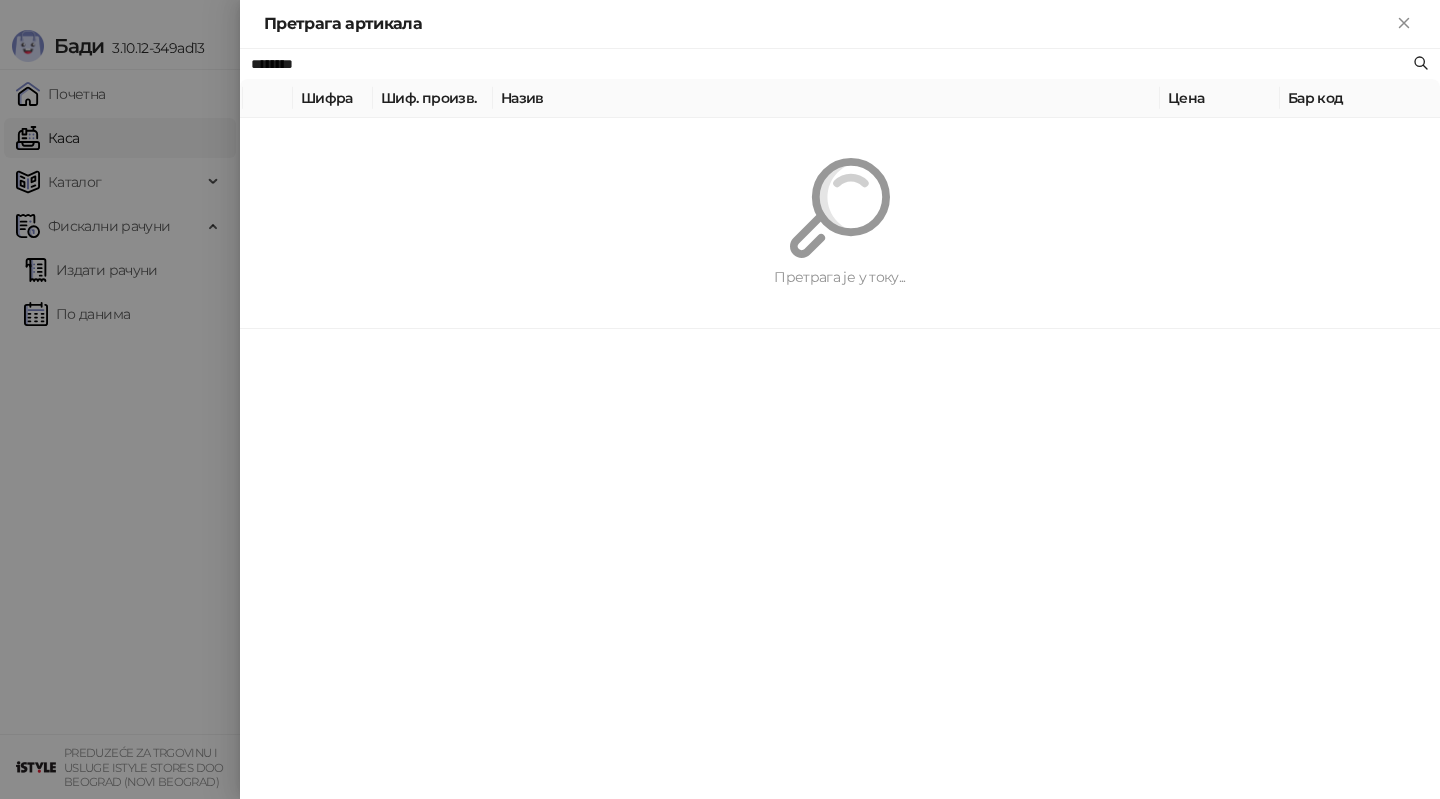 type on "********" 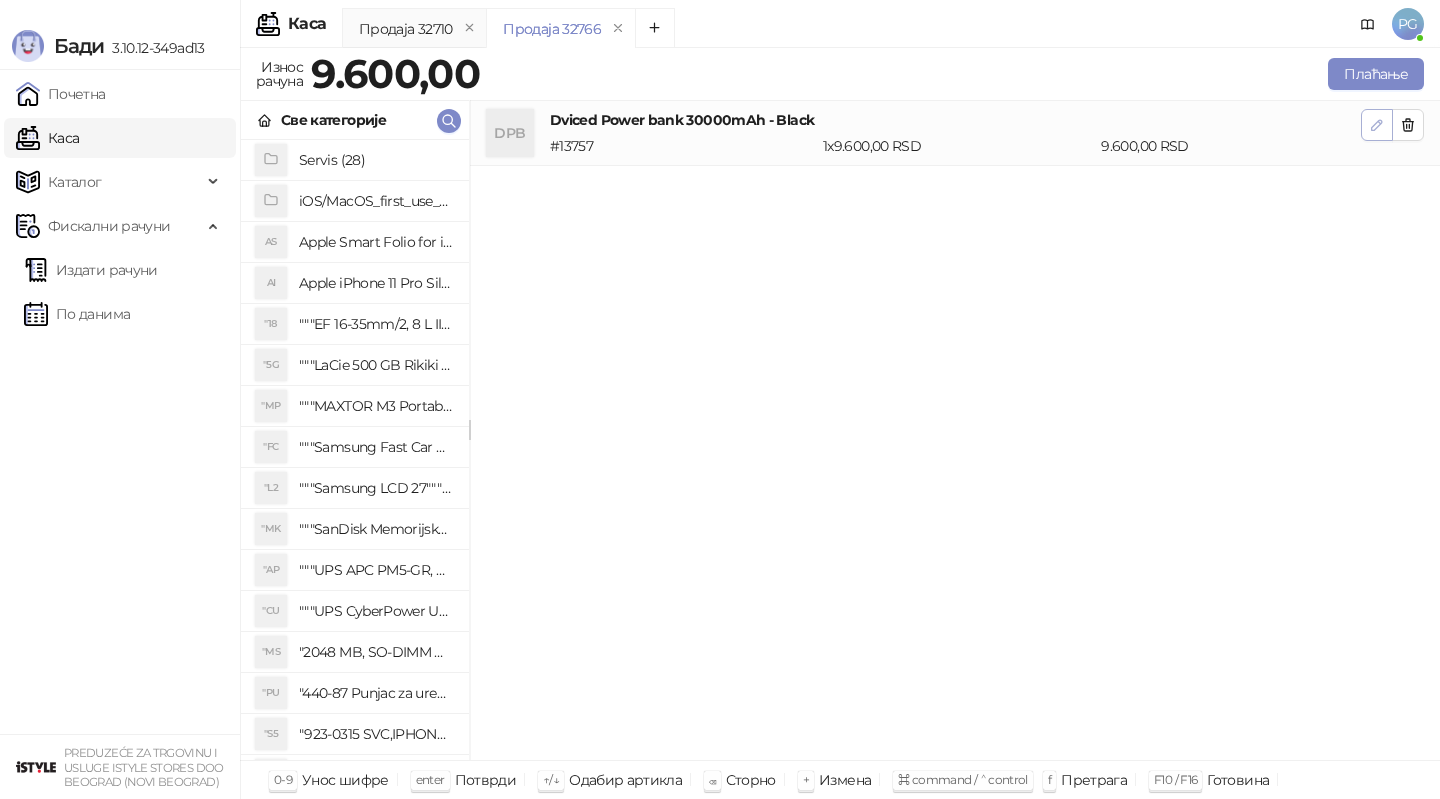 click 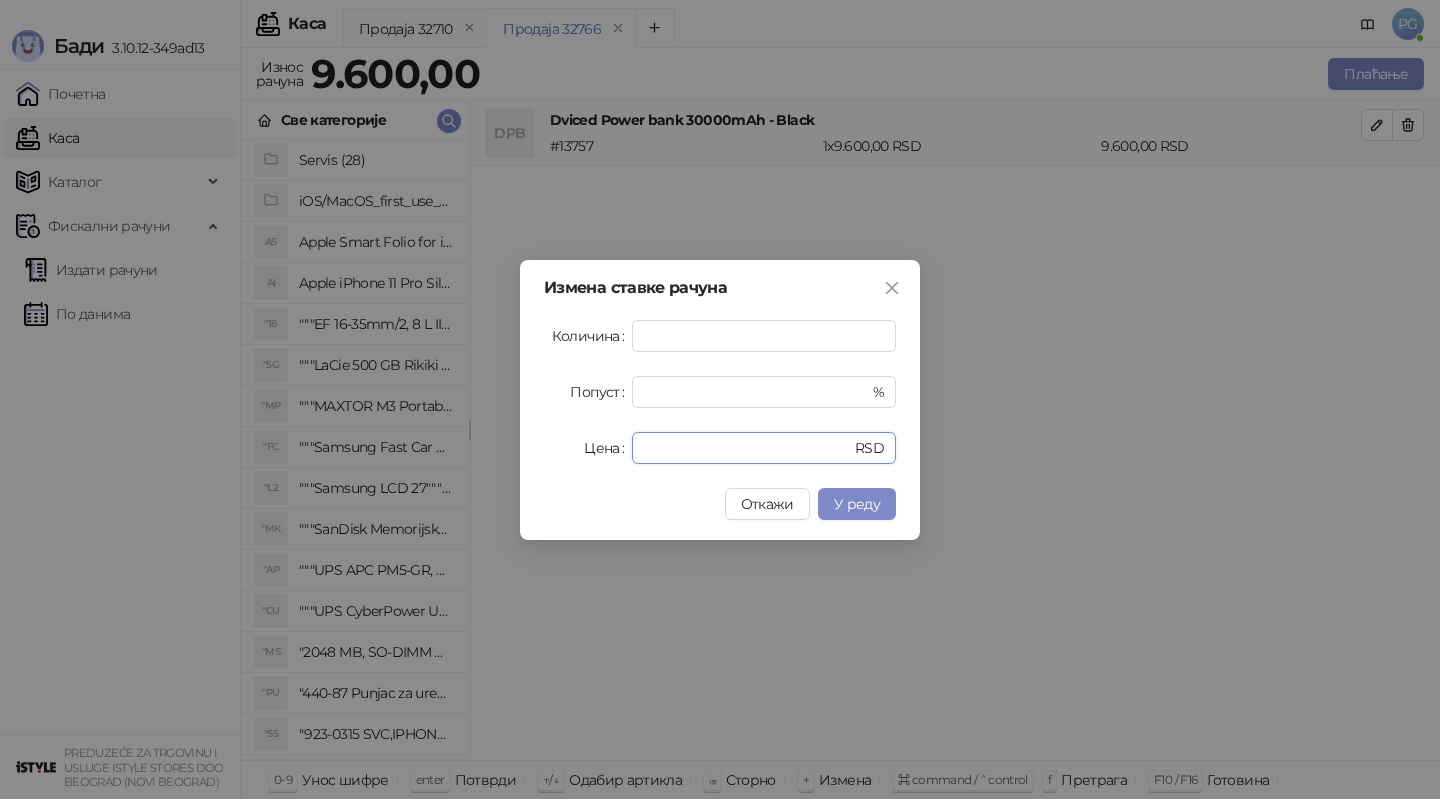drag, startPoint x: 688, startPoint y: 433, endPoint x: 515, endPoint y: 480, distance: 179.27075 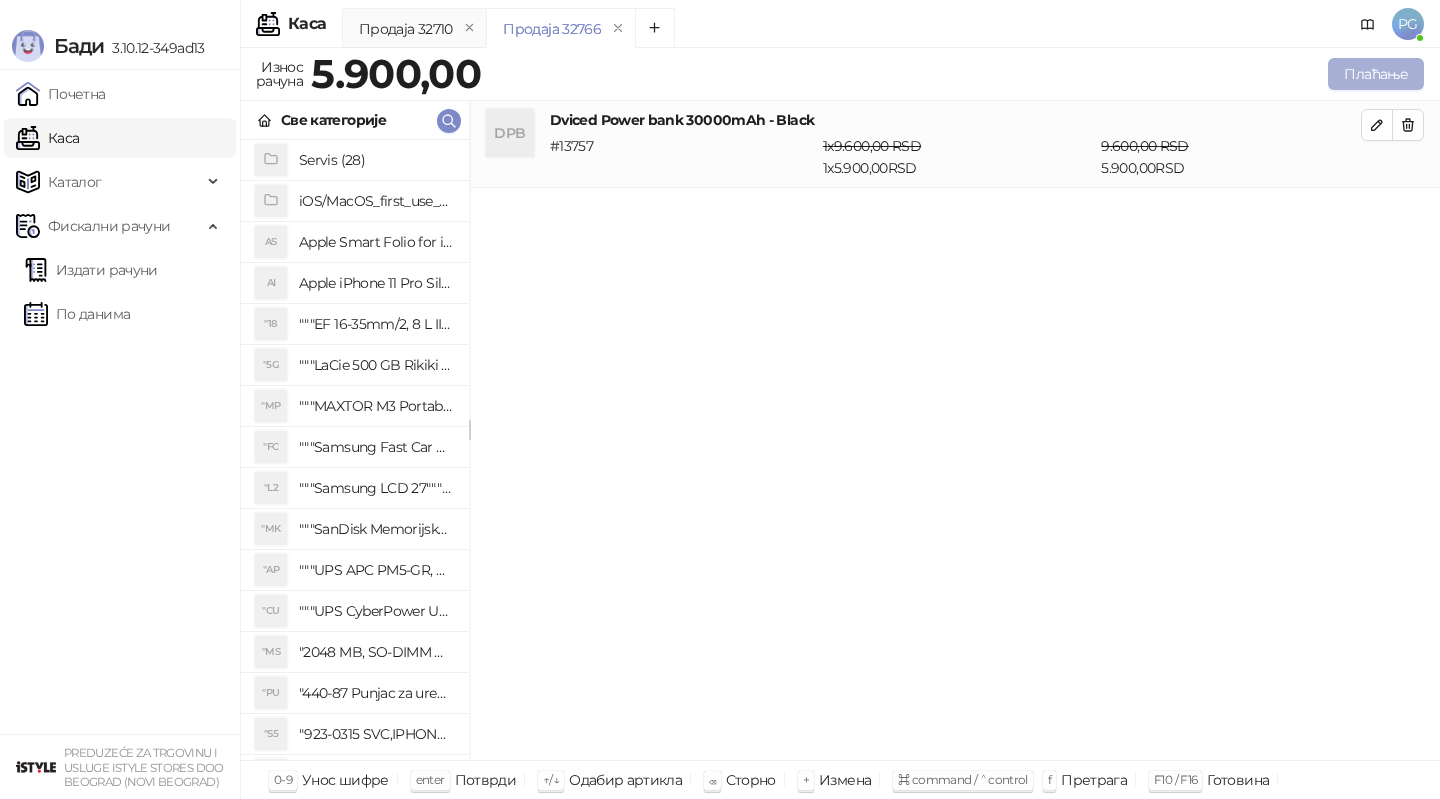 click on "Плаћање" at bounding box center (1376, 74) 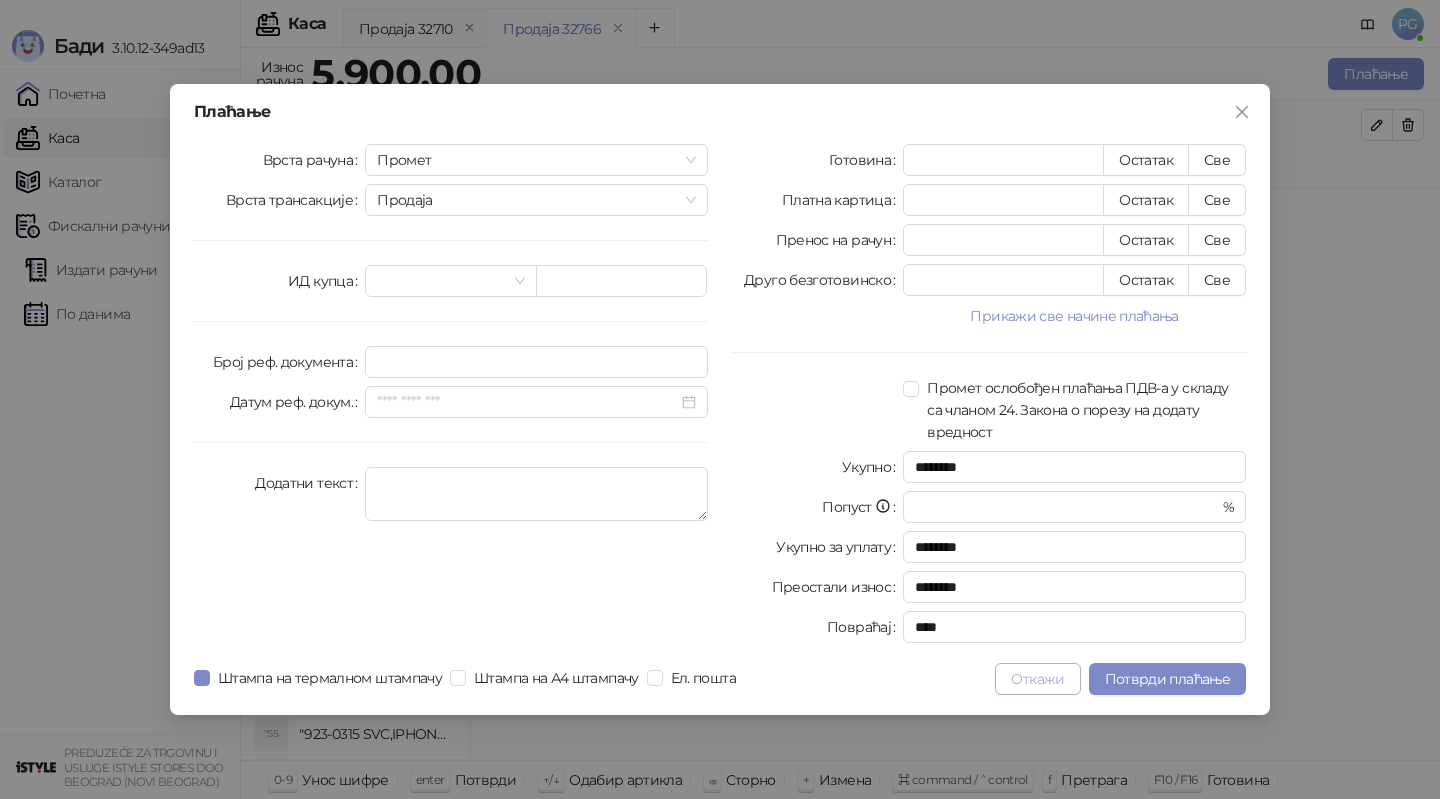 click on "Откажи" at bounding box center [1037, 679] 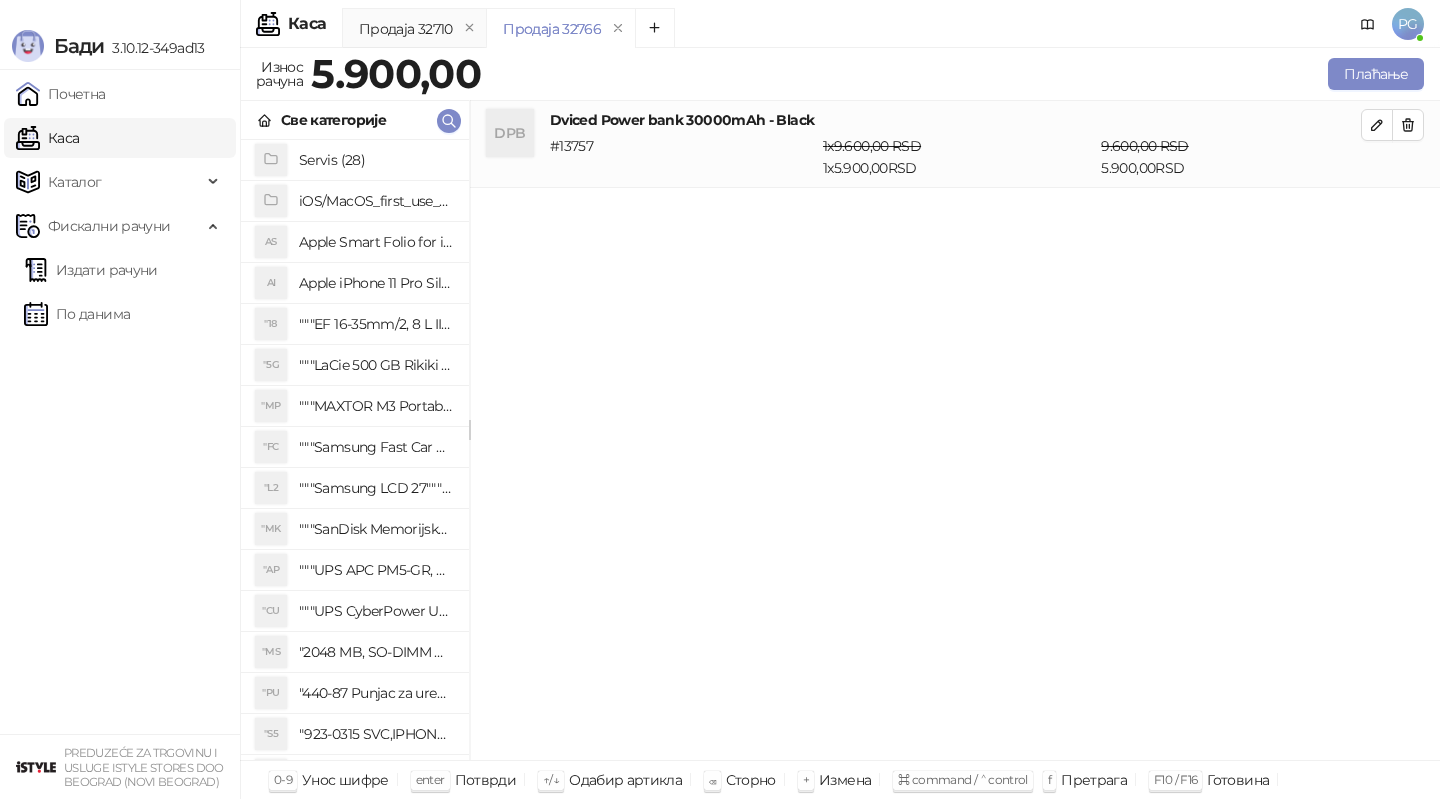 click at bounding box center [1377, 125] 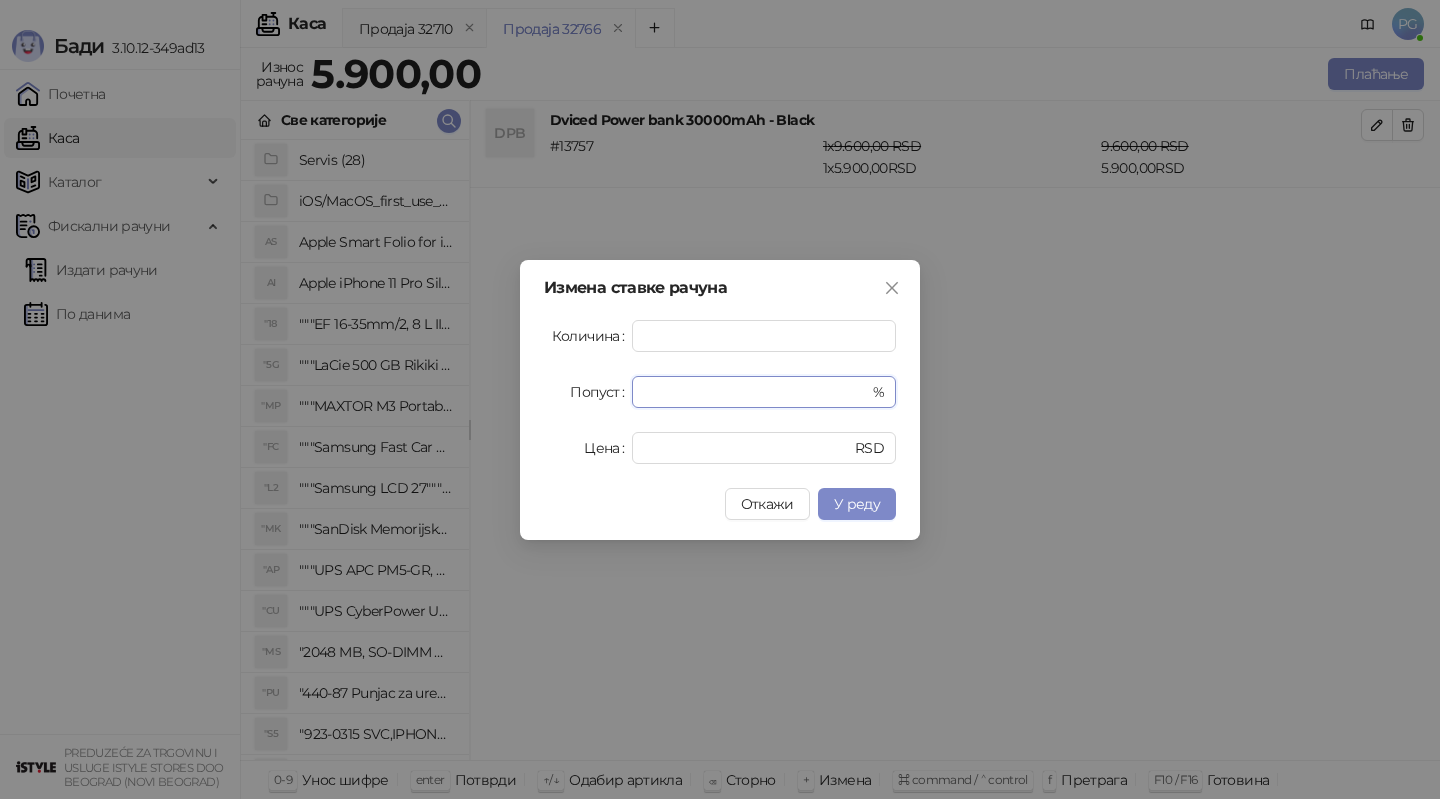 drag, startPoint x: 686, startPoint y: 389, endPoint x: 555, endPoint y: 388, distance: 131.00381 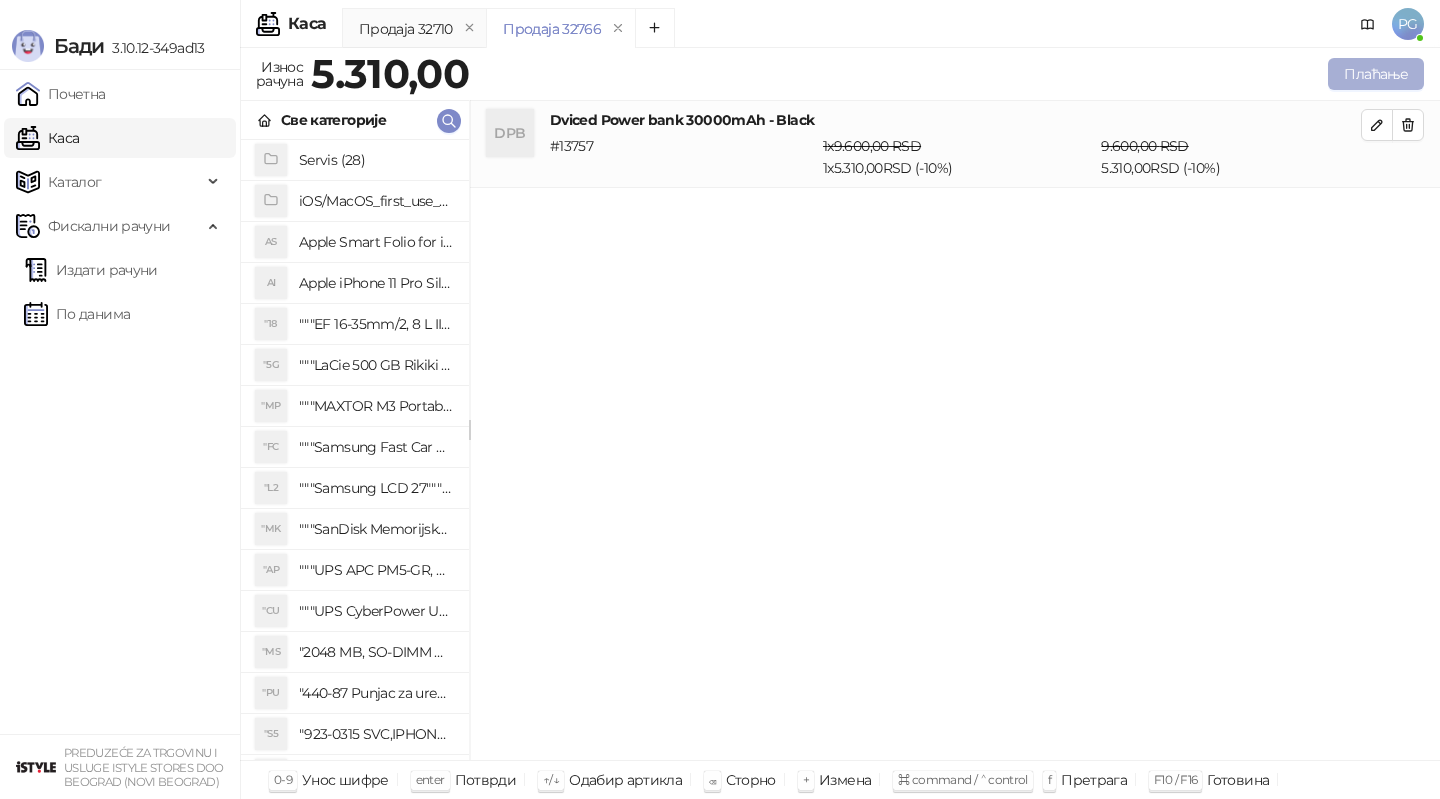 click on "Плаћање" at bounding box center [1376, 74] 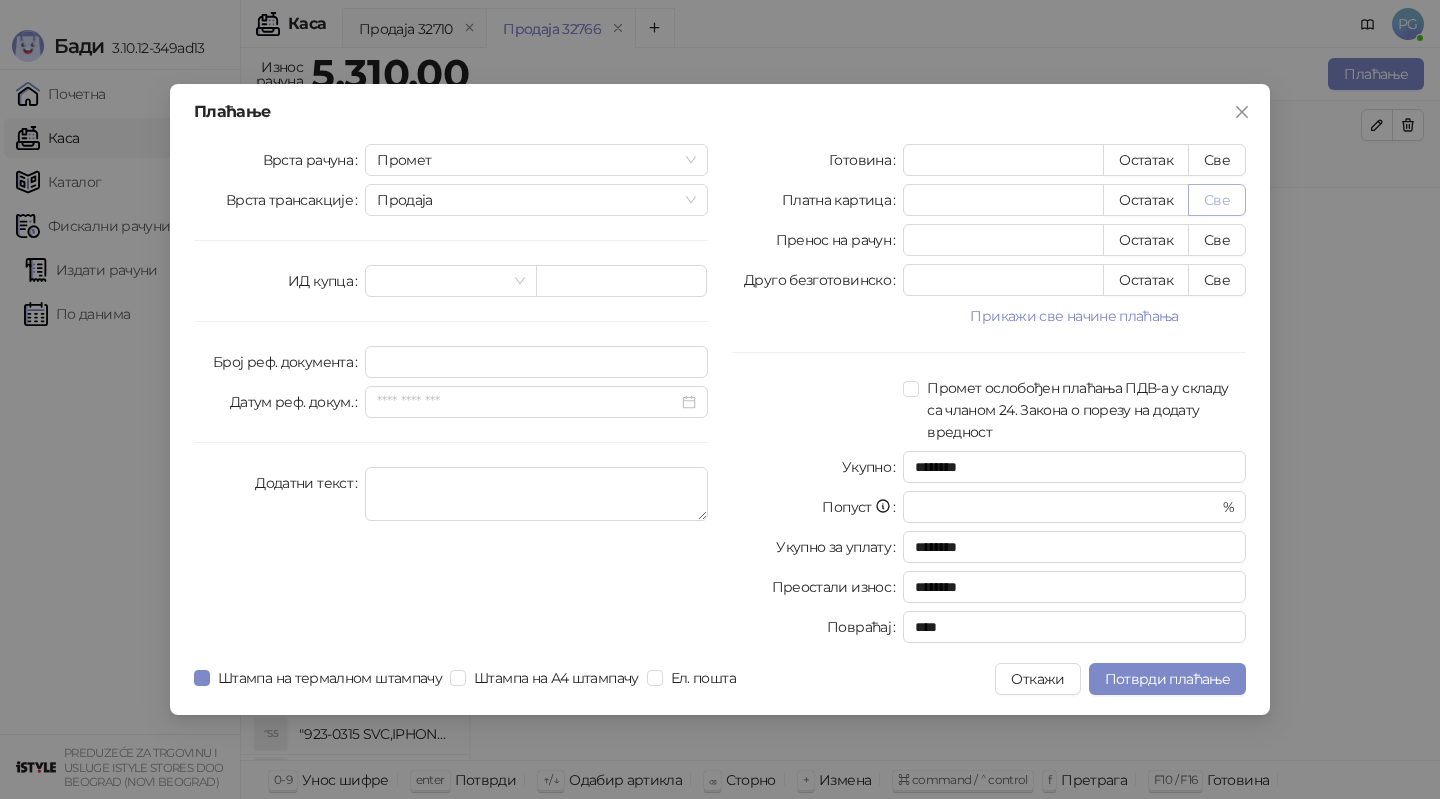 click on "Све" at bounding box center (1217, 200) 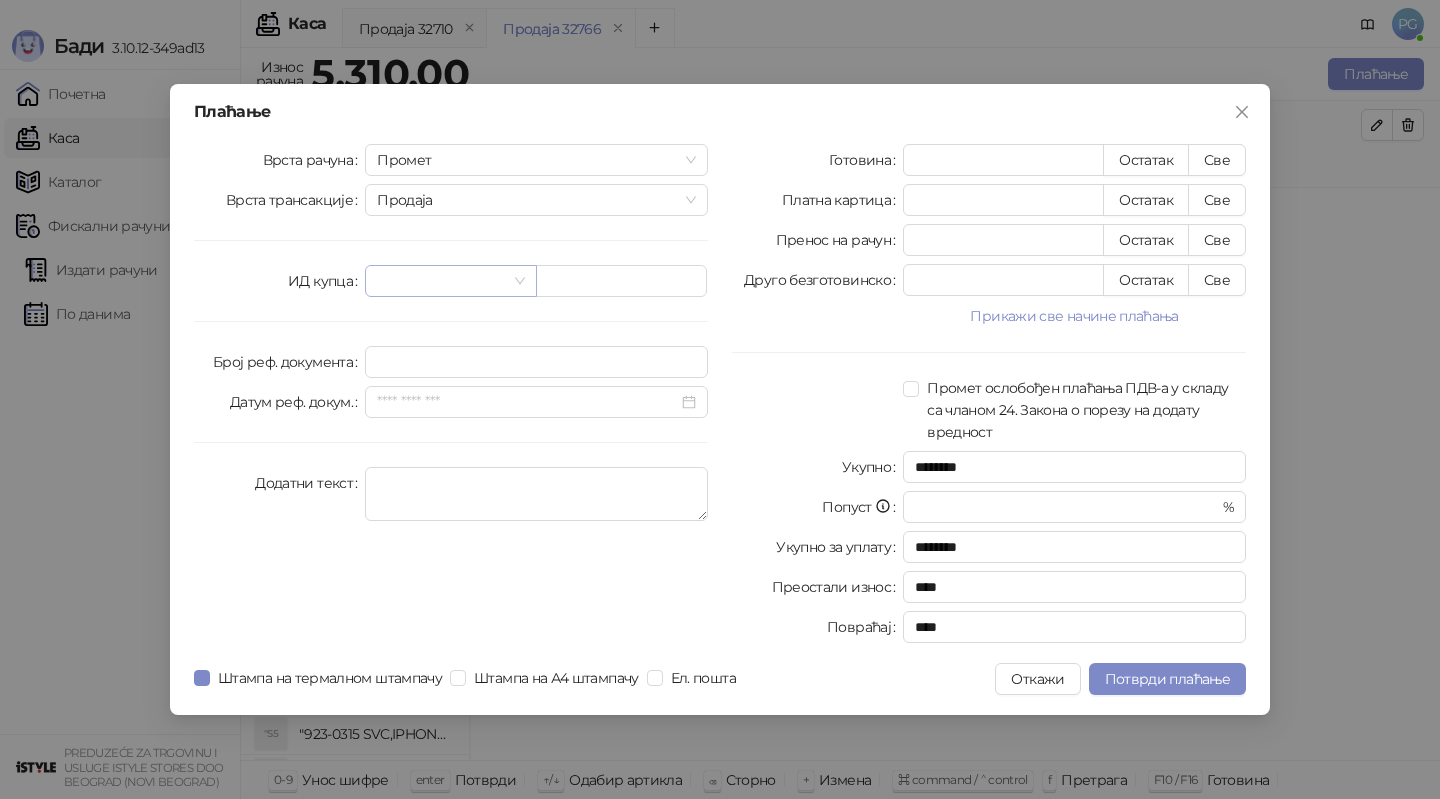 click at bounding box center [441, 281] 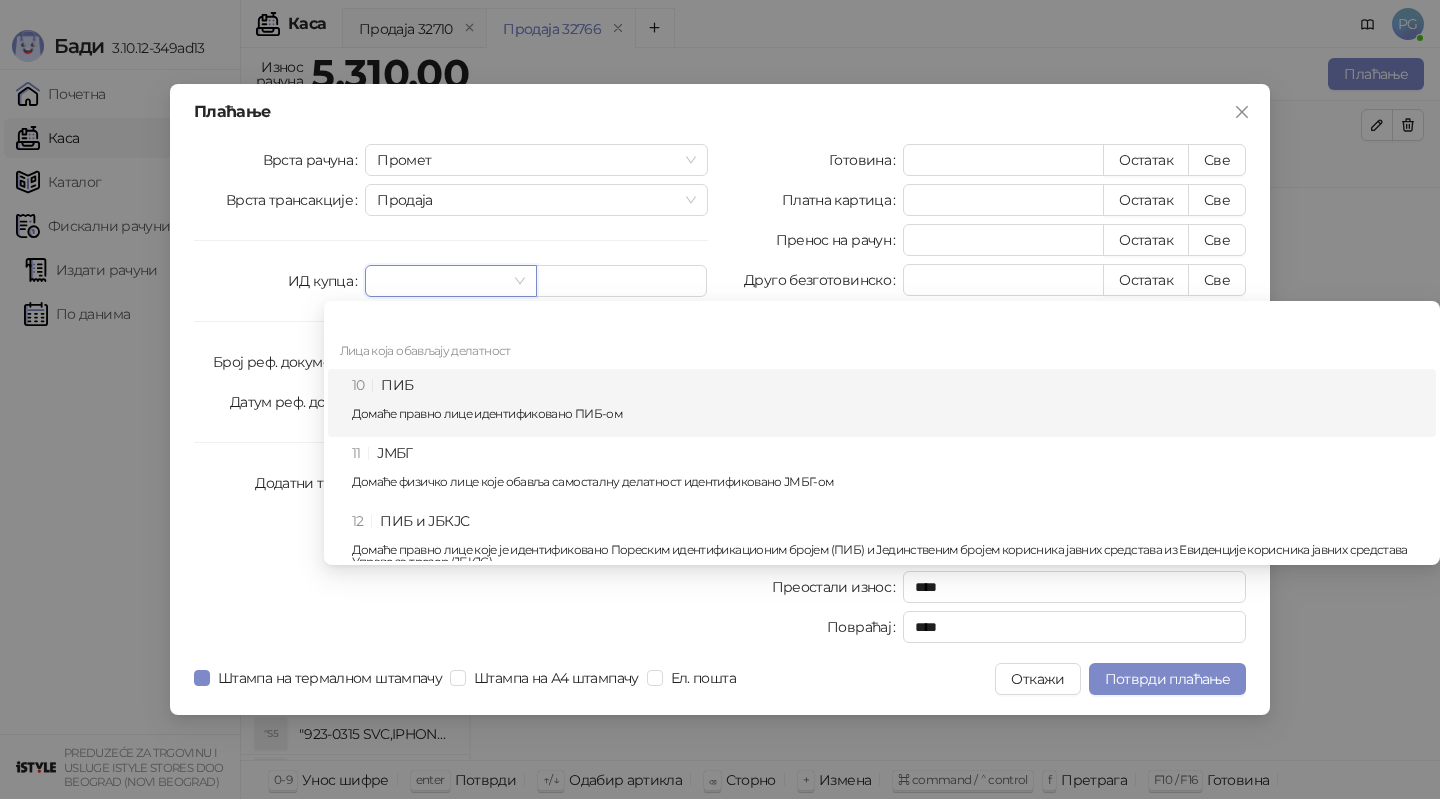 click on "10 ПИБ Домаће правно лице идентификовано ПИБ-ом" at bounding box center [888, 403] 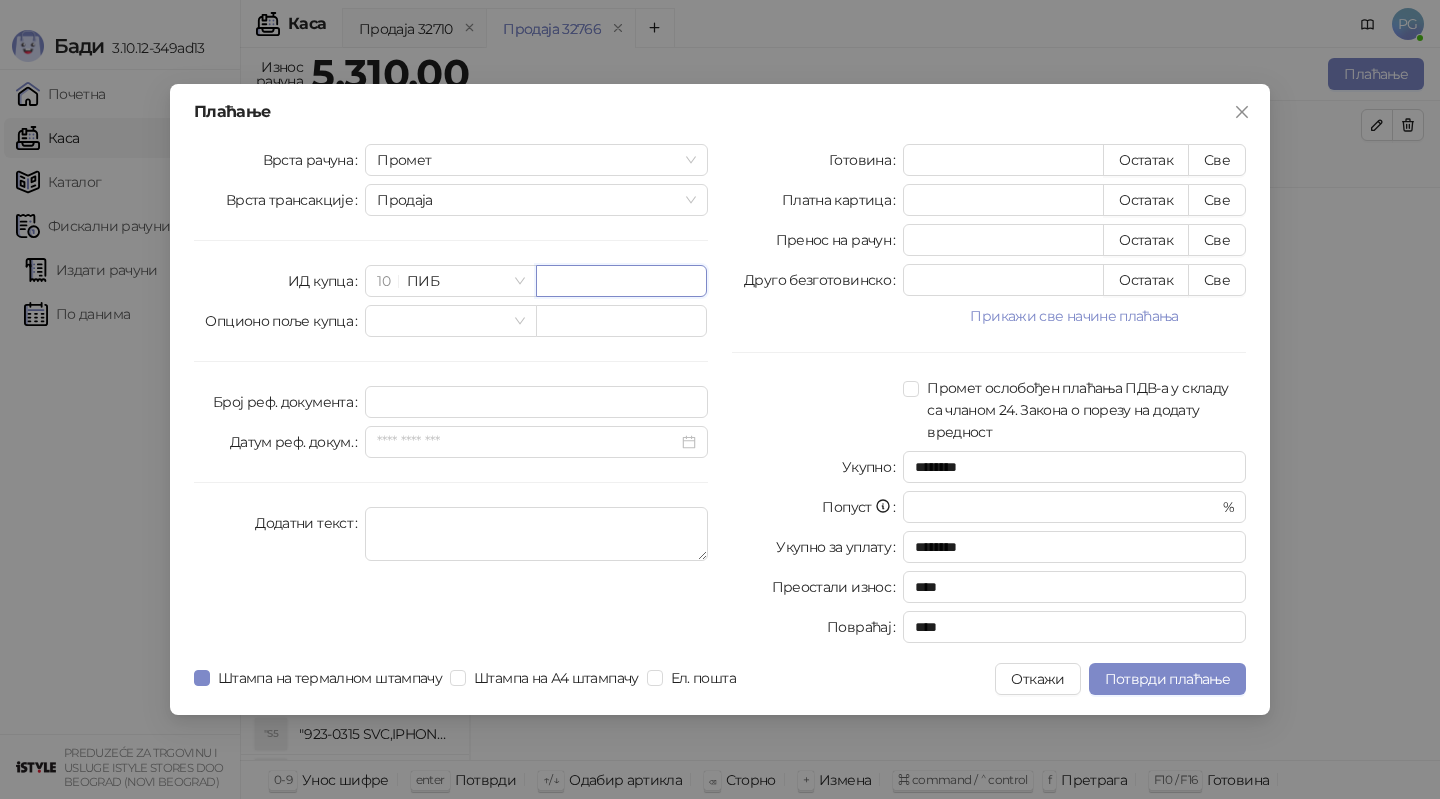 paste on "*********" 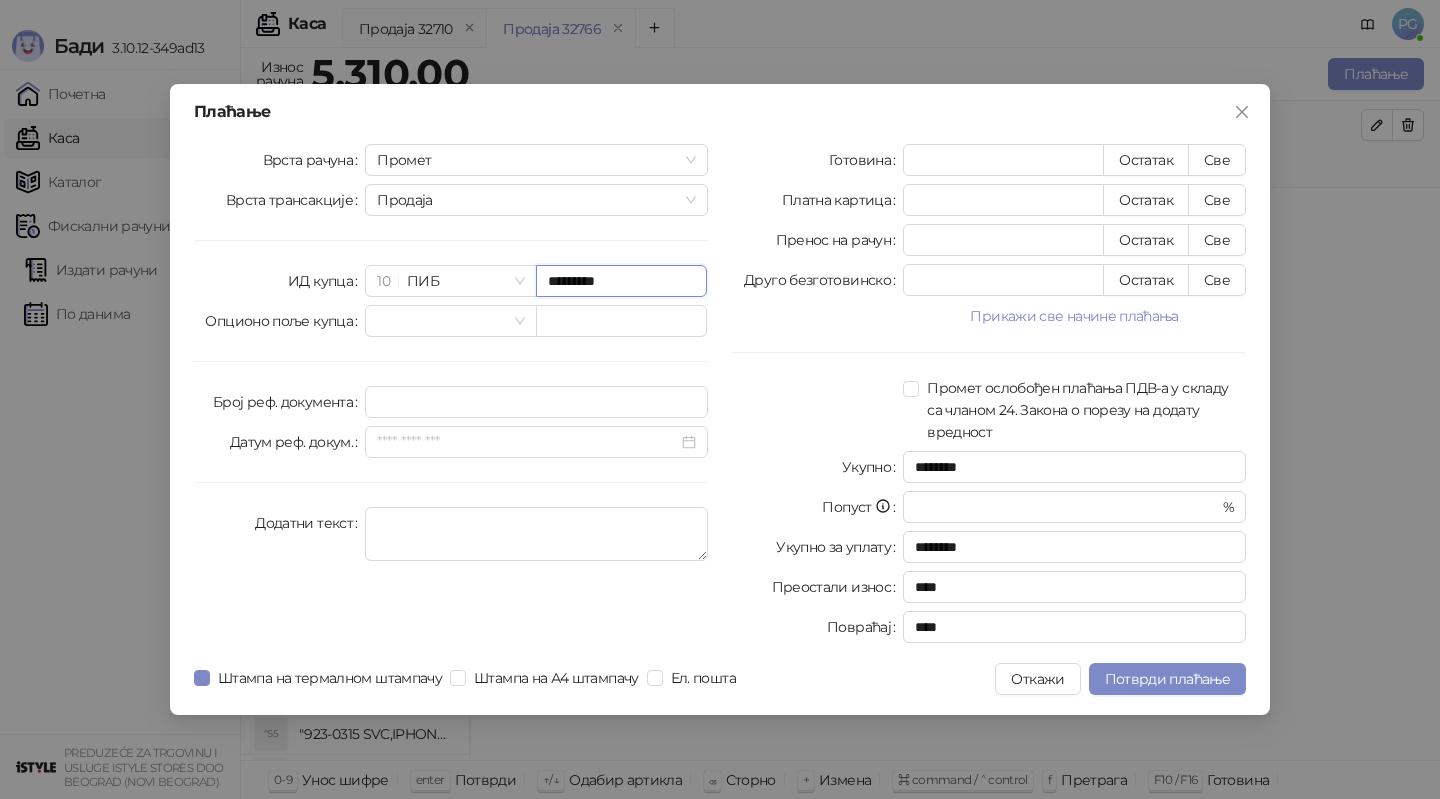 type on "*********" 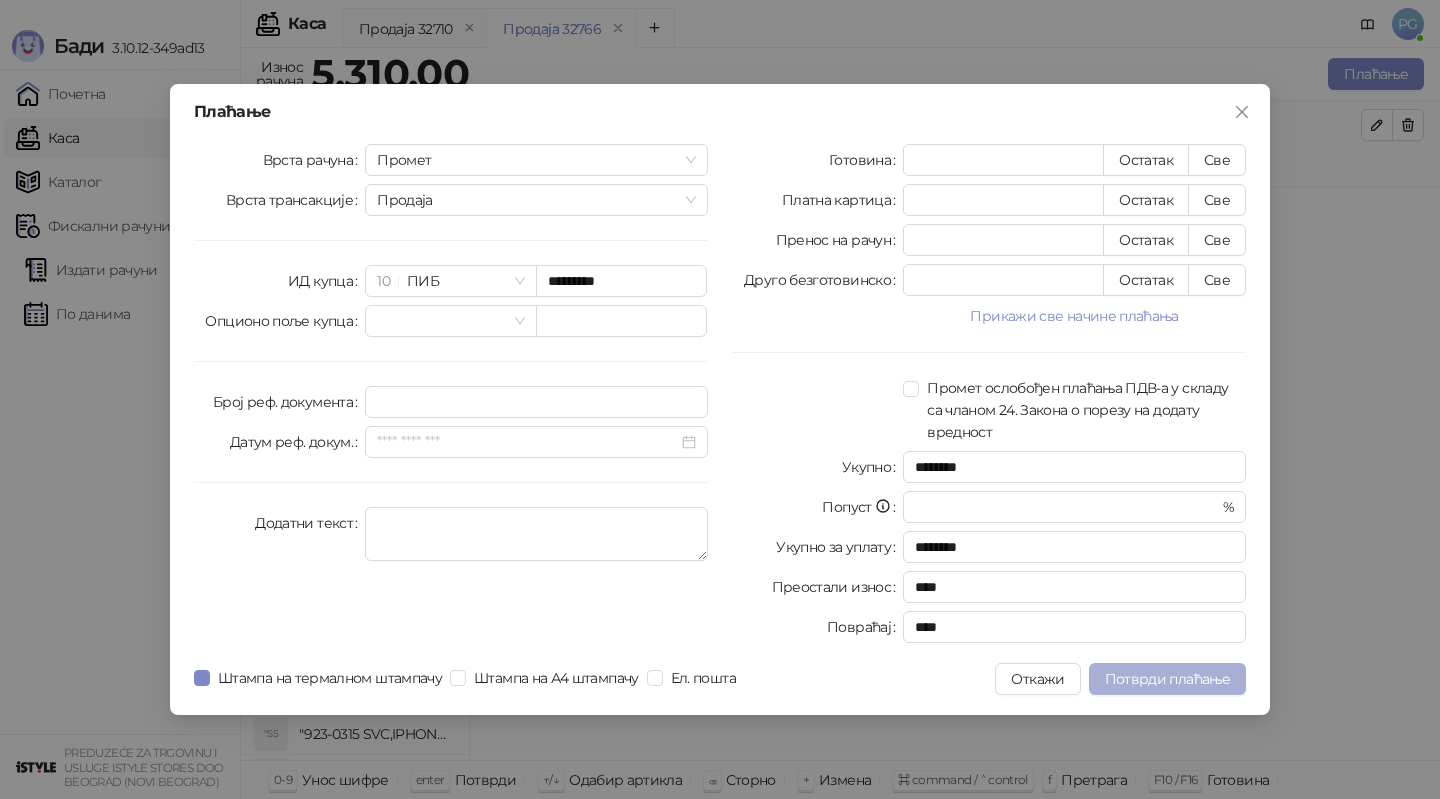click on "Потврди плаћање" at bounding box center (1167, 679) 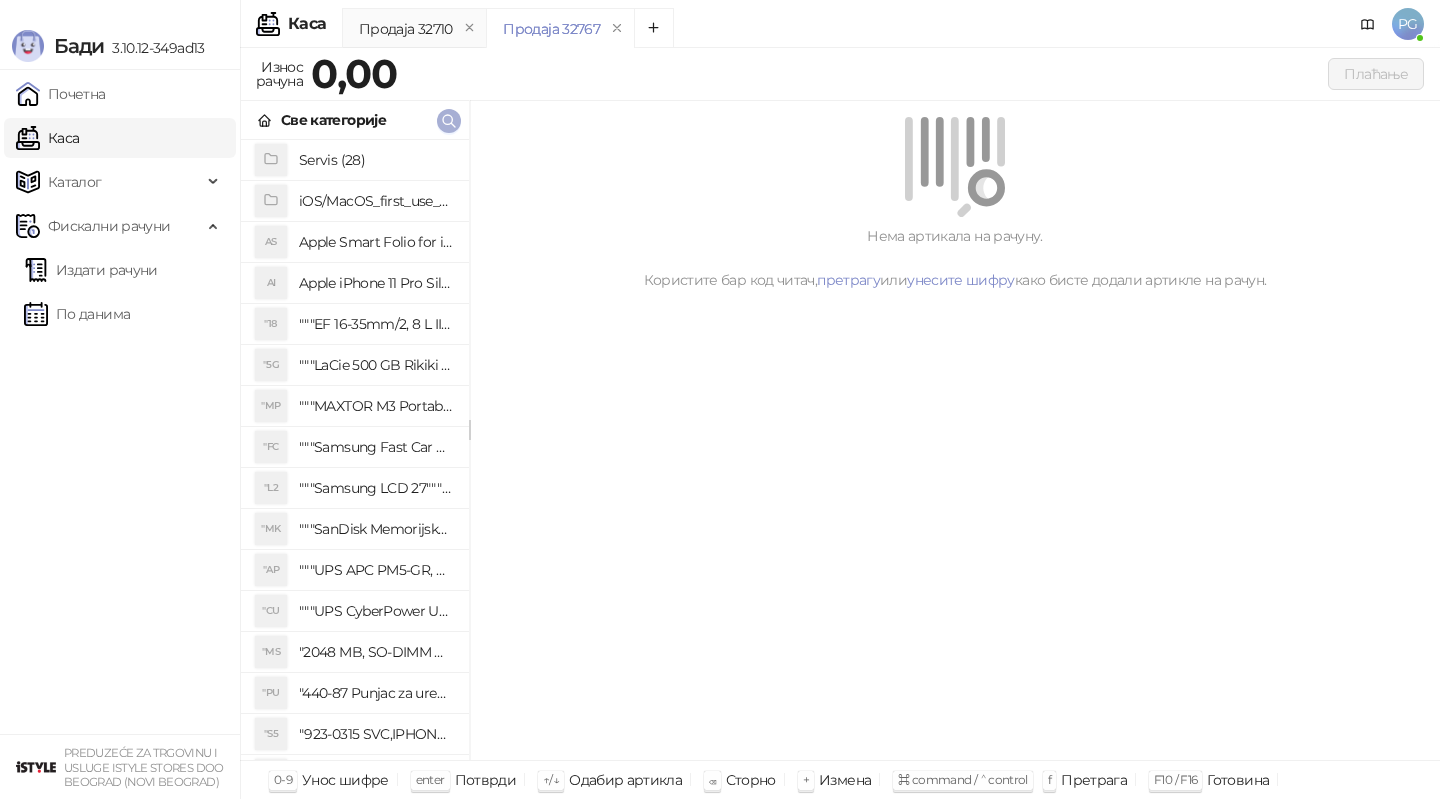 click 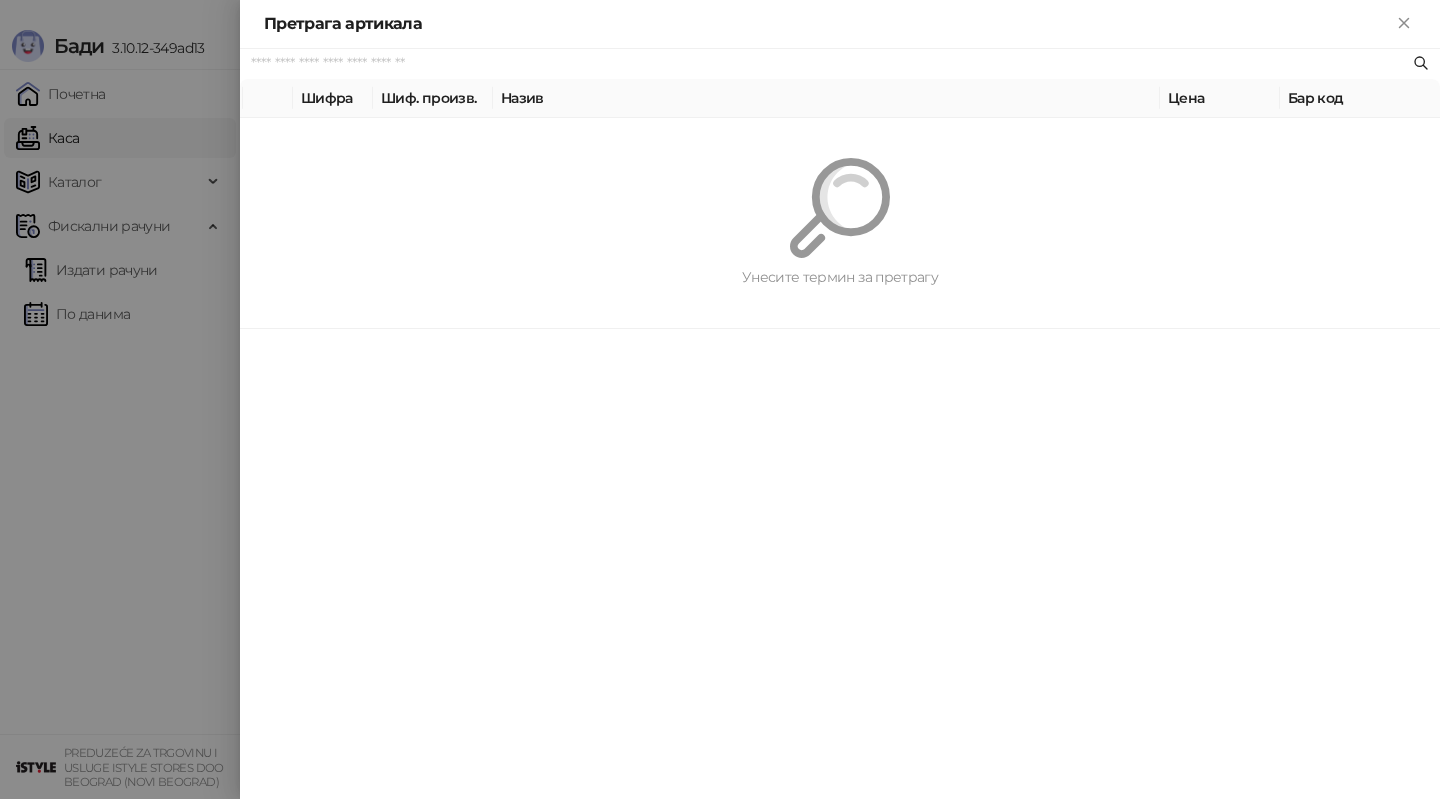 paste on "**********" 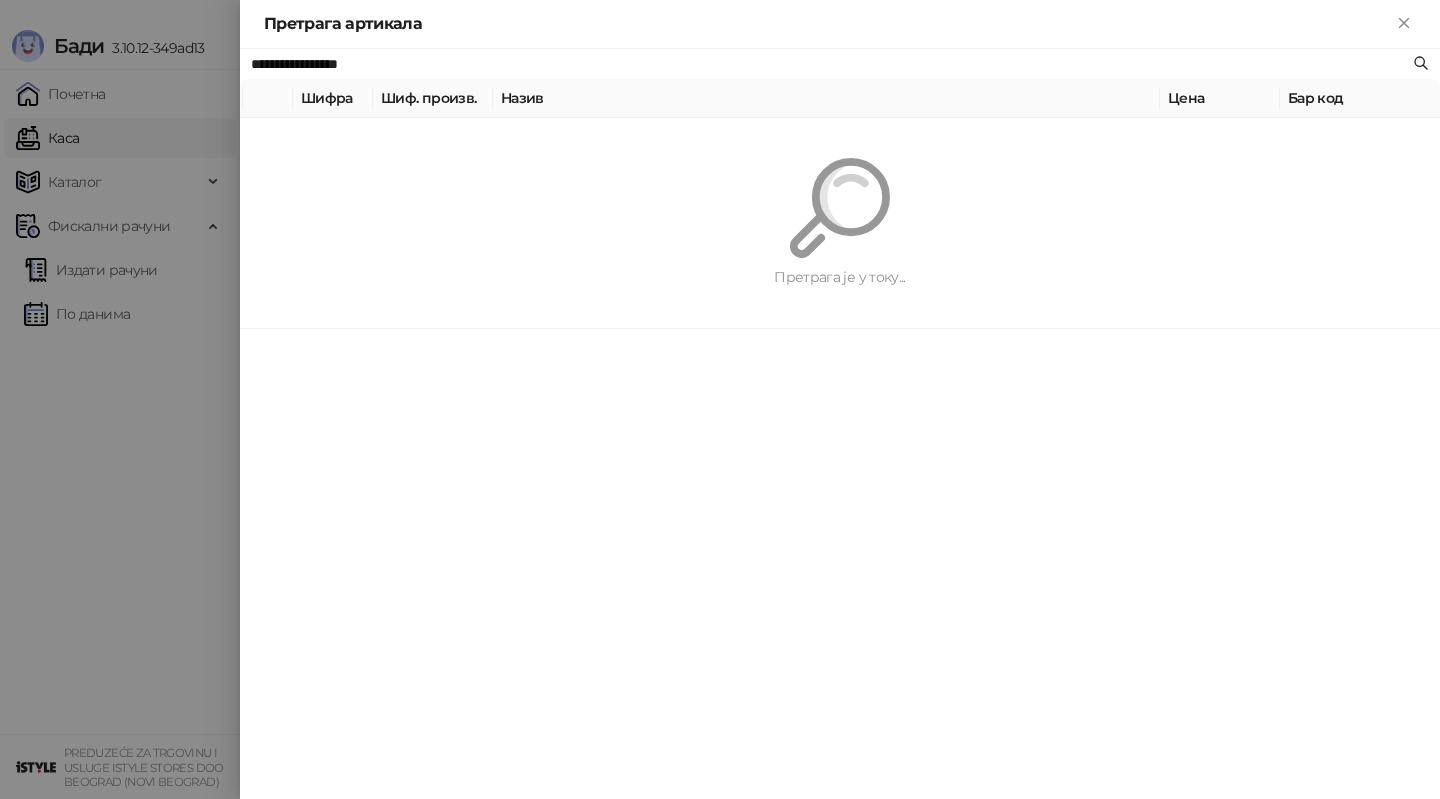 type on "**********" 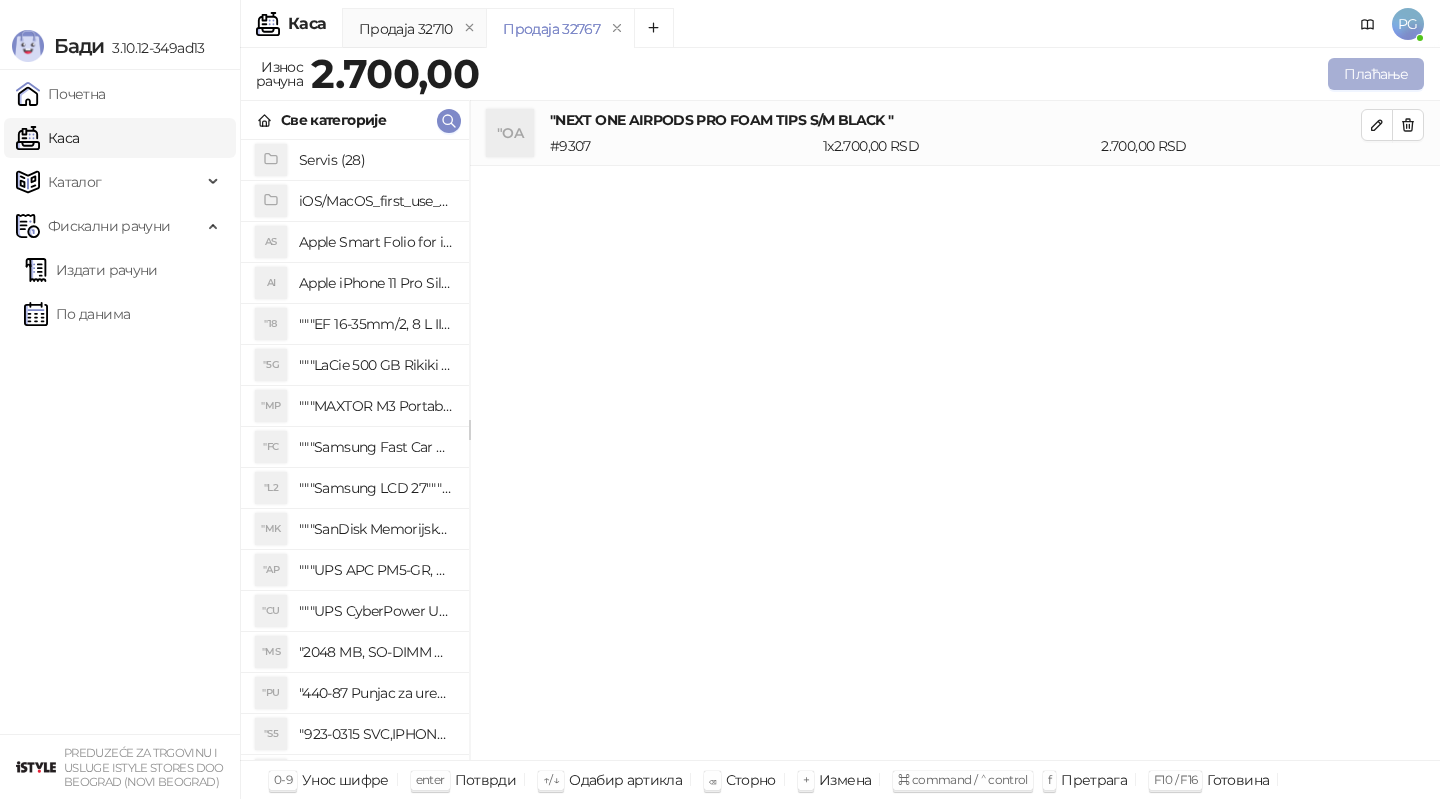 click on "Плаћање" at bounding box center [1376, 74] 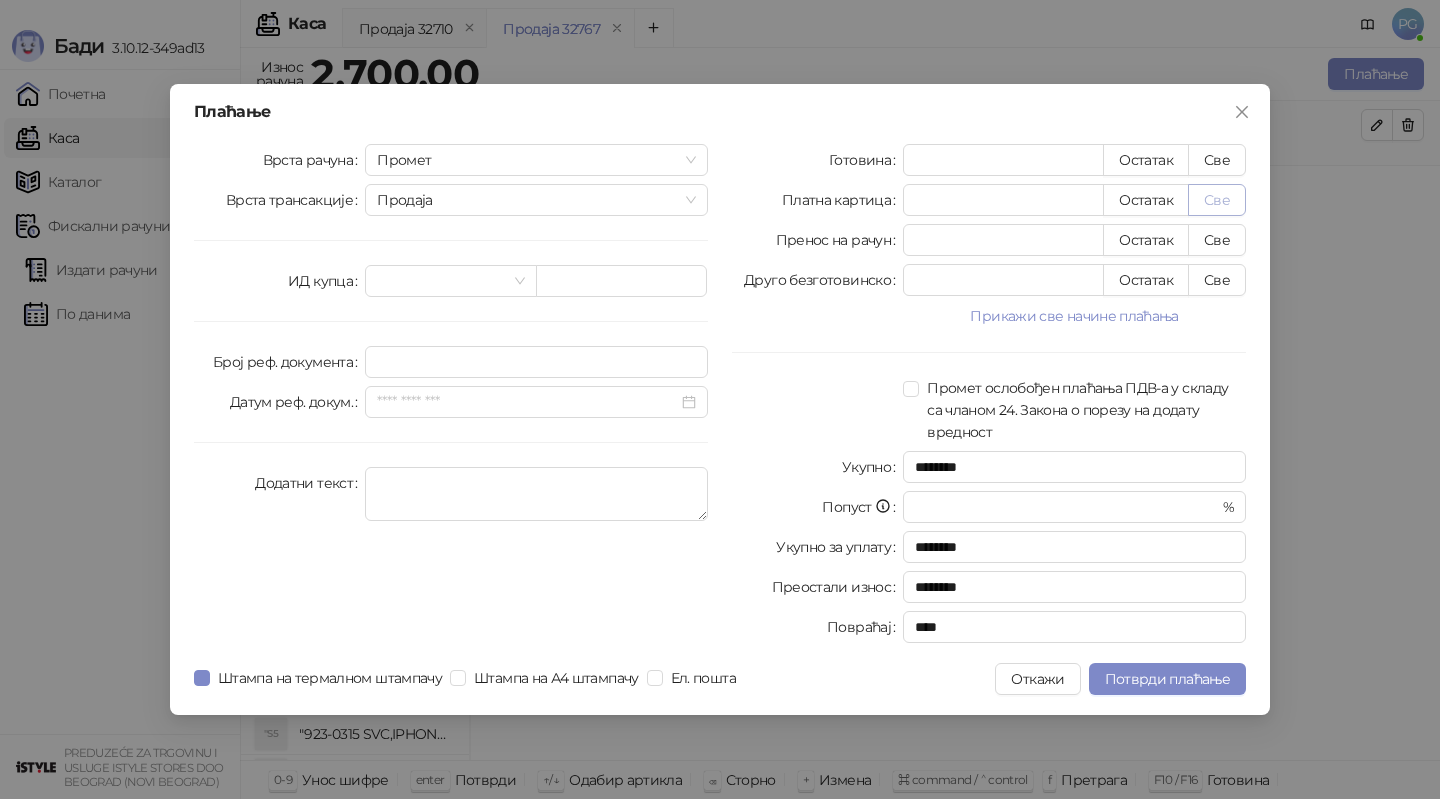 click on "Све" at bounding box center [1217, 200] 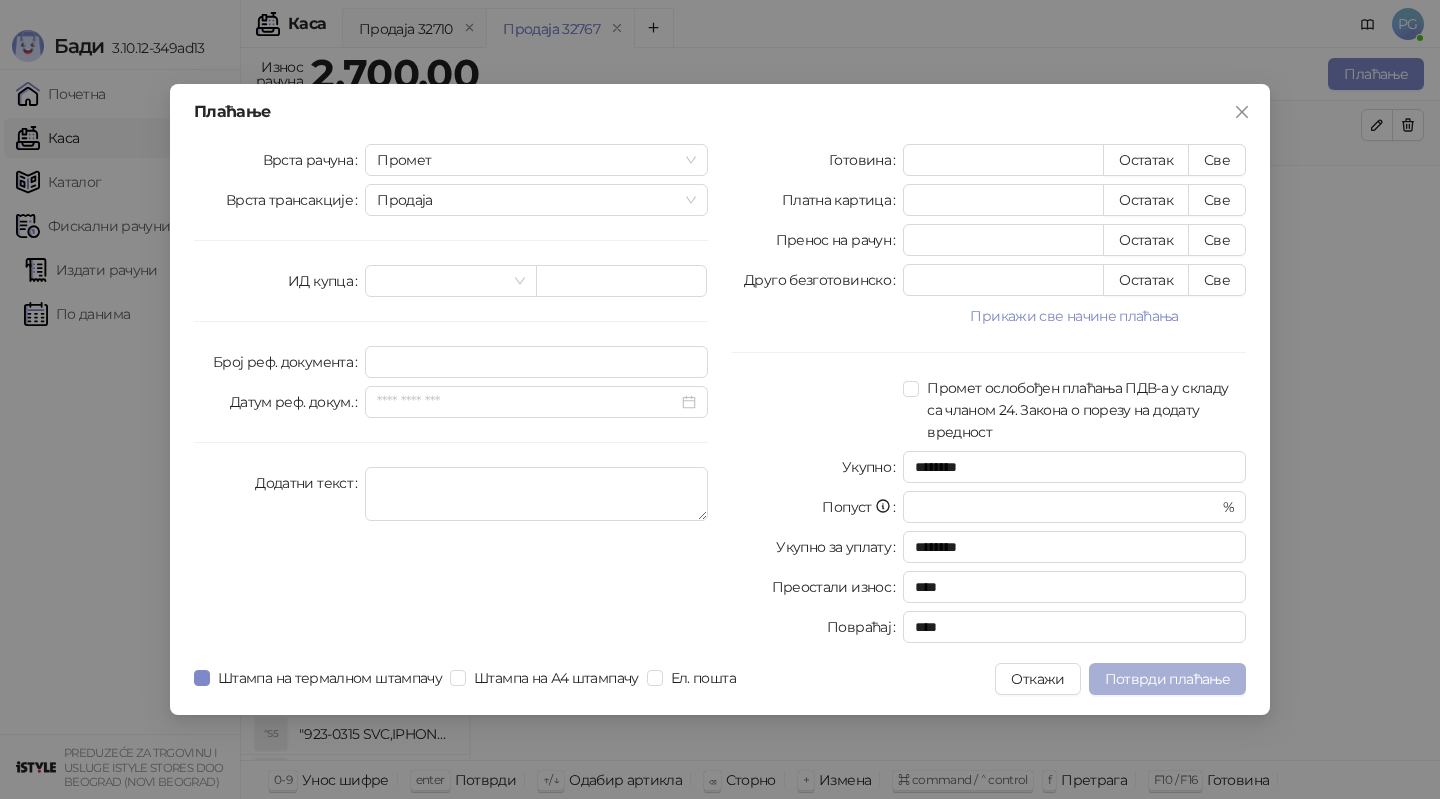 click on "Потврди плаћање" at bounding box center (1167, 679) 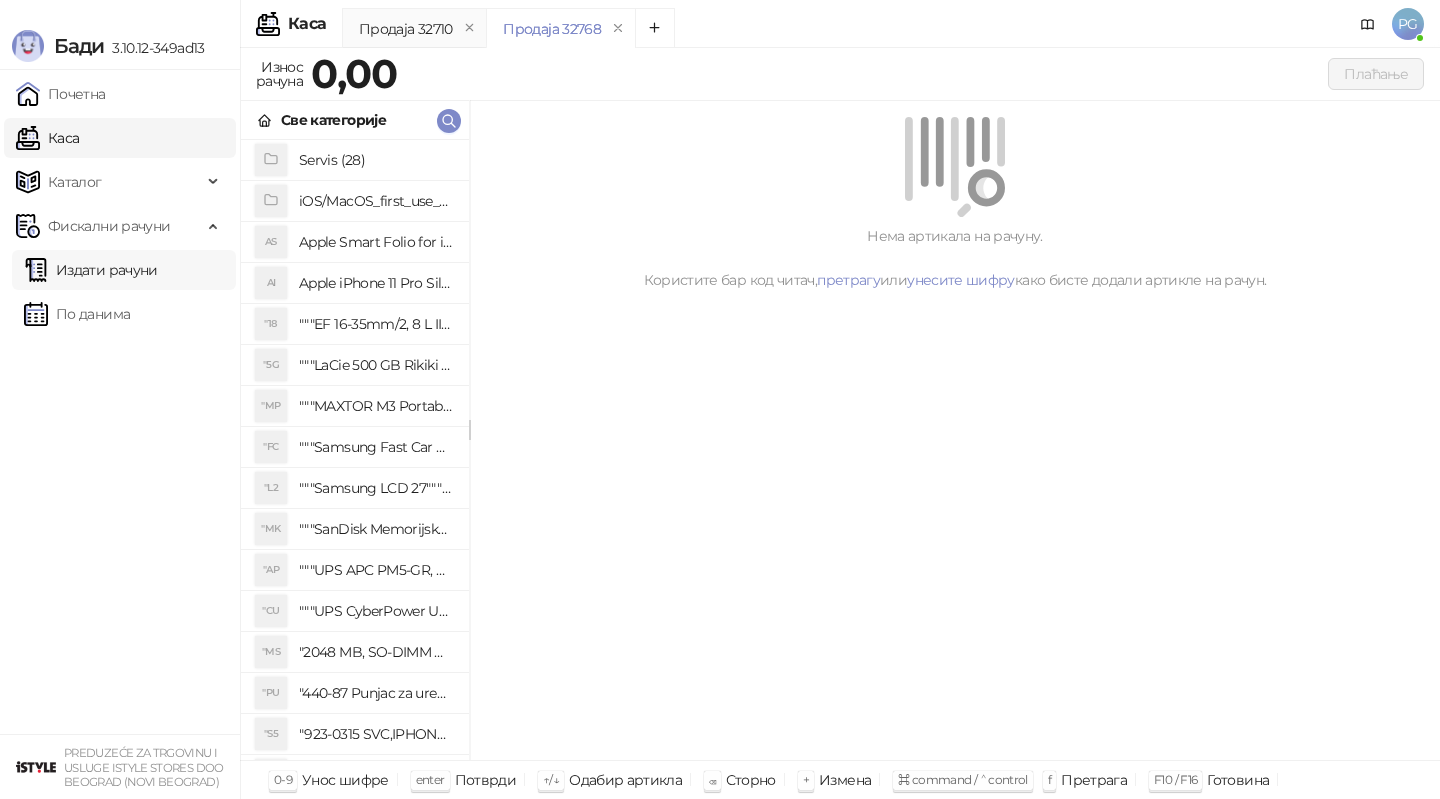 click on "Издати рачуни" at bounding box center [91, 270] 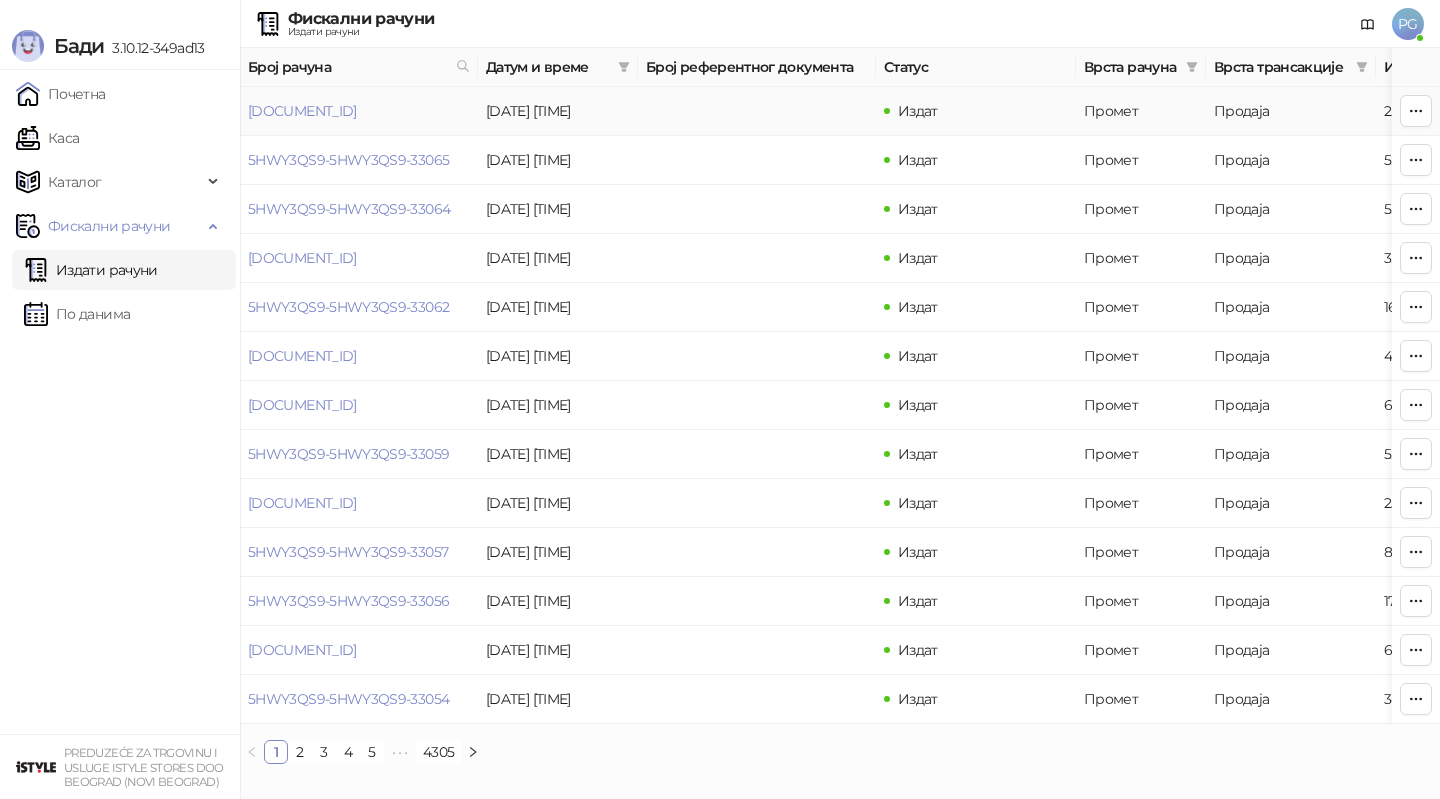 click on "[DOCUMENT_ID]" at bounding box center [302, 111] 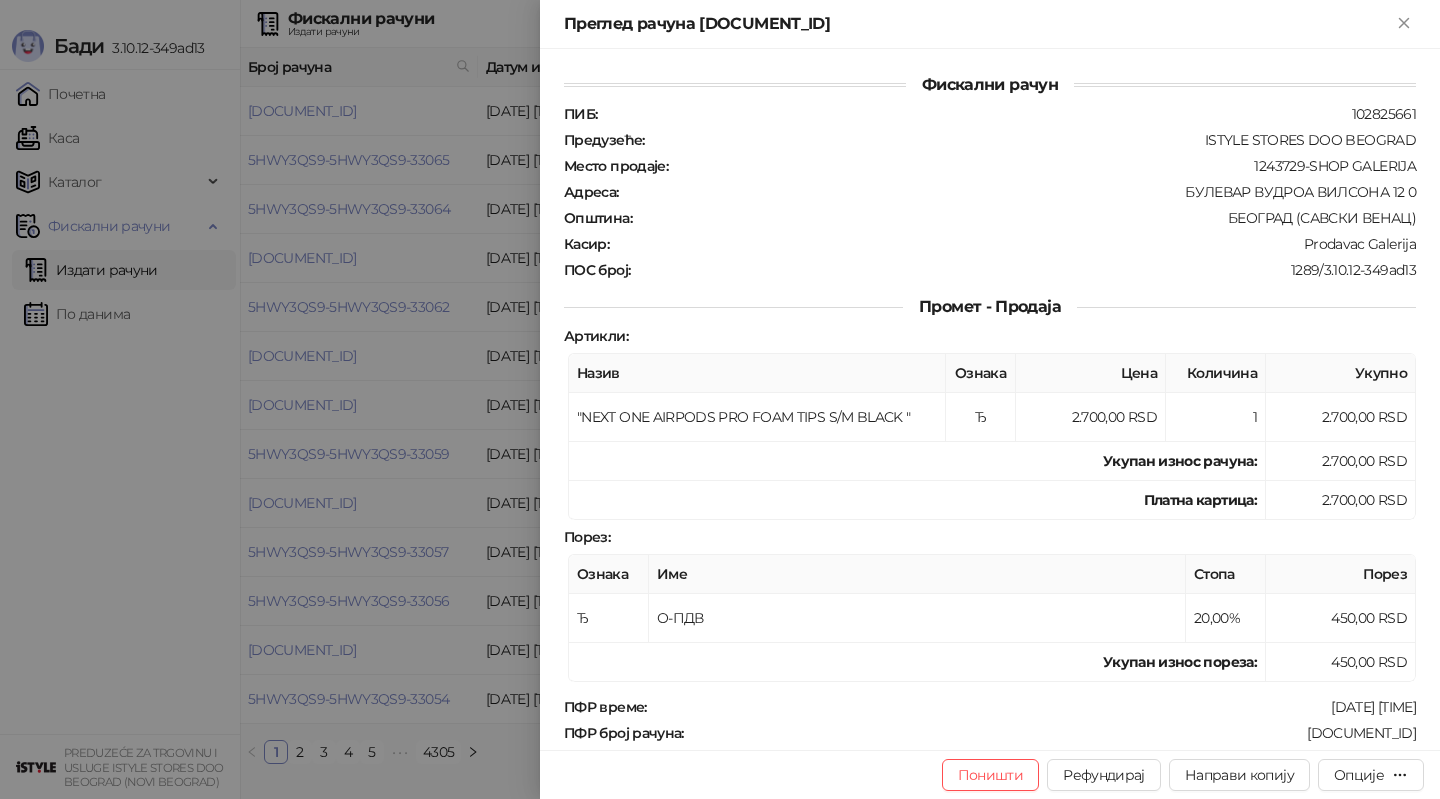 click at bounding box center (720, 399) 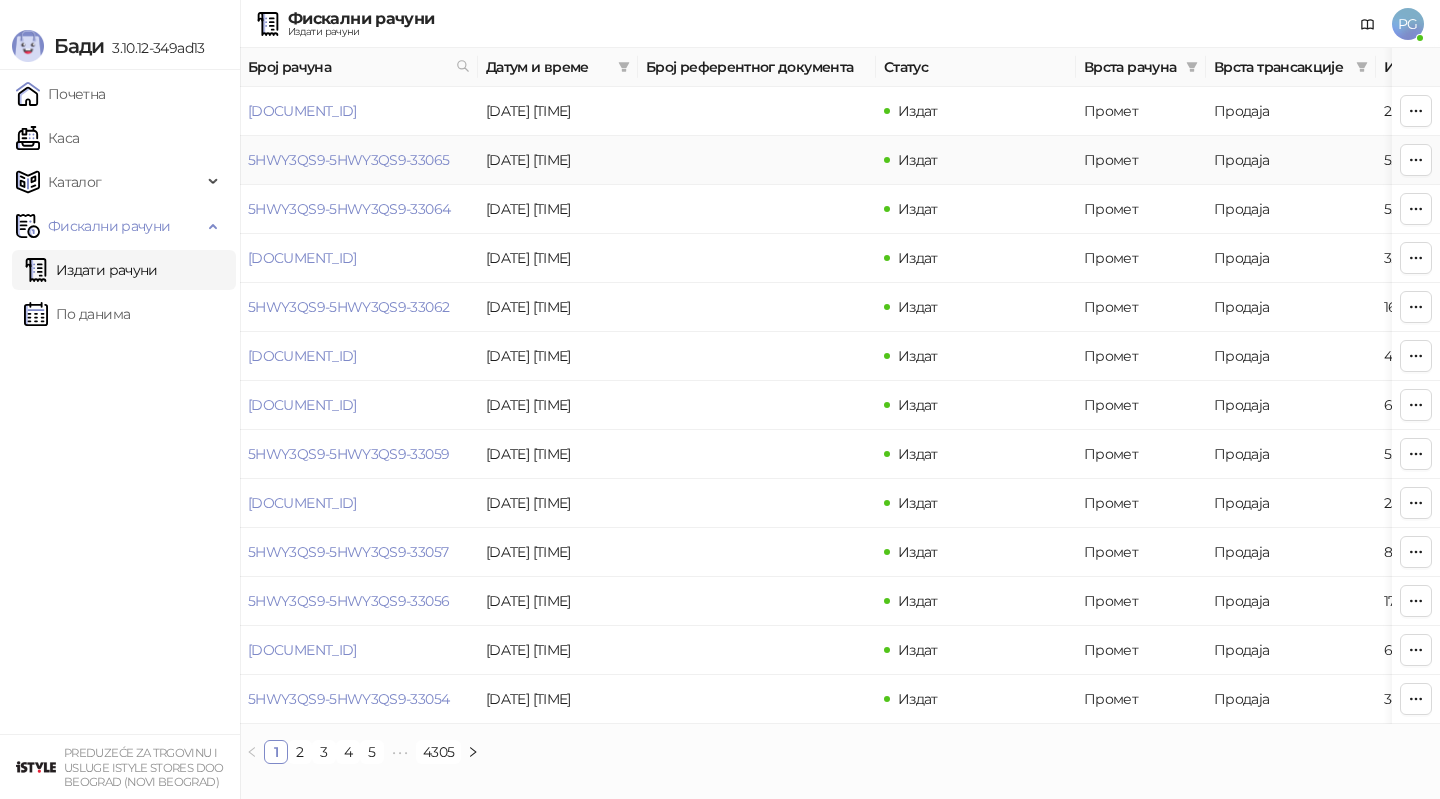 click on "5HWY3QS9-5HWY3QS9-33065" at bounding box center [359, 160] 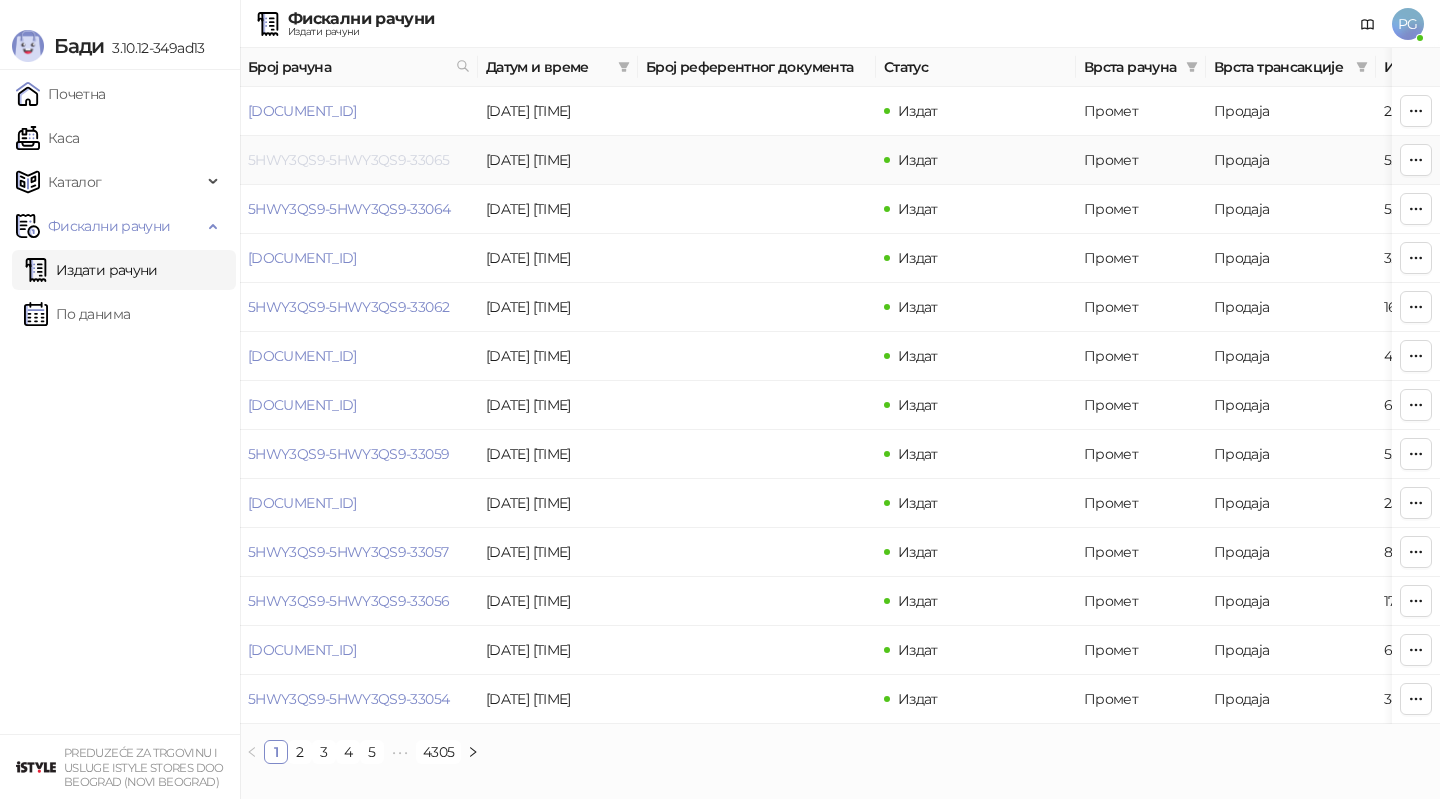 click on "5HWY3QS9-5HWY3QS9-33065" at bounding box center [348, 160] 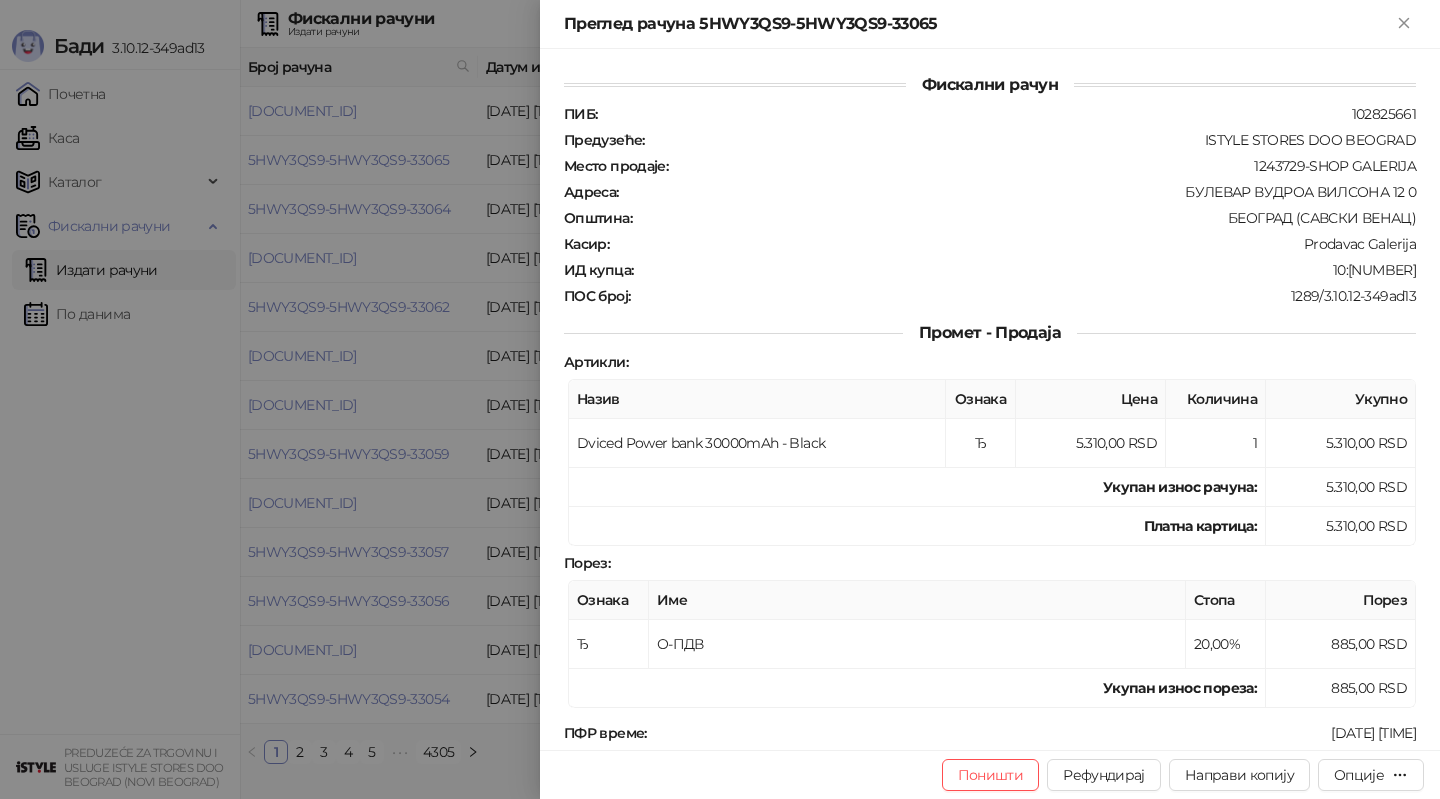 click at bounding box center (720, 399) 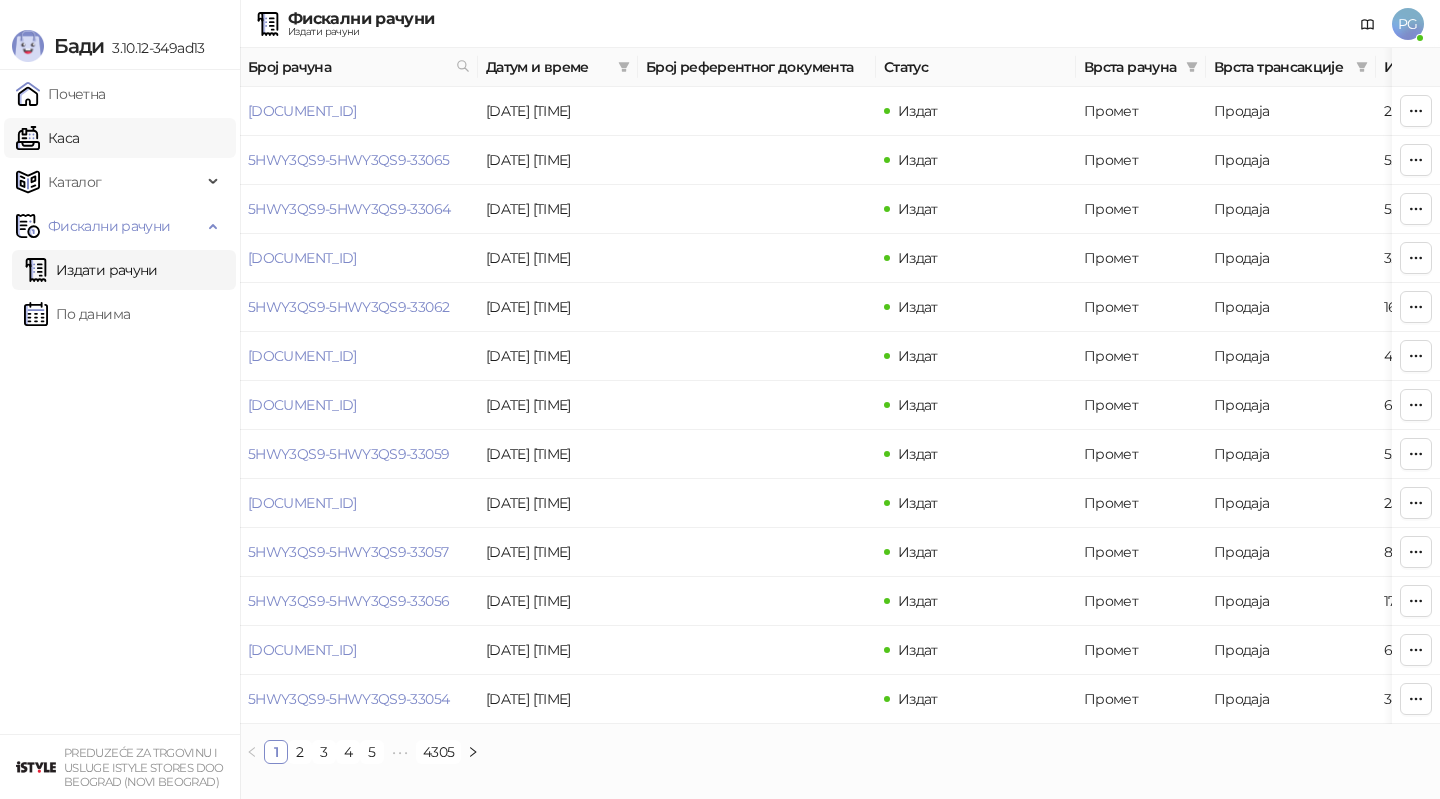 click on "Каса" at bounding box center (47, 138) 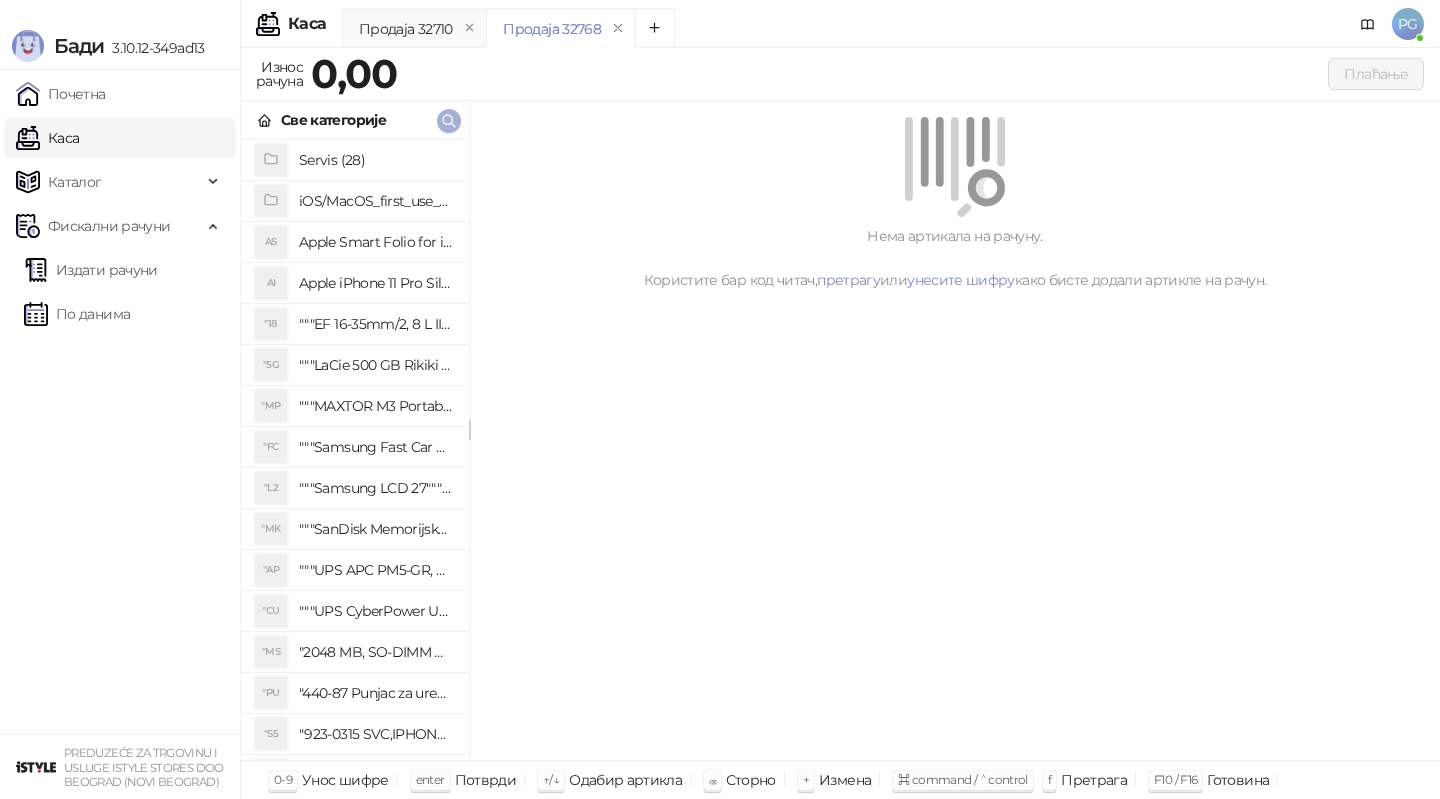 click 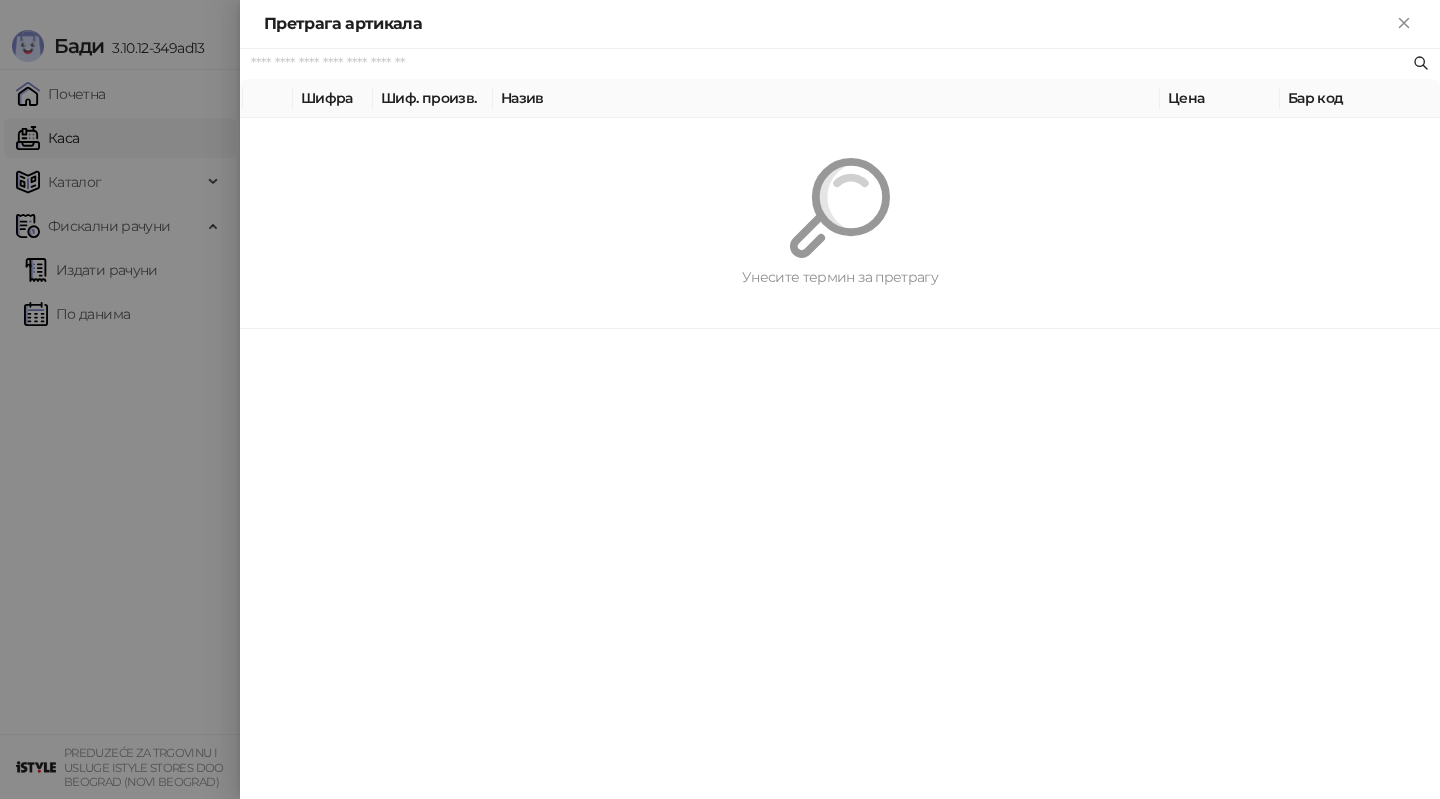 paste on "*********" 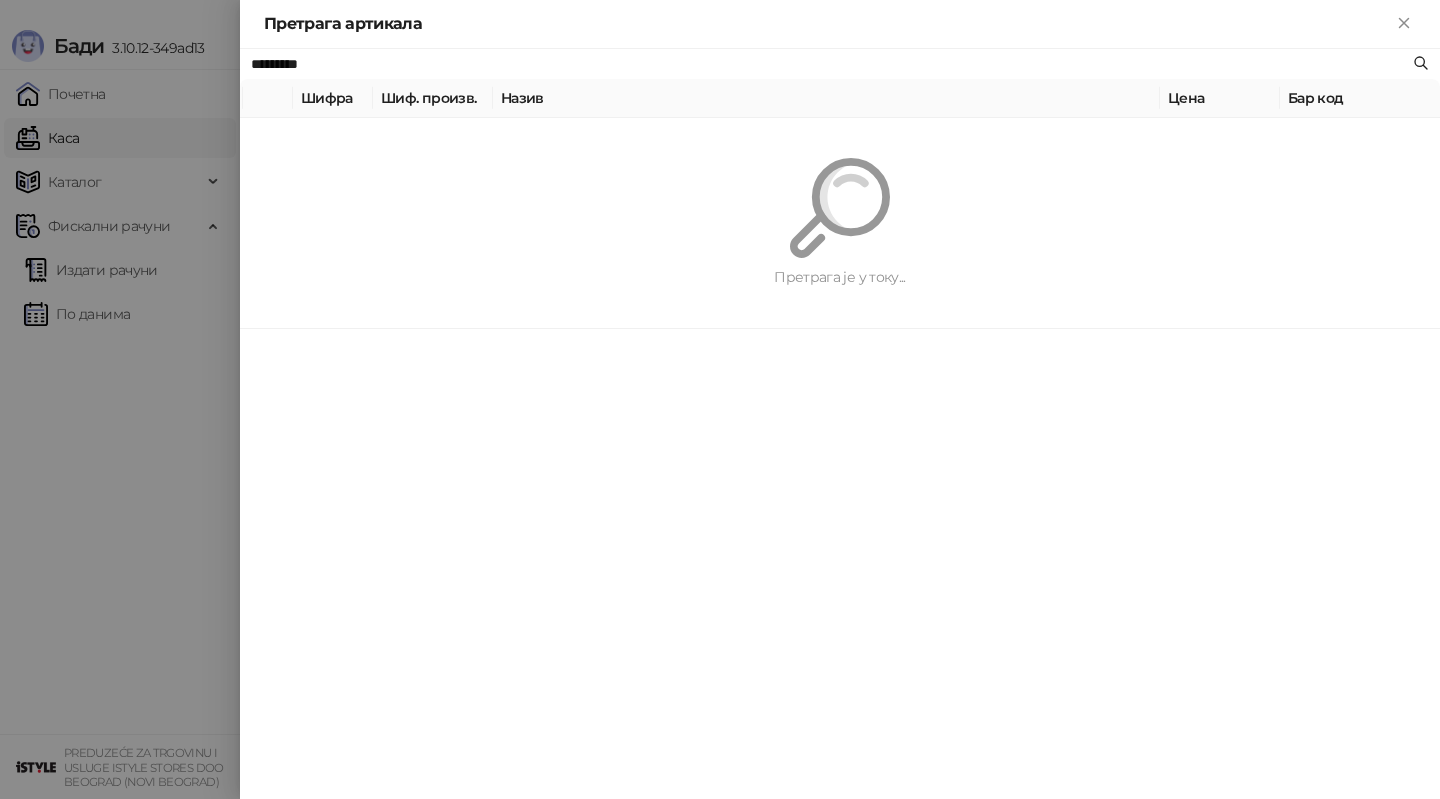 type on "*********" 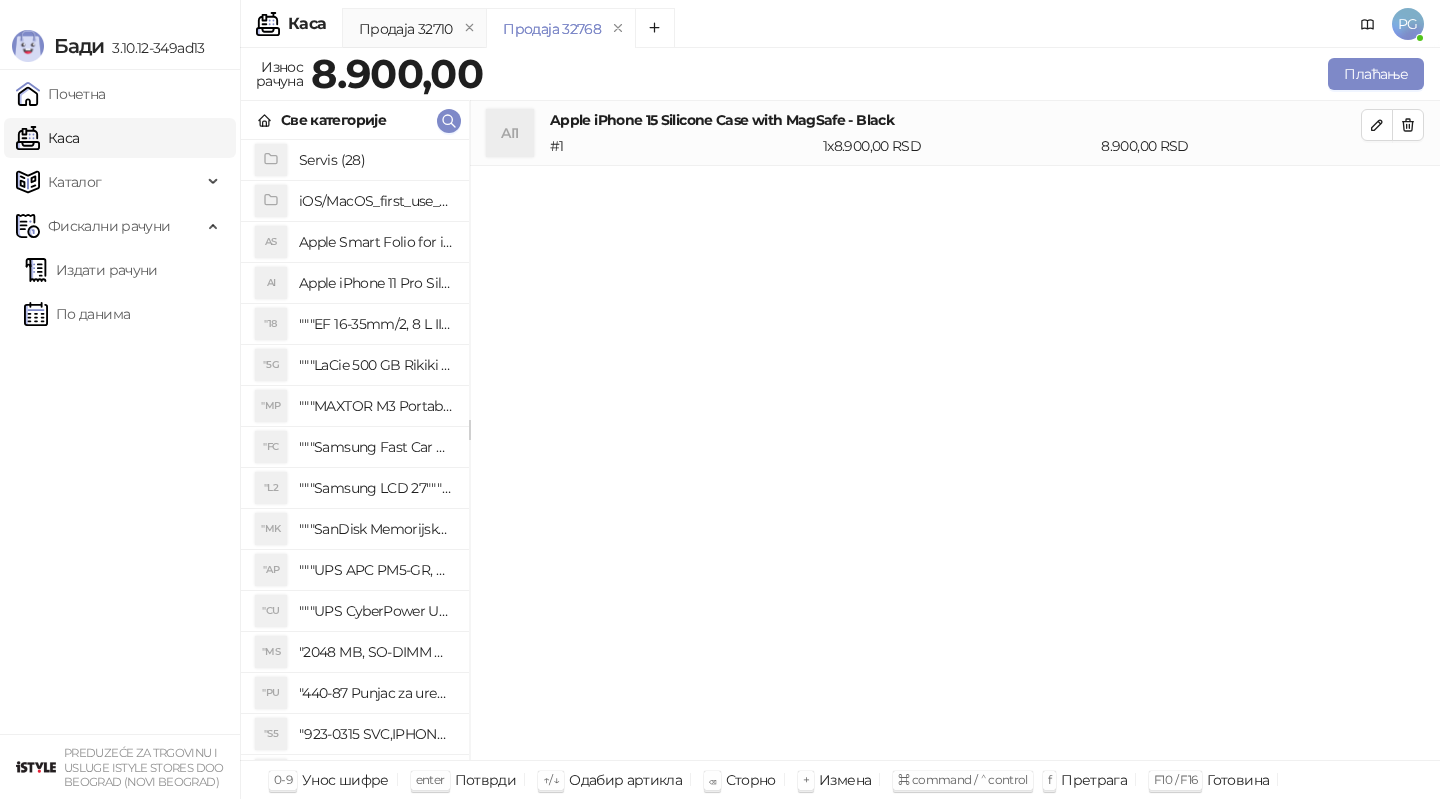 click on "Износ рачуна 8.900,00 Плаћање" at bounding box center (840, 77) 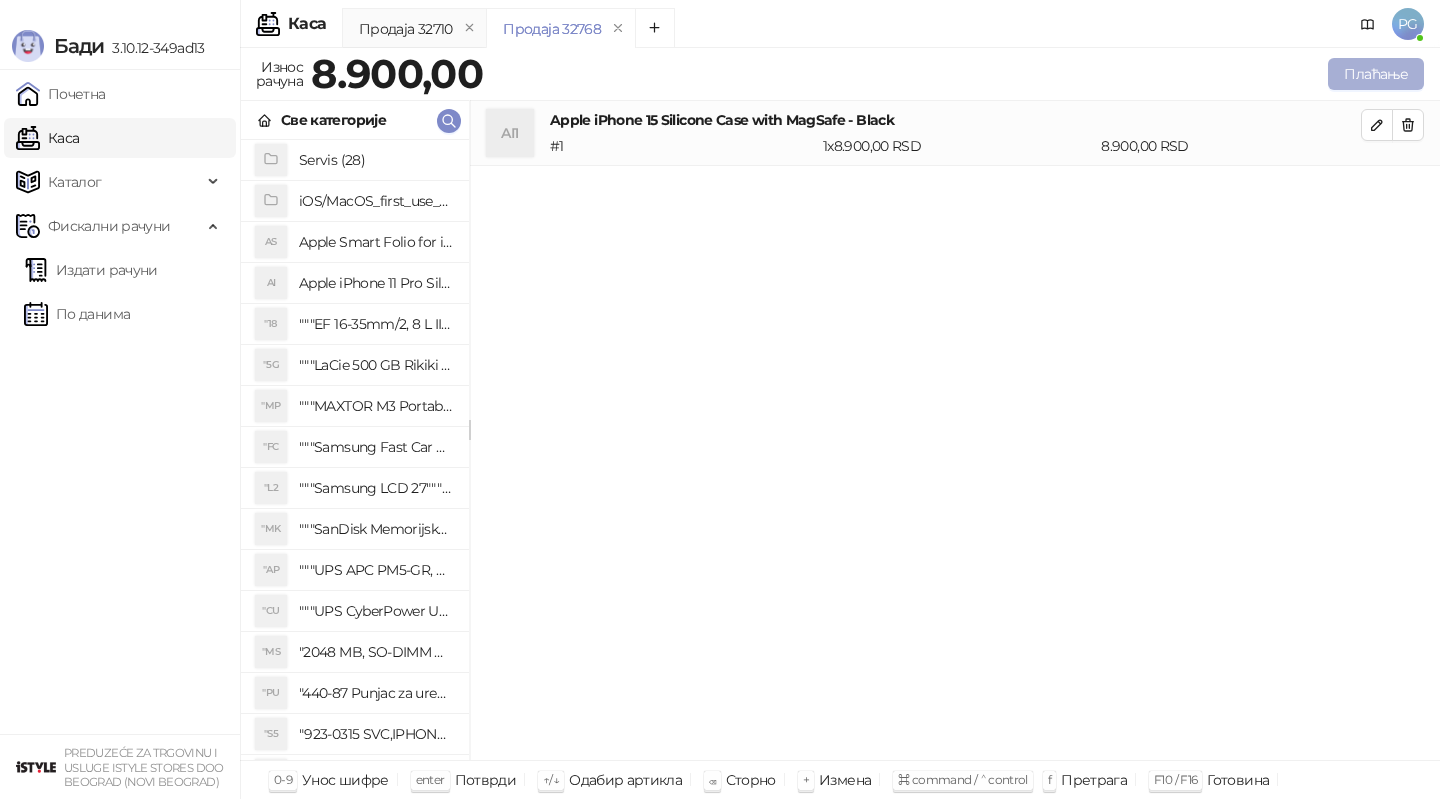 click on "Плаћање" at bounding box center [1376, 74] 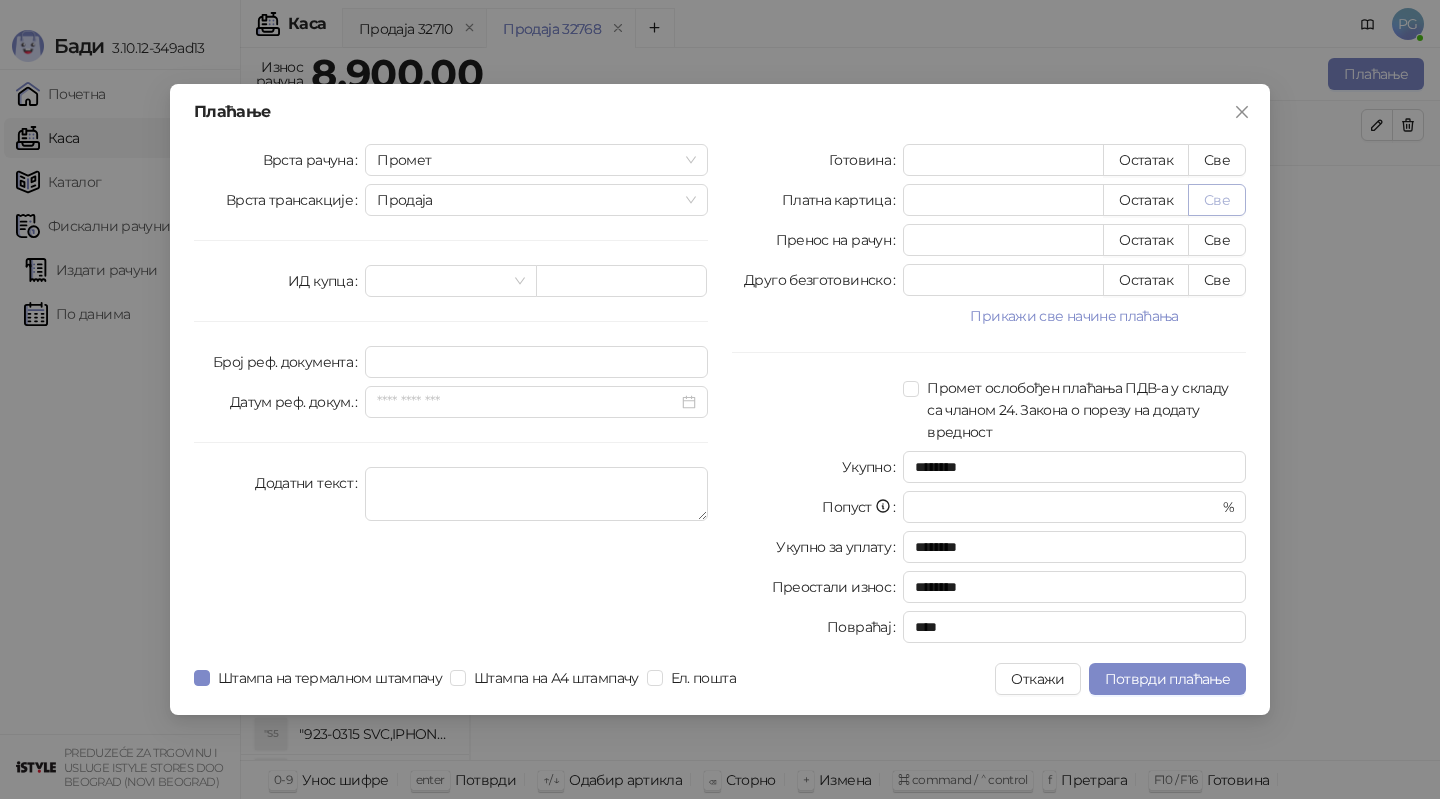 click on "Све" at bounding box center (1217, 200) 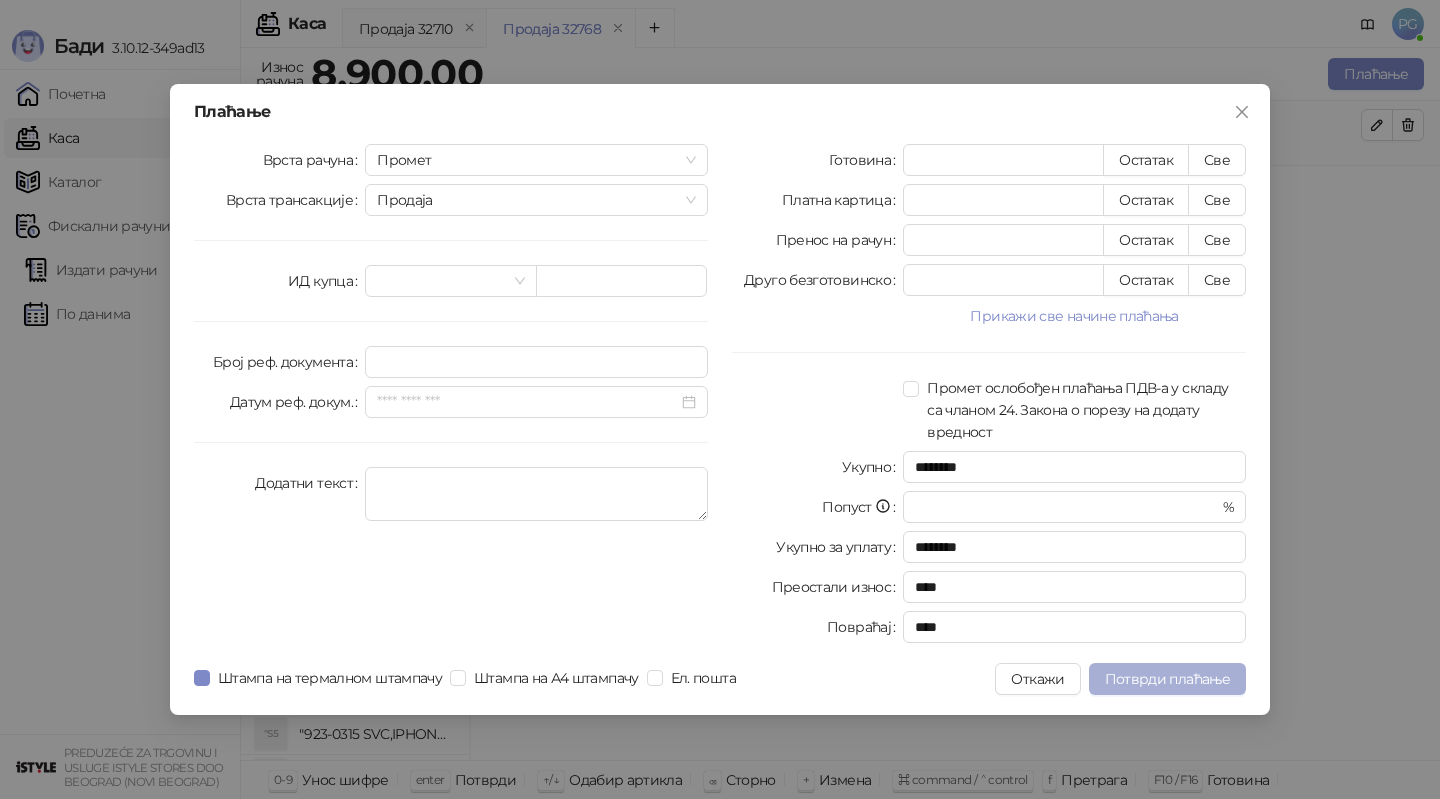 click on "Потврди плаћање" at bounding box center (1167, 679) 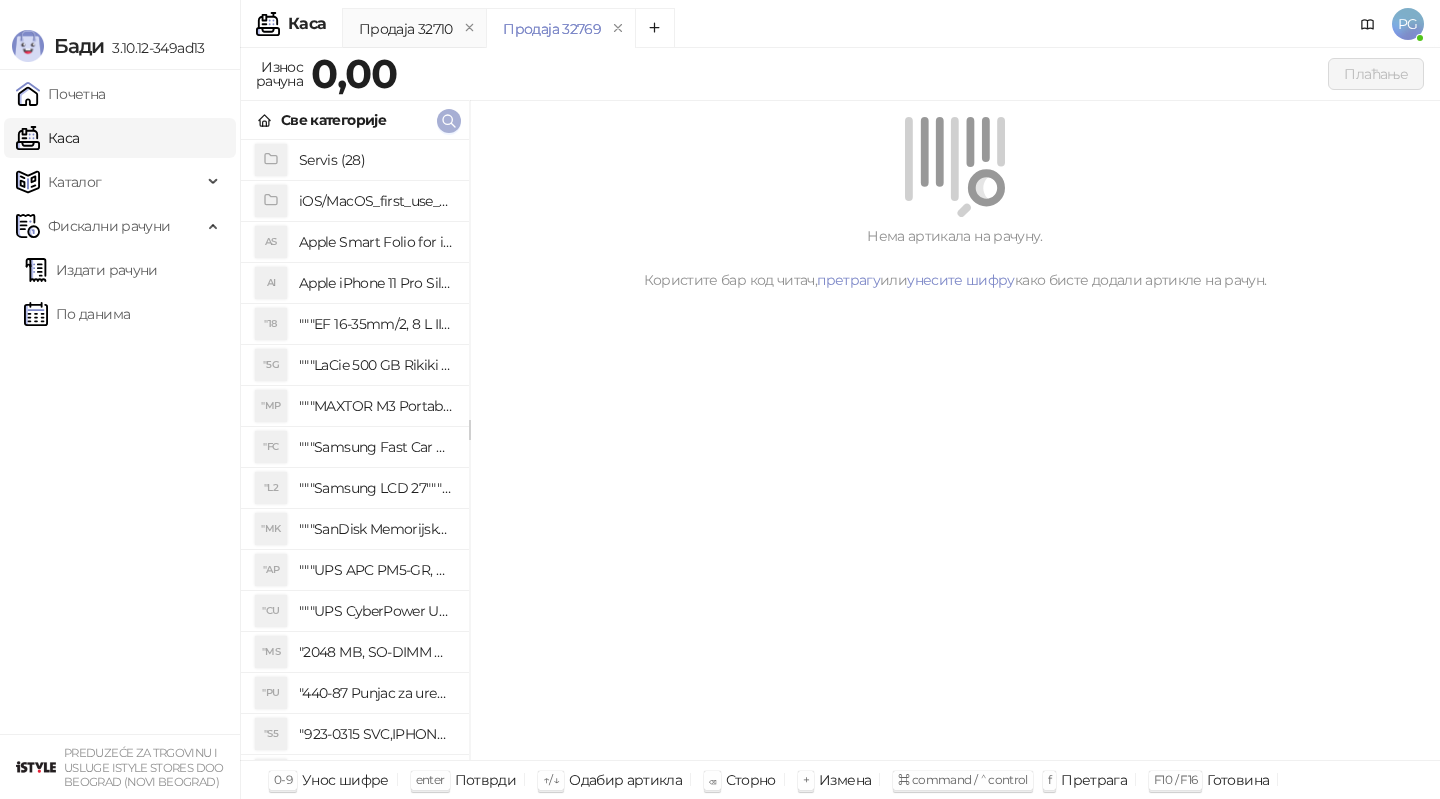 click 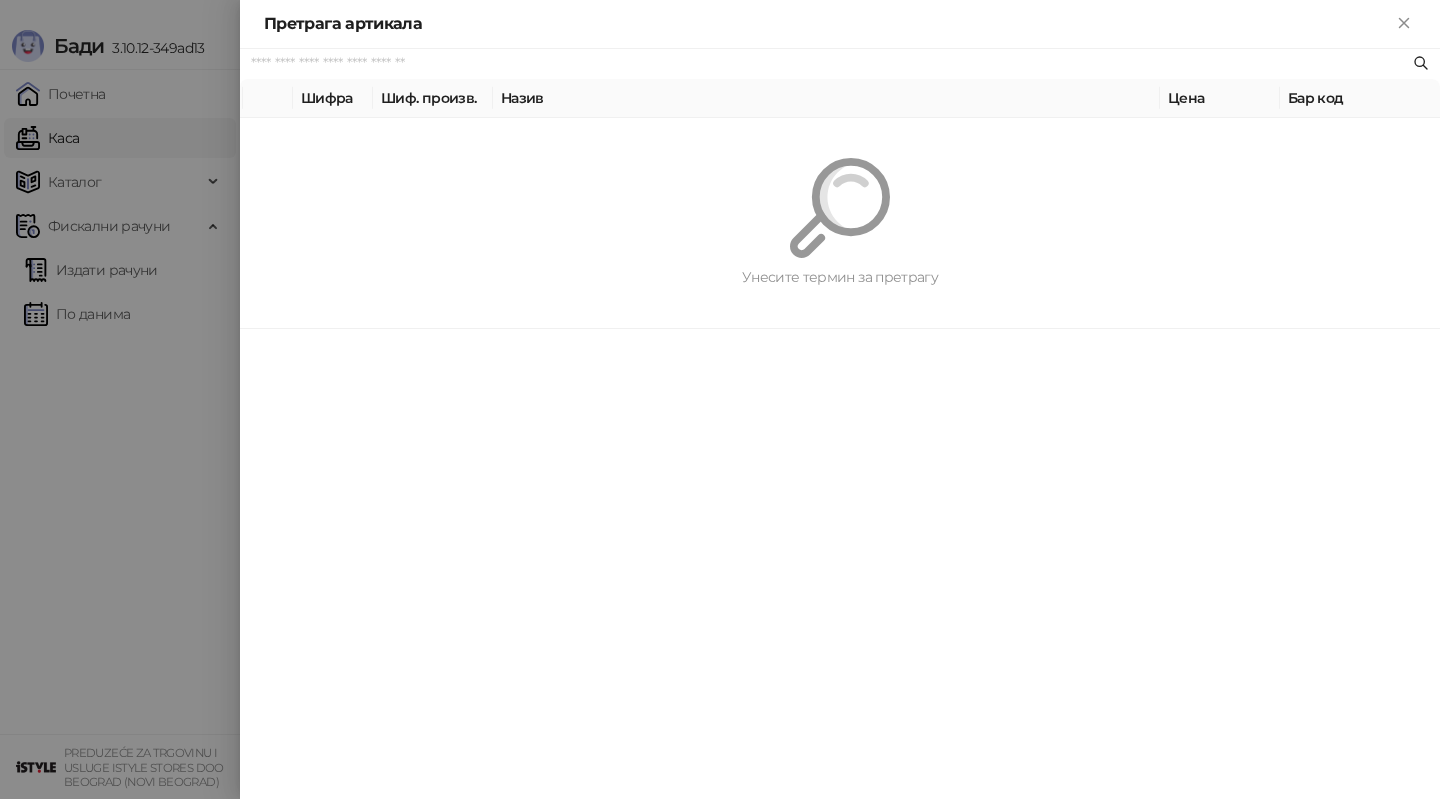 paste on "*********" 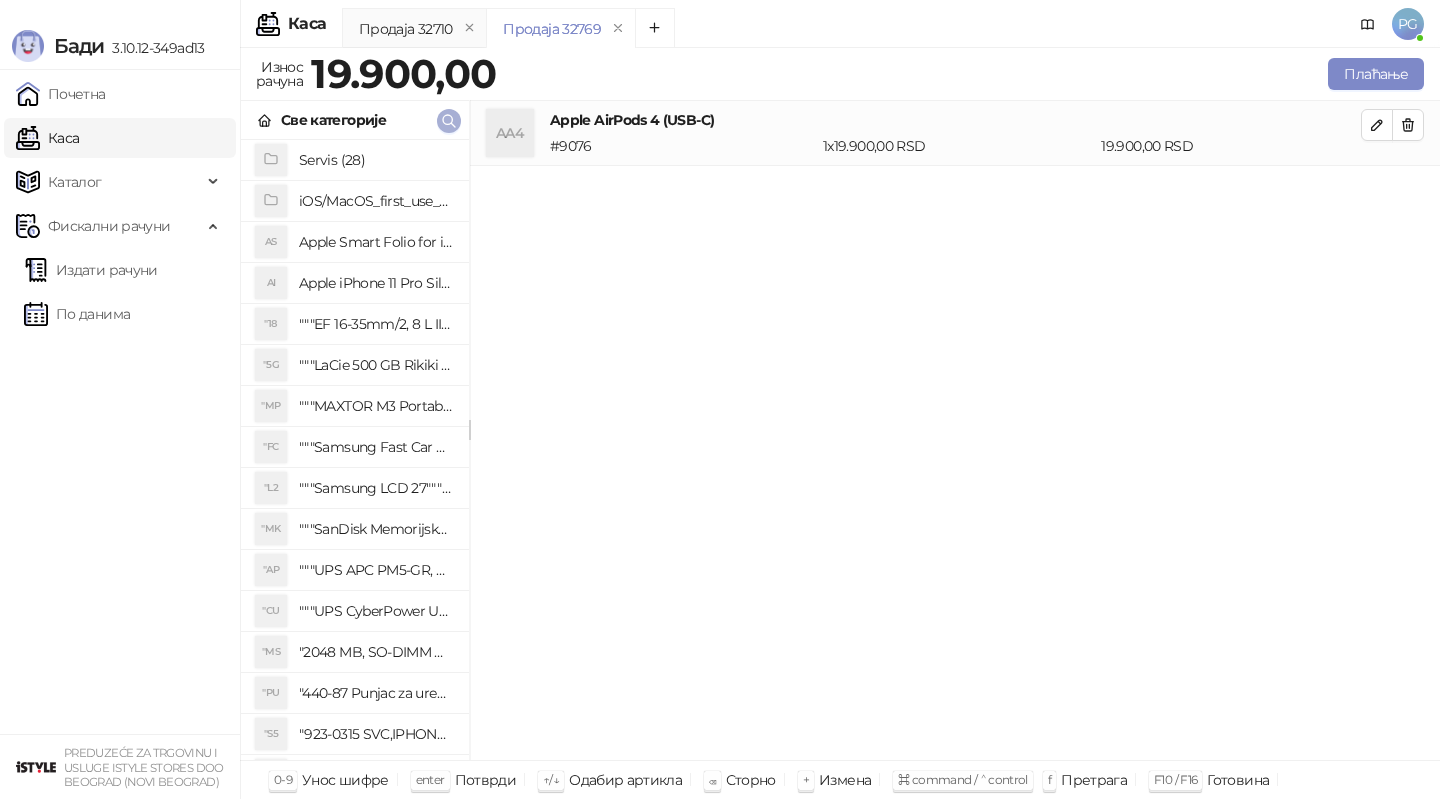 click 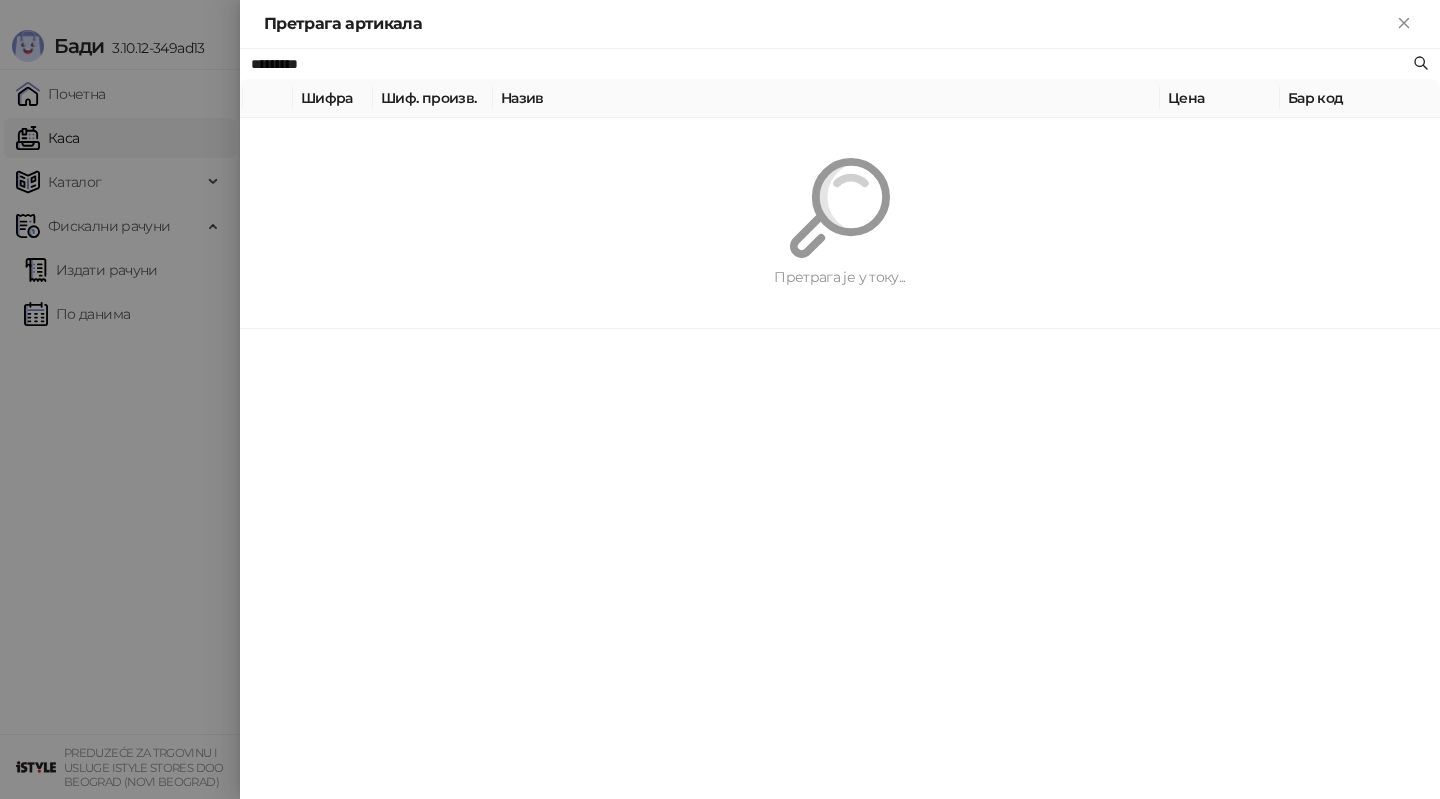 paste on "***" 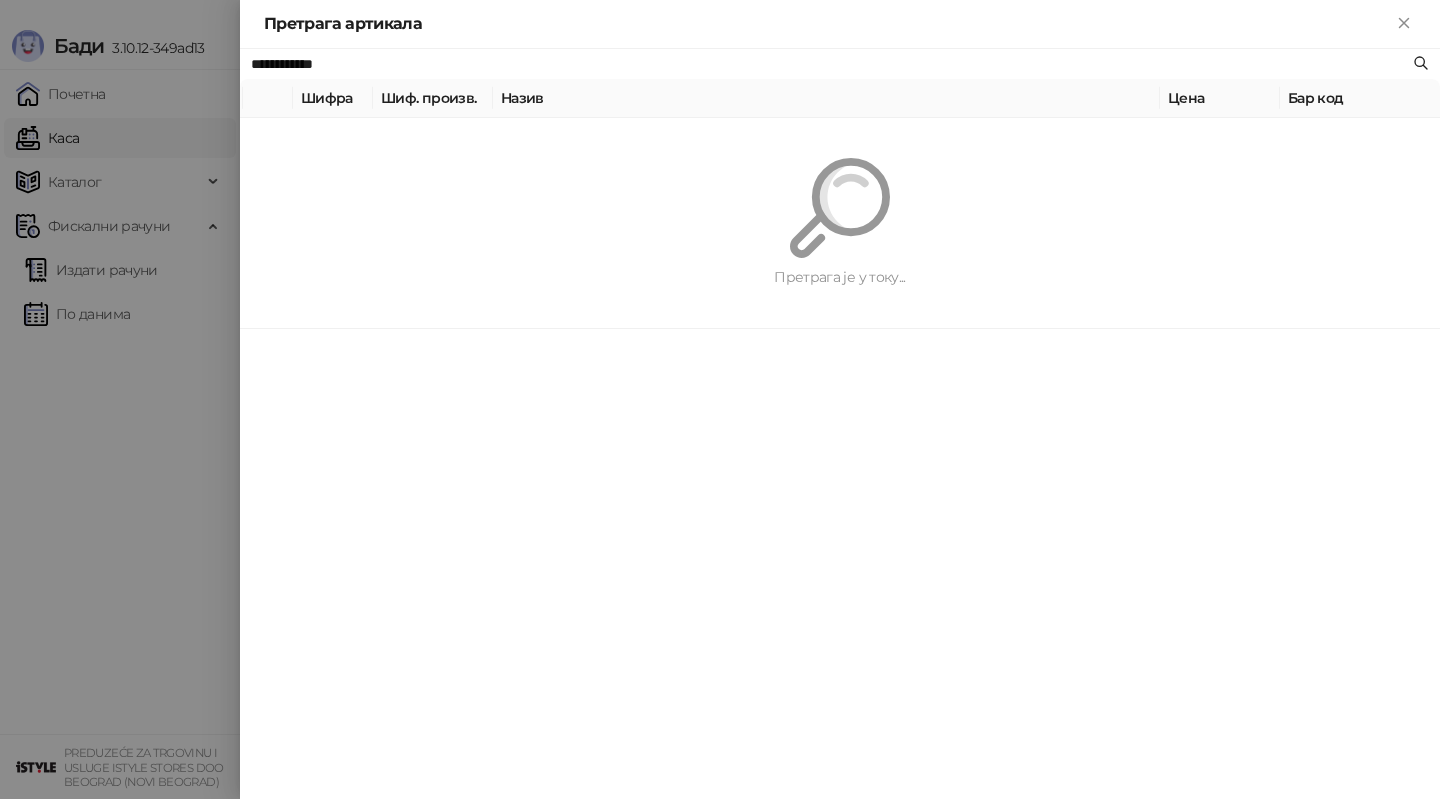 type on "**********" 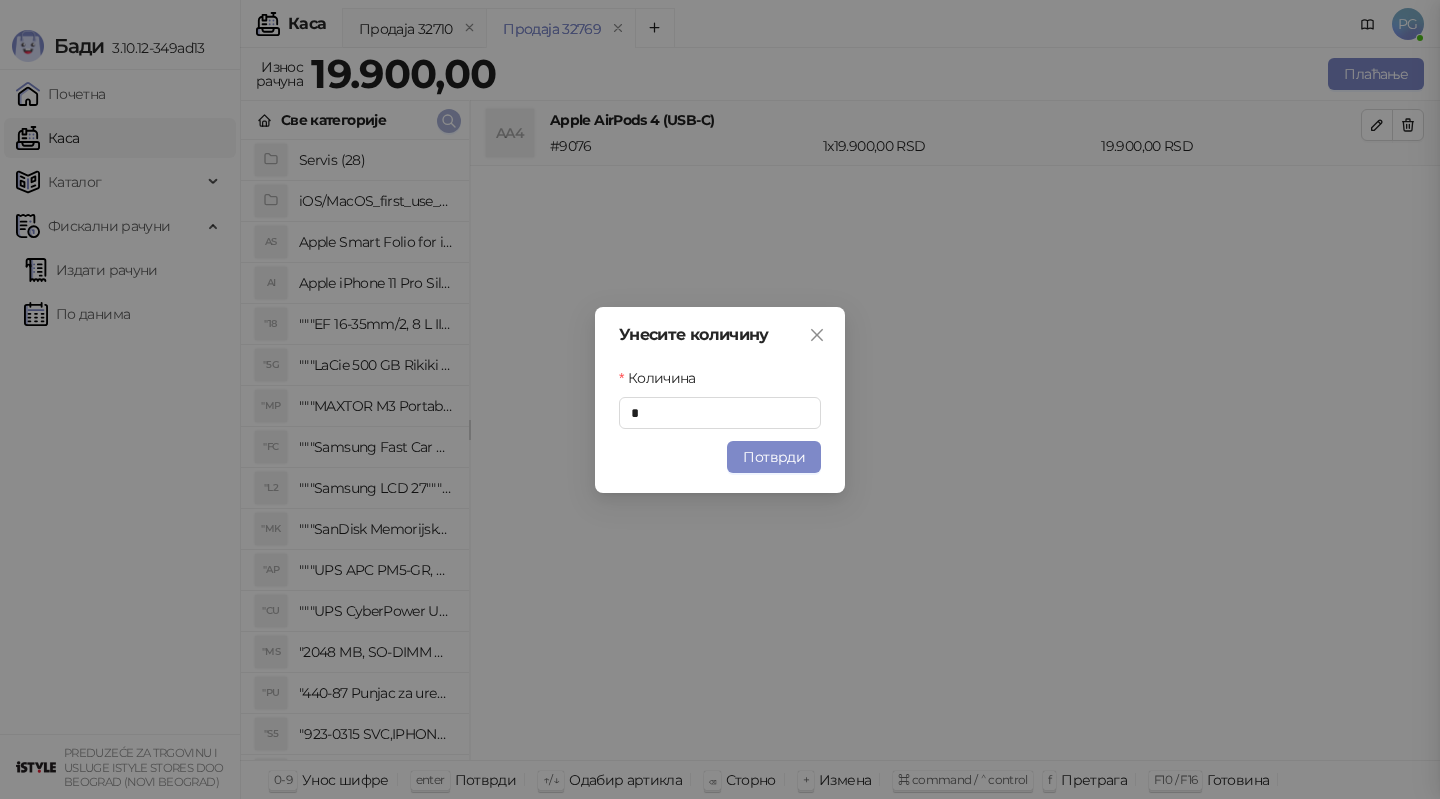 type 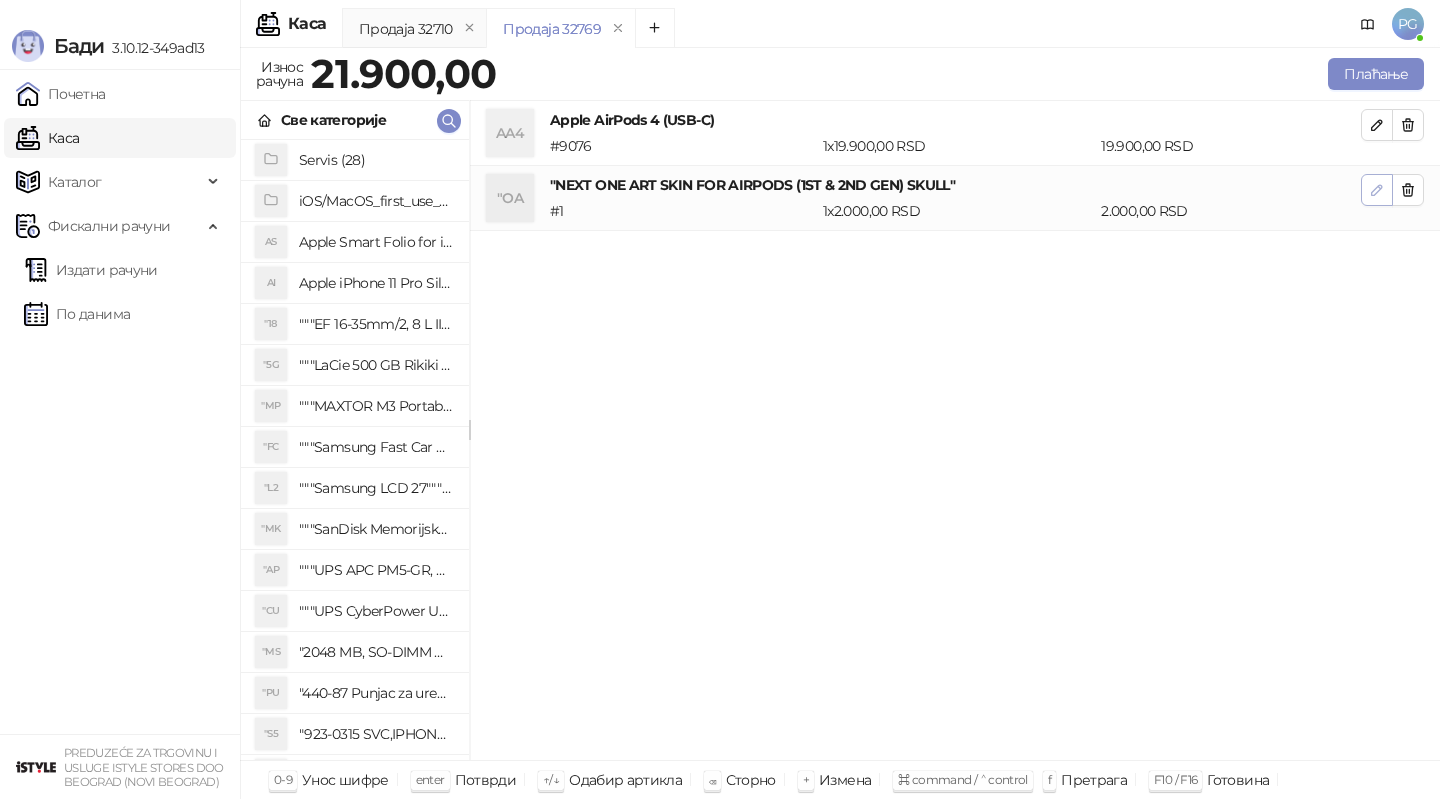 click at bounding box center [1377, 190] 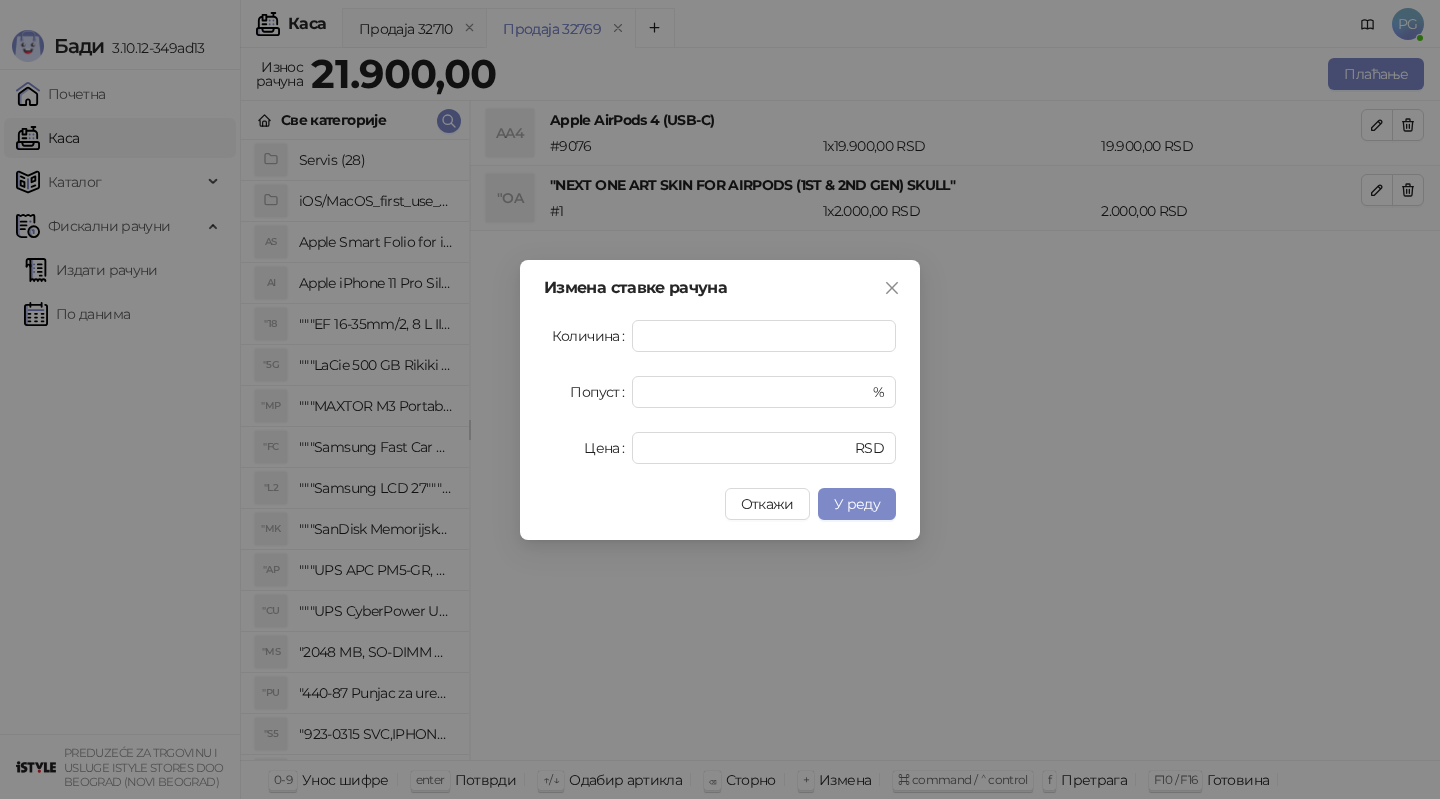 click on "Измена ставке рачуна Количина * Попуст * % Цена **** RSD Откажи У реду" at bounding box center [720, 400] 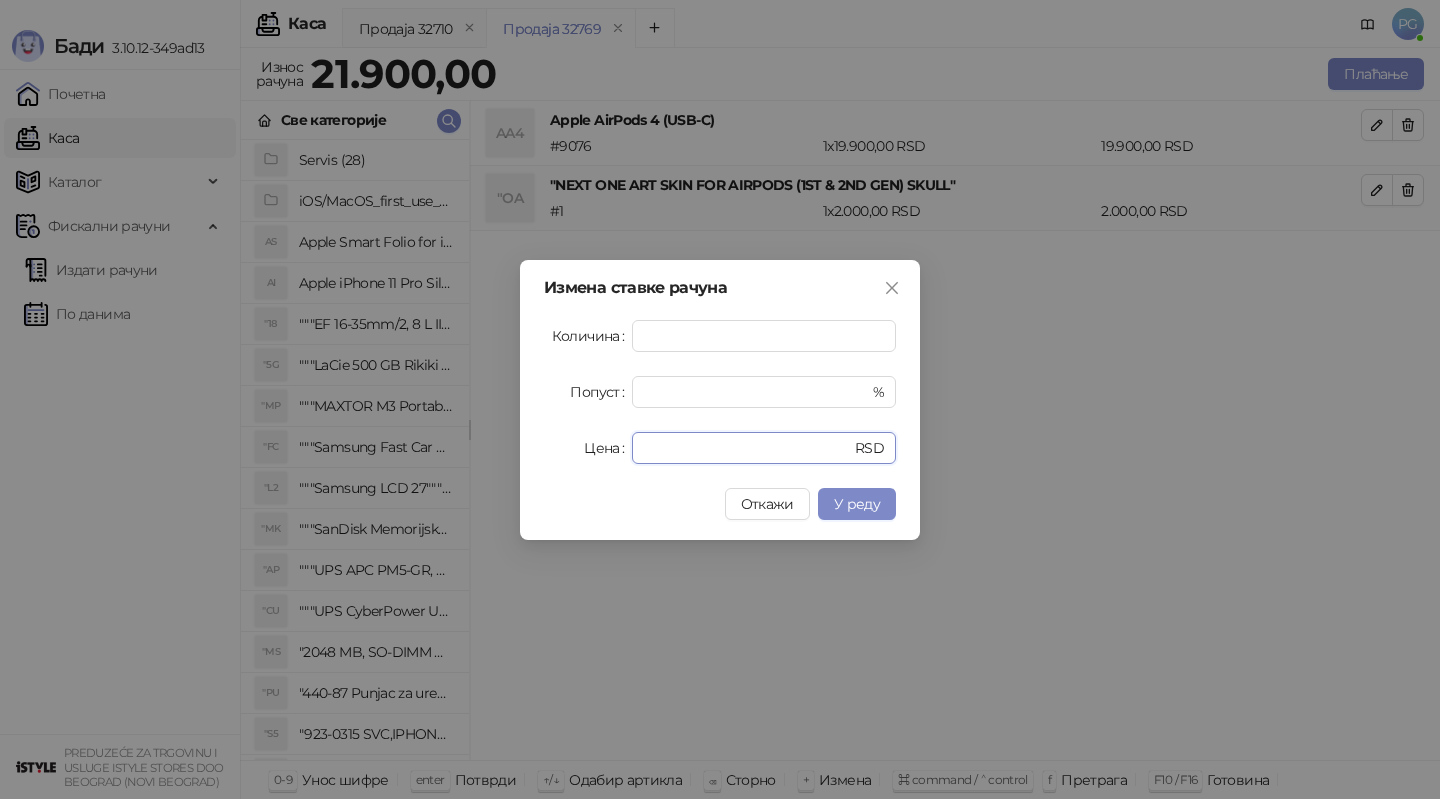 drag, startPoint x: 694, startPoint y: 453, endPoint x: 523, endPoint y: 453, distance: 171 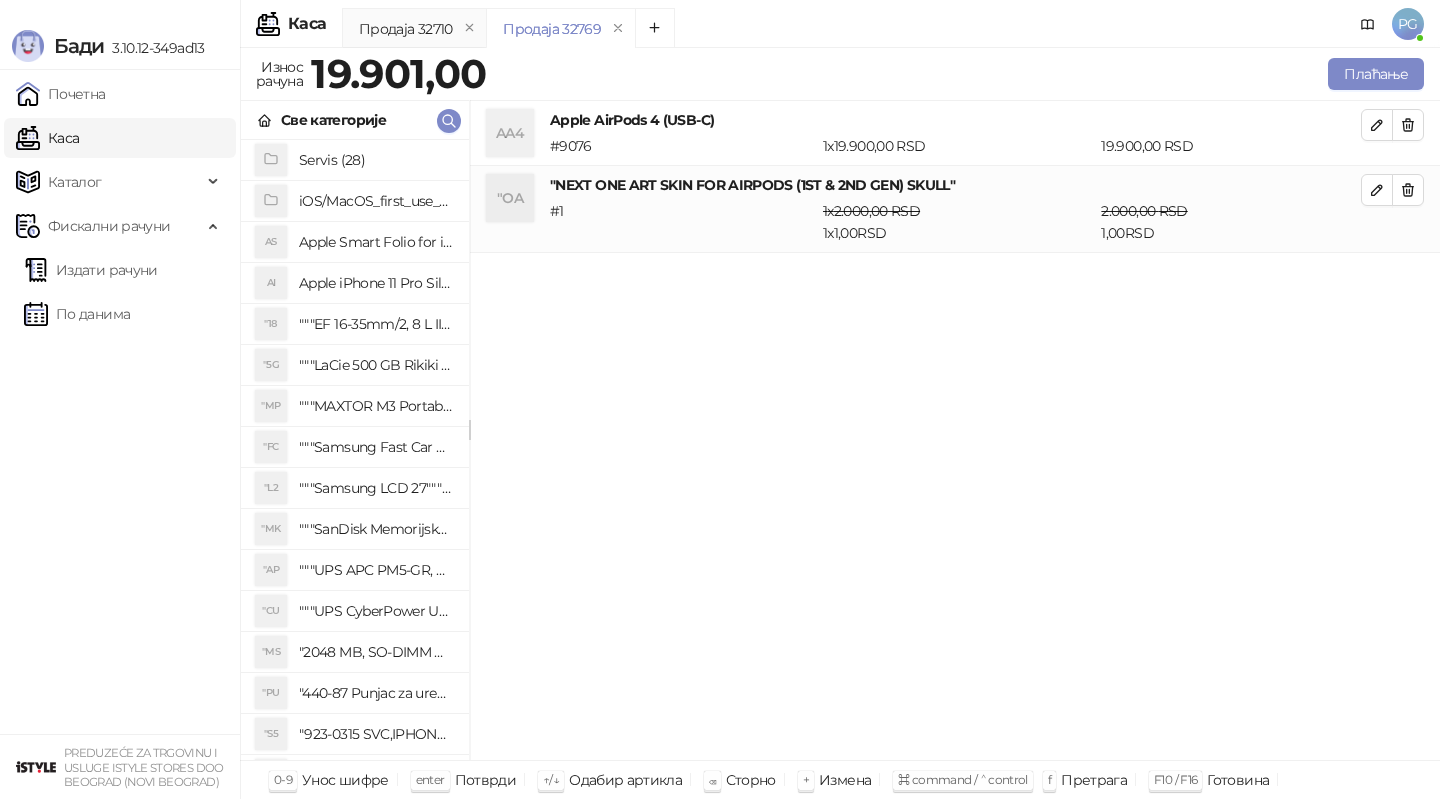 click on "Плаћање" at bounding box center [959, 74] 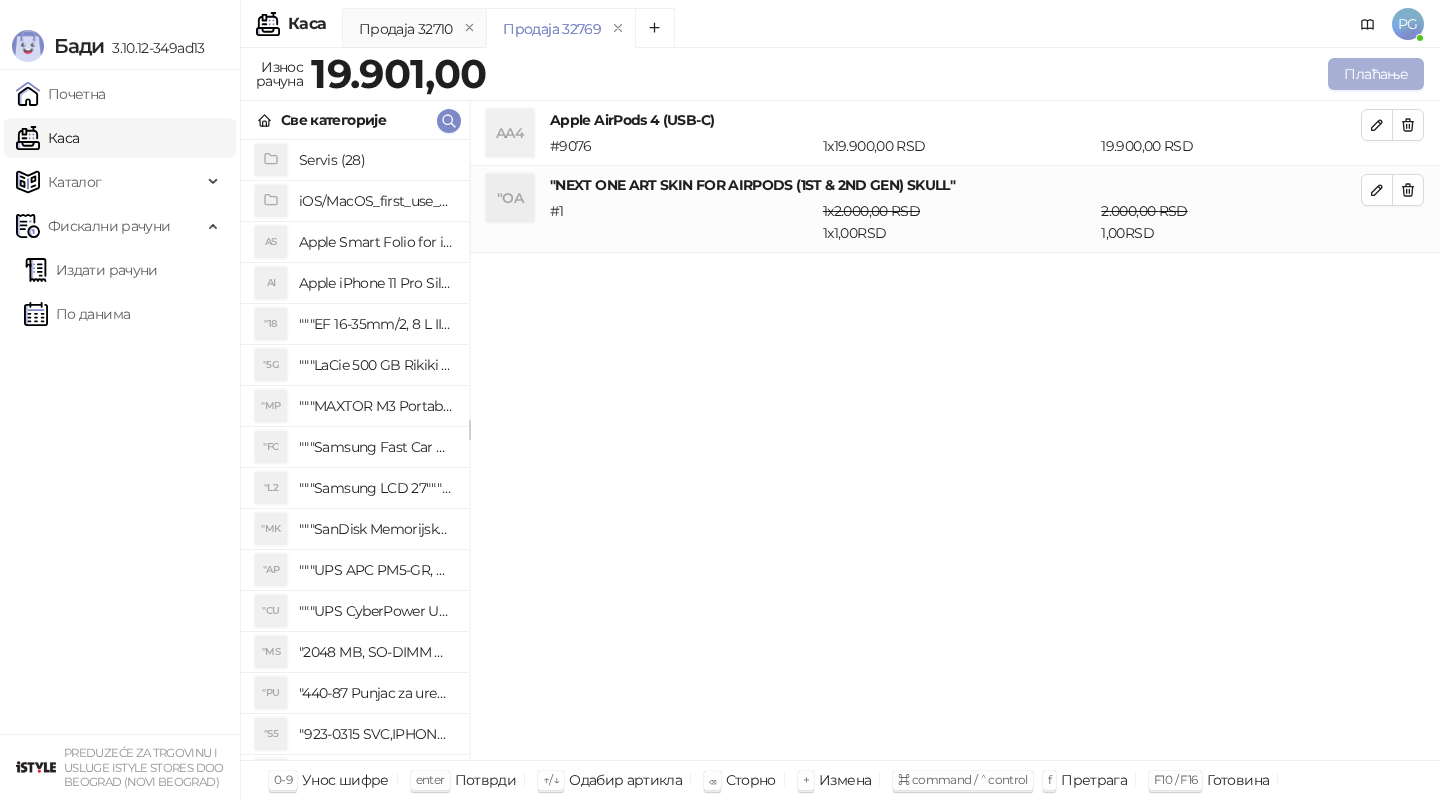 click on "Плаћање" at bounding box center [1376, 74] 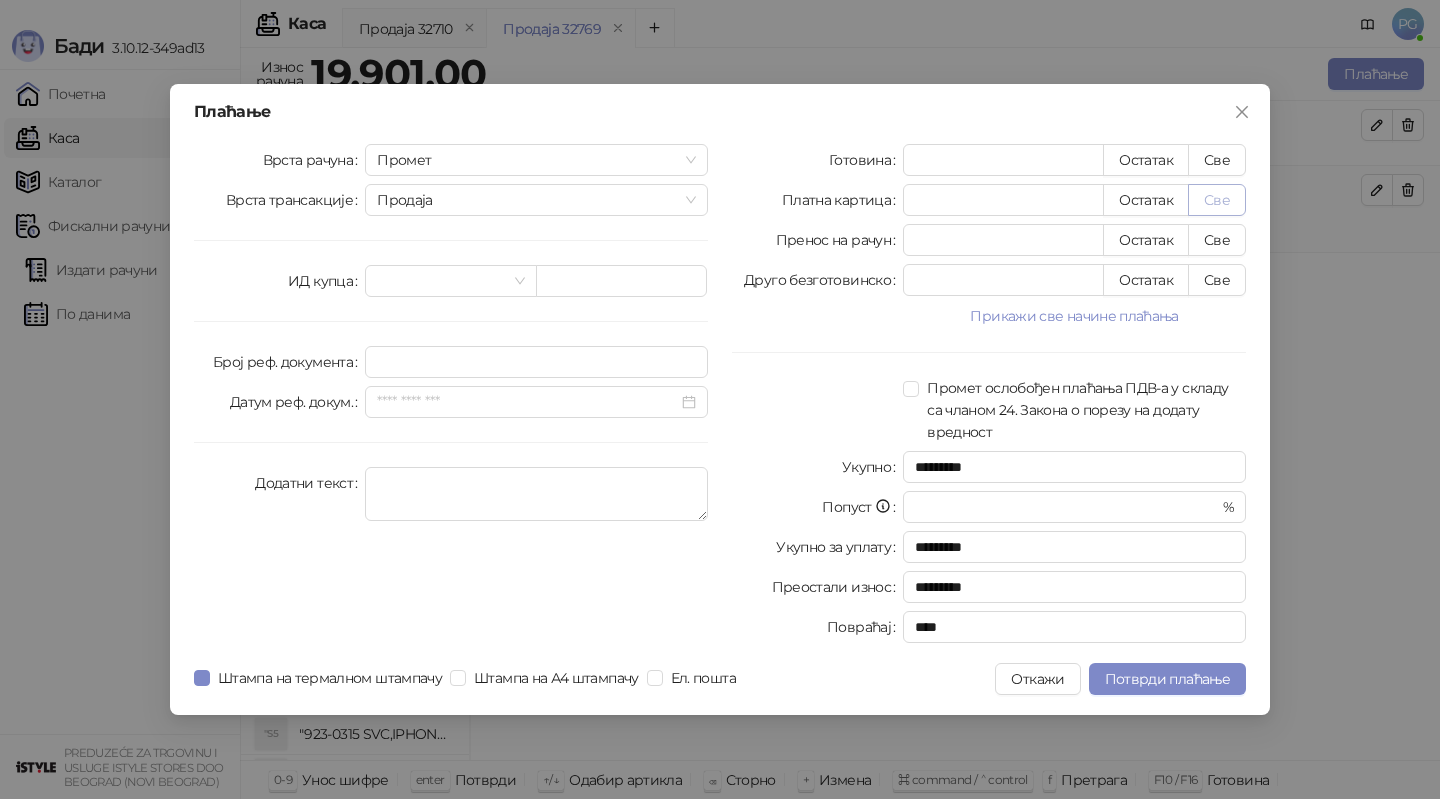 click on "Све" at bounding box center (1217, 200) 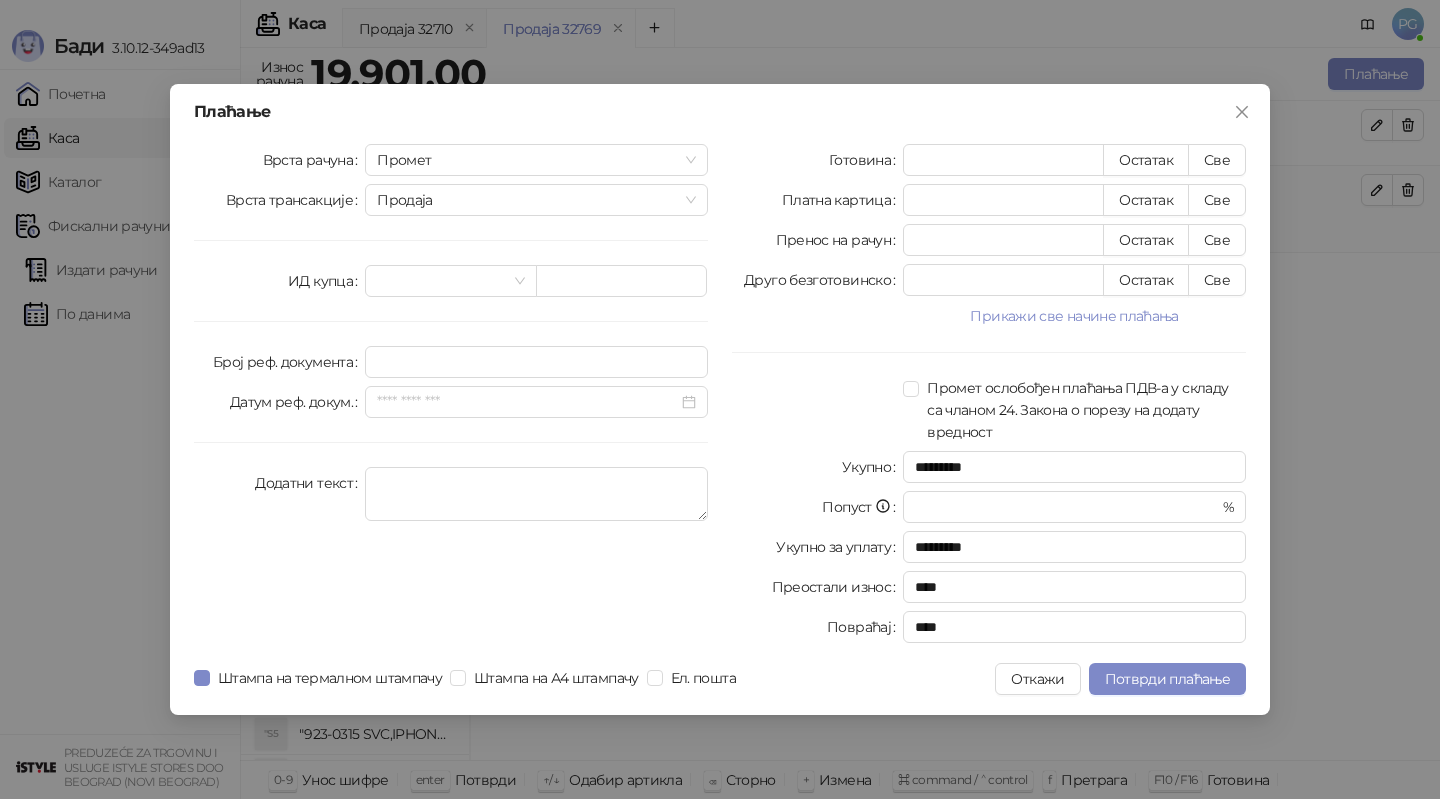 click on "Плаћање Врста рачуна Промет Врста трансакције Продаја ИД купца Број реф. документа Датум реф. докум. Додатни текст Готовина * Остатак Све Платна картица ***** Остатак Све Пренос на рачун * Остатак Све Друго безготовинско * Остатак Све Прикажи све начине плаћања Чек * Остатак Све Ваучер * Остатак Све Инстант плаћање * Остатак Све   Промет ослобођен плаћања ПДВ-а у складу са чланом 24. Закона о порезу на додату вредност Укупно ********* Попуст   * % Укупно за уплату ********* Преостали износ **** Повраћај **** Штампа на термалном штампачу Штампа на А4 штампачу Ел. пошта Откажи" at bounding box center (720, 399) 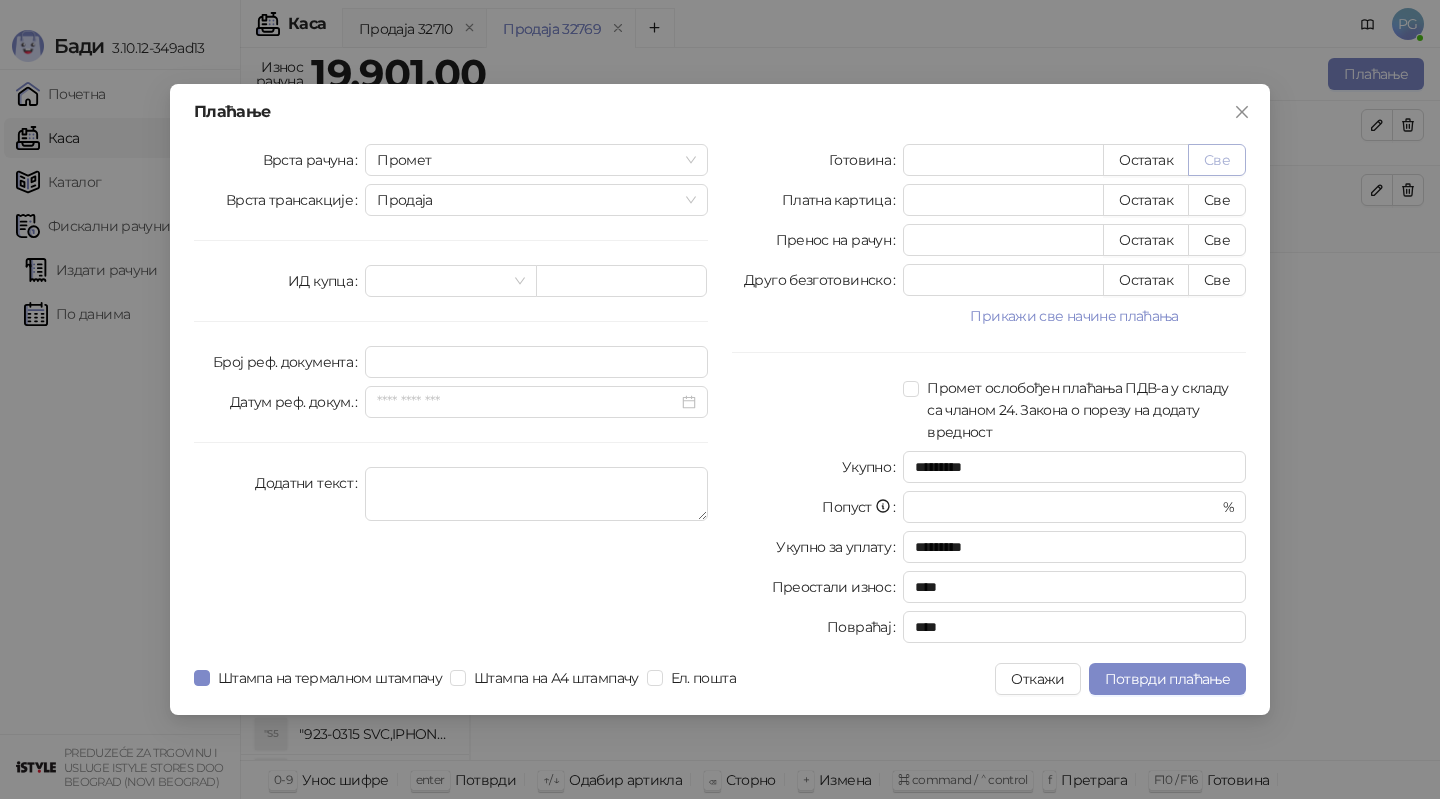 click on "Све" at bounding box center (1217, 160) 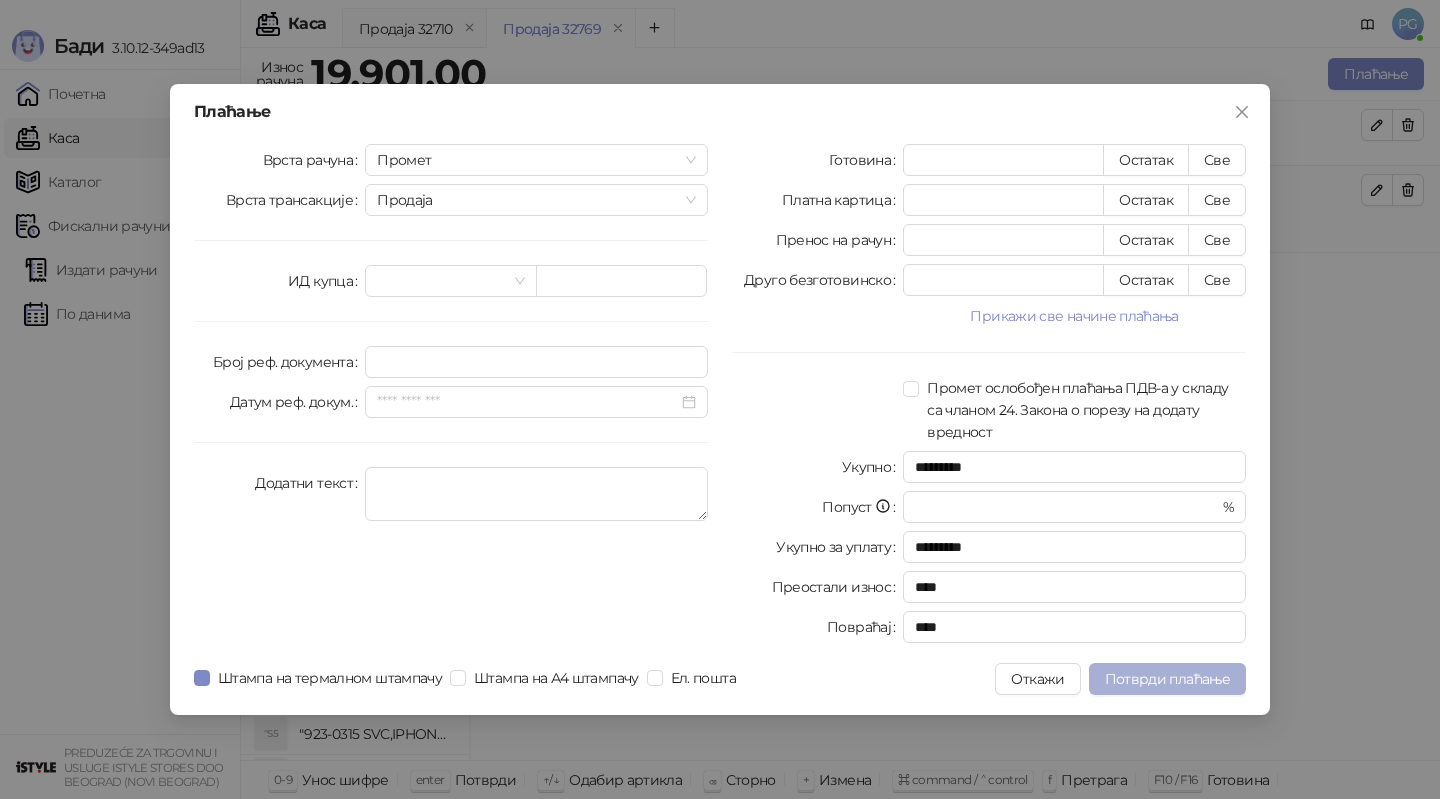 click on "Потврди плаћање" at bounding box center [1167, 679] 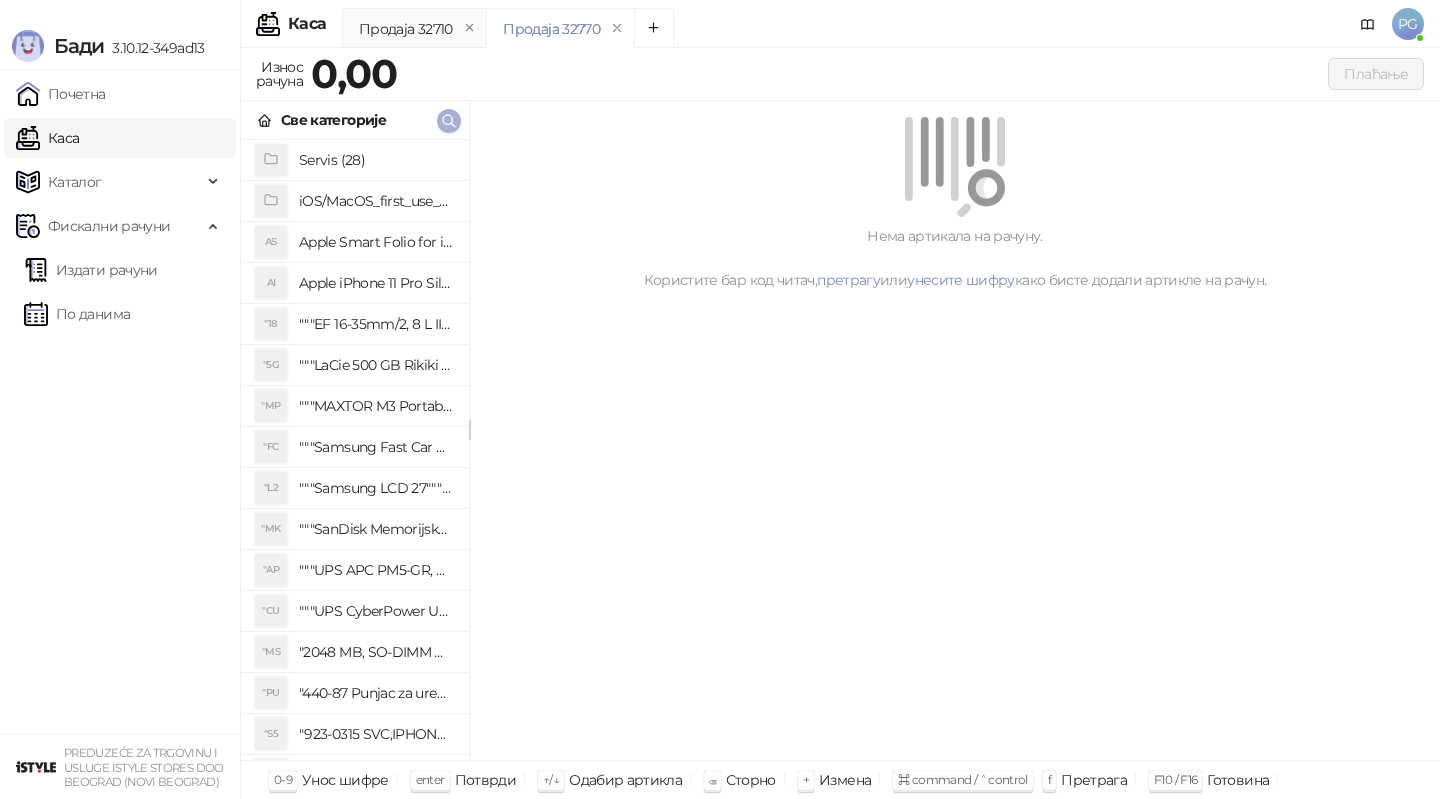click at bounding box center (449, 121) 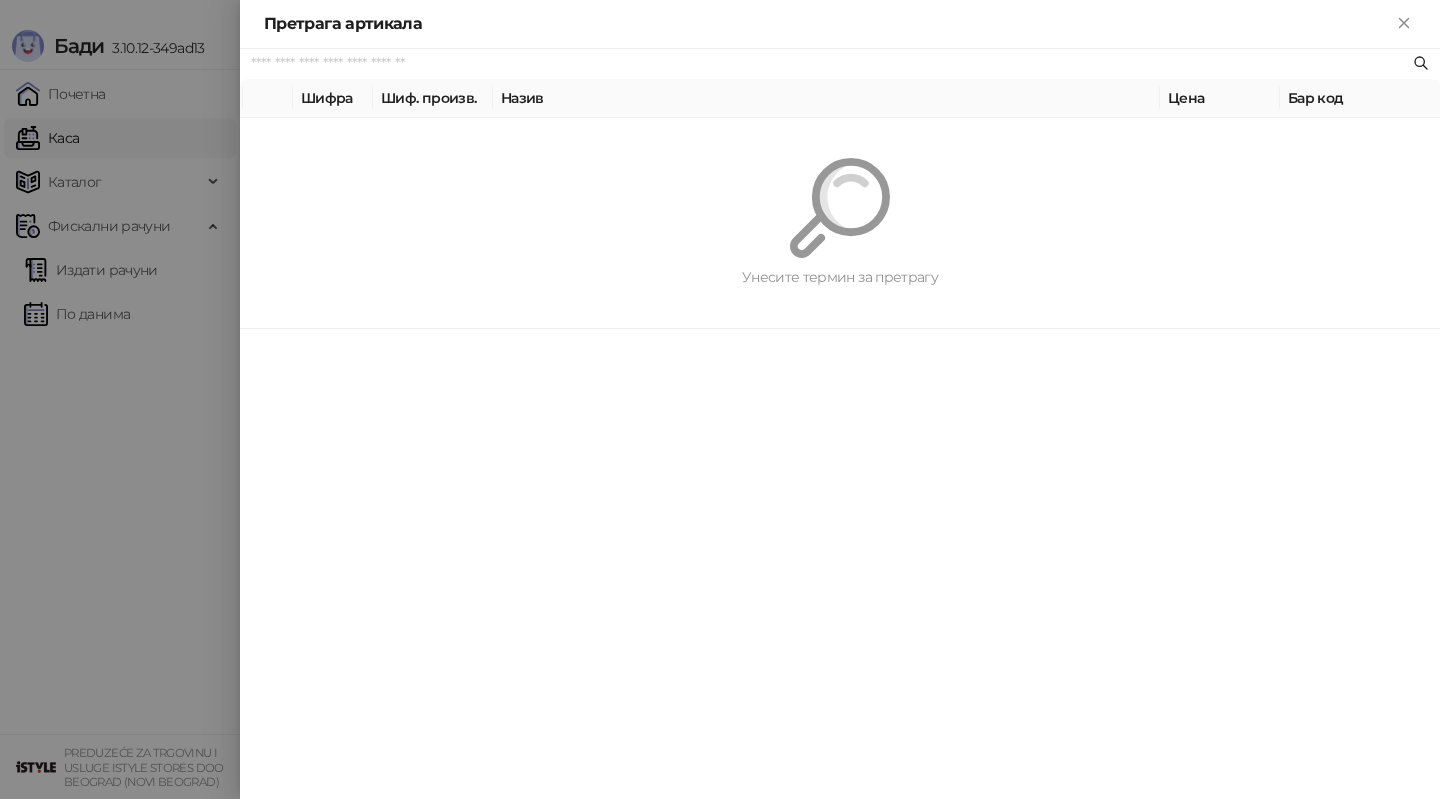 paste on "**********" 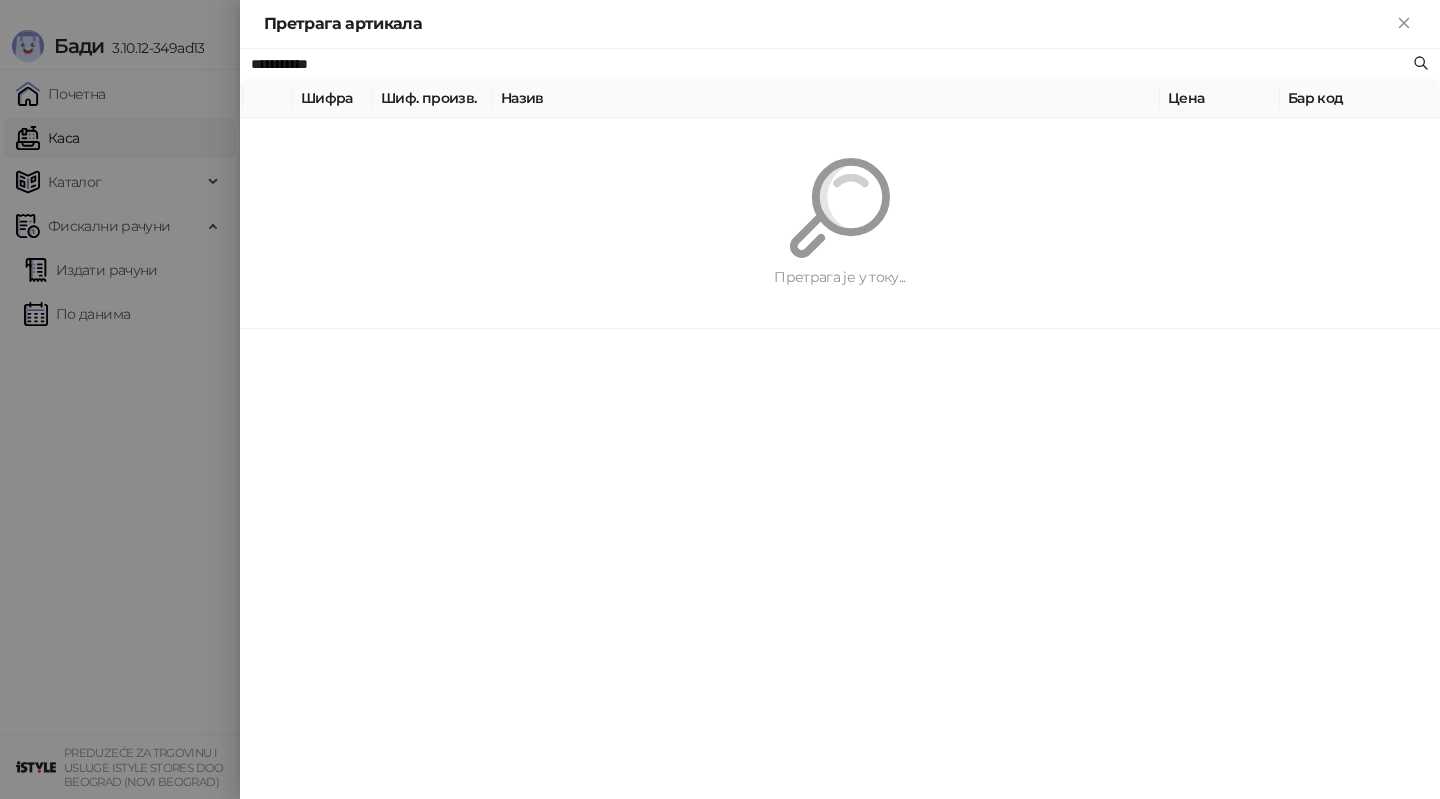 type on "**********" 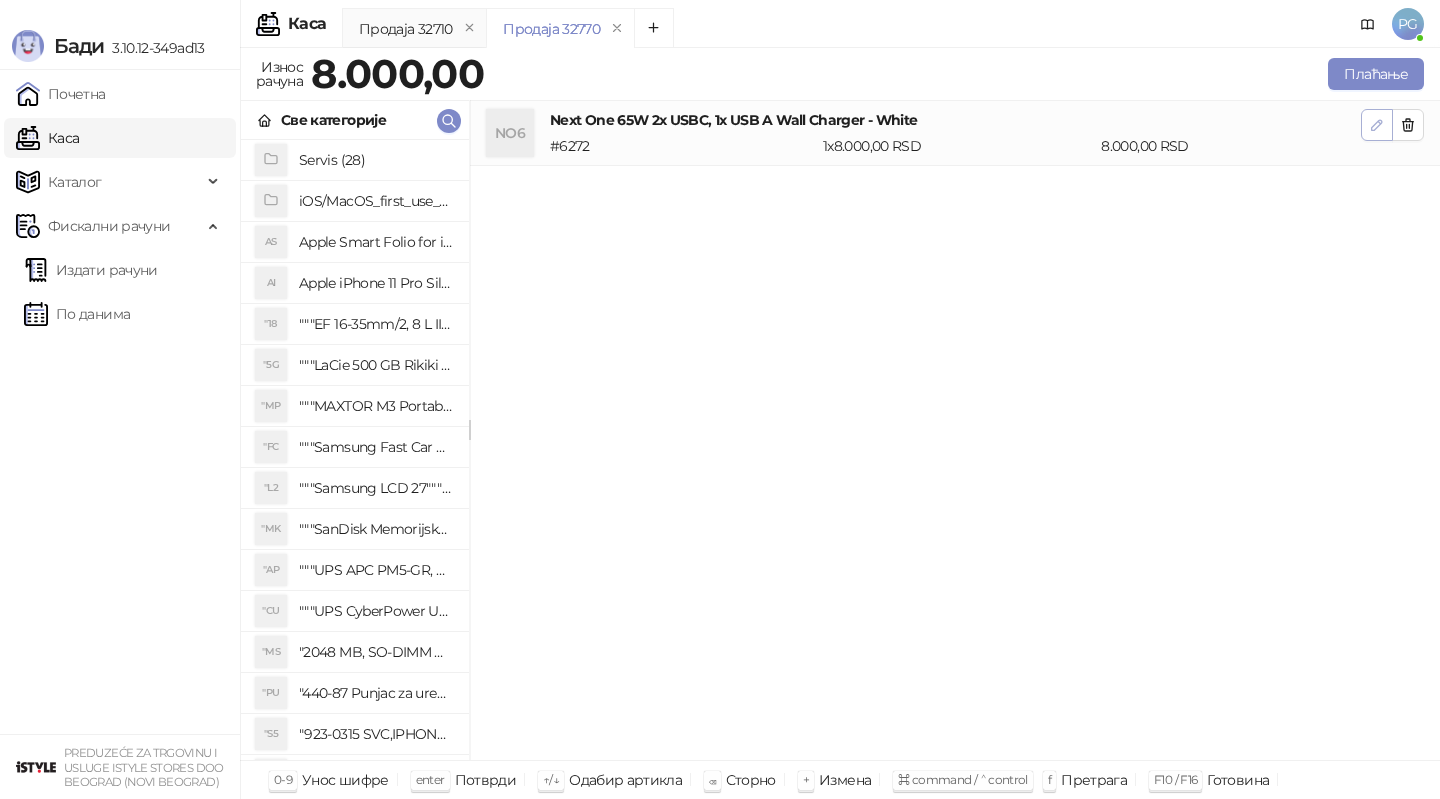 click at bounding box center (1377, 125) 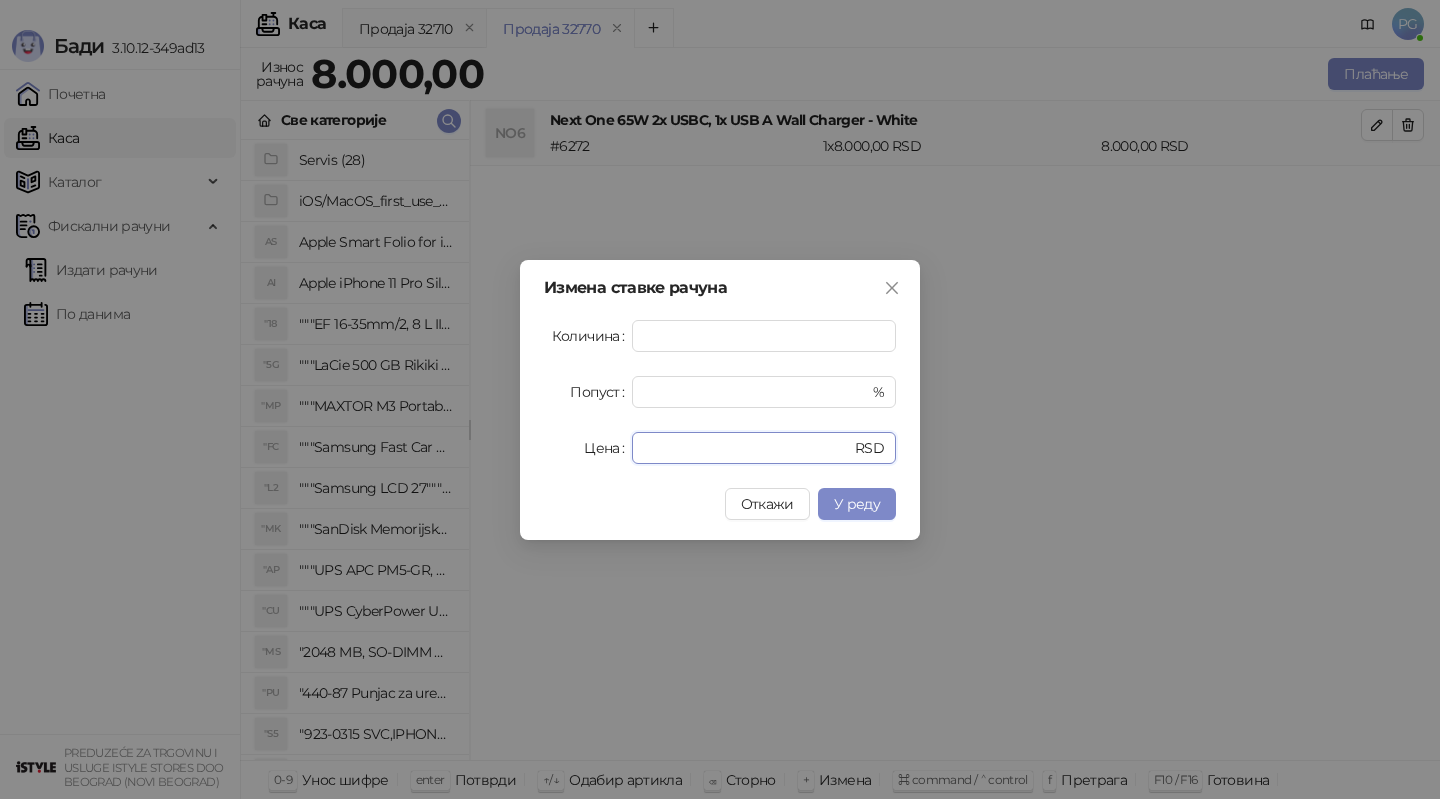 drag, startPoint x: 707, startPoint y: 440, endPoint x: 566, endPoint y: 439, distance: 141.00354 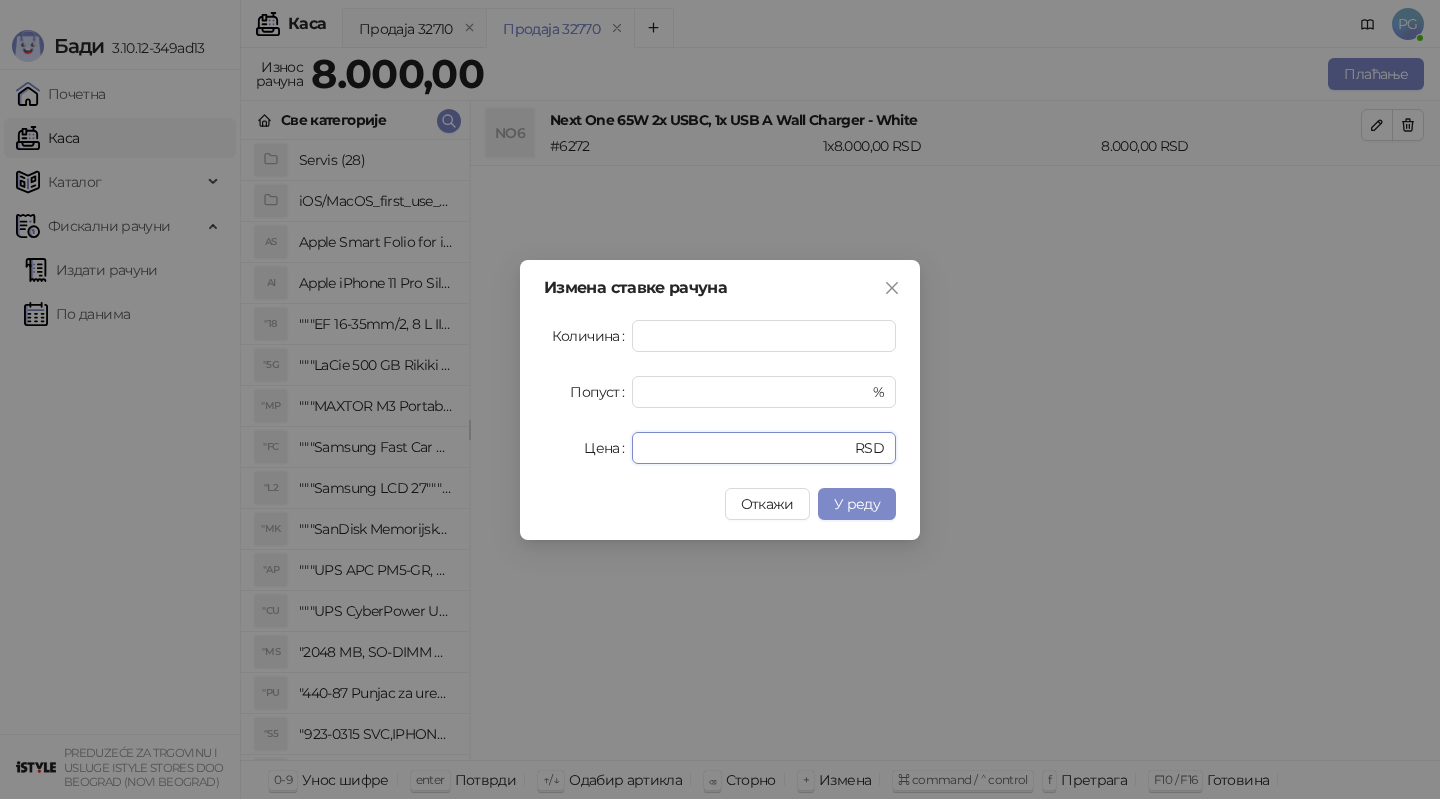 type on "****" 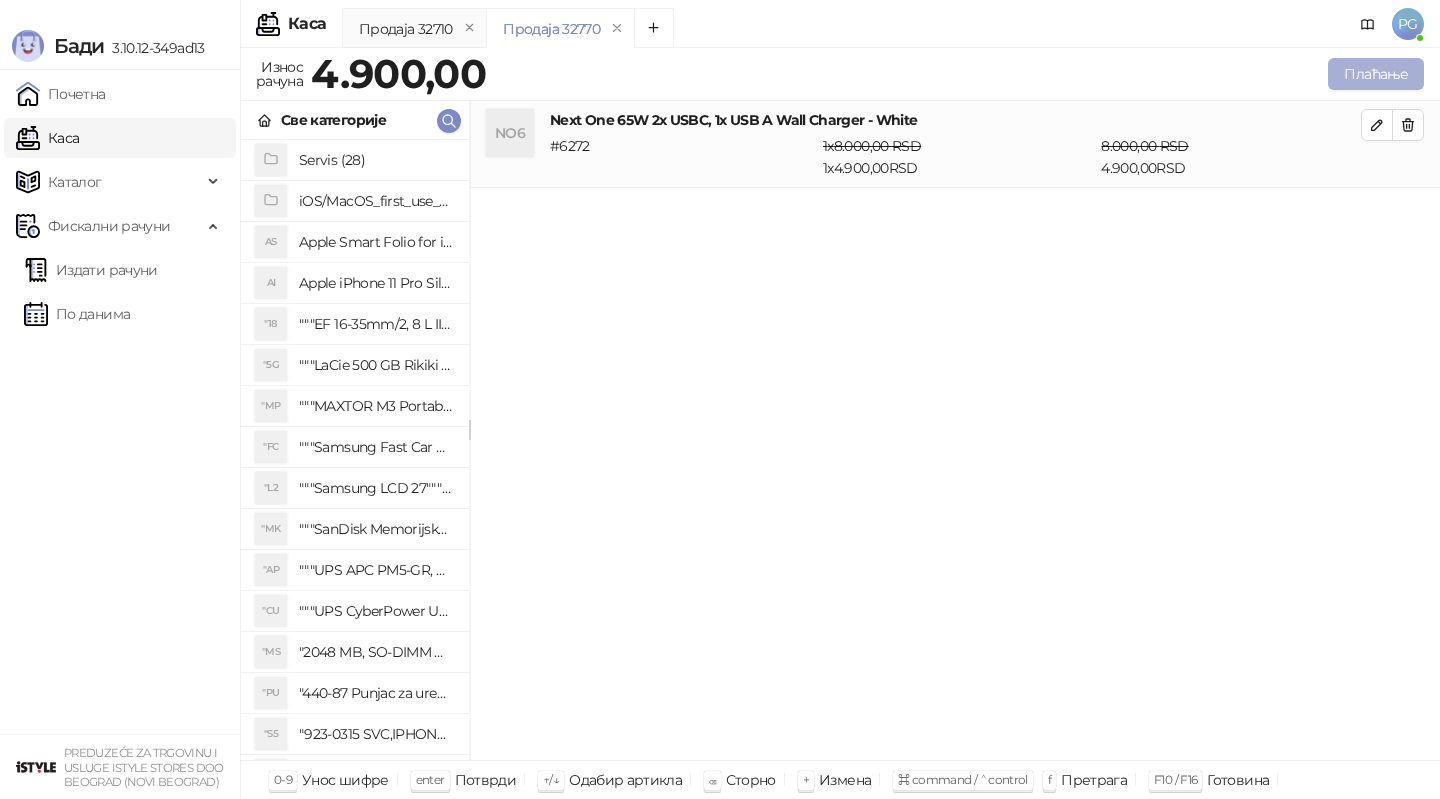 click on "Плаћање" at bounding box center (1376, 74) 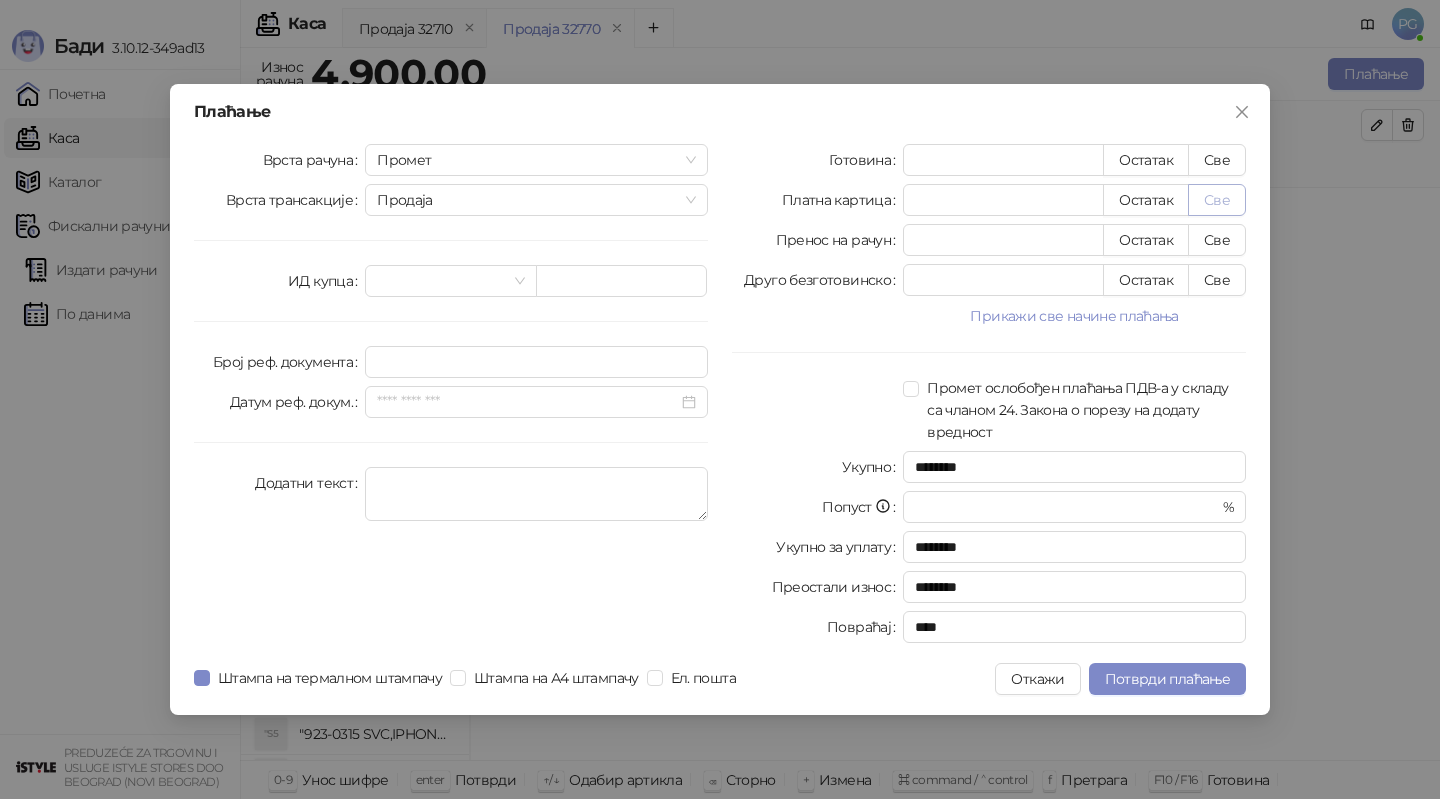 click on "Све" at bounding box center (1217, 200) 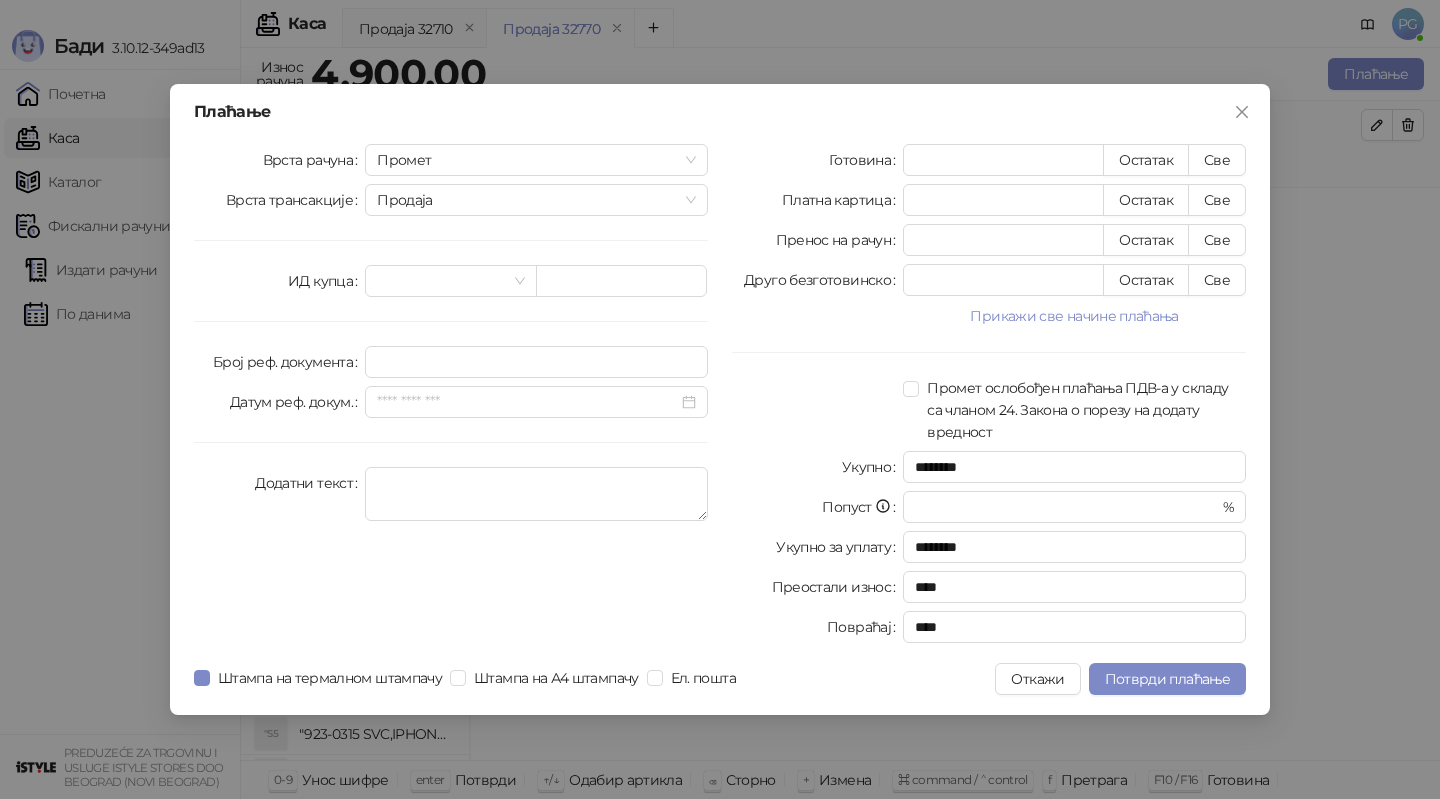click on "Плаћање Врста рачуна Промет Врста трансакције Продаја ИД купца Број реф. документа Датум реф. докум. Додатни текст Готовина * Остатак Све Платна картица **** Остатак Све Пренос на рачун * Остатак Све Друго безготовинско * Остатак Све Прикажи све начине плаћања Чек * Остатак Све Ваучер * Остатак Све Инстант плаћање * Остатак Све   Промет ослобођен плаћања ПДВ-а у складу са чланом 24. Закона о порезу на додату вредност Укупно ******** Попуст   * % Укупно за уплату ******** Преостали износ **** Повраћај **** Штампа на термалном штампачу Штампа на А4 штампачу Ел. пошта Откажи" at bounding box center [720, 399] 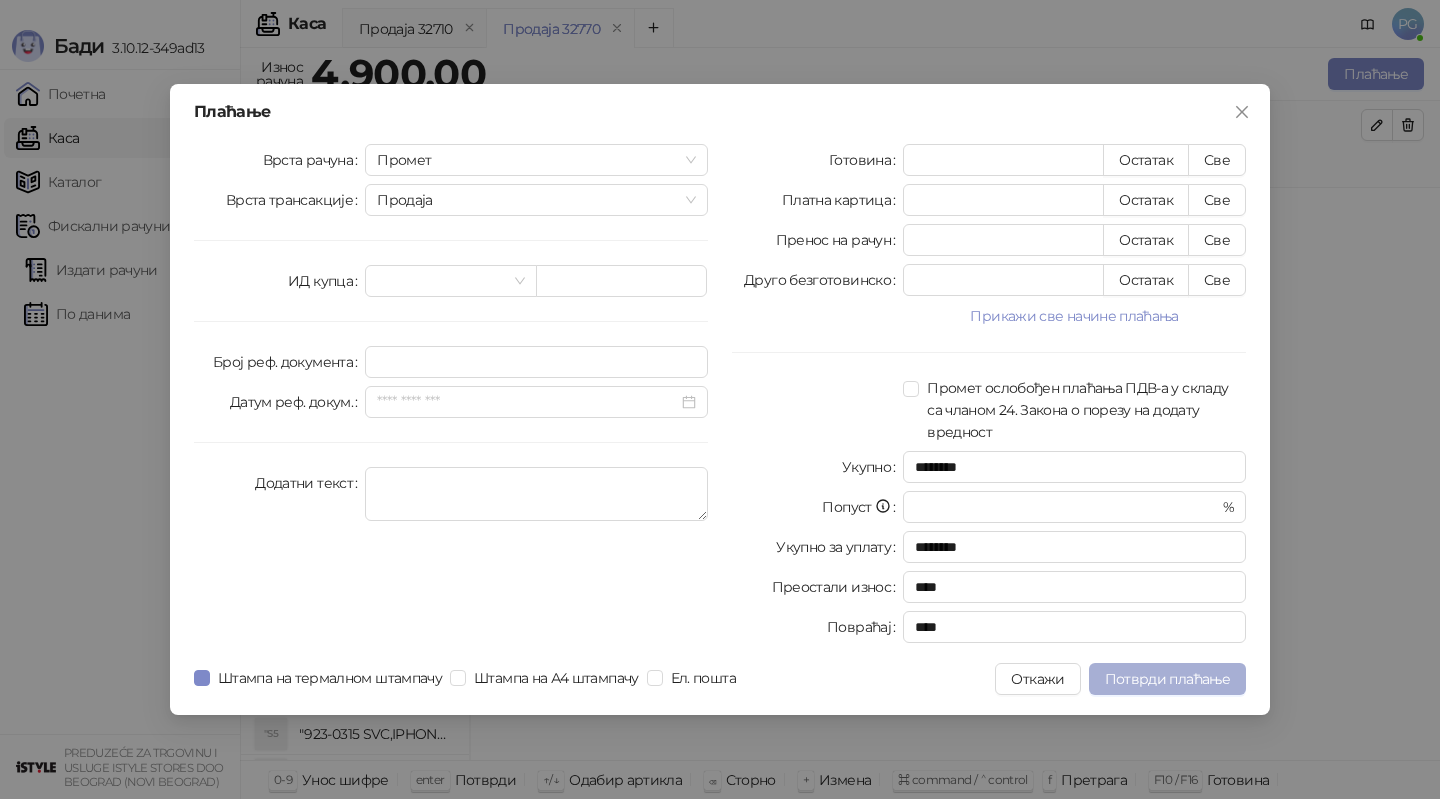 click on "Потврди плаћање" at bounding box center [1167, 679] 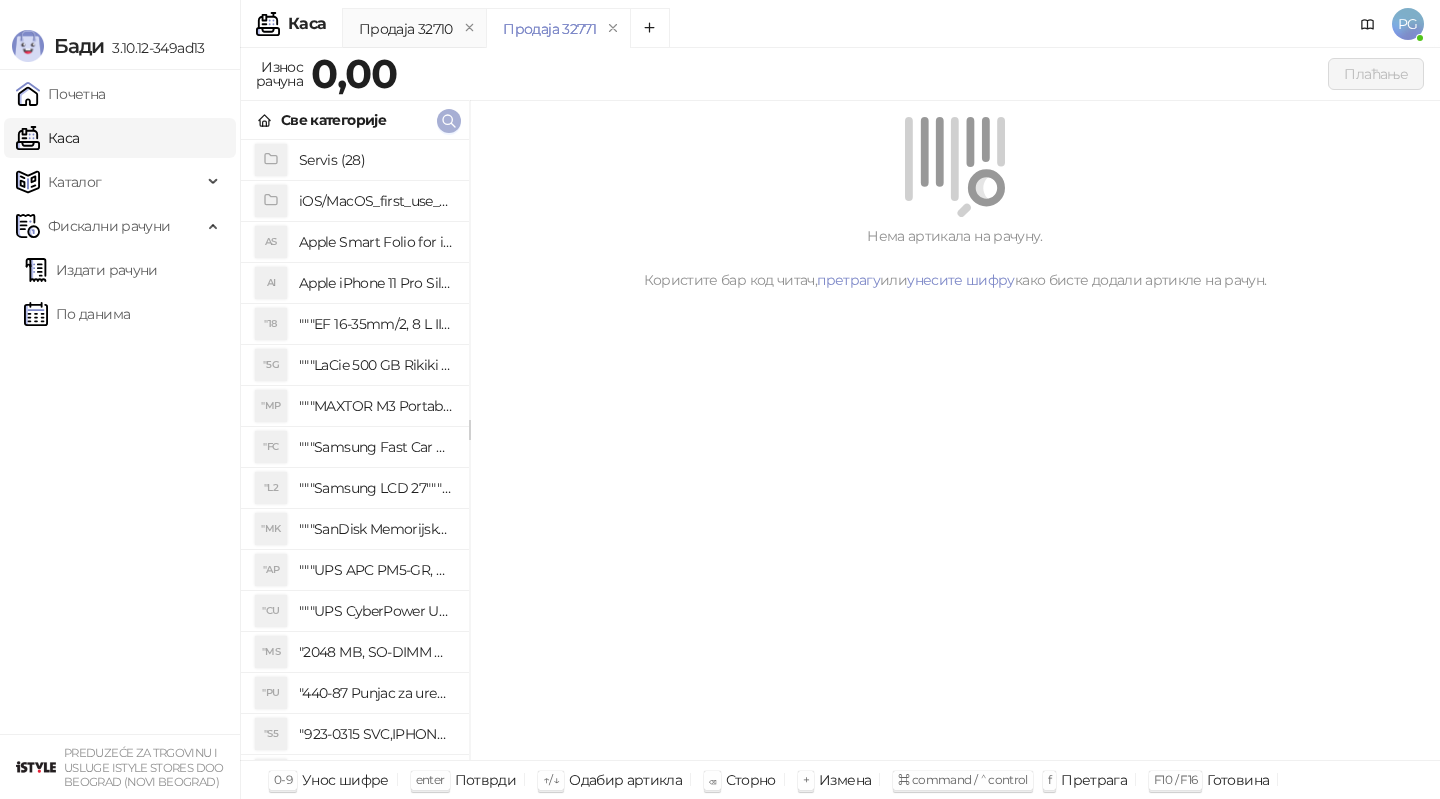 click 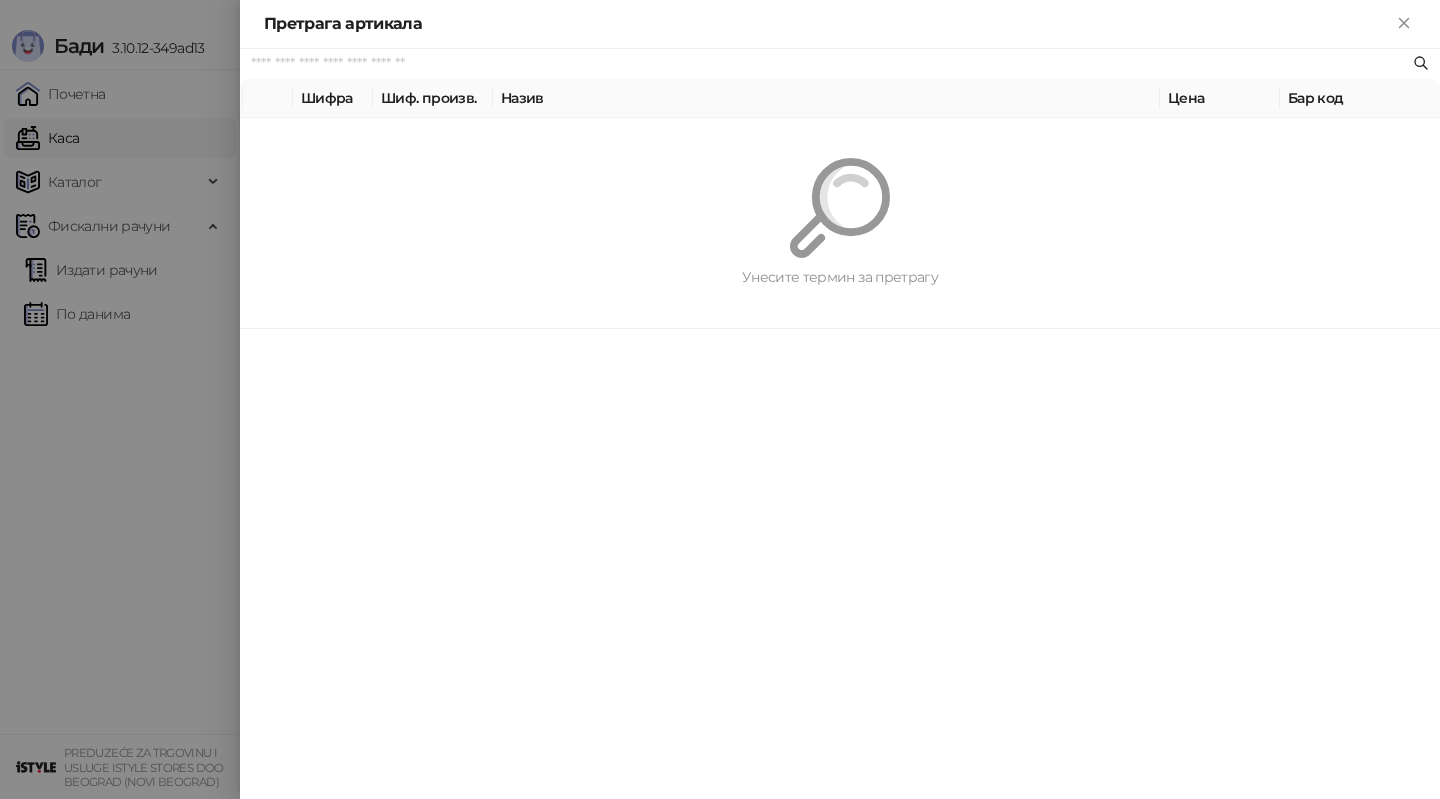 paste on "*********" 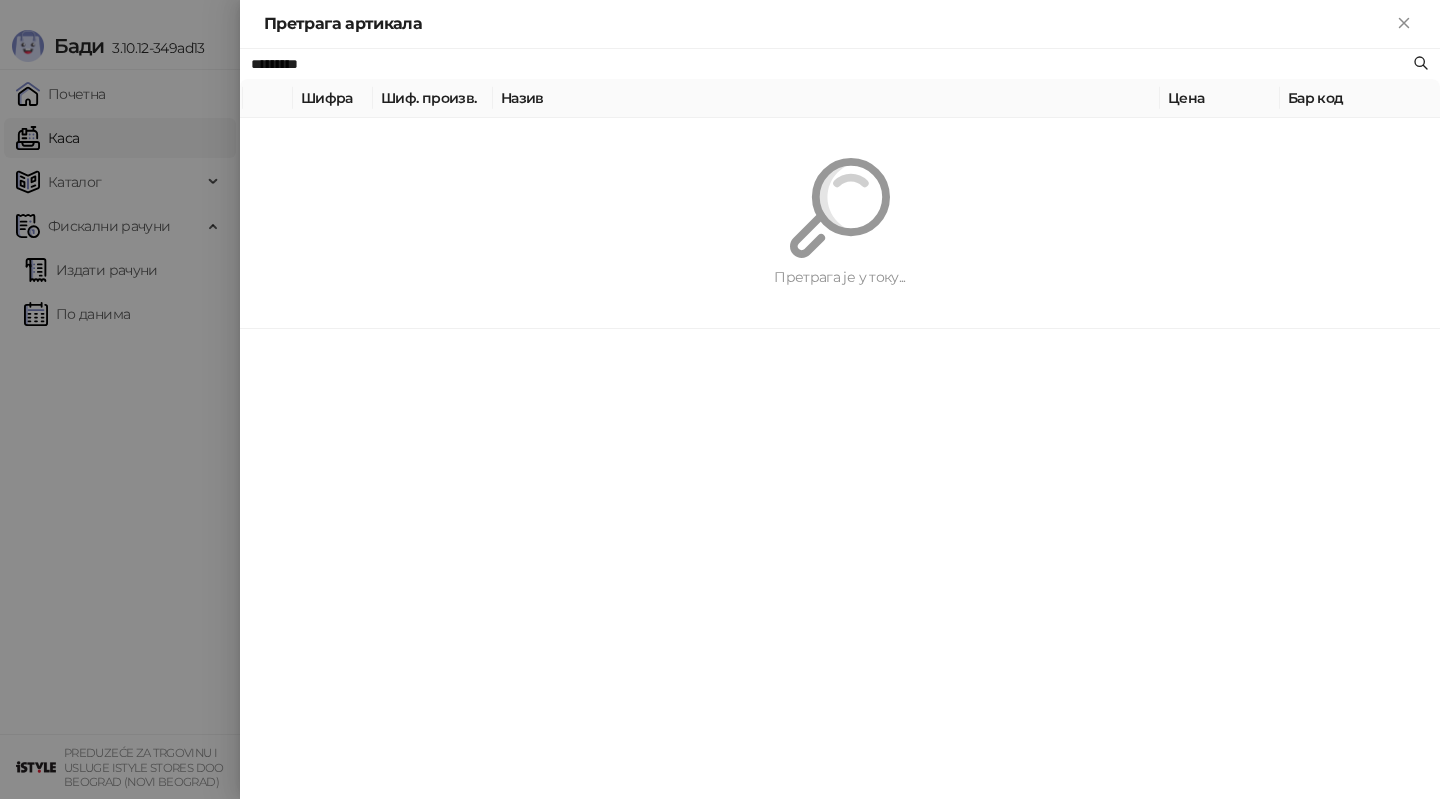 type on "*********" 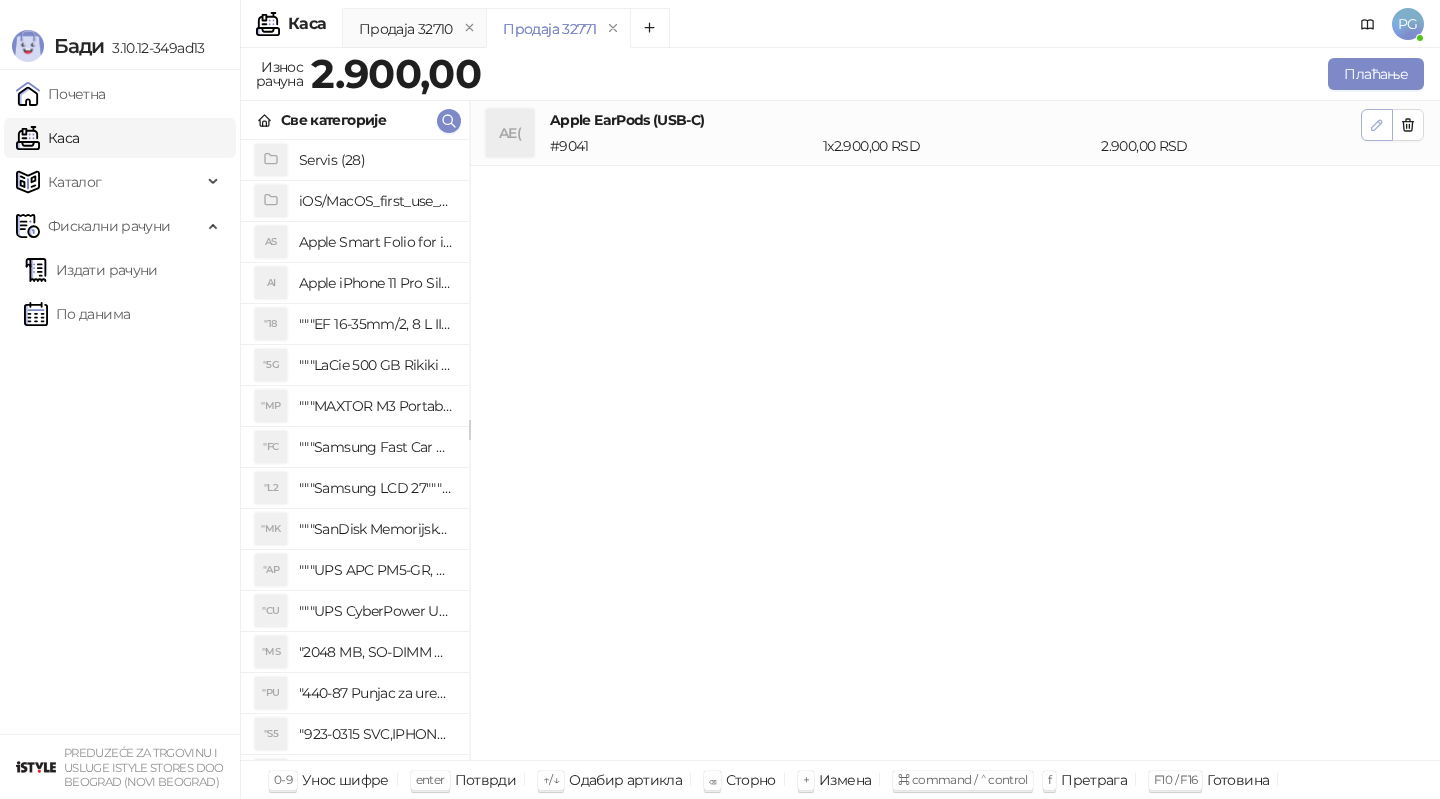 click 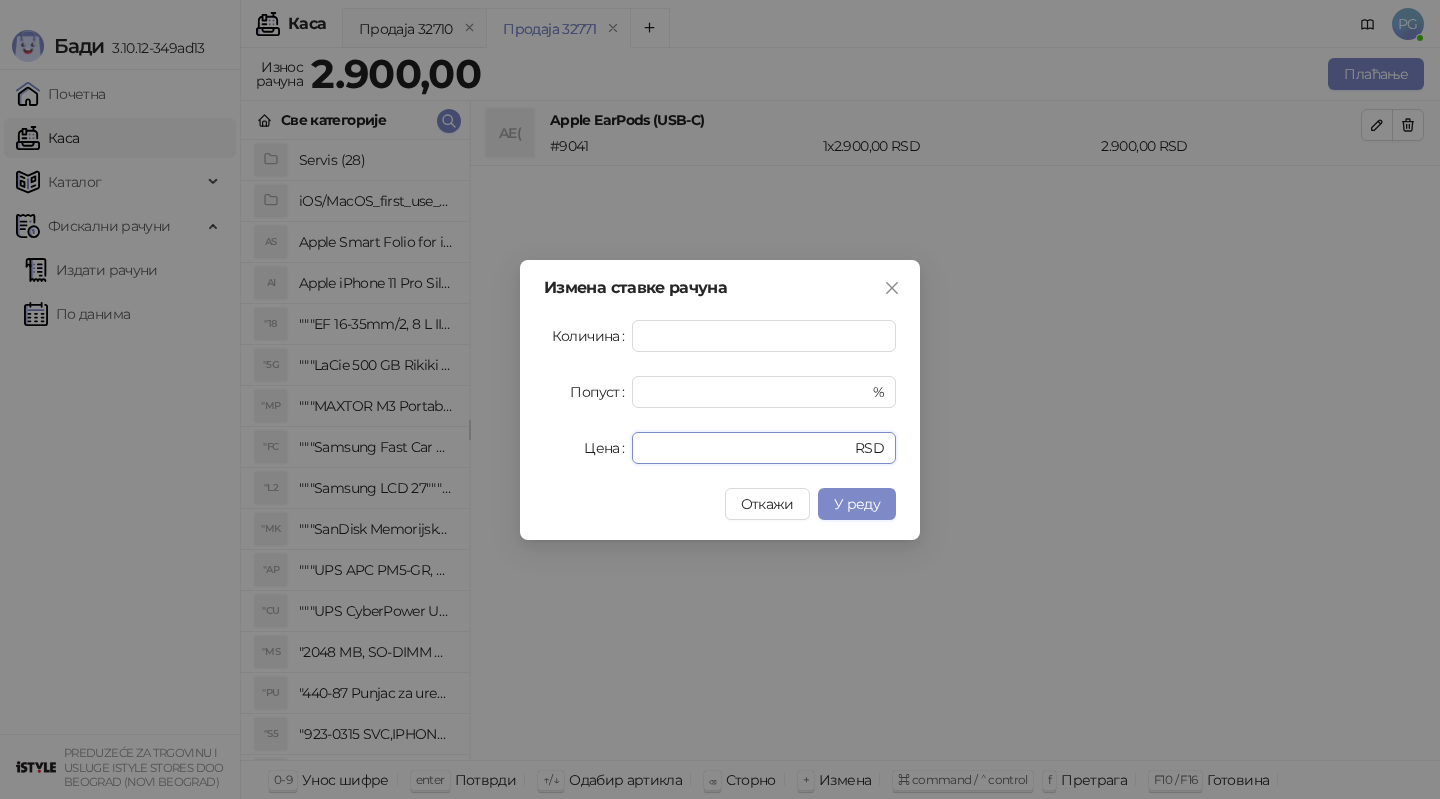 drag, startPoint x: 707, startPoint y: 438, endPoint x: 527, endPoint y: 438, distance: 180 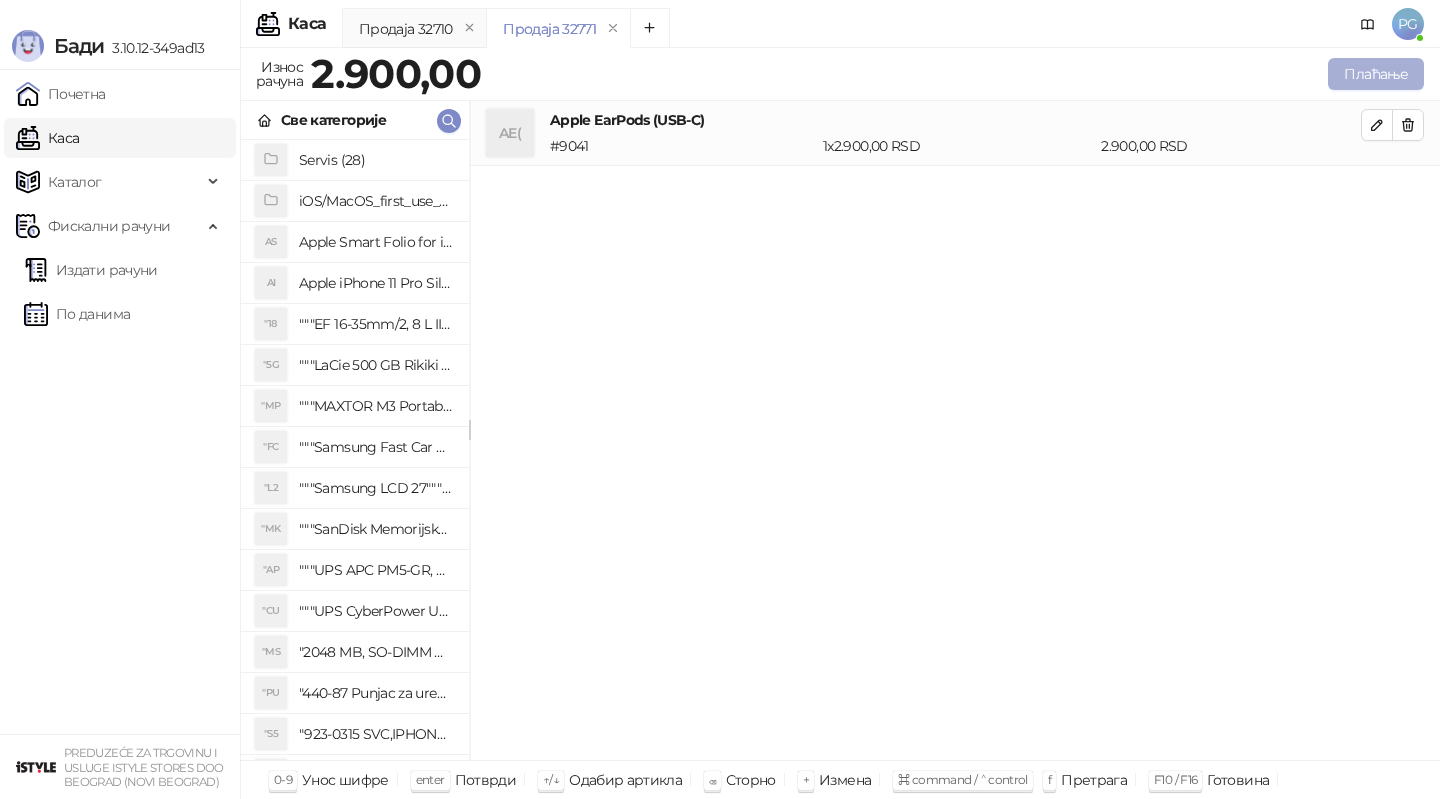 click on "Плаћање" at bounding box center (1376, 74) 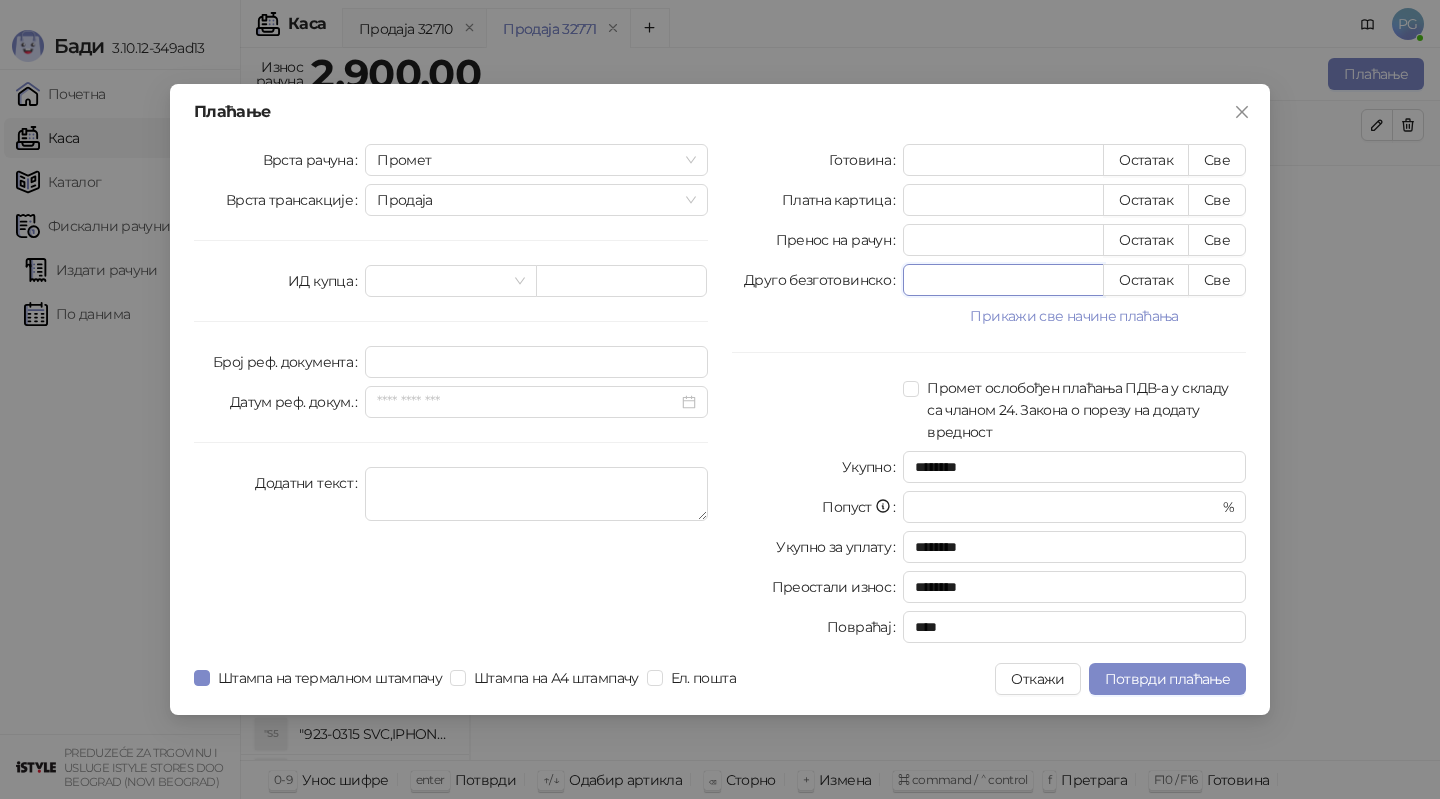 drag, startPoint x: 1038, startPoint y: 286, endPoint x: 879, endPoint y: 285, distance: 159.00314 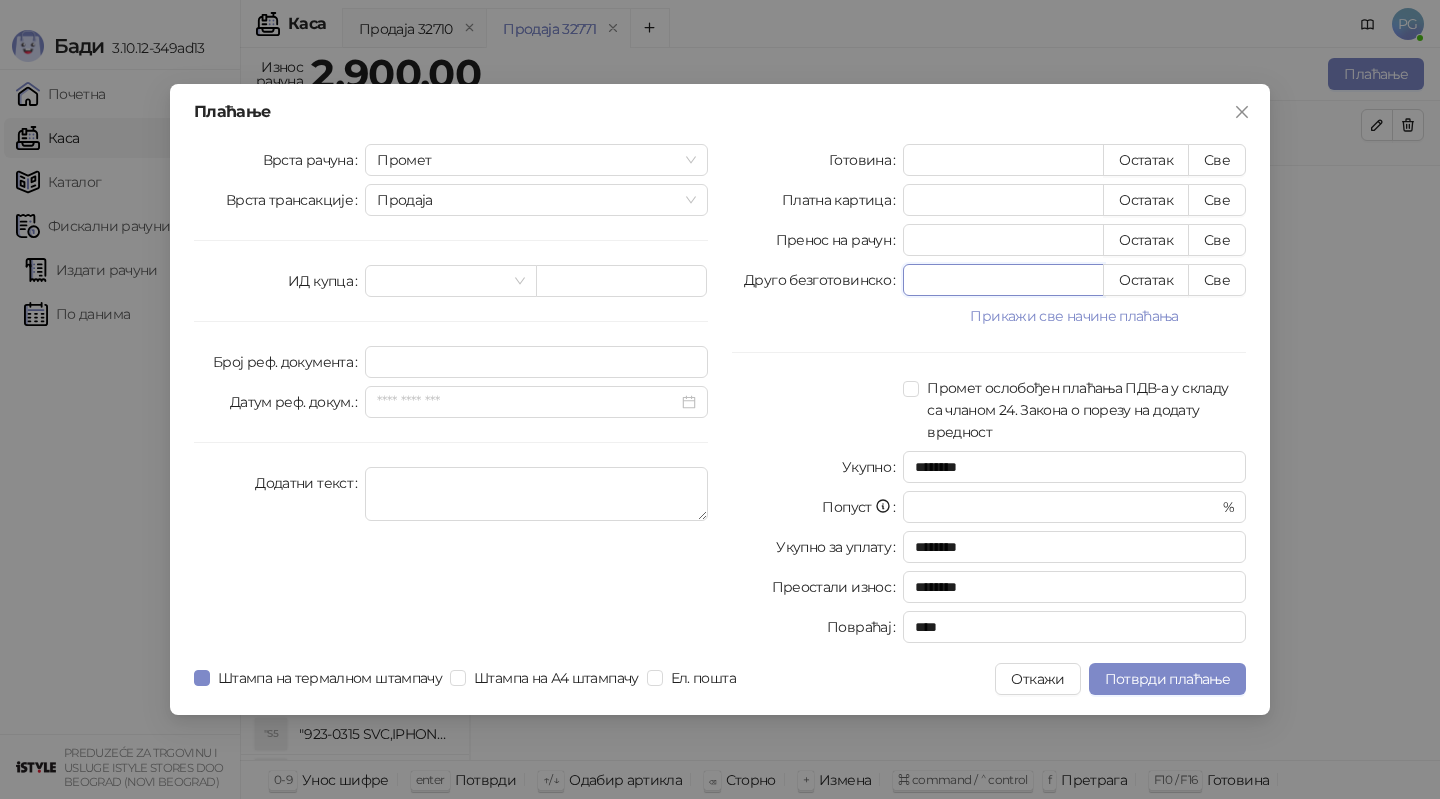type 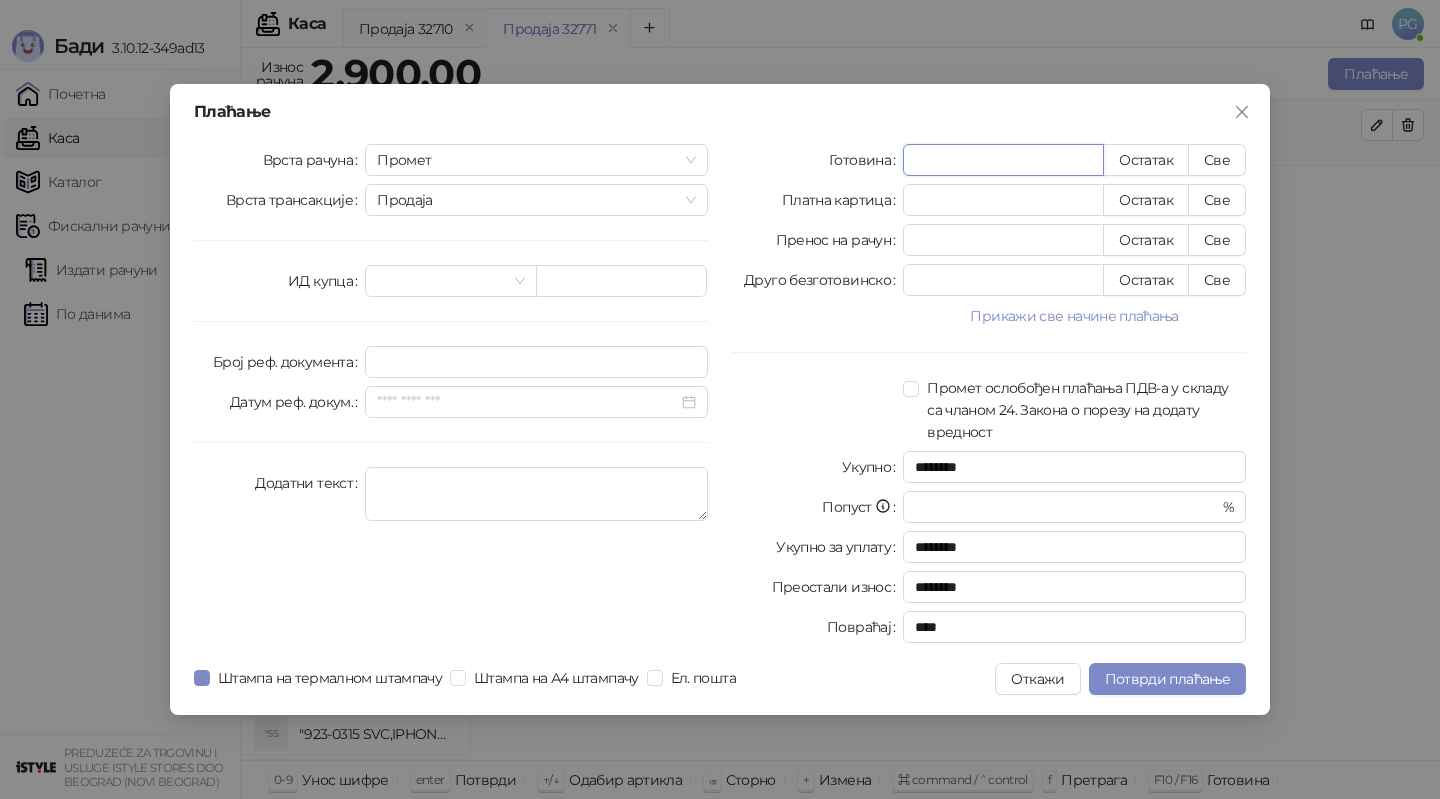 click on "*" at bounding box center (1003, 160) 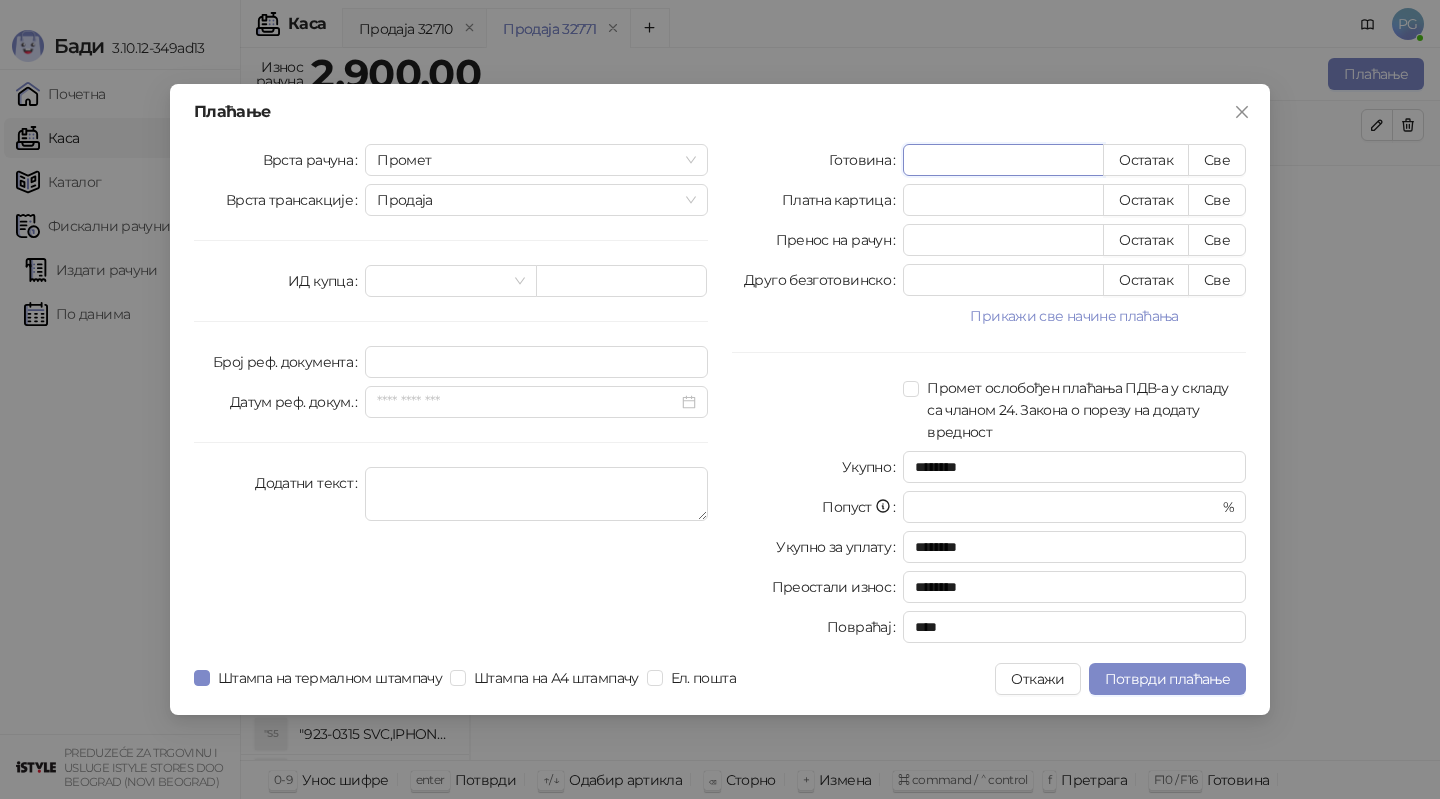 drag, startPoint x: 940, startPoint y: 172, endPoint x: 896, endPoint y: 172, distance: 44 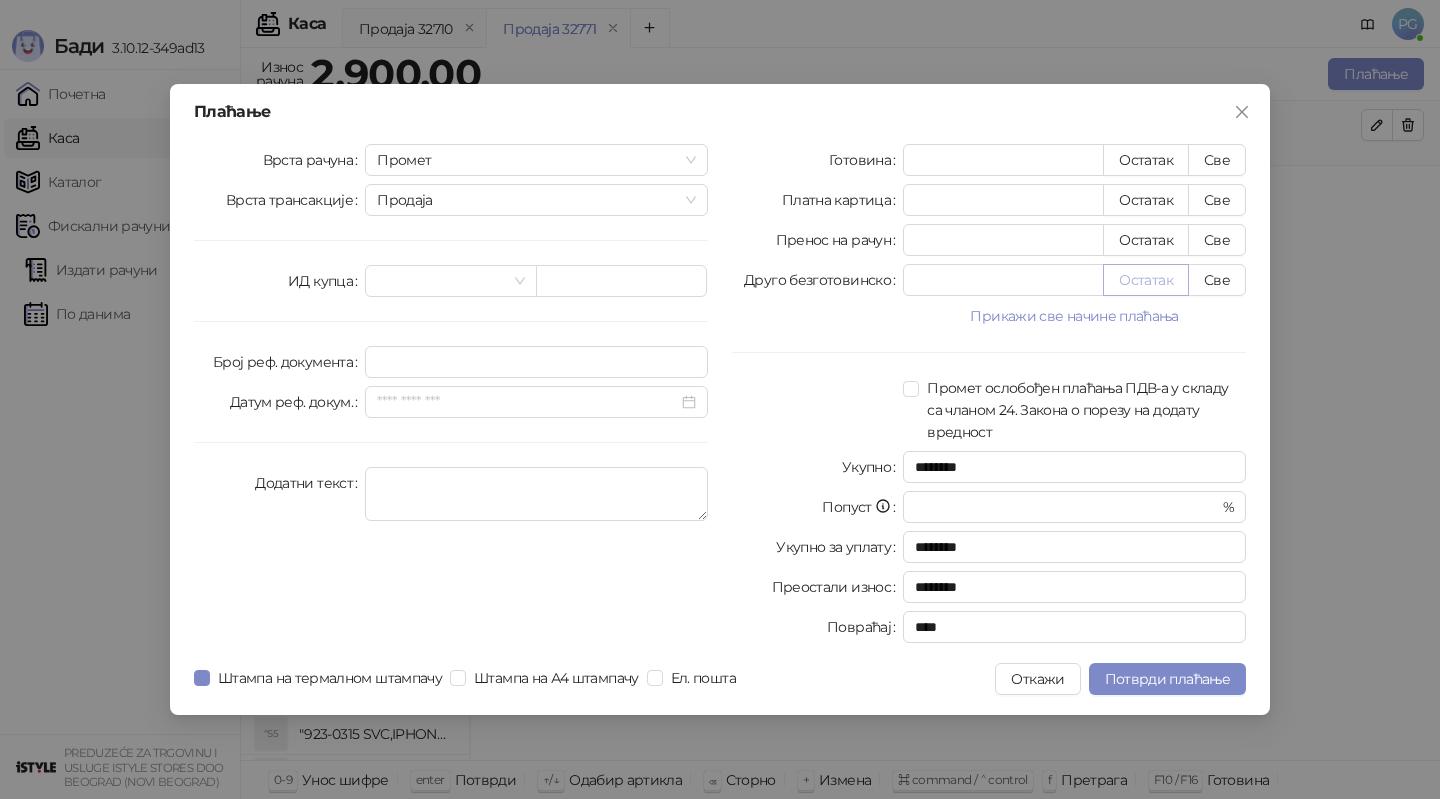 click on "Остатак" at bounding box center (1146, 280) 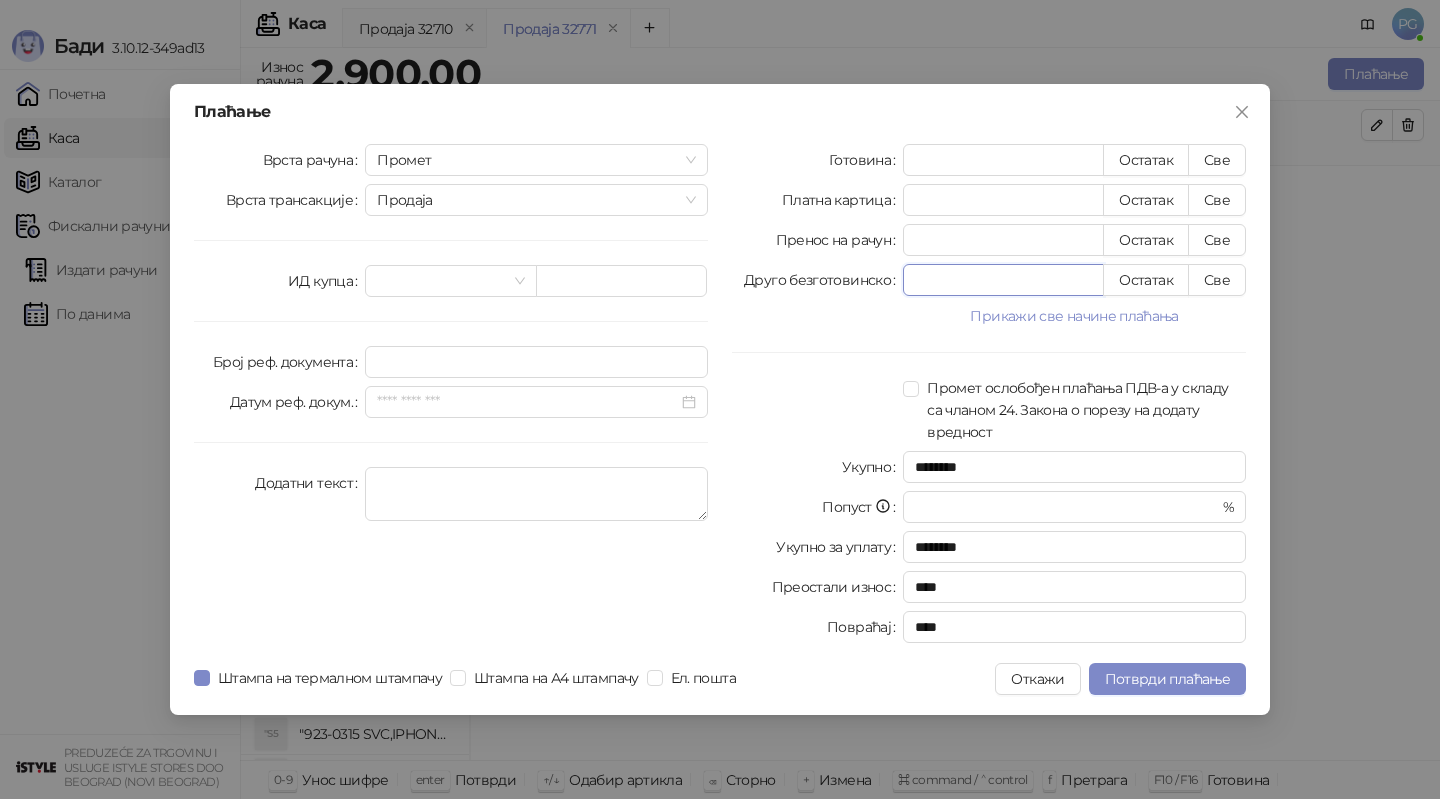 drag, startPoint x: 1002, startPoint y: 271, endPoint x: 889, endPoint y: 289, distance: 114.424644 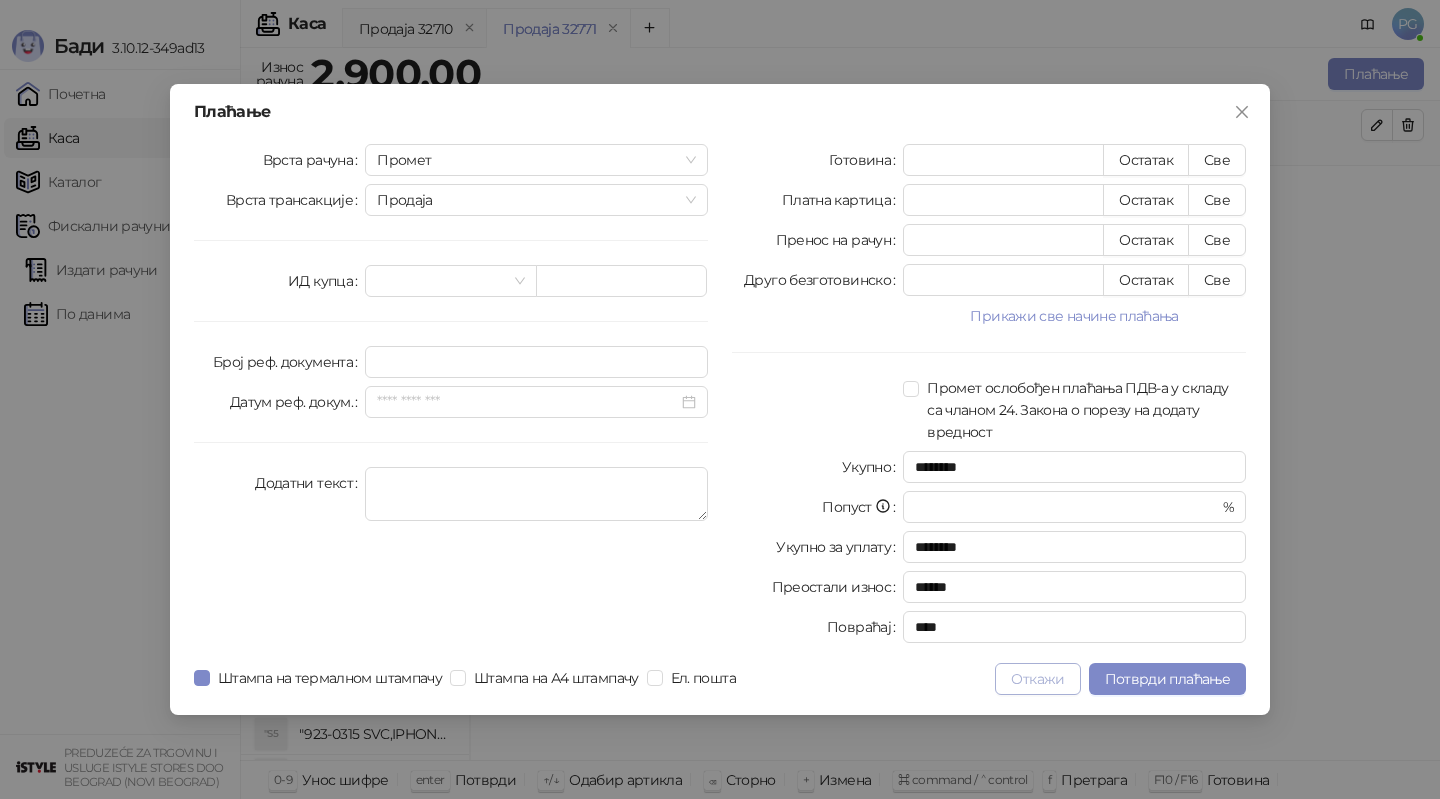 click on "Откажи" at bounding box center (1037, 679) 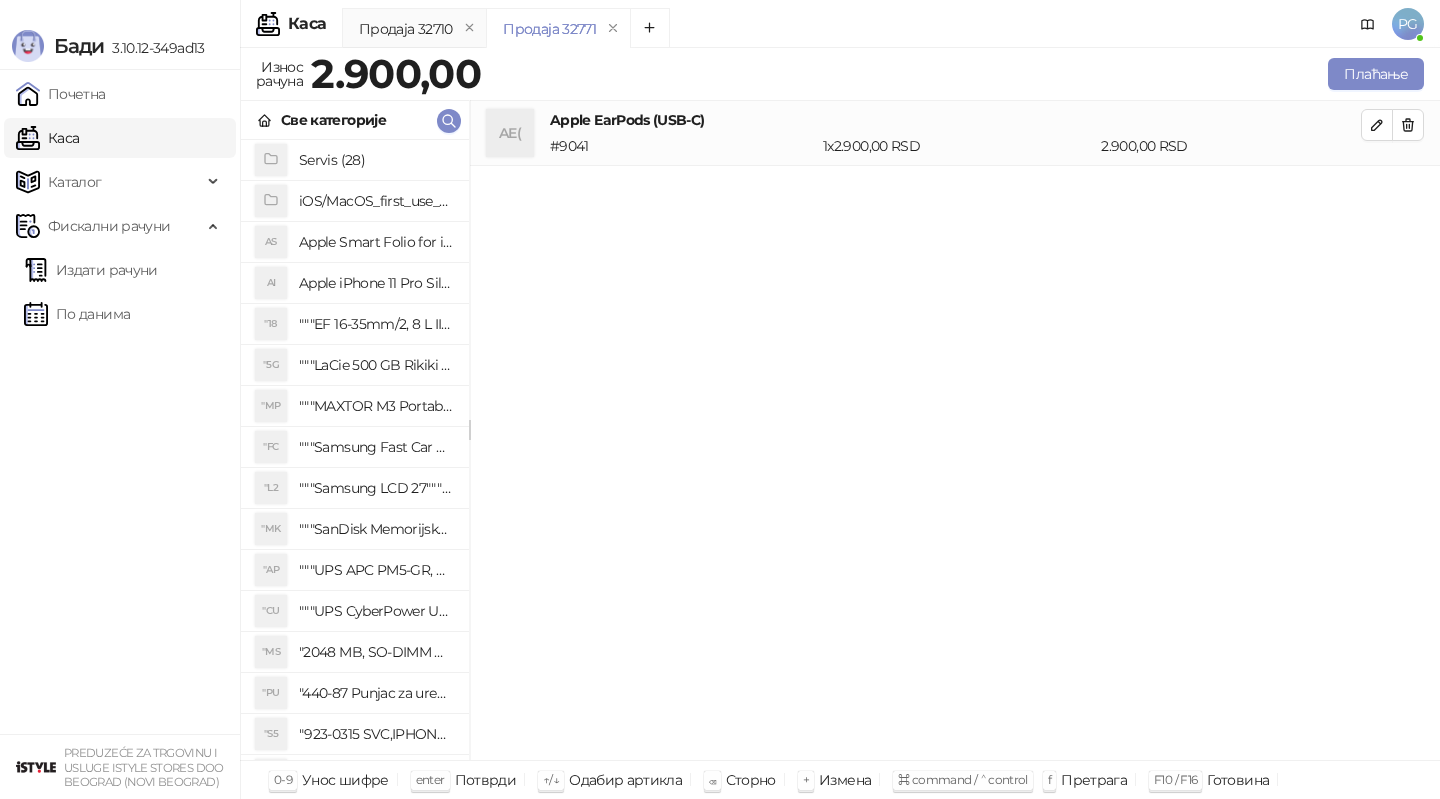 click at bounding box center [1377, 125] 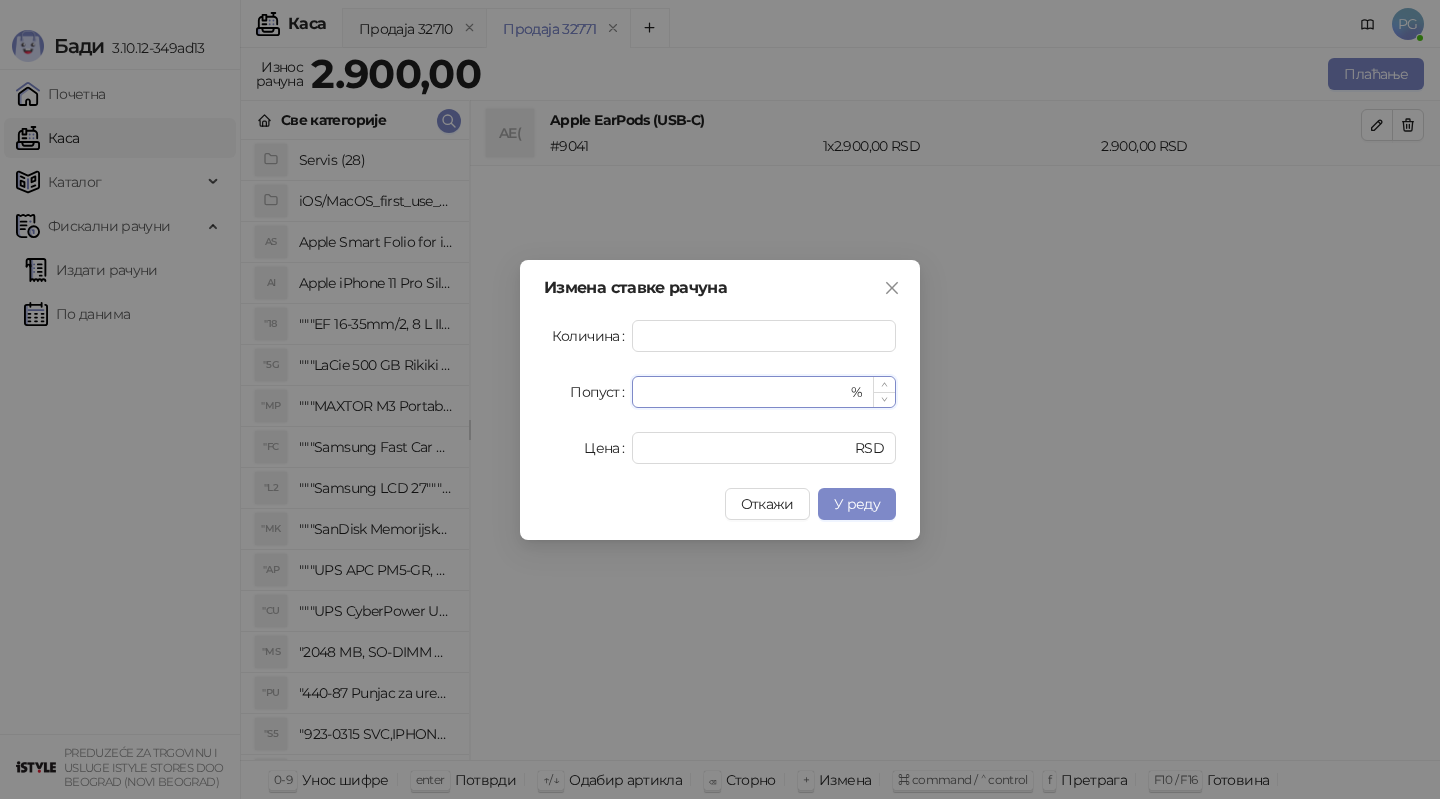 click on "*" at bounding box center [745, 392] 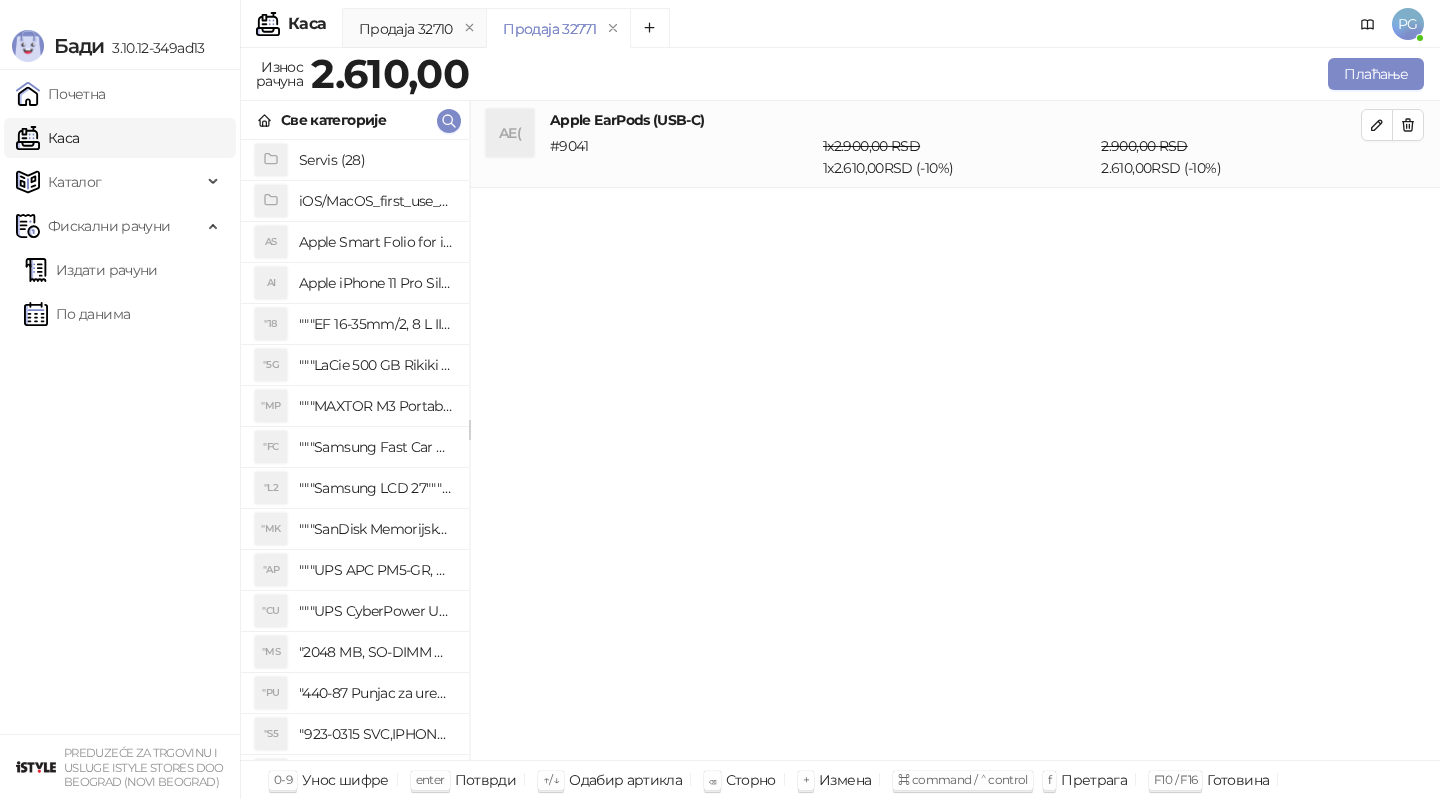 click on "Apple EarPods (USB-C)" at bounding box center [955, 120] 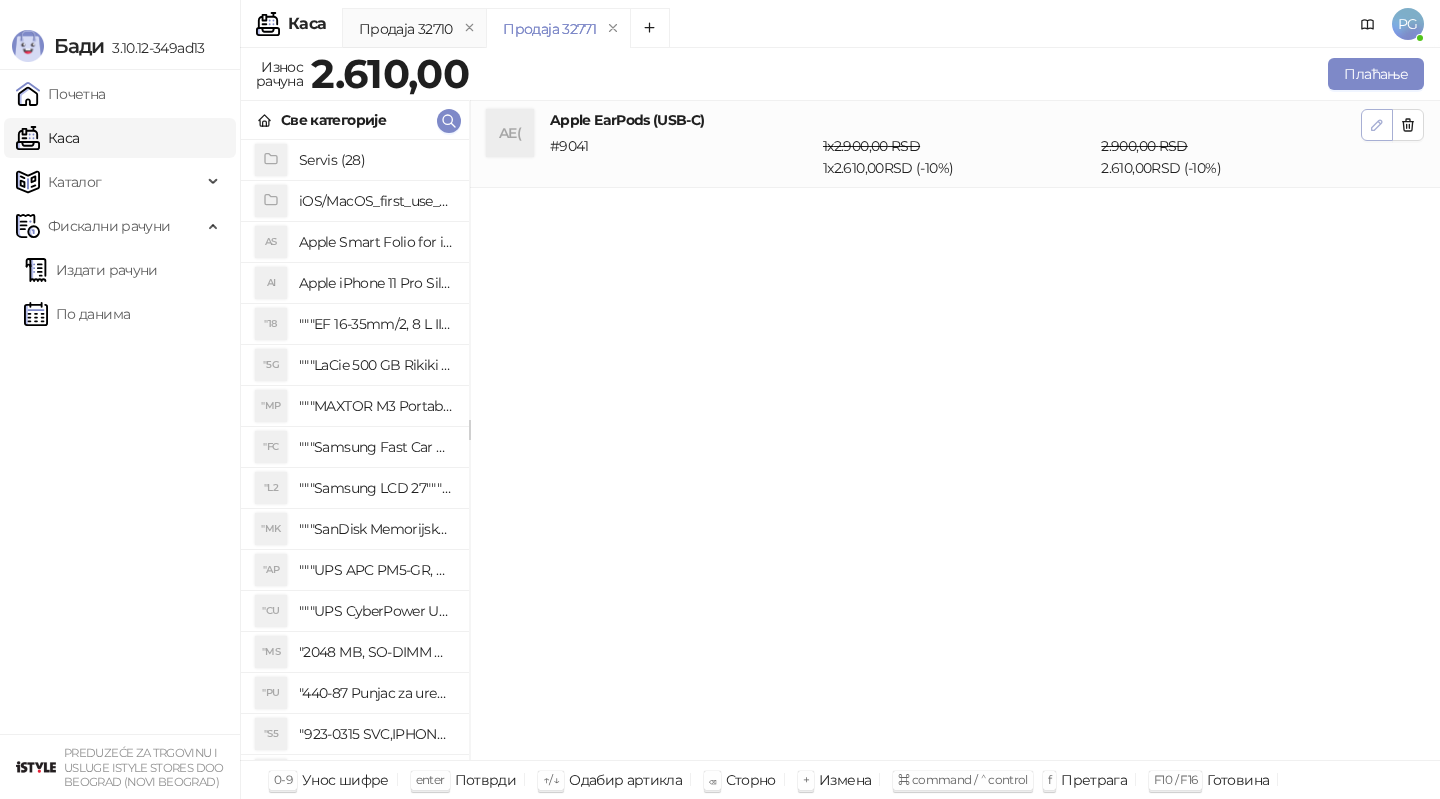click 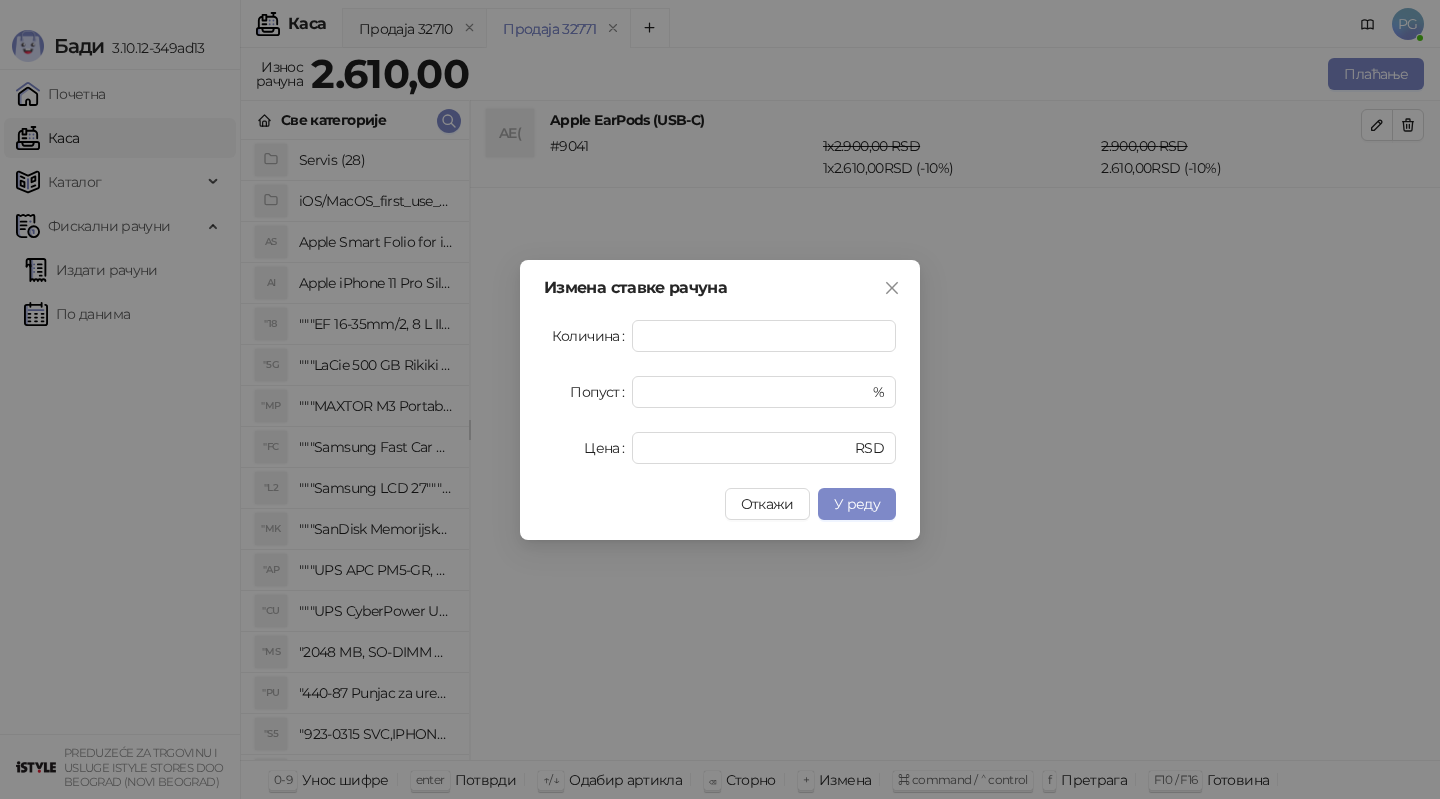 click on "У реду" at bounding box center [857, 504] 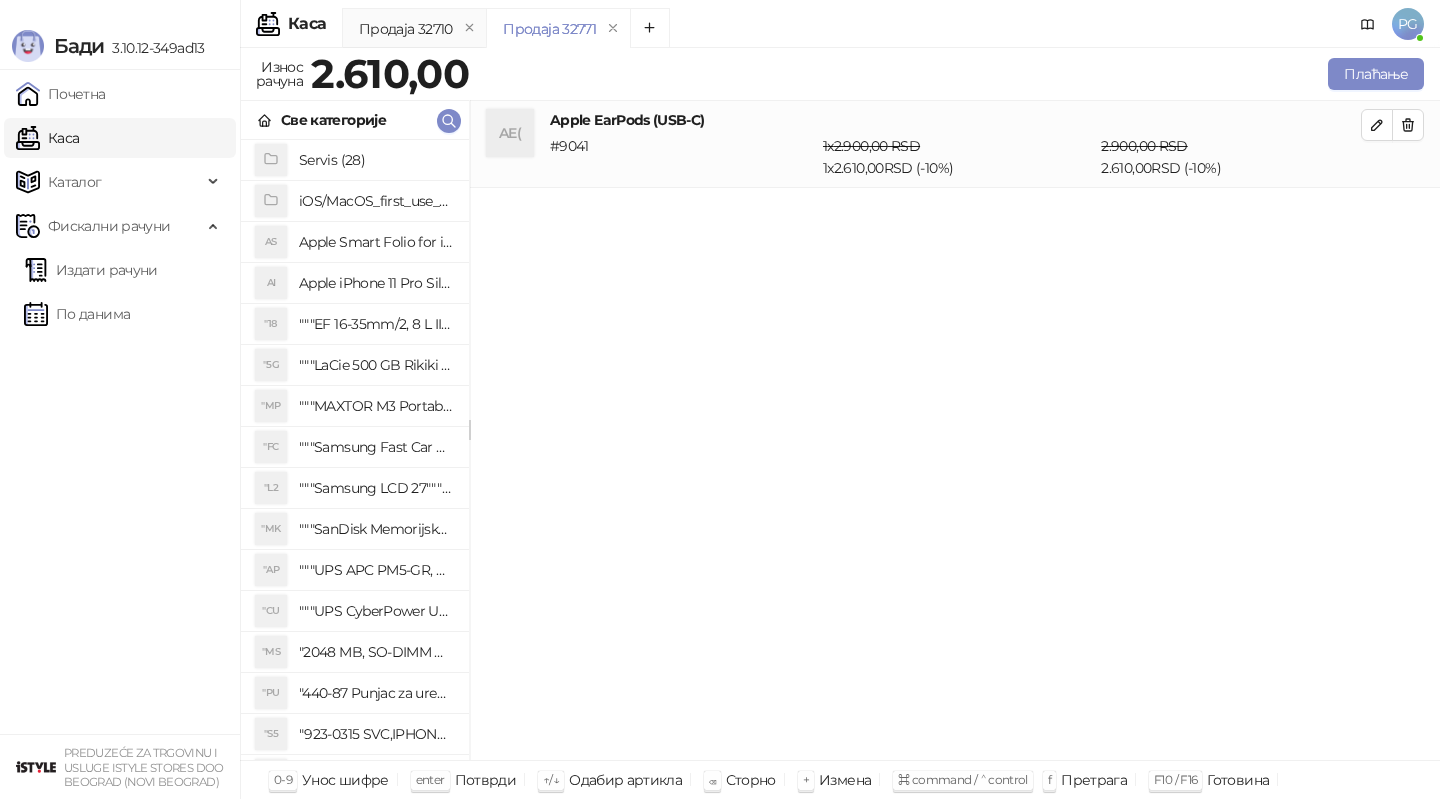 click on "Износ рачуна 2.610,00 Плаћање" at bounding box center (840, 77) 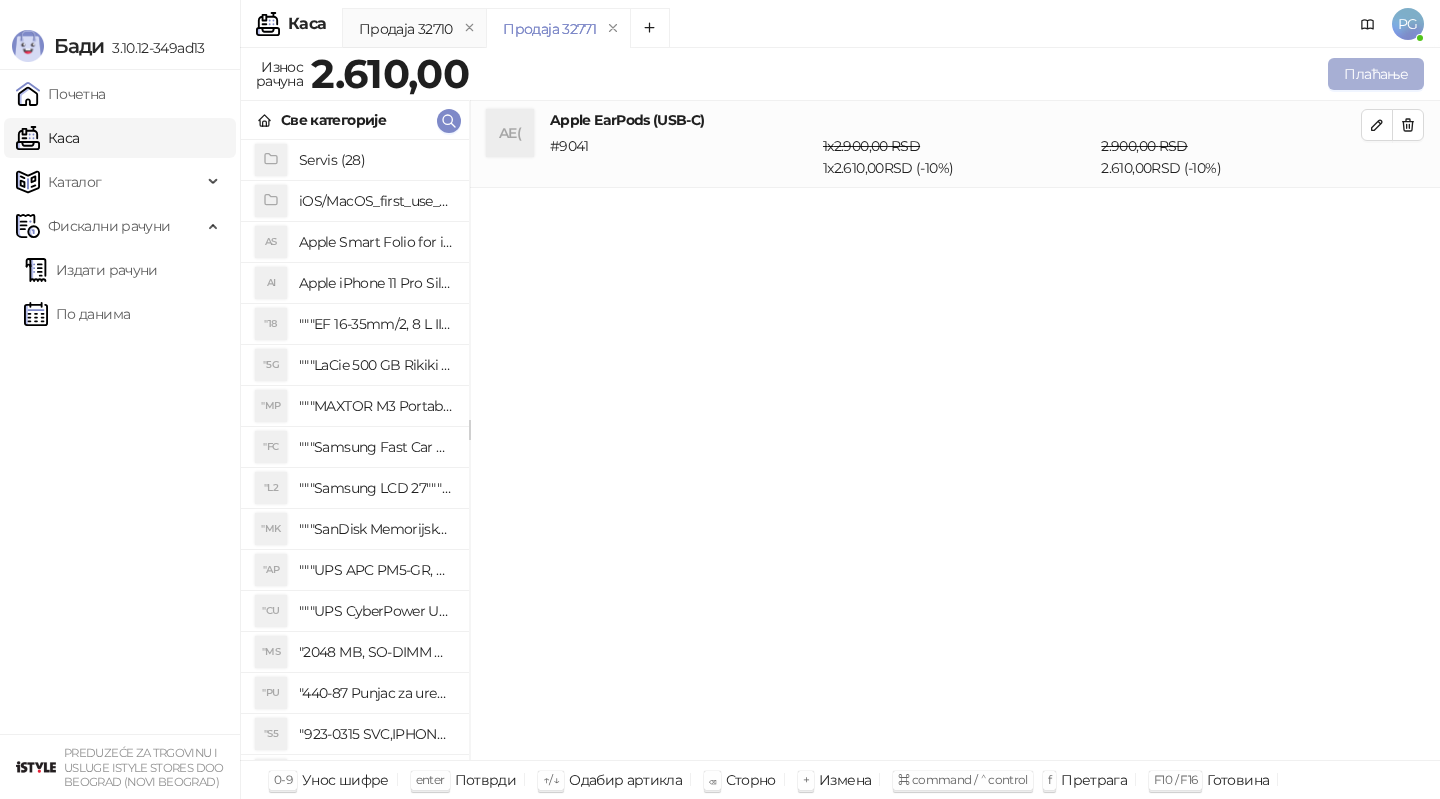 click on "Плаћање" at bounding box center [1376, 74] 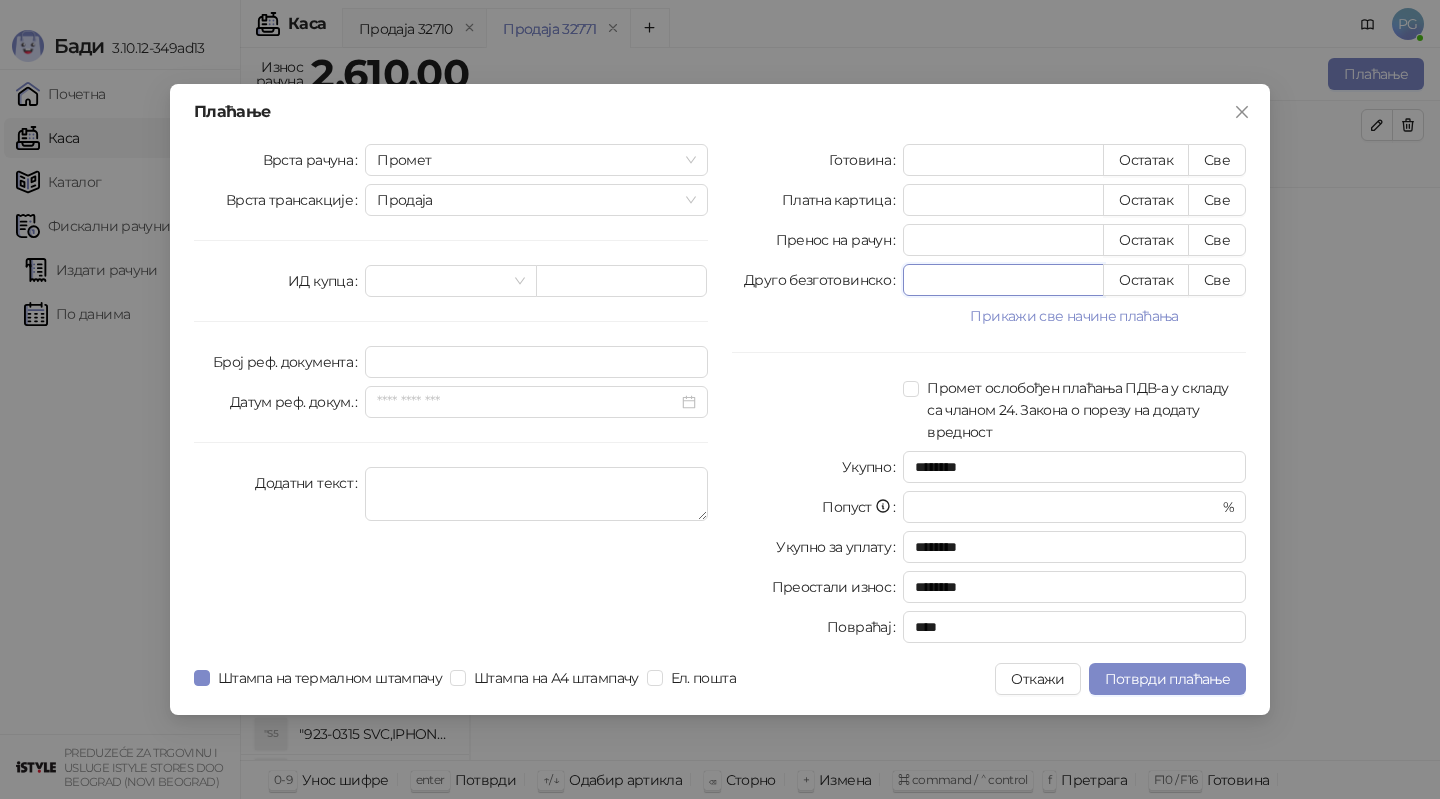 drag, startPoint x: 1048, startPoint y: 283, endPoint x: 874, endPoint y: 277, distance: 174.10342 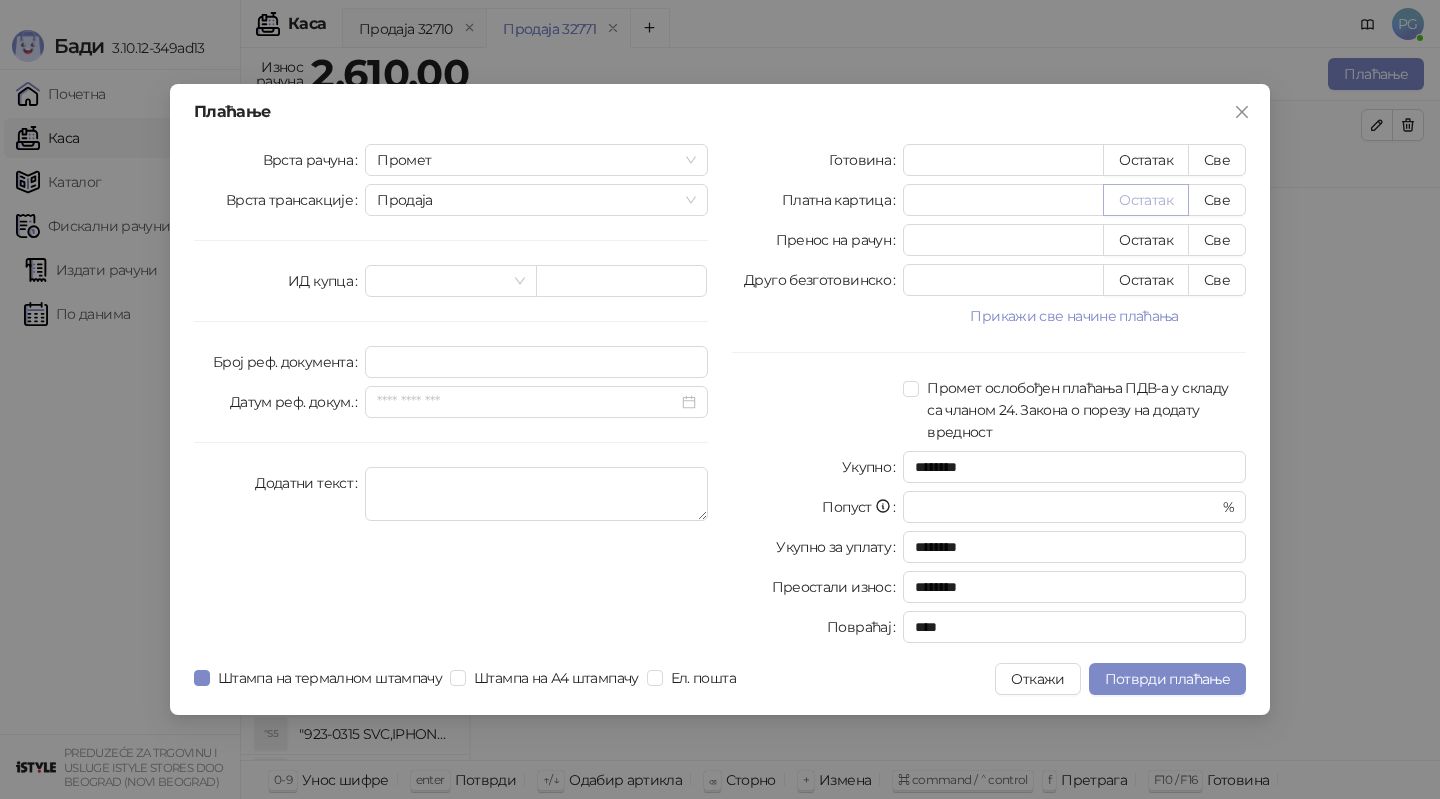click on "Остатак" at bounding box center (1146, 200) 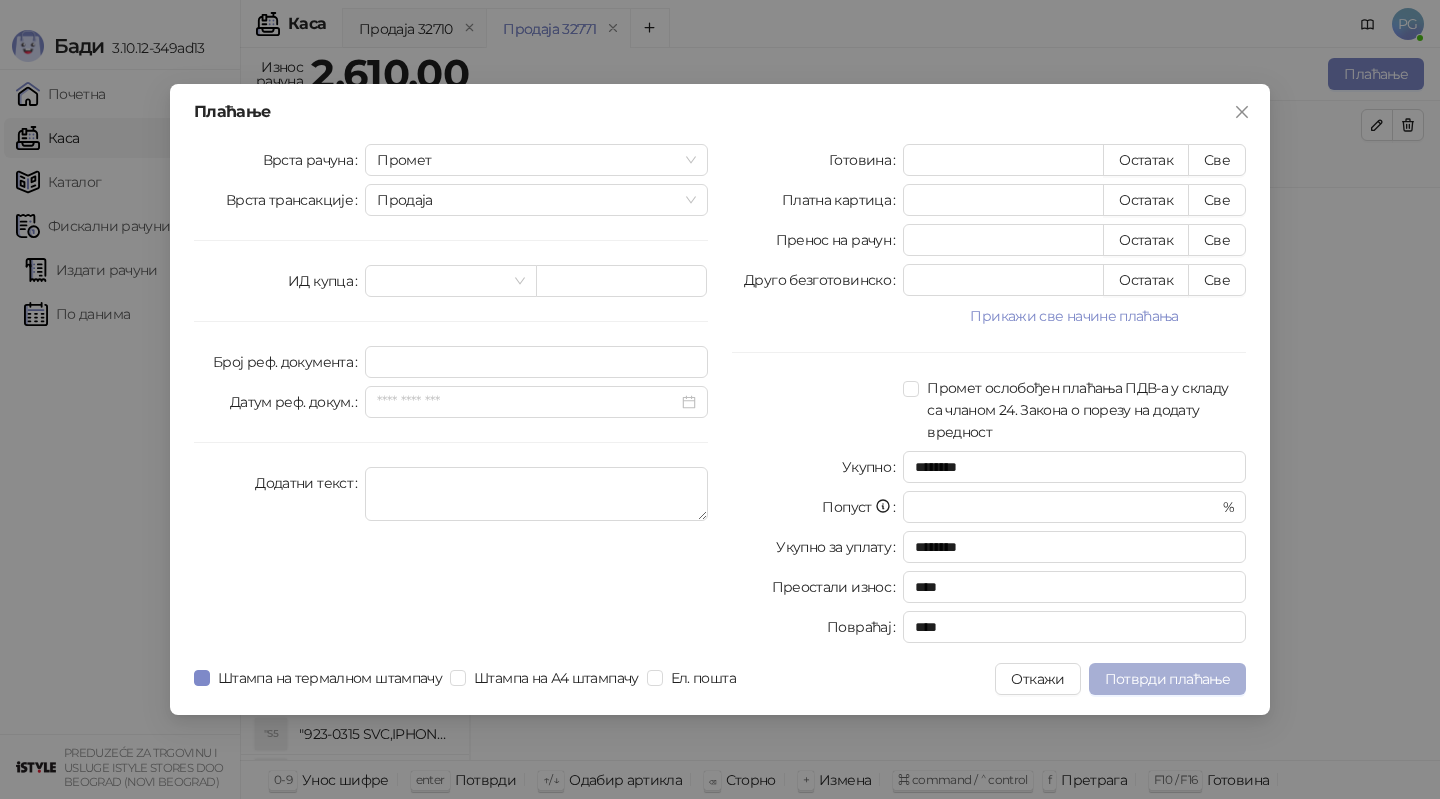 click on "Потврди плаћање" at bounding box center (1167, 679) 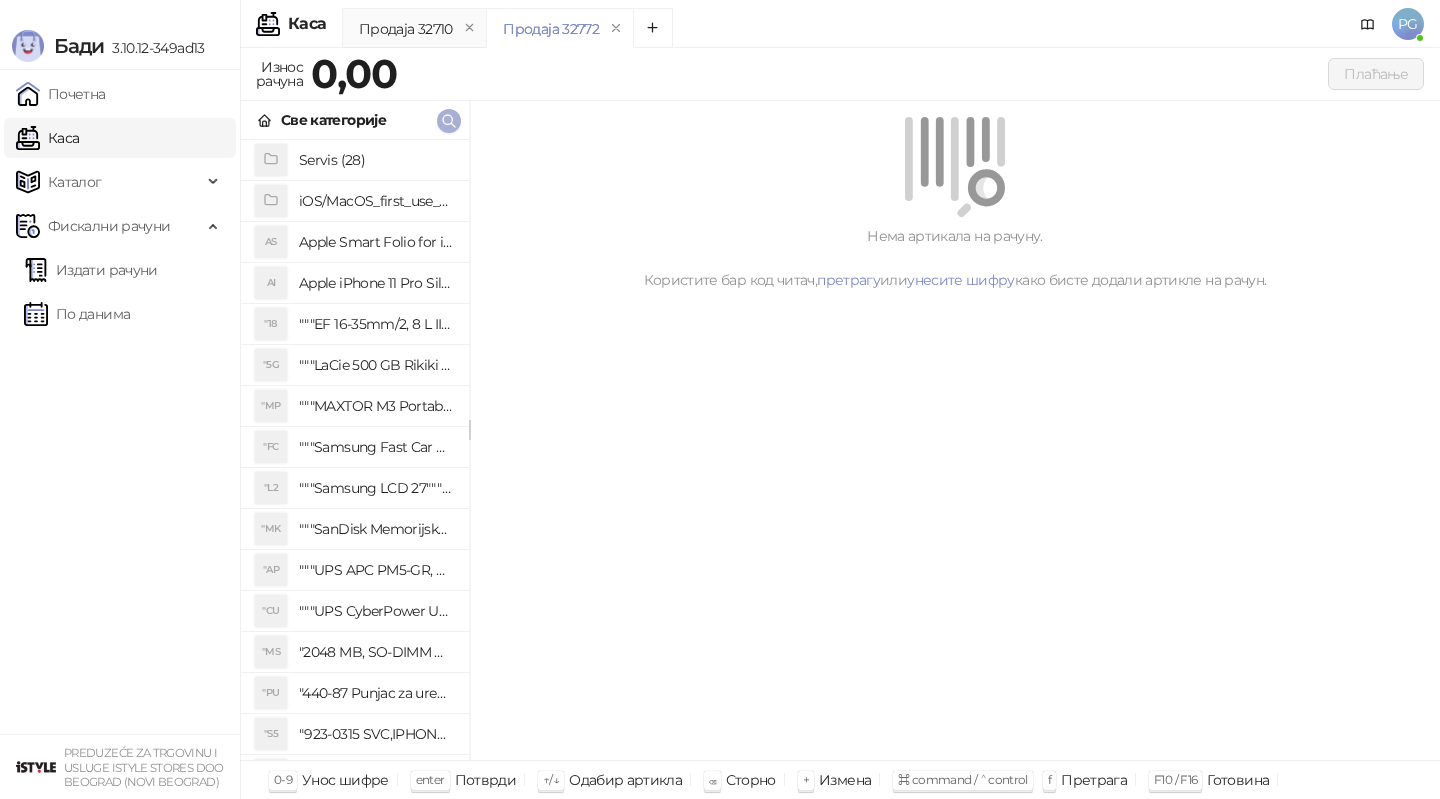 click 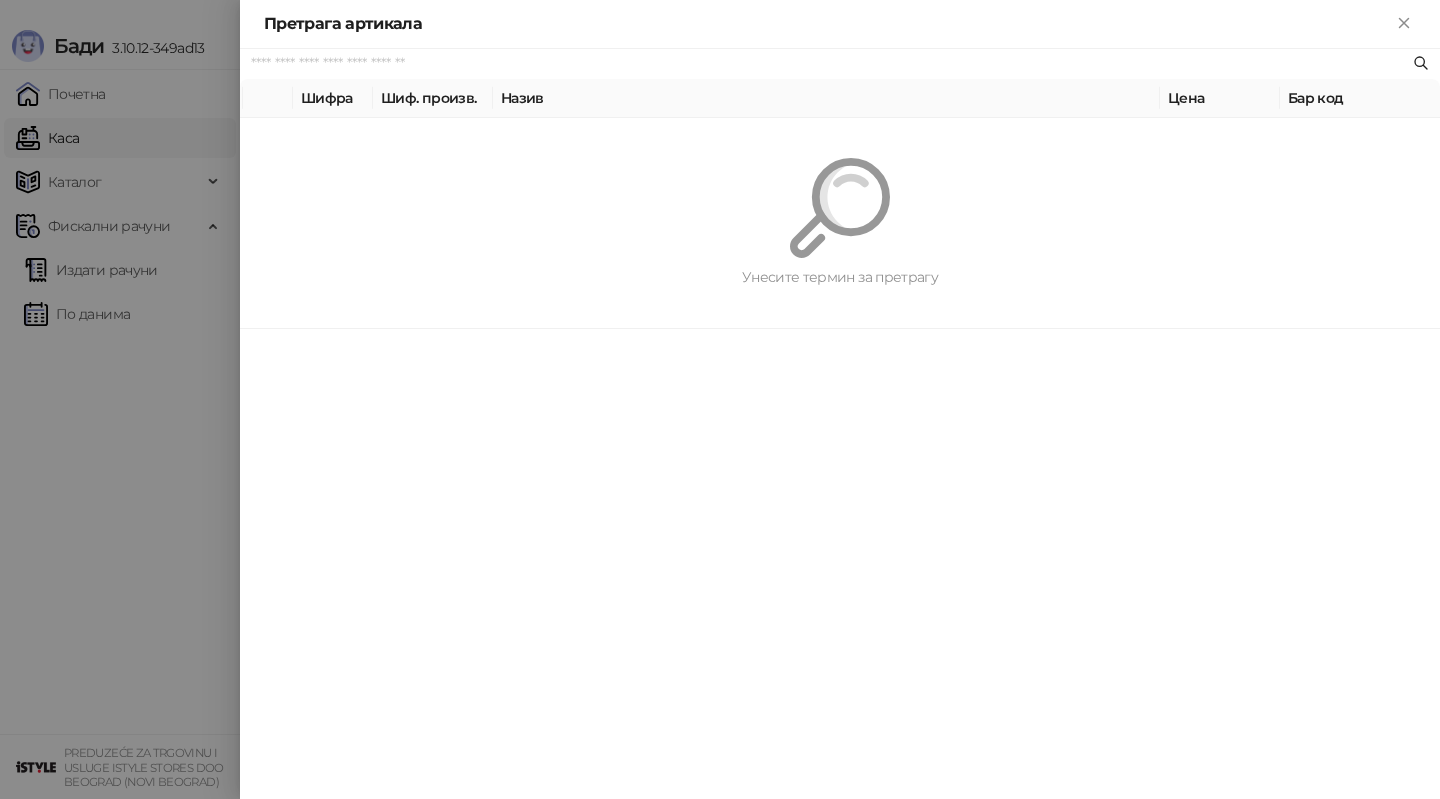 paste on "********" 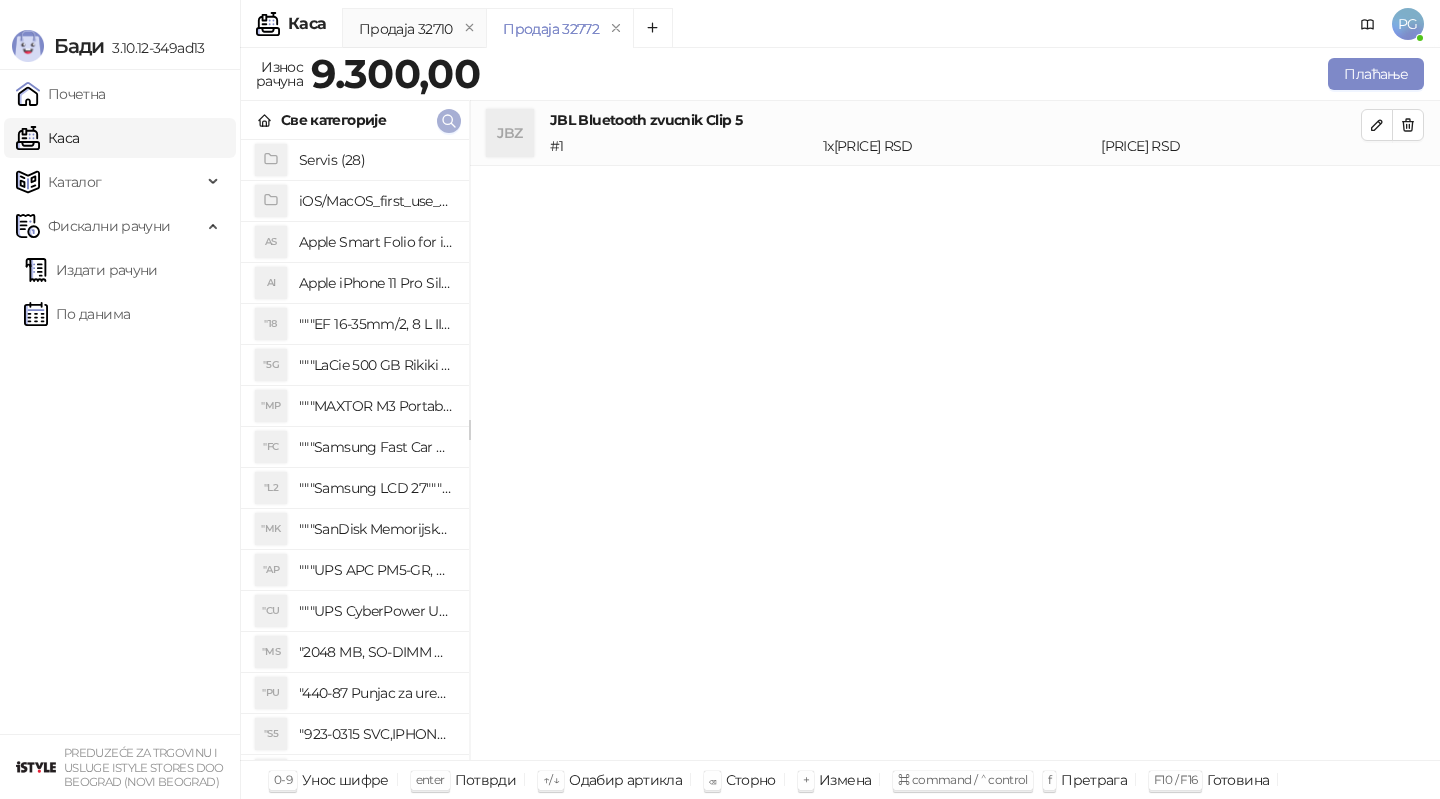 click 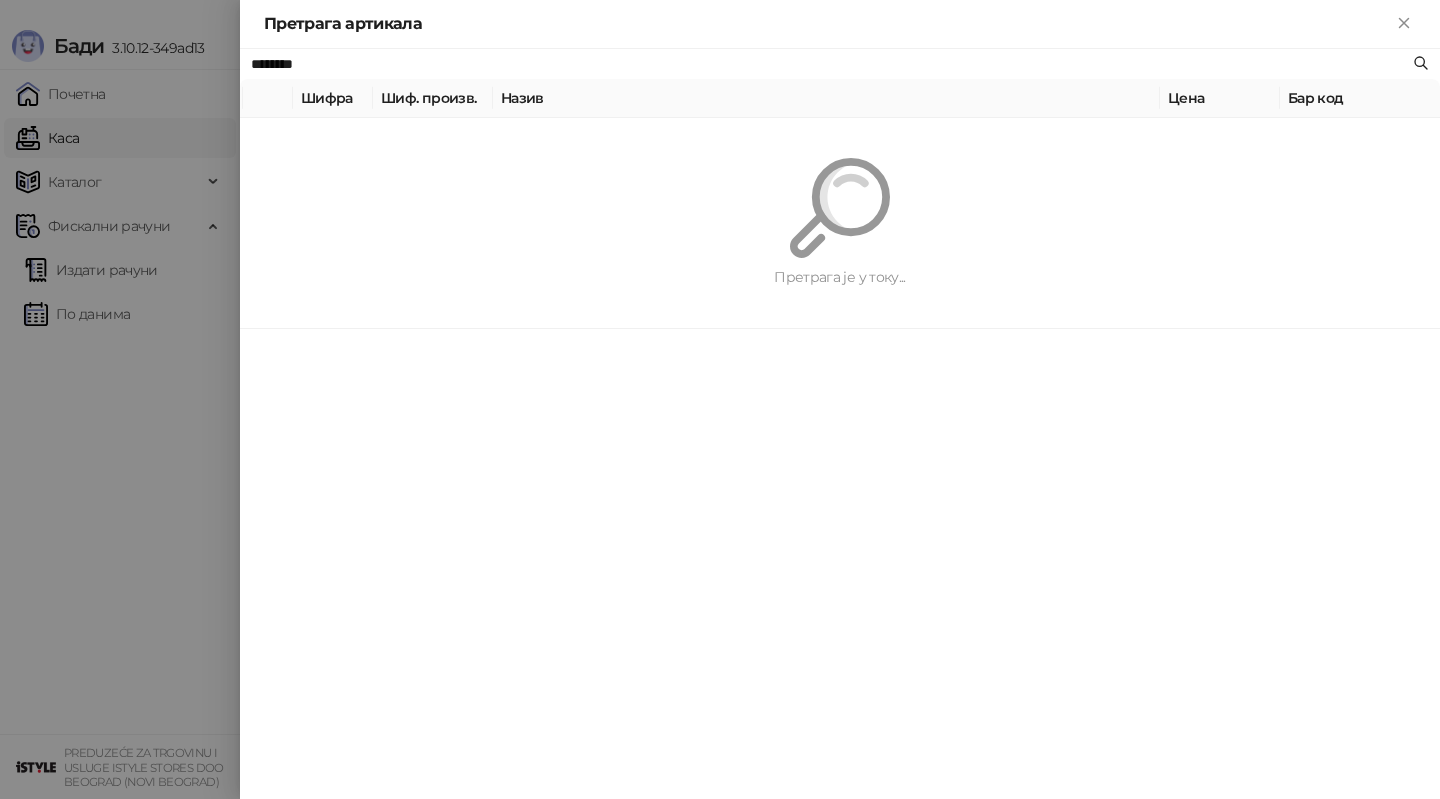 paste on "*" 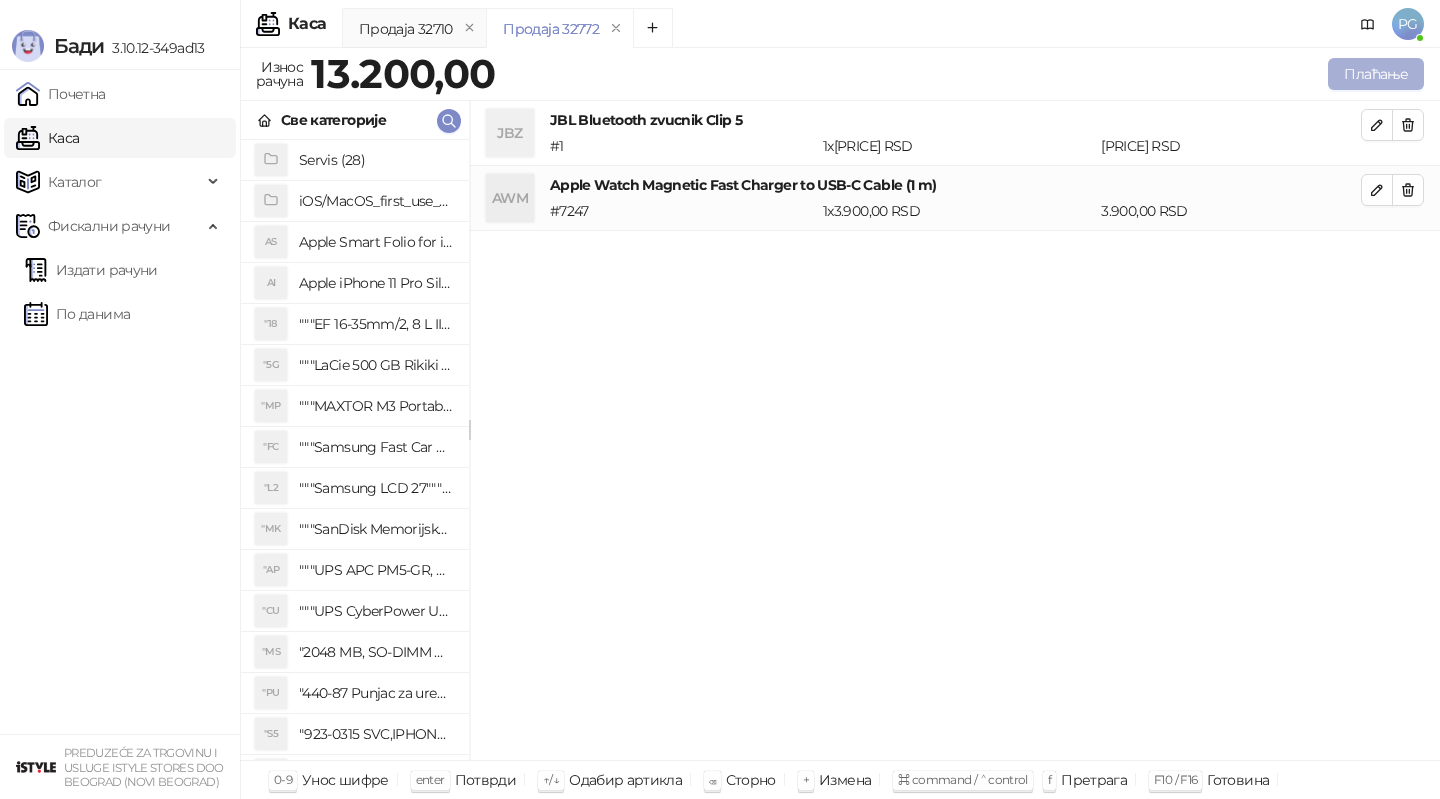 click on "Плаћање" at bounding box center (1376, 74) 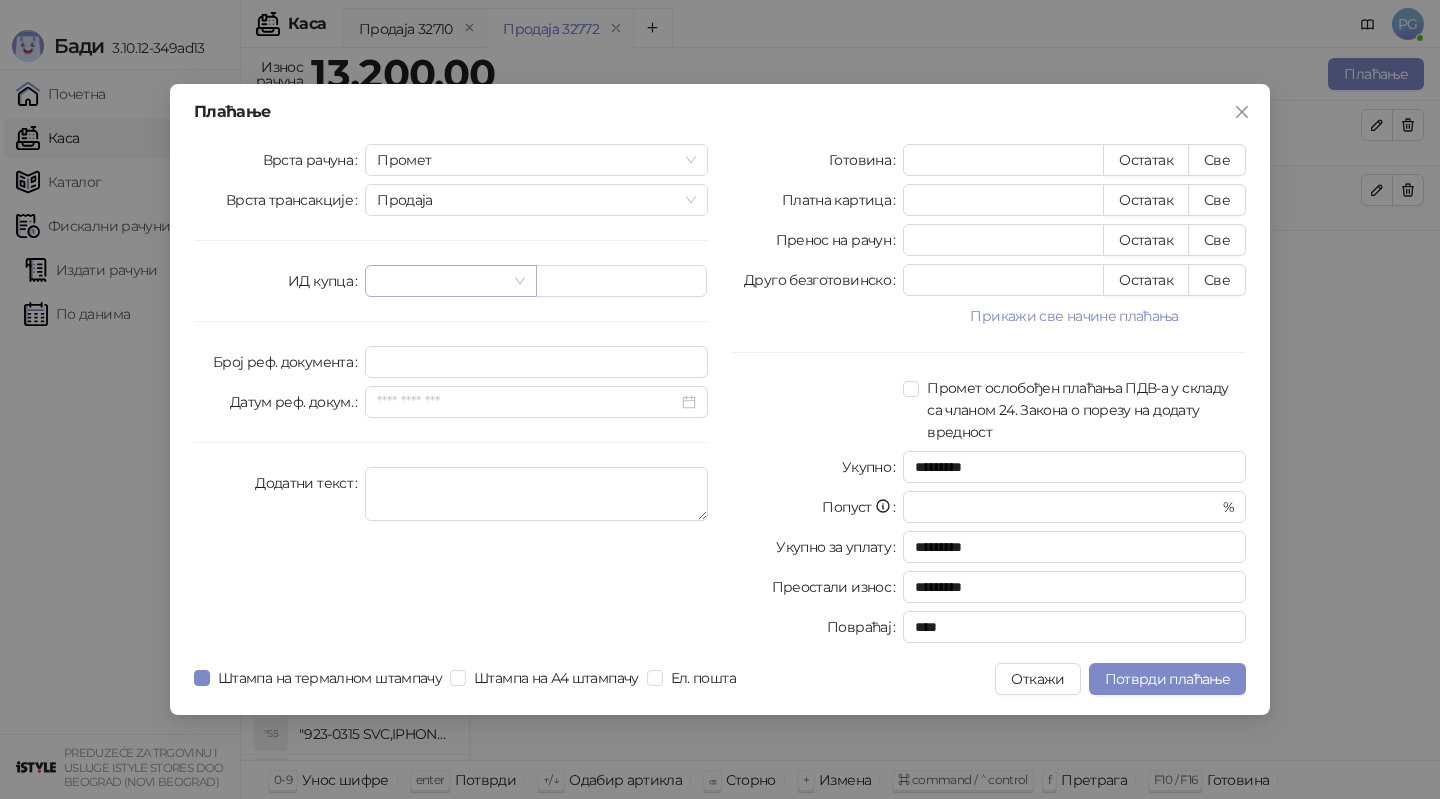 click at bounding box center [441, 281] 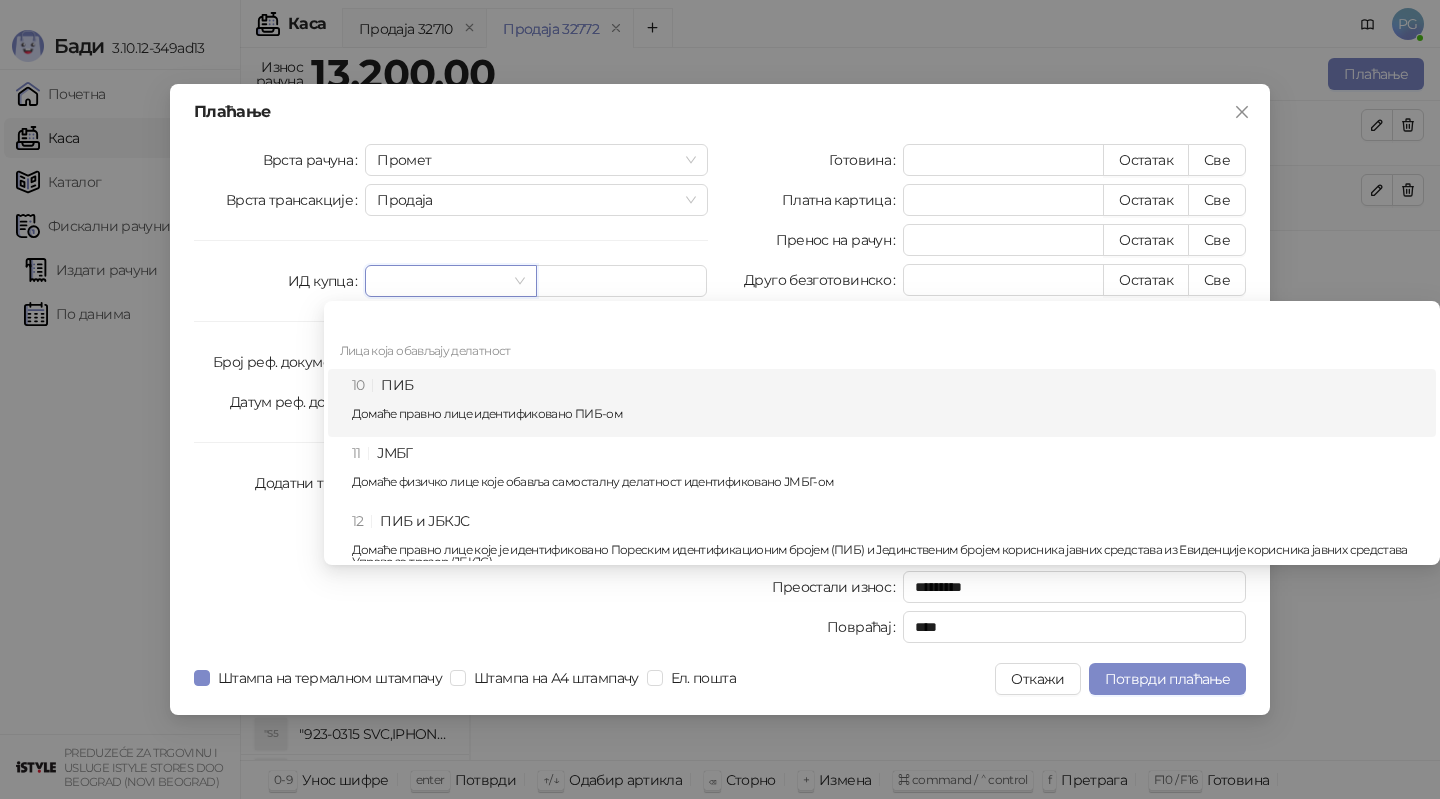 click on "10 ПИБ Домаће правно лице идентификовано ПИБ-ом" at bounding box center (882, 403) 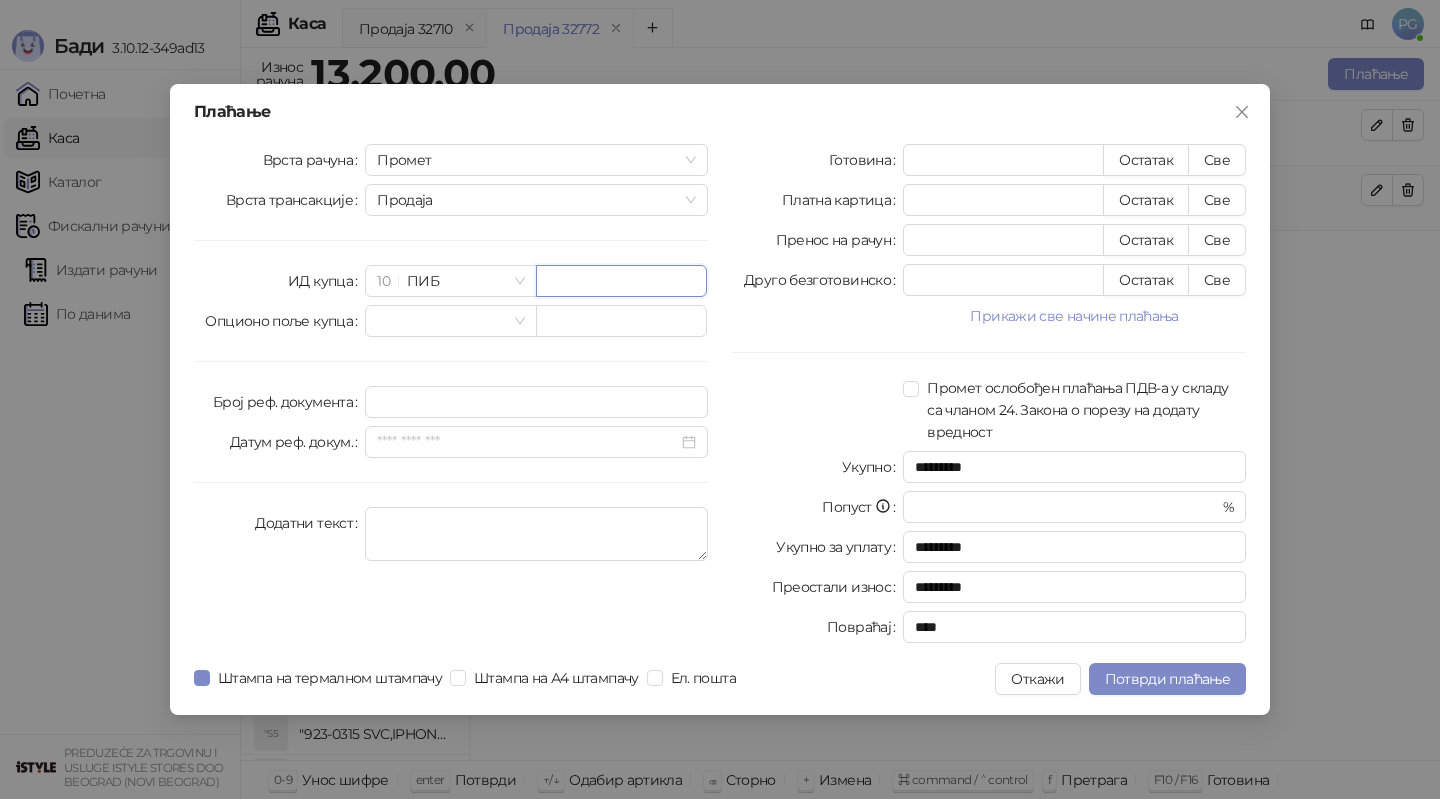click at bounding box center (621, 281) 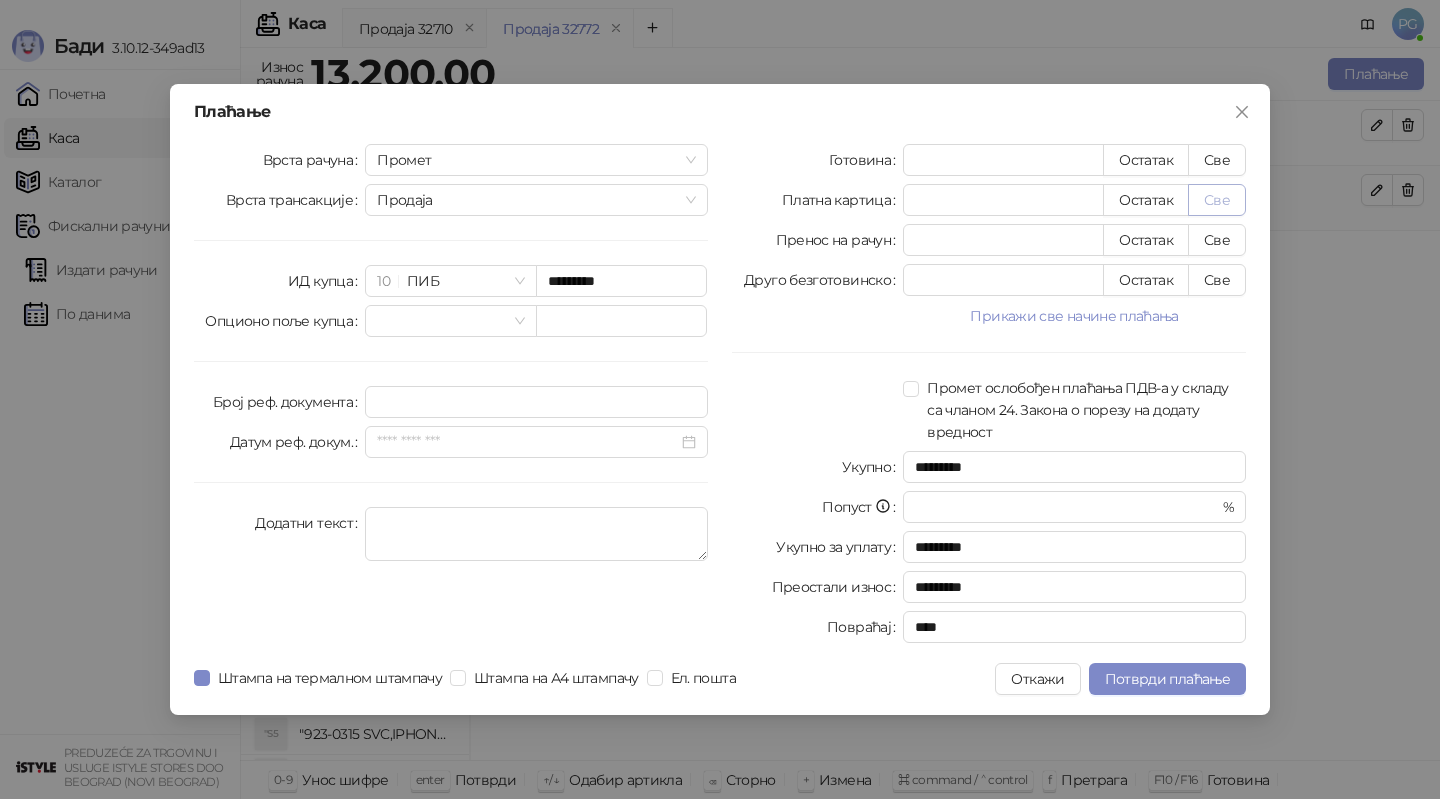 click on "Све" at bounding box center [1217, 200] 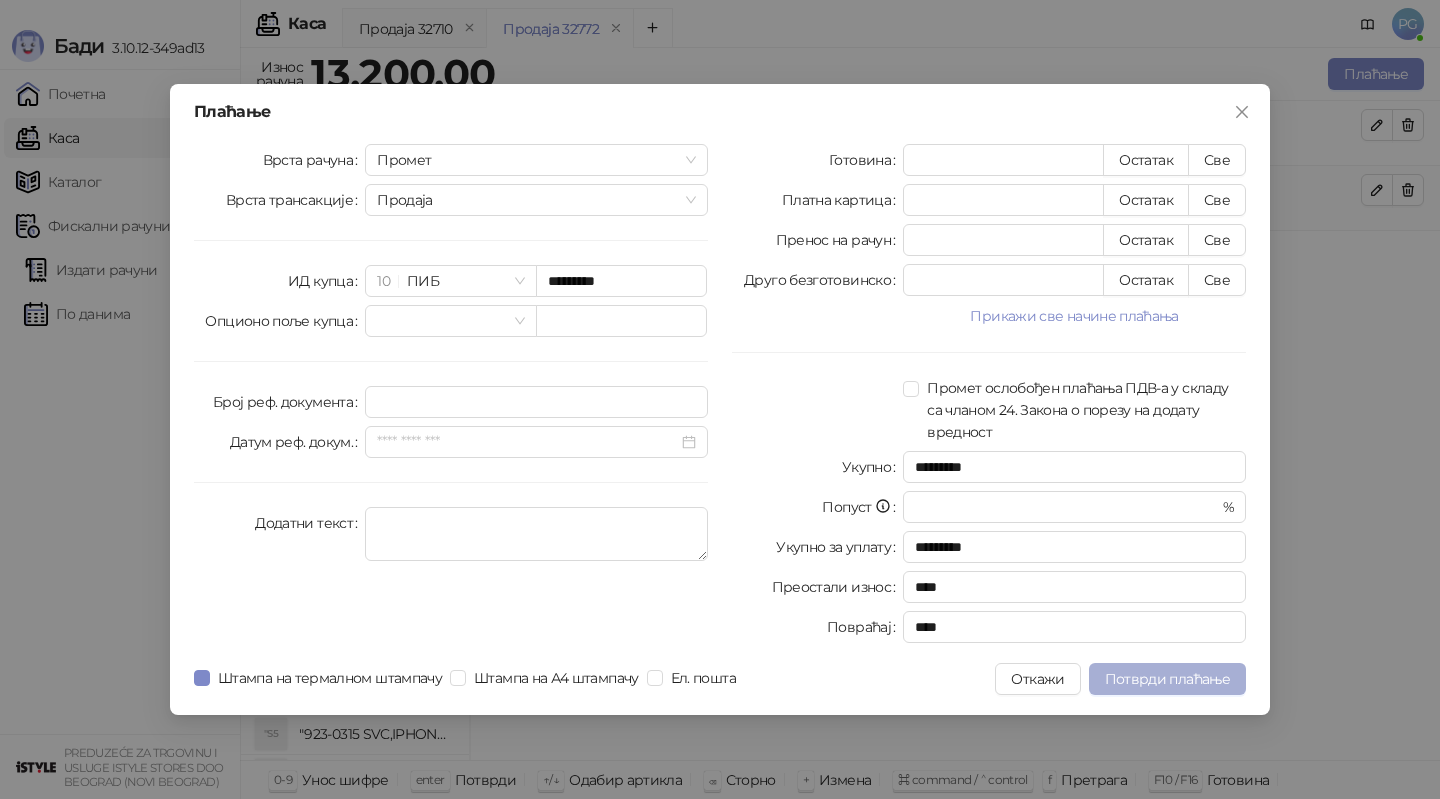 click on "Потврди плаћање" at bounding box center [1167, 679] 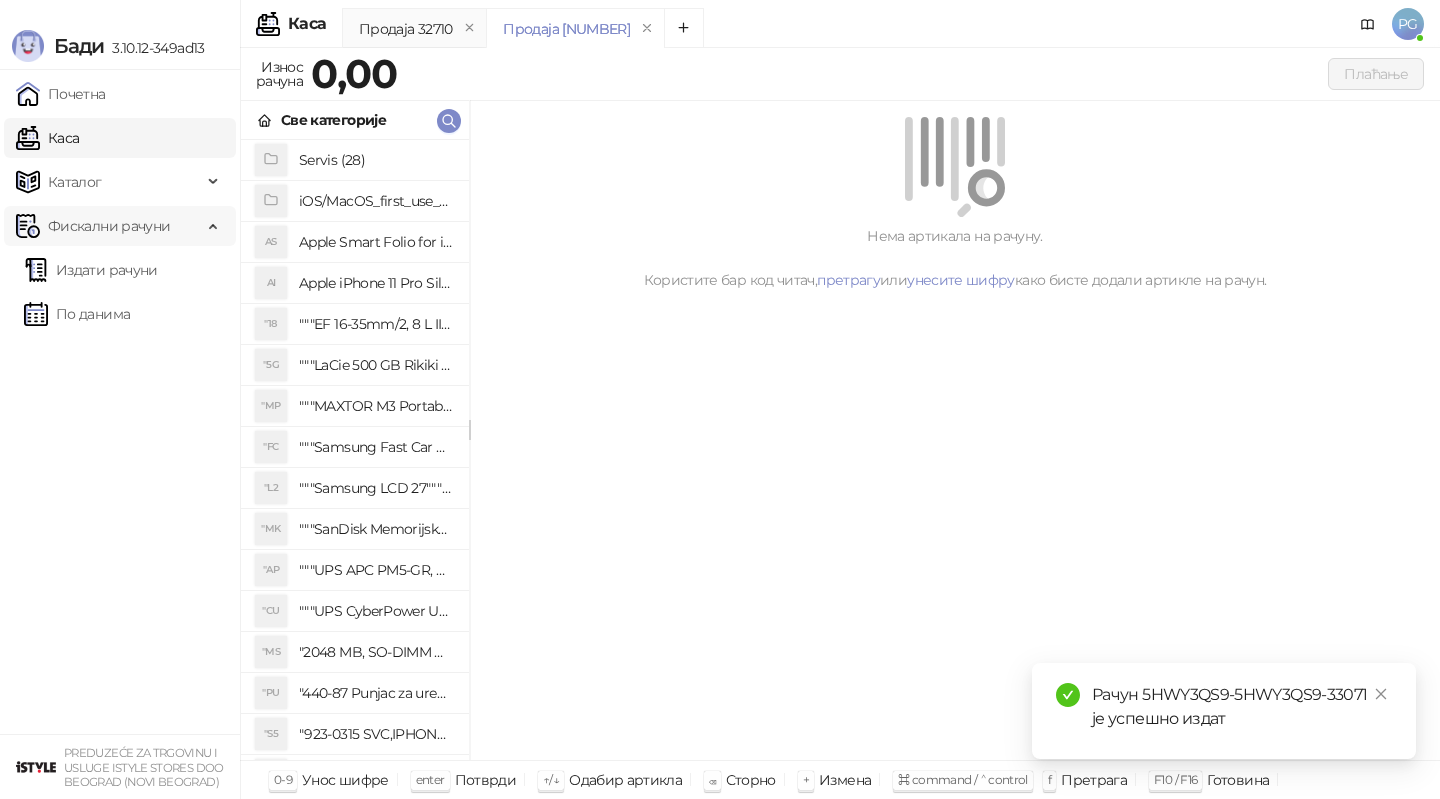 click on "Издати рачуни" at bounding box center [91, 270] 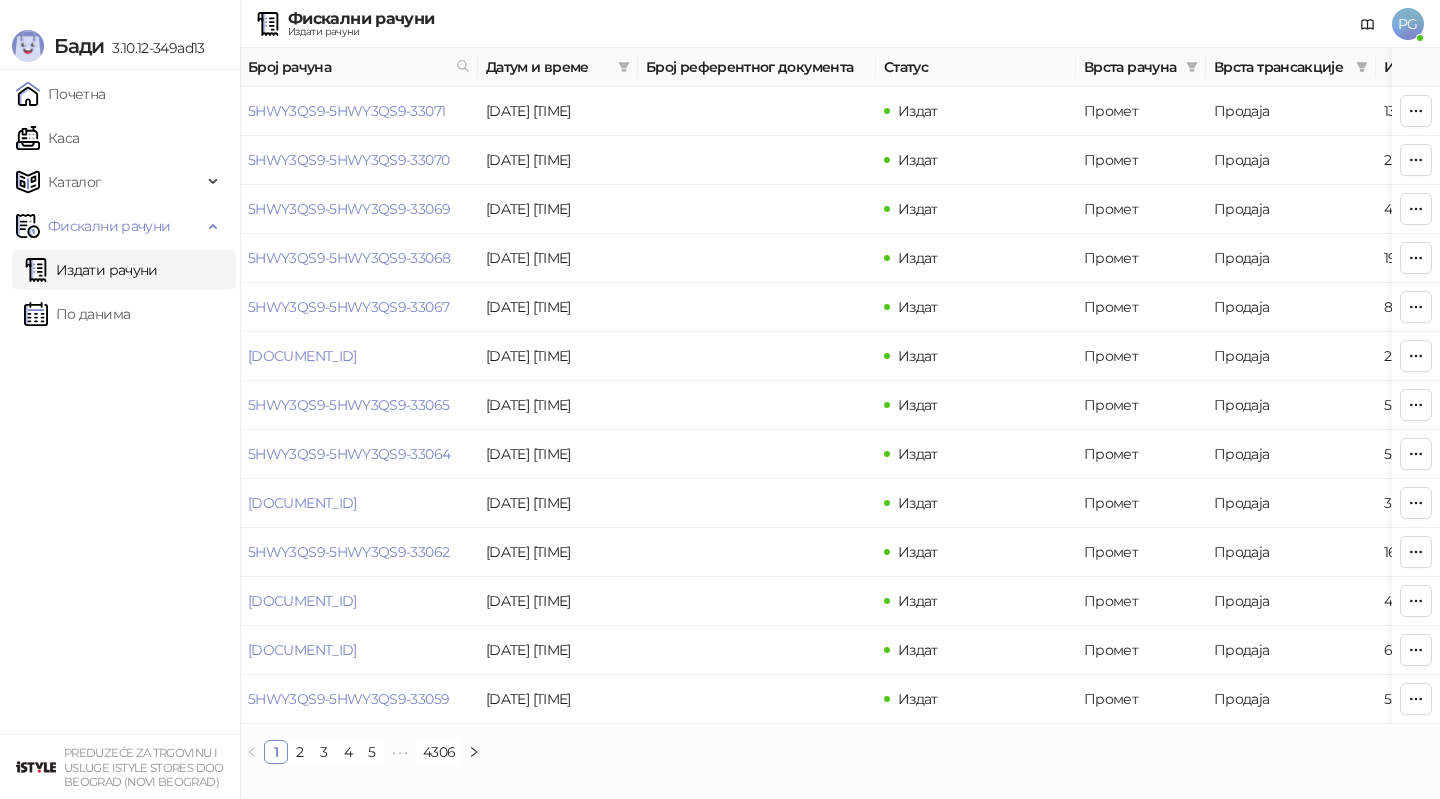 click on "Издати рачуни По данима" at bounding box center [120, 292] 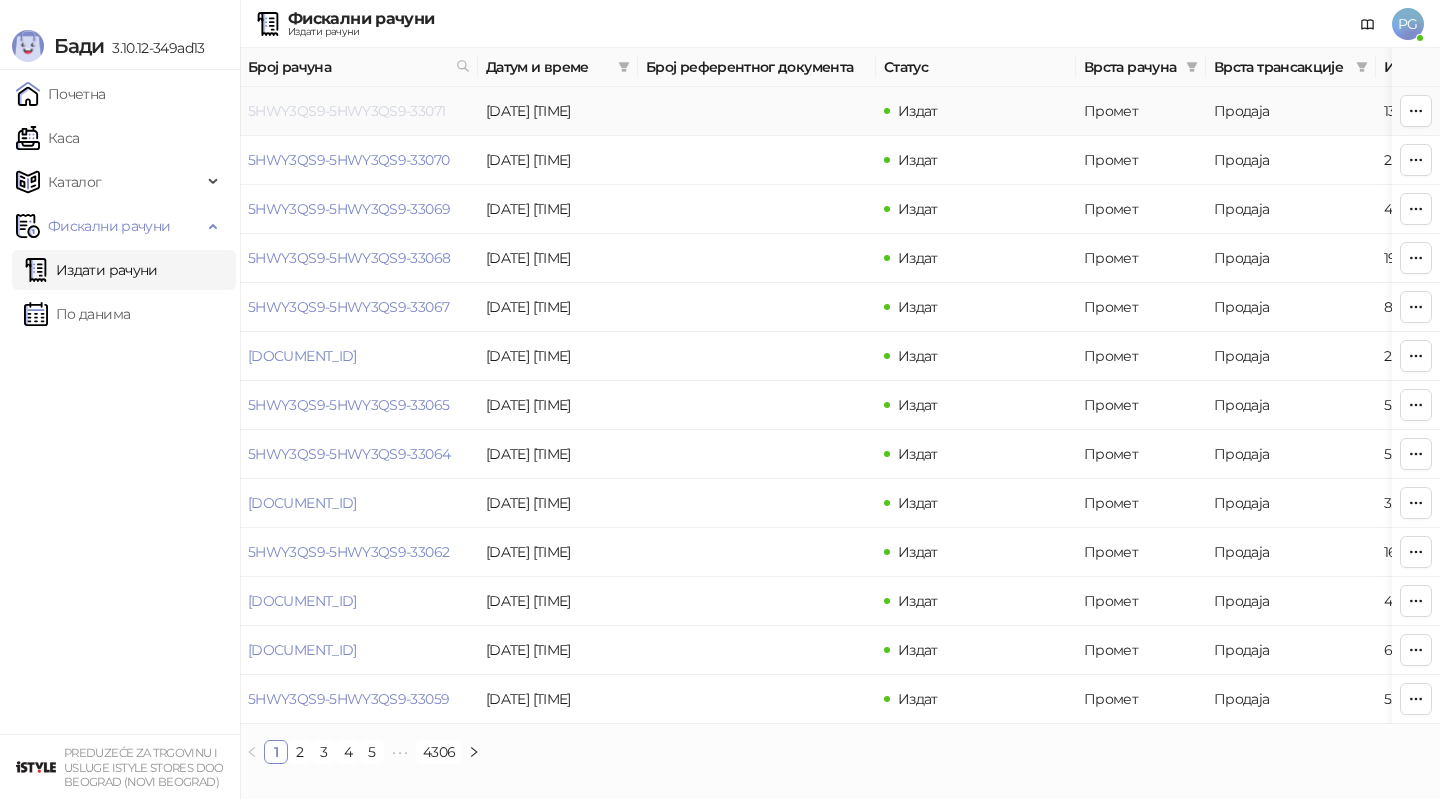 click on "5HWY3QS9-5HWY3QS9-33071" at bounding box center [346, 111] 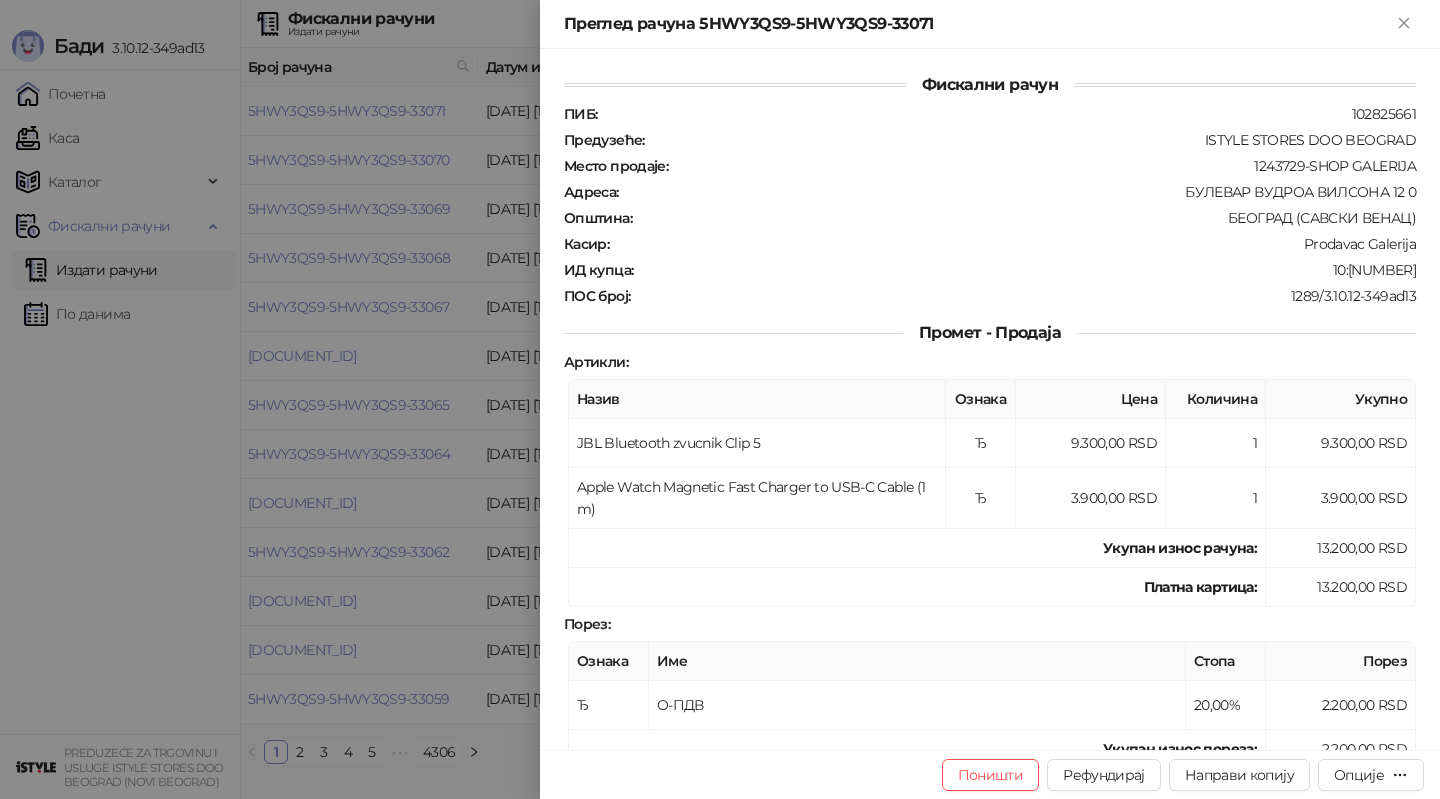 drag, startPoint x: 1351, startPoint y: 263, endPoint x: 1425, endPoint y: 265, distance: 74.02702 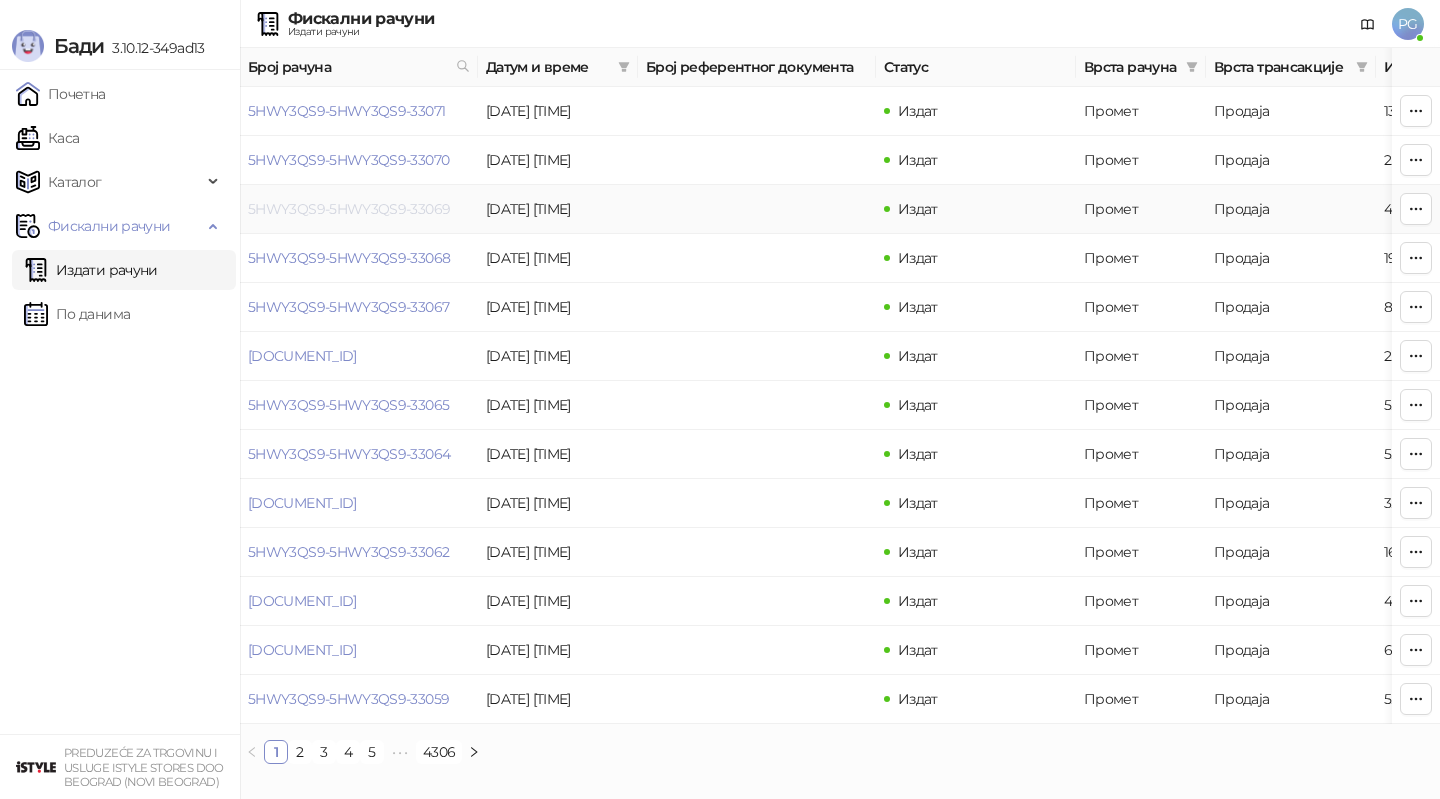 click on "5HWY3QS9-5HWY3QS9-33069" at bounding box center (349, 209) 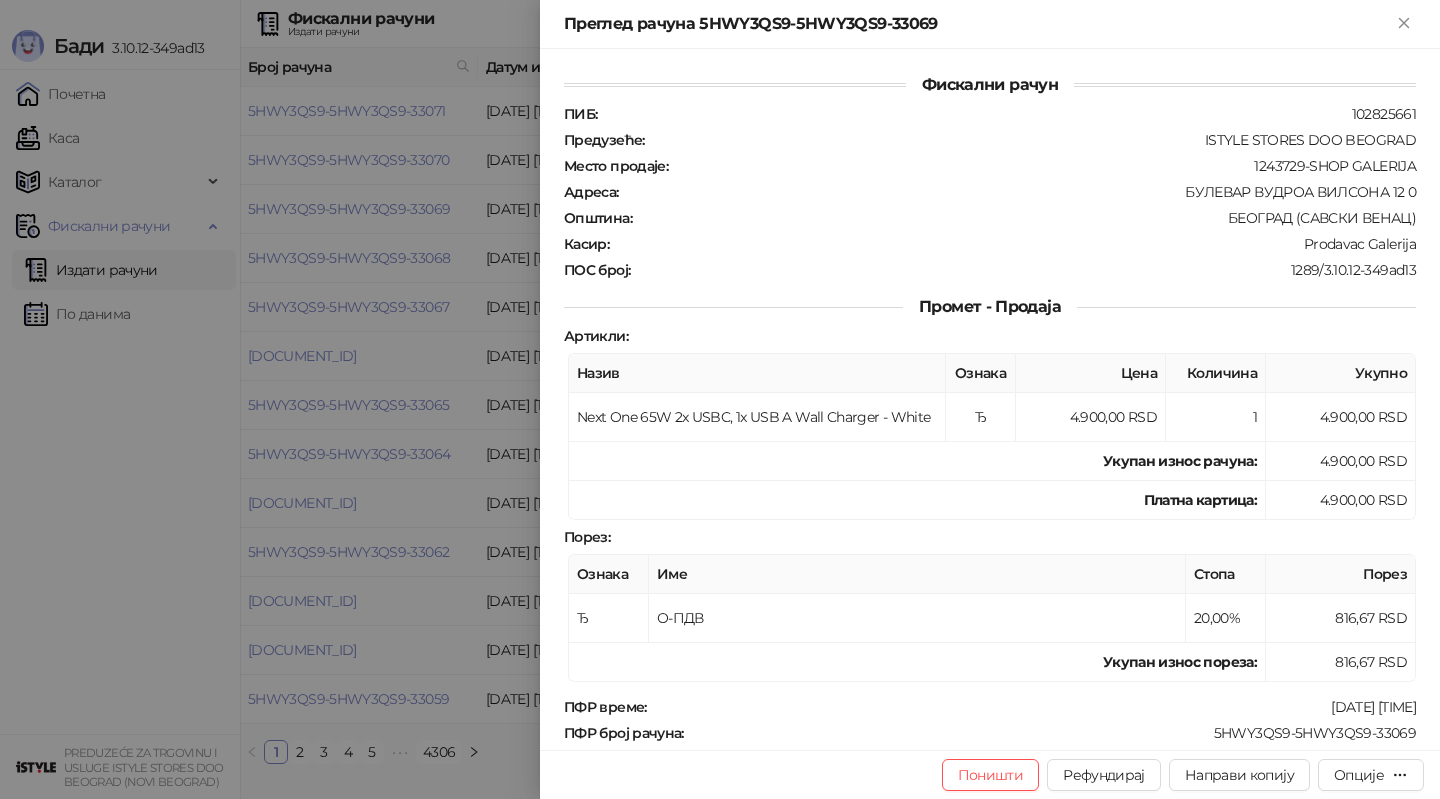 click at bounding box center [720, 399] 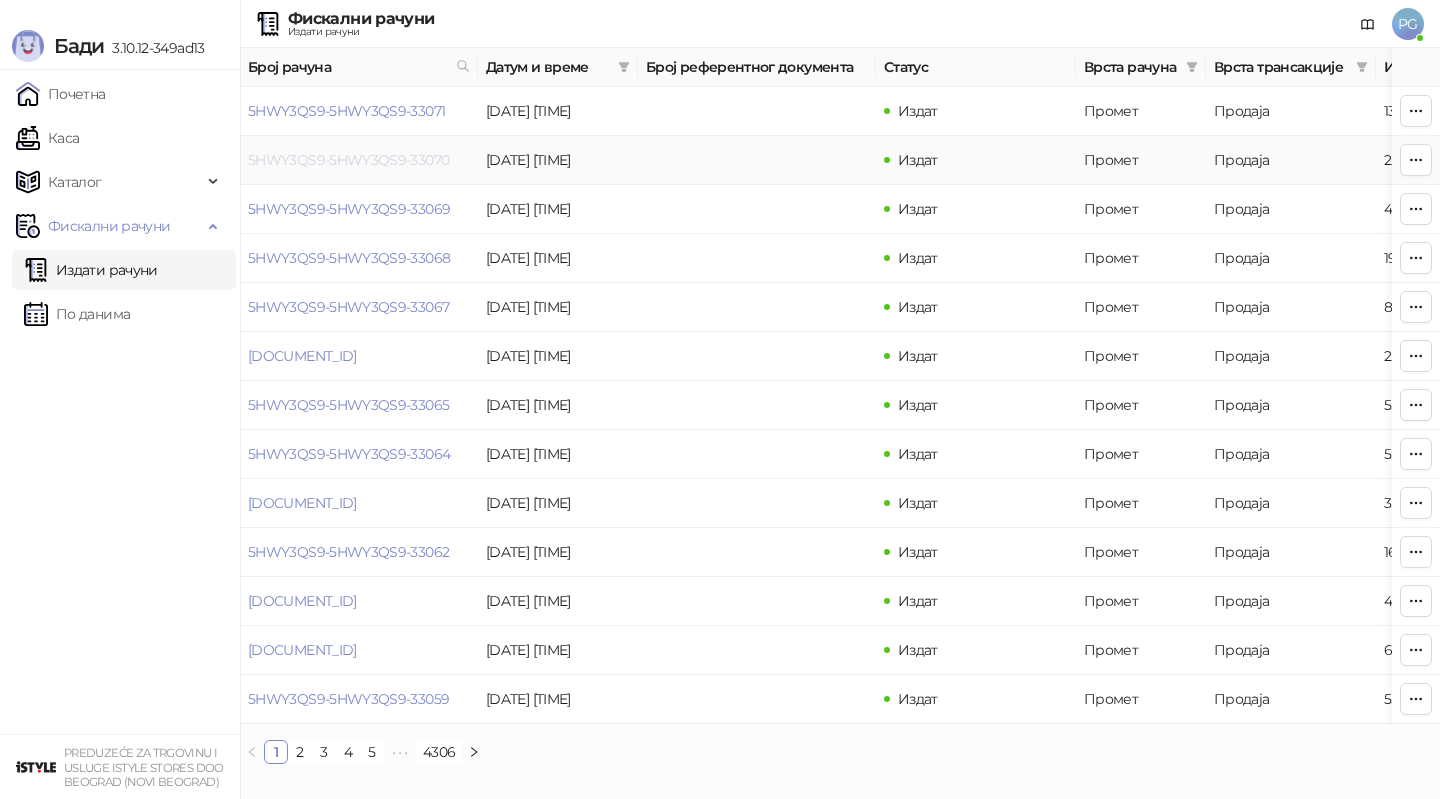 click on "5HWY3QS9-5HWY3QS9-33070" at bounding box center [348, 160] 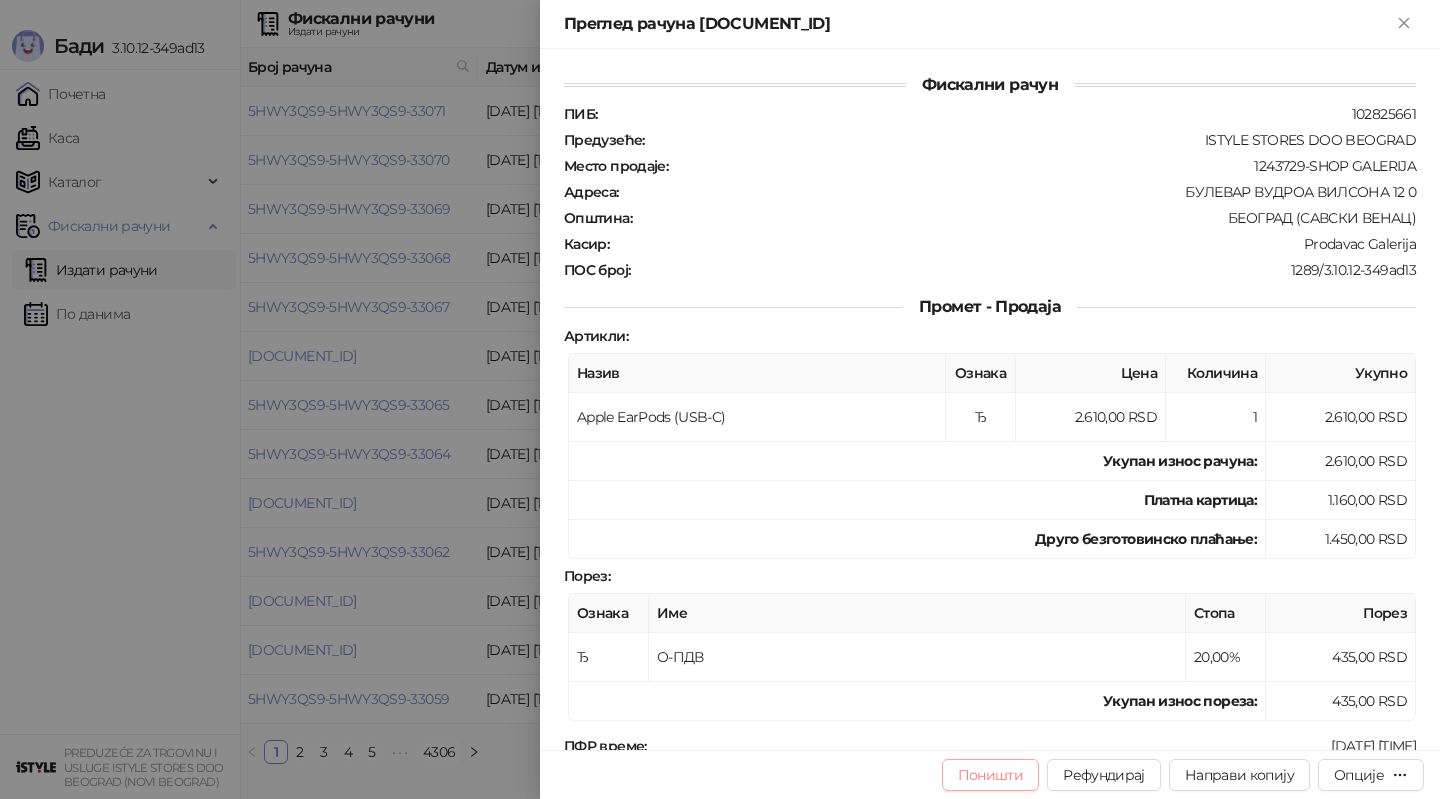 click on "Поништи" at bounding box center (991, 775) 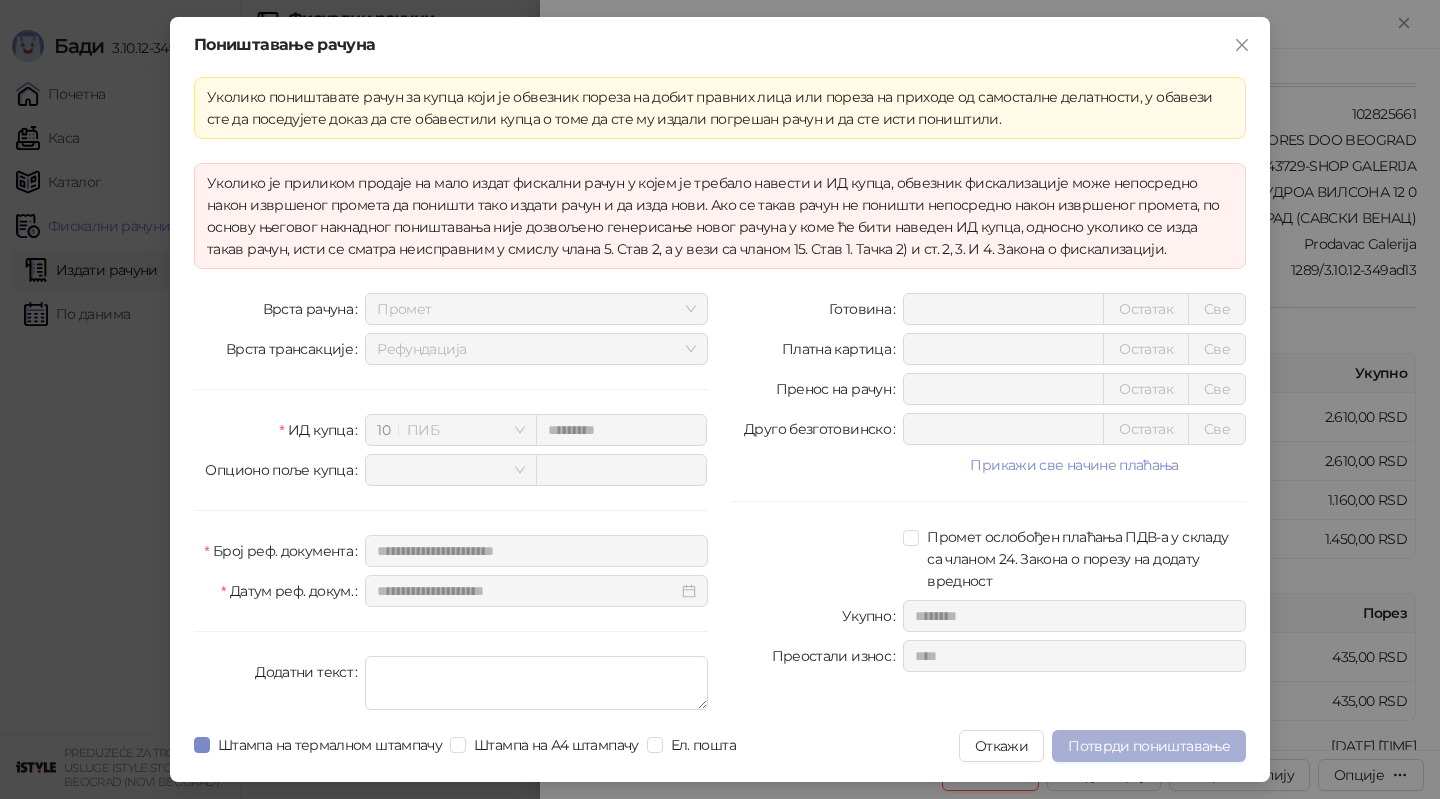 click on "Потврди поништавање" at bounding box center (1149, 746) 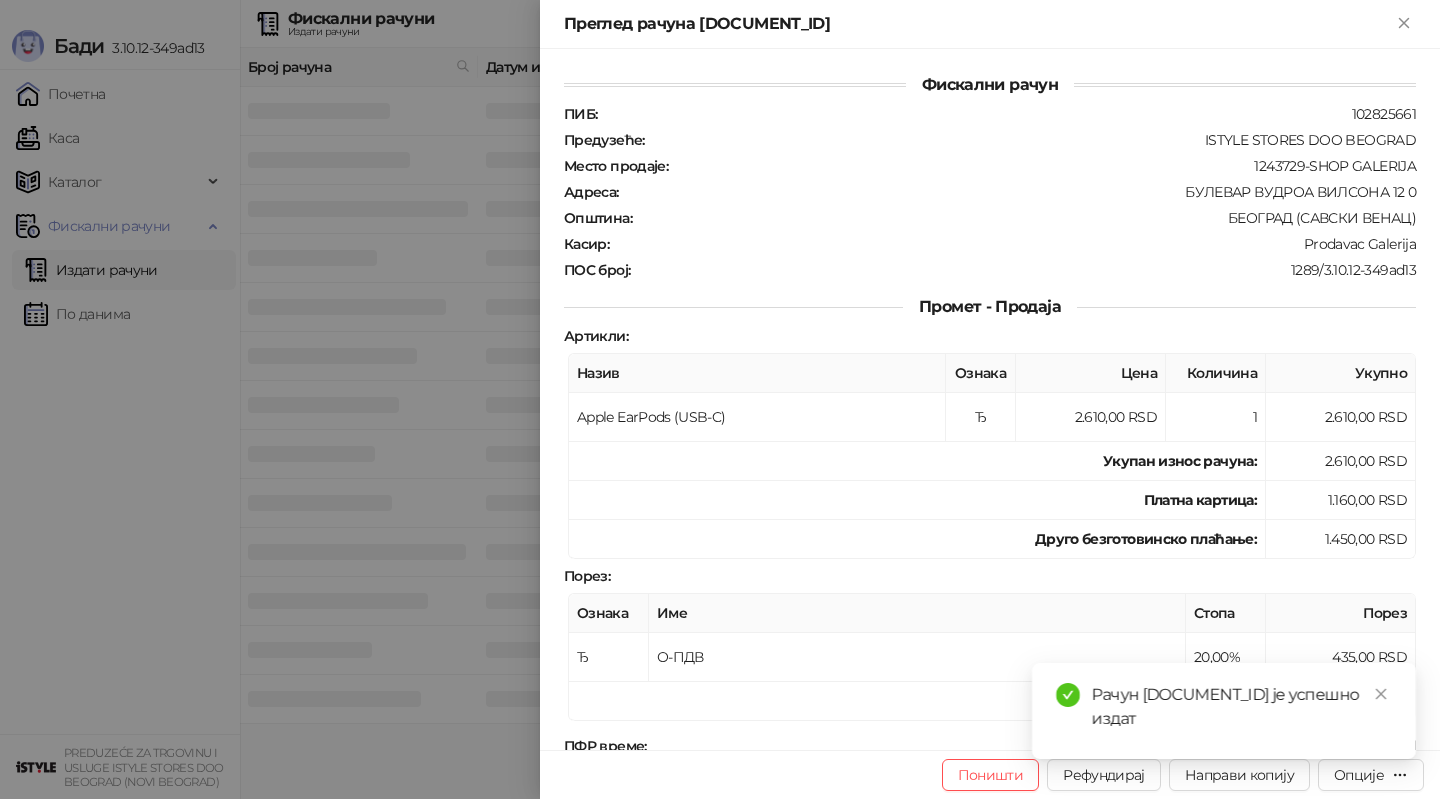 click on "Рачун [DOCUMENT_ID] је успешно издат" at bounding box center [1242, 707] 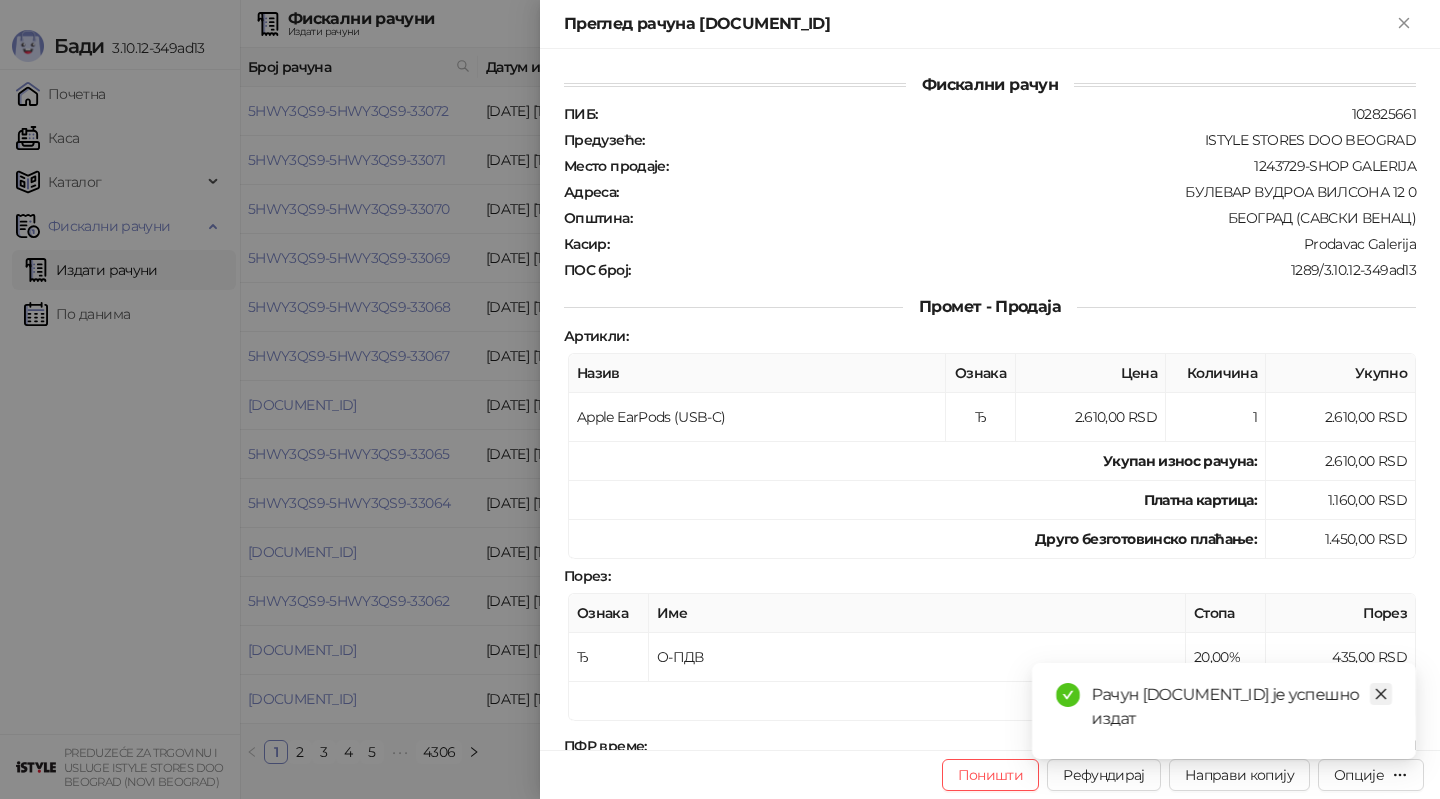click 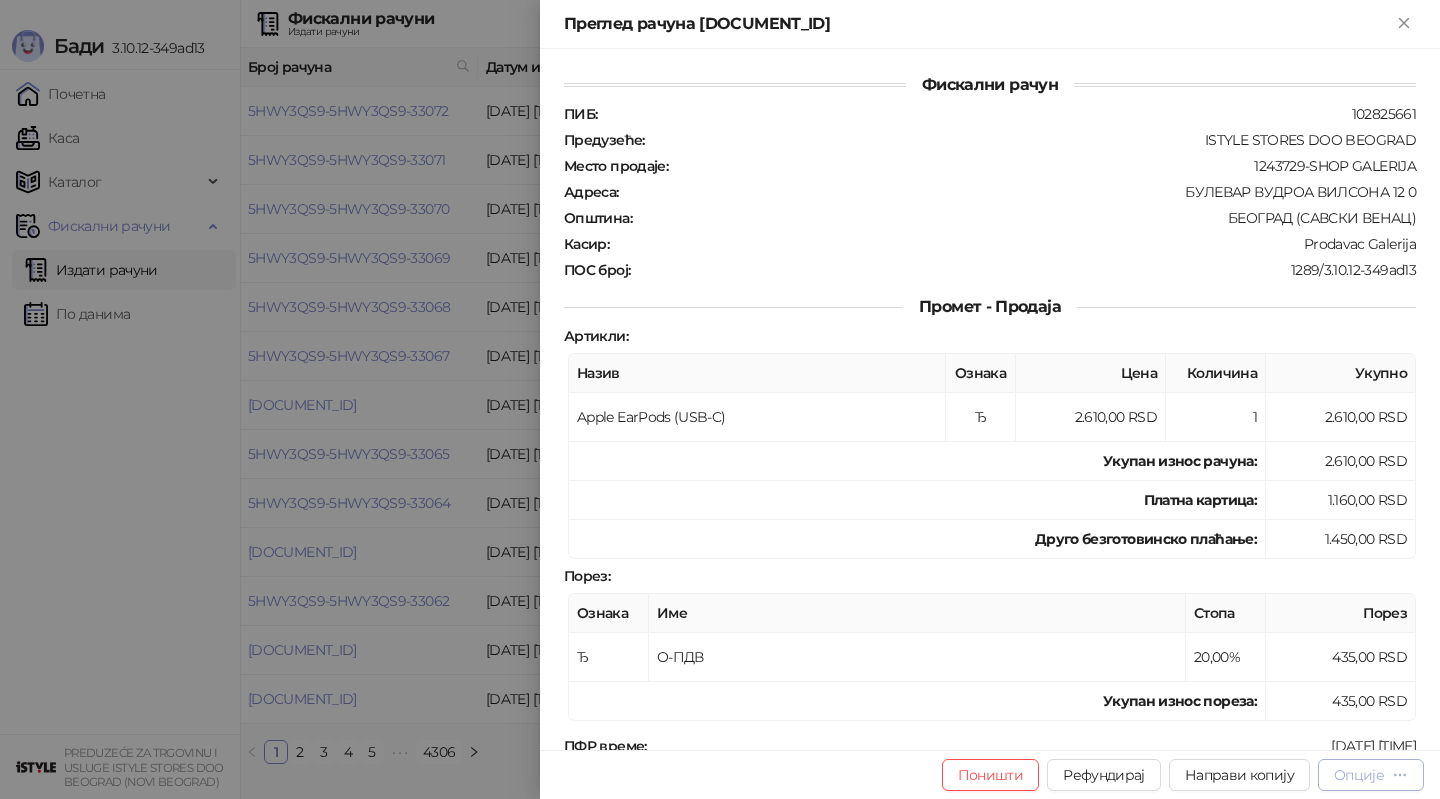 click on "Опције" at bounding box center (1371, 775) 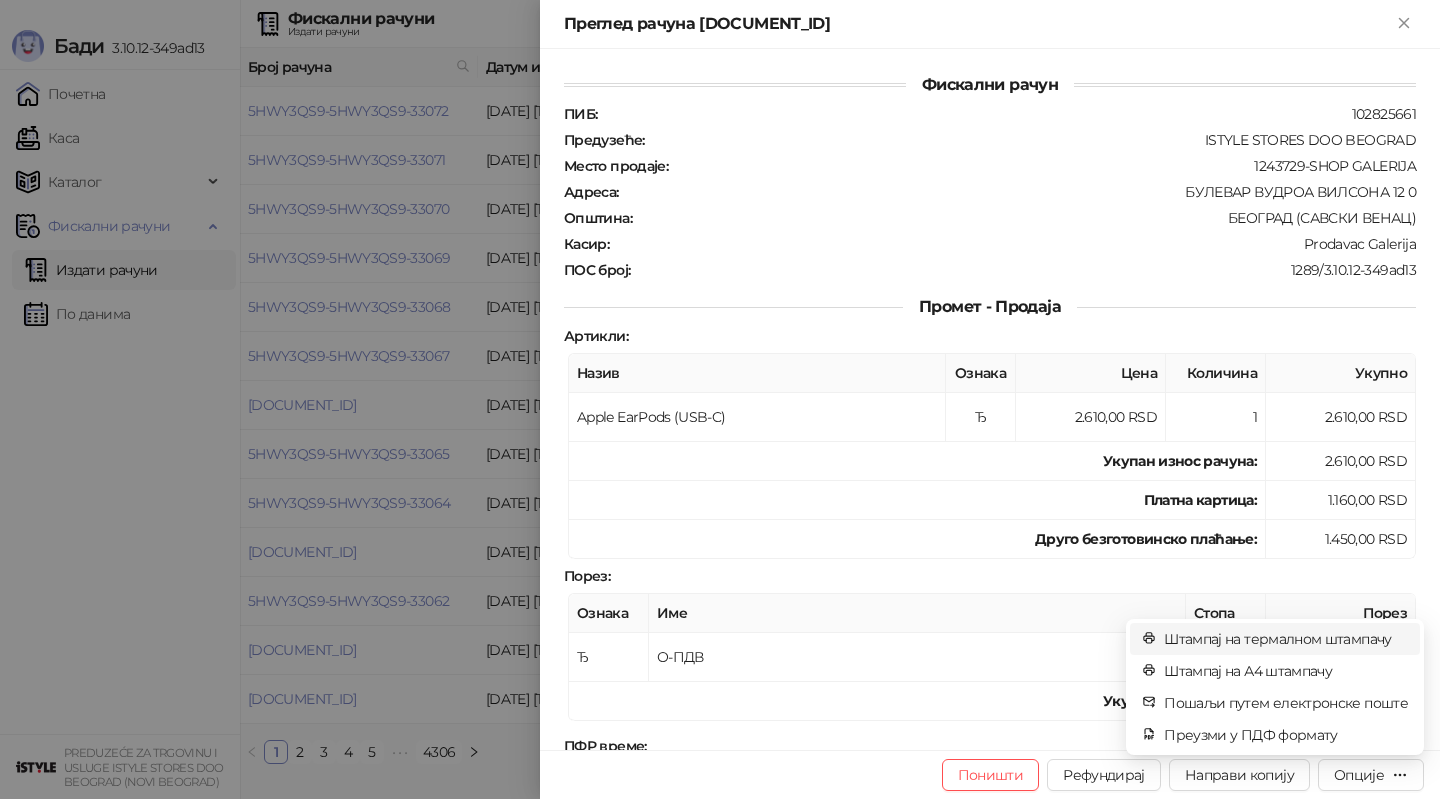 click on "Штампај на термалном штампачу" at bounding box center (1286, 639) 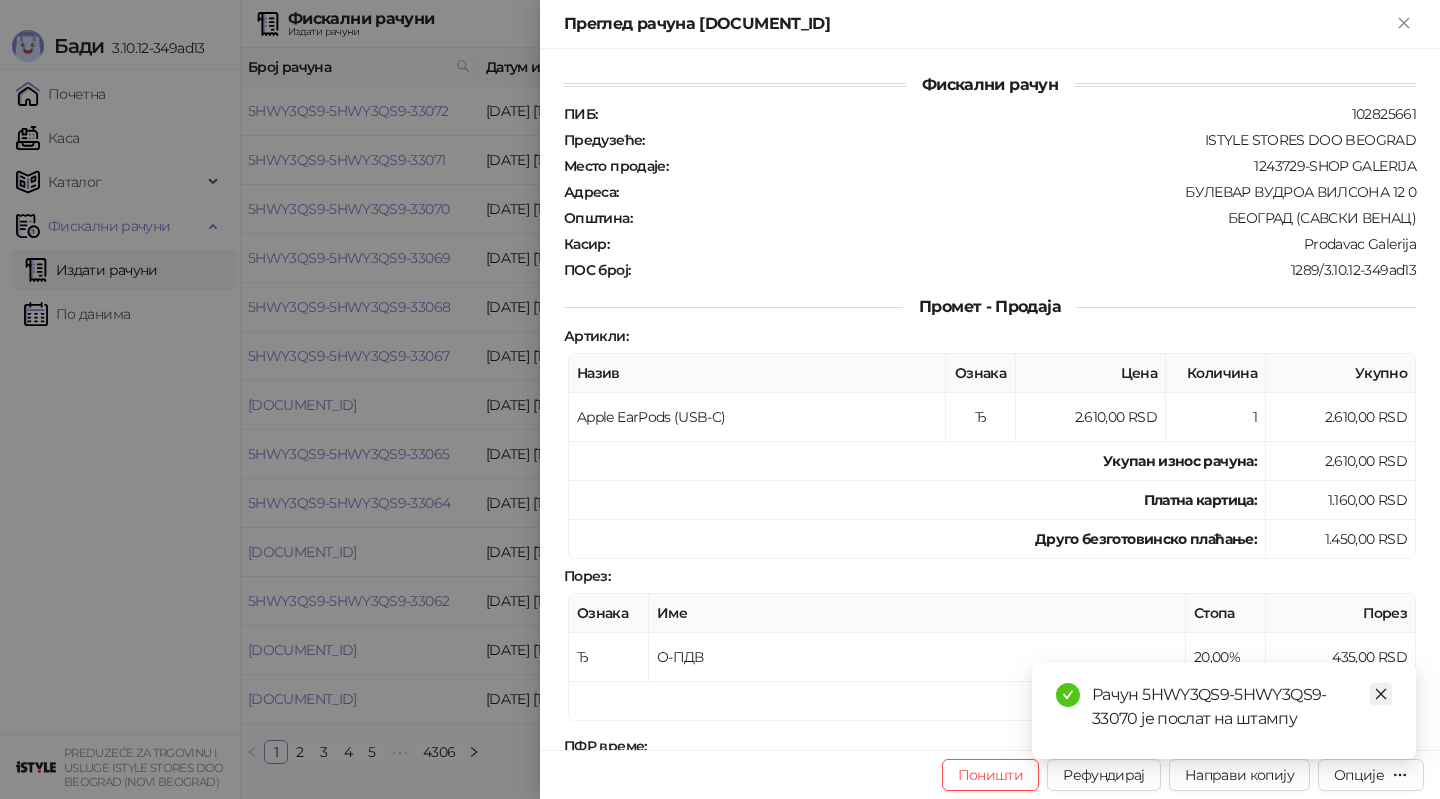 click at bounding box center [1381, 694] 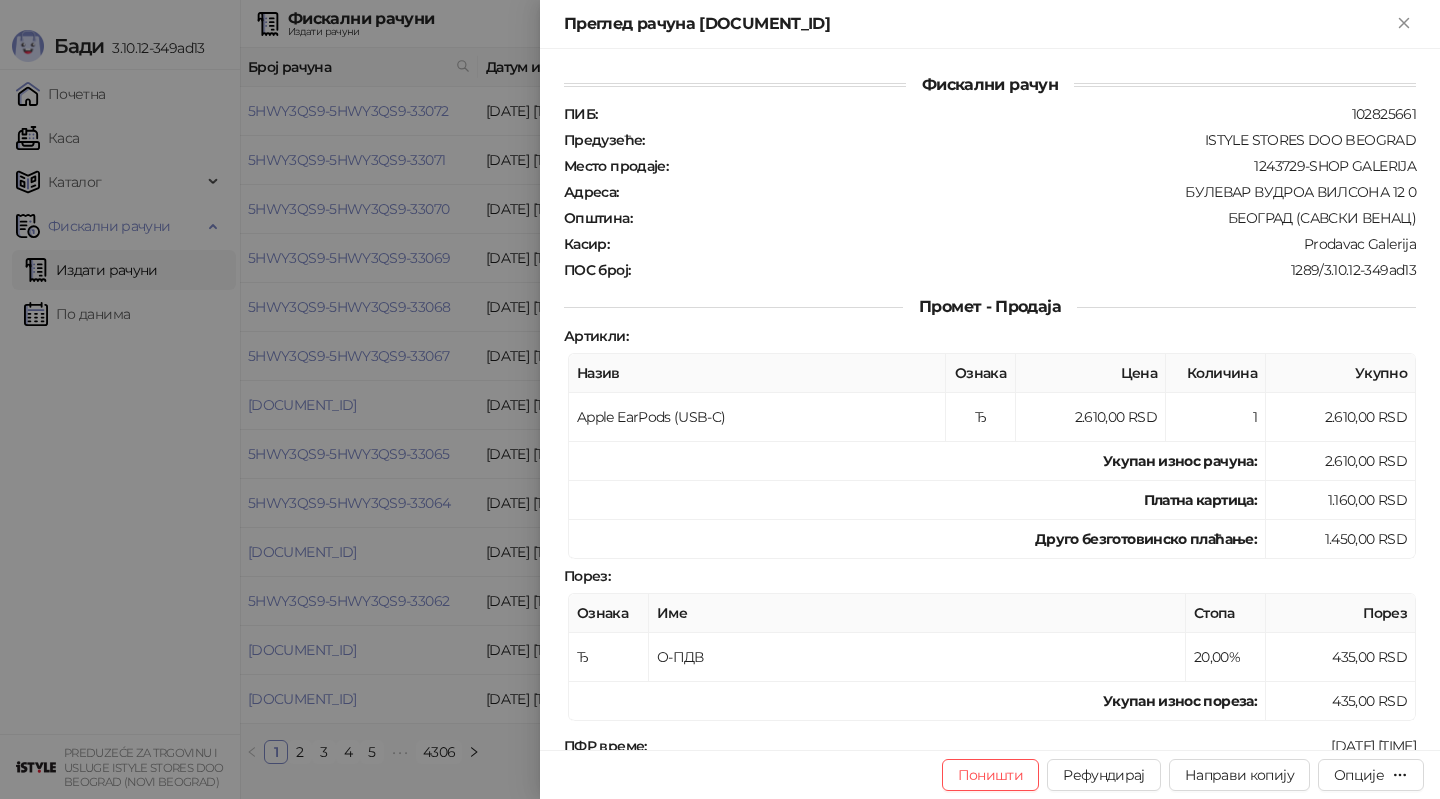 click at bounding box center (720, 399) 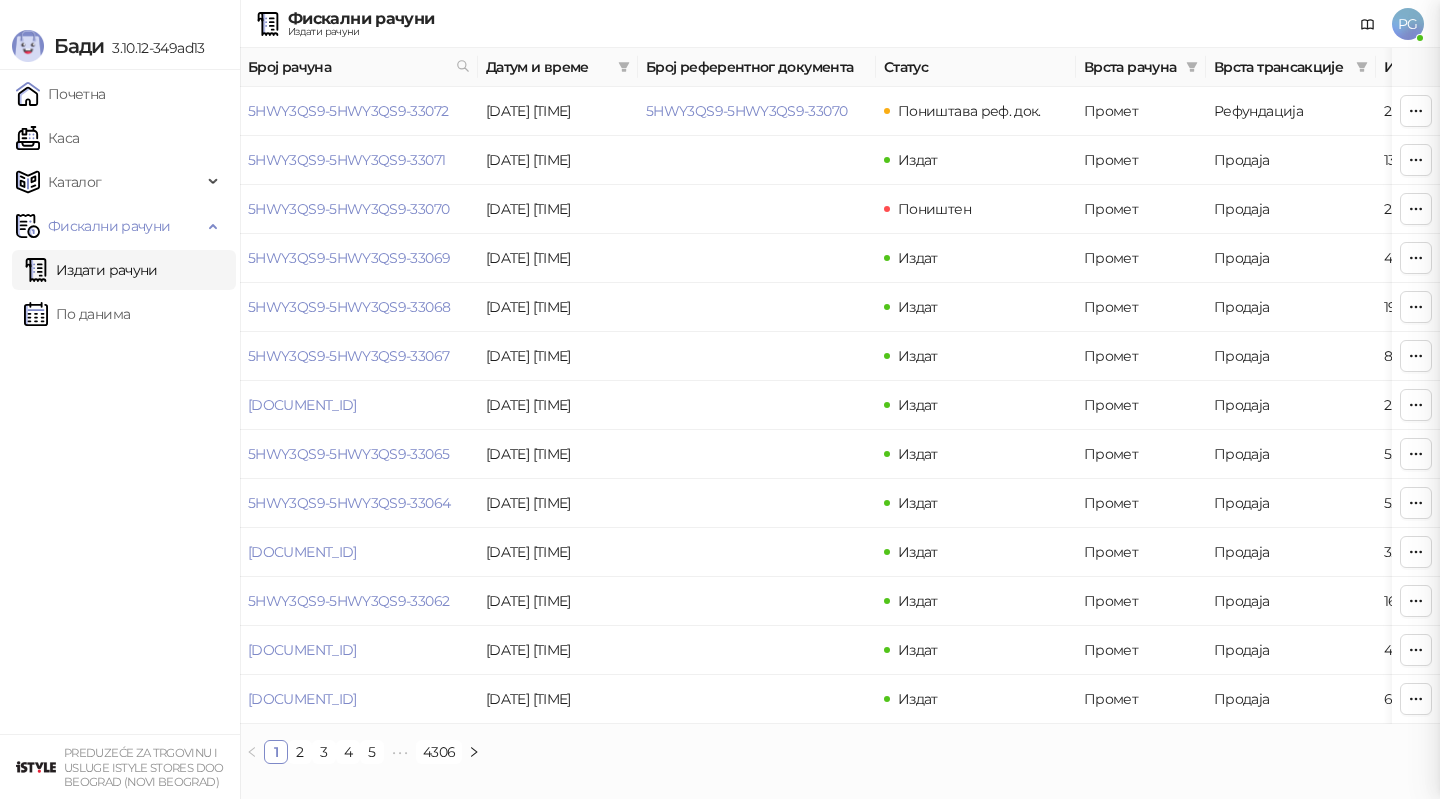 click at bounding box center (720, 399) 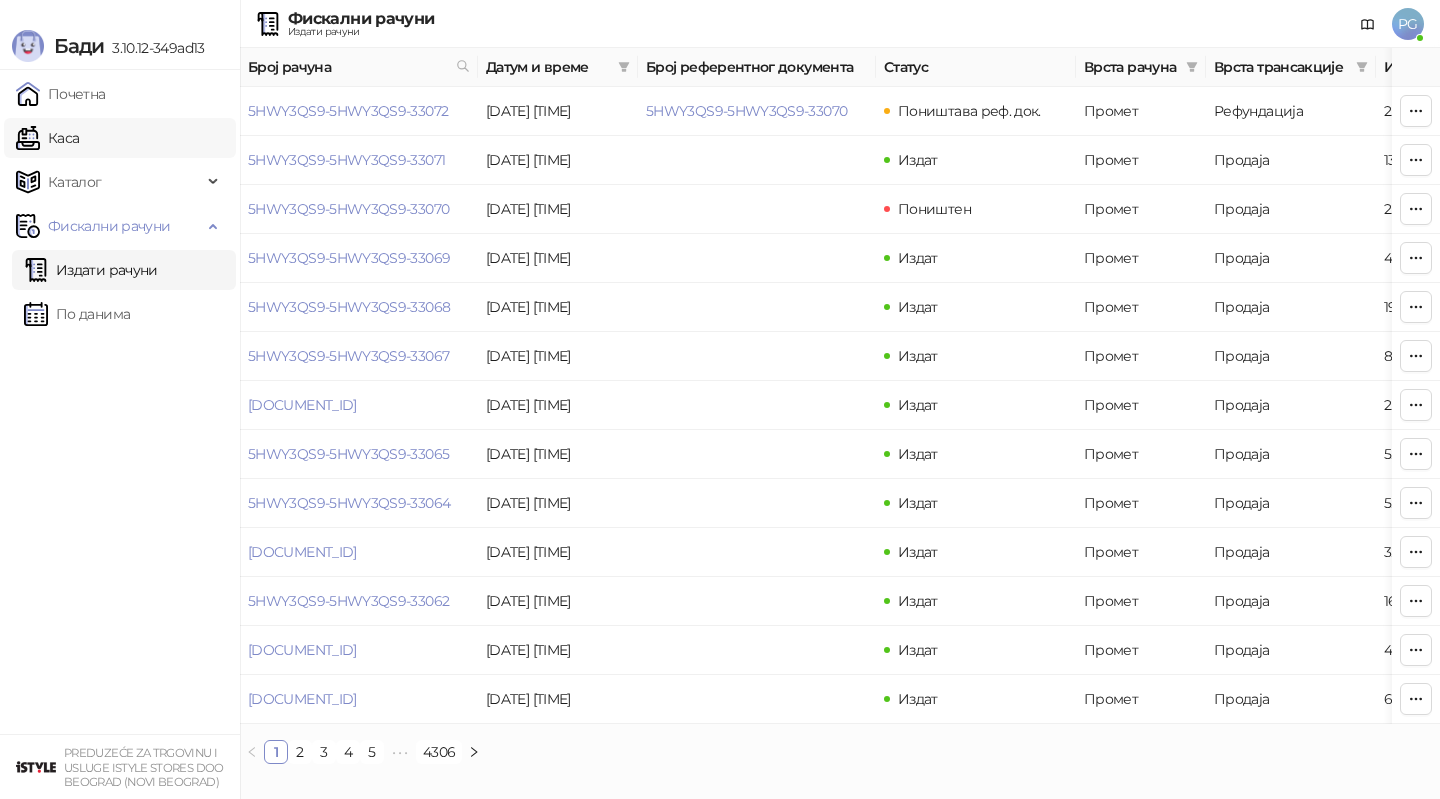 click on "Каса" at bounding box center (47, 138) 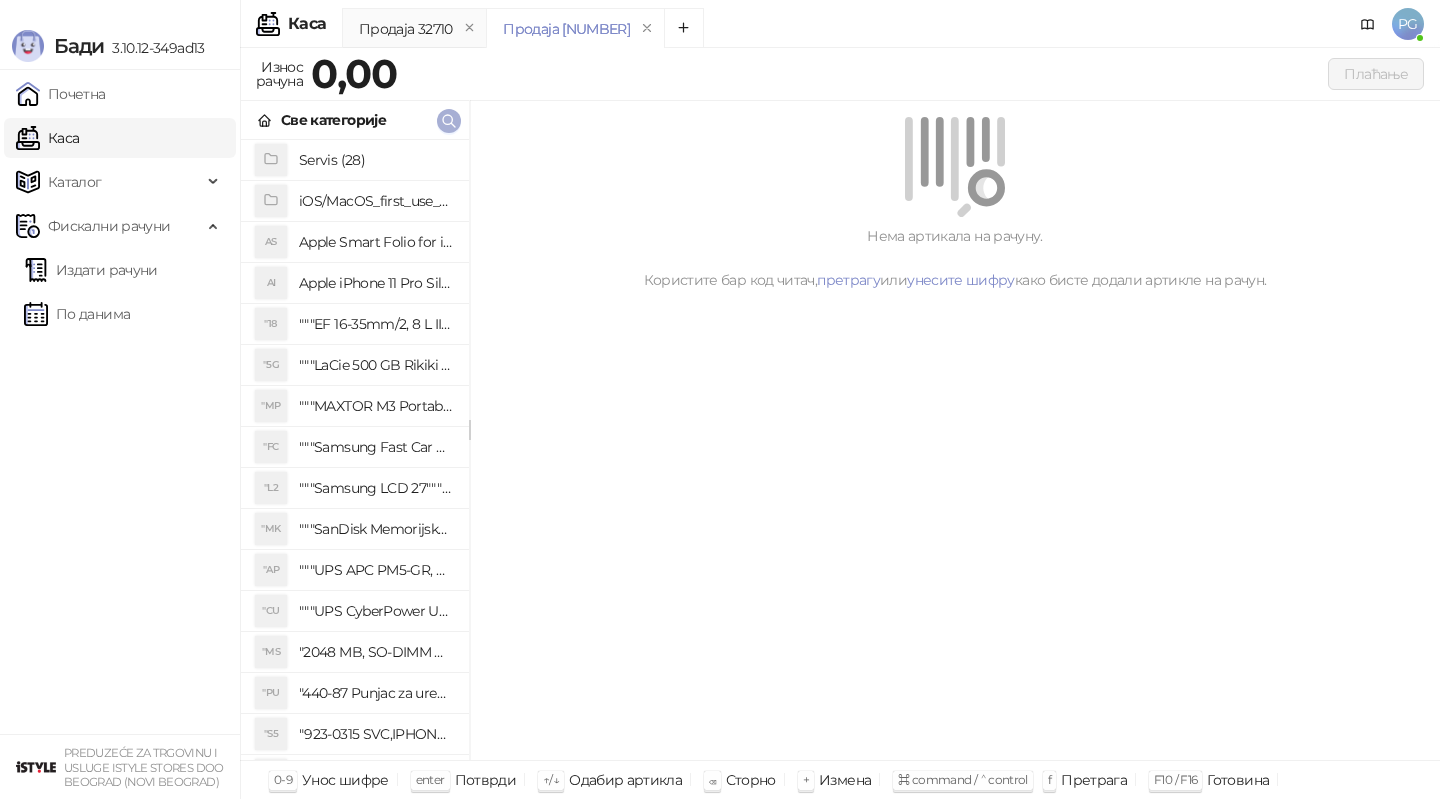 click at bounding box center [449, 121] 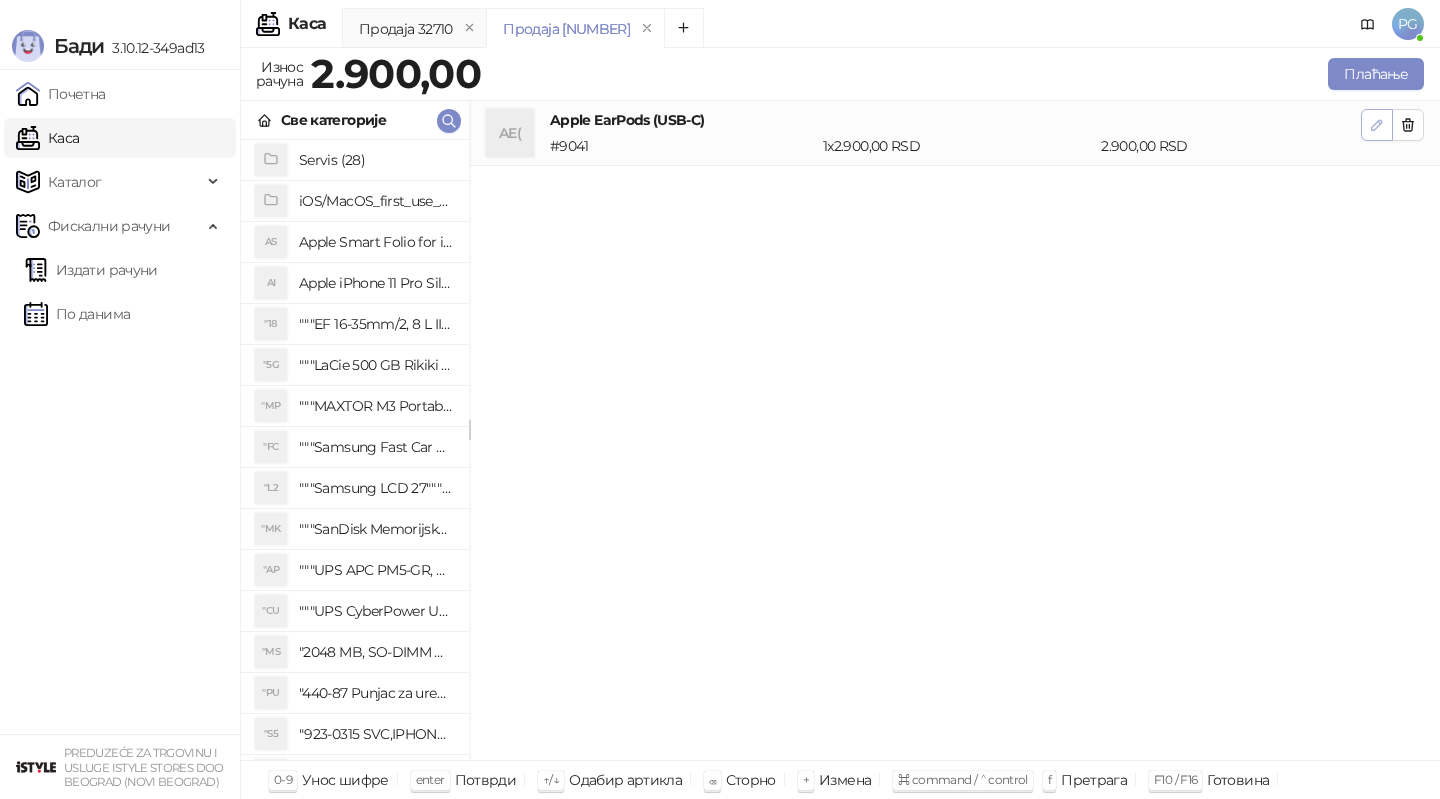 click 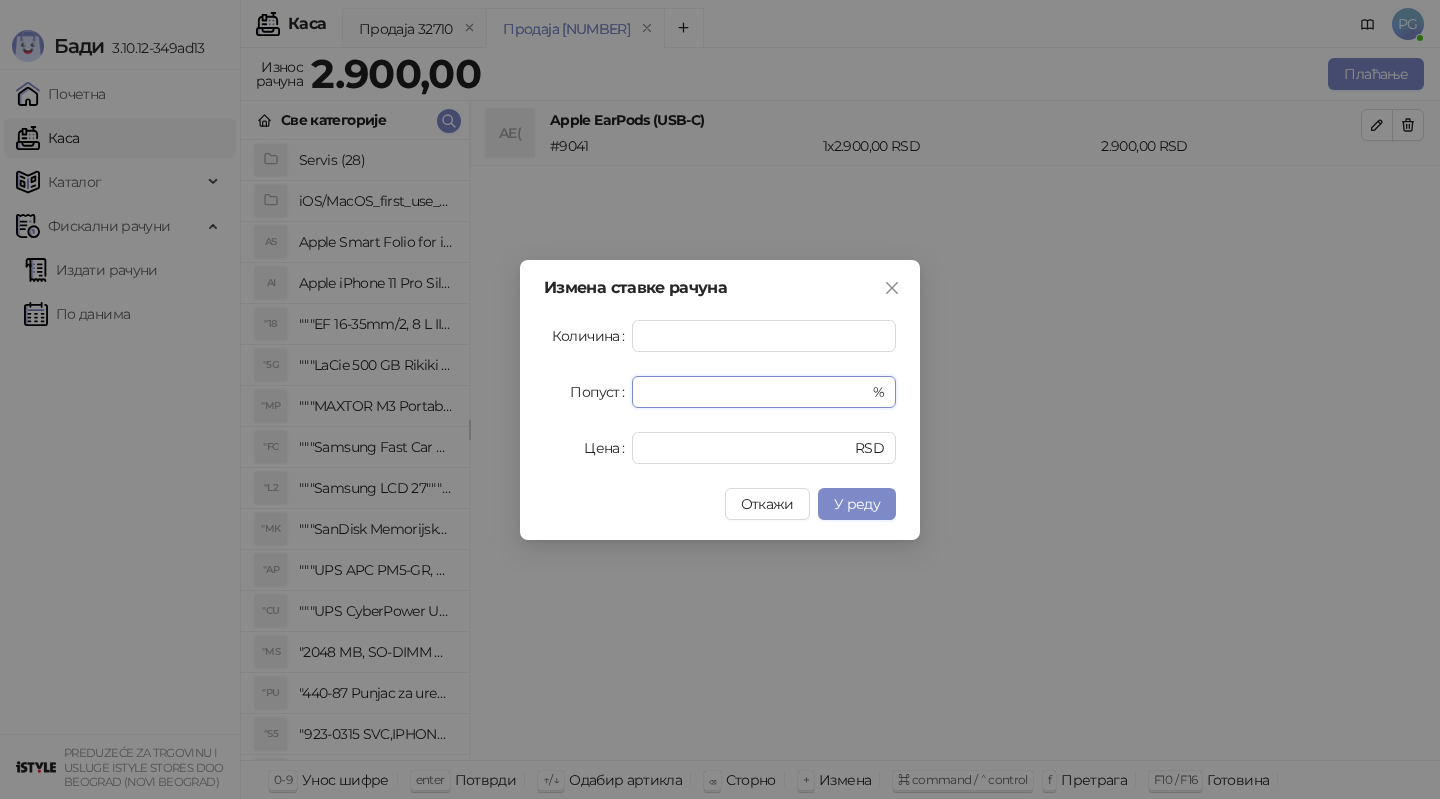 drag, startPoint x: 741, startPoint y: 386, endPoint x: 529, endPoint y: 383, distance: 212.02122 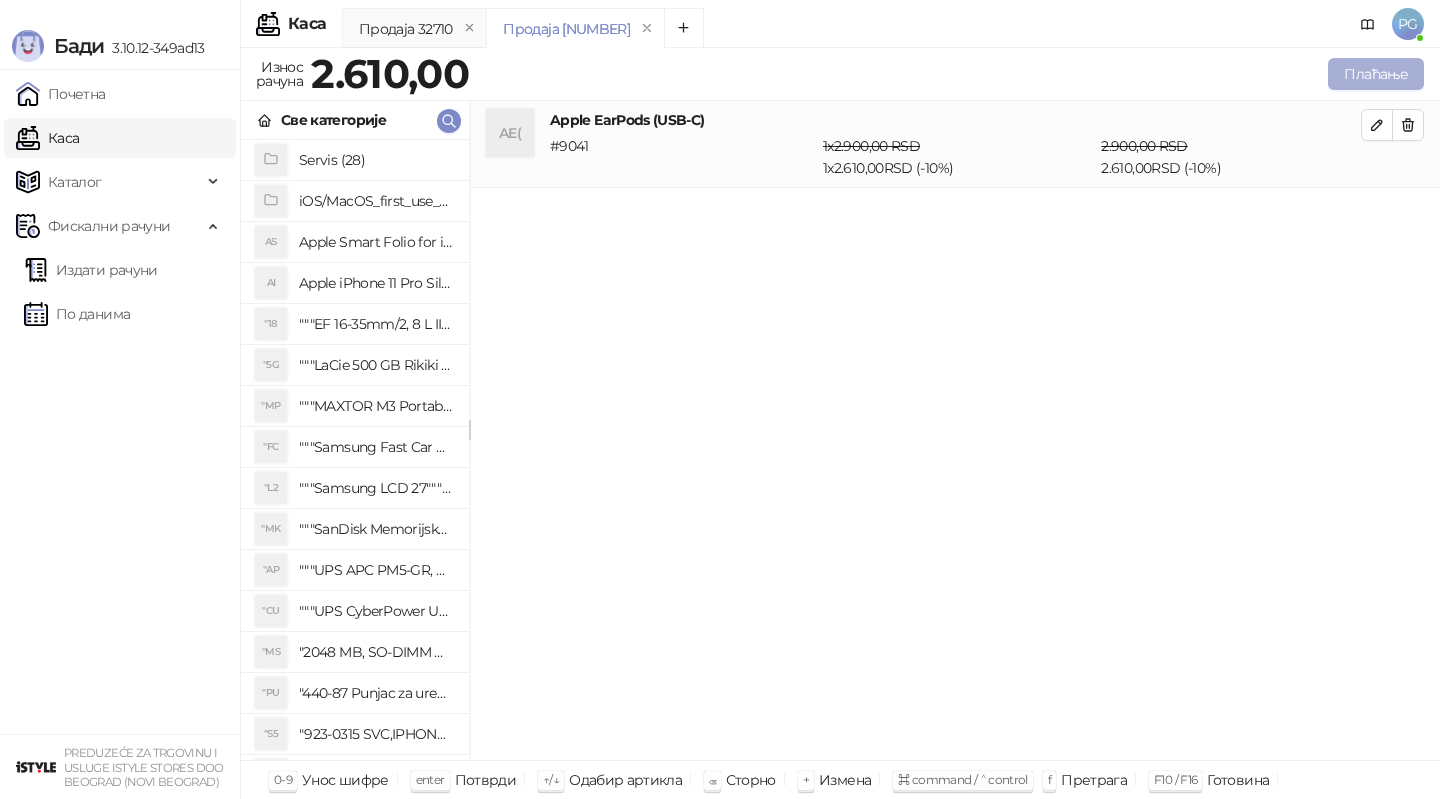 click on "Плаћање" at bounding box center [1376, 74] 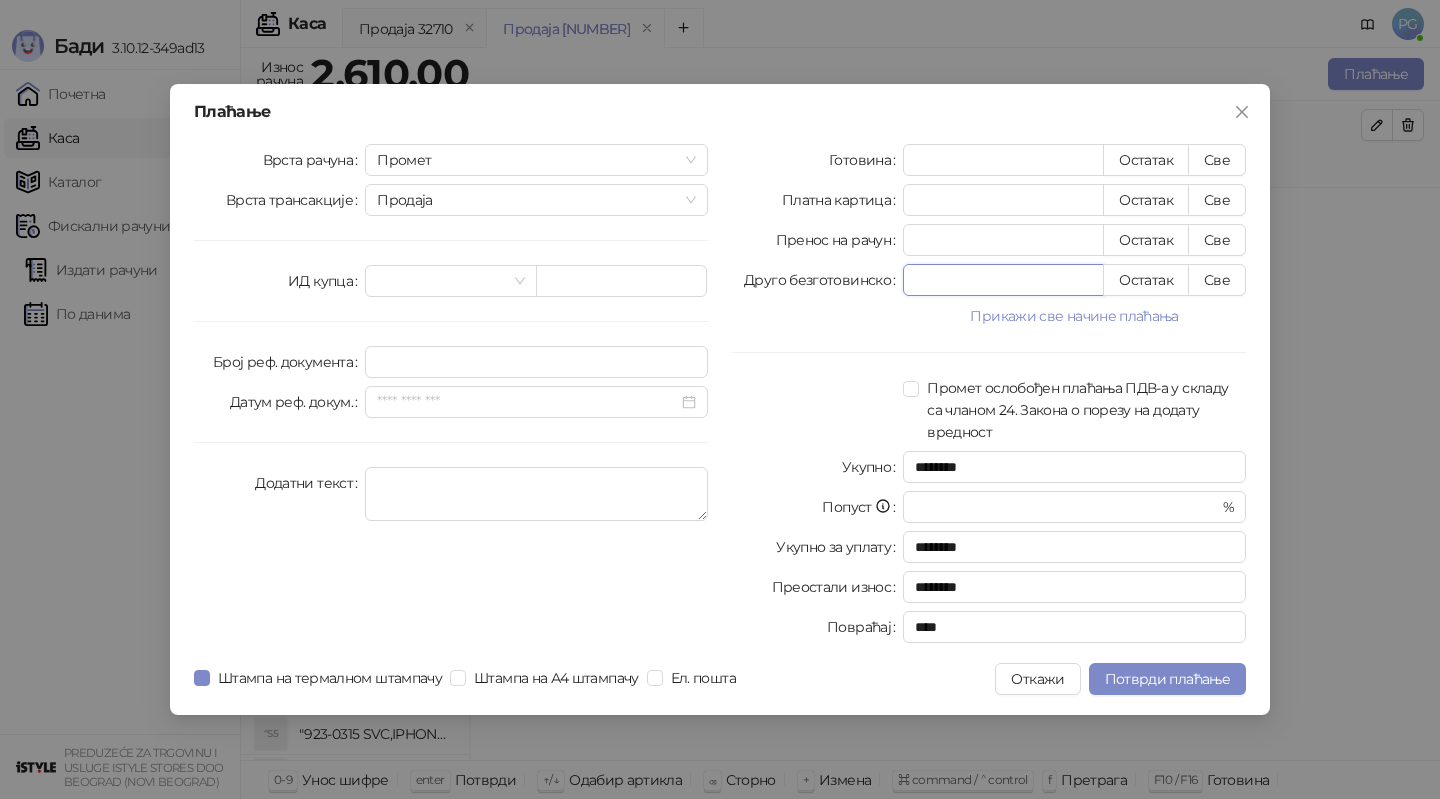 drag, startPoint x: 948, startPoint y: 271, endPoint x: 870, endPoint y: 289, distance: 80.04999 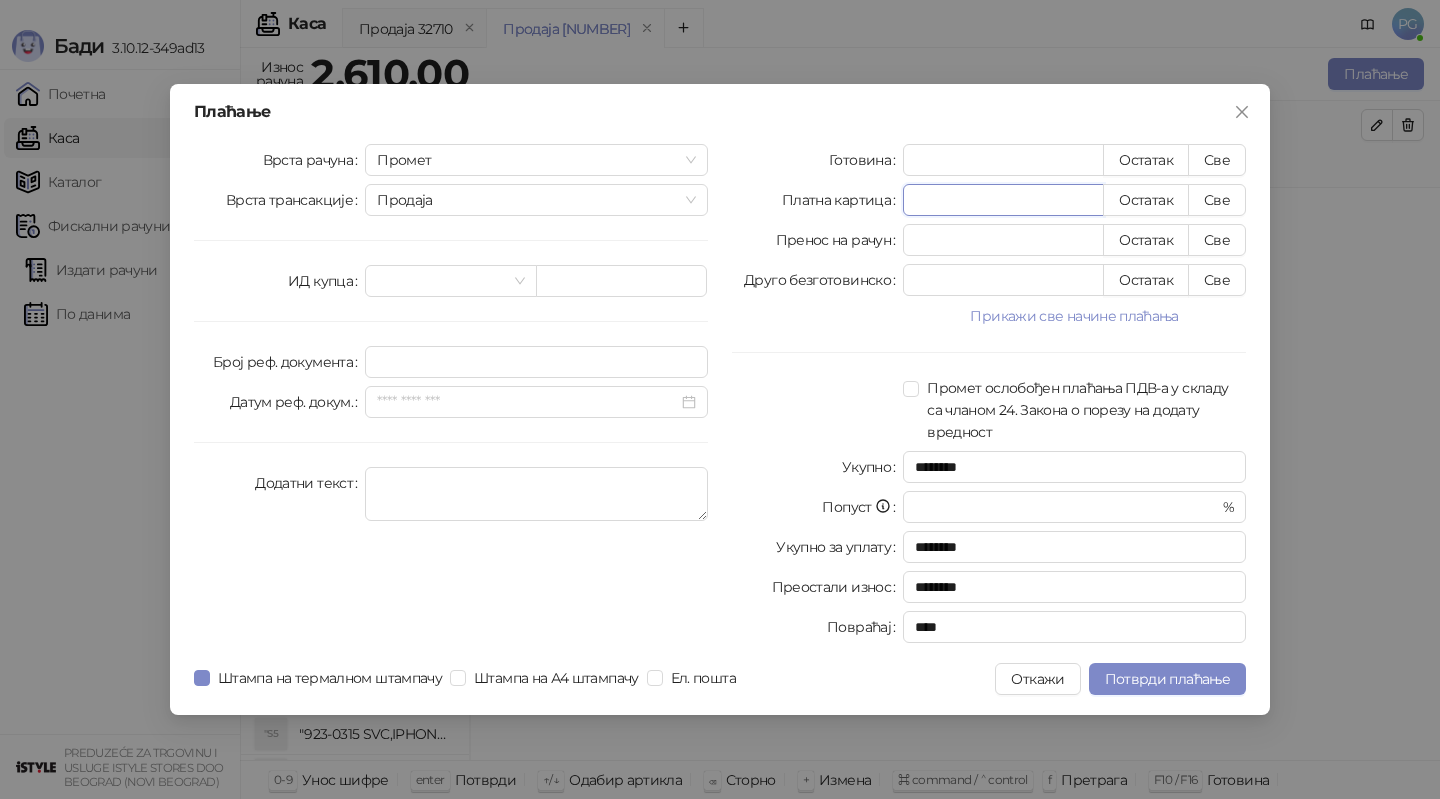 drag, startPoint x: 948, startPoint y: 214, endPoint x: 902, endPoint y: 214, distance: 46 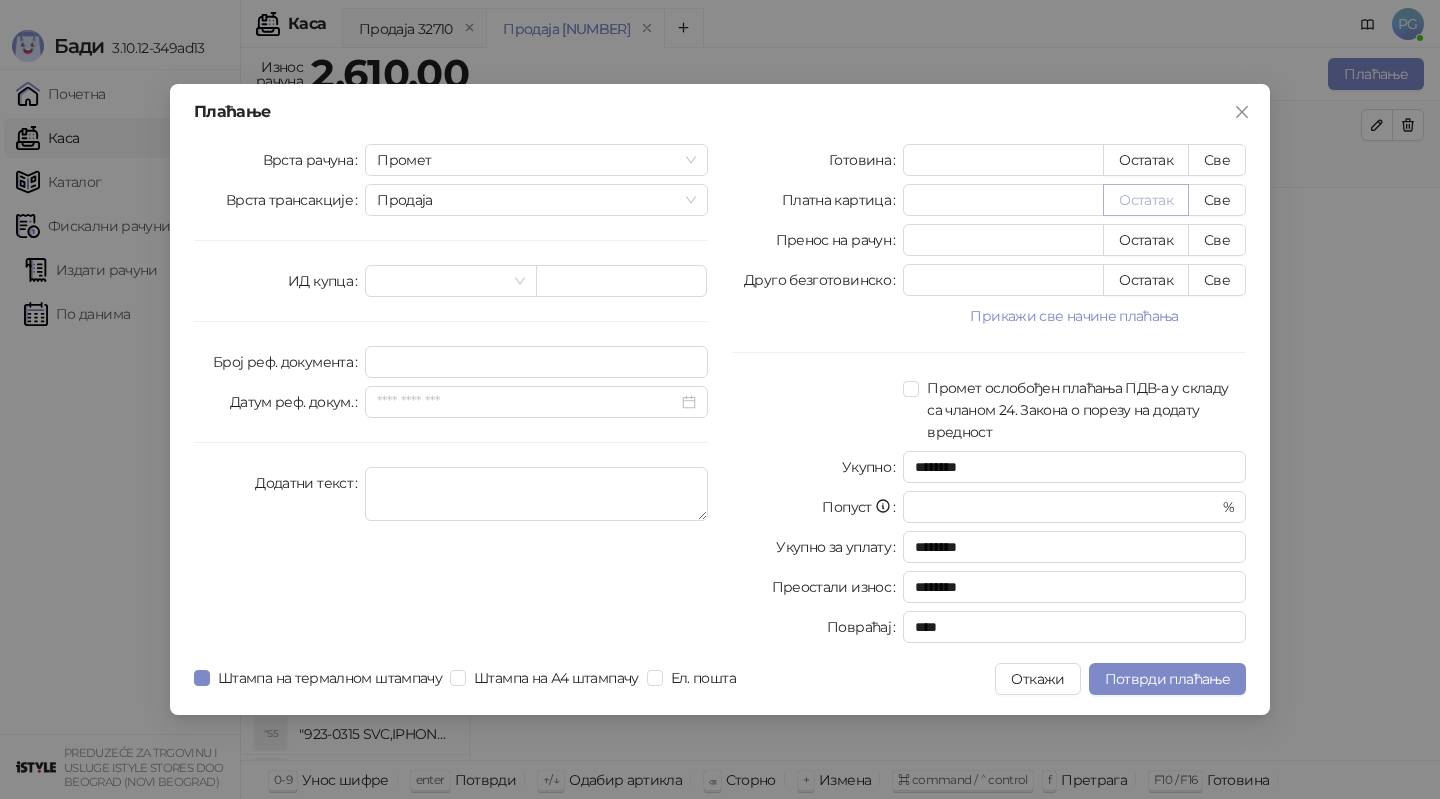 click on "Остатак" at bounding box center (1146, 200) 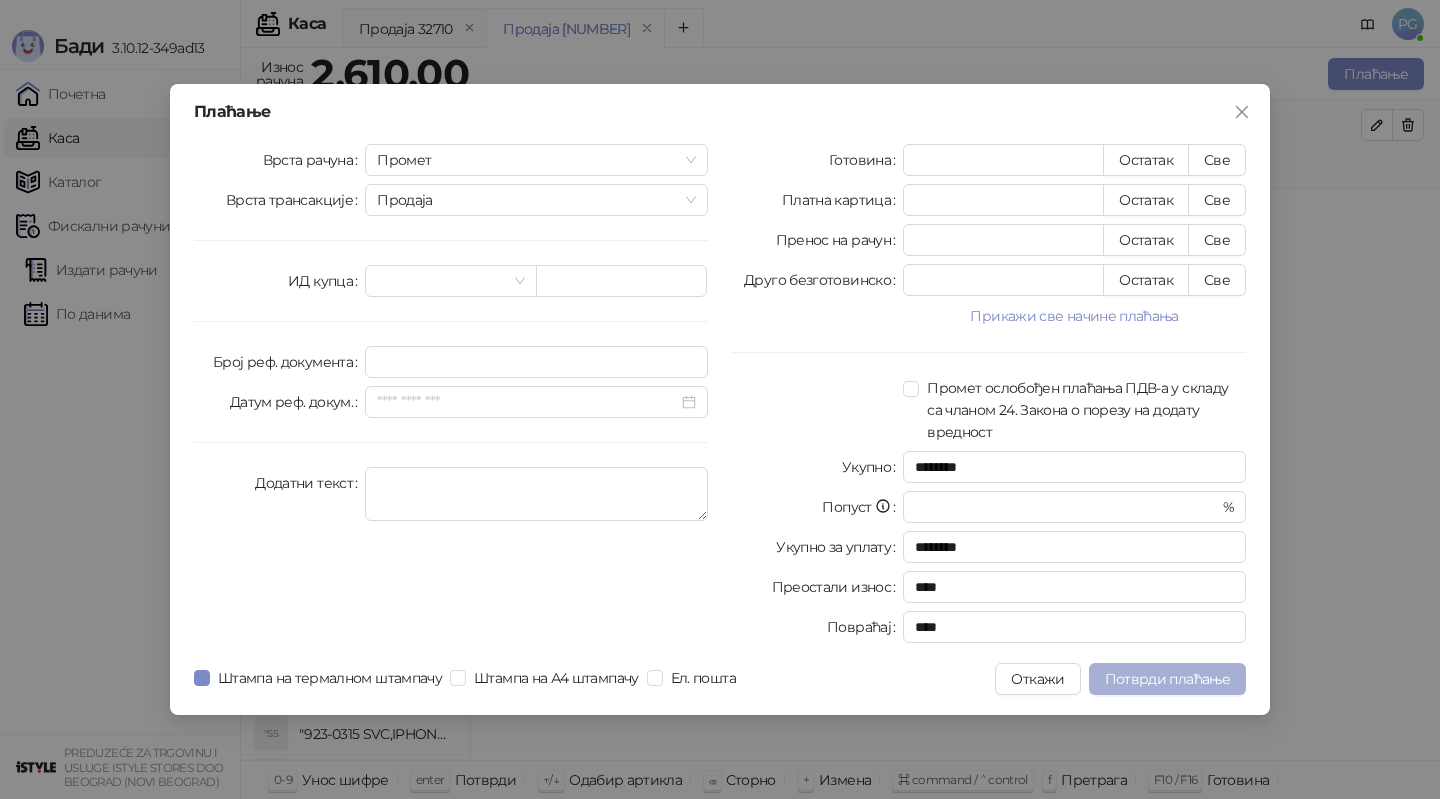 click on "Потврди плаћање" at bounding box center (1167, 679) 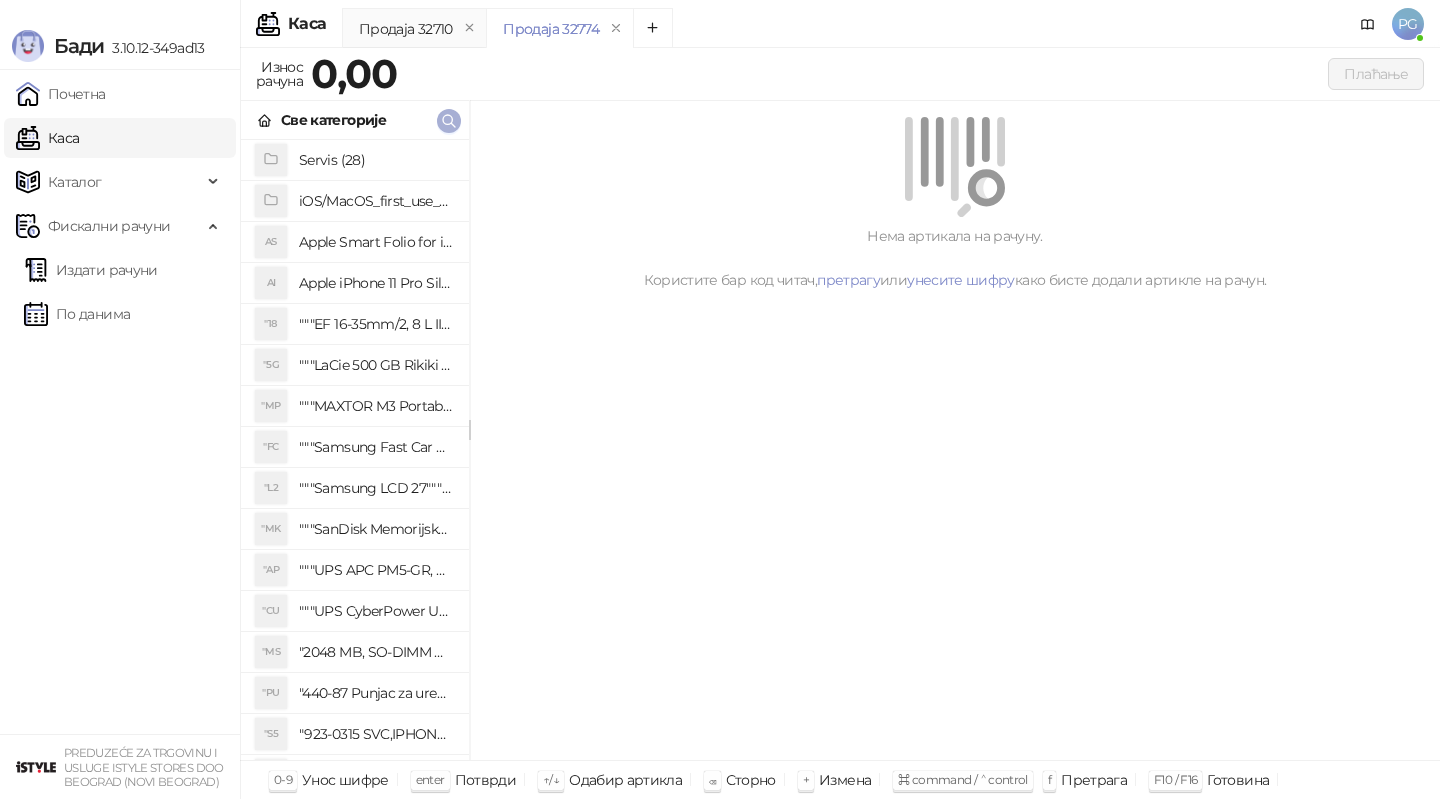 click 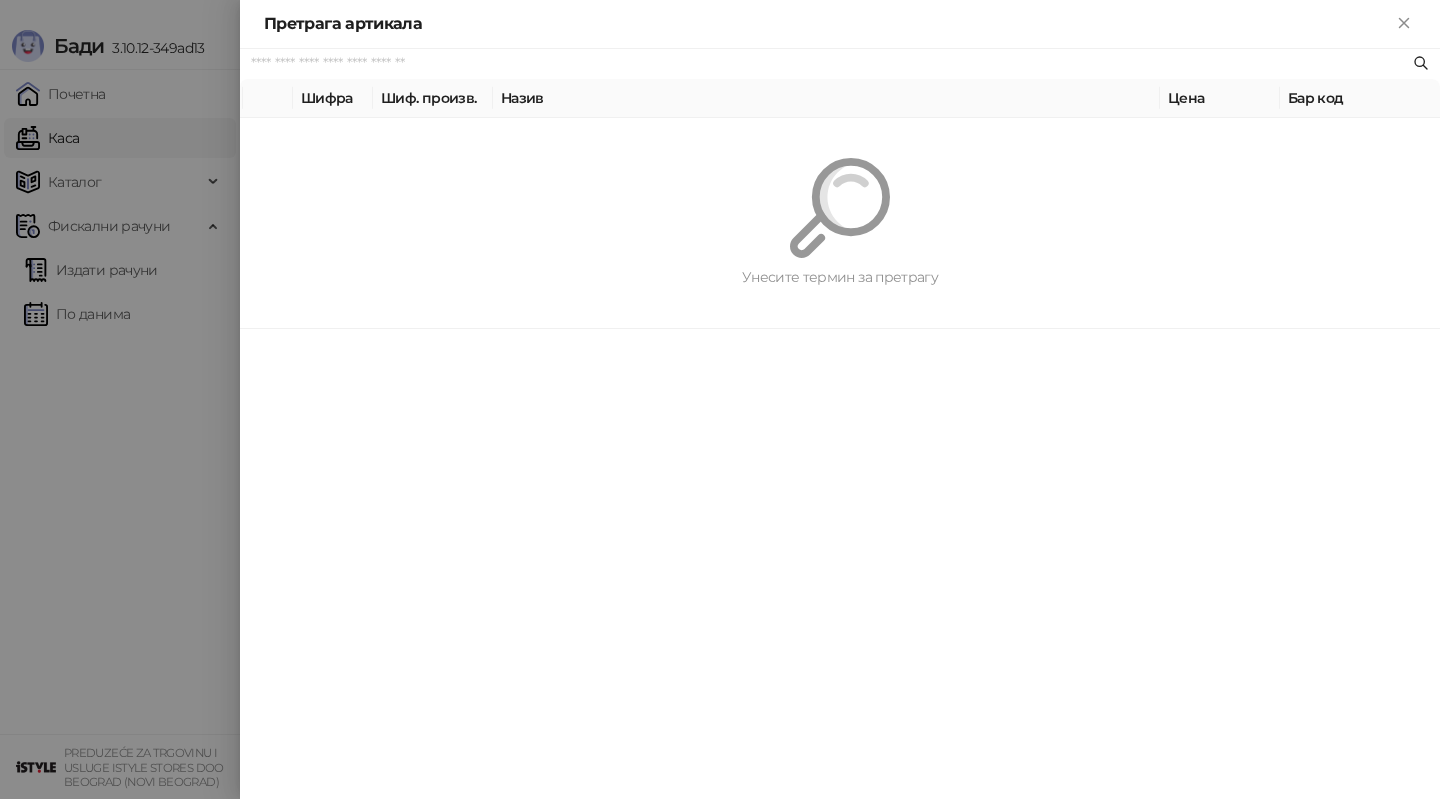 paste on "*********" 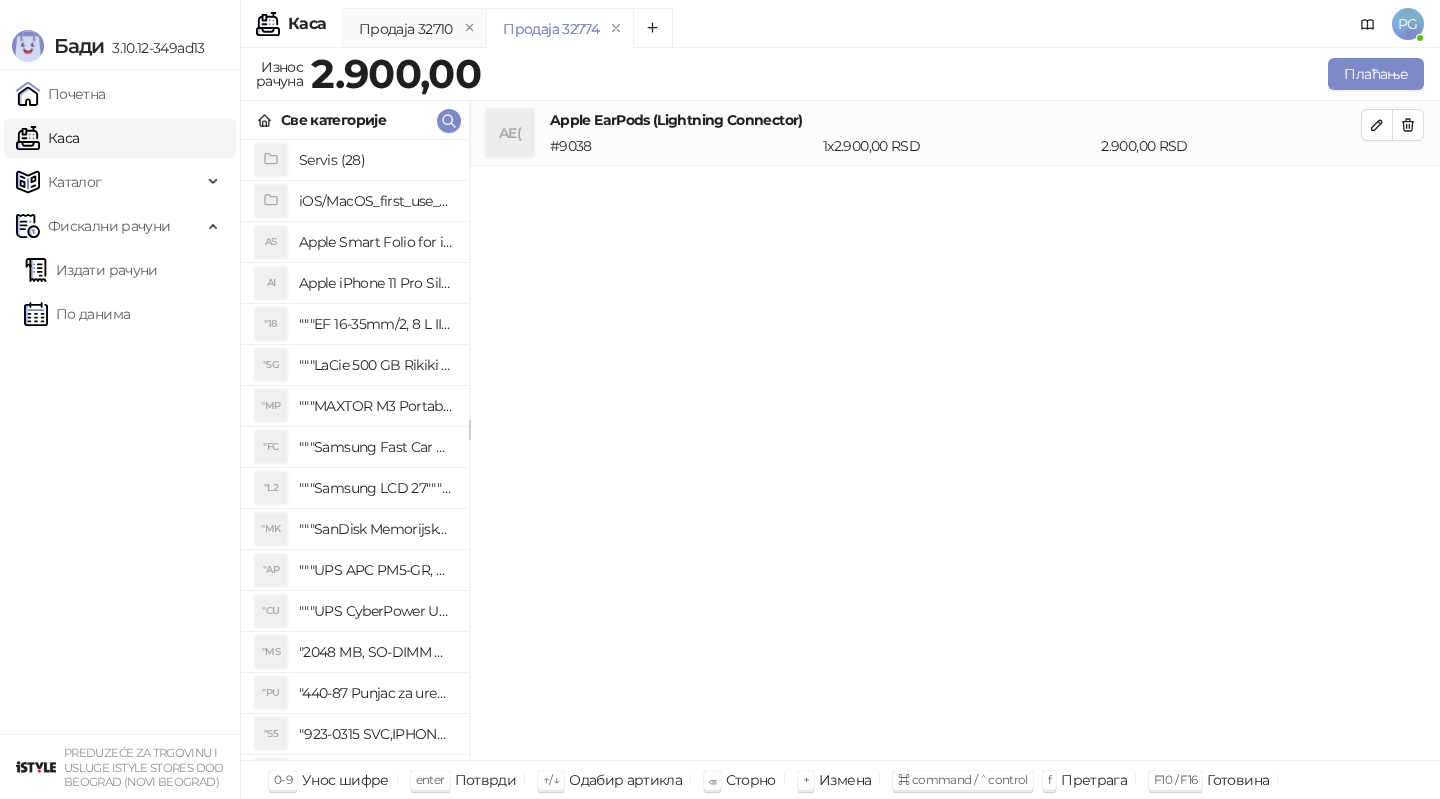 click on "Плаћање" at bounding box center [956, 74] 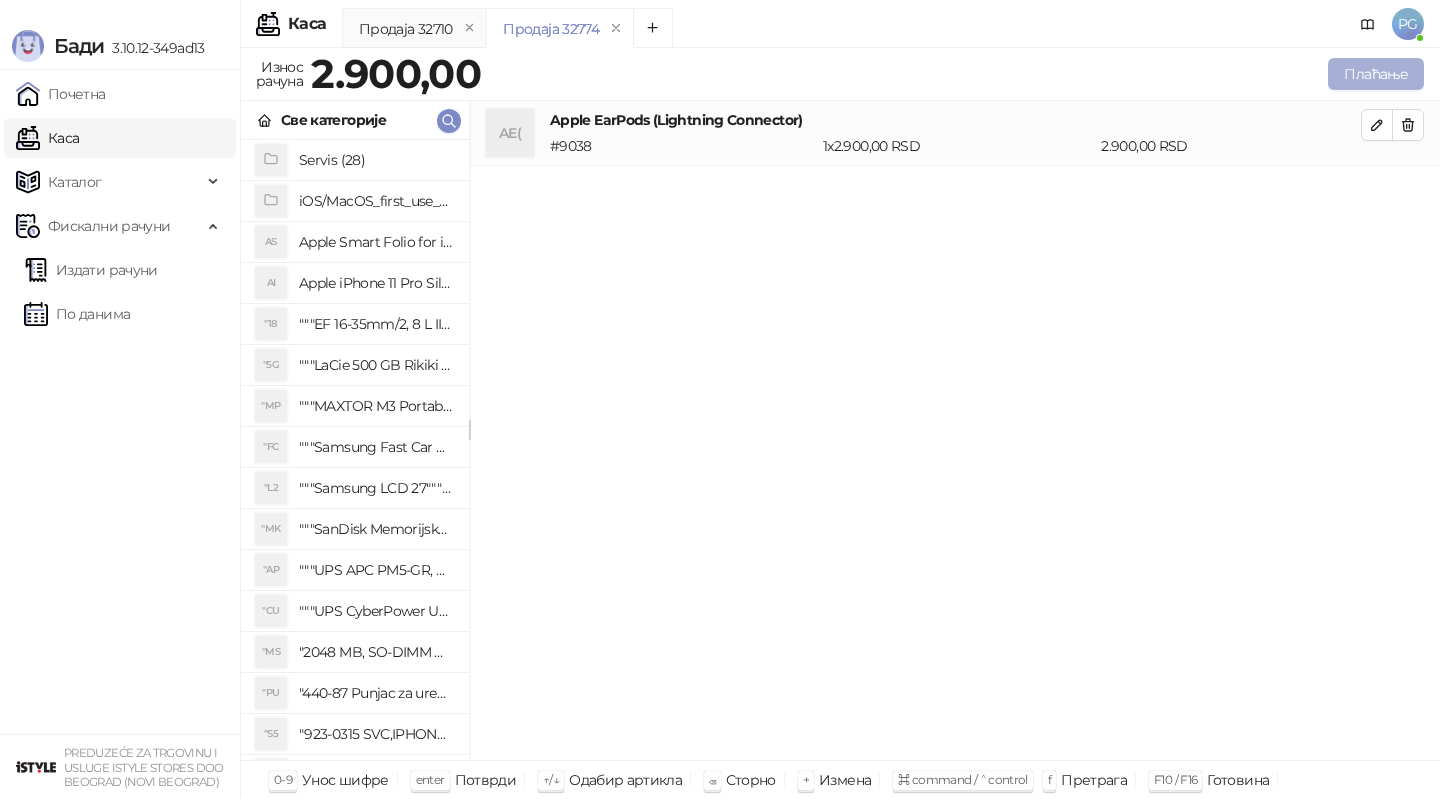 click on "Плаћање" at bounding box center [1376, 74] 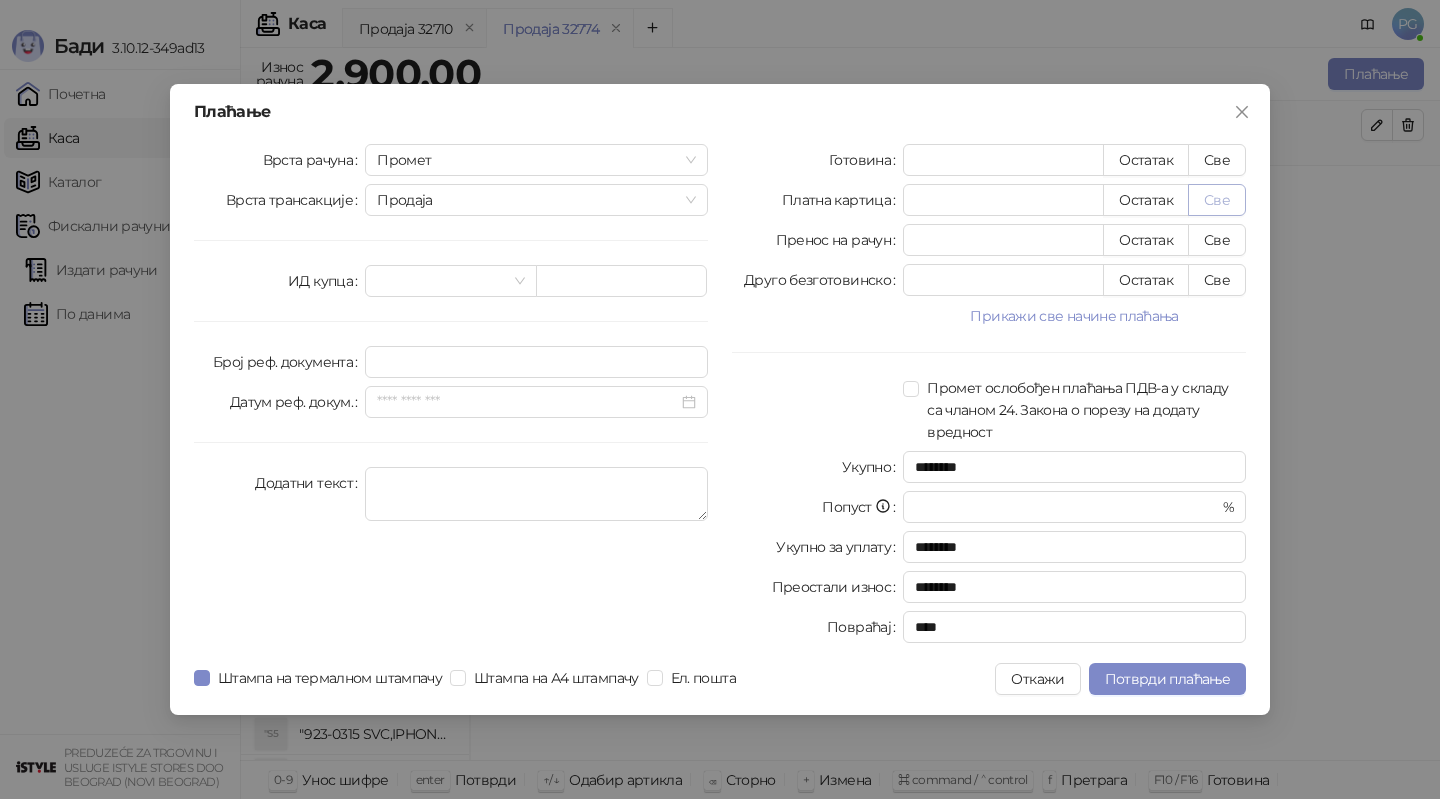 click on "Све" at bounding box center [1217, 200] 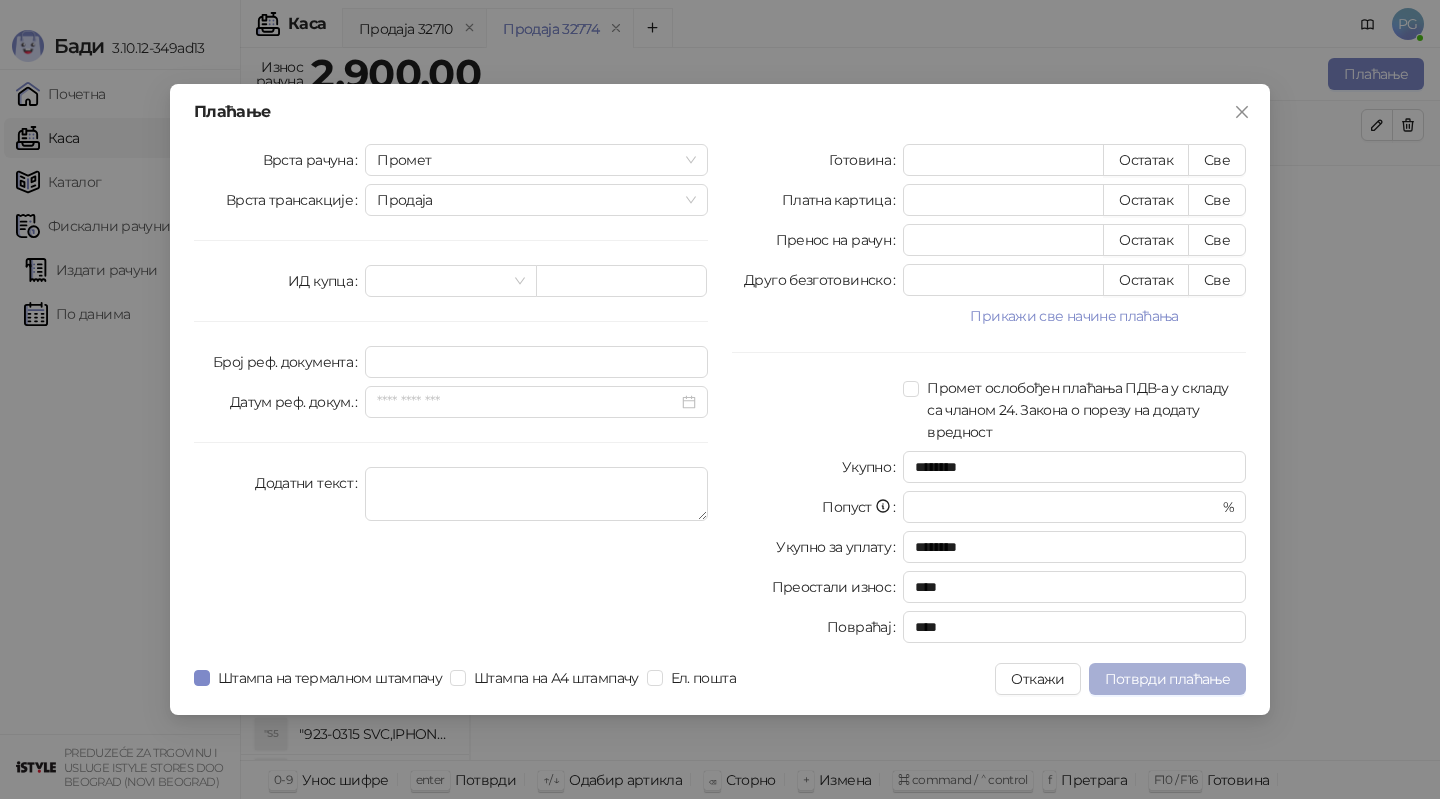 click on "Потврди плаћање" at bounding box center [1167, 679] 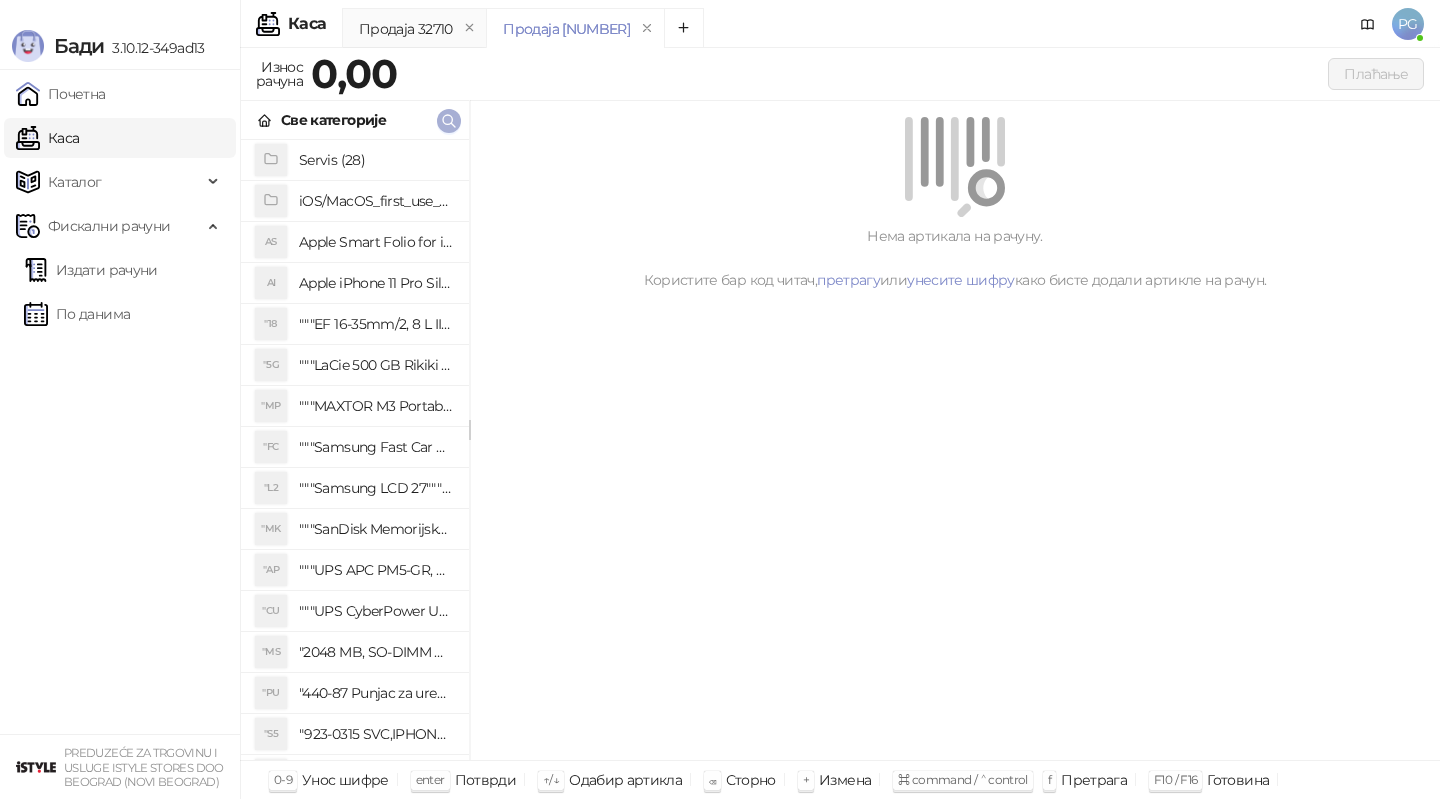click 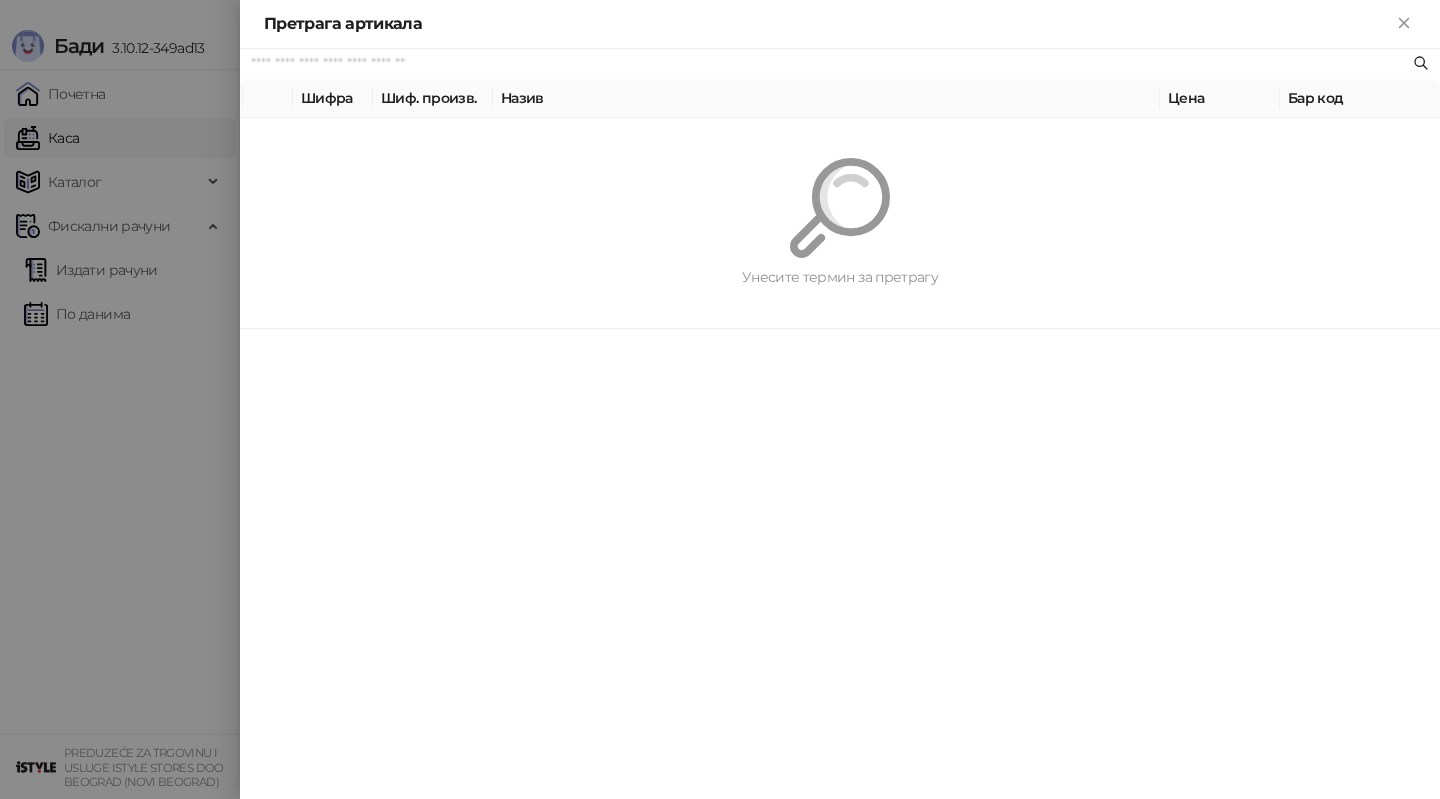 paste on "*********" 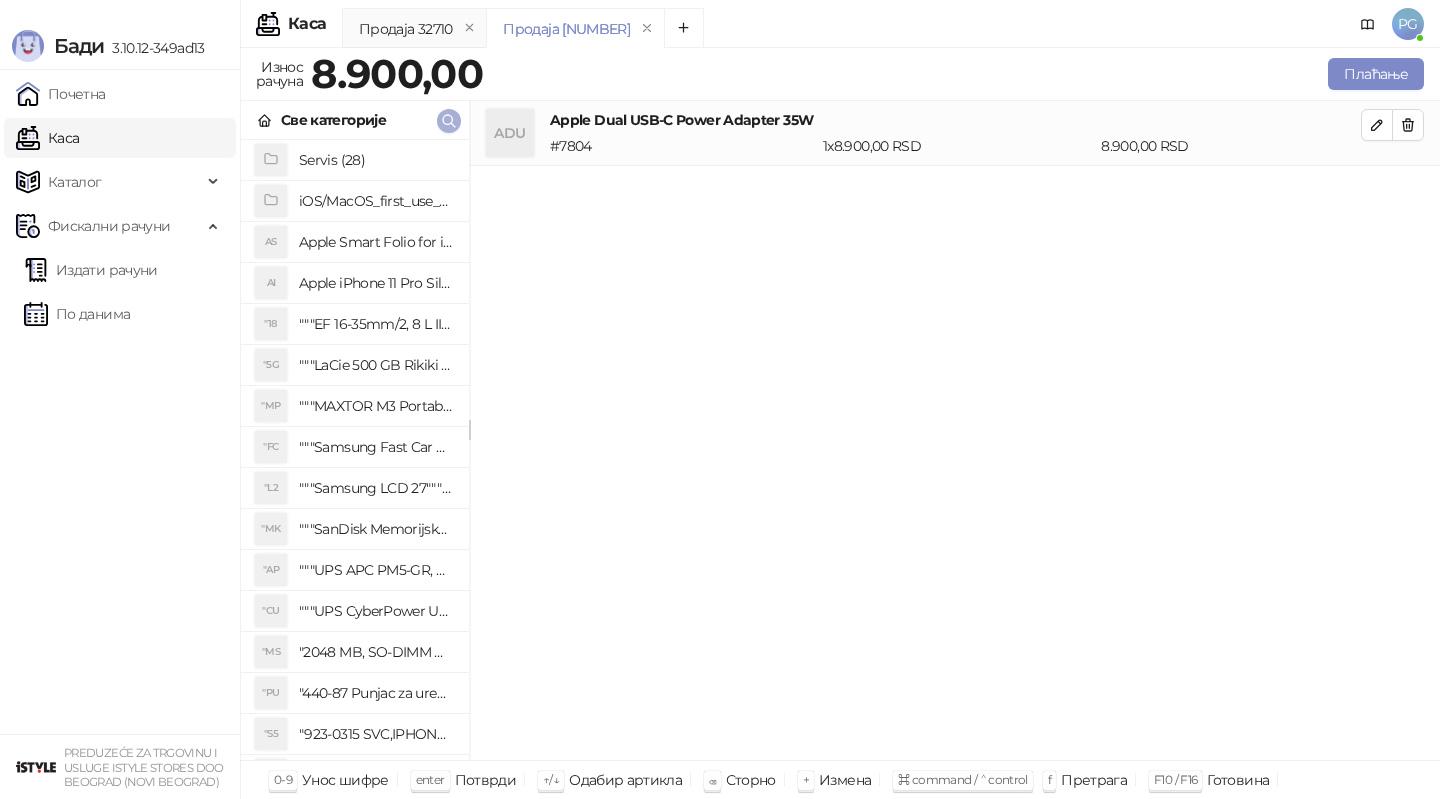 click 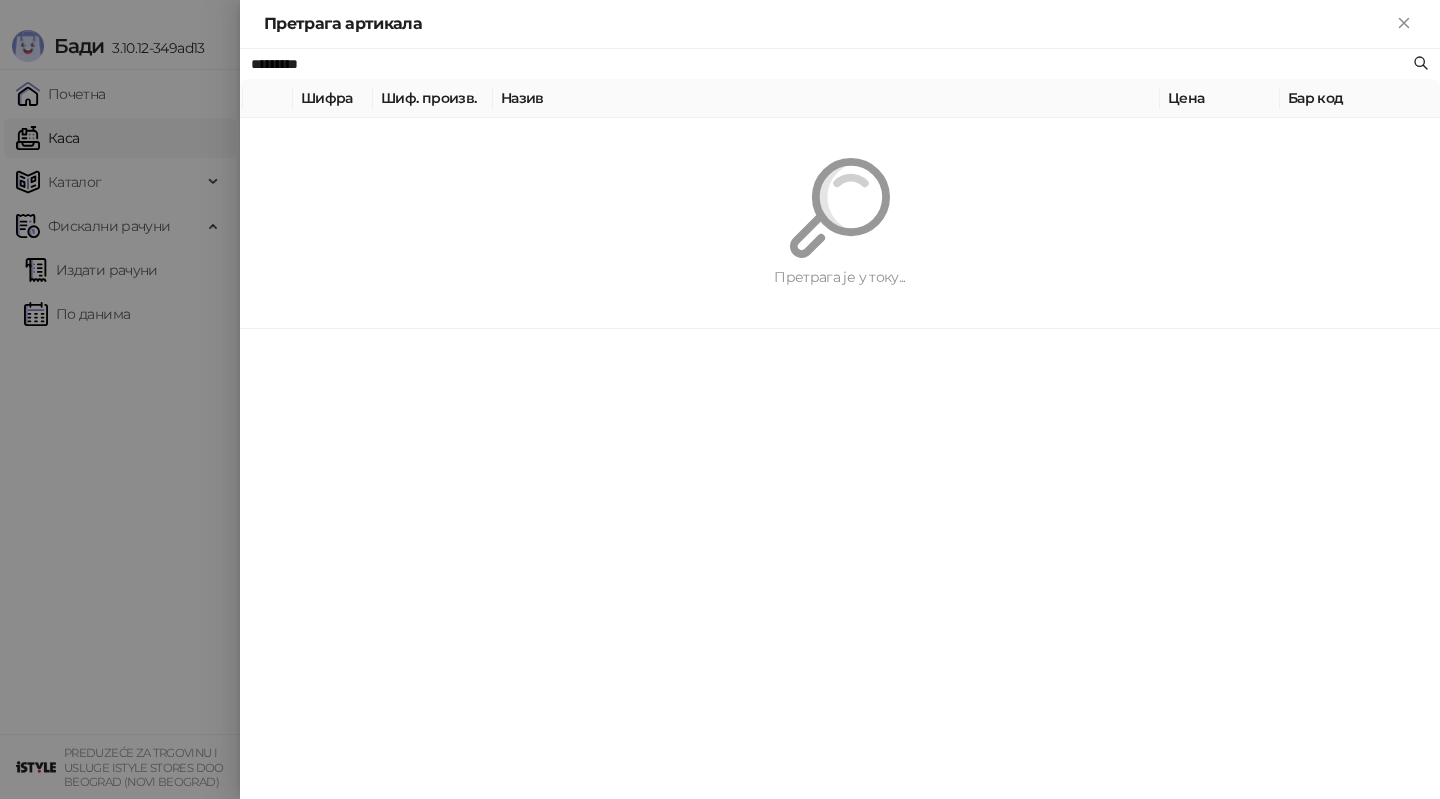 paste on "*" 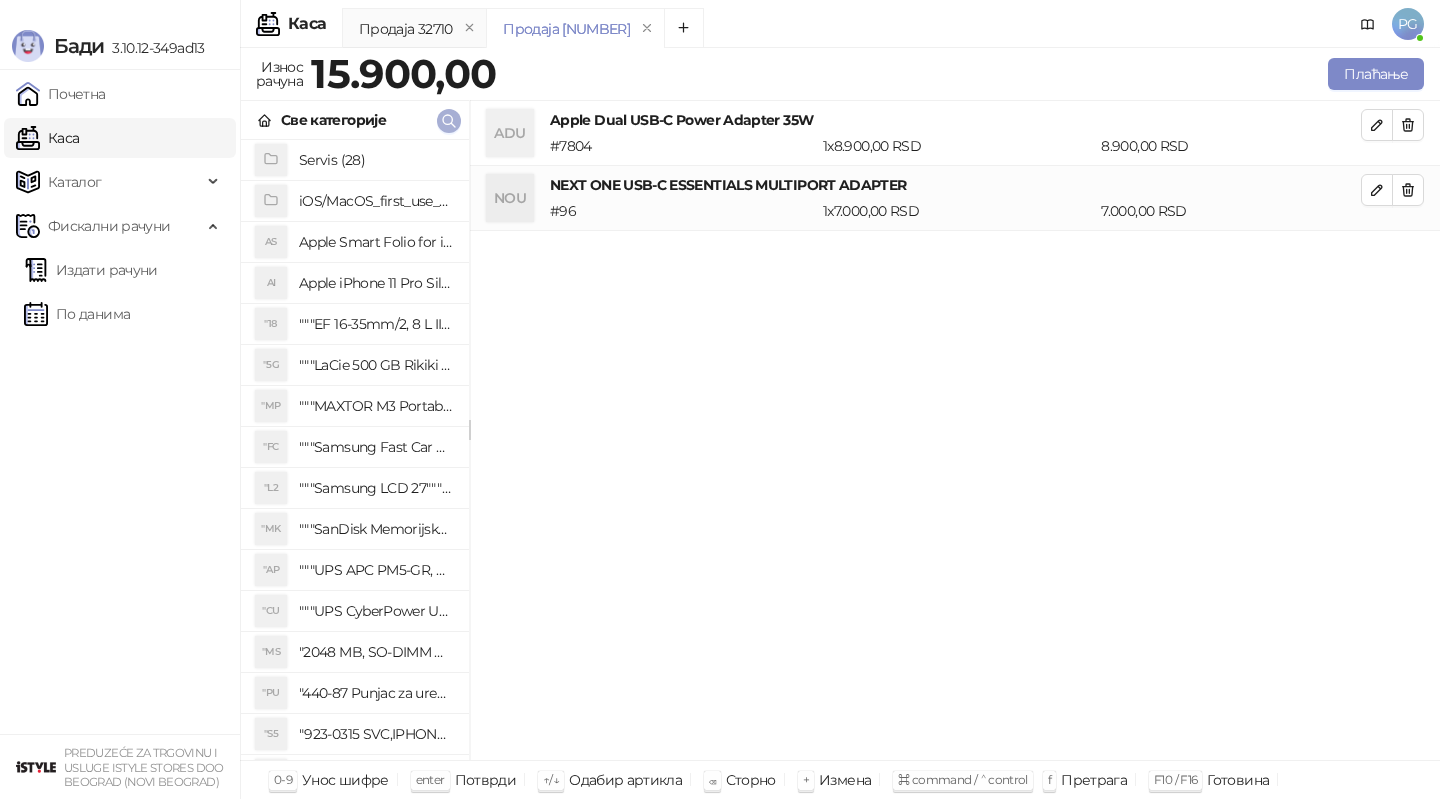 click 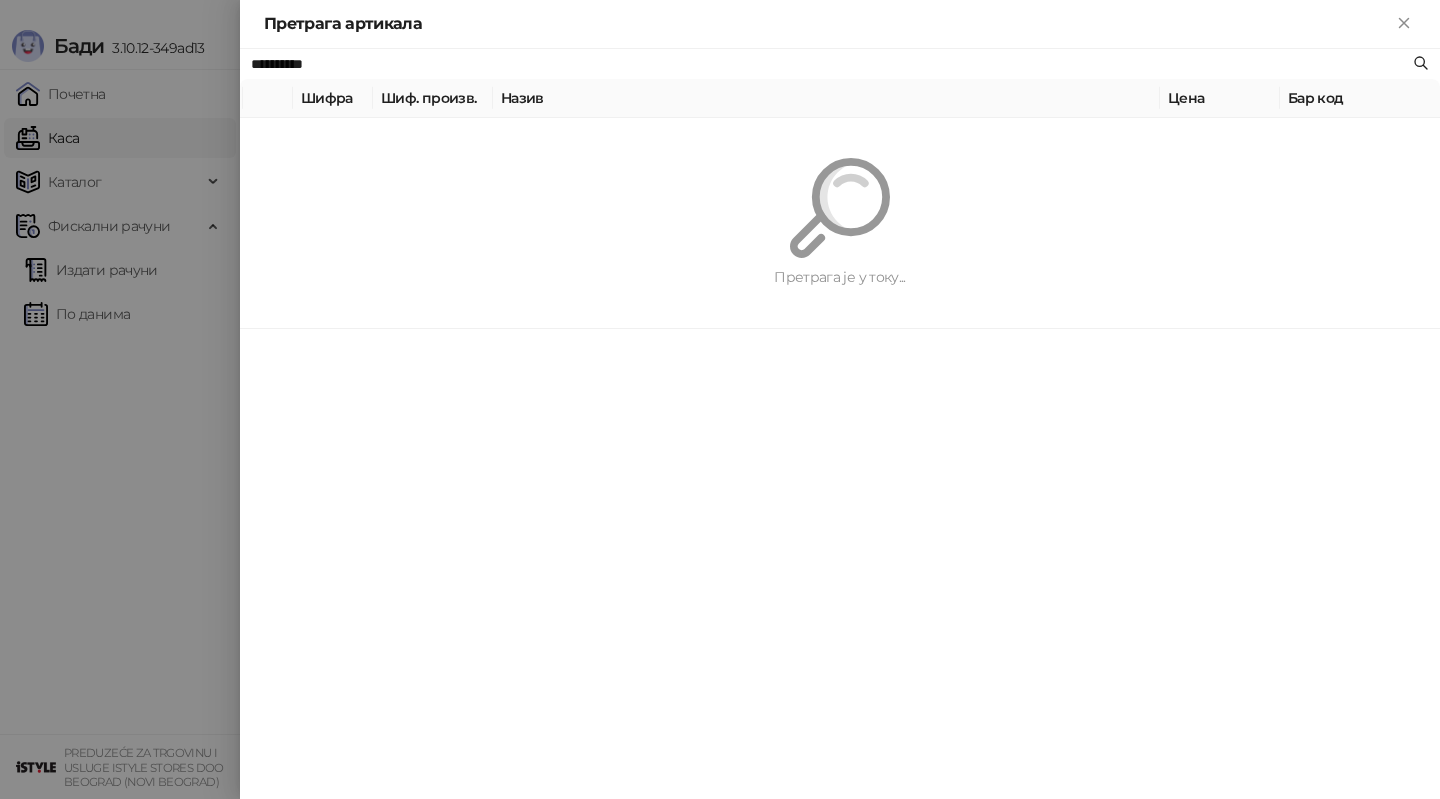 paste 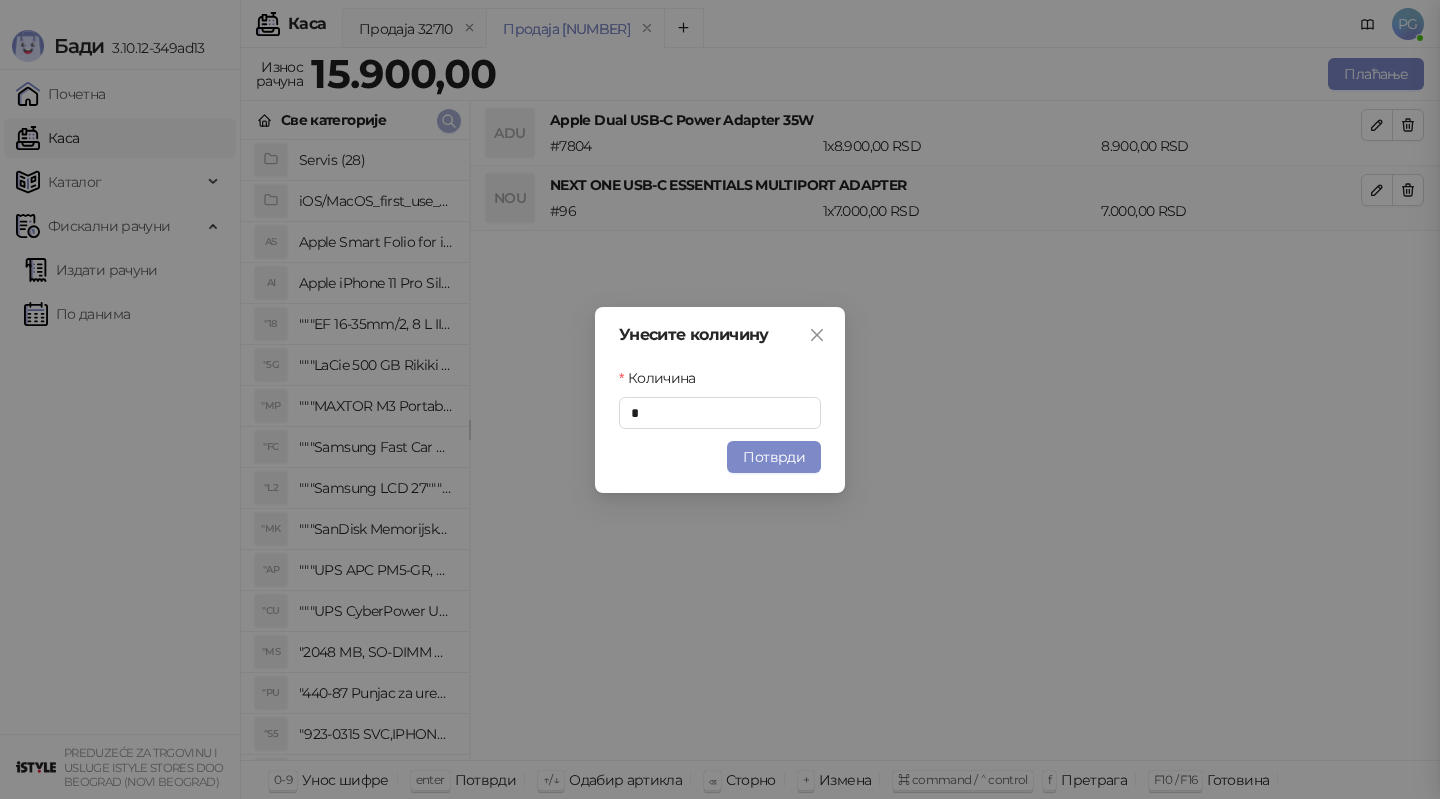click at bounding box center (449, 121) 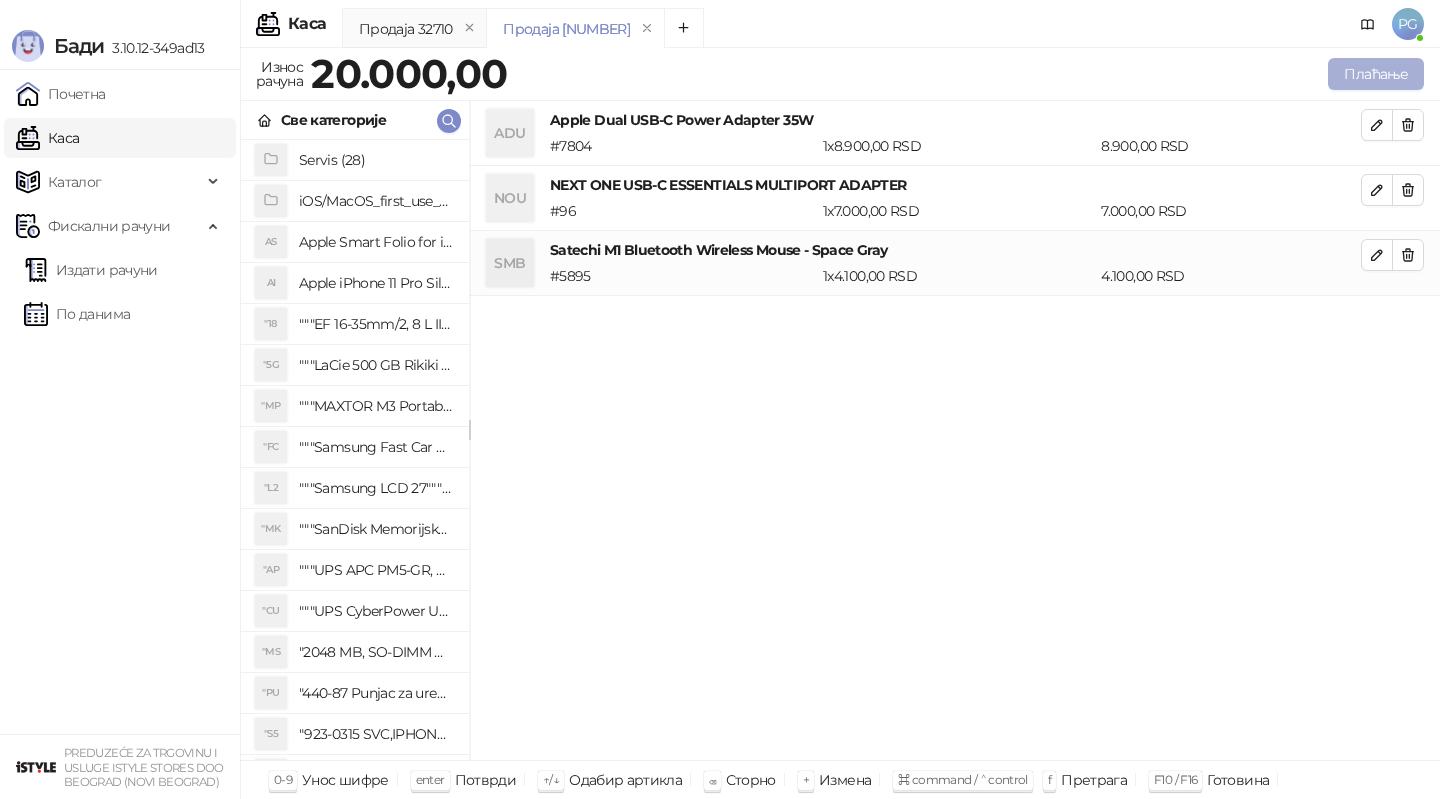 click on "Плаћање" at bounding box center [1376, 74] 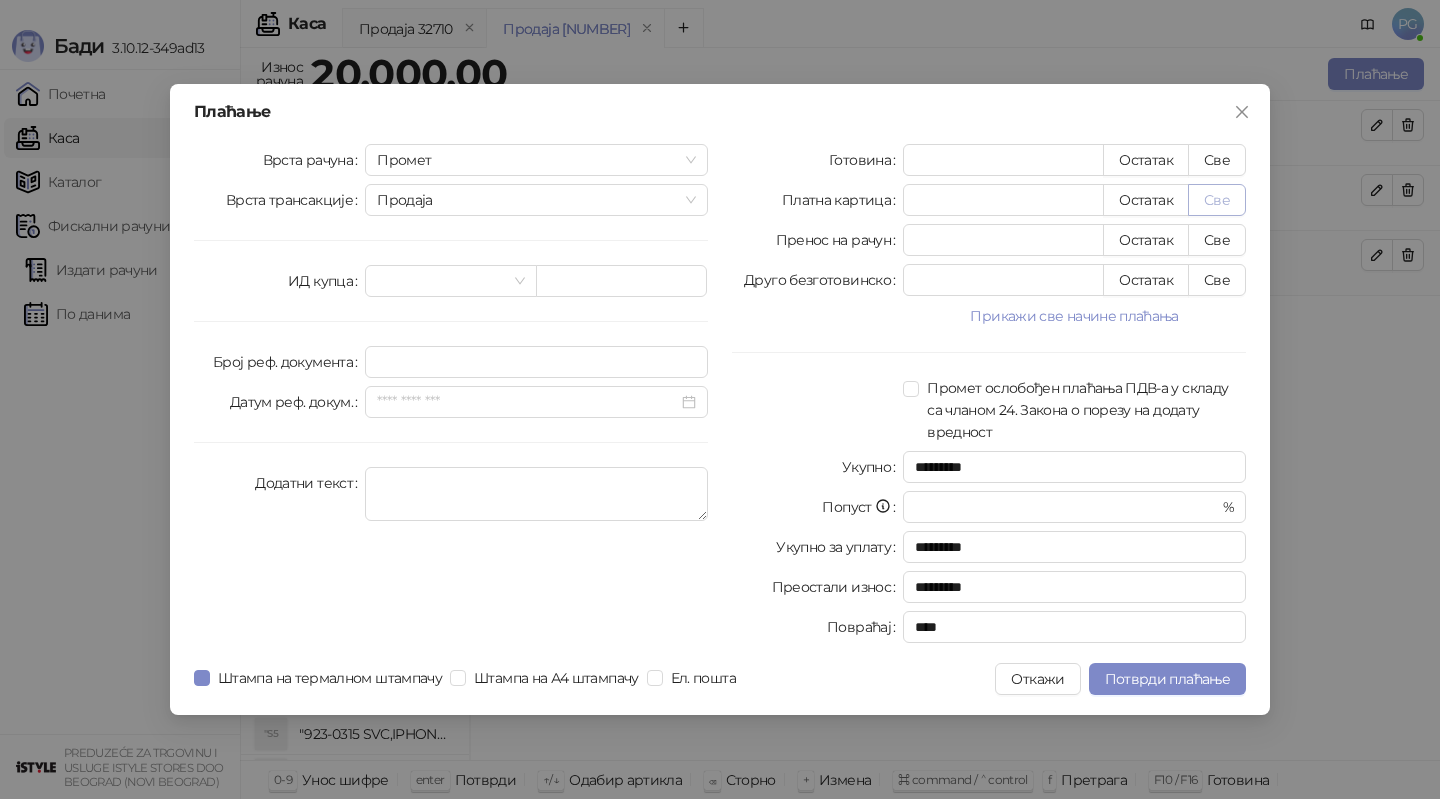 click on "Све" at bounding box center (1217, 200) 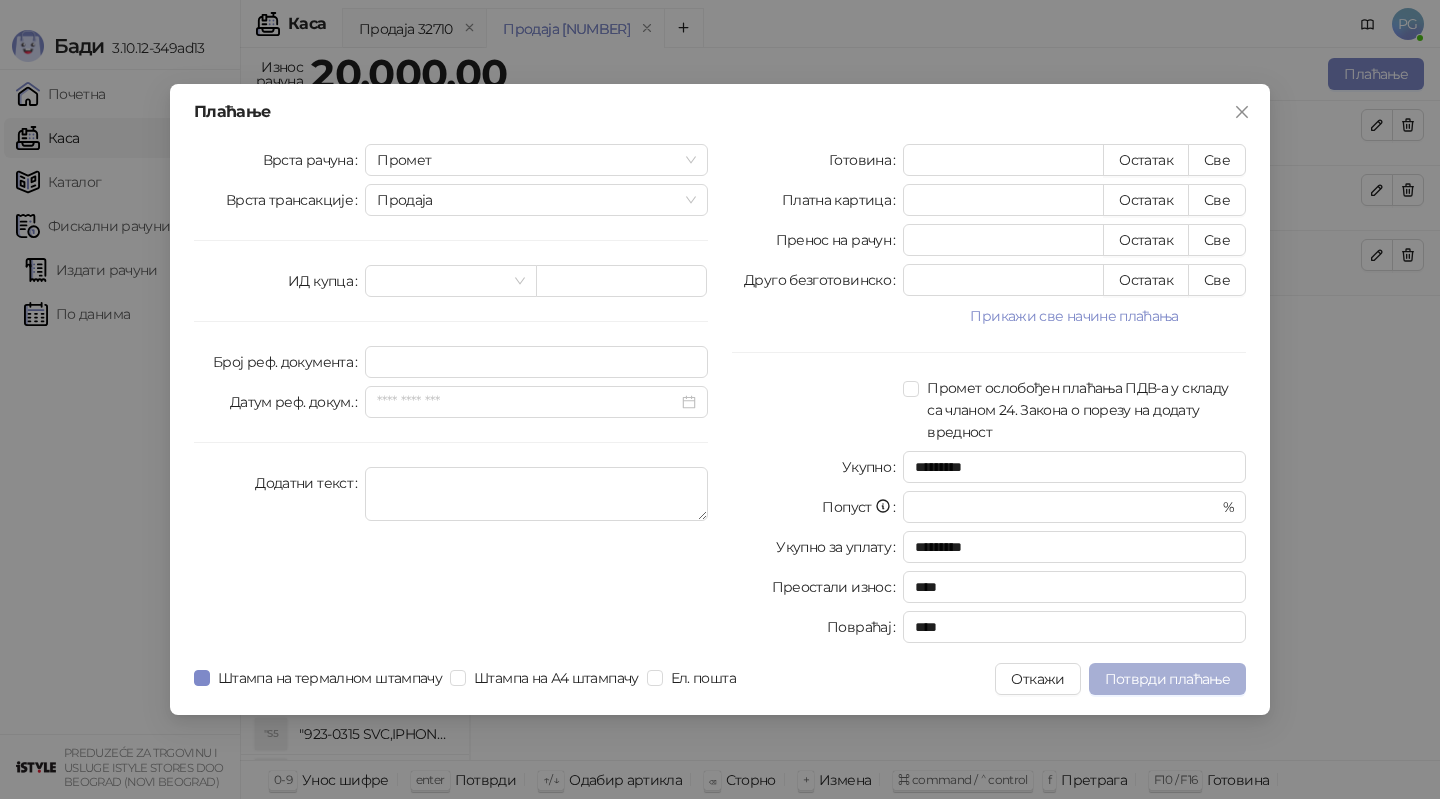 click on "Потврди плаћање" at bounding box center (1167, 679) 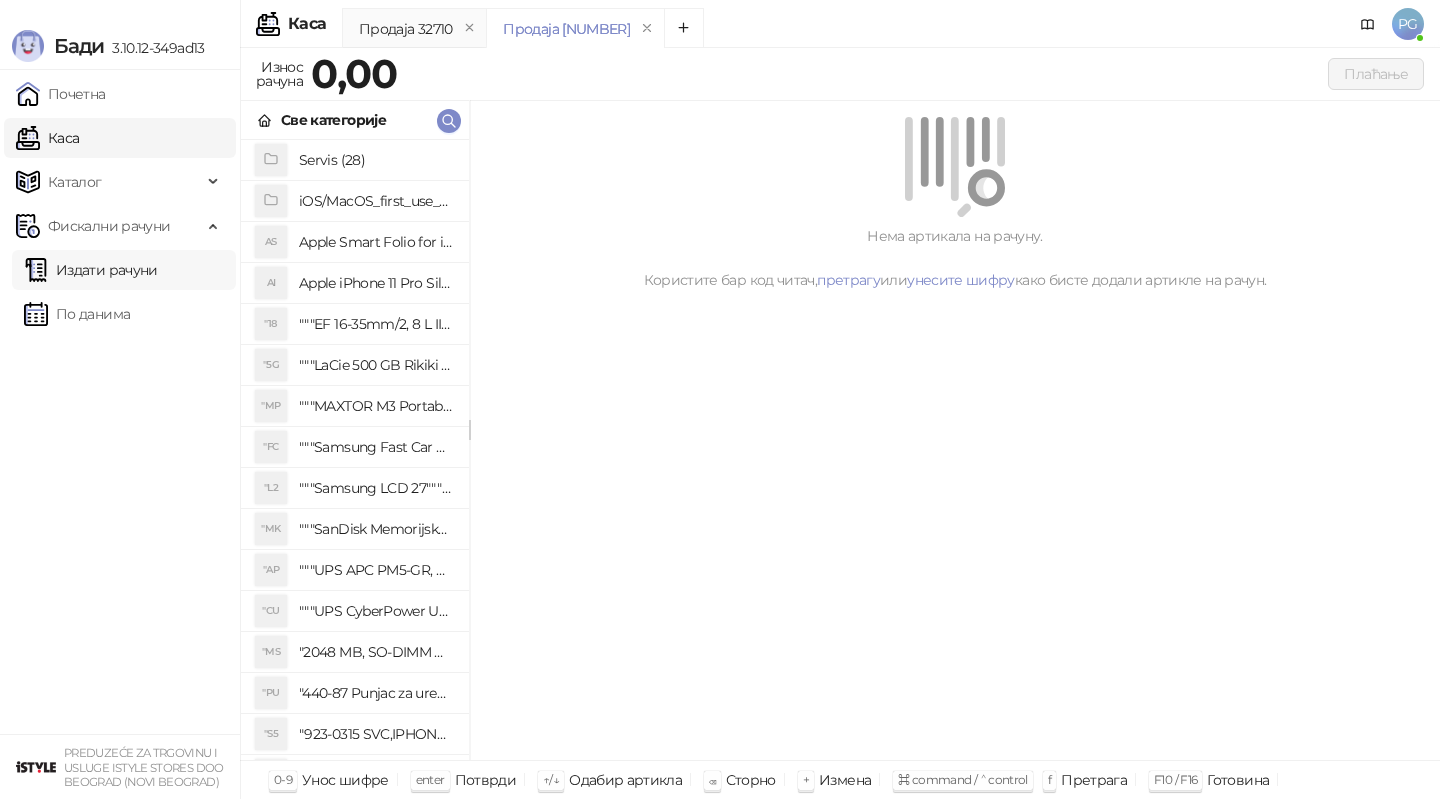 click on "Издати рачуни" at bounding box center (91, 270) 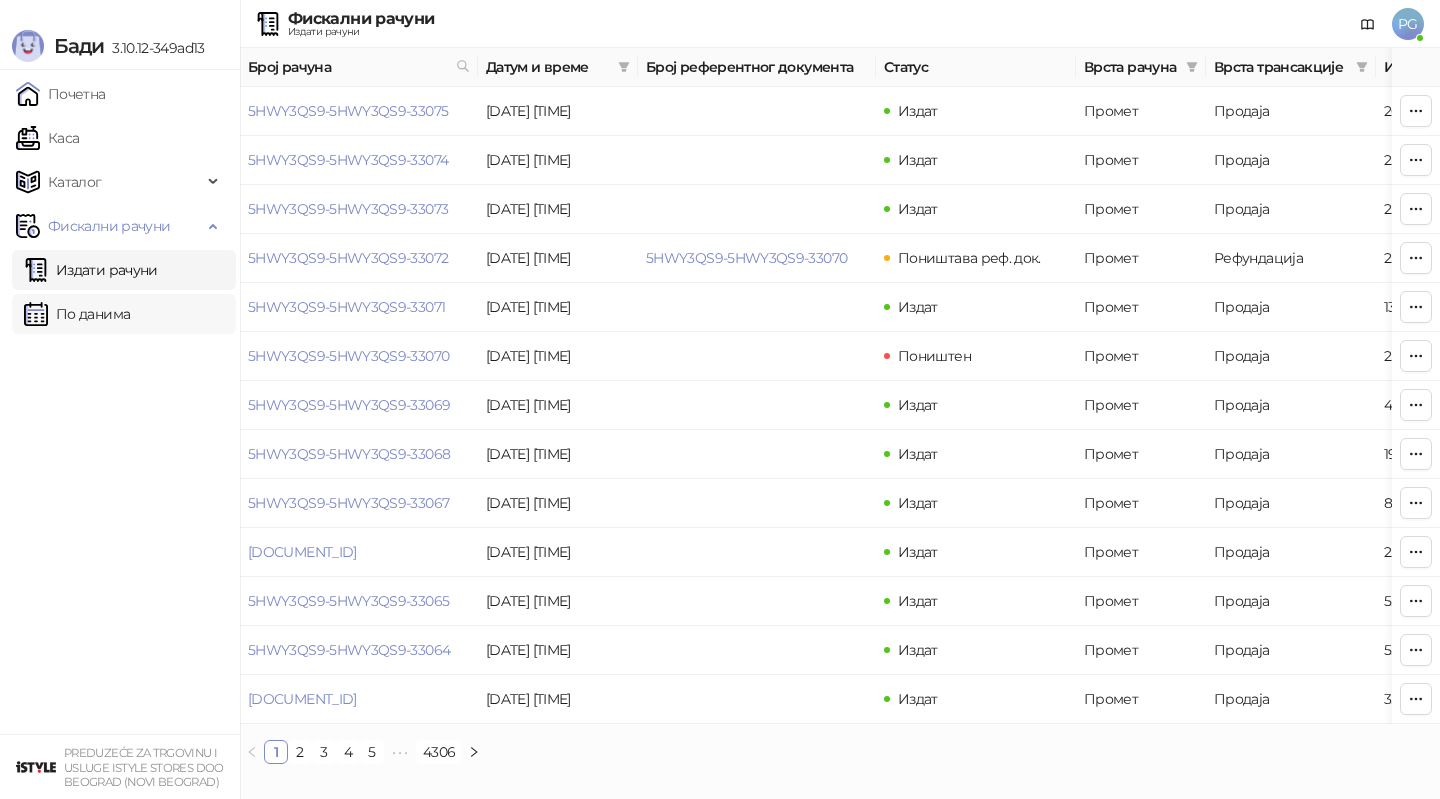click on "По данима" at bounding box center [77, 314] 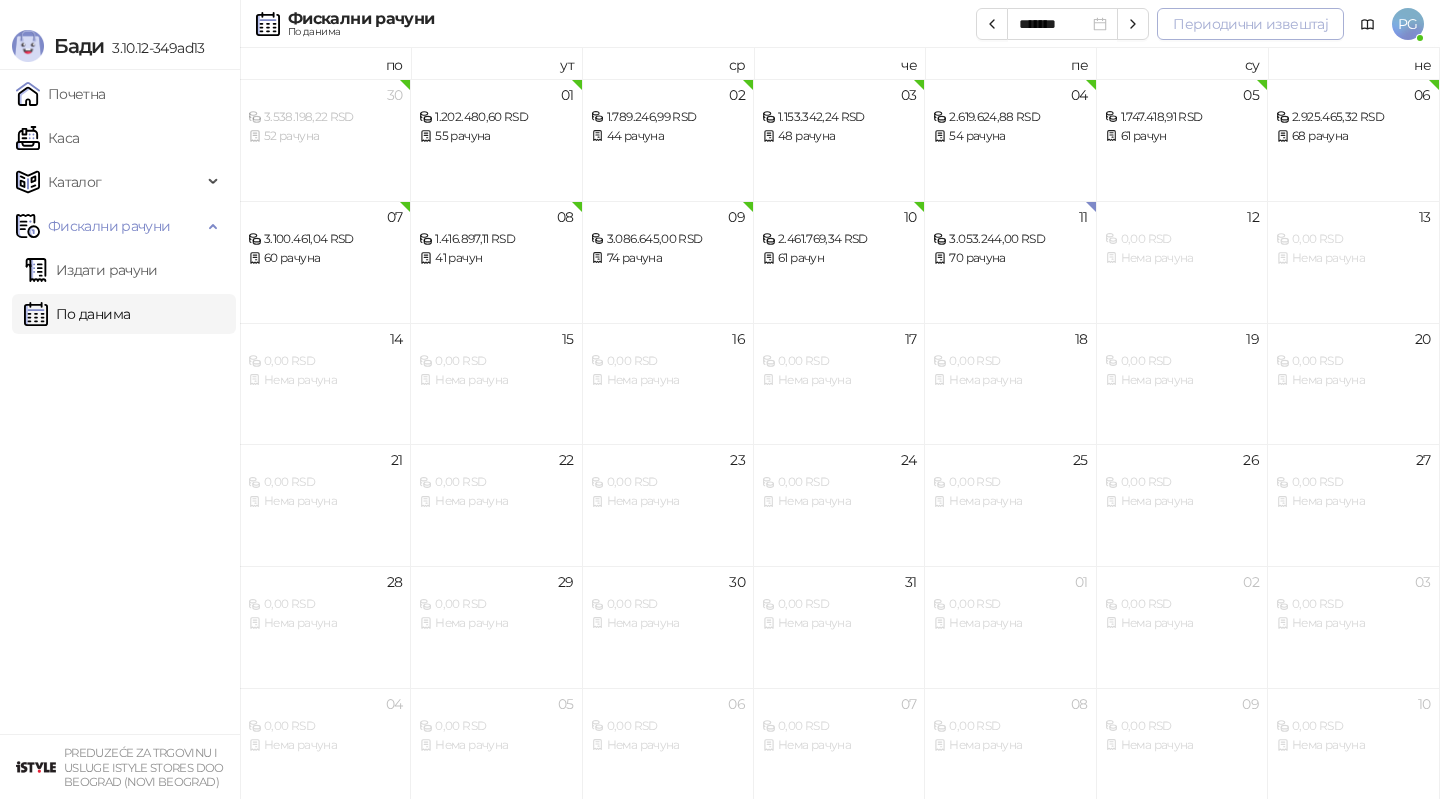 click on "Периодични извештај" at bounding box center (1250, 24) 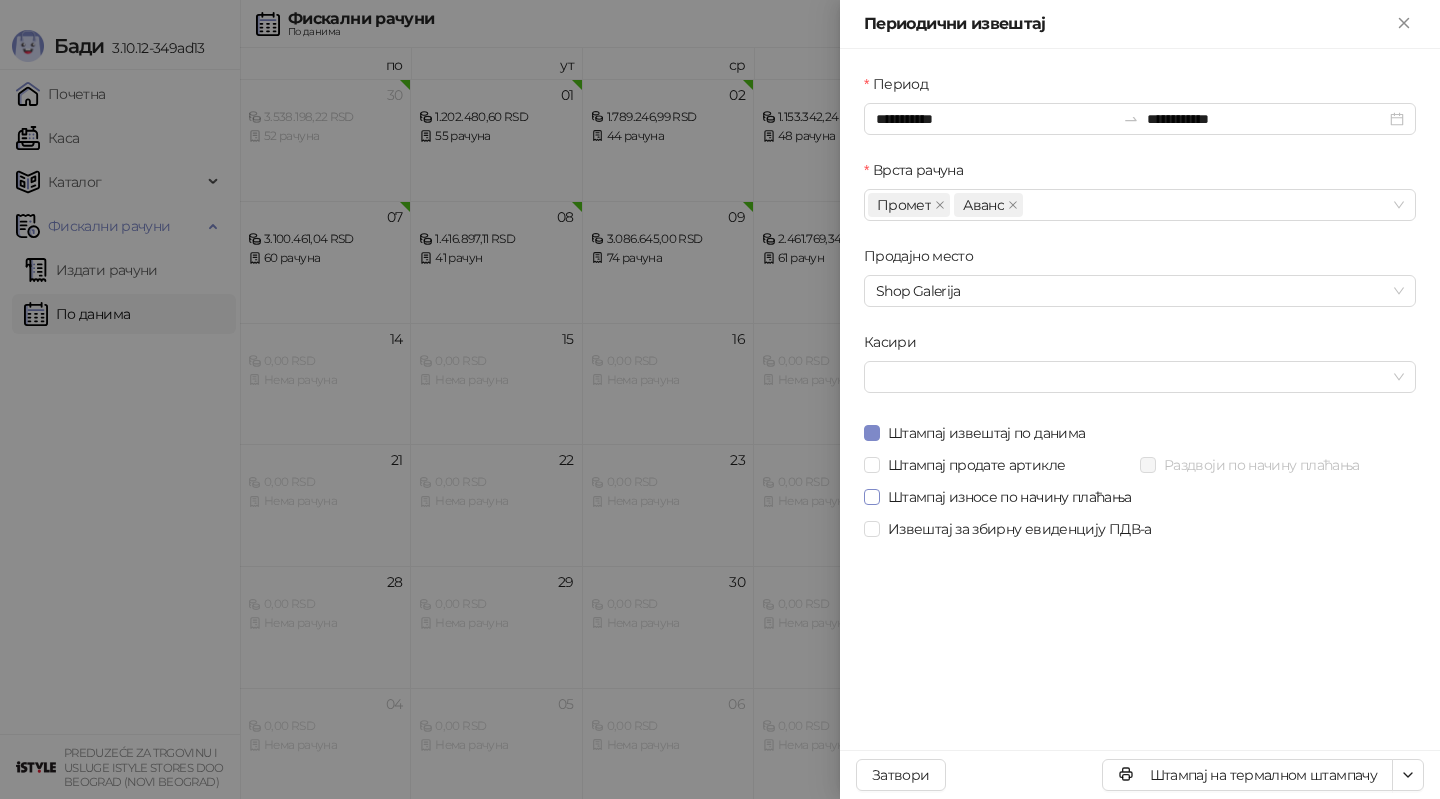click on "Штампај износе по начину плаћања" at bounding box center [1010, 497] 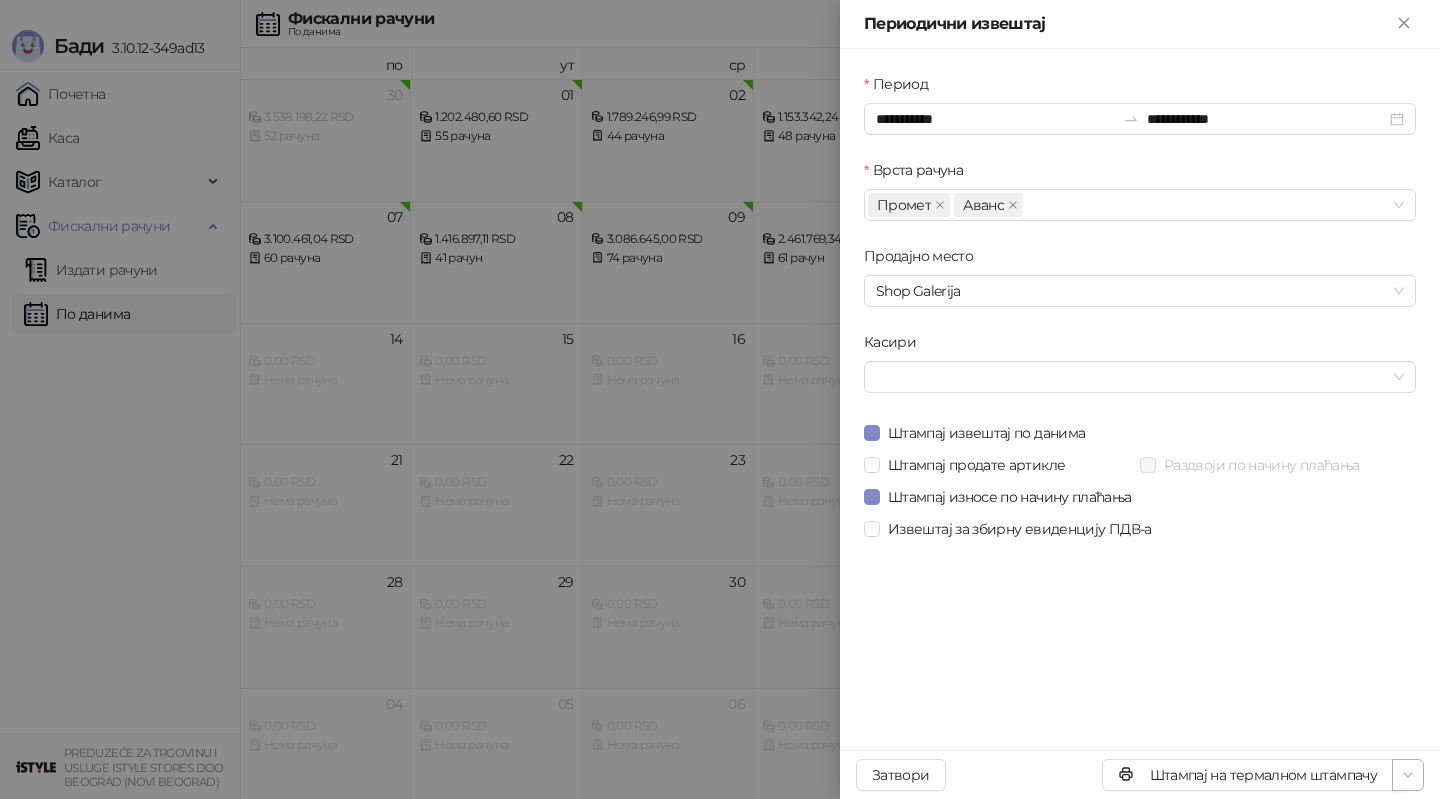click 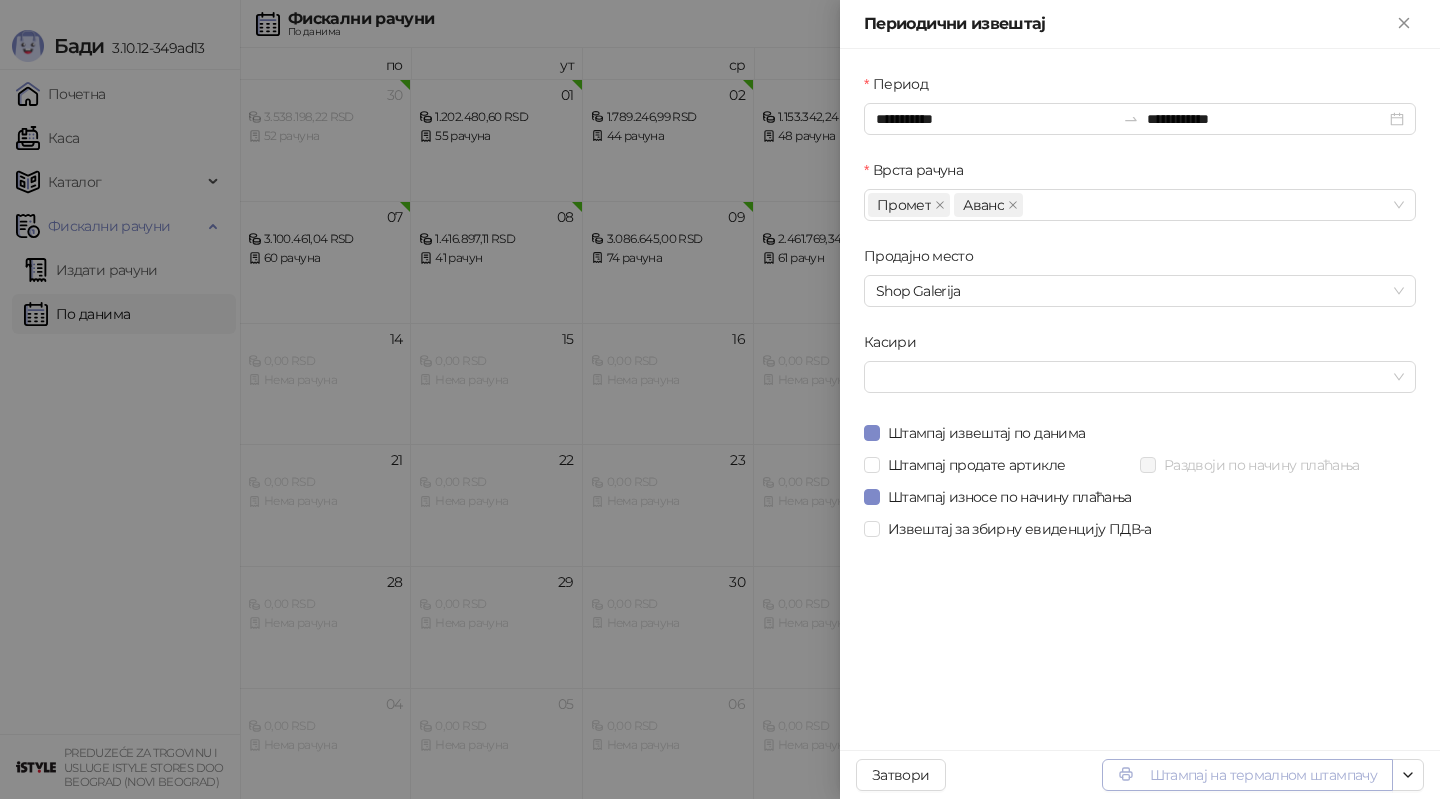 click on "Штампај на термалном штампачу" at bounding box center [1247, 775] 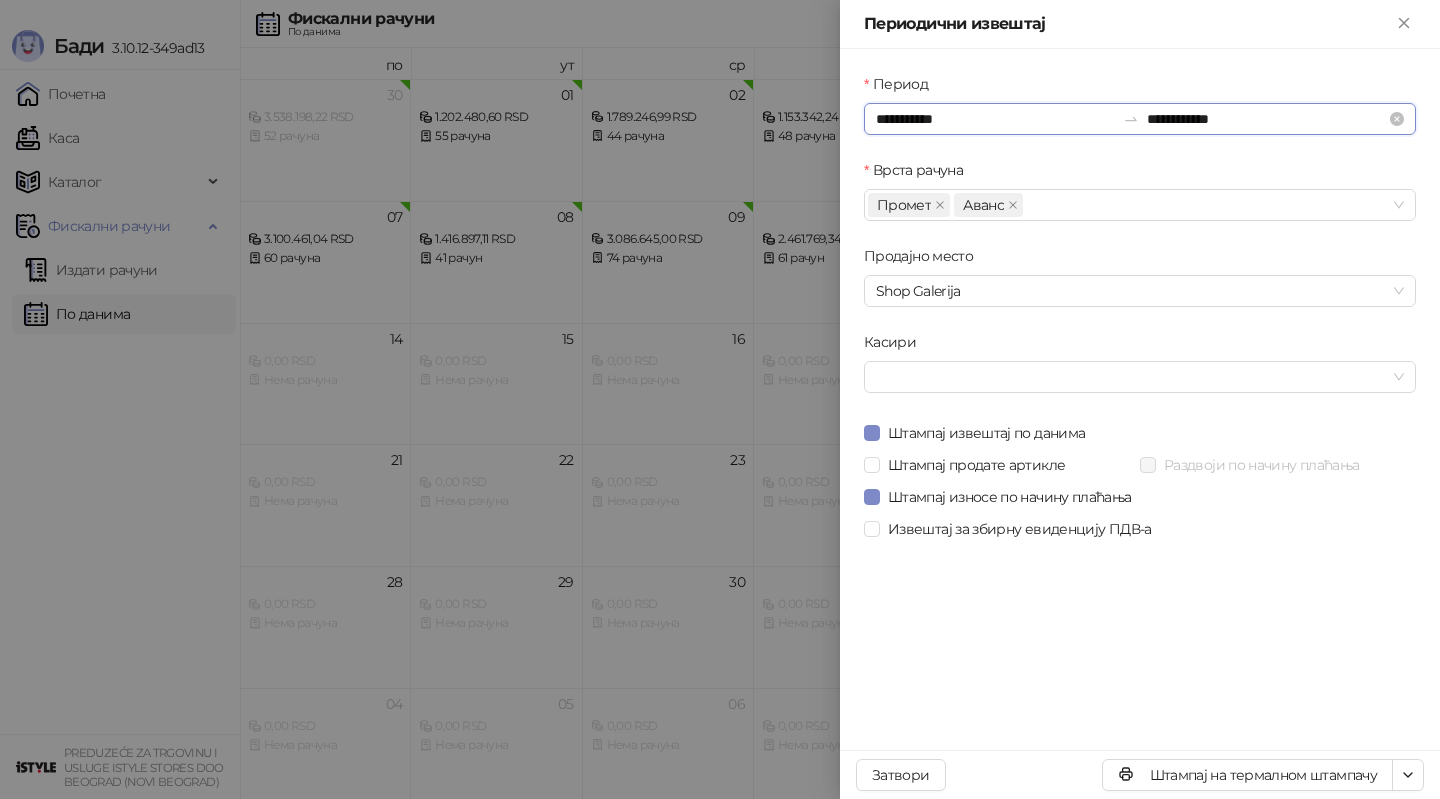 click on "**********" at bounding box center [995, 119] 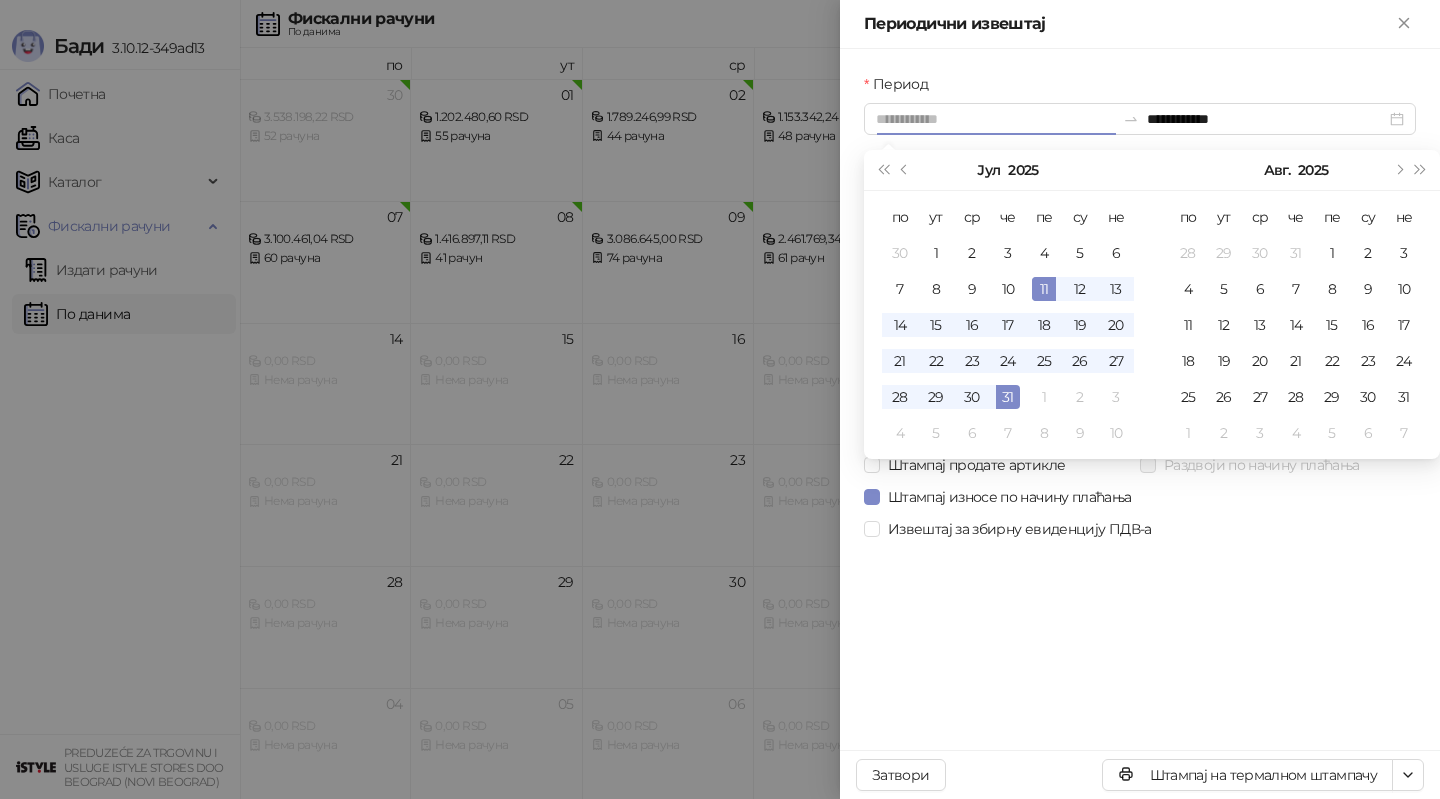 click on "11" at bounding box center [1044, 289] 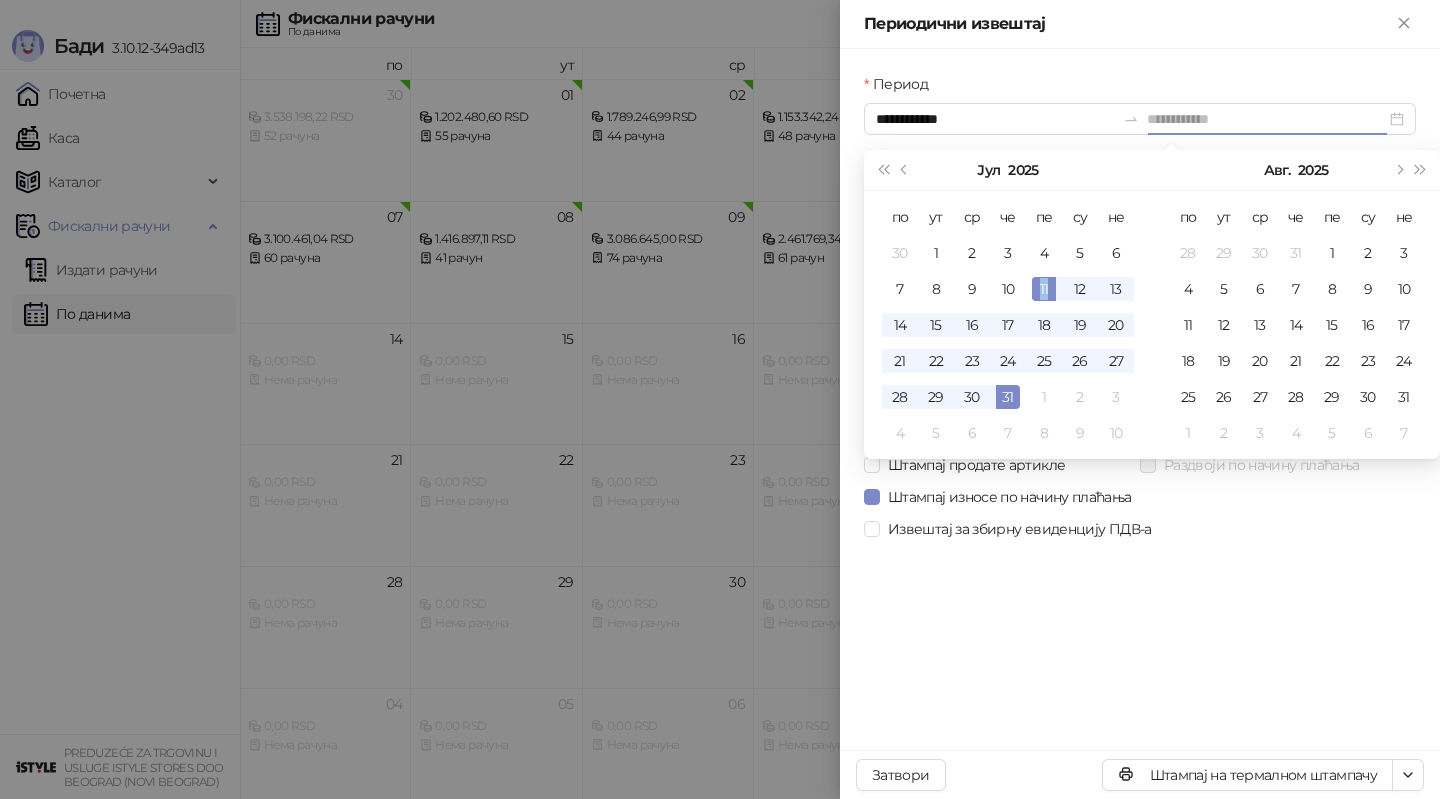 click on "11" at bounding box center [1044, 289] 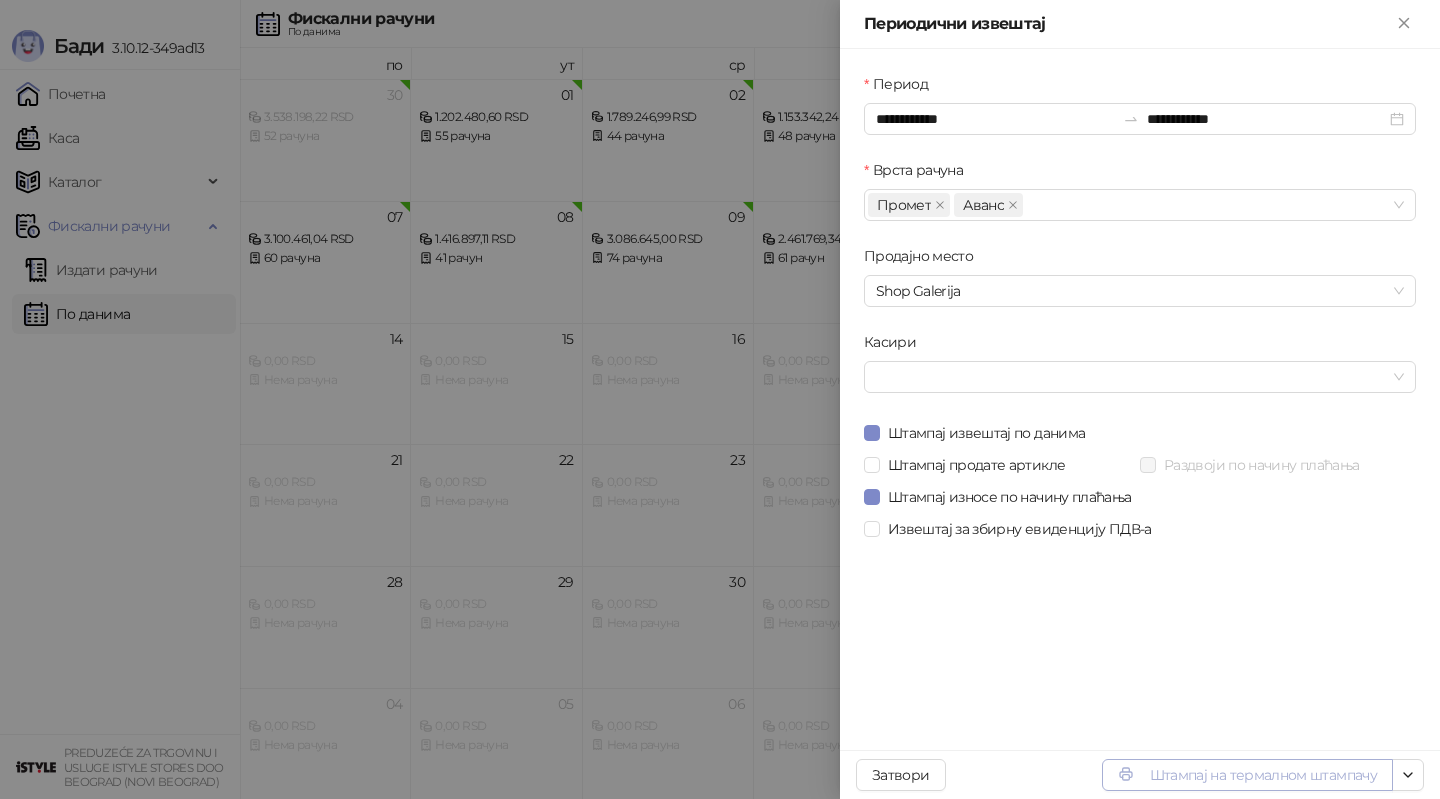 click on "Штампај на термалном штампачу" at bounding box center [1247, 775] 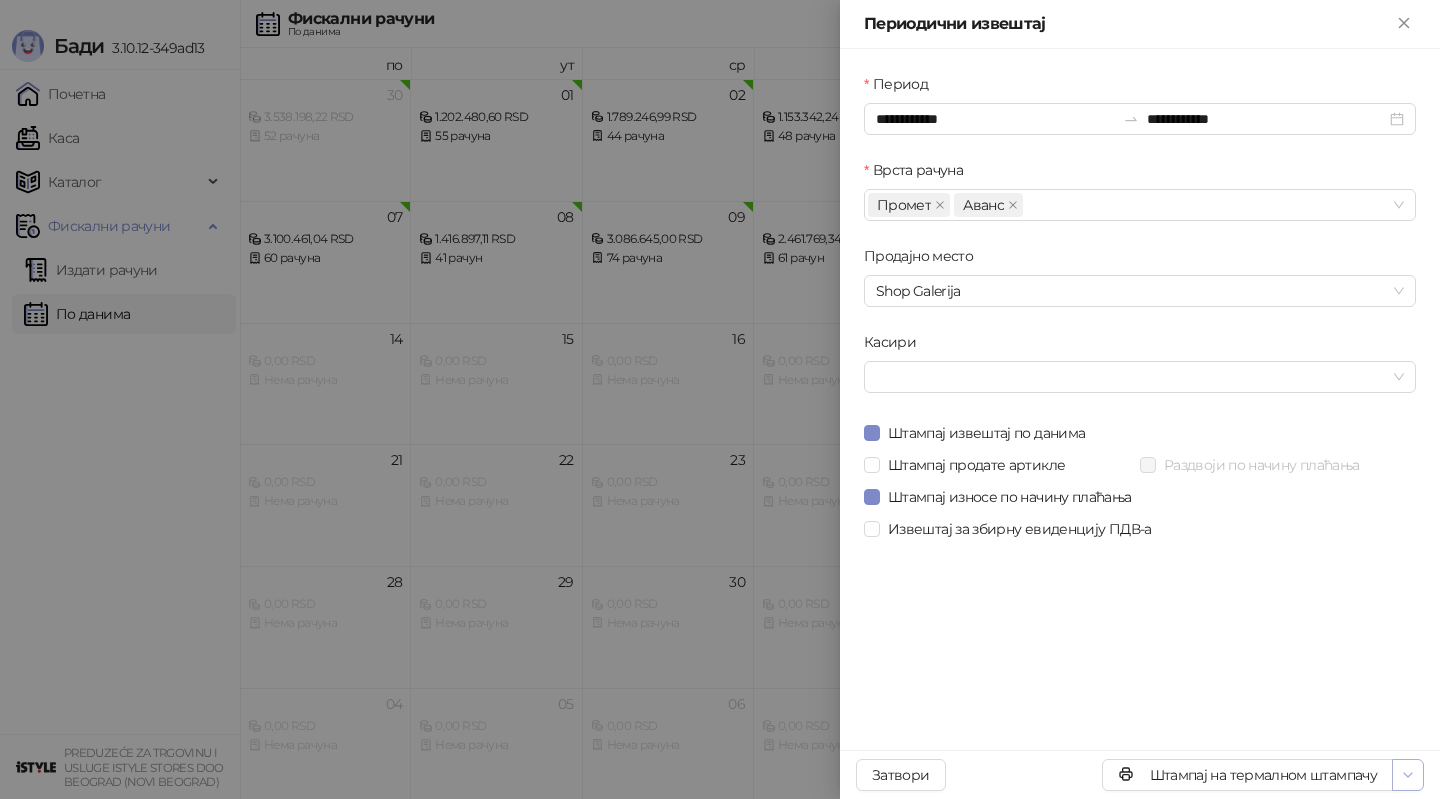 click at bounding box center [1408, 775] 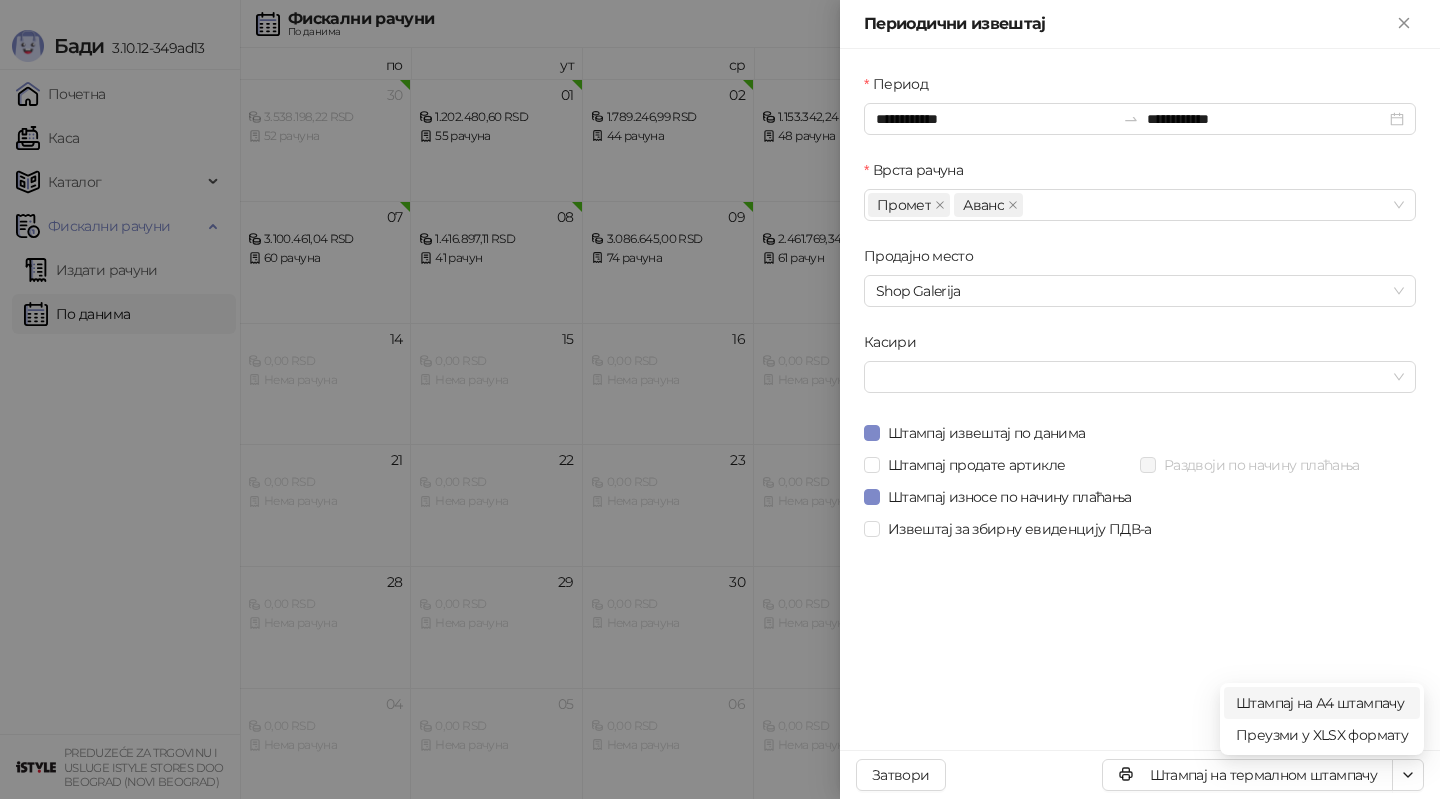 click on "Штампај на А4 штампачу" at bounding box center [1322, 703] 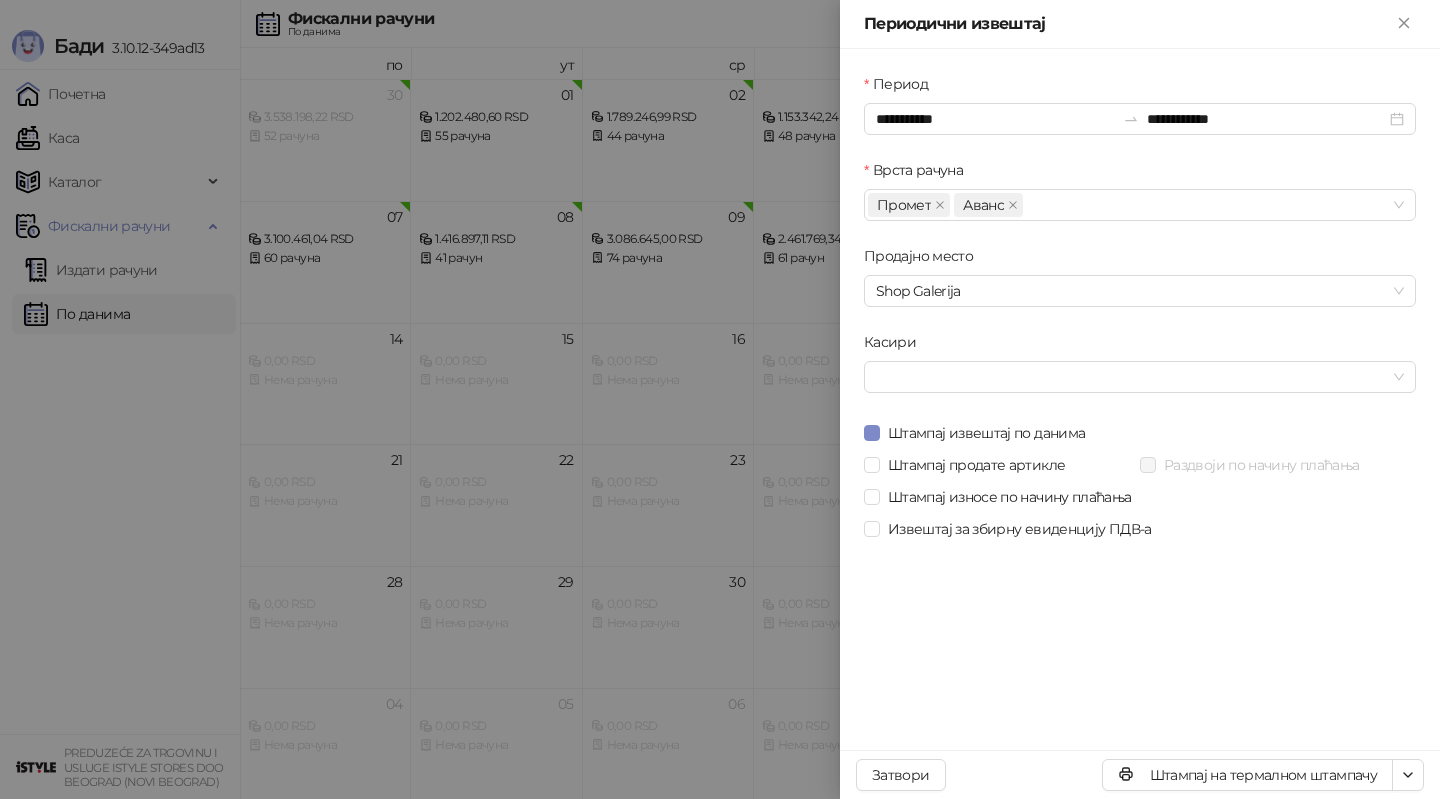 click at bounding box center (720, 399) 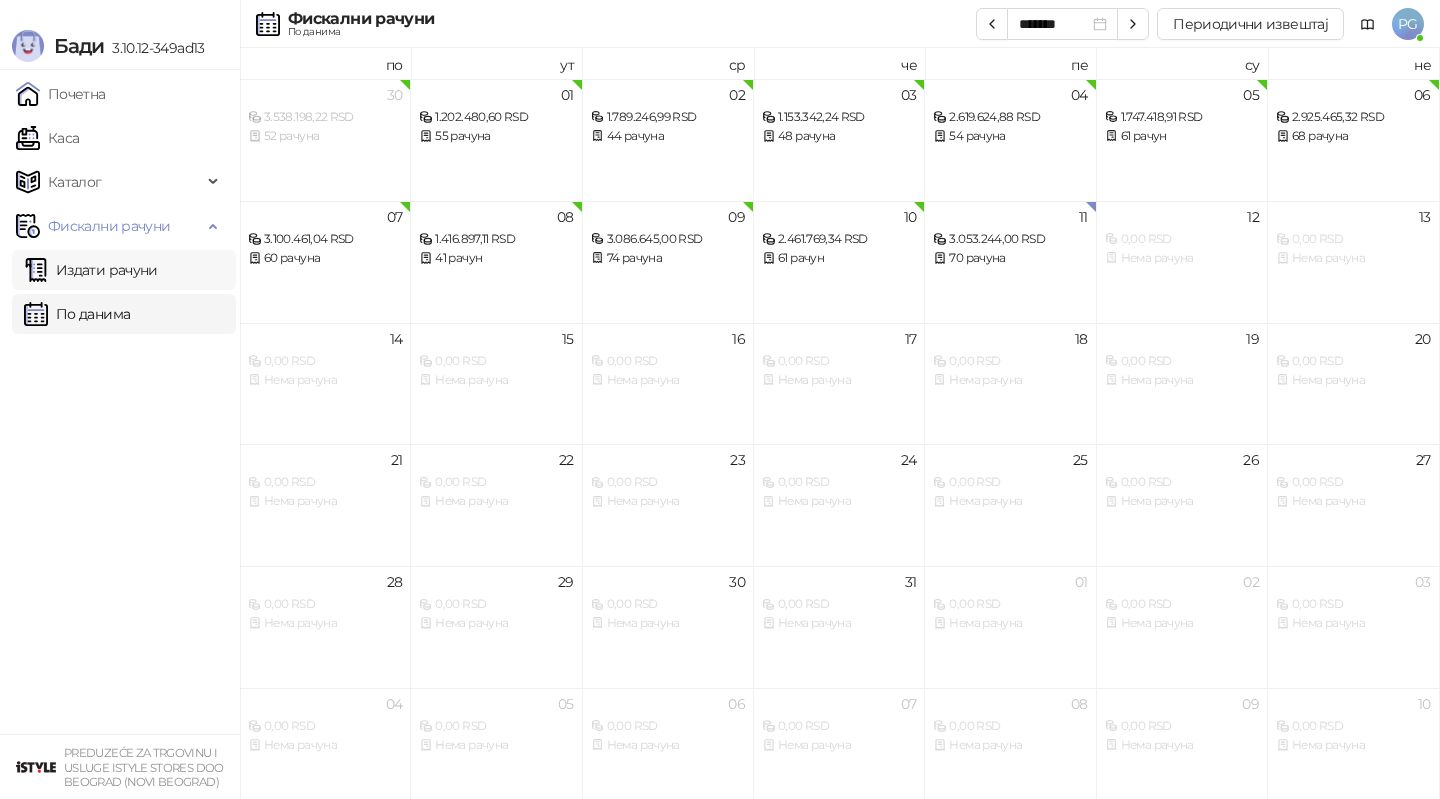click on "Издати рачуни" at bounding box center (91, 270) 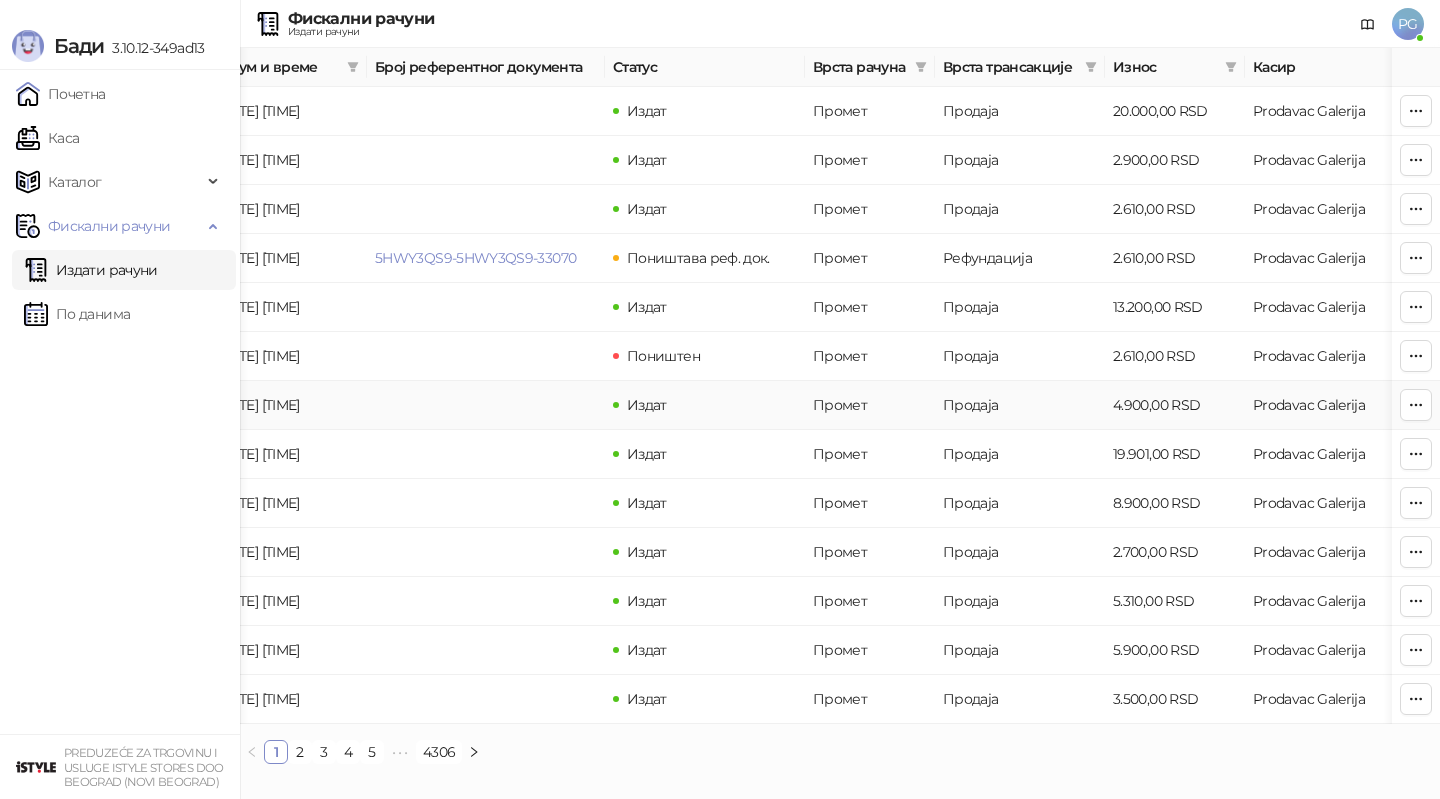 scroll, scrollTop: 0, scrollLeft: 0, axis: both 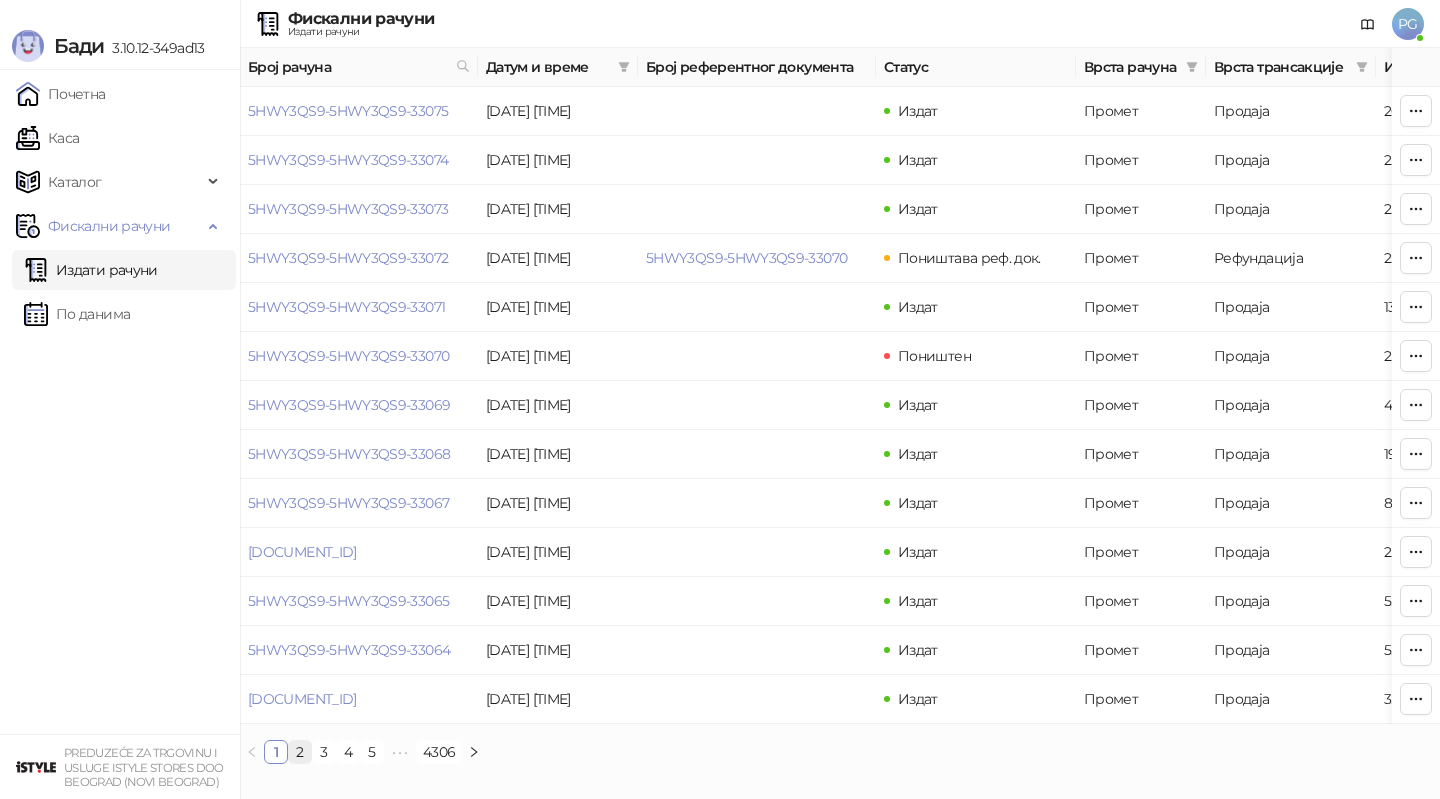 click on "2" at bounding box center [300, 752] 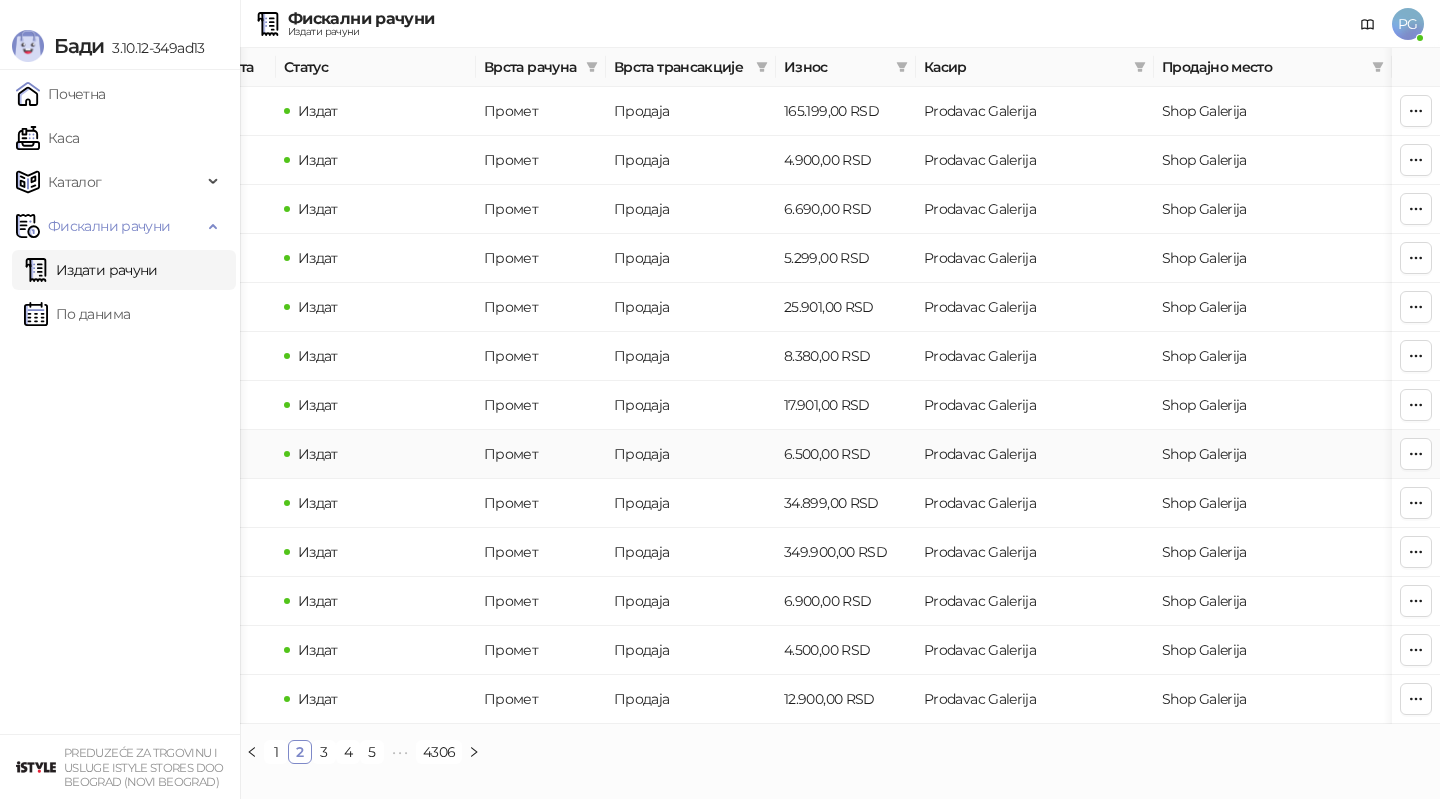 scroll, scrollTop: 0, scrollLeft: 0, axis: both 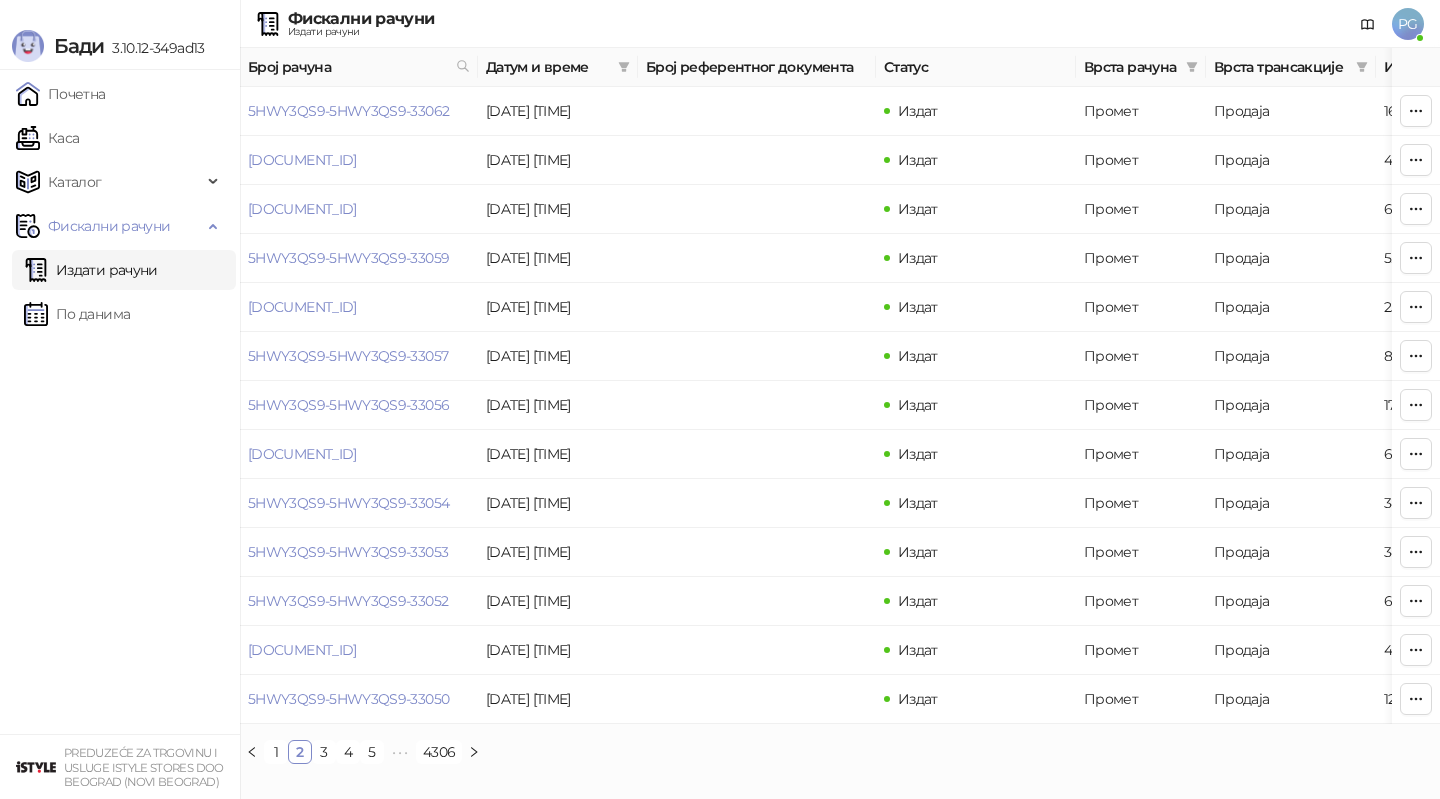 click on "Број рачуна Датум и време Број референтног документа Статус Врста рачуна Врста трансакције Износ Касир Продајно место                     [DOCUMENT_ID] [DATE] [TIME] Издат Промет Продаја [PRICE] RSD Prodavac Galerija Shop Galerija [DOCUMENT_ID] [DATE] [TIME] Издат Промет Продаја [PRICE] RSD Prodavac Galerija Shop Galerija [DOCUMENT_ID] [DATE] [TIME] Издат Промет Продаја [PRICE] RSD Prodavac Galerija Shop Galerija [DOCUMENT_ID] [DATE] [TIME] Издат Промет Продаја [PRICE] RSD Prodavac Galerija Shop Galerija [DOCUMENT_ID] [DATE] [TIME] Издат Промет Продаја [PRICE] RSD Prodavac Galerija Shop Galerija [DOCUMENT_ID] [DATE] [TIME] Издат Промет Продаја [PRICE] RSD Prodavac Galerija Издат 1" at bounding box center (840, 414) 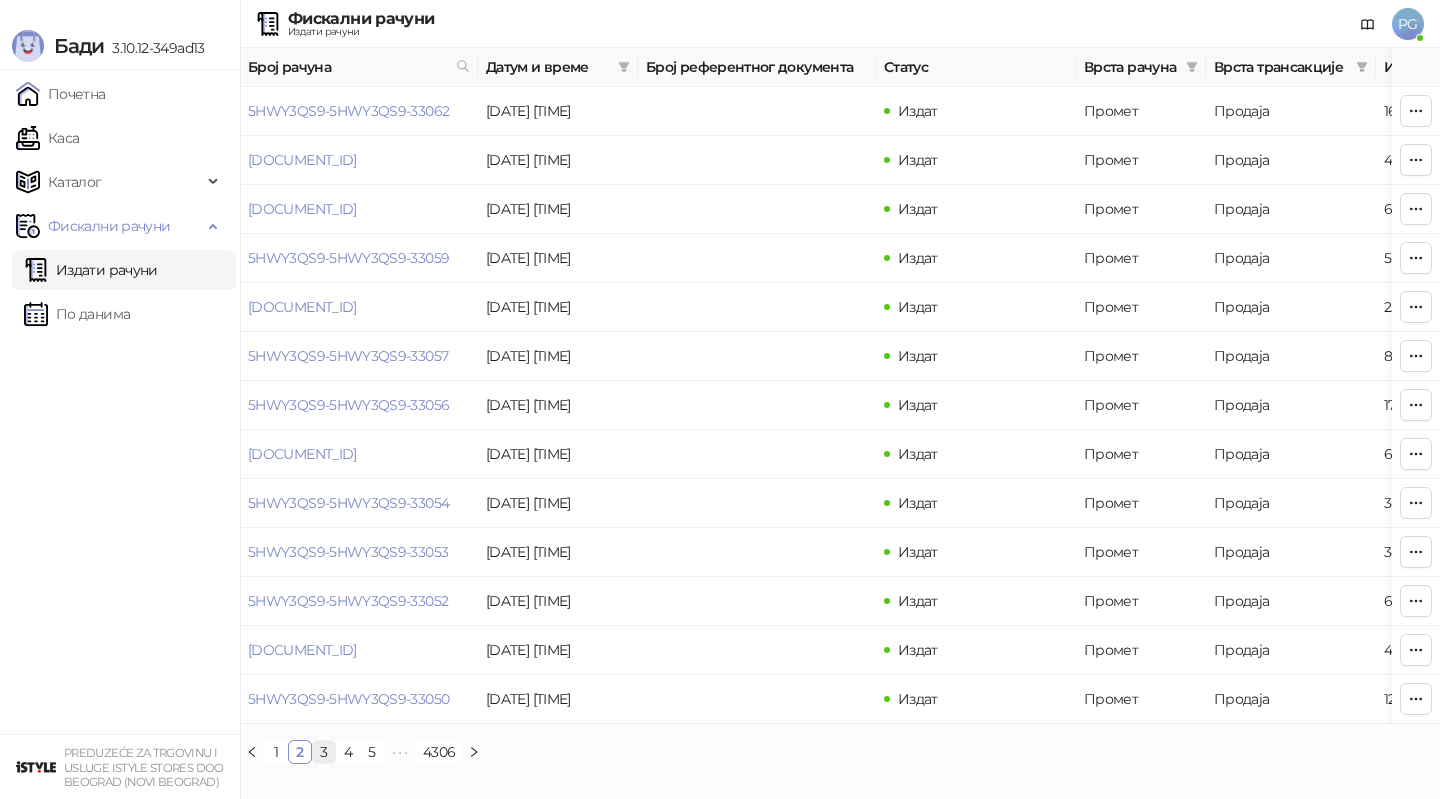 click on "3" at bounding box center (324, 752) 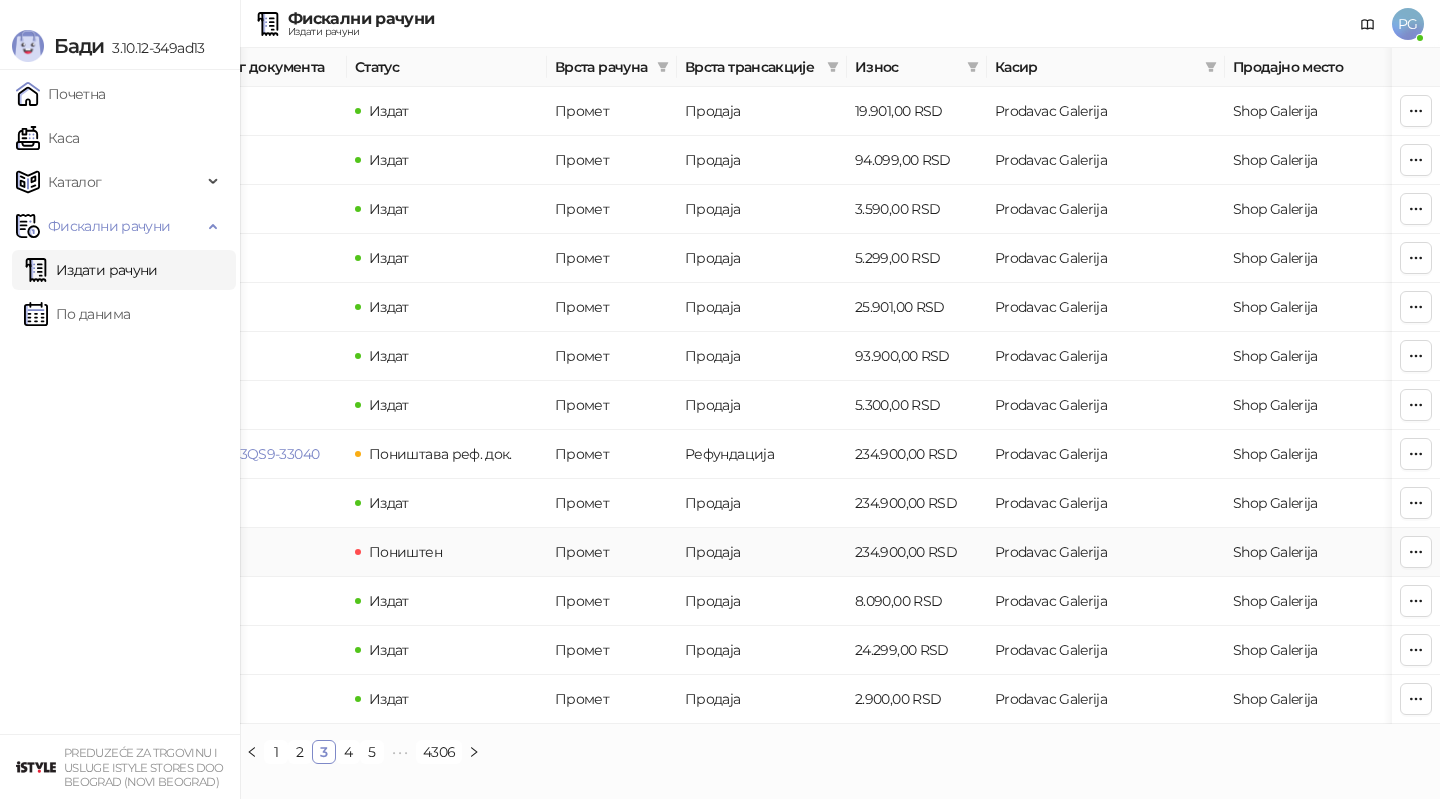 scroll, scrollTop: 0, scrollLeft: 0, axis: both 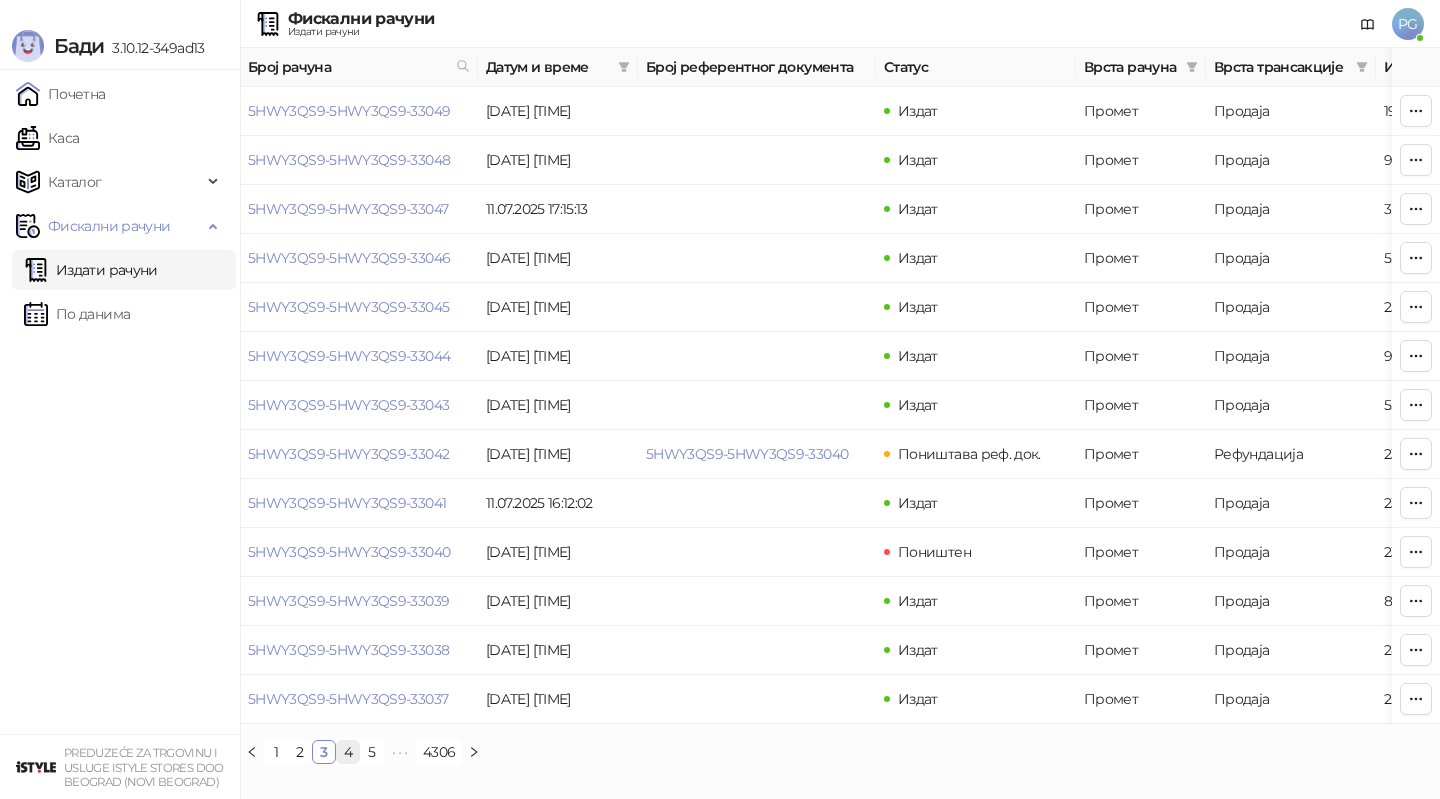 click on "4" at bounding box center (348, 752) 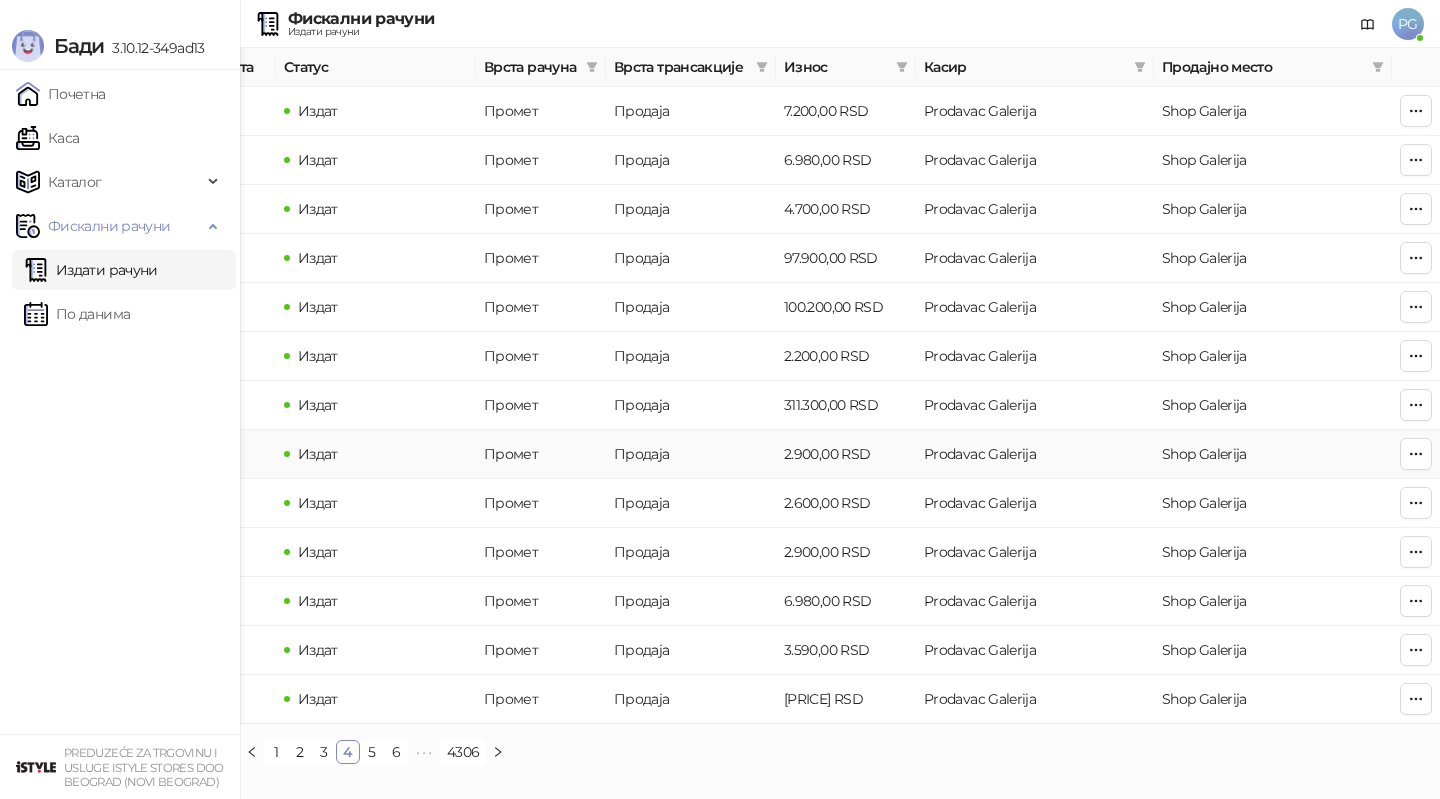 scroll, scrollTop: 0, scrollLeft: 0, axis: both 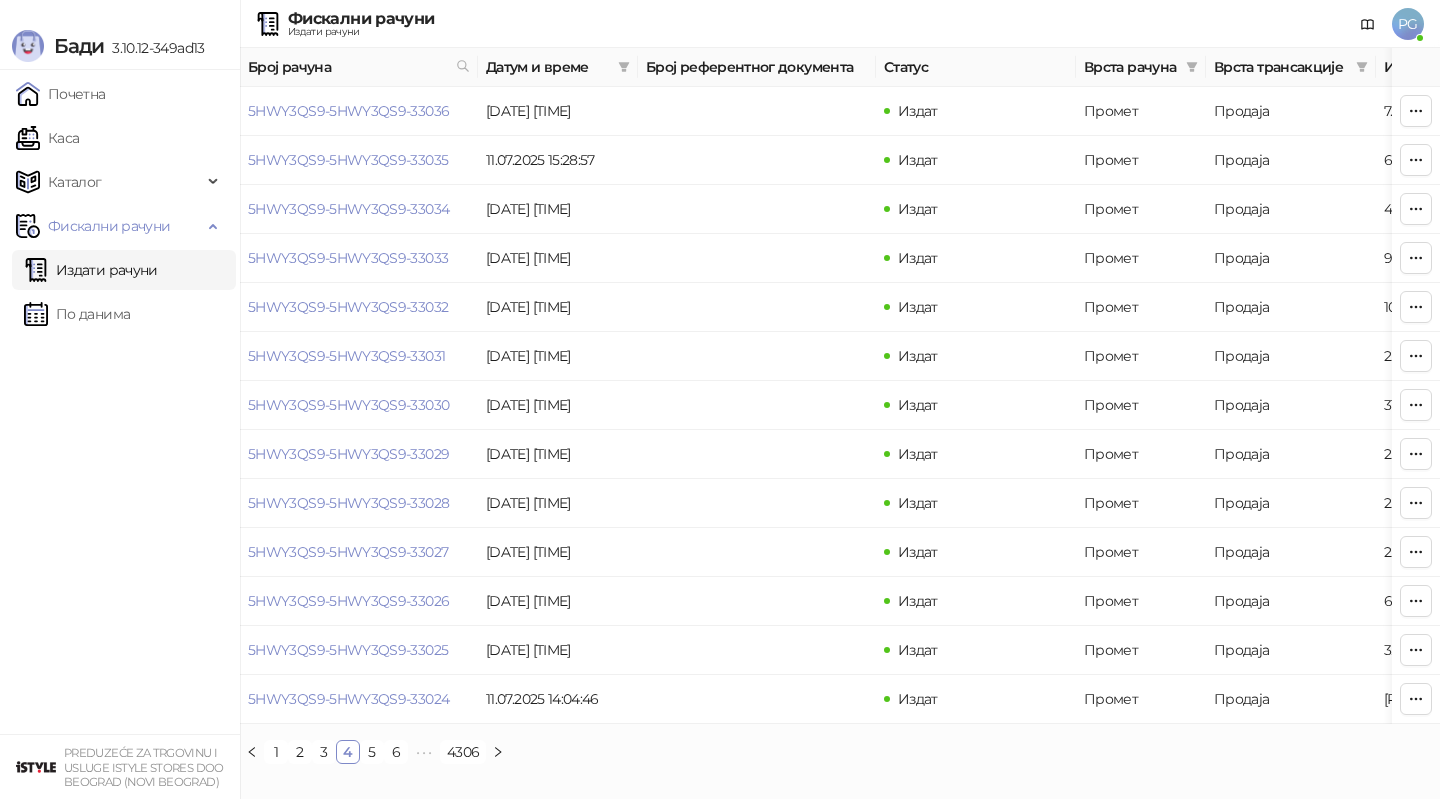 click on "Датум и време" at bounding box center (548, 67) 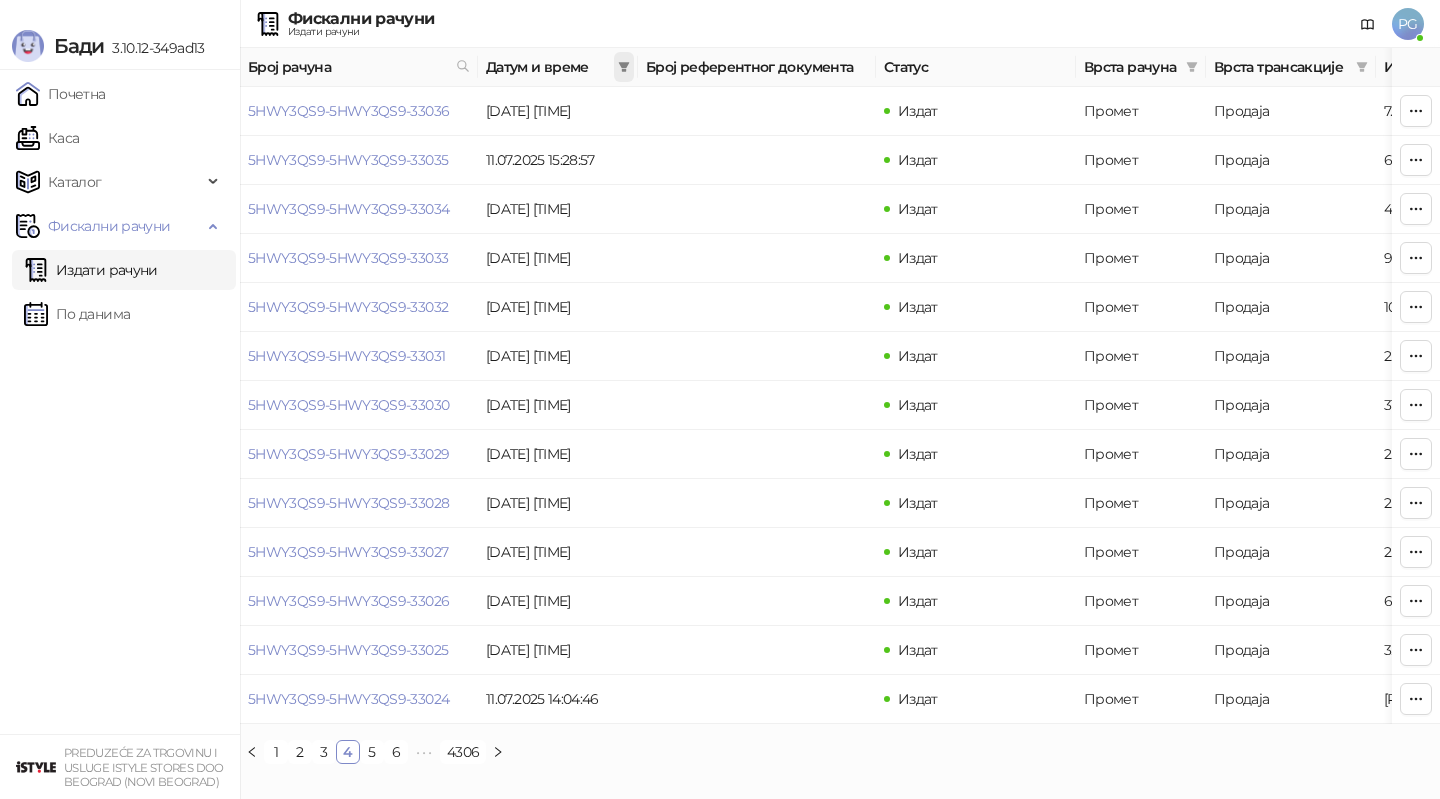 click at bounding box center (624, 67) 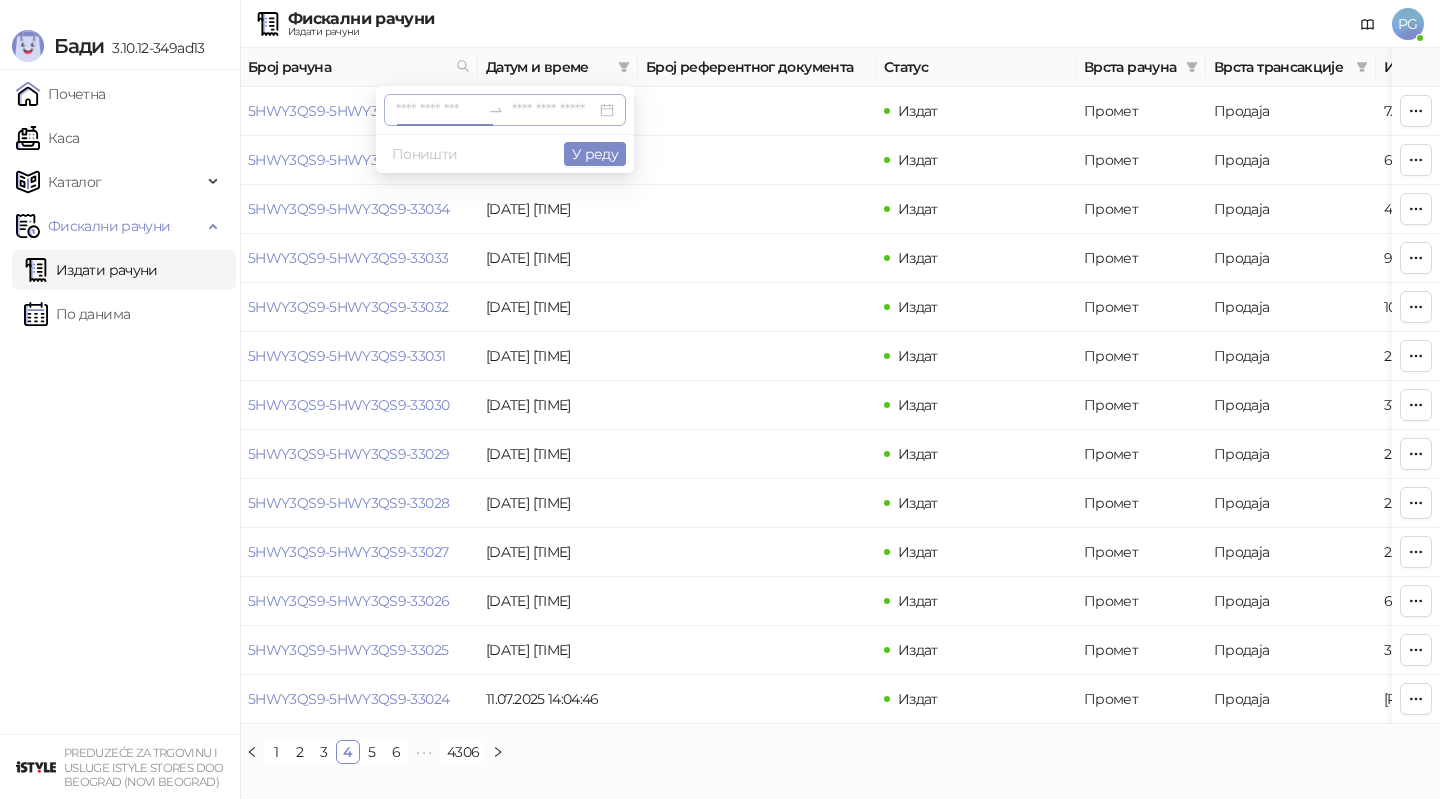 click at bounding box center [438, 110] 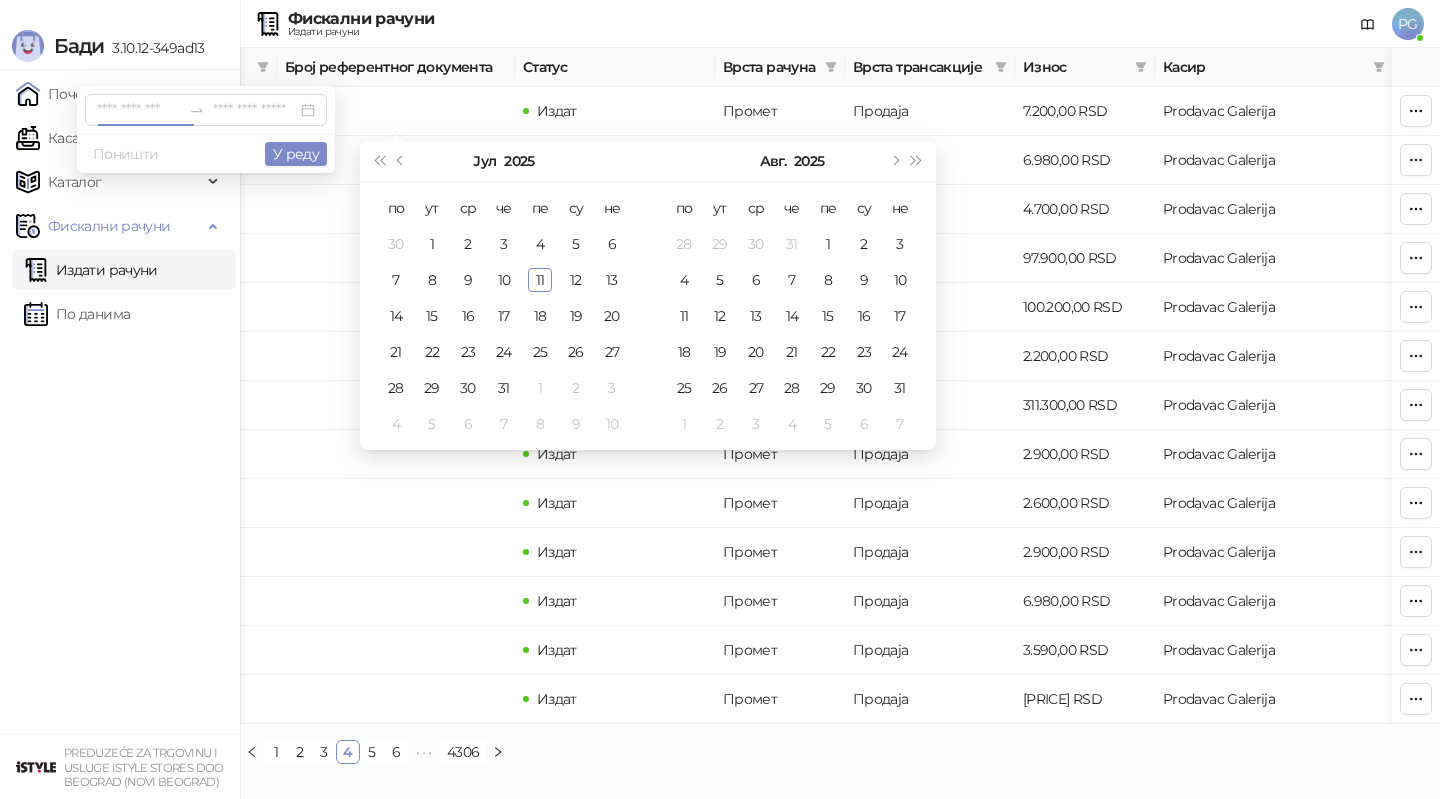 scroll, scrollTop: 0, scrollLeft: 434, axis: horizontal 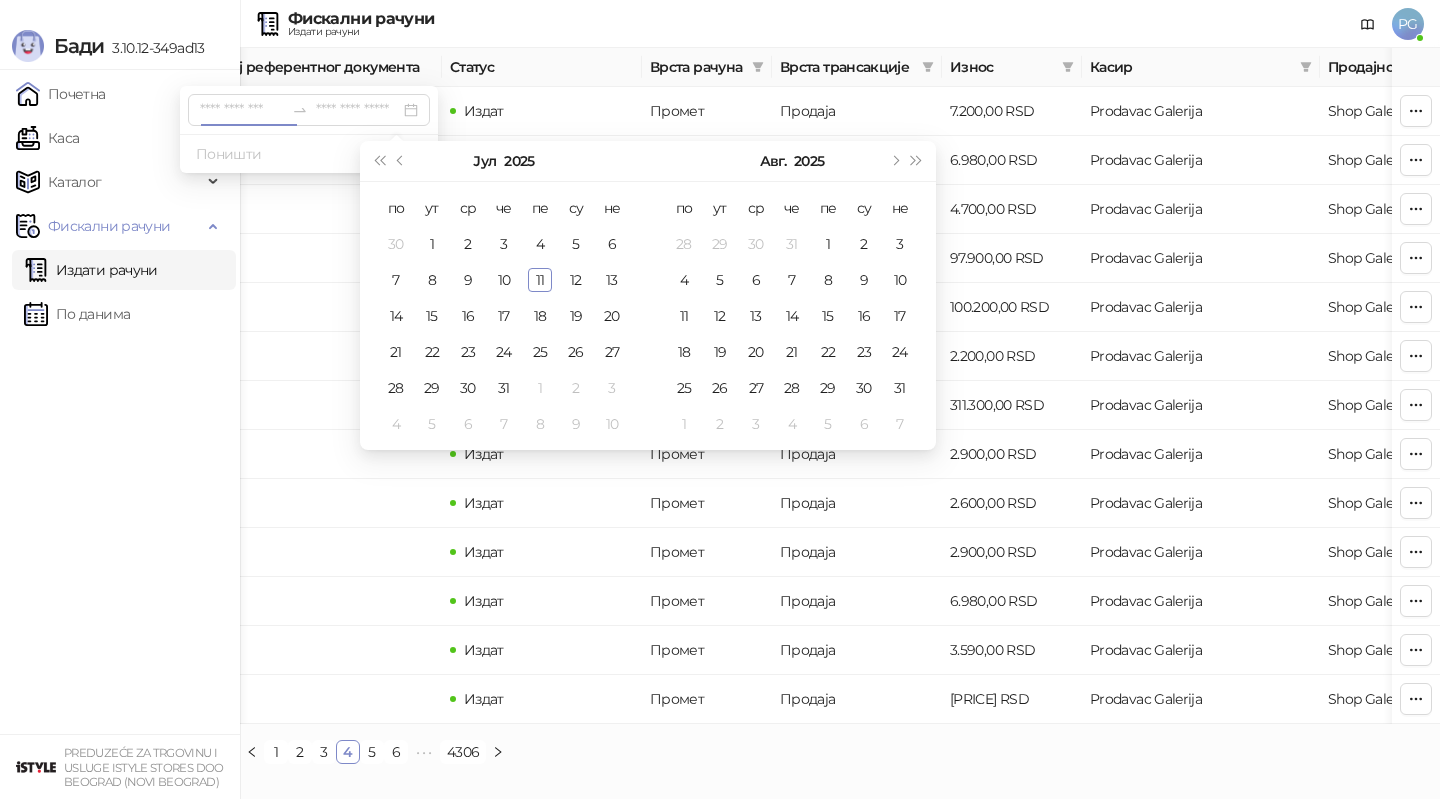 click at bounding box center (758, 67) 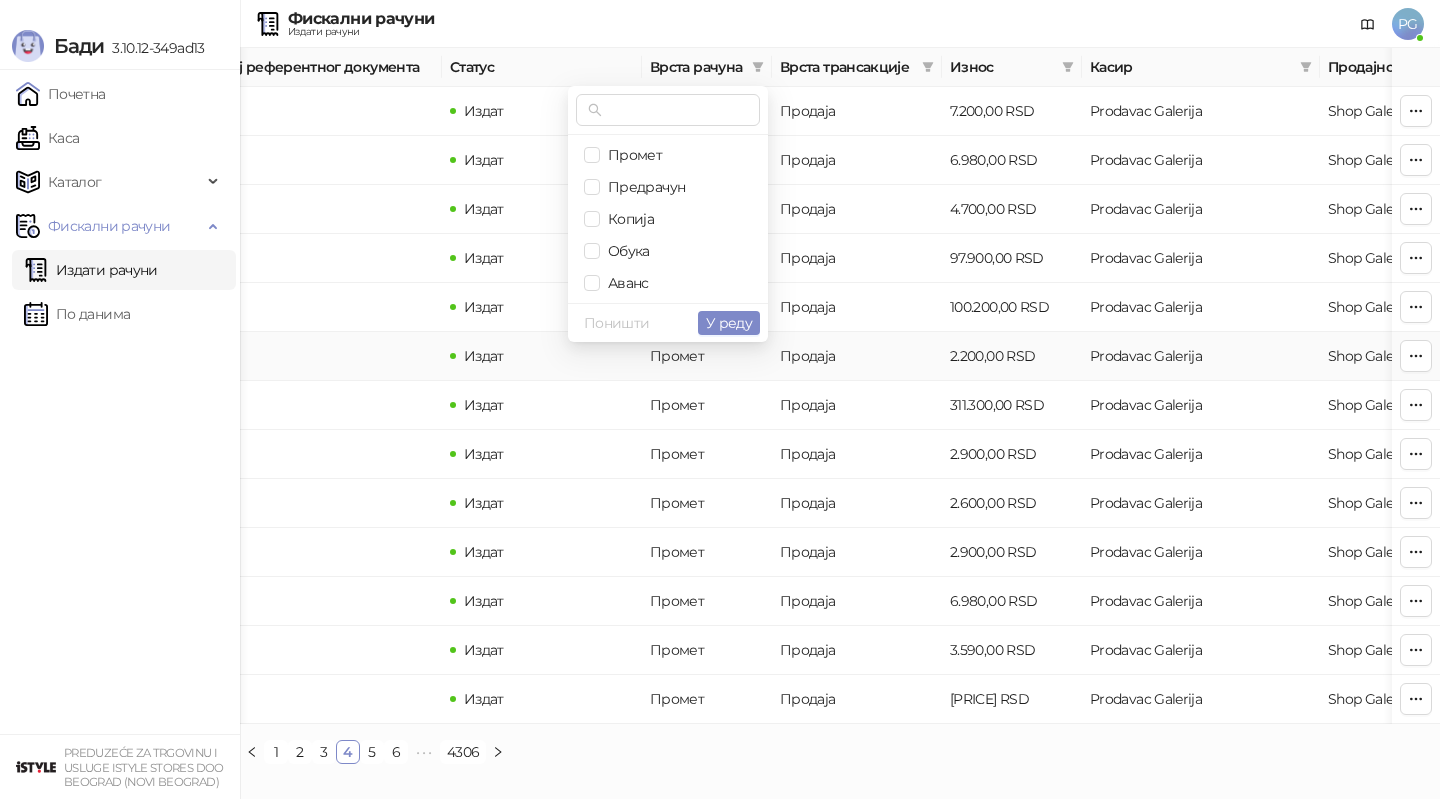 click on "Продаја" at bounding box center [857, 356] 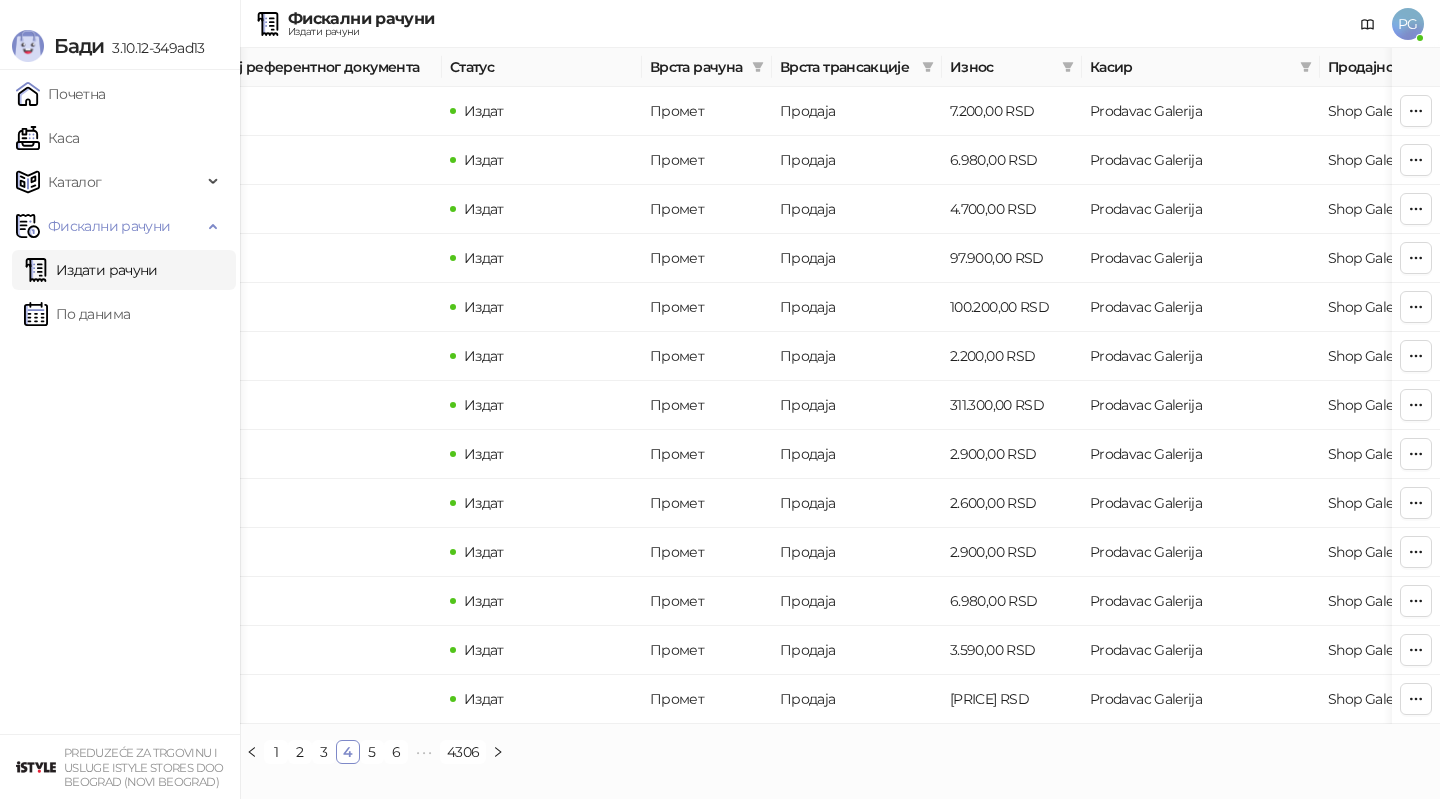 click on "Врста трансакције" at bounding box center [847, 67] 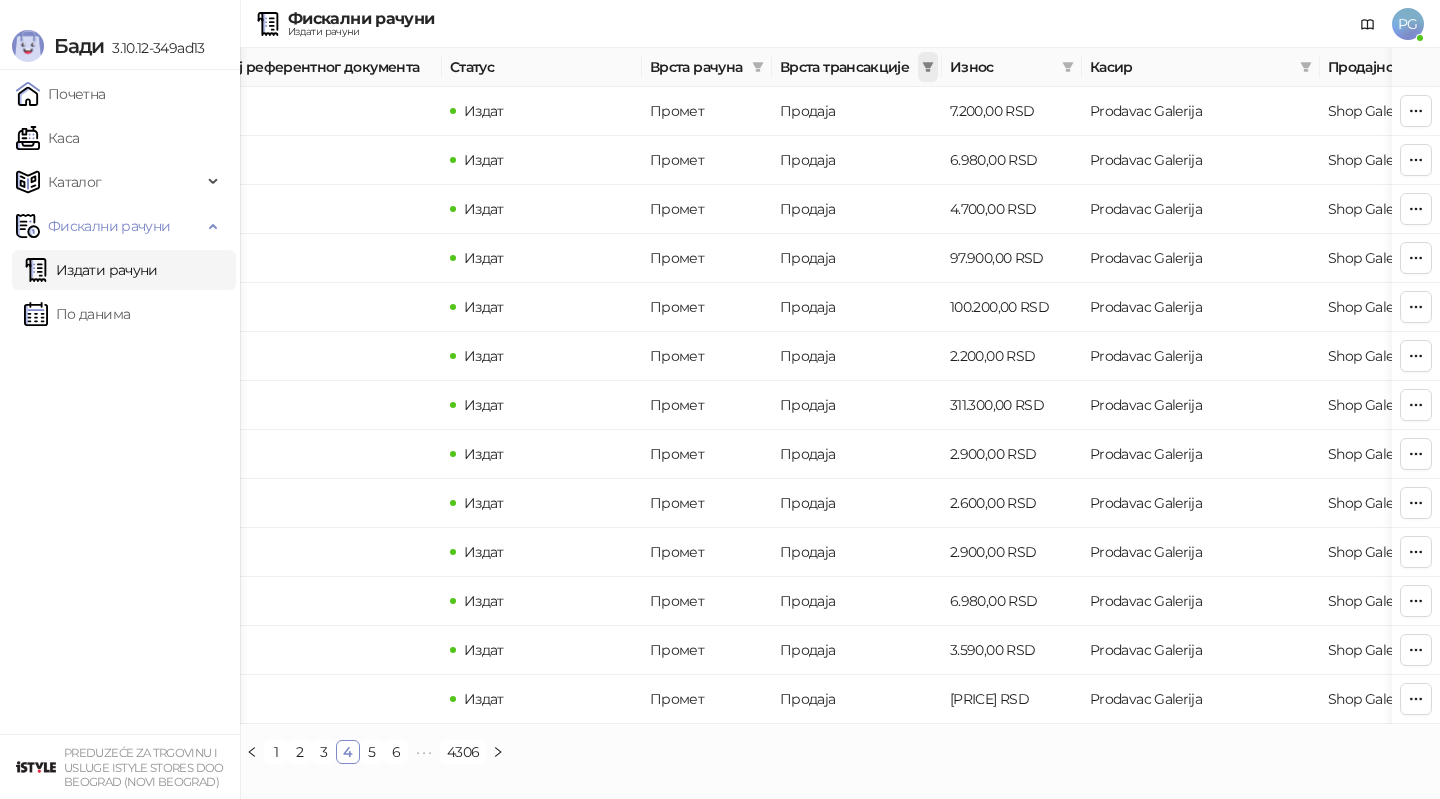 click 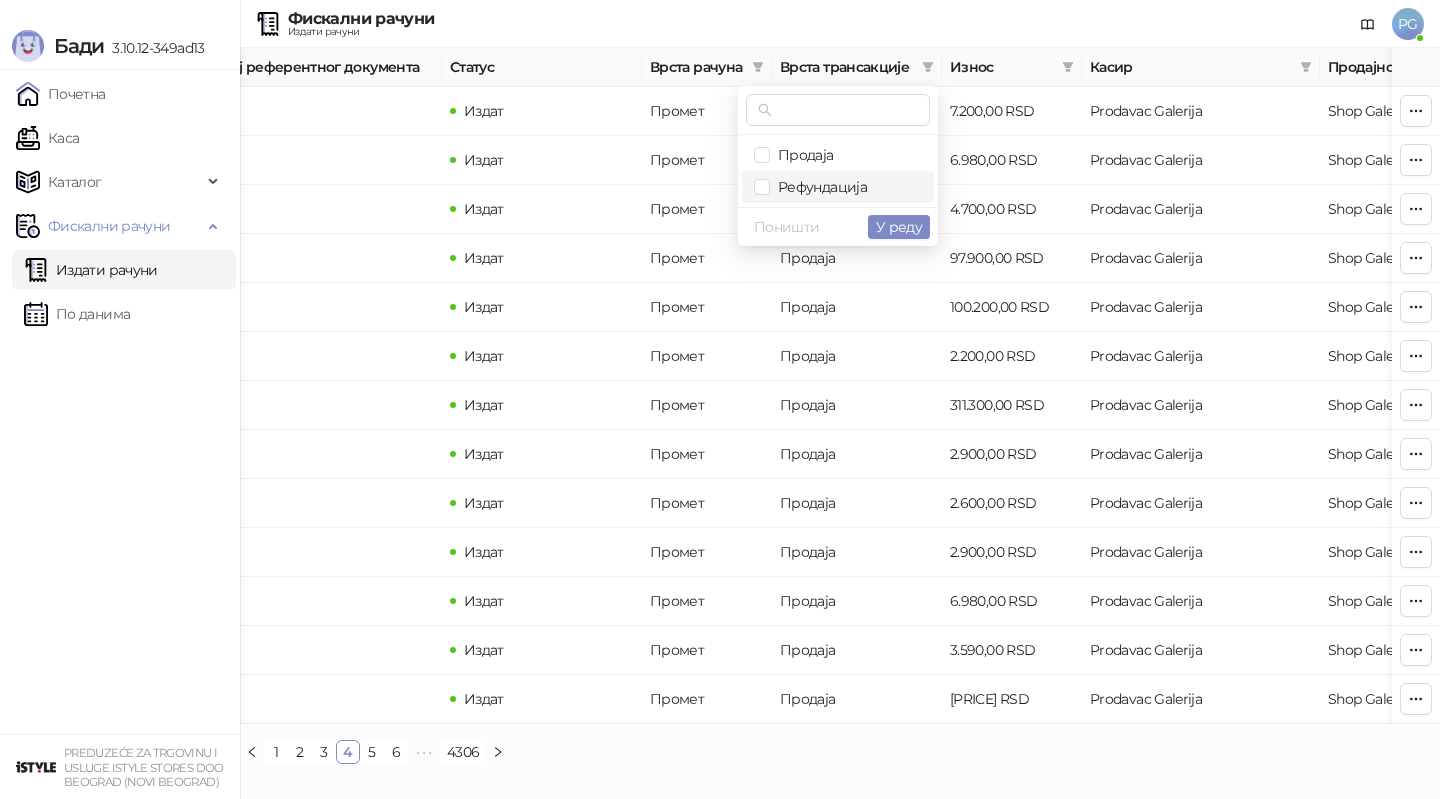 click on "Рефундација" at bounding box center (818, 187) 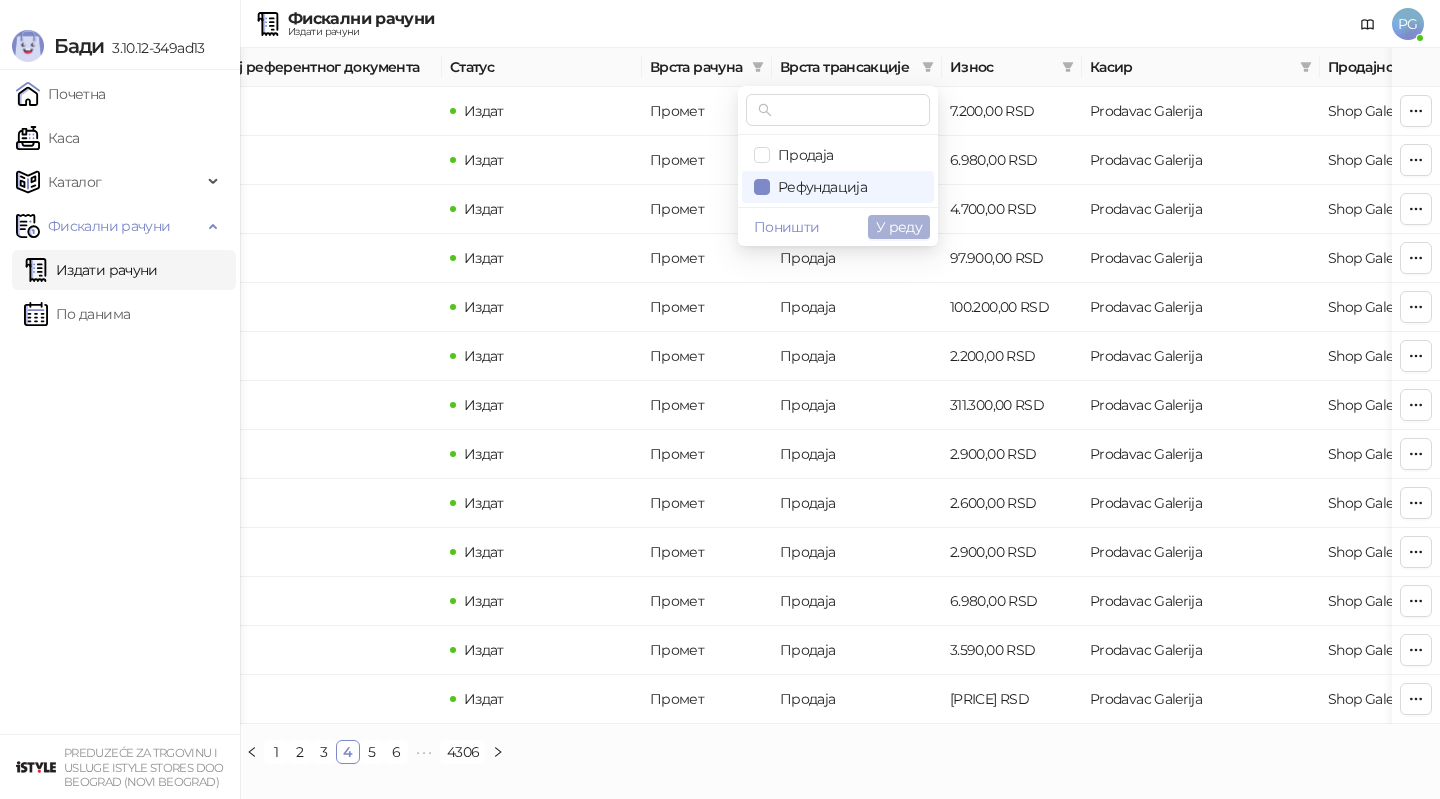 click on "У реду" at bounding box center (899, 227) 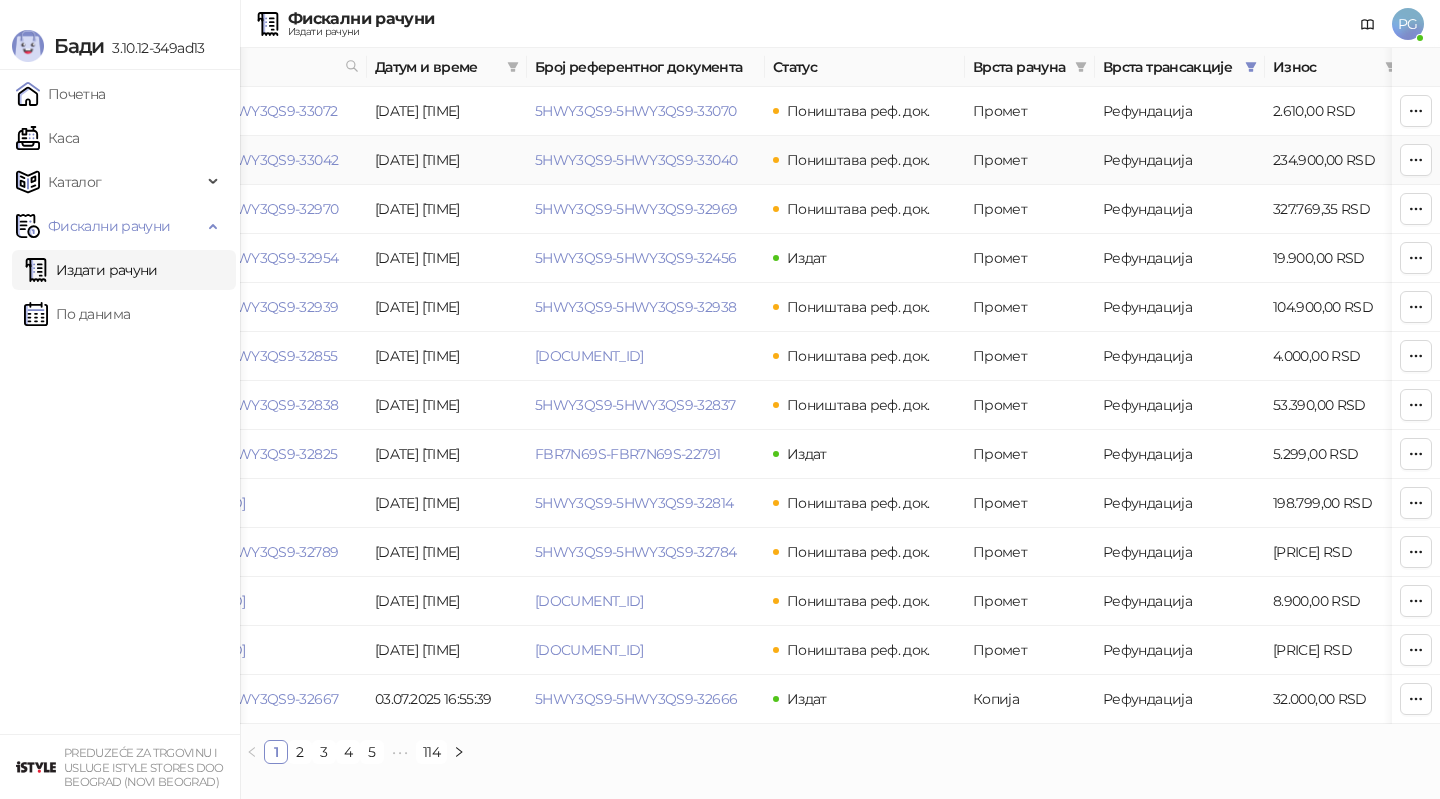 scroll, scrollTop: 0, scrollLeft: 35, axis: horizontal 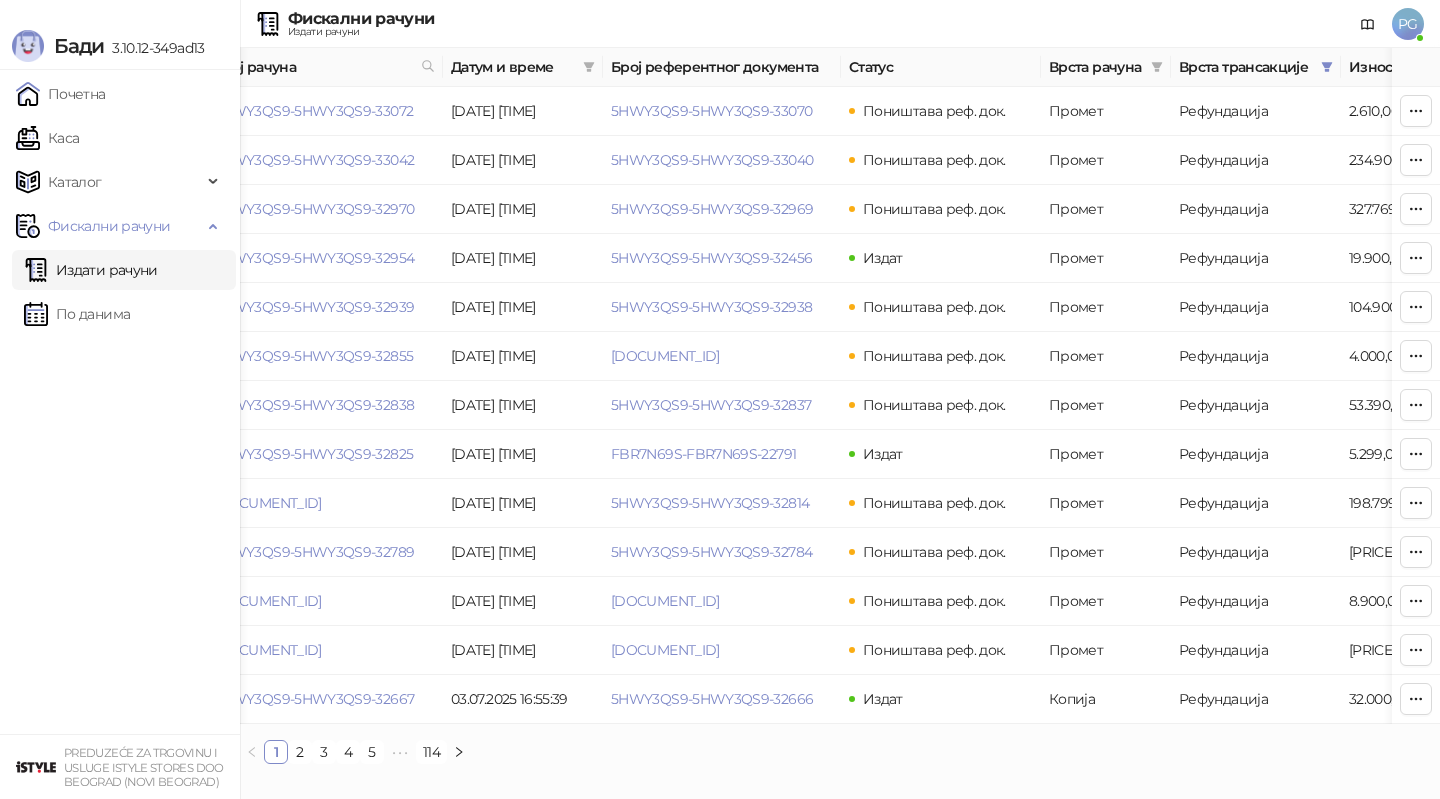click on "Датум и време" at bounding box center (513, 67) 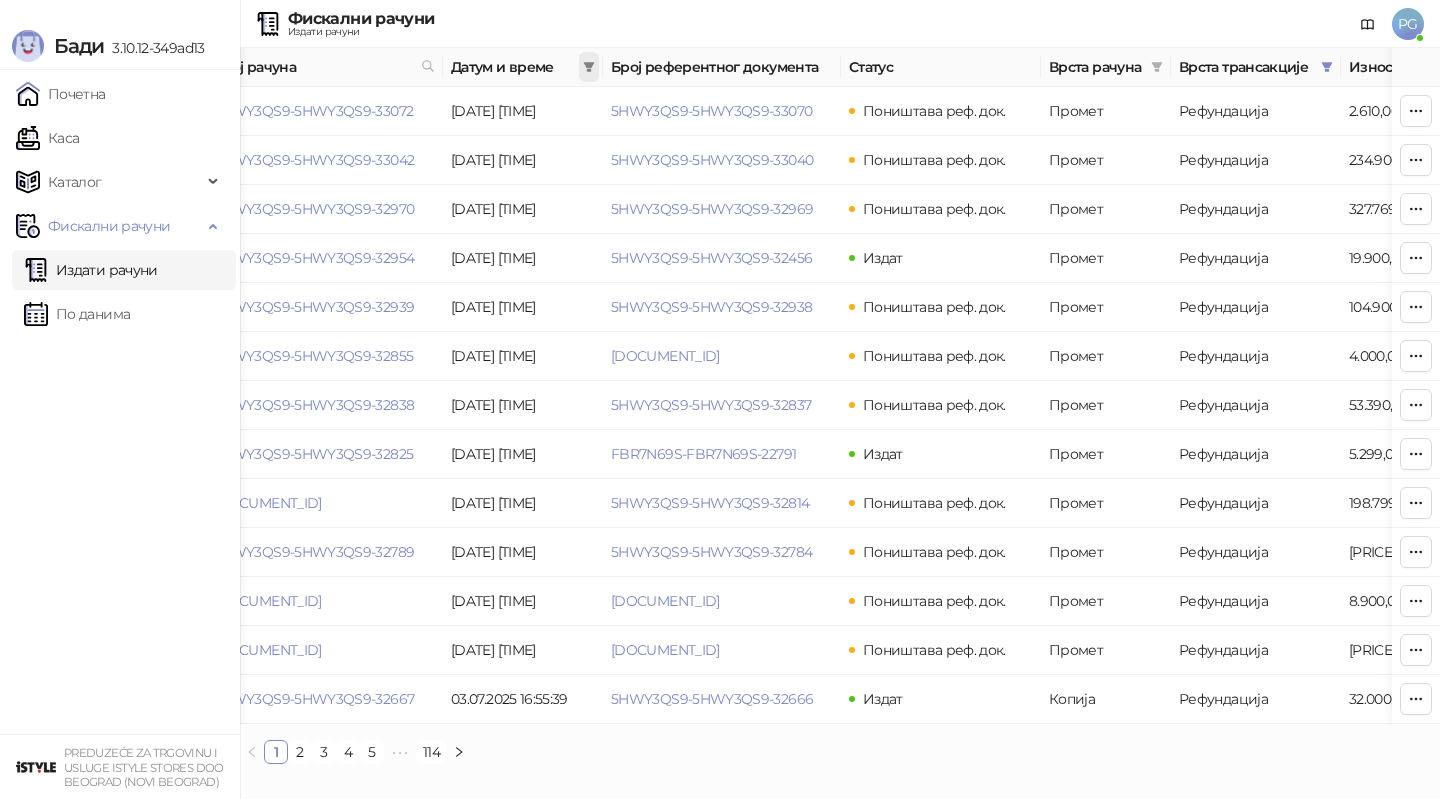 click 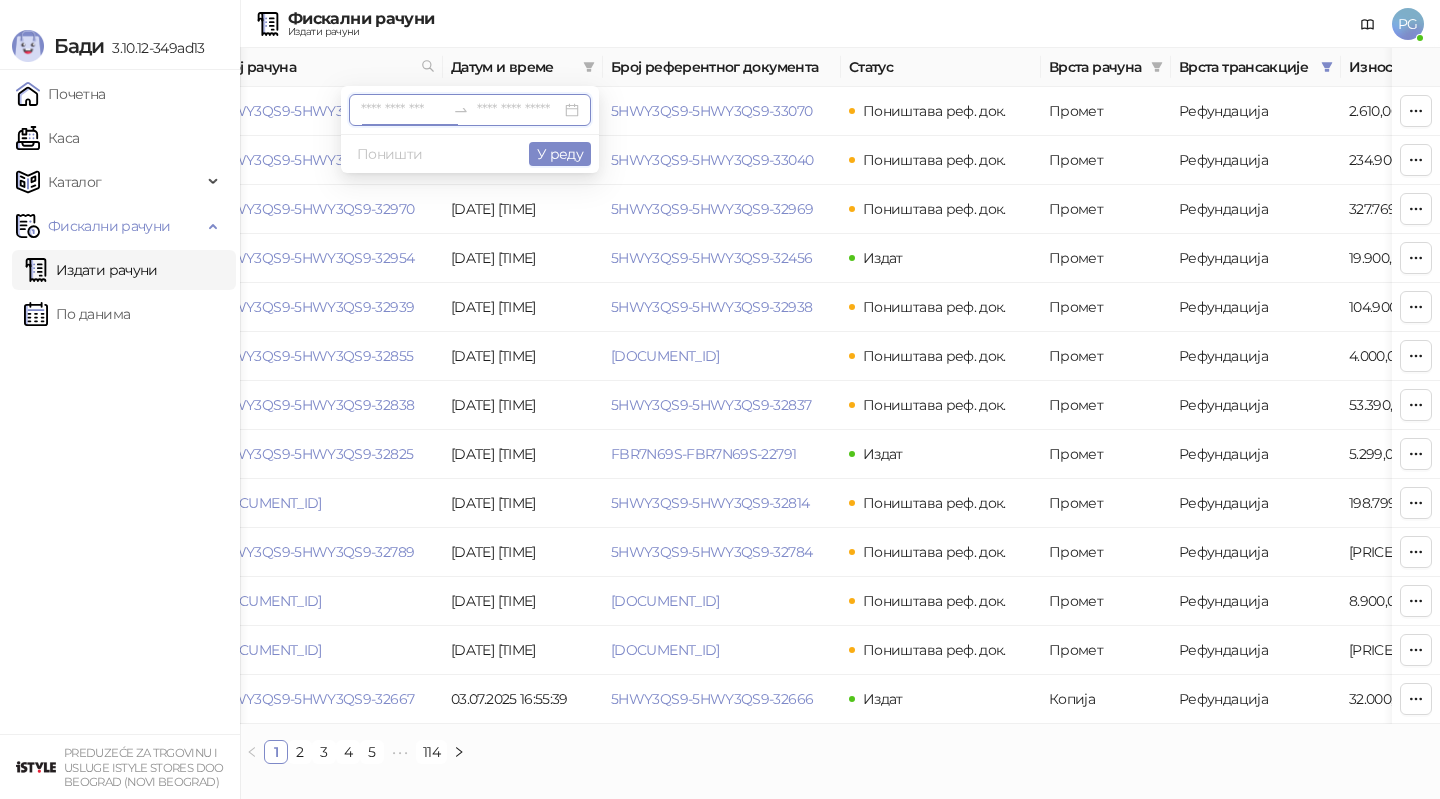 click at bounding box center (403, 110) 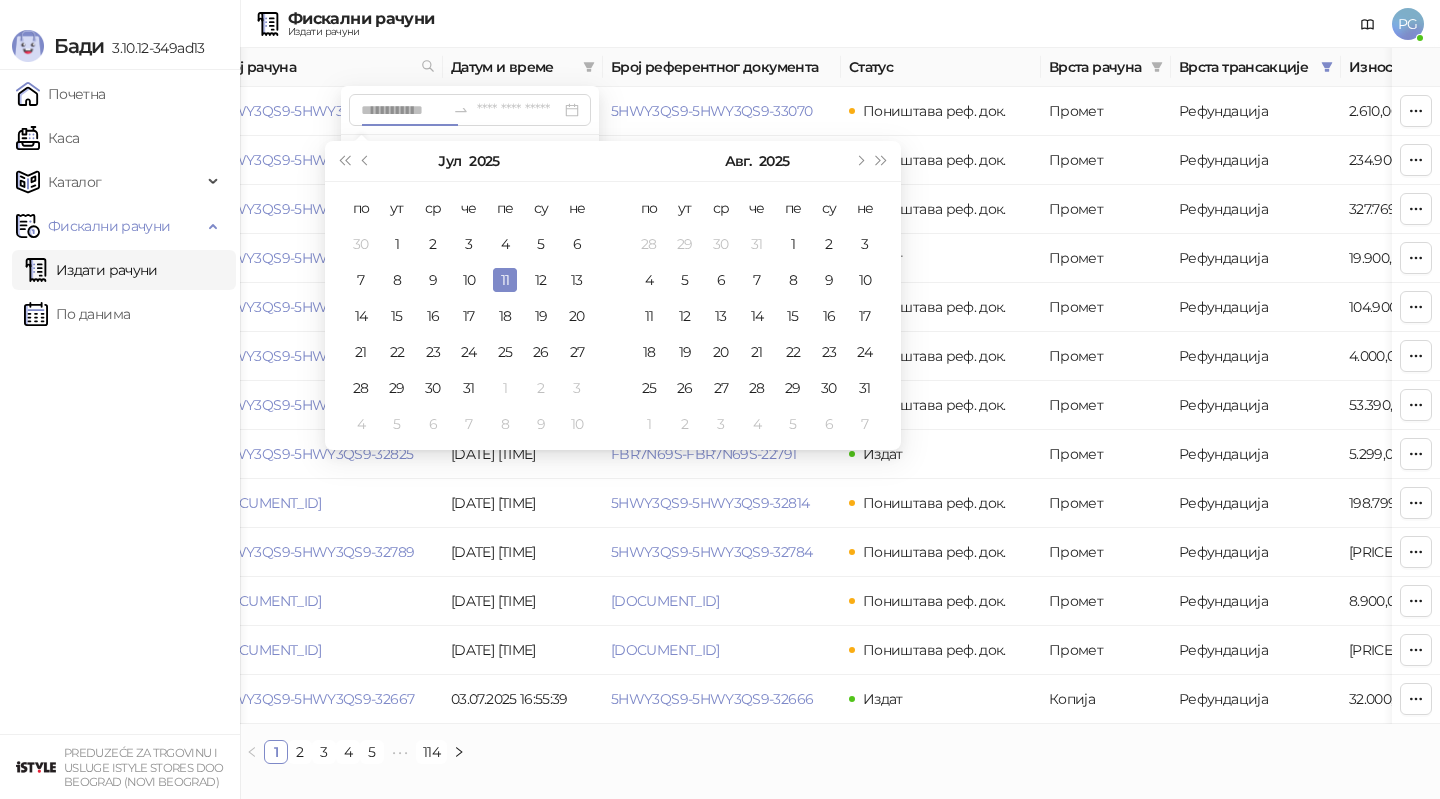 click on "11" at bounding box center (505, 280) 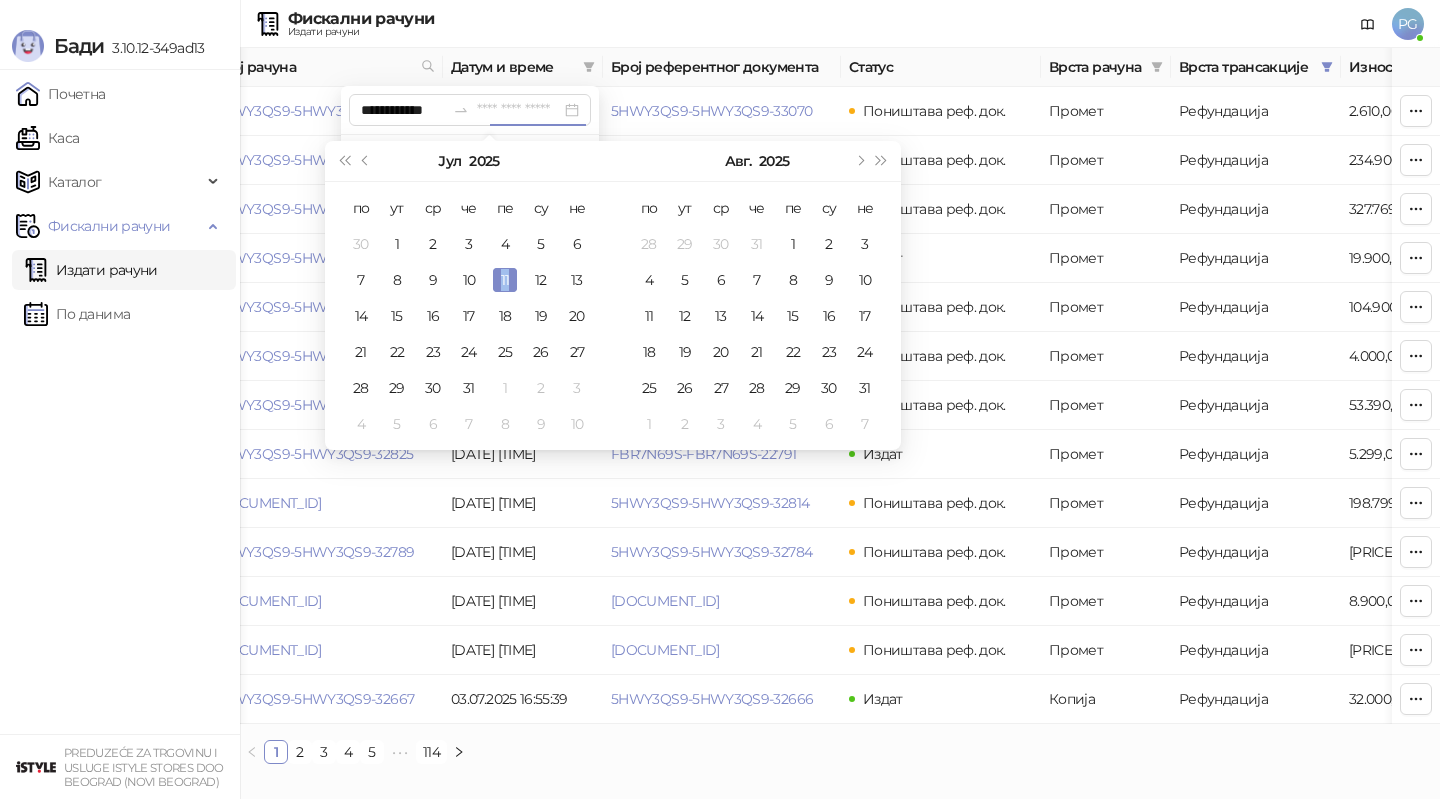 click on "11" at bounding box center [505, 280] 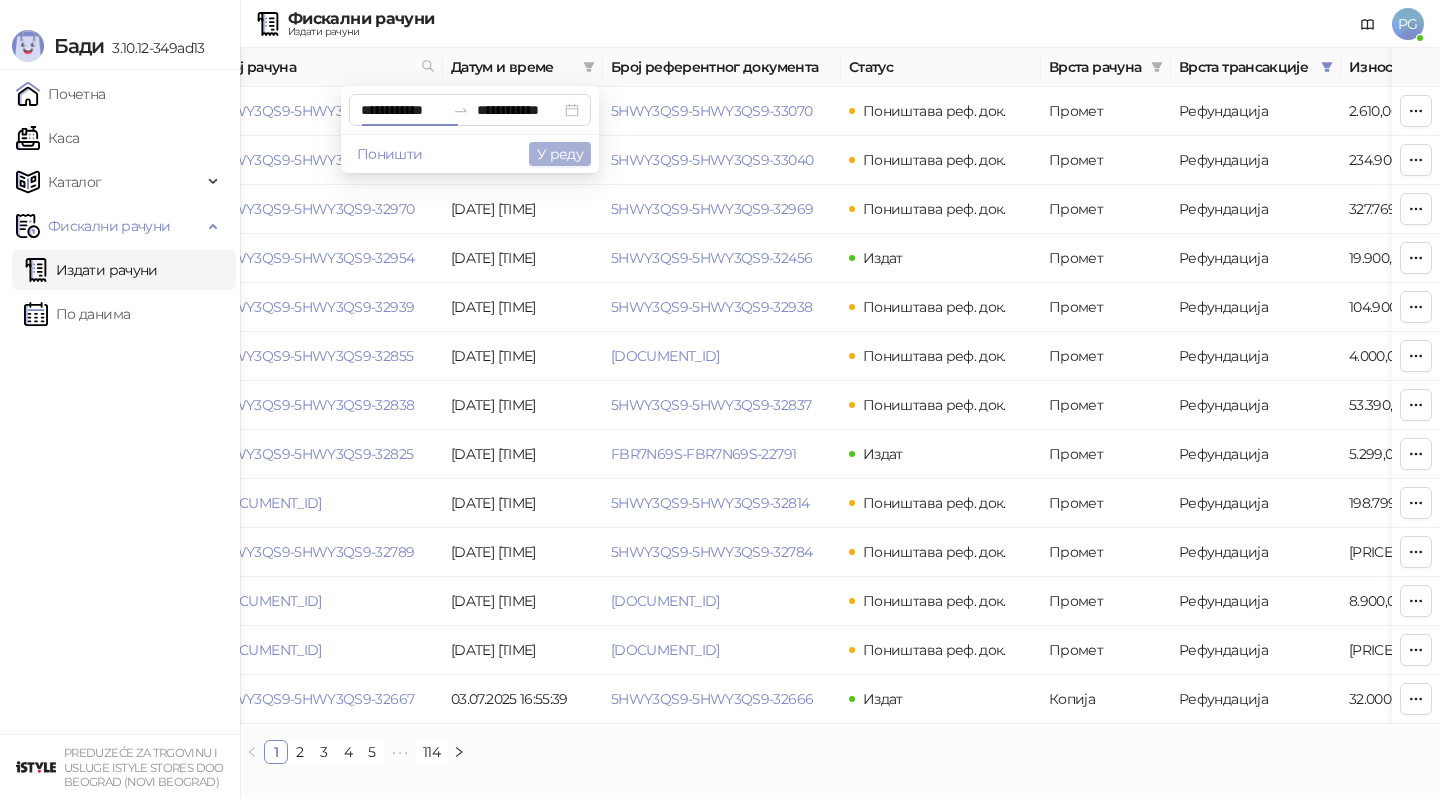 click on "У реду" at bounding box center (560, 154) 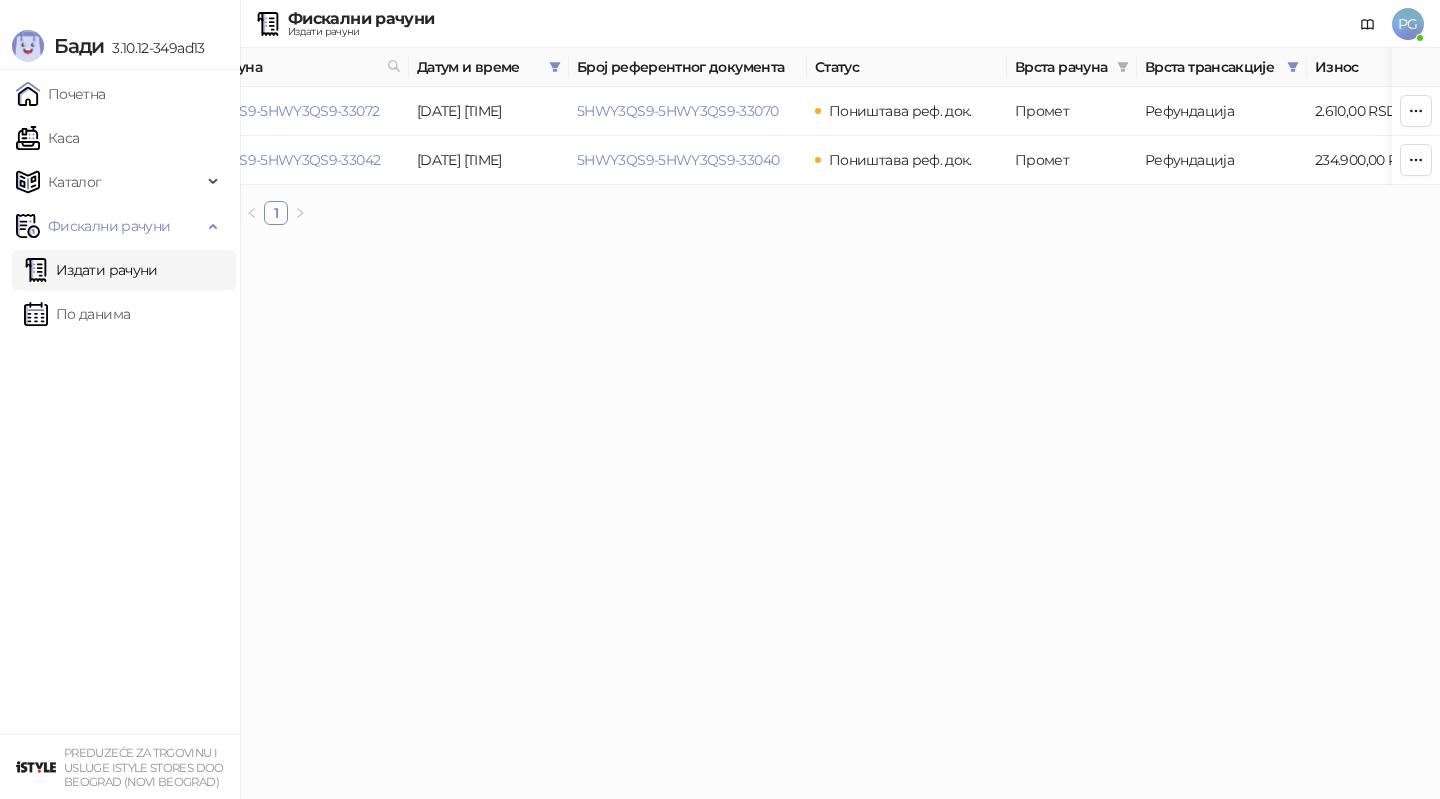 scroll, scrollTop: 0, scrollLeft: 0, axis: both 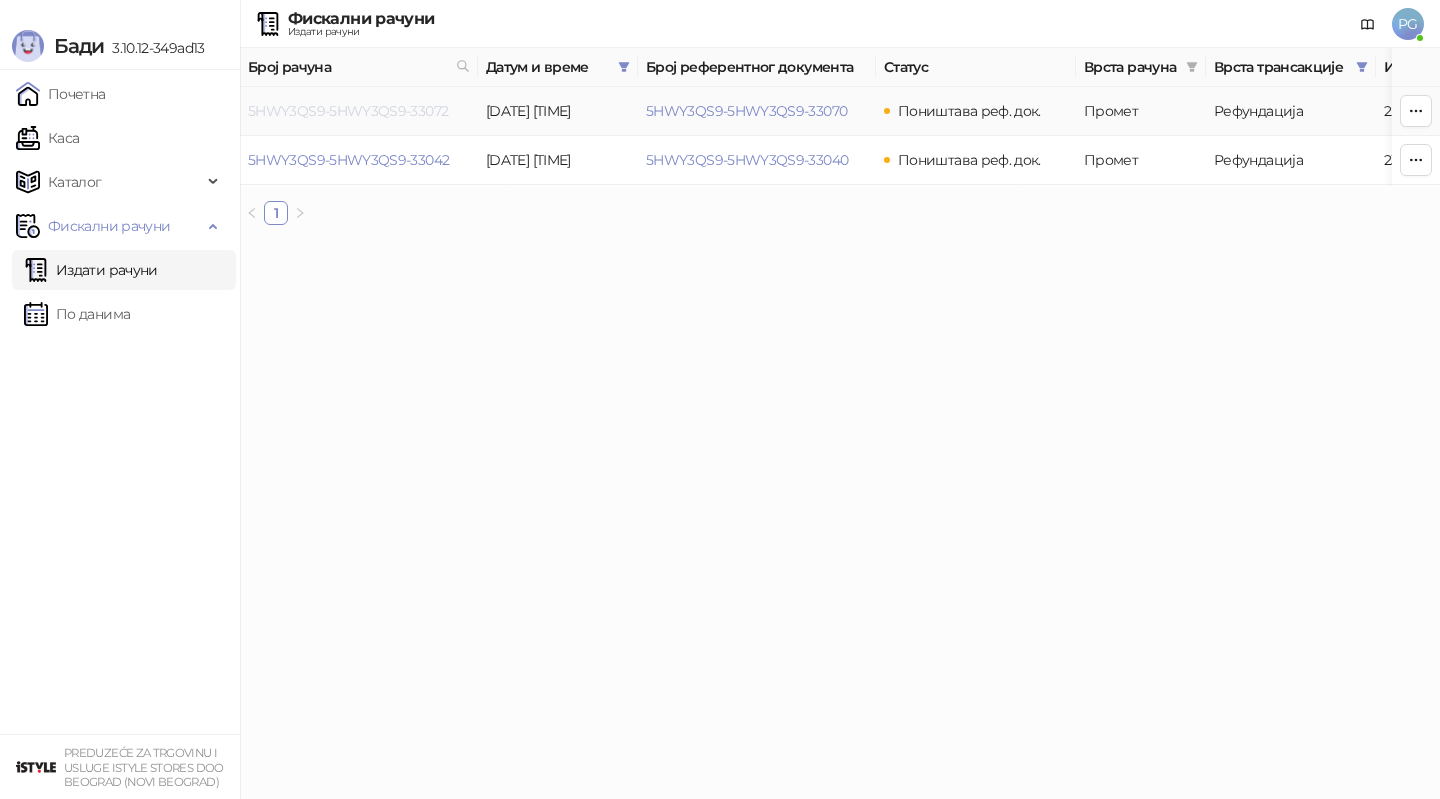 click on "5HWY3QS9-5HWY3QS9-33072" at bounding box center [348, 111] 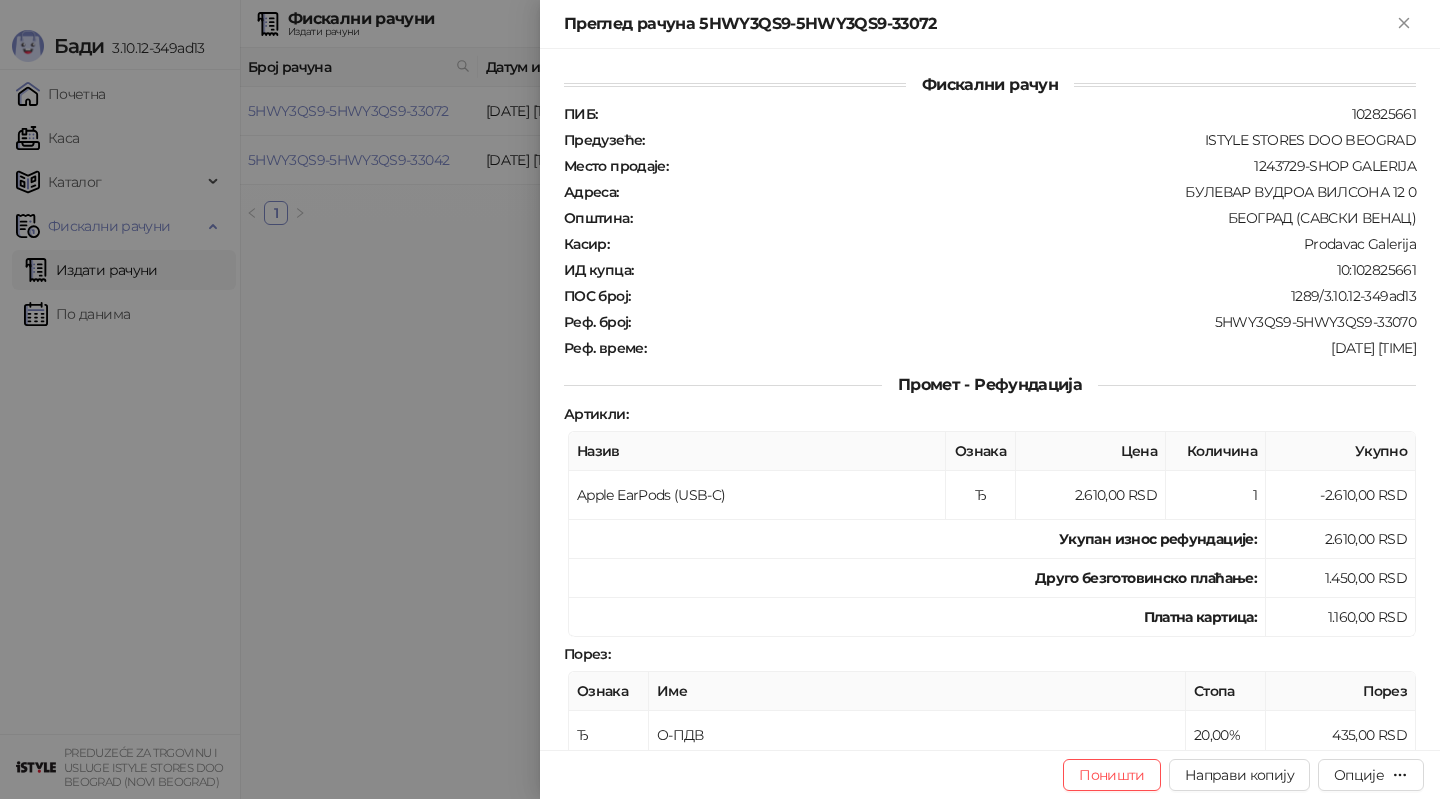 click on "Преглед рачуна 5HWY3QS9-5HWY3QS9-33072" at bounding box center (978, 24) 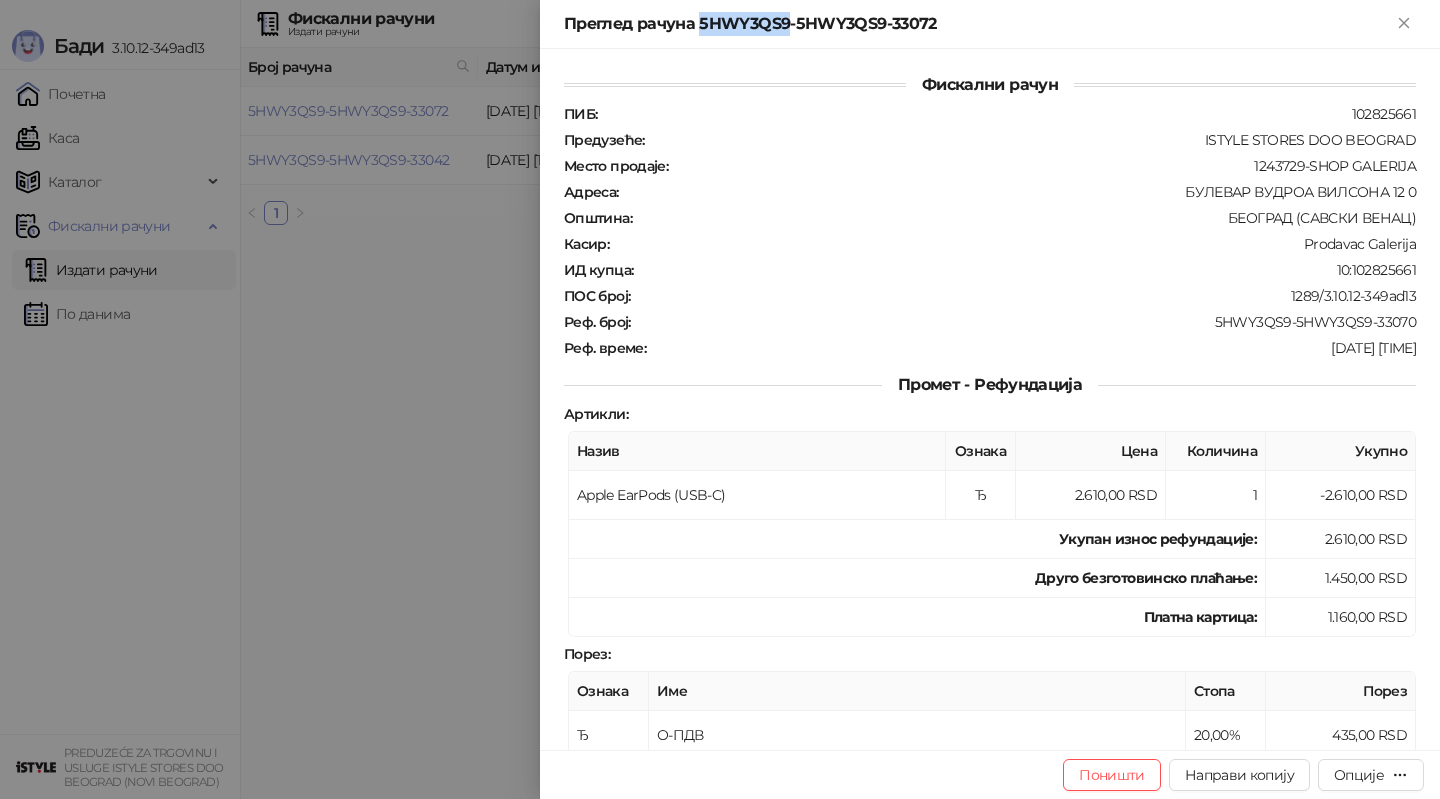 click on "Преглед рачуна 5HWY3QS9-5HWY3QS9-33072" at bounding box center (978, 24) 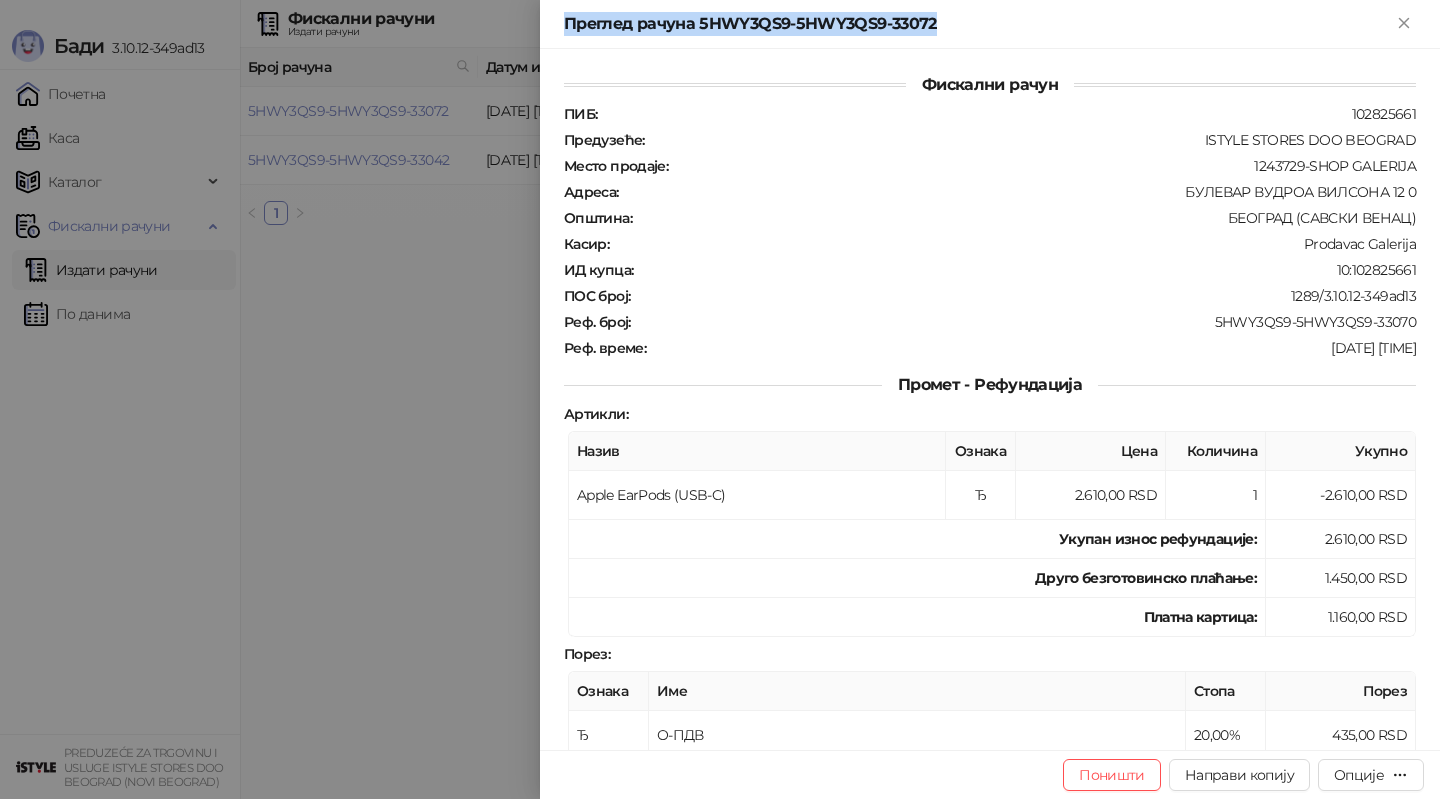 click on "Преглед рачуна 5HWY3QS9-5HWY3QS9-33072" at bounding box center [978, 24] 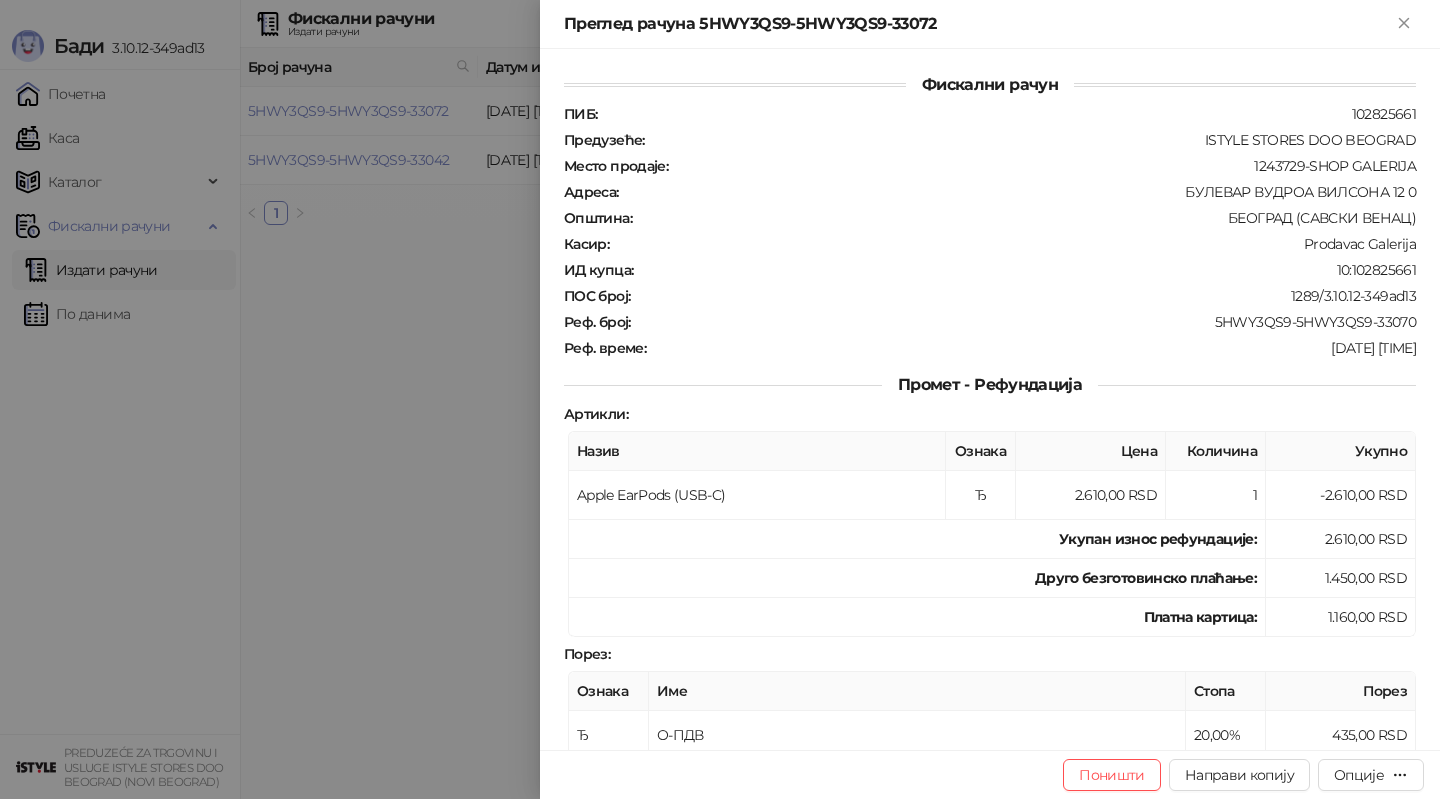 click at bounding box center [720, 399] 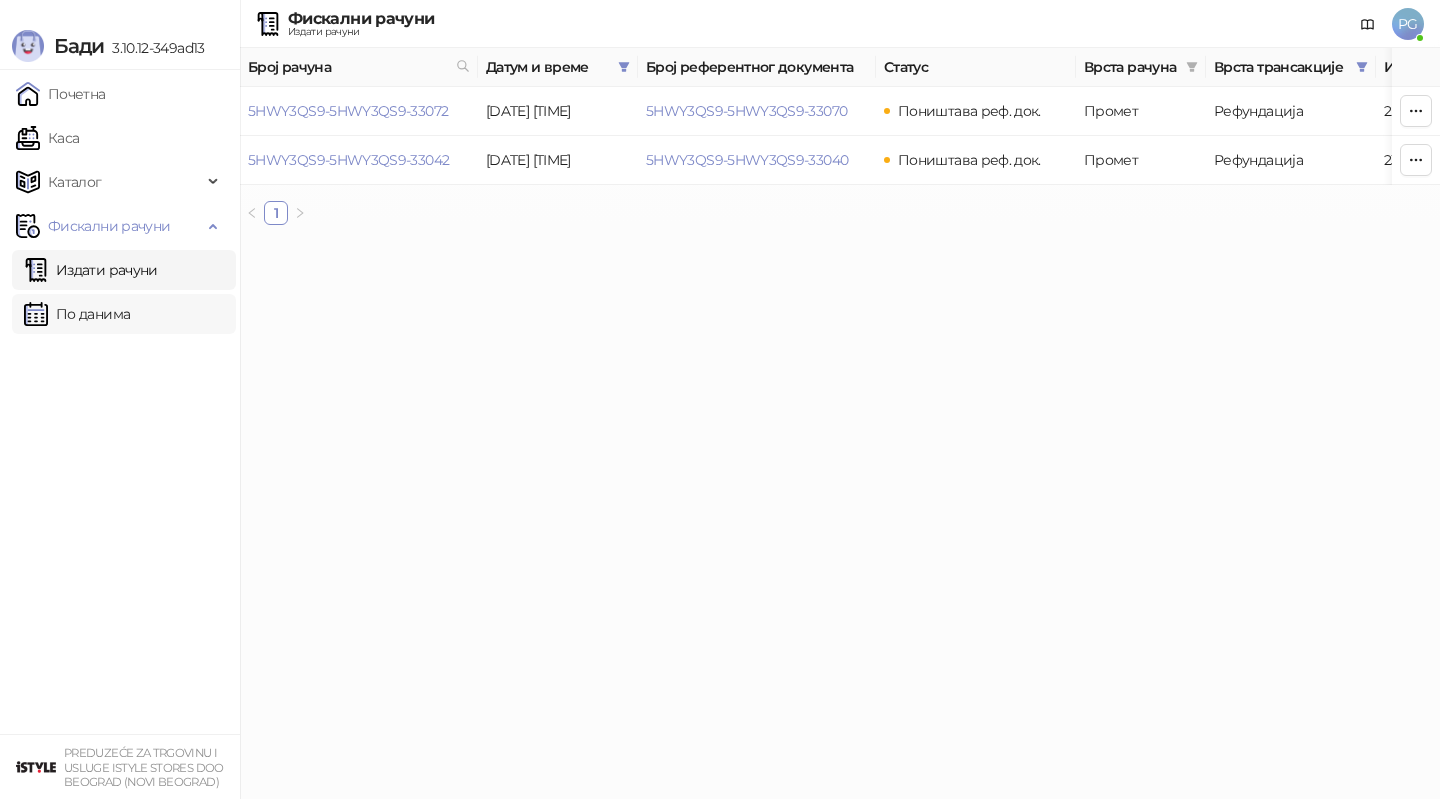 click on "По данима" at bounding box center [77, 314] 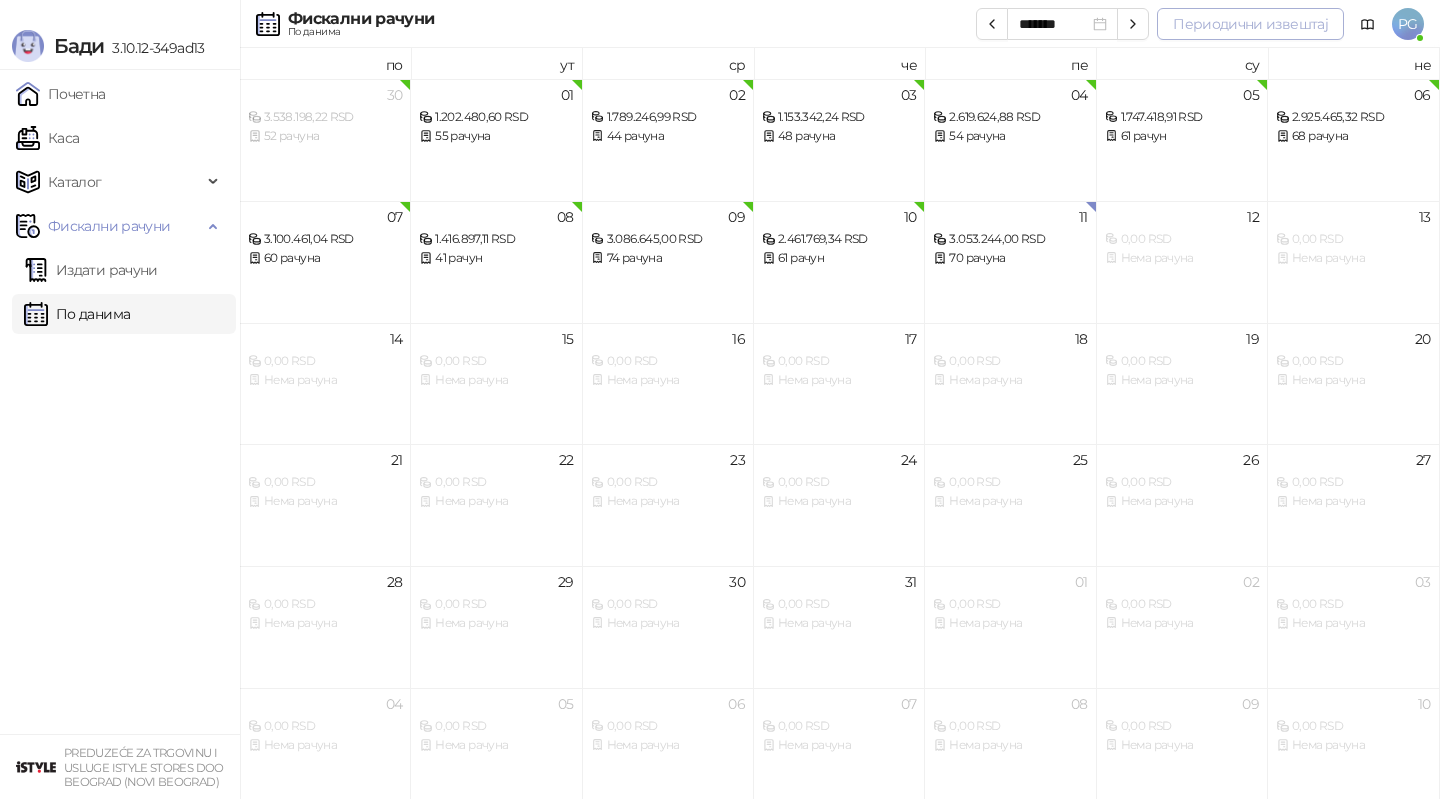 click on "Периодични извештај" at bounding box center [1250, 24] 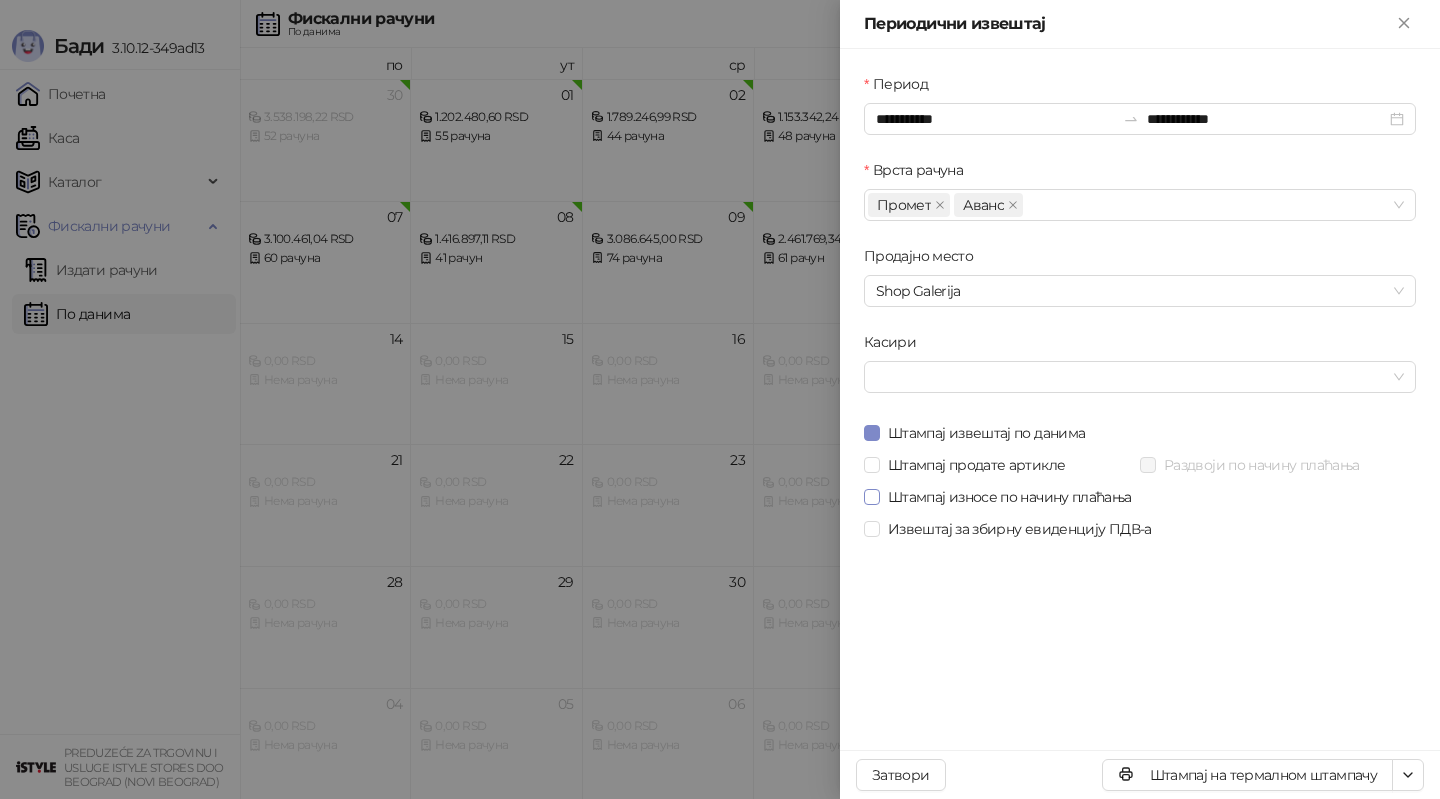 click on "Штампај износе по начину плаћања" at bounding box center (1010, 497) 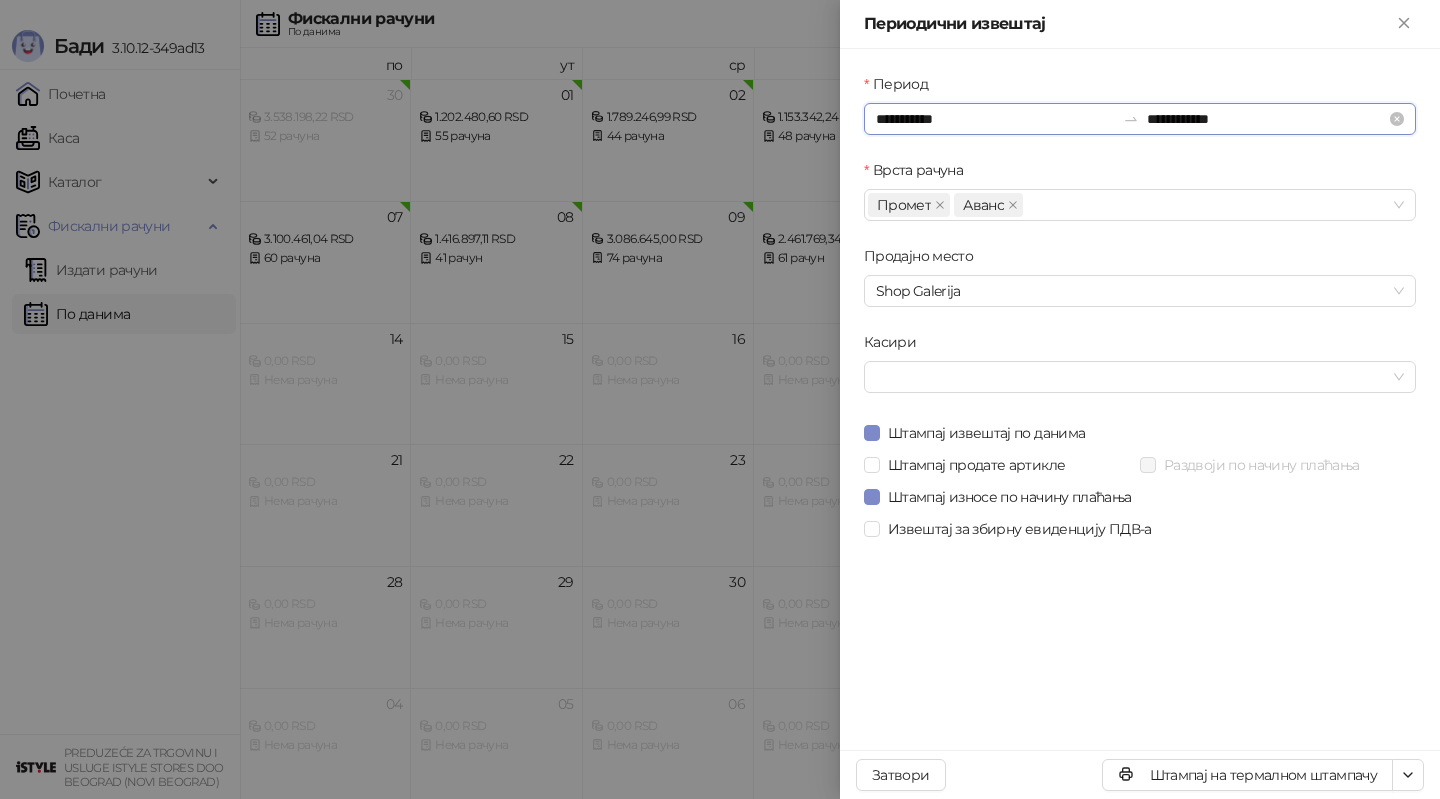 click on "**********" at bounding box center (995, 119) 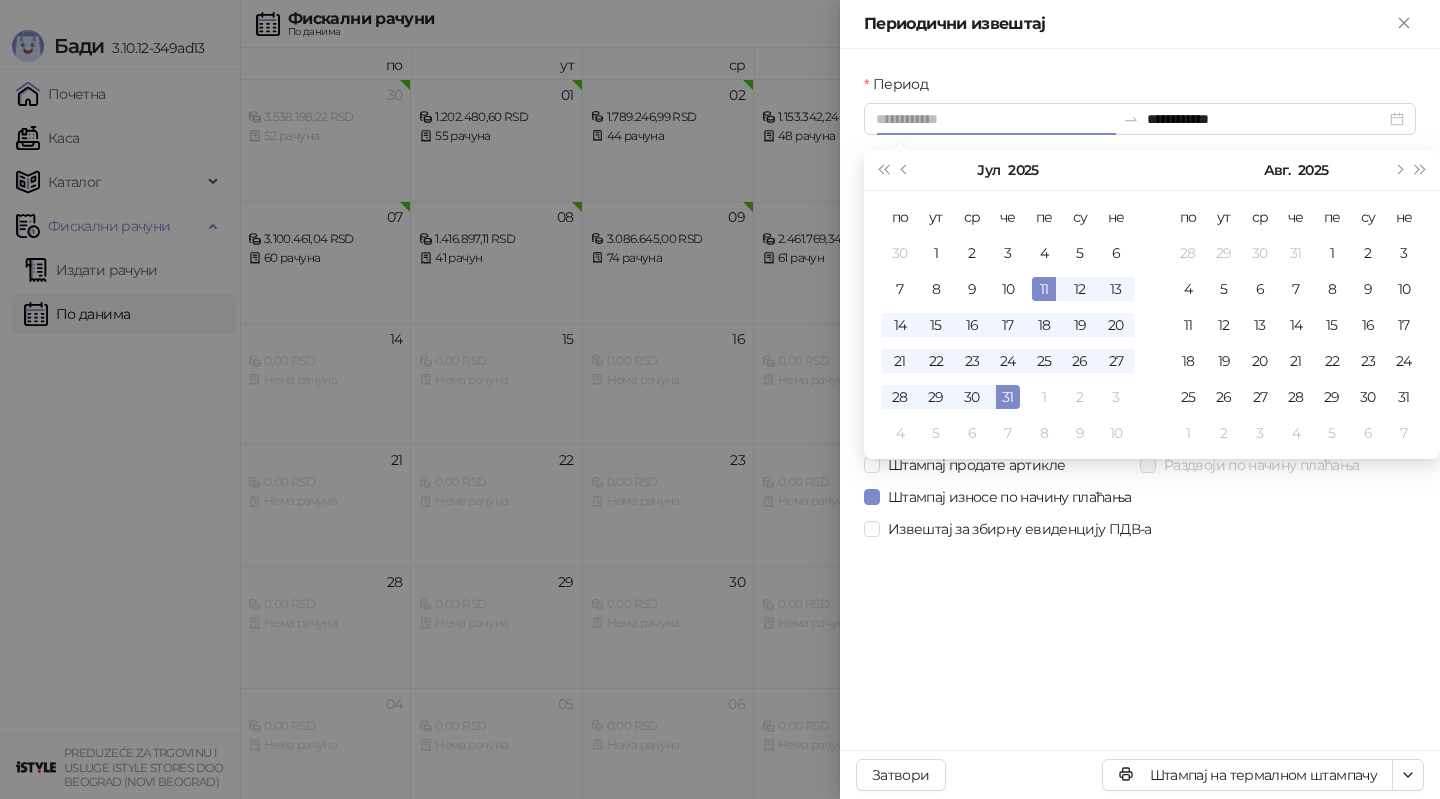 click on "11" at bounding box center (1044, 289) 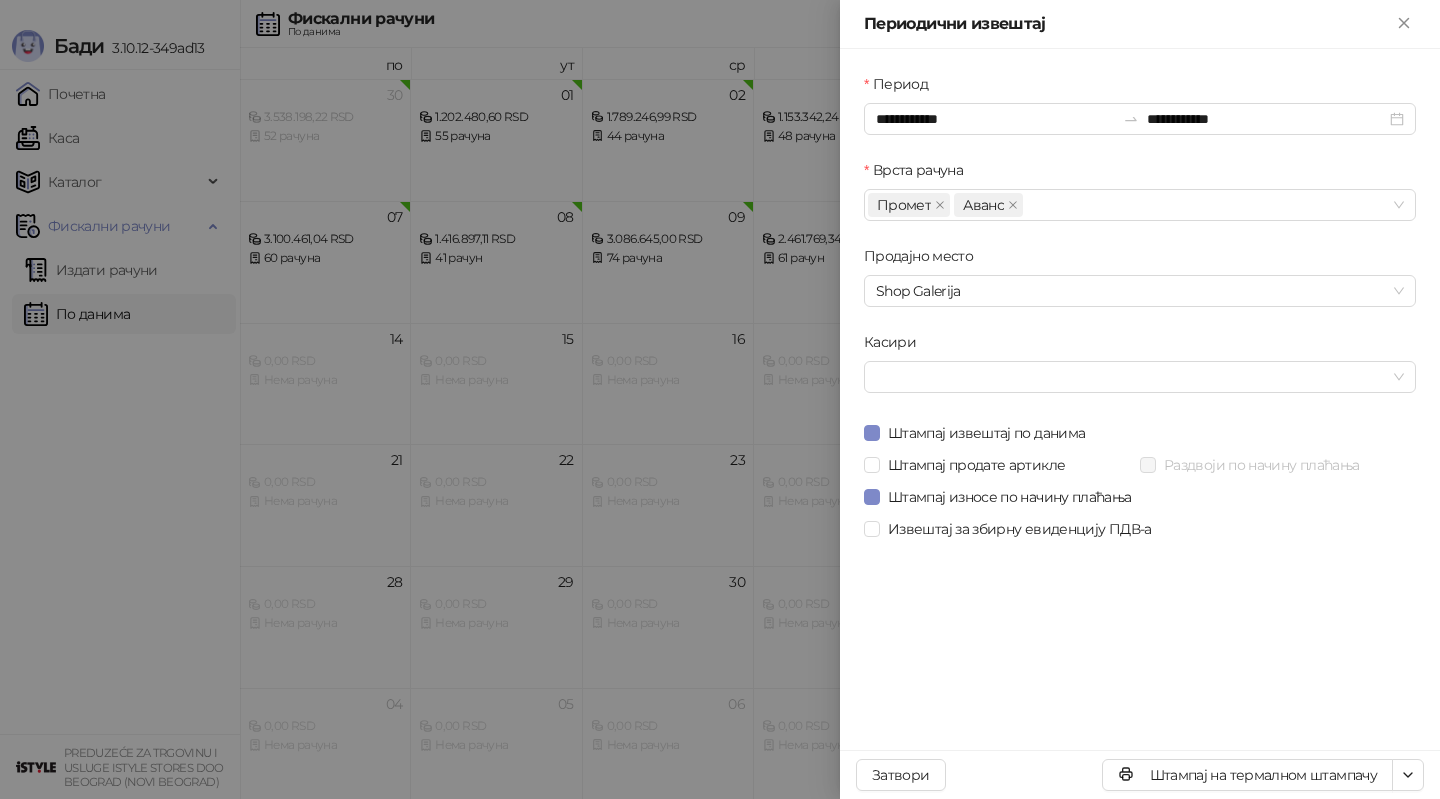 drag, startPoint x: 502, startPoint y: 592, endPoint x: 365, endPoint y: 592, distance: 137 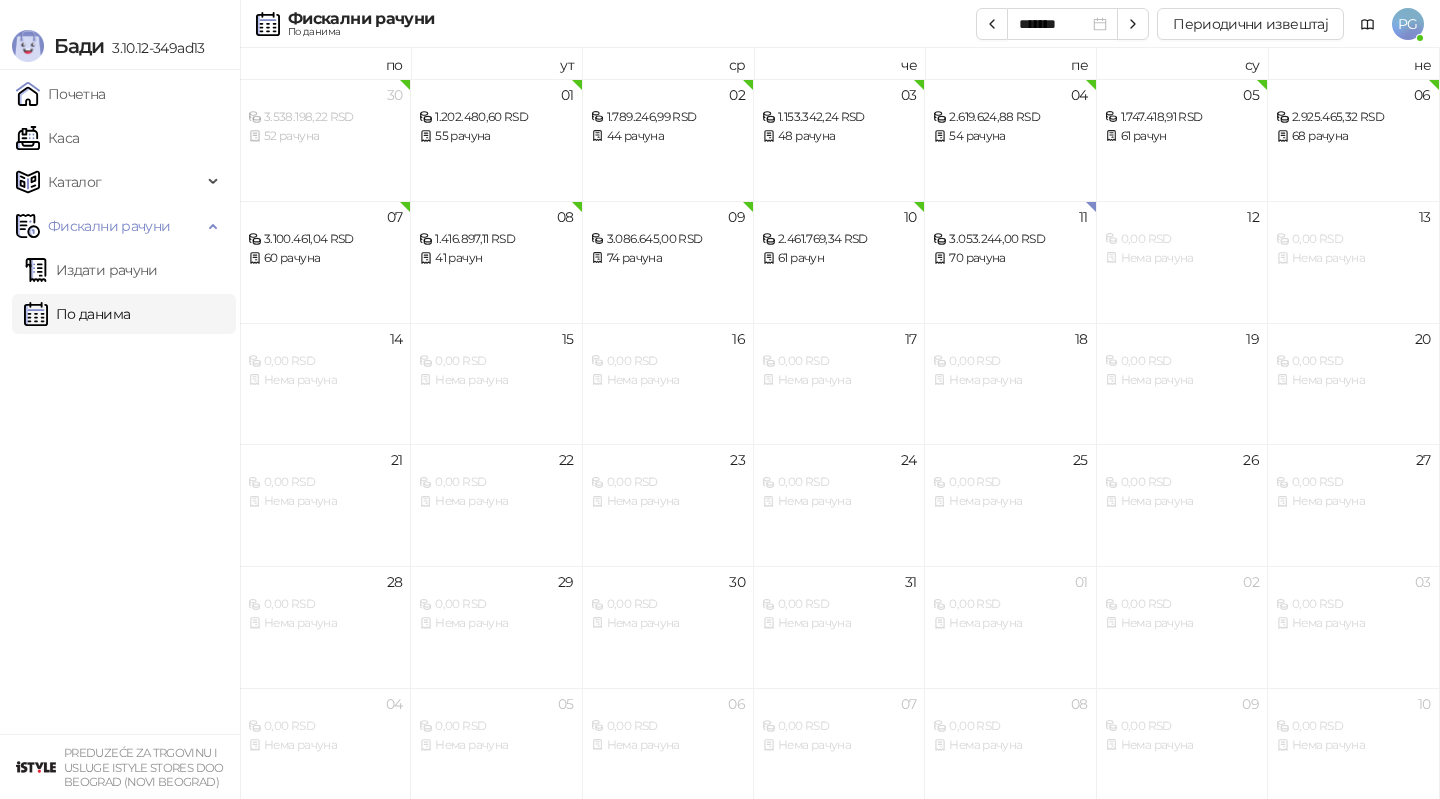 drag, startPoint x: 187, startPoint y: 509, endPoint x: 120, endPoint y: 509, distance: 67 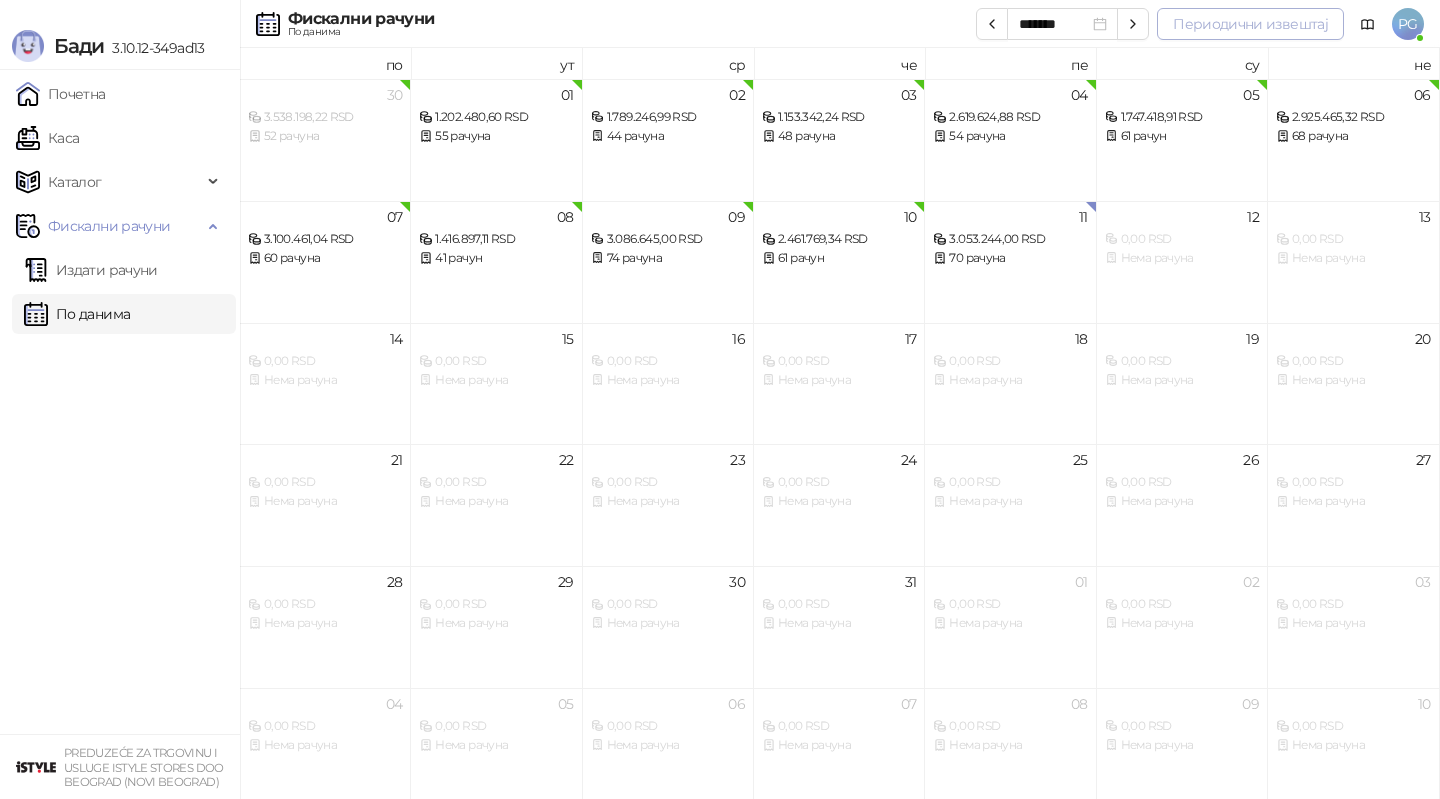 click on "Периодични извештај" at bounding box center (1250, 24) 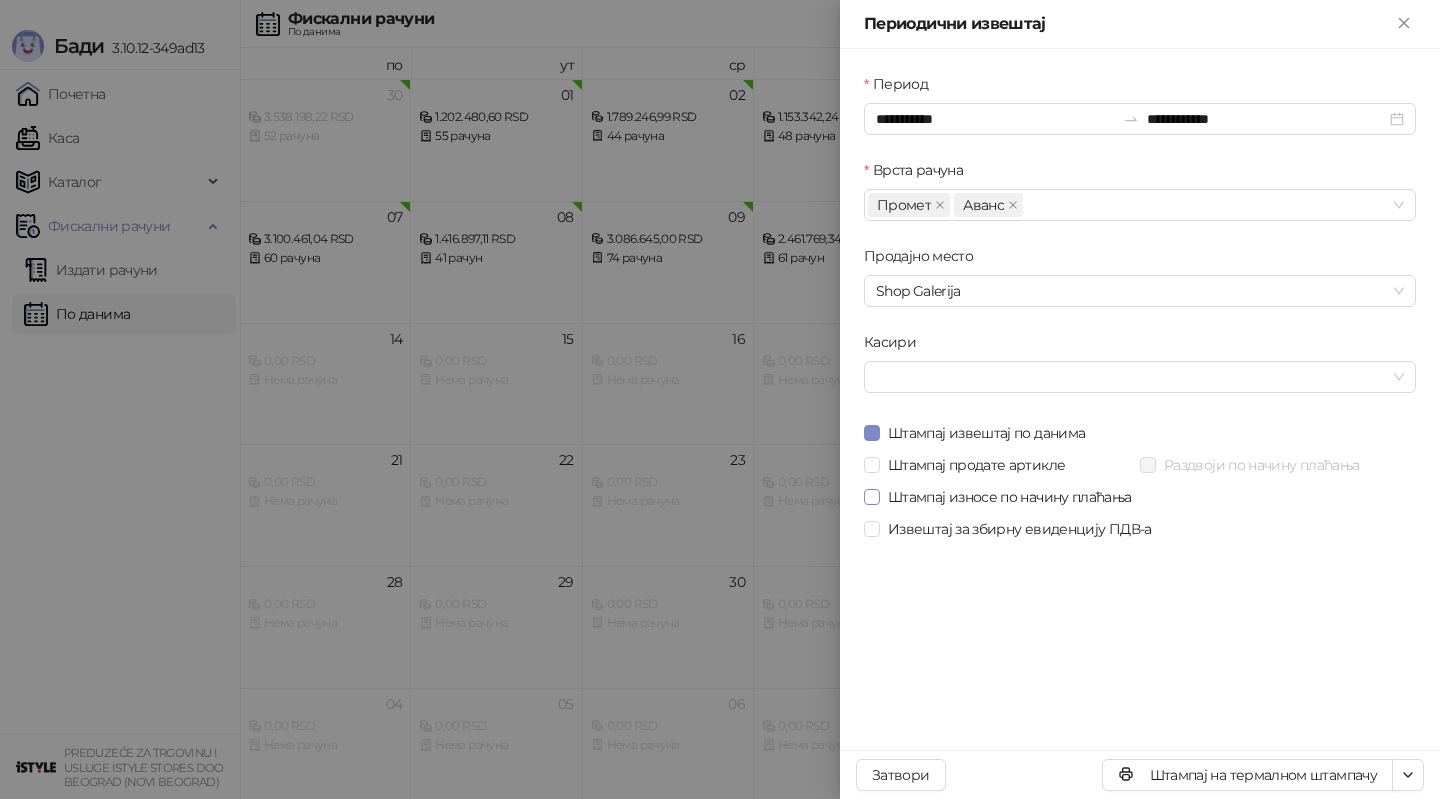 click on "Штампај износе по начину плаћања" at bounding box center [1010, 497] 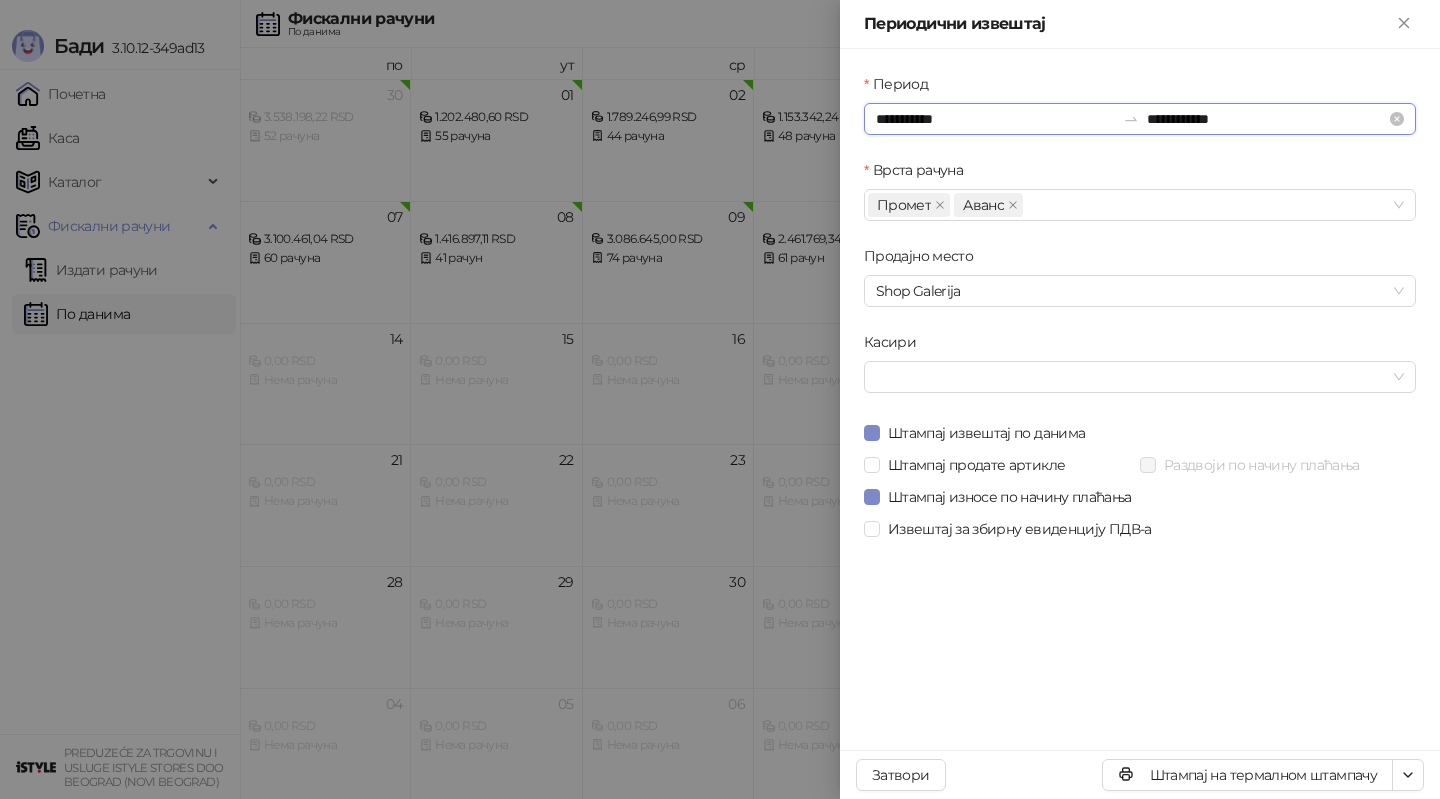 click on "**********" at bounding box center (995, 119) 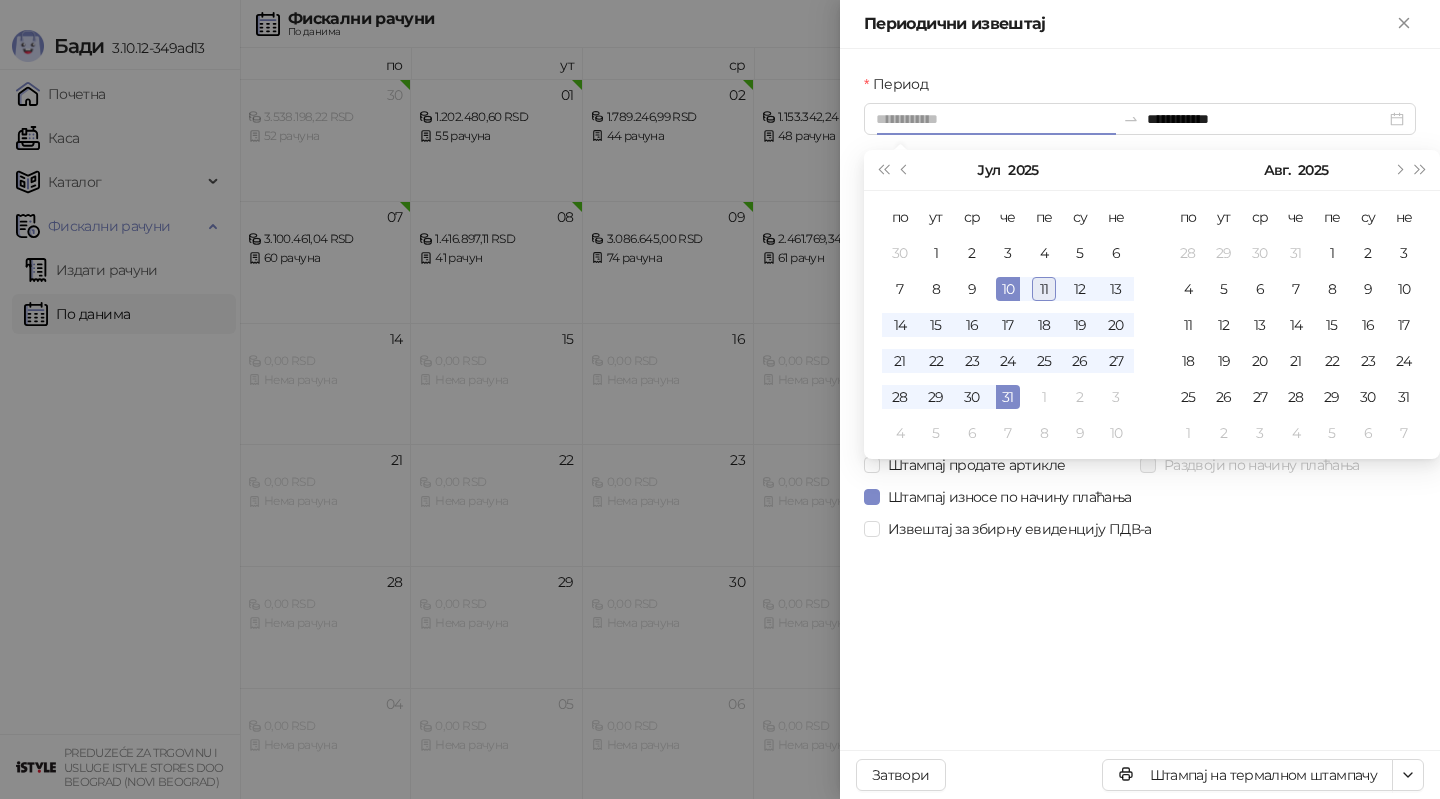 click on "11" at bounding box center [1044, 289] 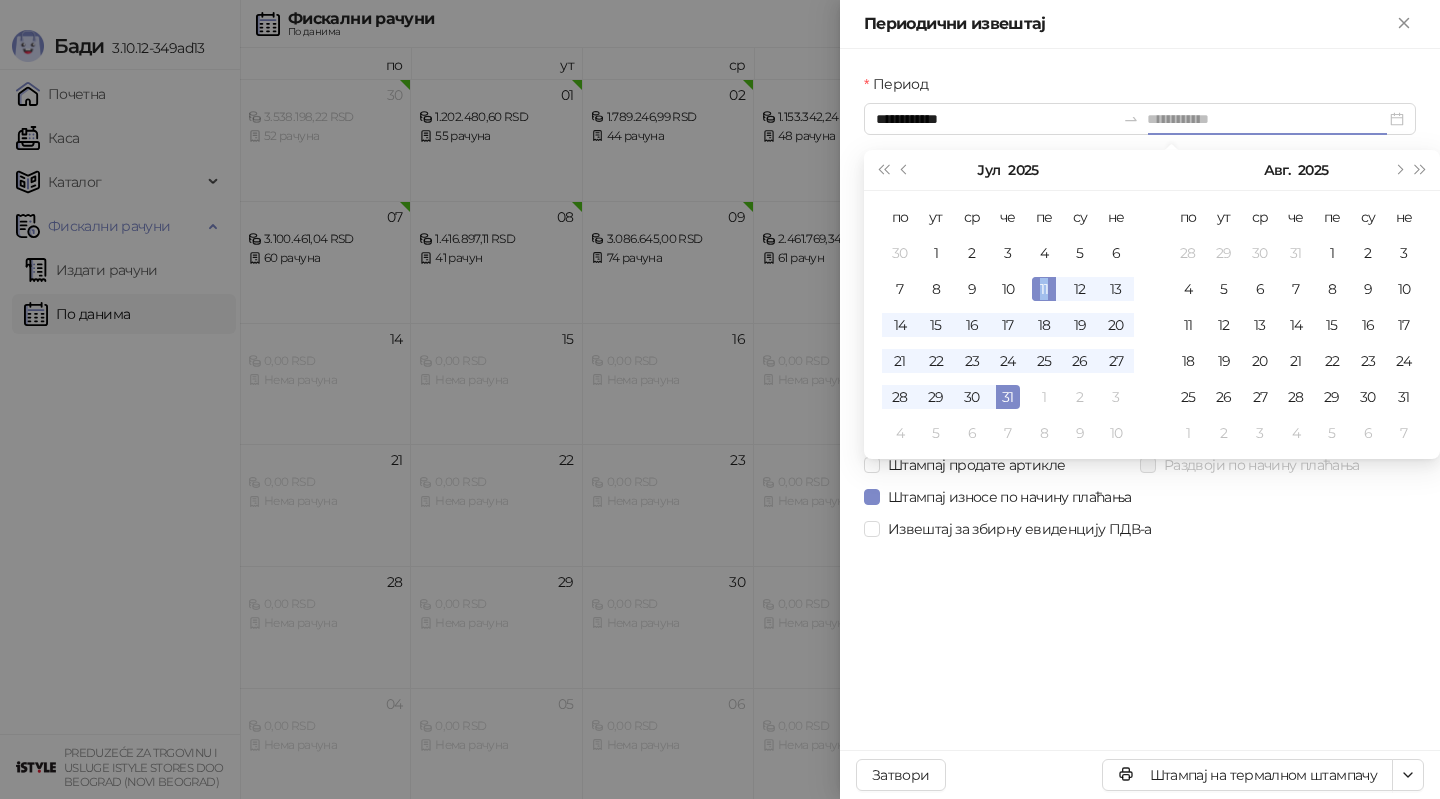 click on "11" at bounding box center [1044, 289] 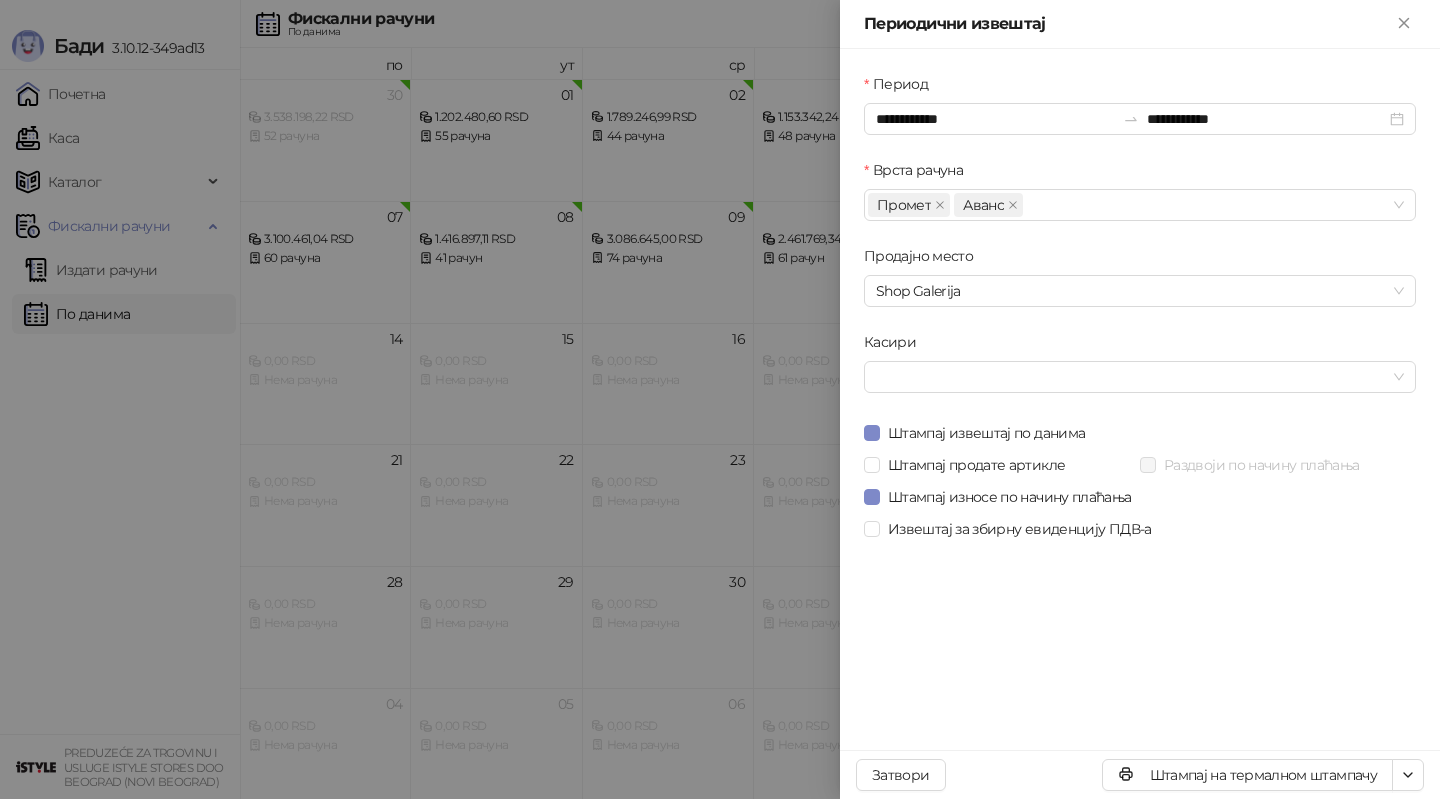 click on "Штампај на термалном штампачу Затвори" at bounding box center (1140, 774) 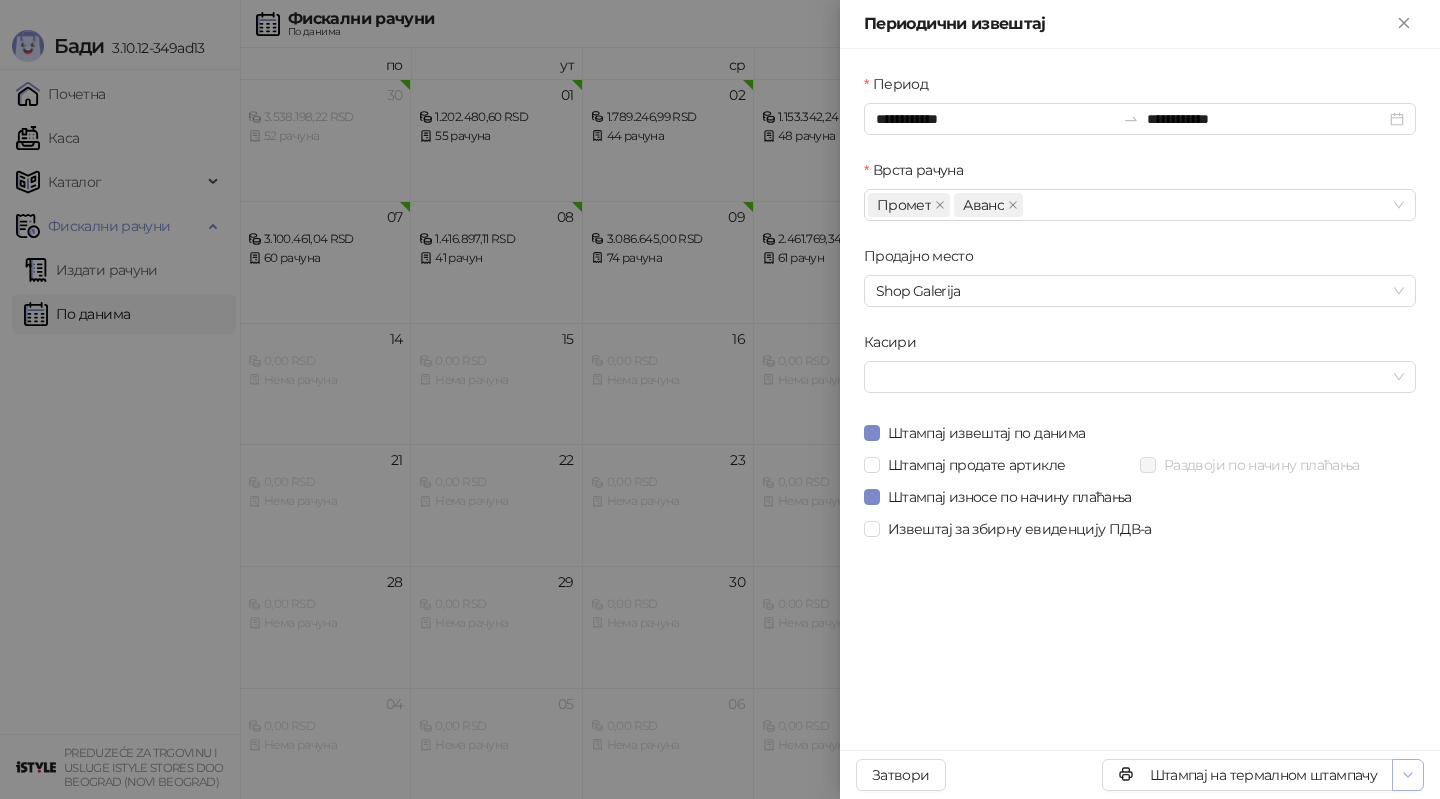 click at bounding box center (1408, 774) 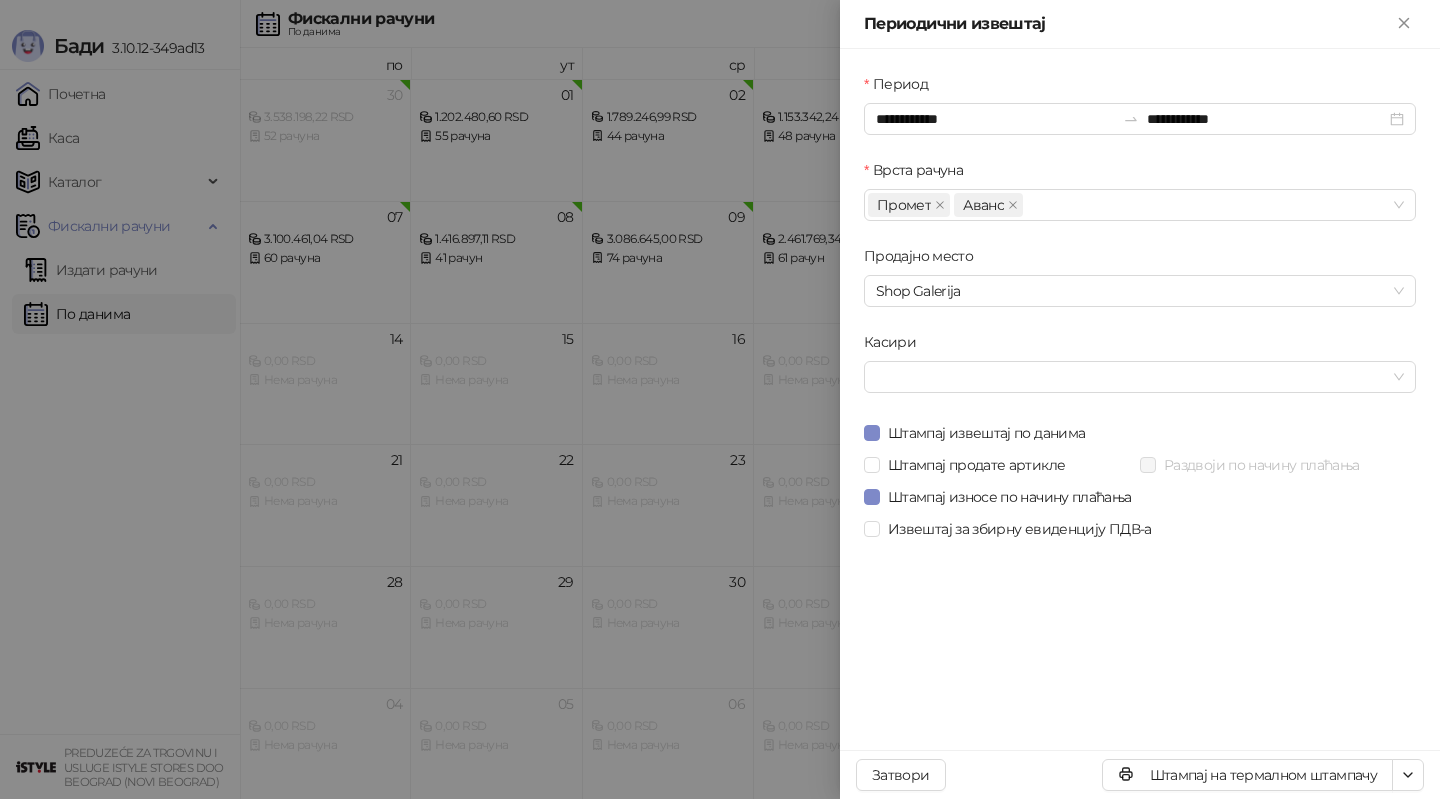 click on "**********" at bounding box center [1140, 399] 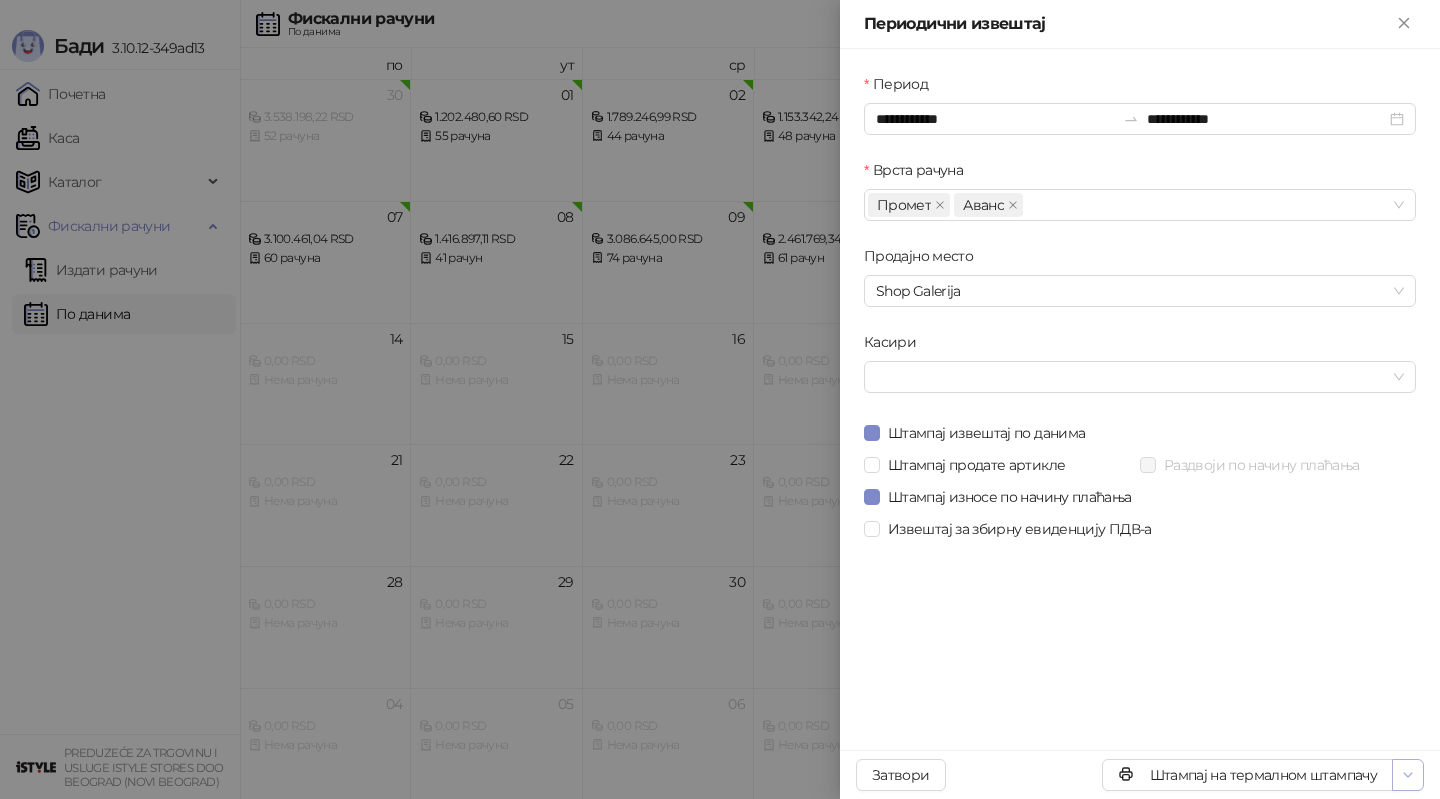 click at bounding box center [1408, 775] 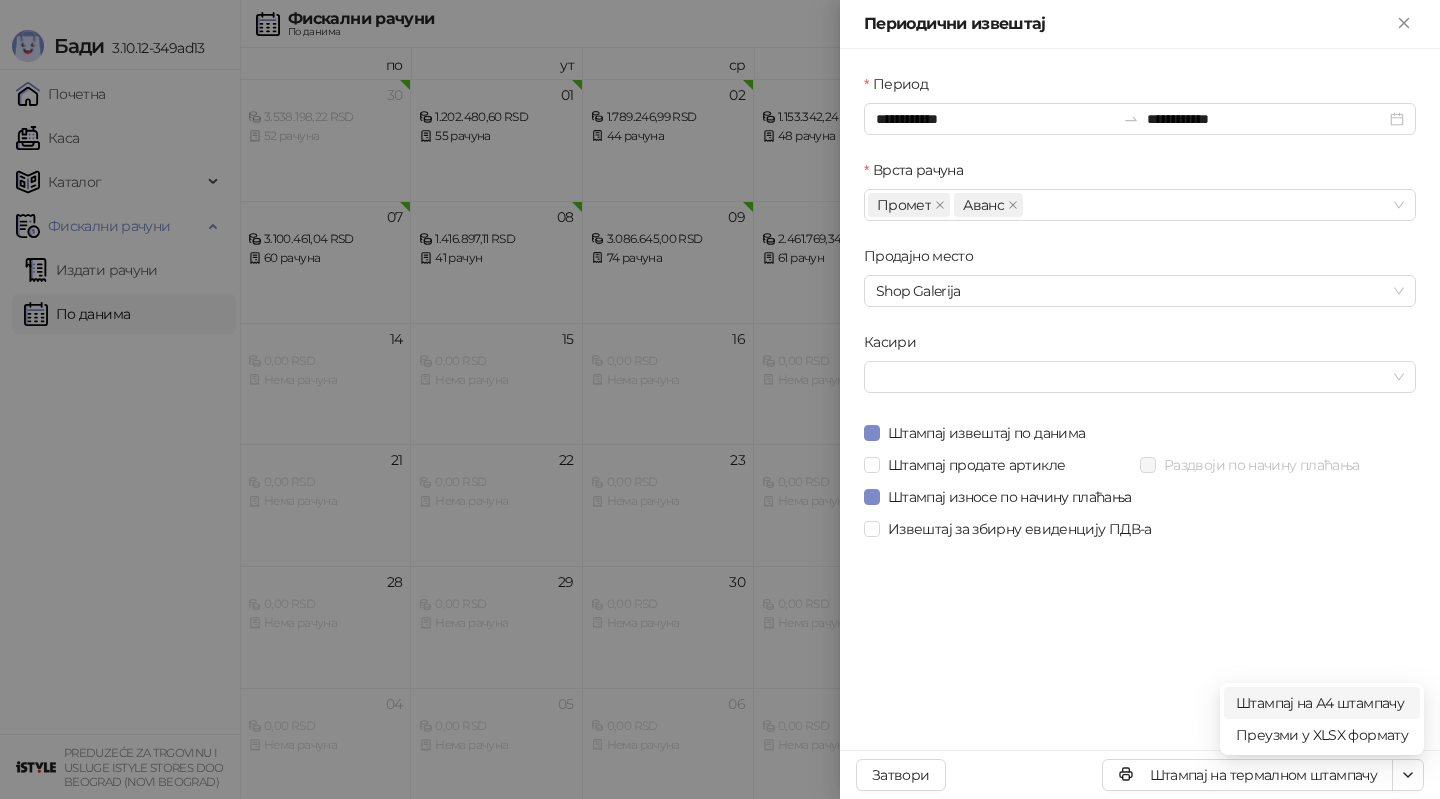 click on "Штампај на А4 штампачу" at bounding box center [1322, 703] 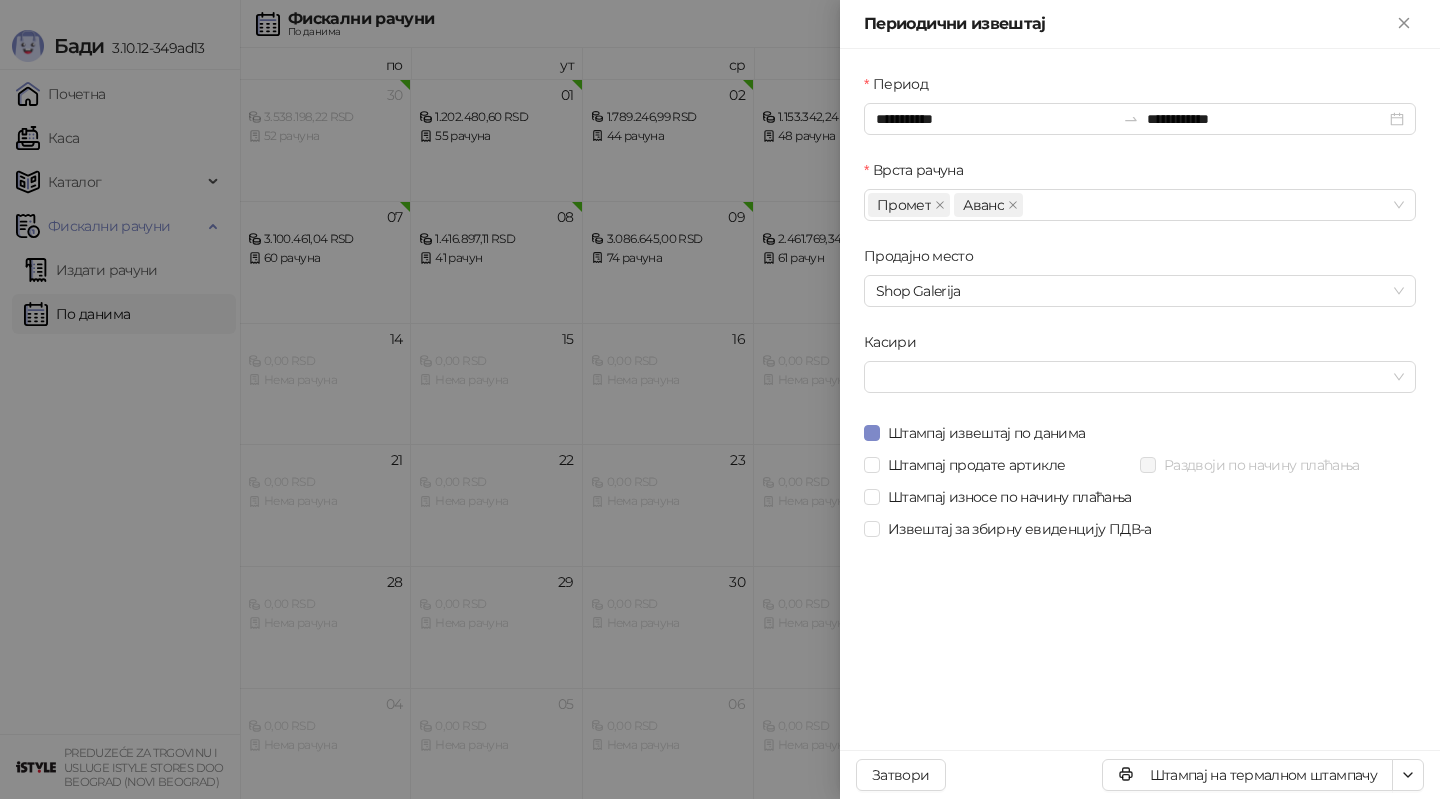 click at bounding box center (720, 399) 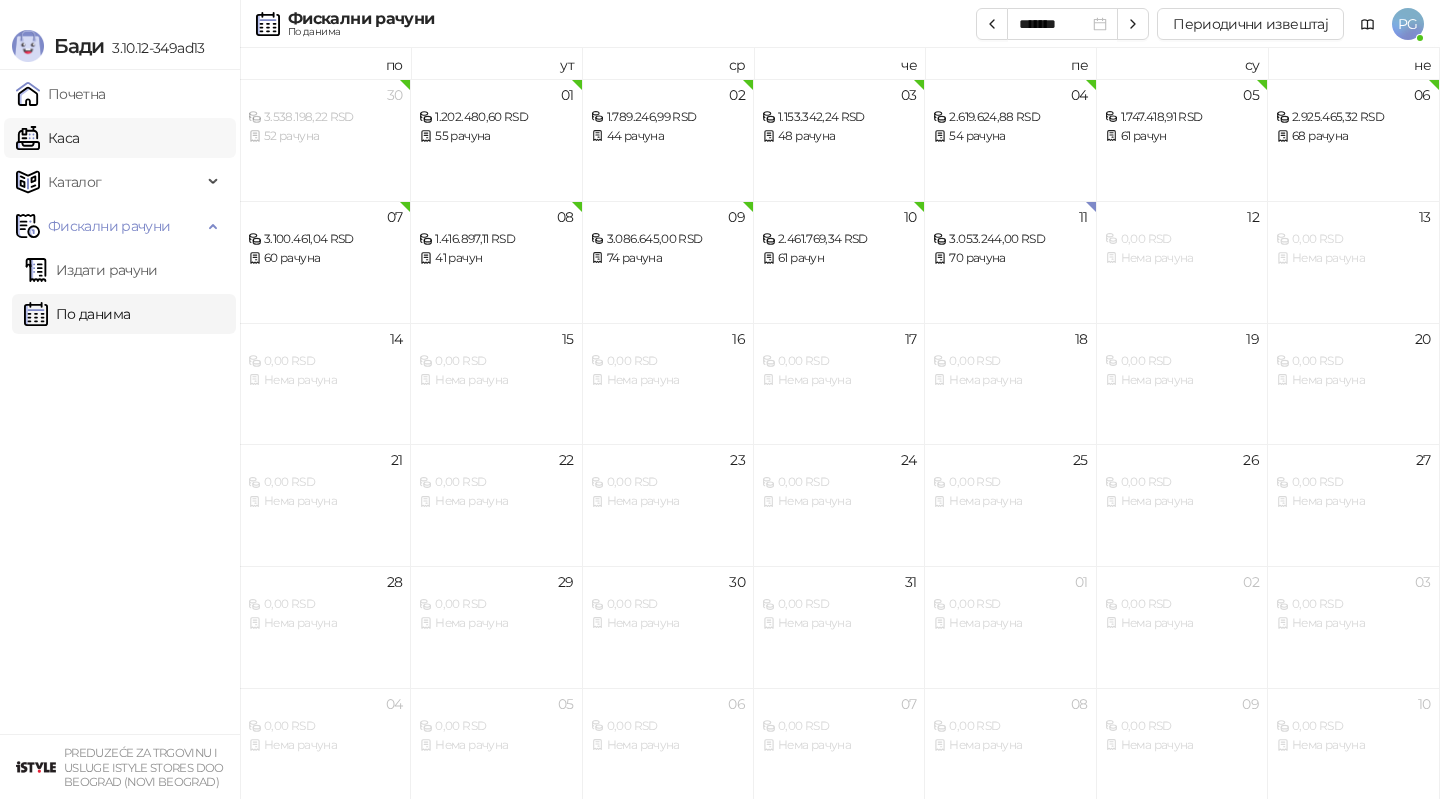 click on "Каса" at bounding box center (47, 138) 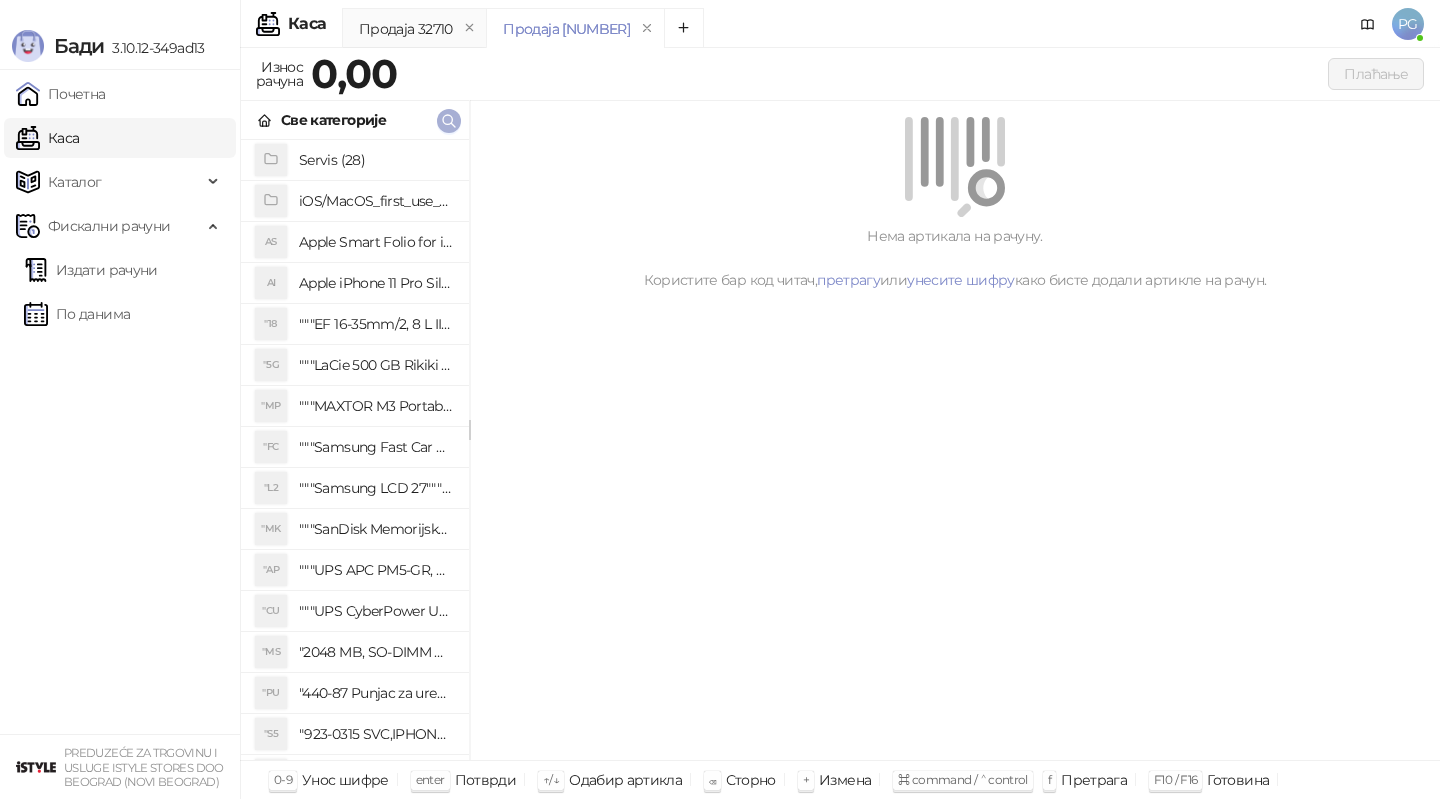click 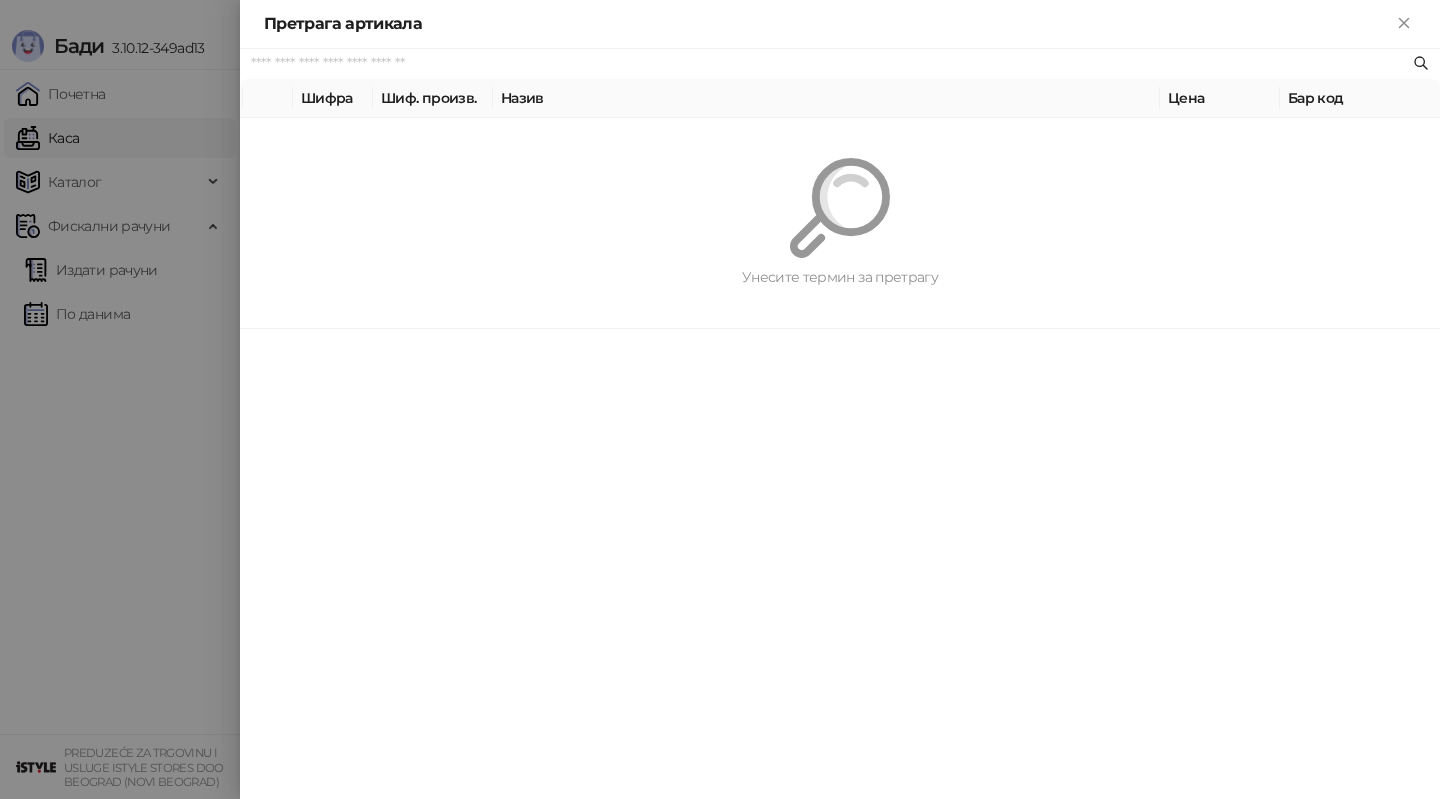 paste on "**********" 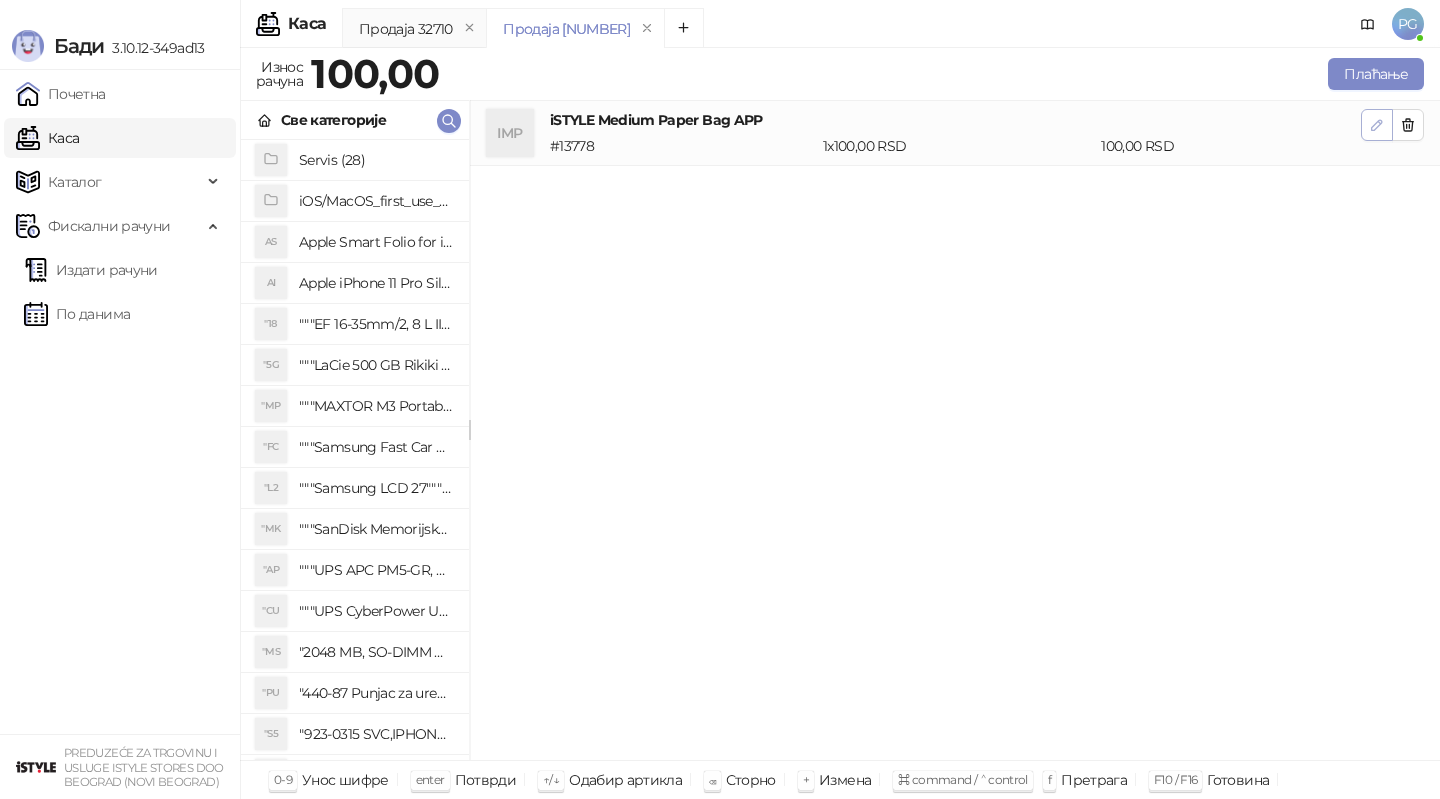 click at bounding box center [1377, 125] 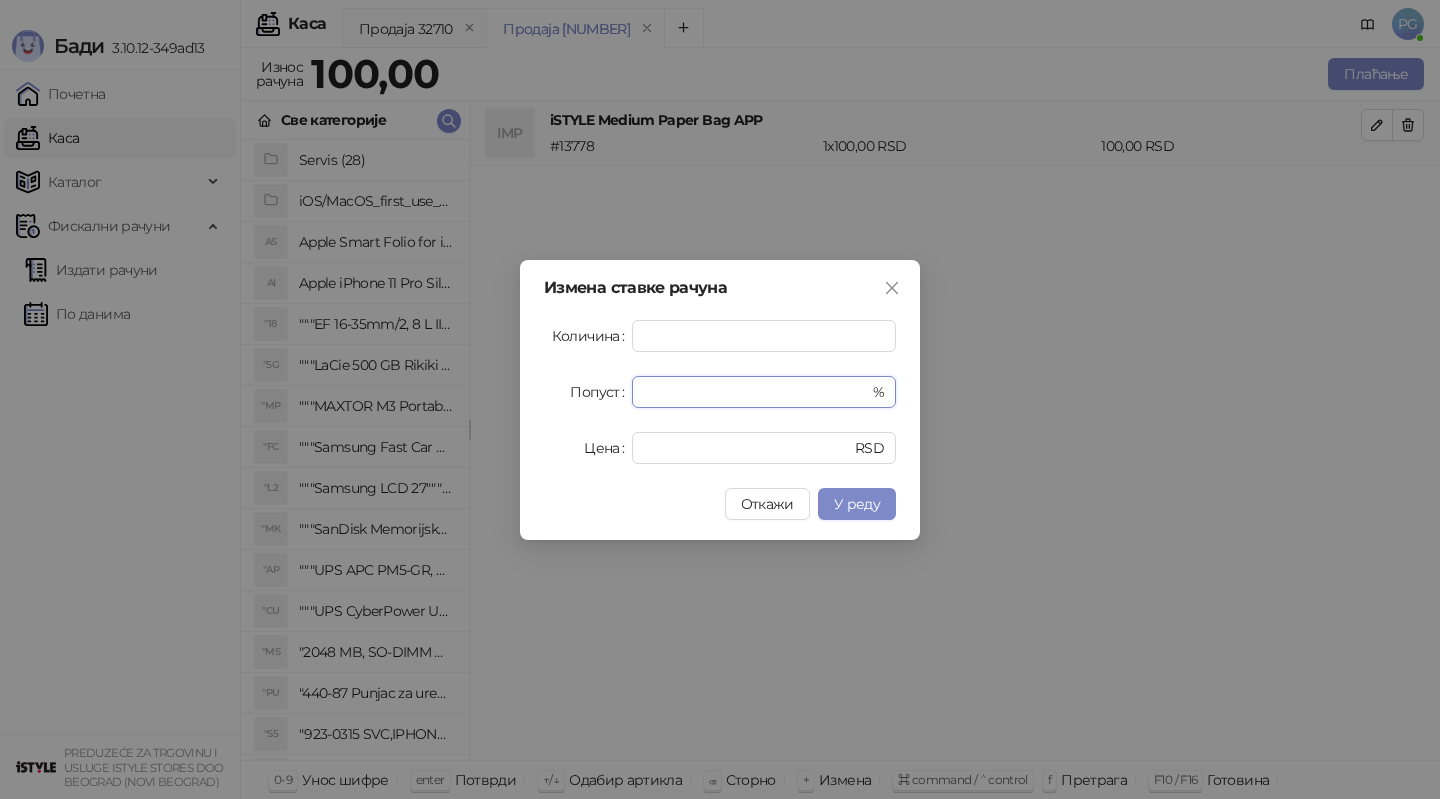 drag, startPoint x: 701, startPoint y: 380, endPoint x: 576, endPoint y: 374, distance: 125.14392 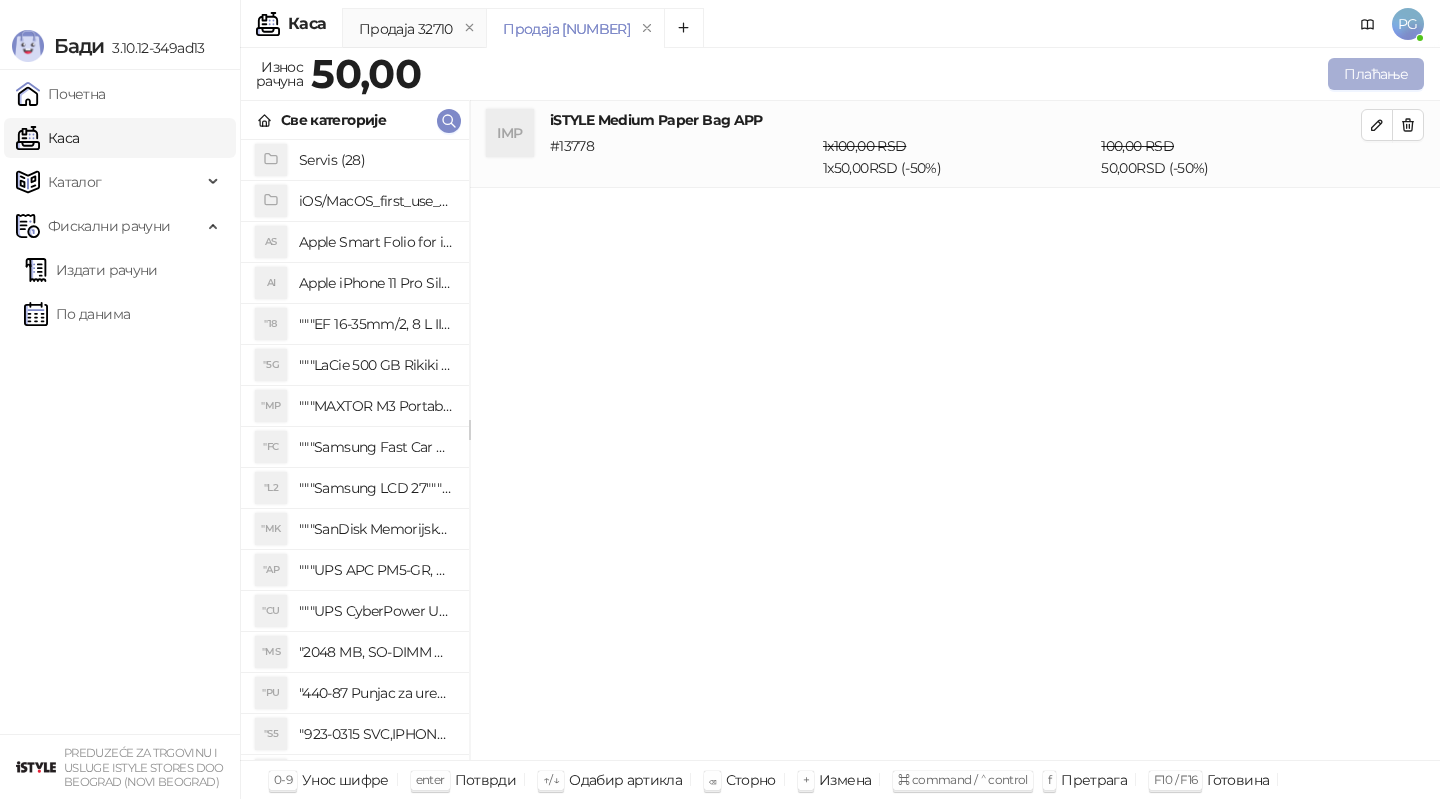 click on "Плаћање" at bounding box center (1376, 74) 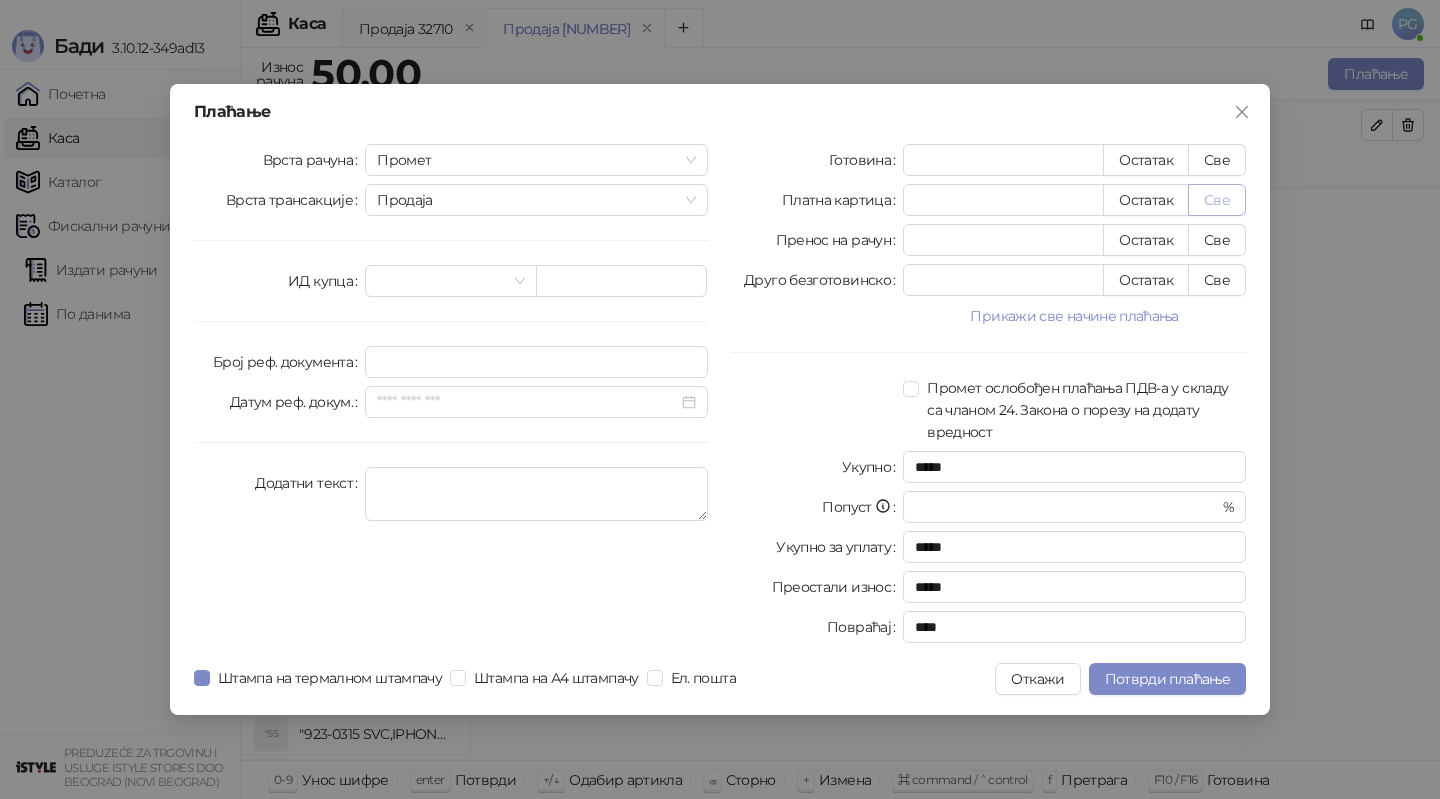 click on "Све" at bounding box center (1217, 200) 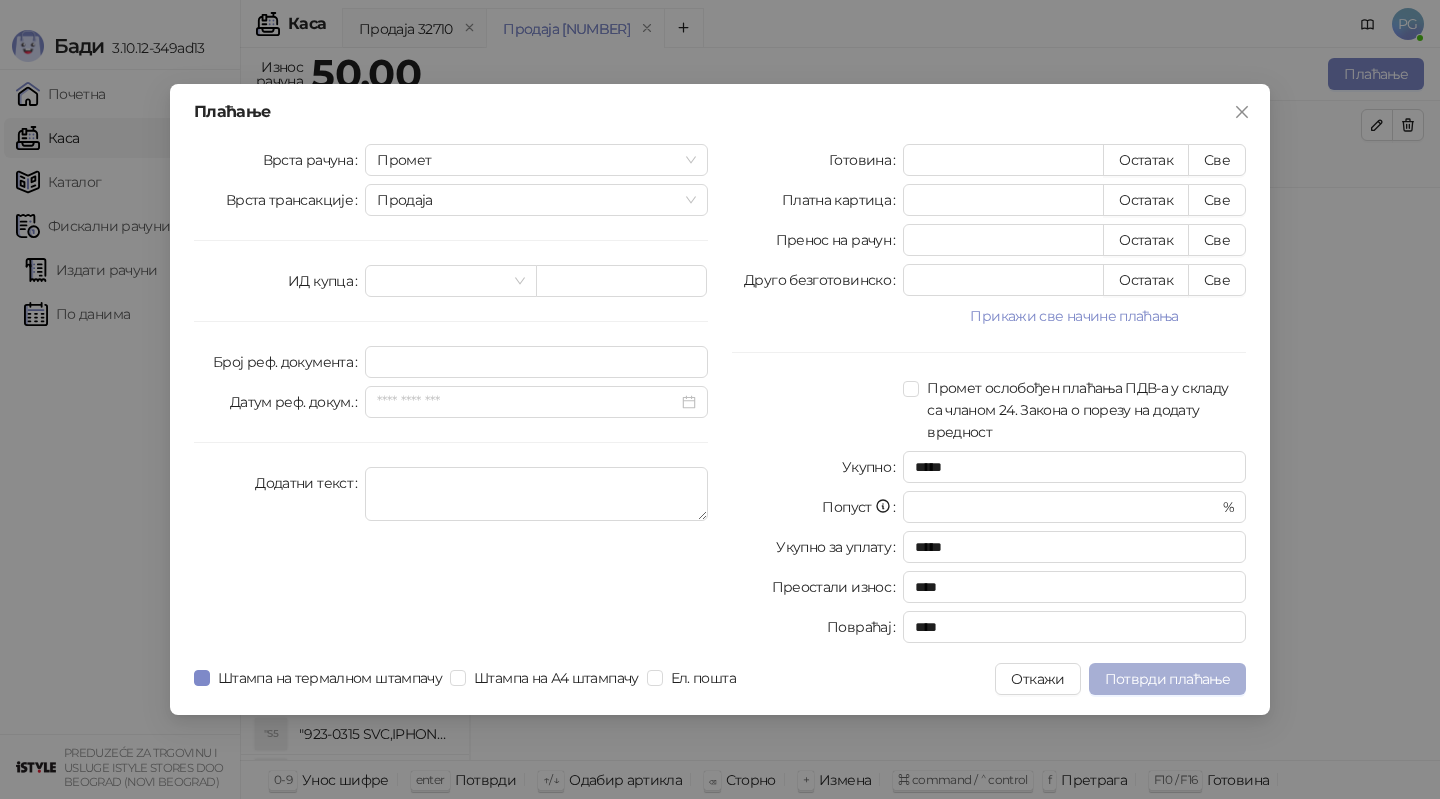 click on "Потврди плаћање" at bounding box center (1167, 679) 